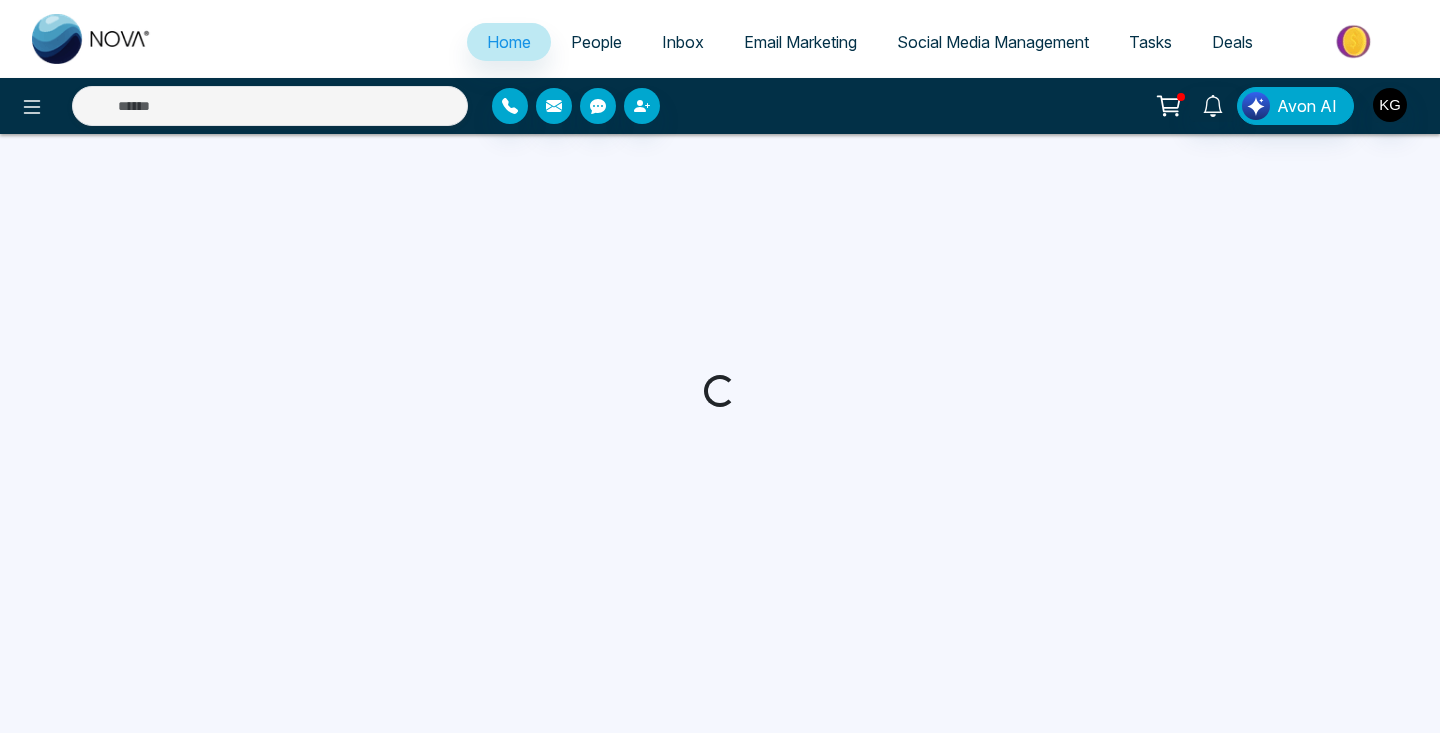 scroll, scrollTop: 0, scrollLeft: 0, axis: both 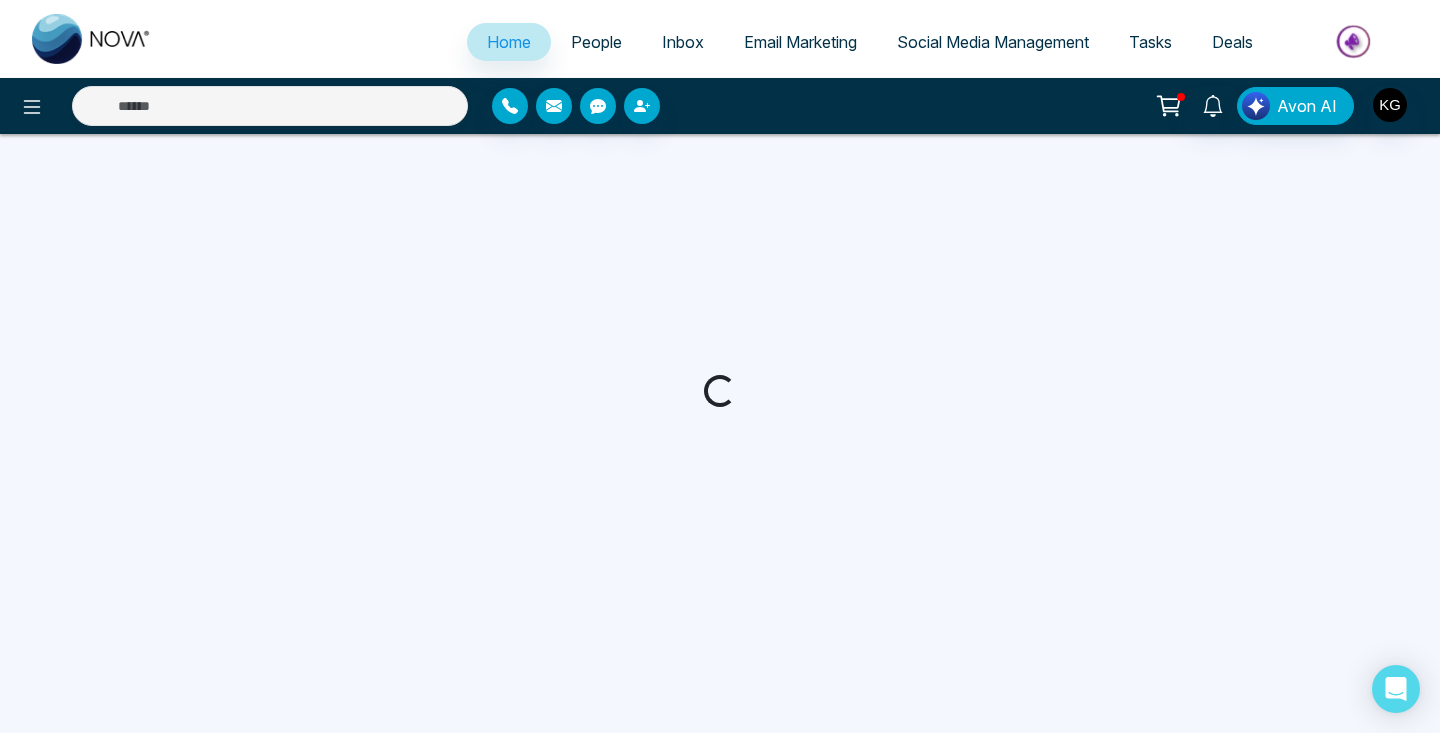 select on "*" 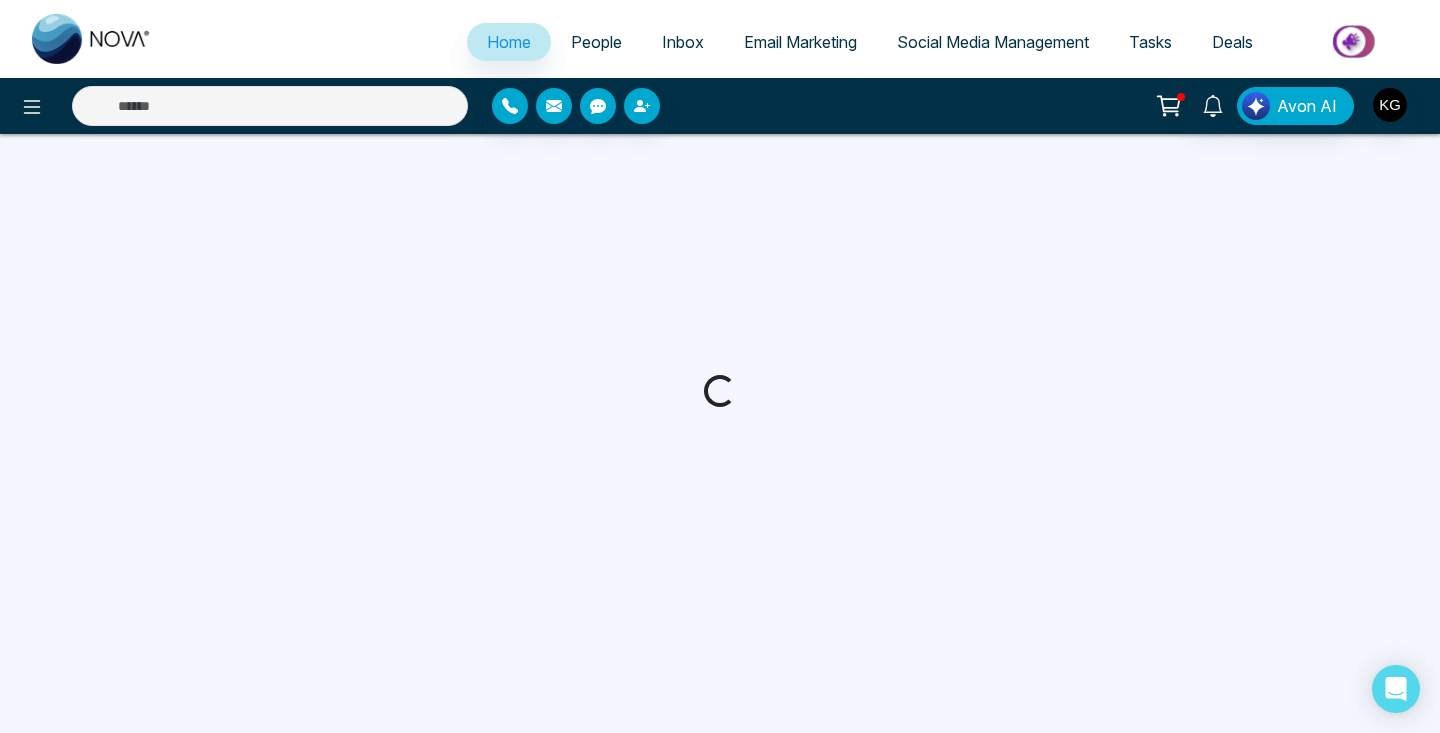 select on "*" 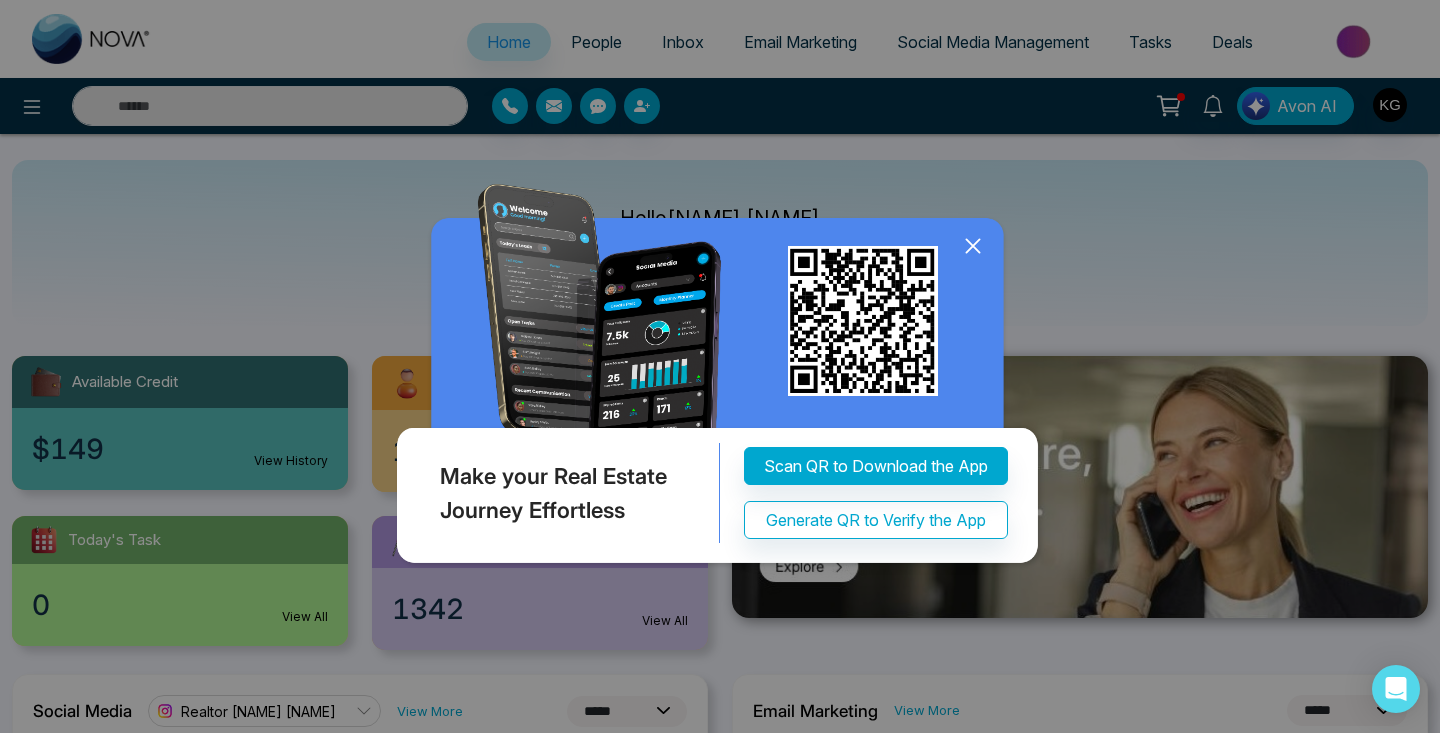 click 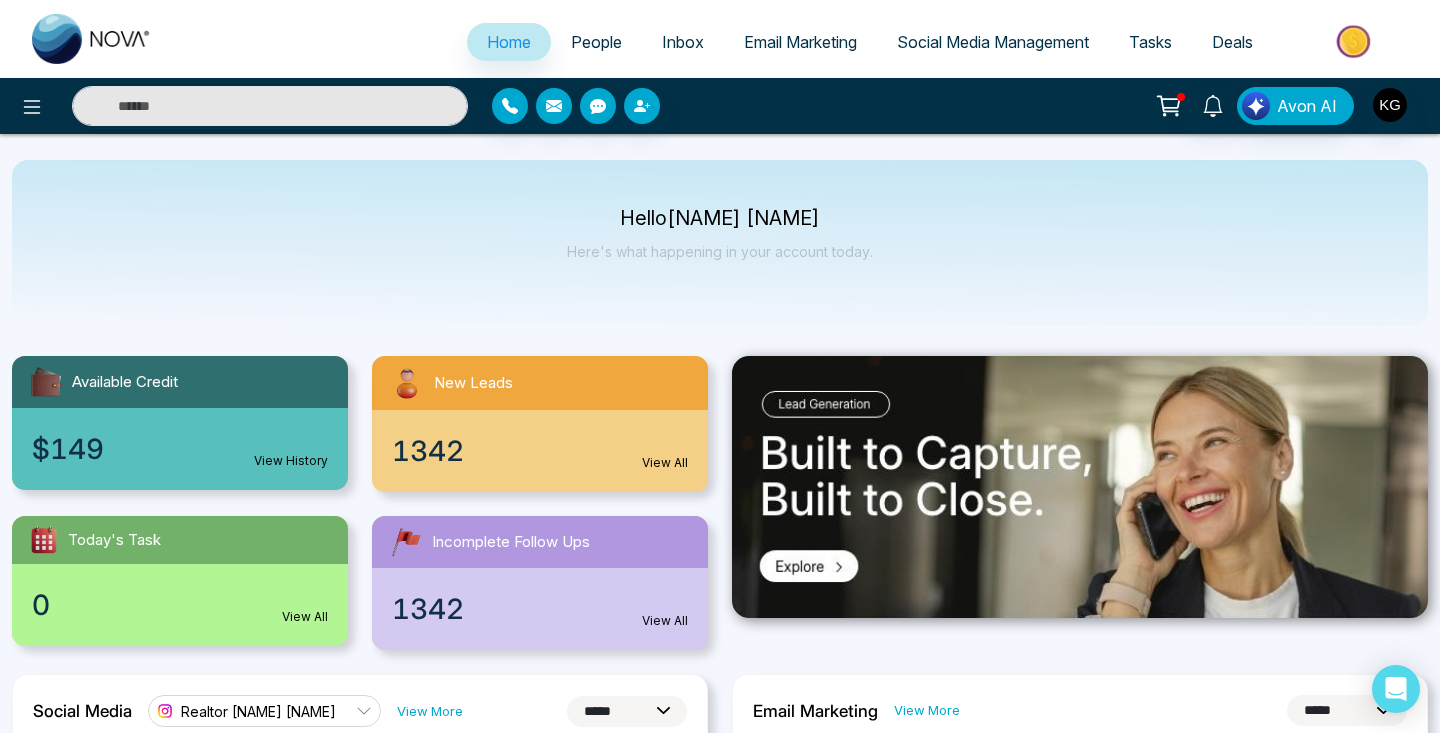 scroll, scrollTop: 0, scrollLeft: 0, axis: both 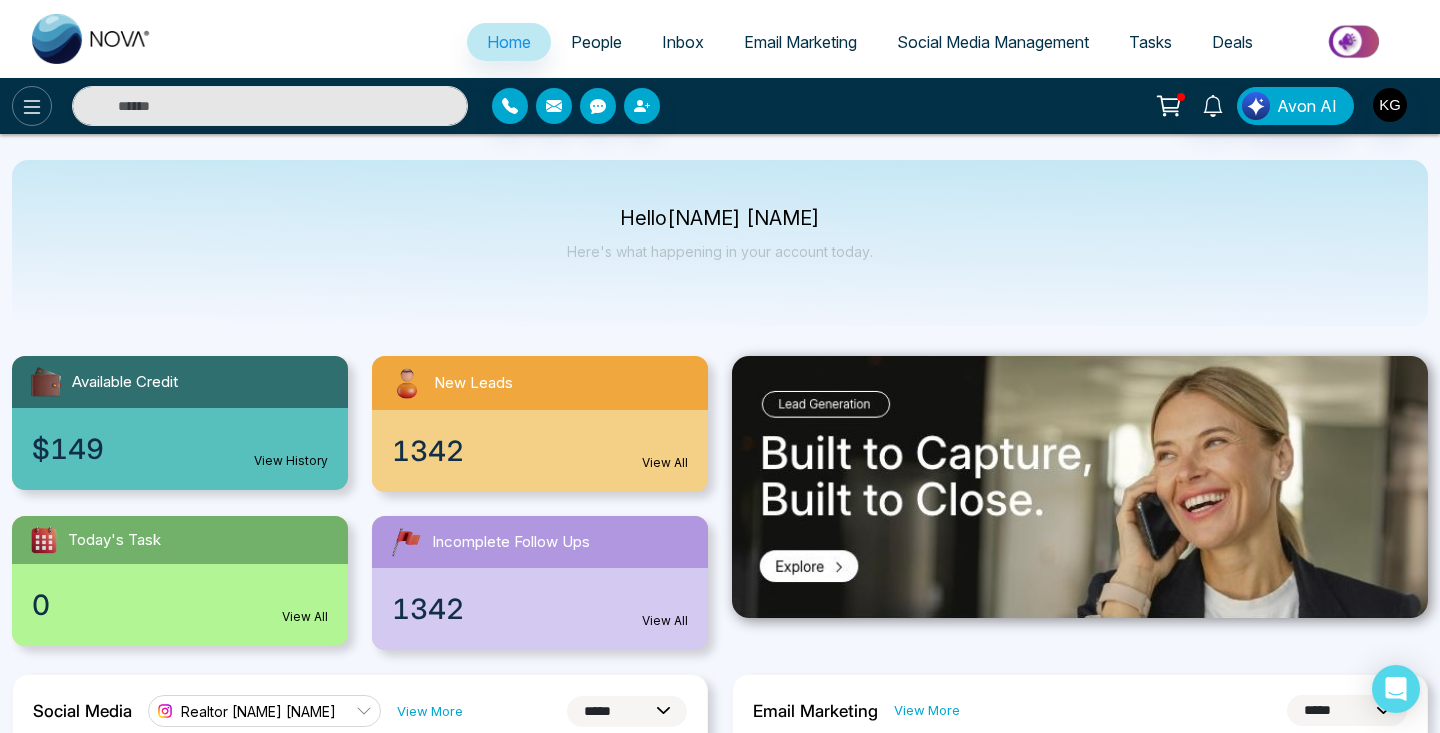 drag, startPoint x: 1172, startPoint y: 47, endPoint x: 20, endPoint y: 118, distance: 1154.1859 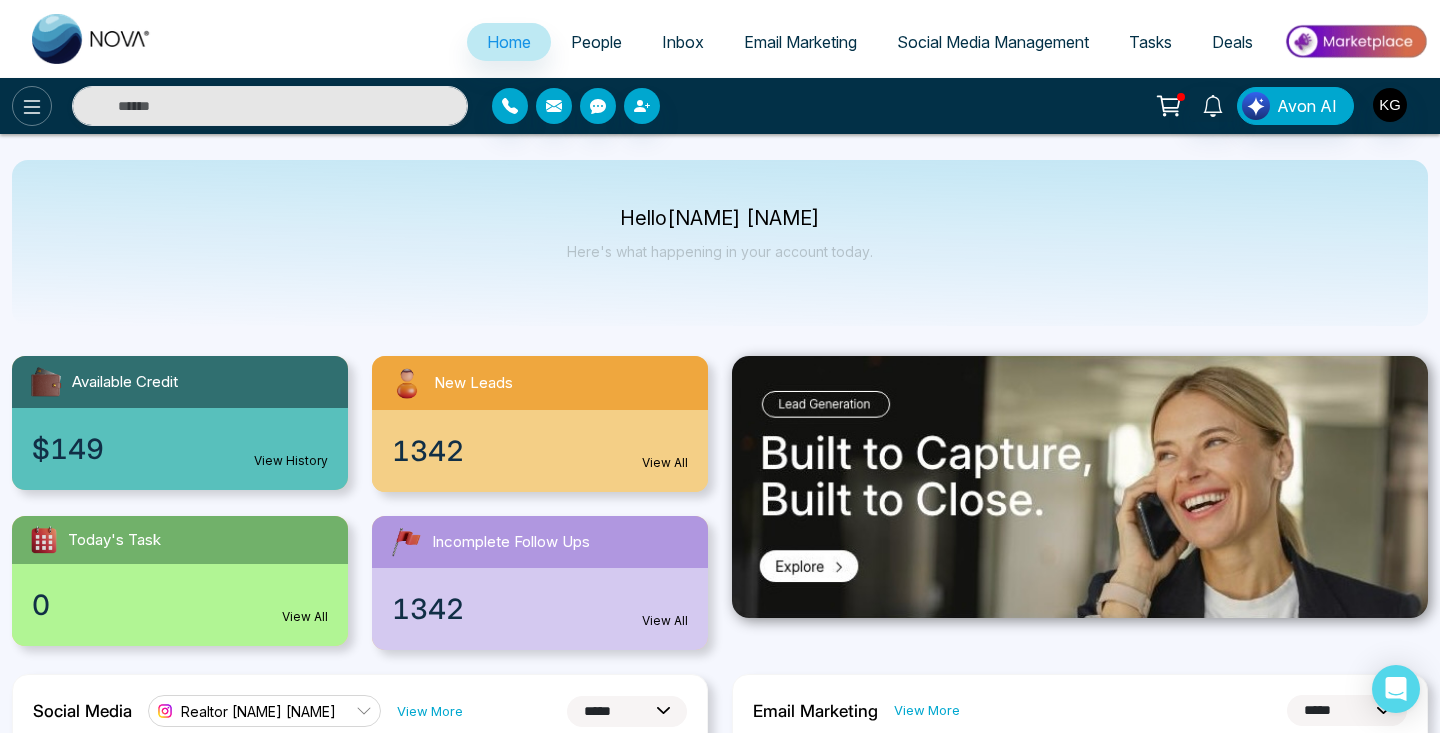 click 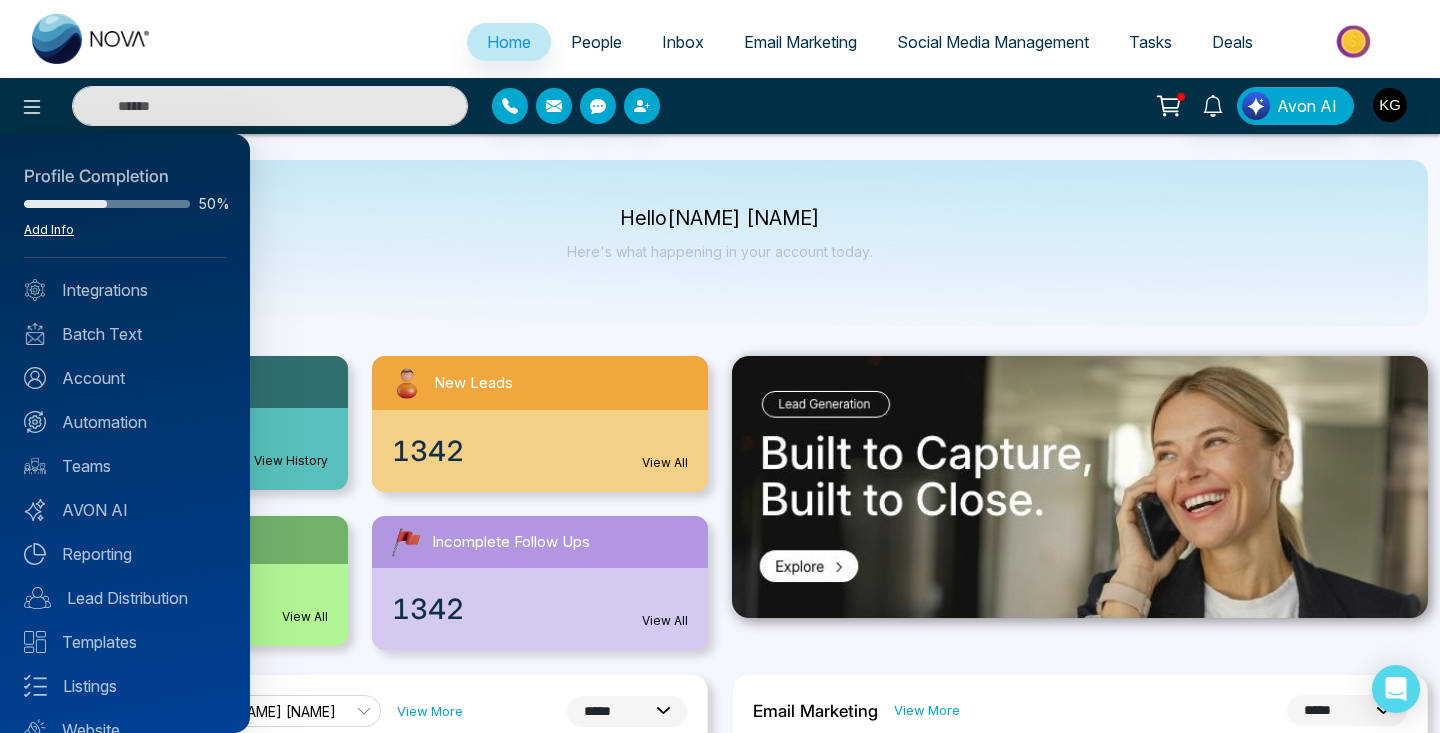 click on "Add Info" at bounding box center [49, 229] 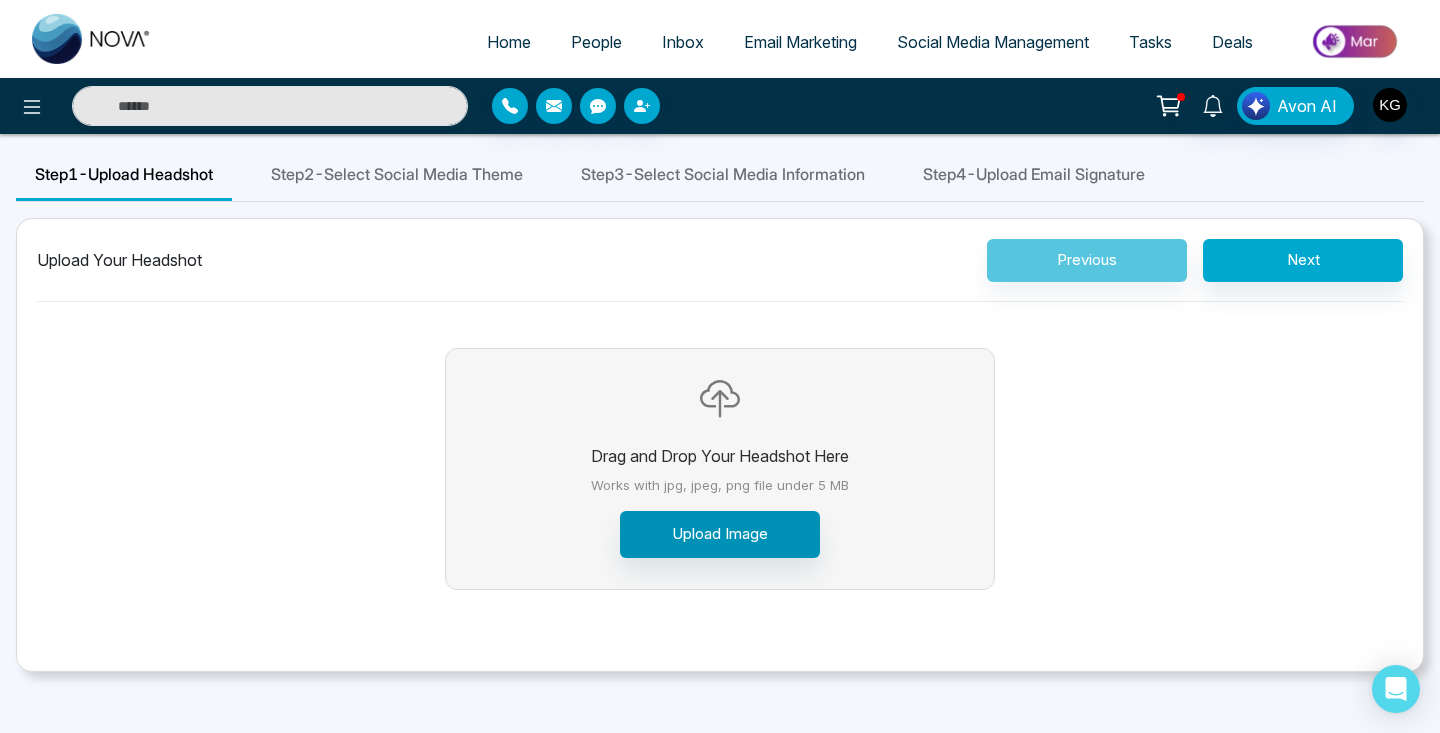 click on "Upload Image" at bounding box center [720, 534] 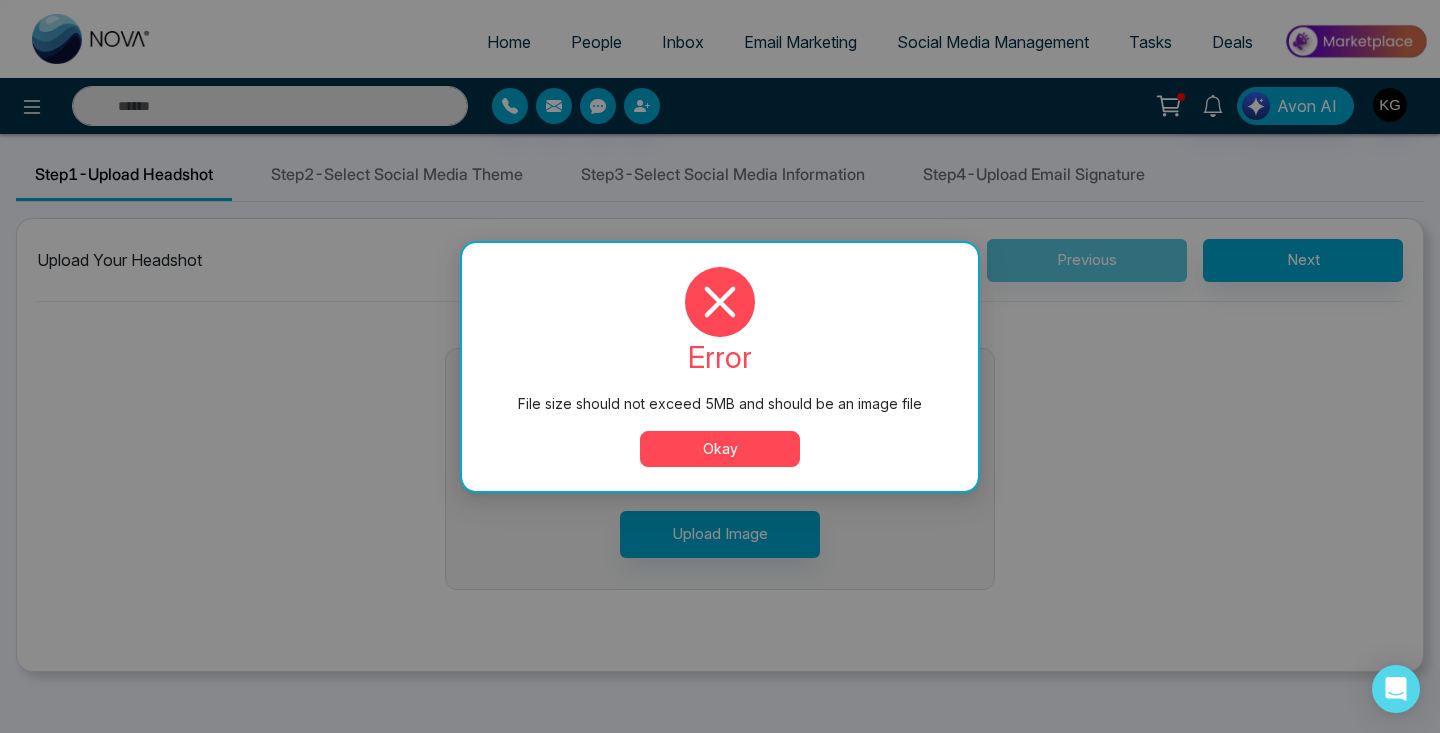 click on "Okay" at bounding box center (720, 449) 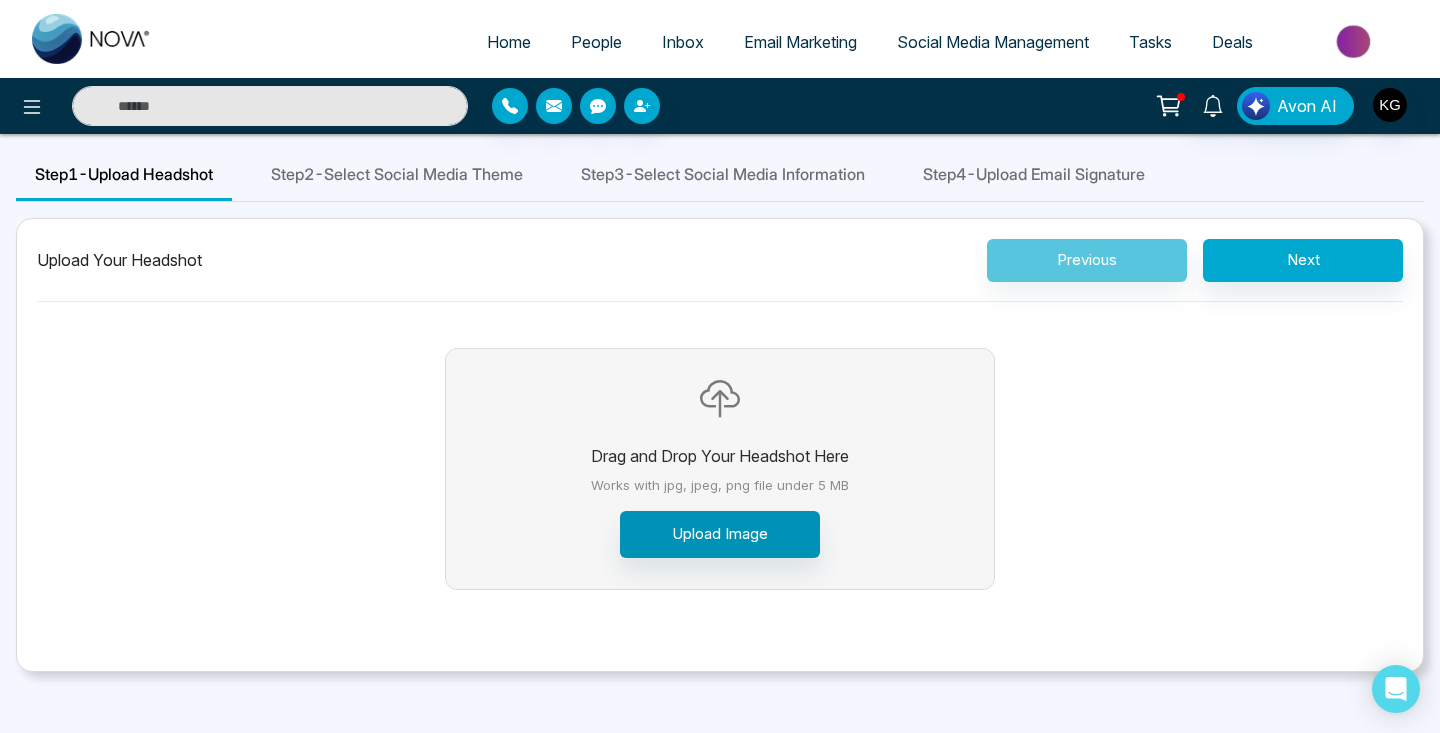 click on "Upload Image" at bounding box center (720, 534) 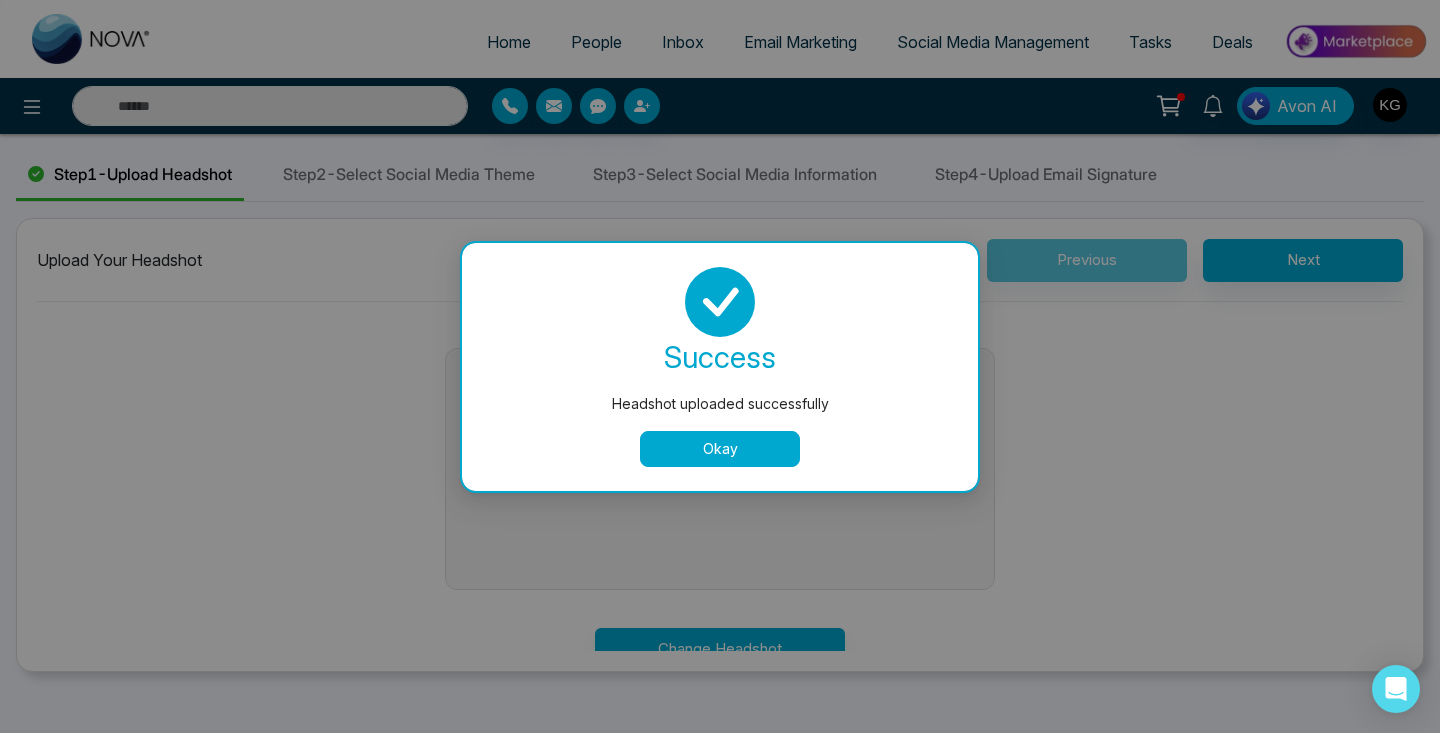 click on "Okay" at bounding box center [720, 449] 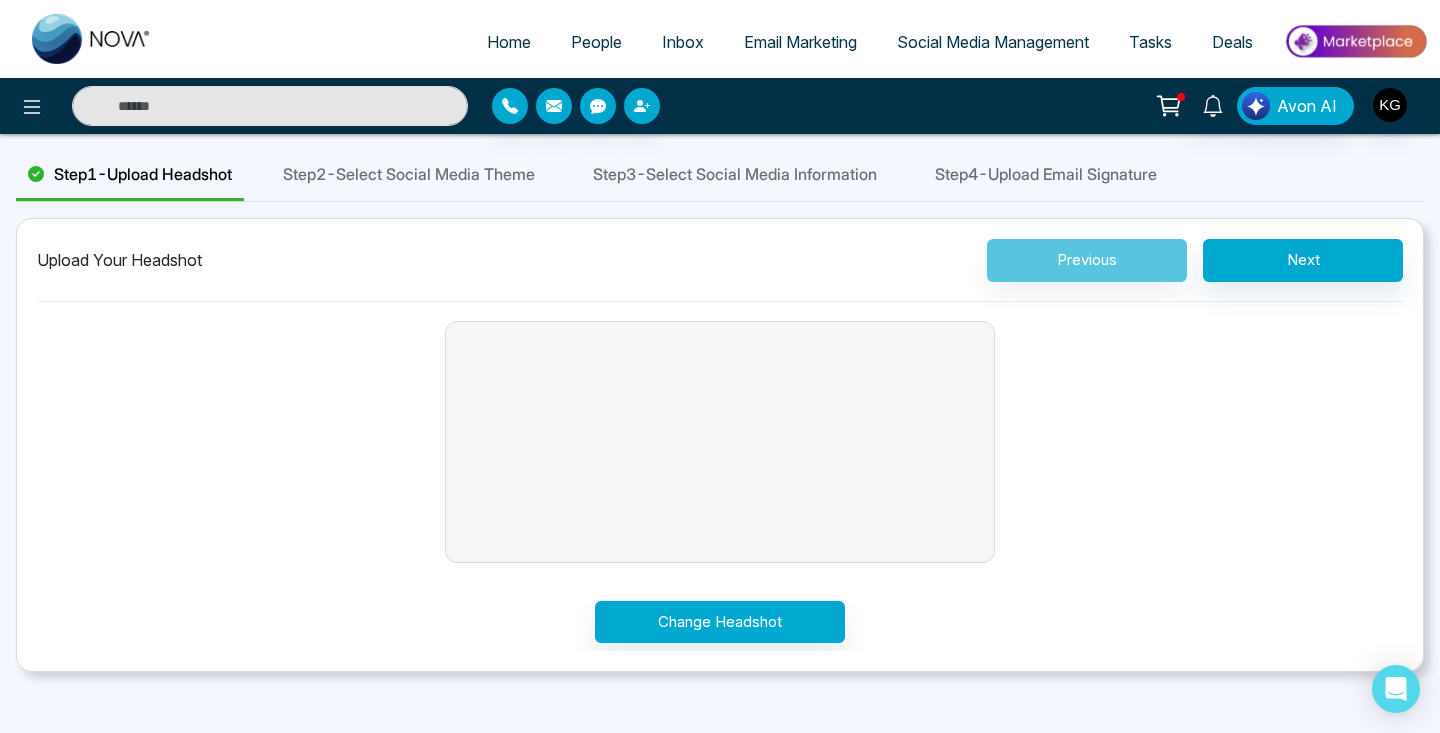 scroll, scrollTop: 26, scrollLeft: 0, axis: vertical 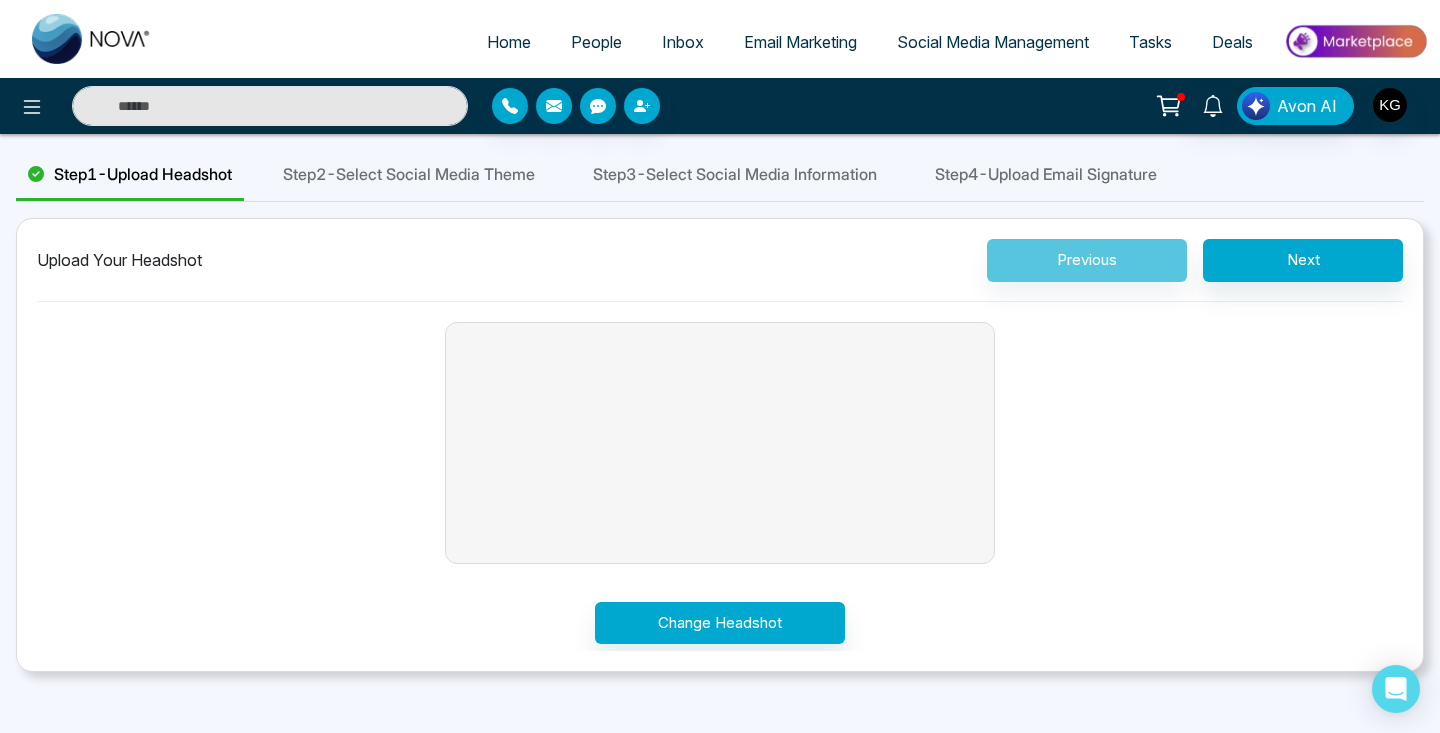 click on "Next" at bounding box center (1303, 260) 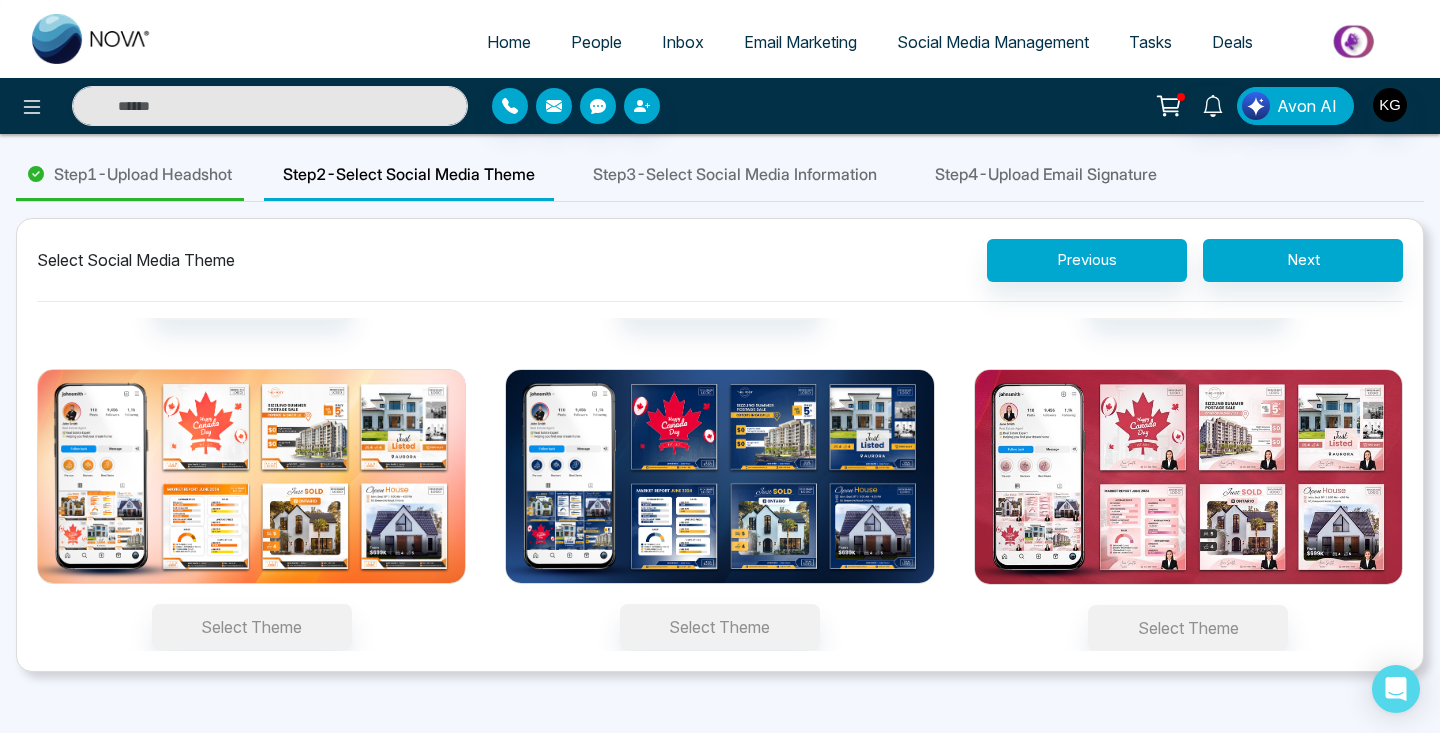 scroll, scrollTop: 326, scrollLeft: 0, axis: vertical 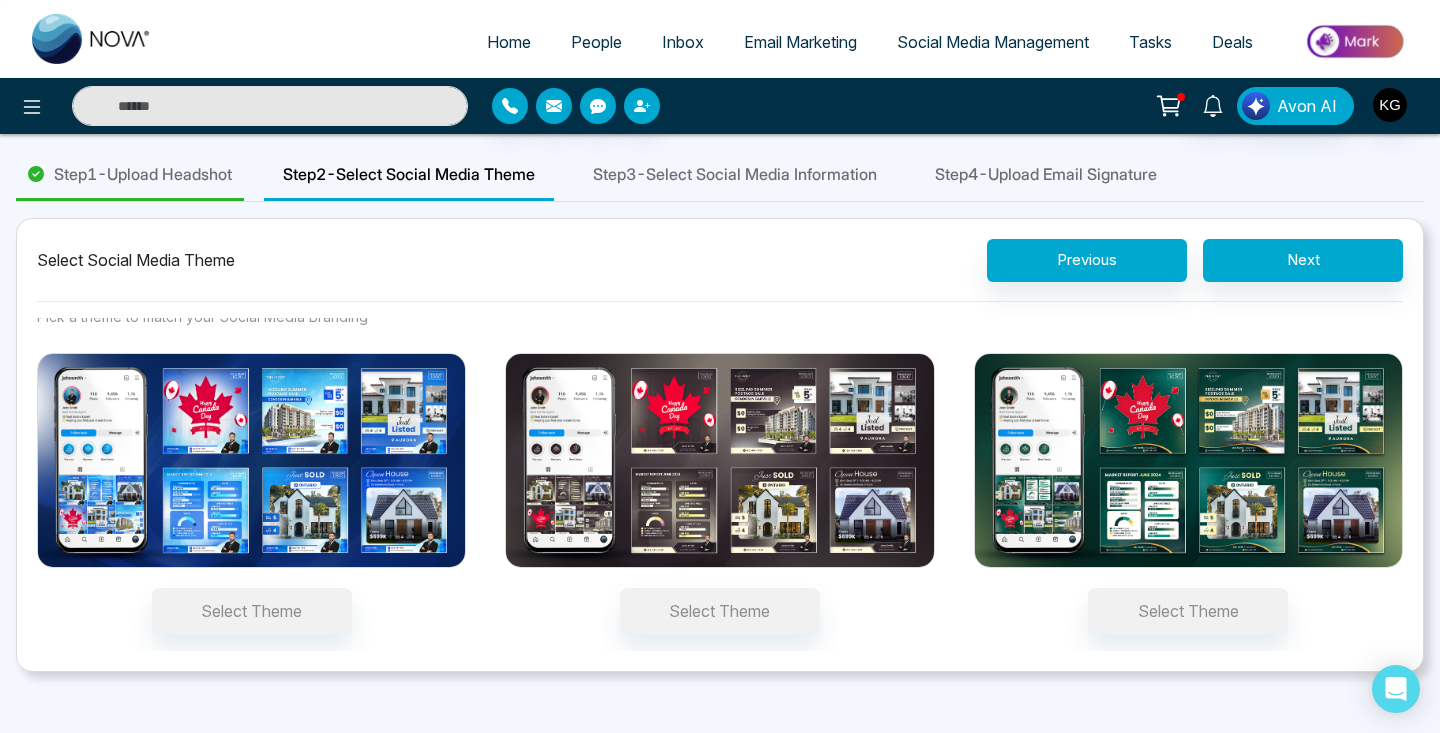 click at bounding box center (251, 460) 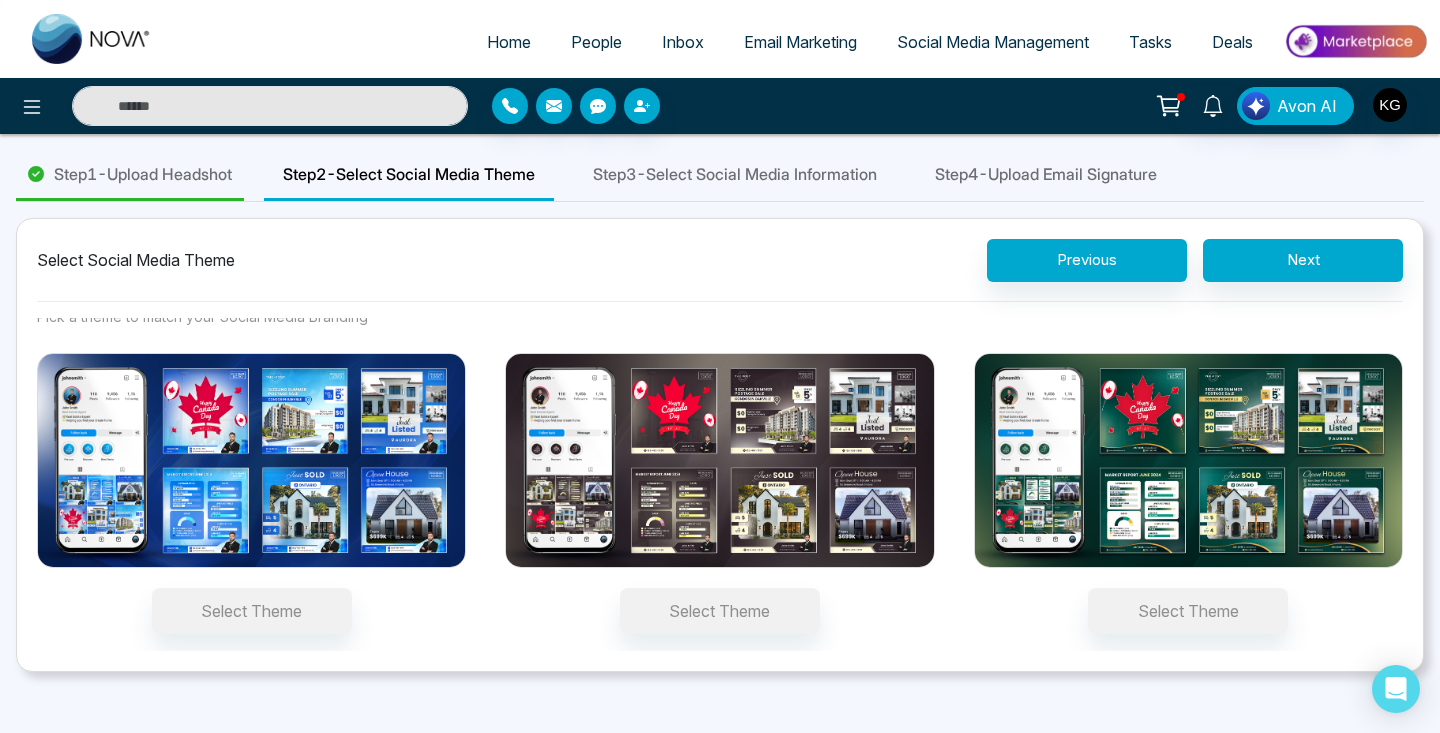 click on "Select Theme" at bounding box center [252, 611] 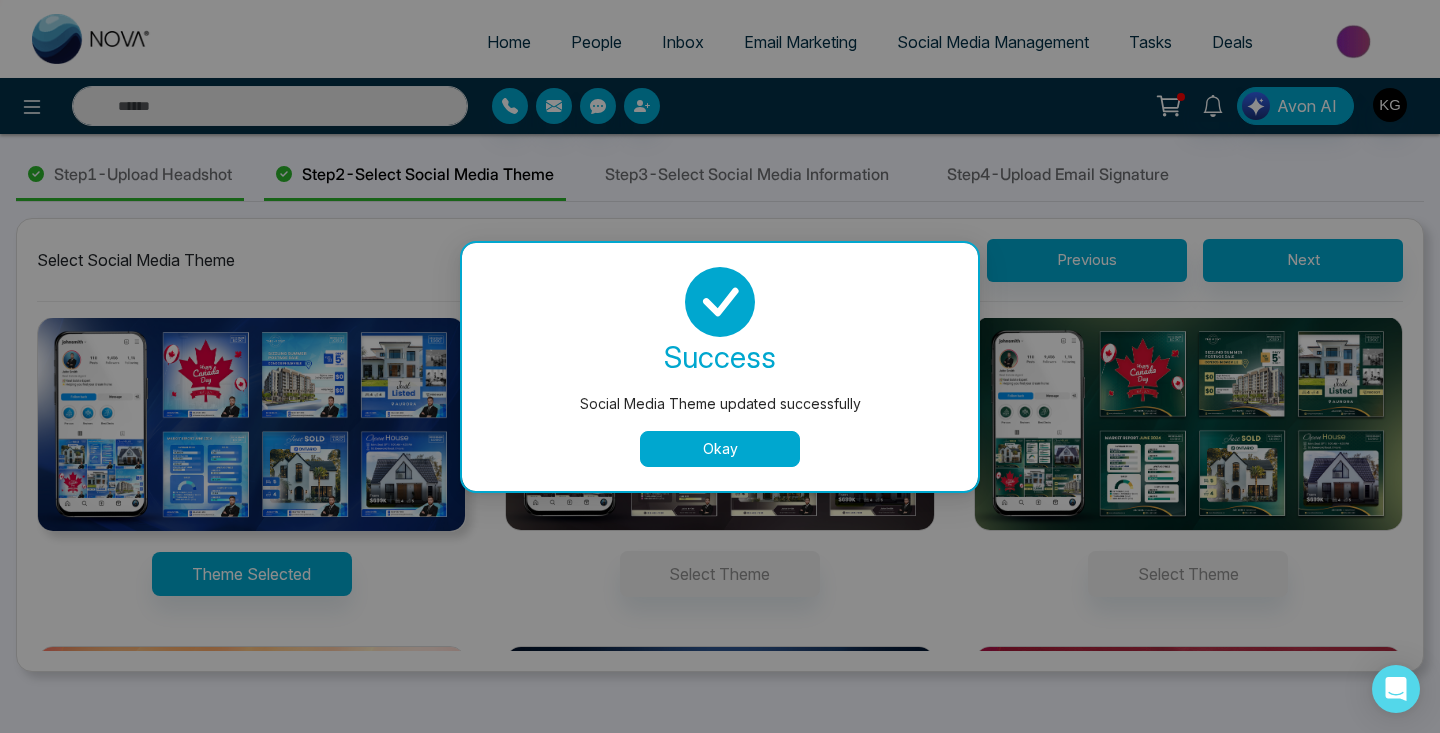 click on "Okay" at bounding box center (720, 449) 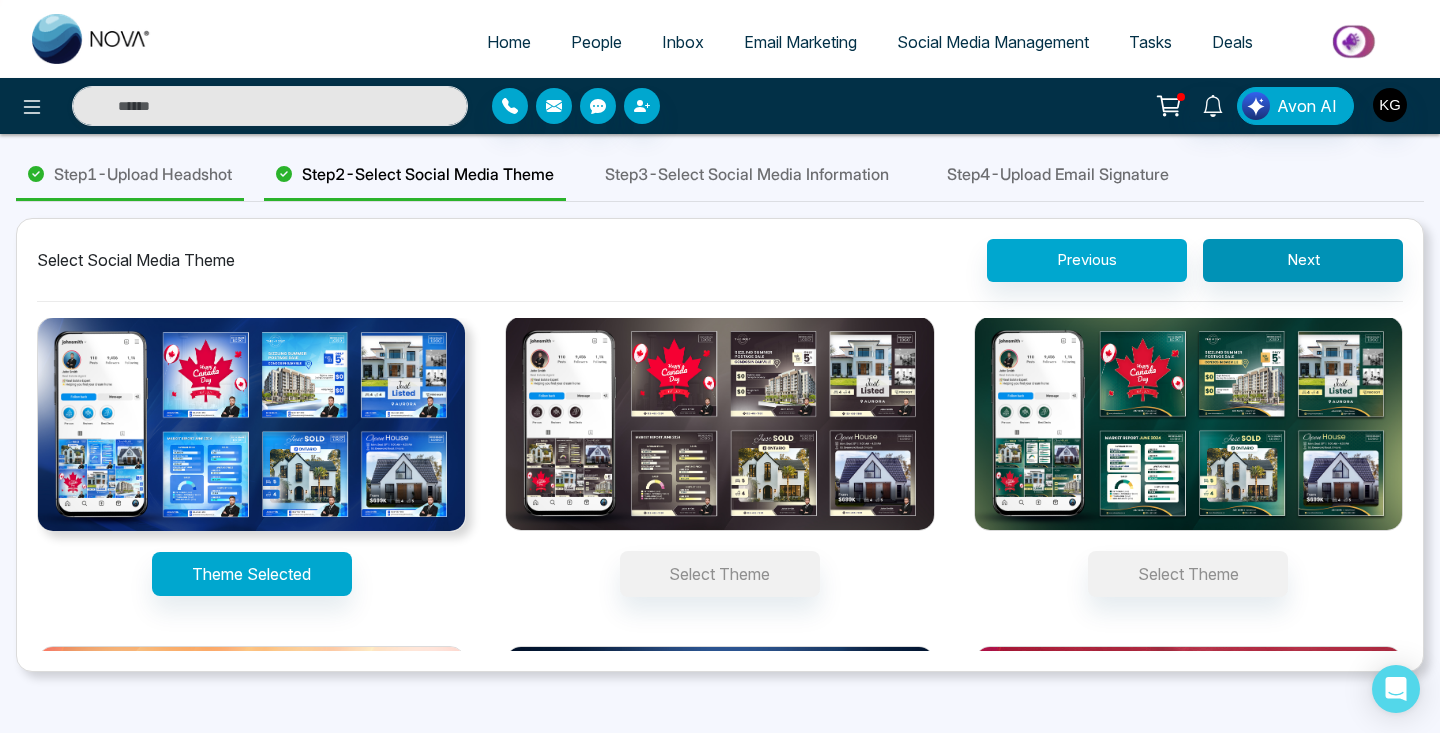 click on "Next" at bounding box center (1303, 260) 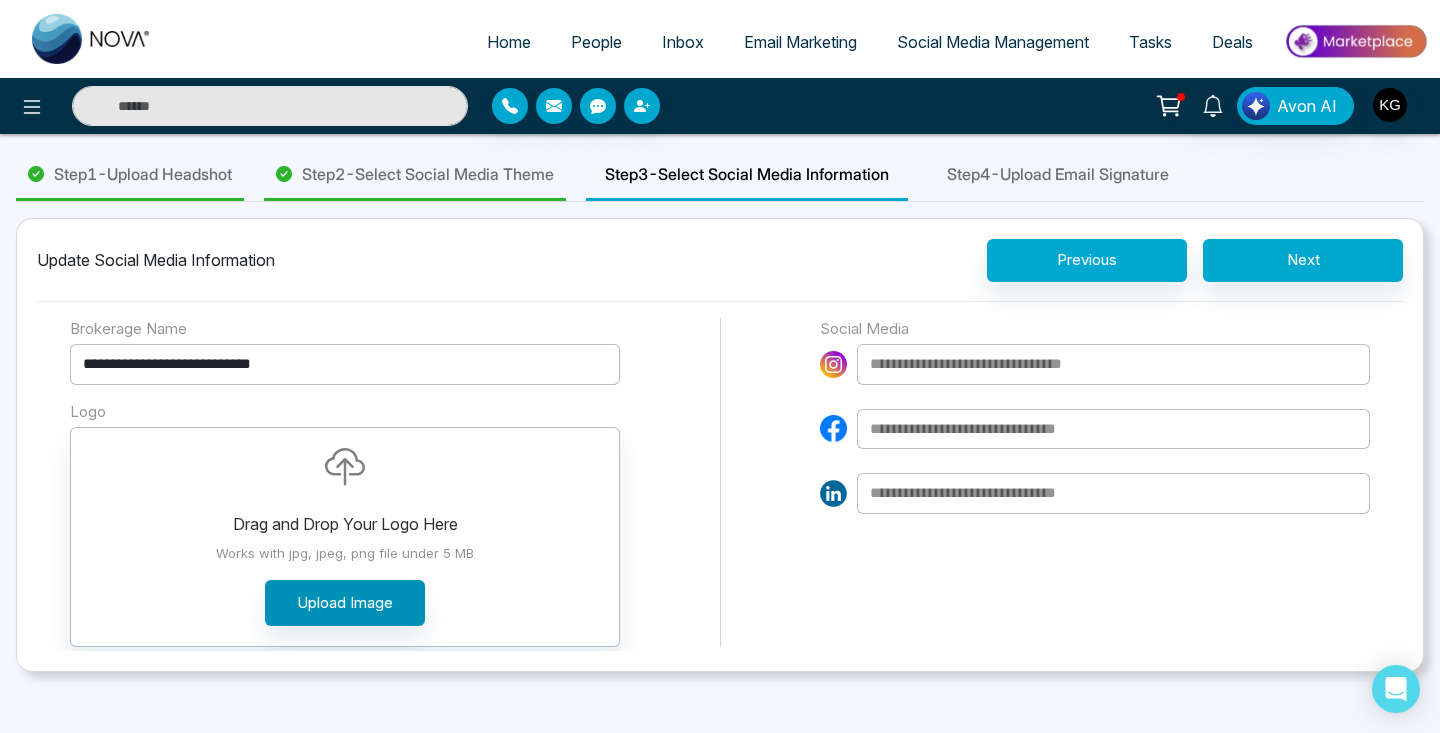click on "Upload Image" at bounding box center [345, 603] 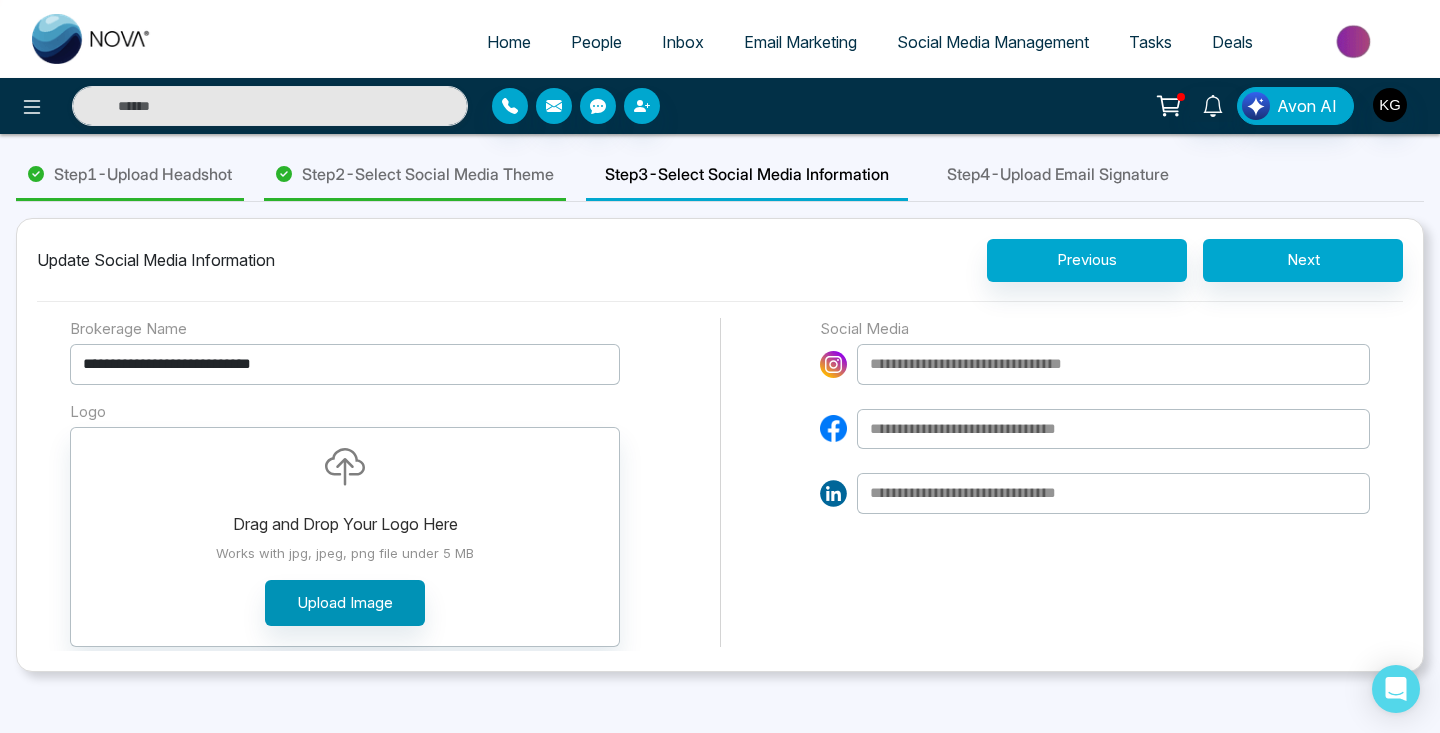 click on "Upload Image" at bounding box center (345, 603) 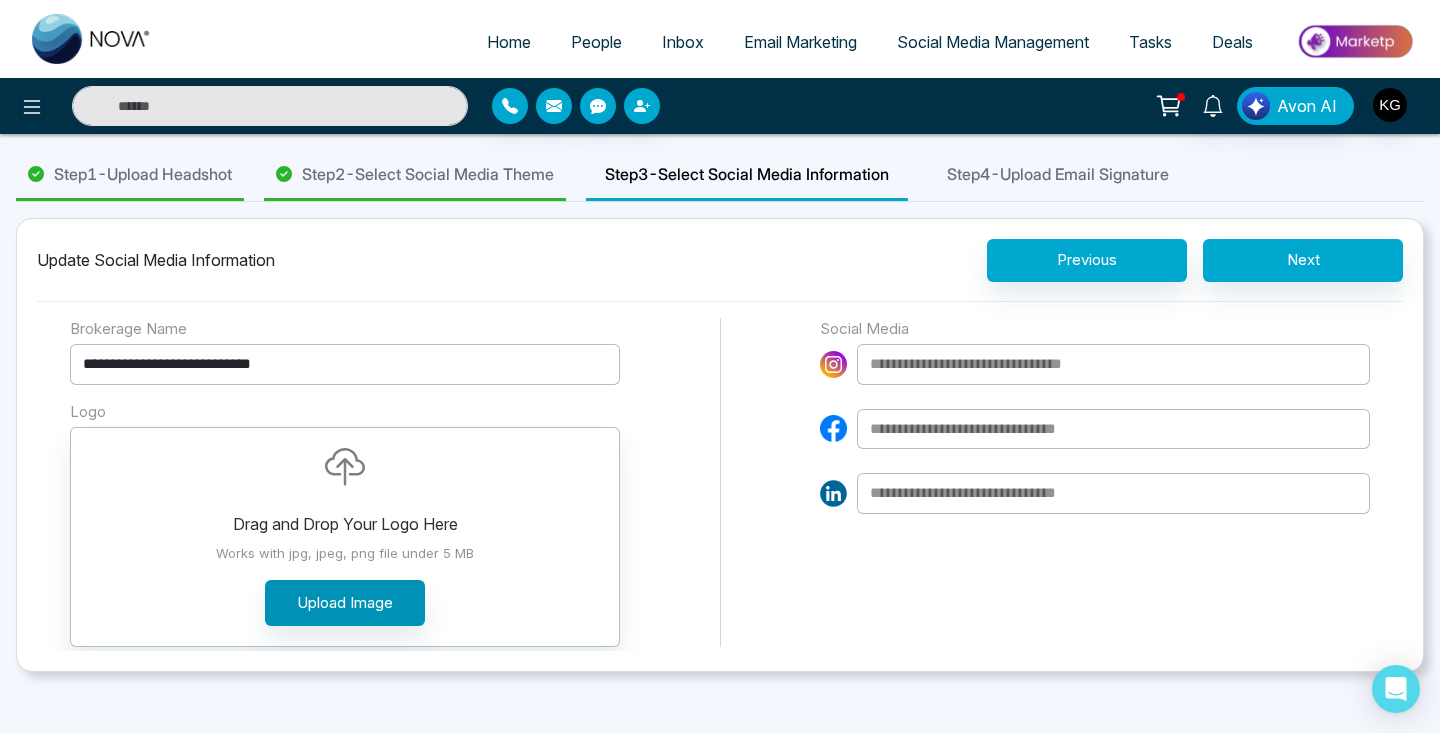 click on "Upload Image" at bounding box center [345, 603] 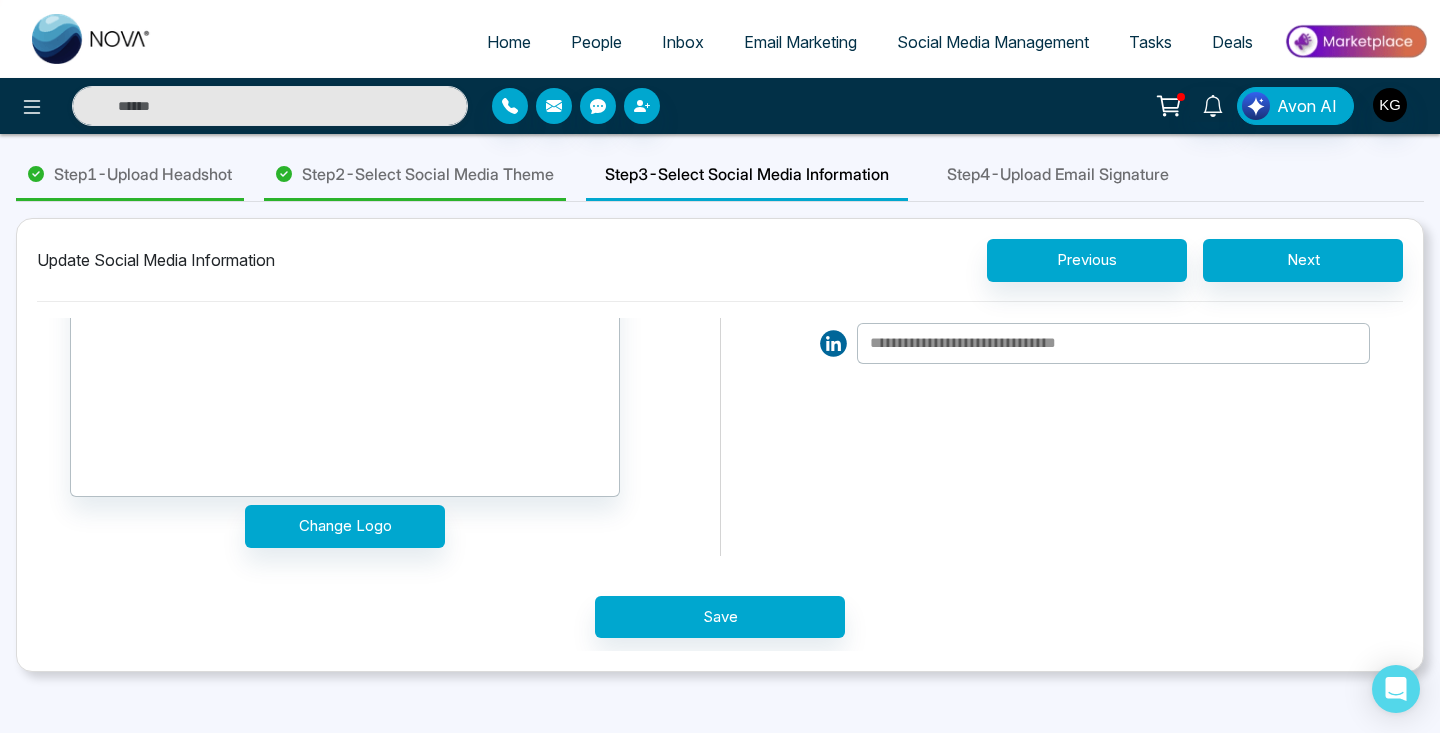 scroll, scrollTop: 0, scrollLeft: 0, axis: both 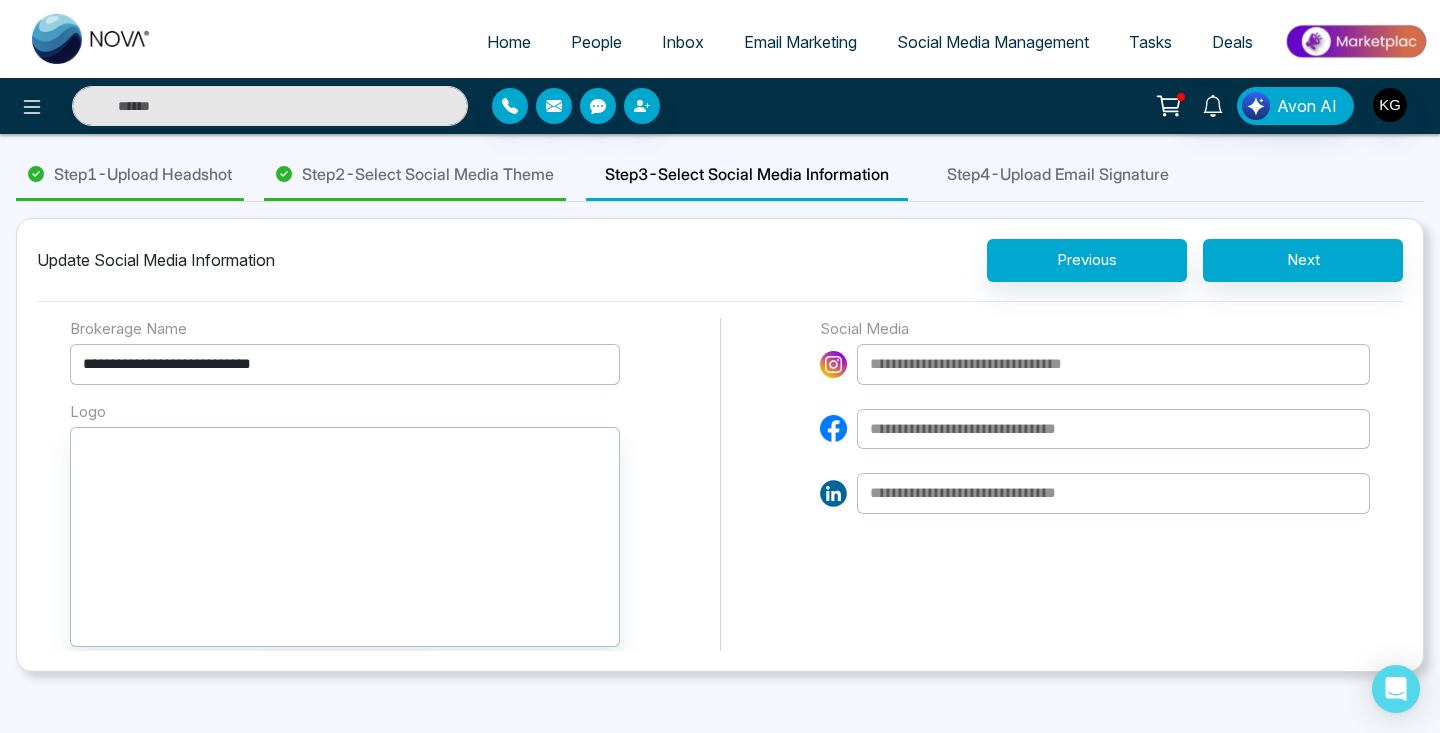 click at bounding box center (1113, 364) 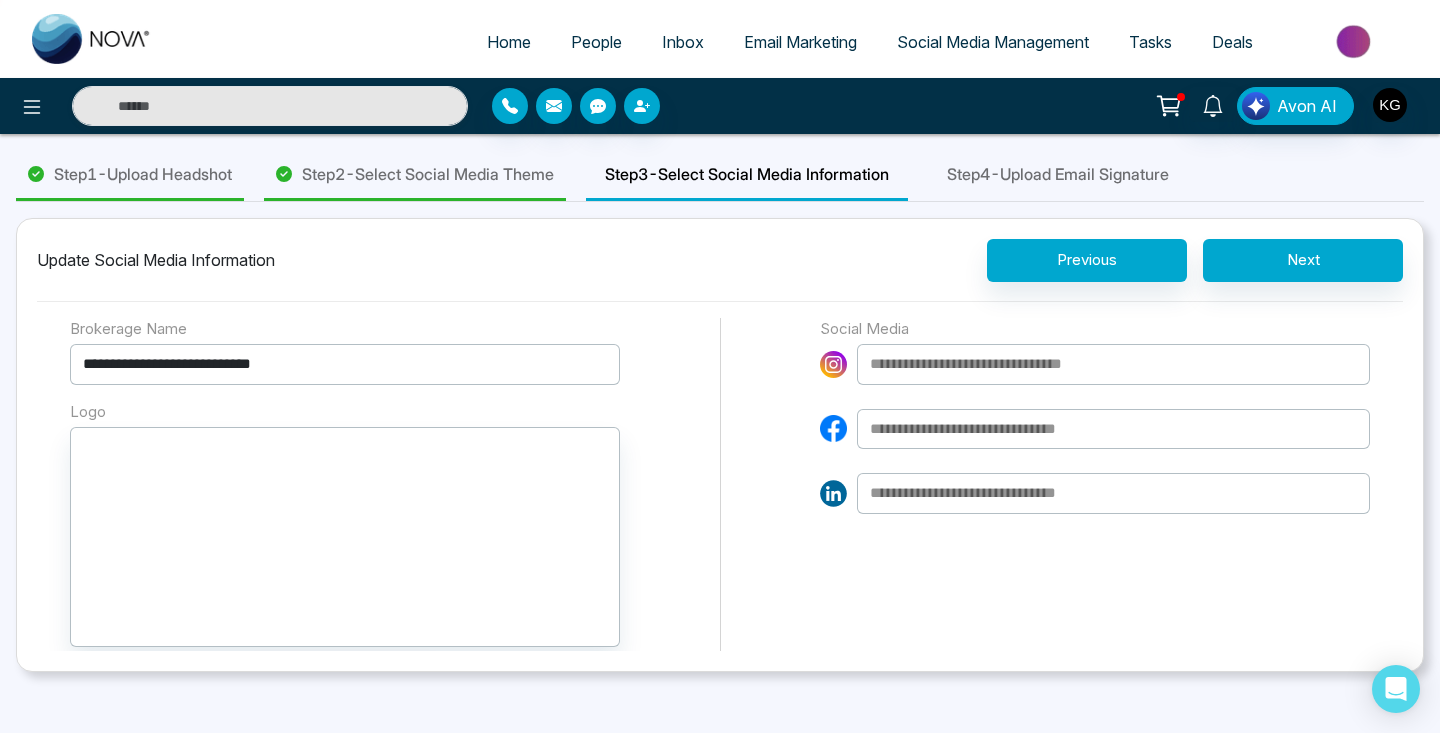 paste on "**********" 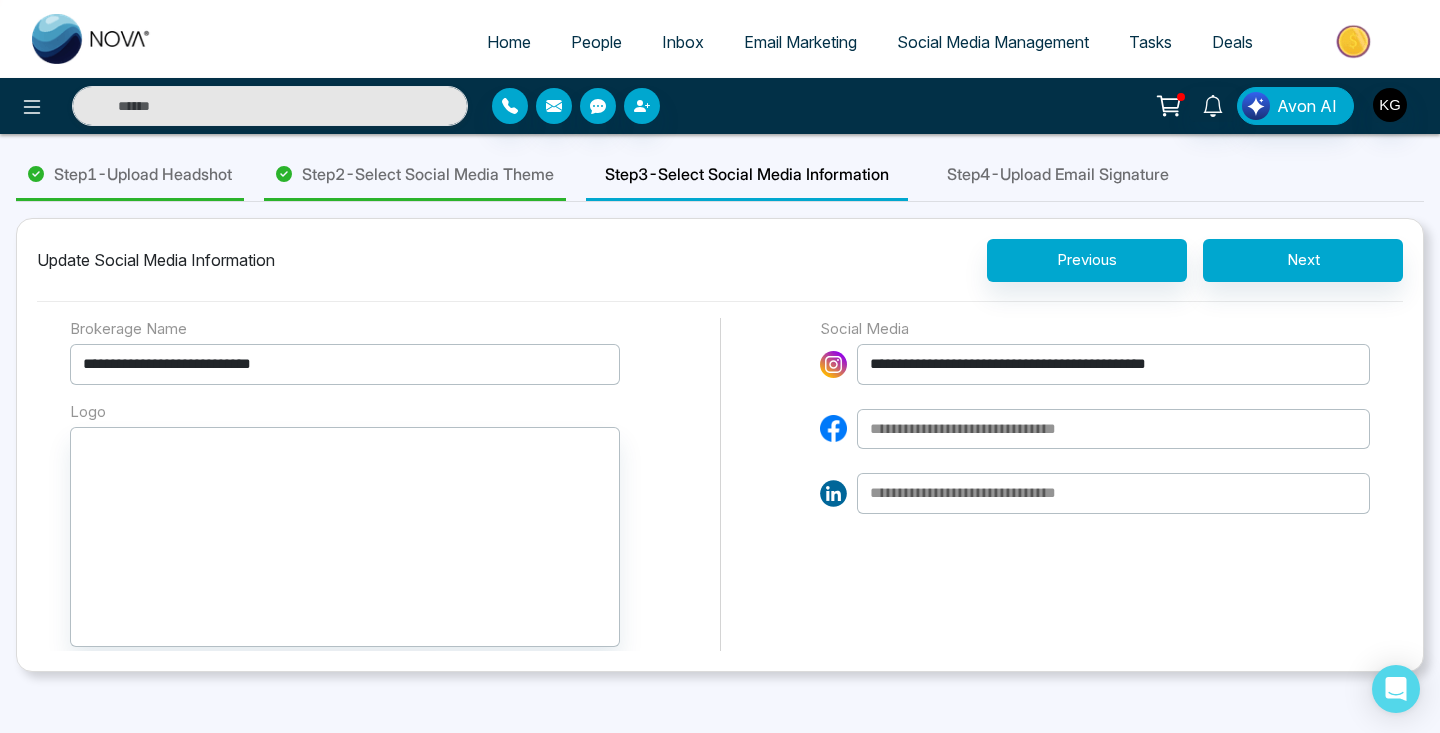 type on "**********" 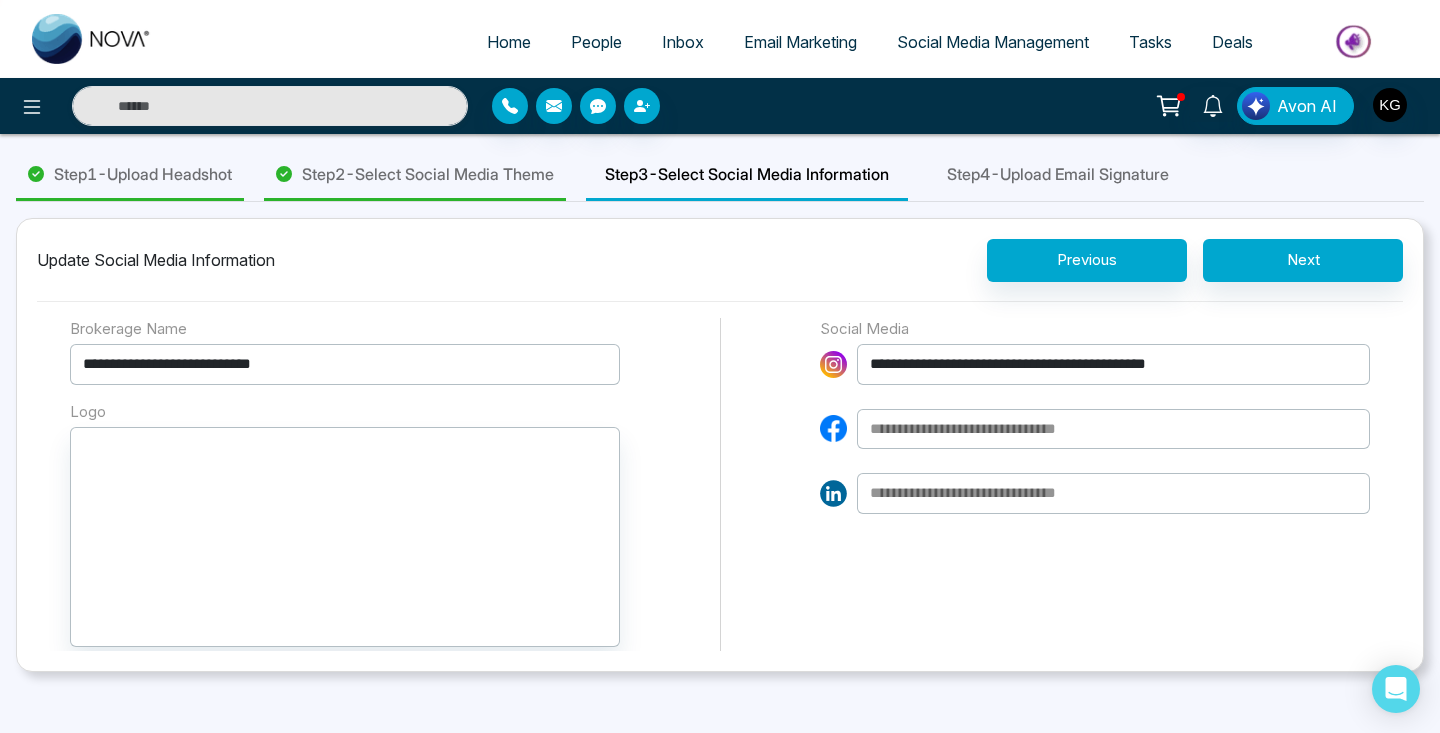 click at bounding box center (1113, 429) 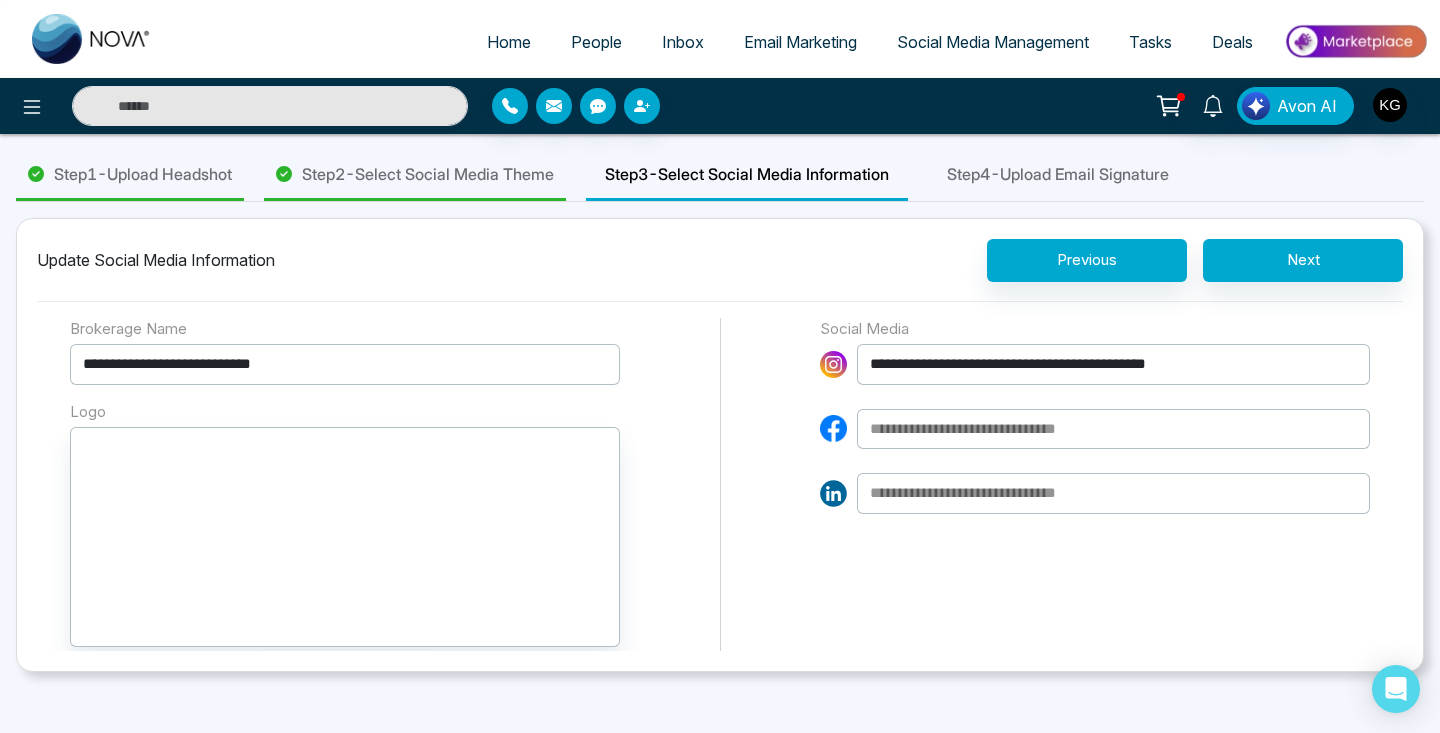 paste on "**********" 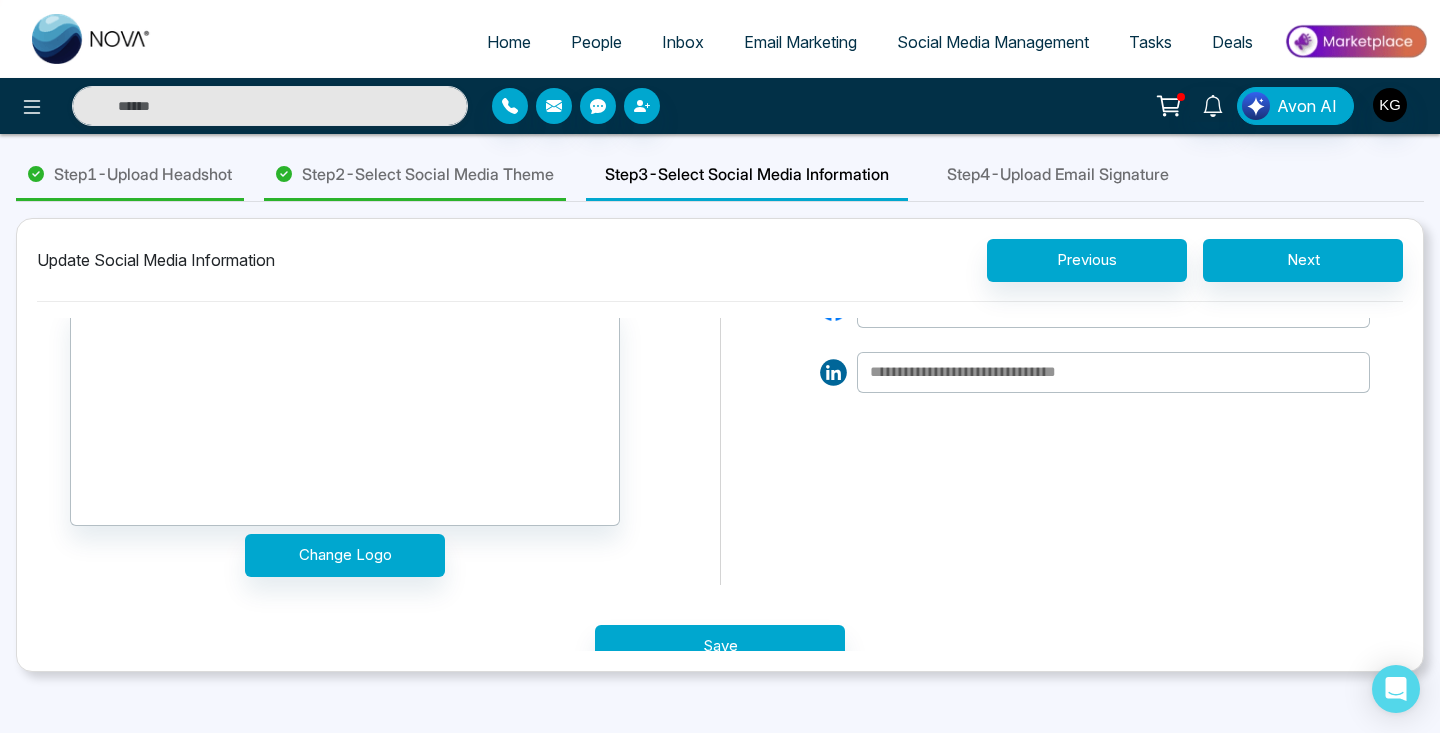 scroll, scrollTop: 149, scrollLeft: 0, axis: vertical 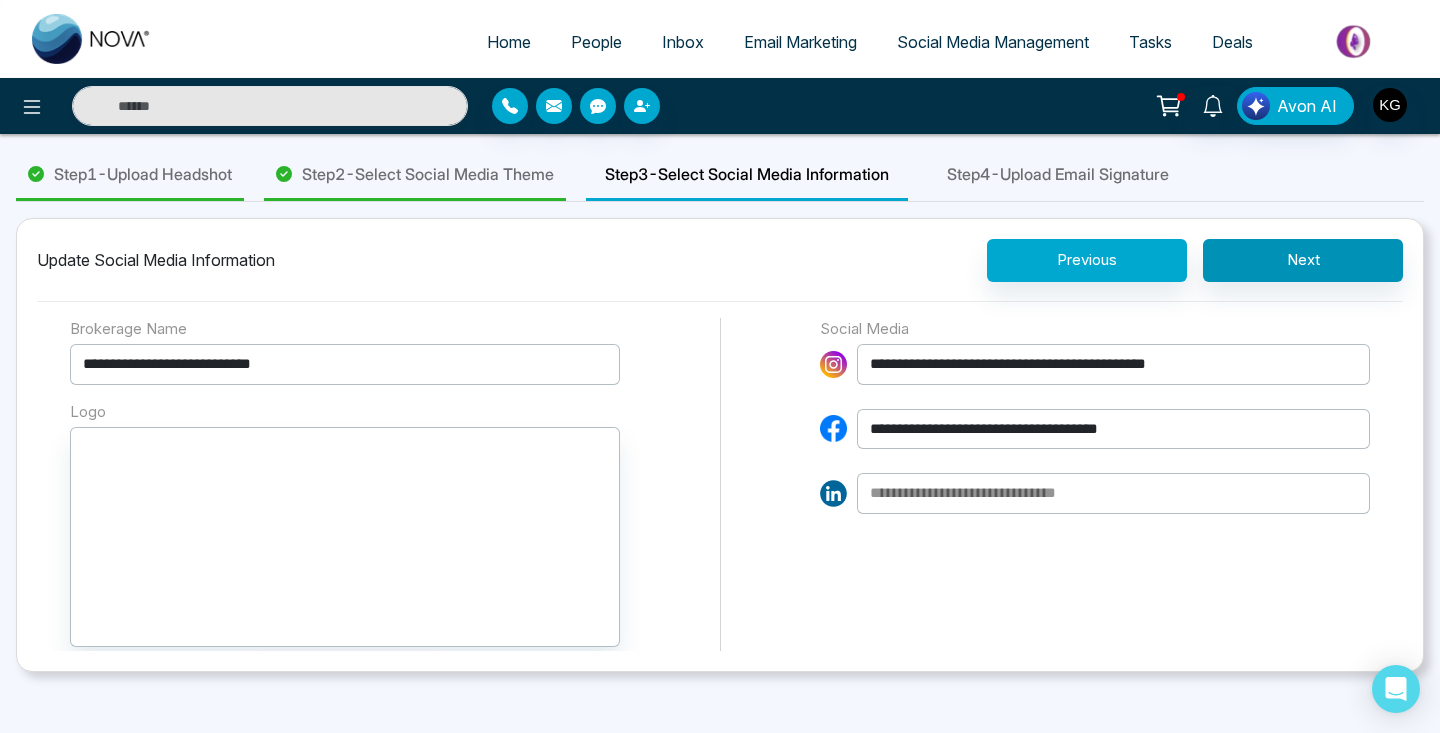 type on "**********" 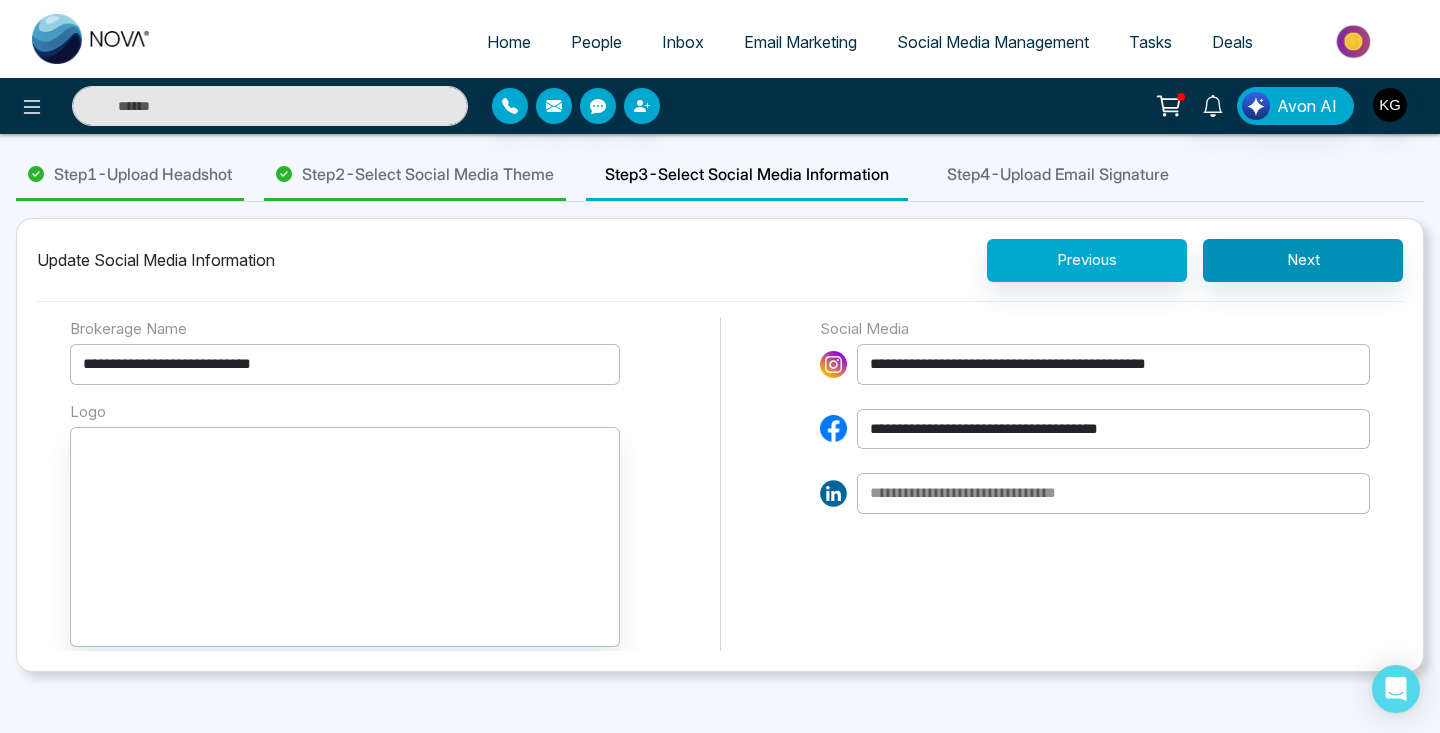 click on "Next" at bounding box center [1303, 260] 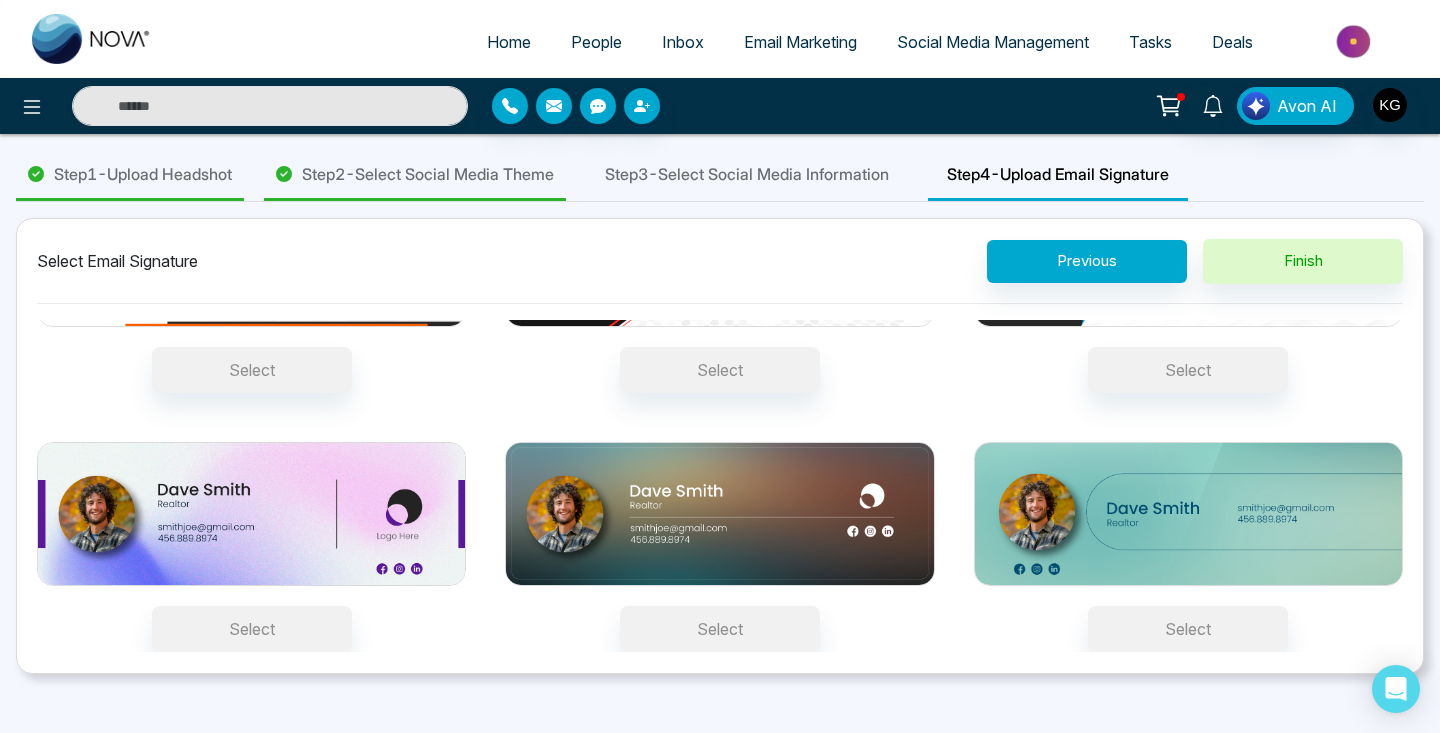 scroll, scrollTop: 146, scrollLeft: 0, axis: vertical 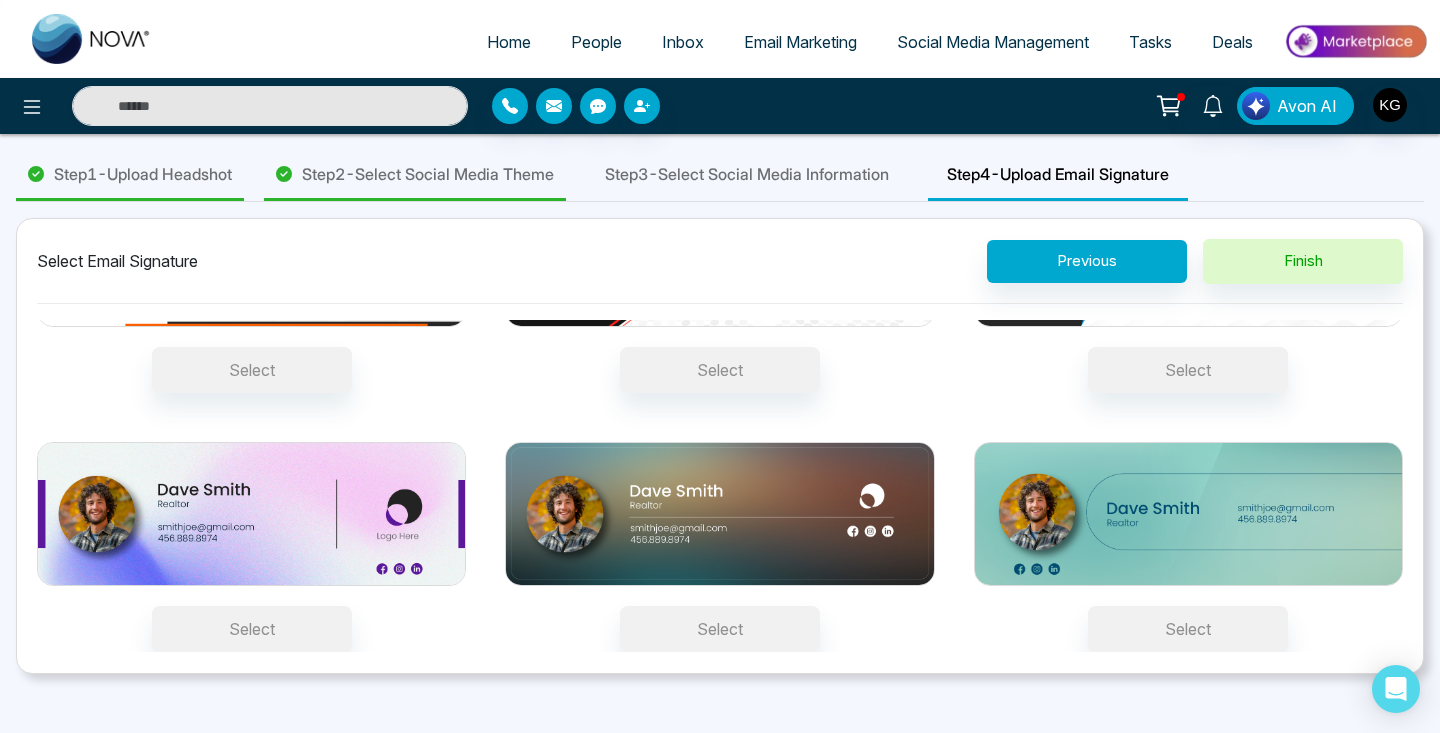 click on "Select" at bounding box center (252, 629) 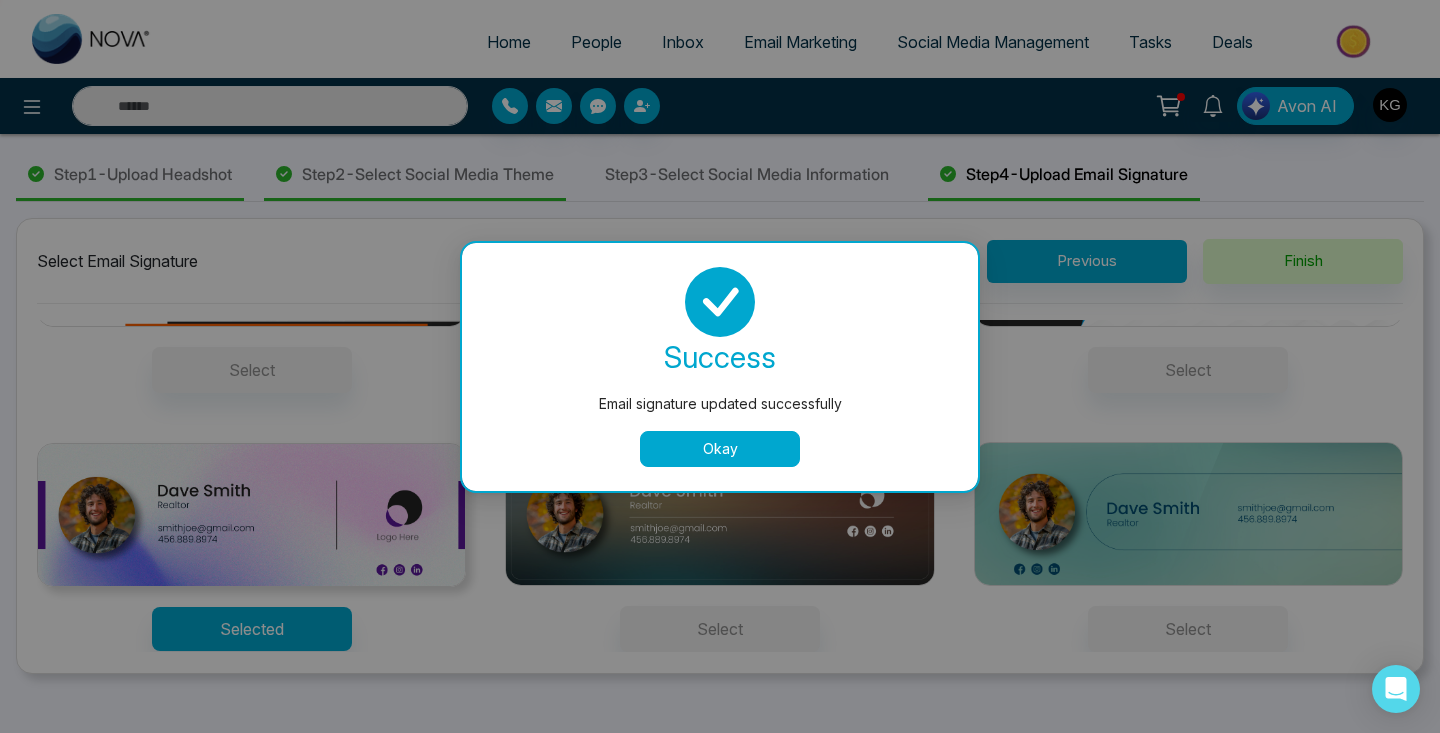 click on "Okay" at bounding box center [720, 449] 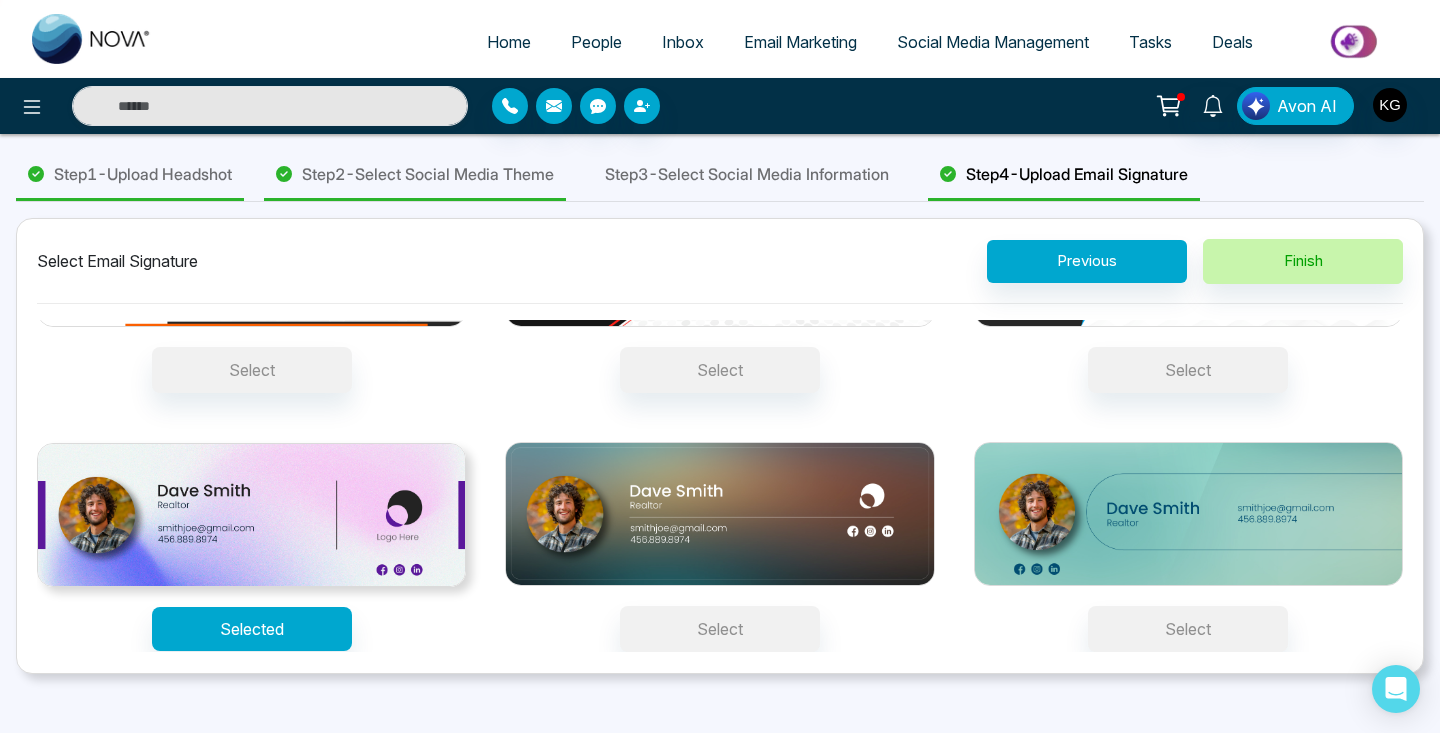 click on "Finish" at bounding box center (1303, 261) 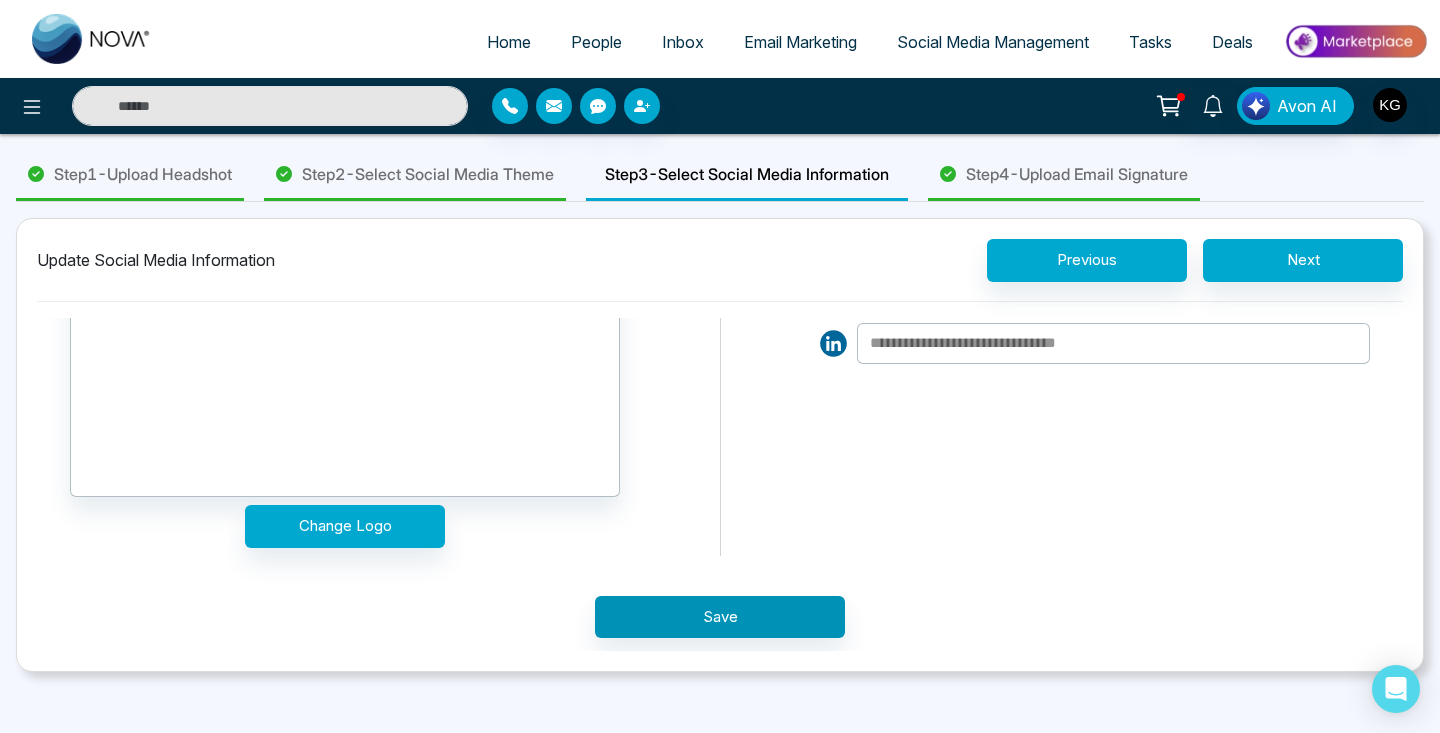 scroll, scrollTop: 149, scrollLeft: 0, axis: vertical 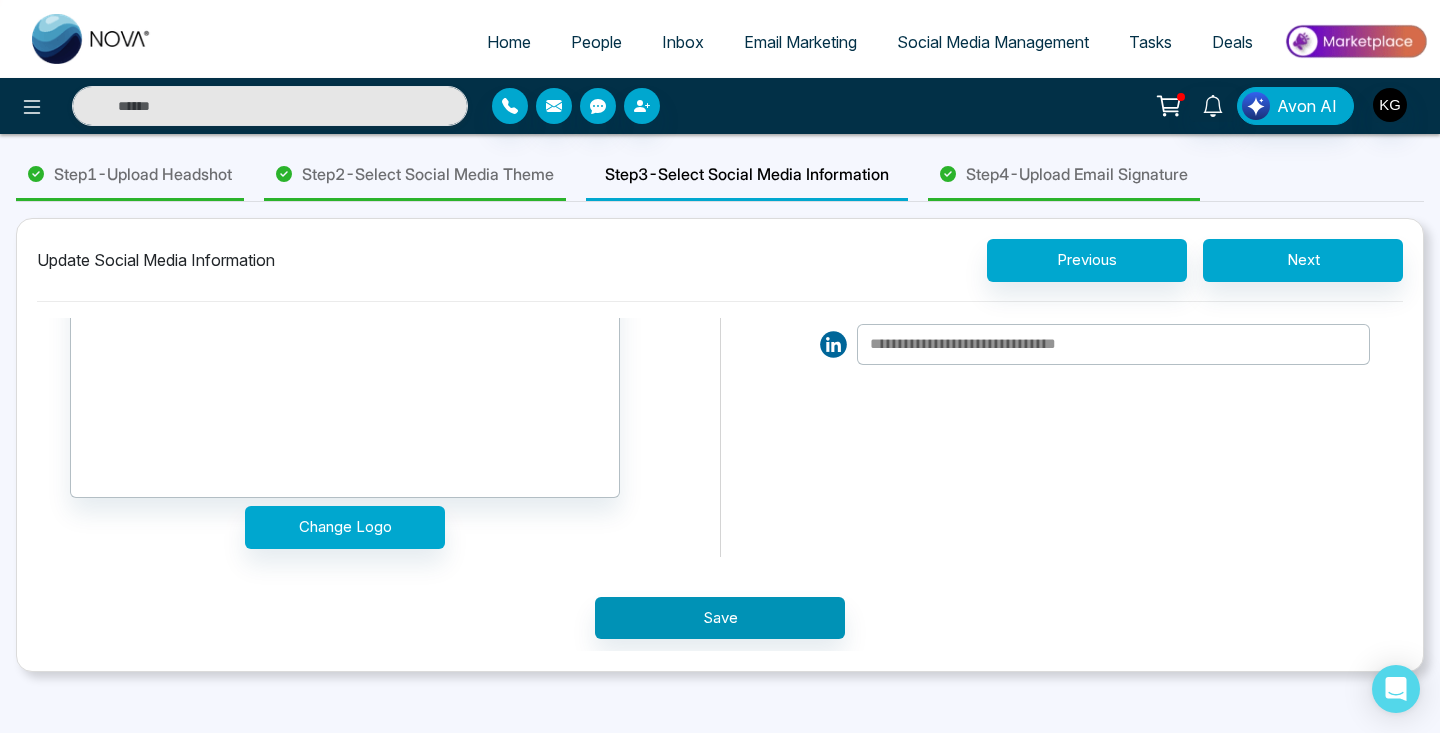 click on "Save" at bounding box center [720, 618] 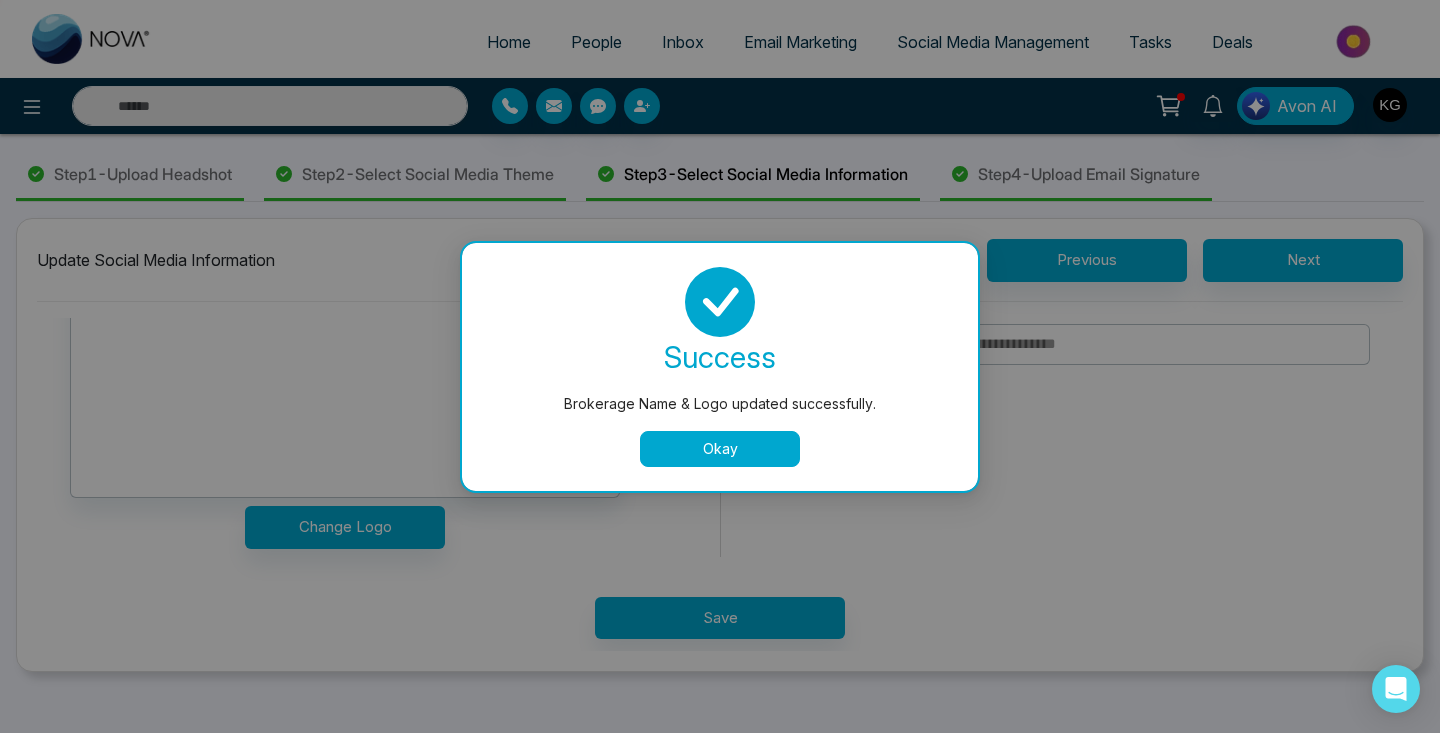 click on "Okay" at bounding box center (720, 449) 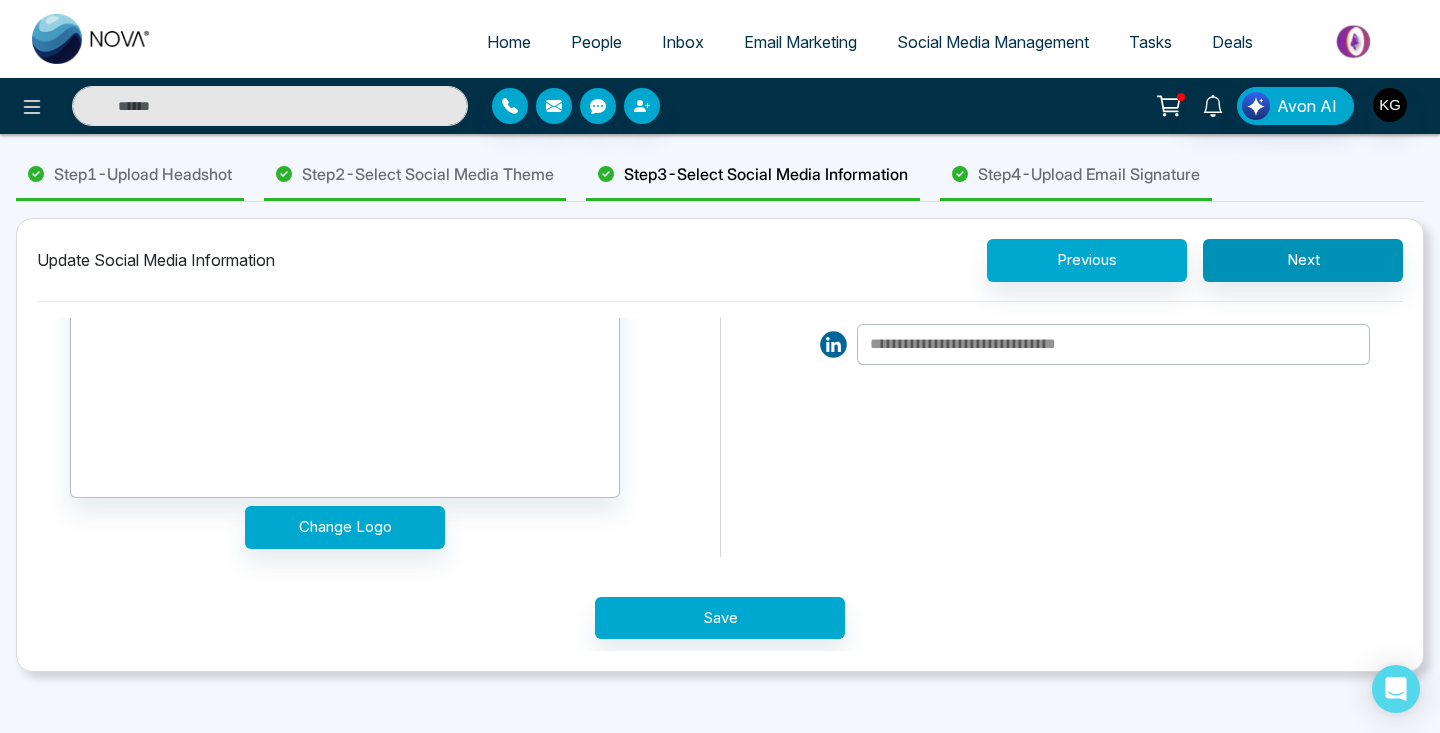 click on "Next" at bounding box center (1303, 260) 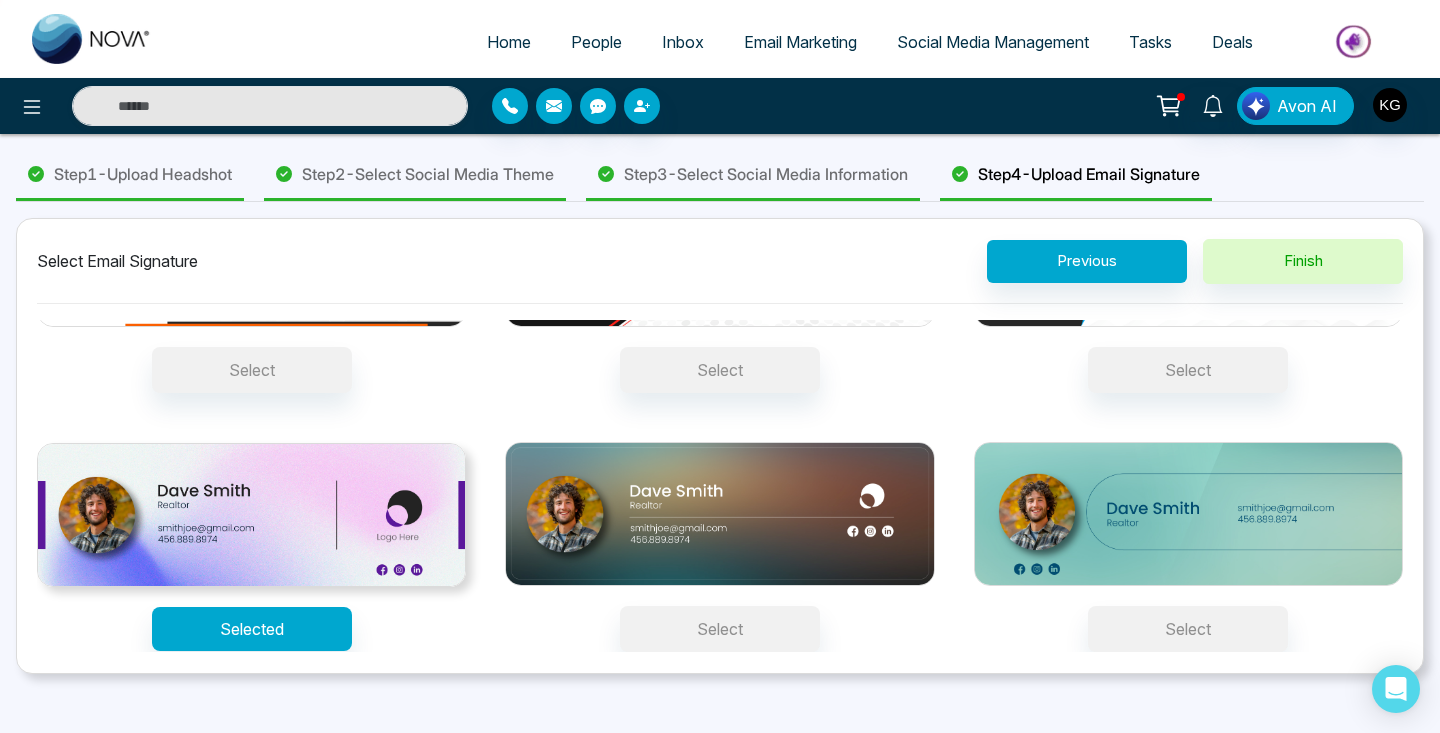 scroll, scrollTop: 146, scrollLeft: 0, axis: vertical 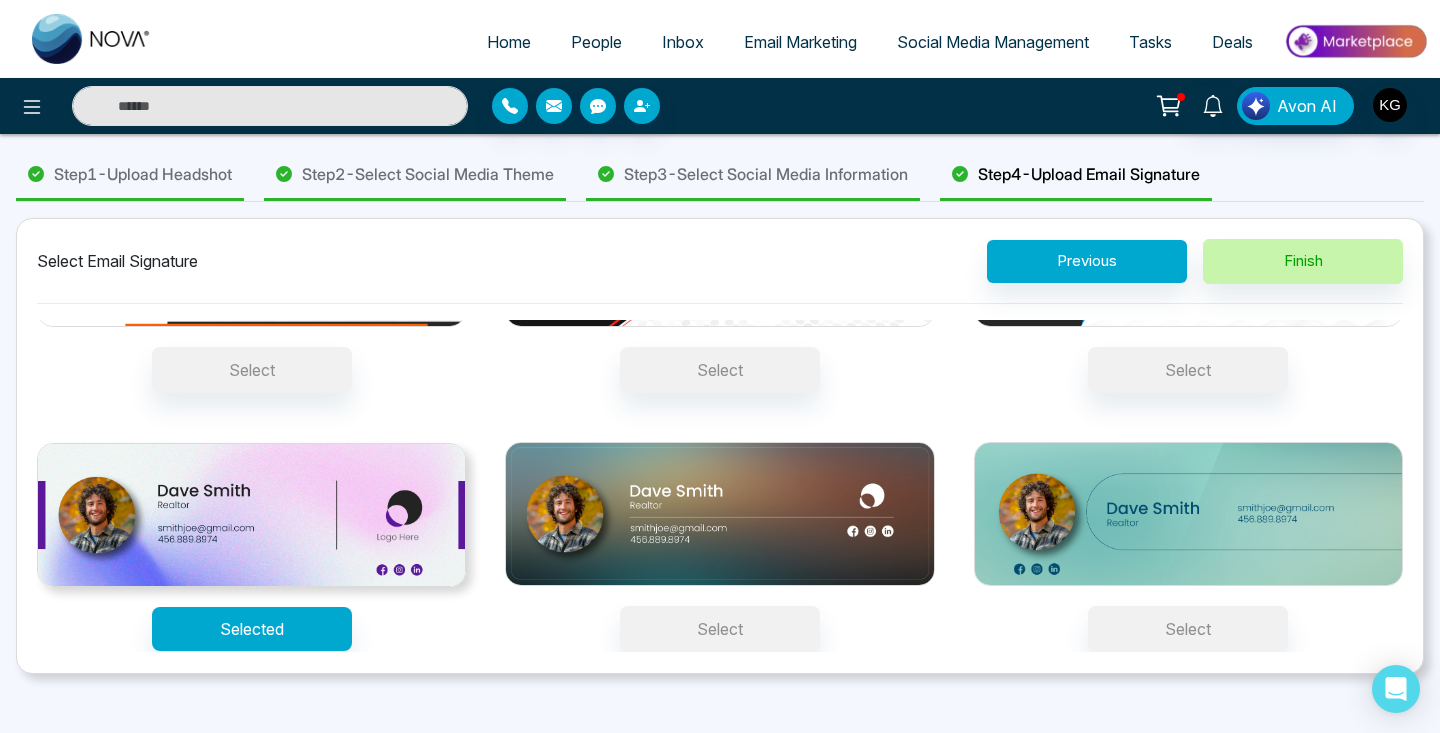 click on "Finish" at bounding box center [1303, 261] 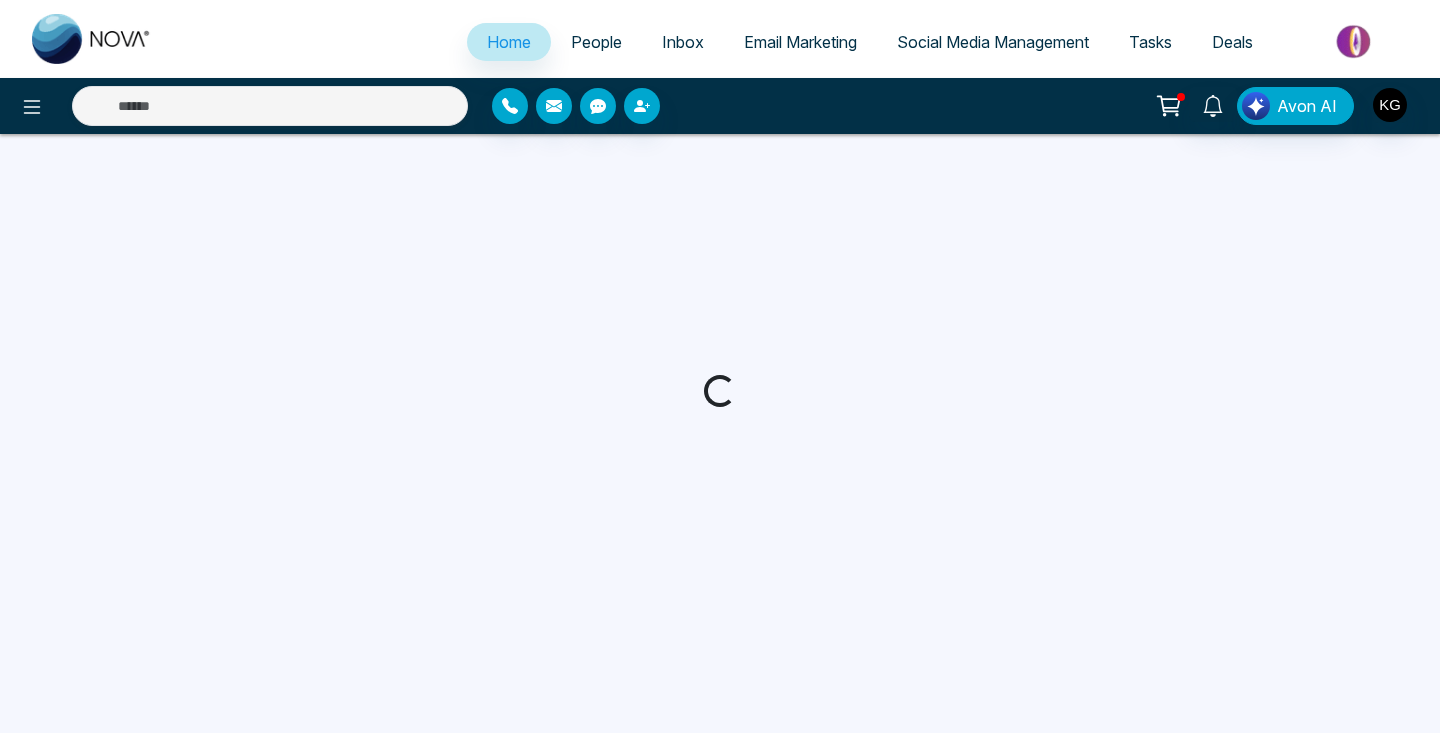 scroll, scrollTop: 0, scrollLeft: 0, axis: both 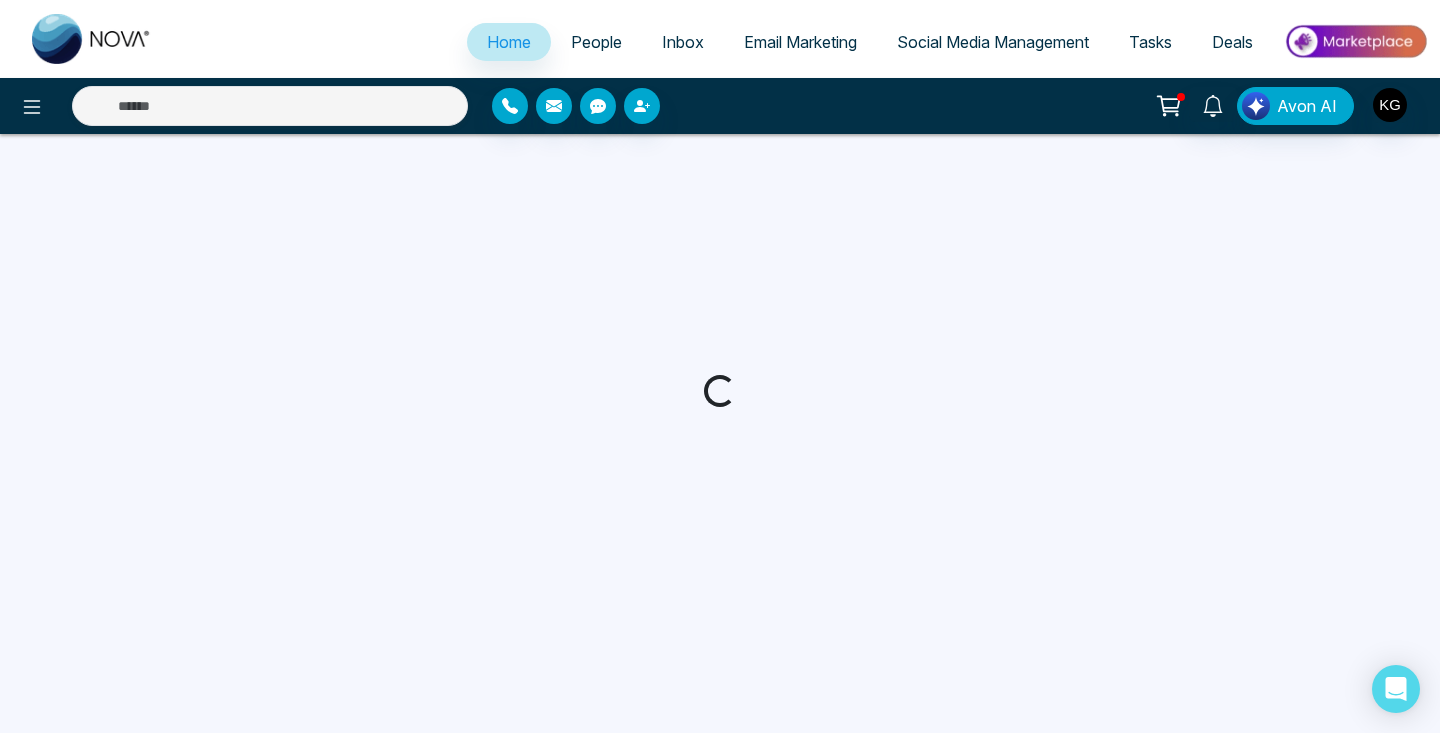 select on "*" 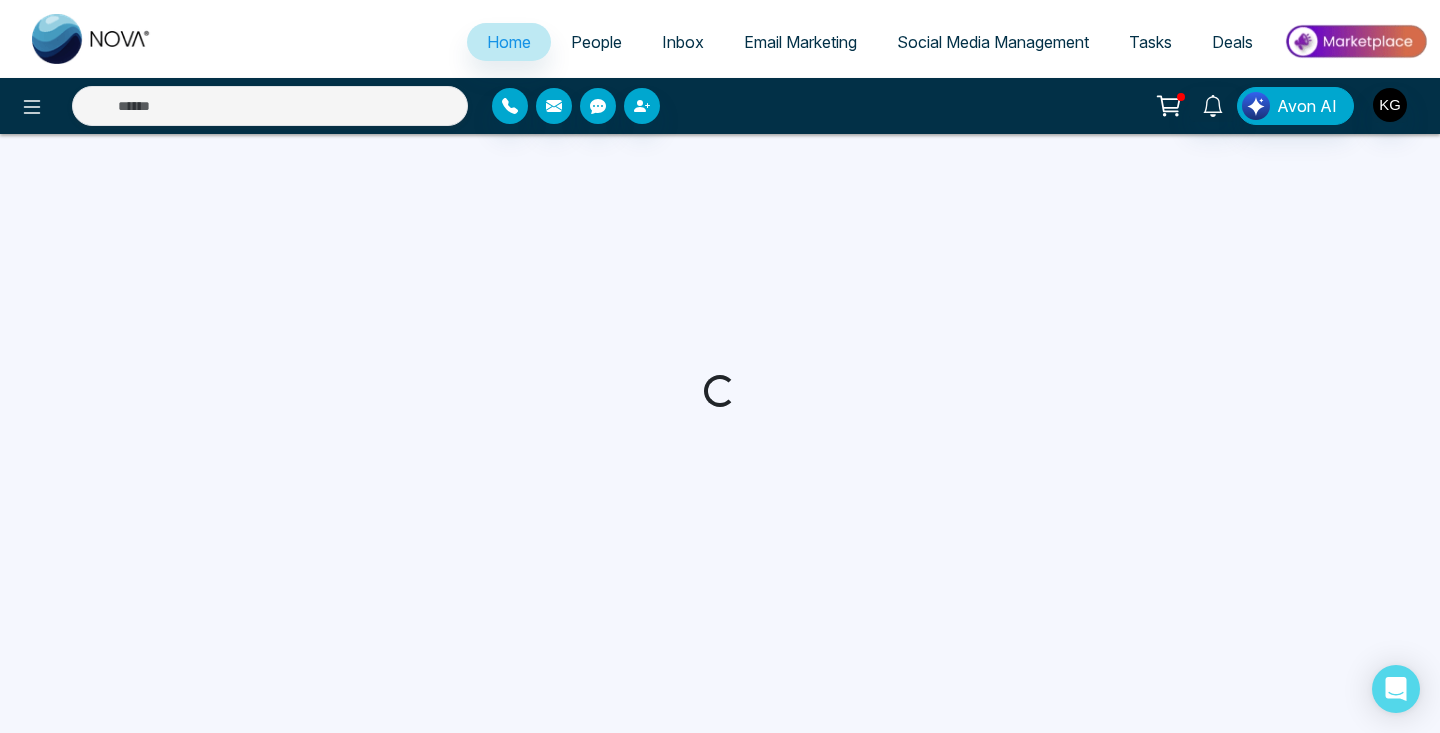 select on "*" 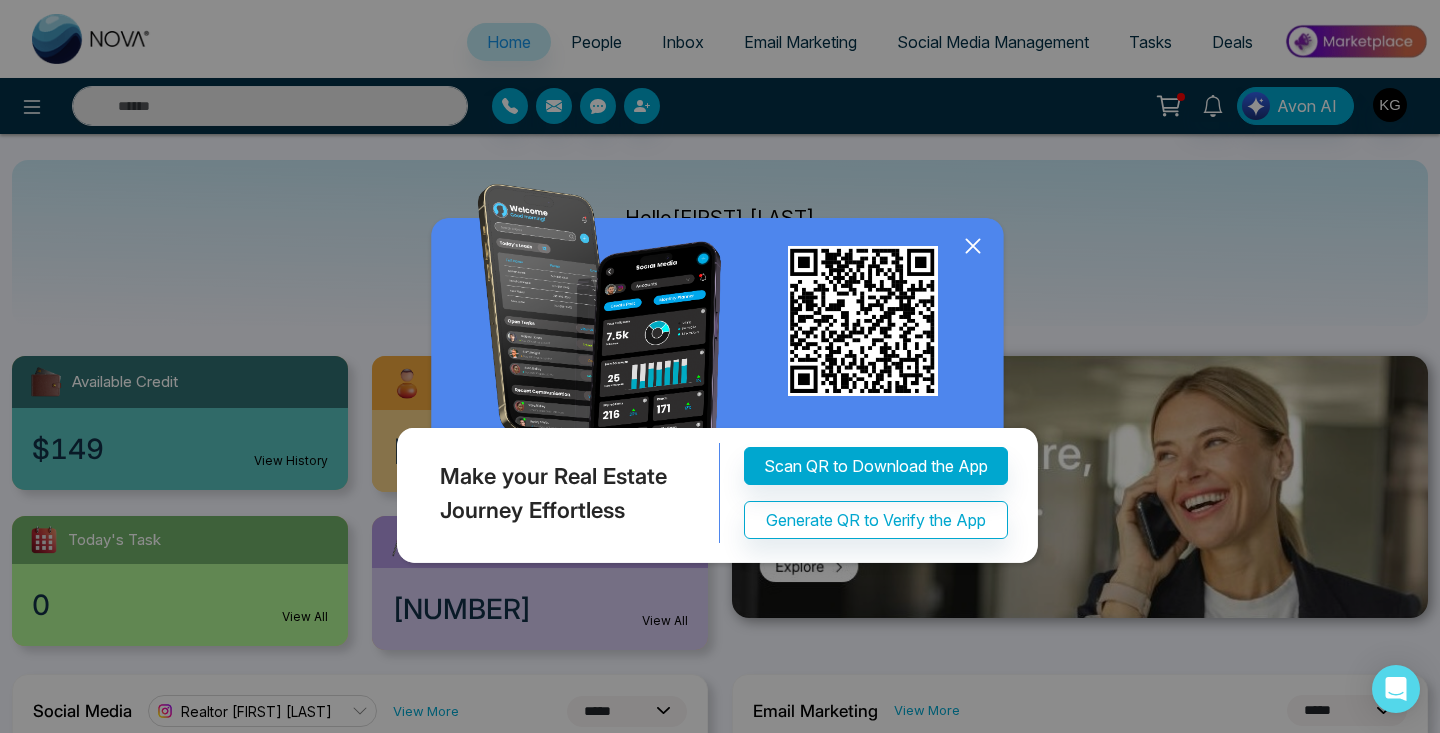 click 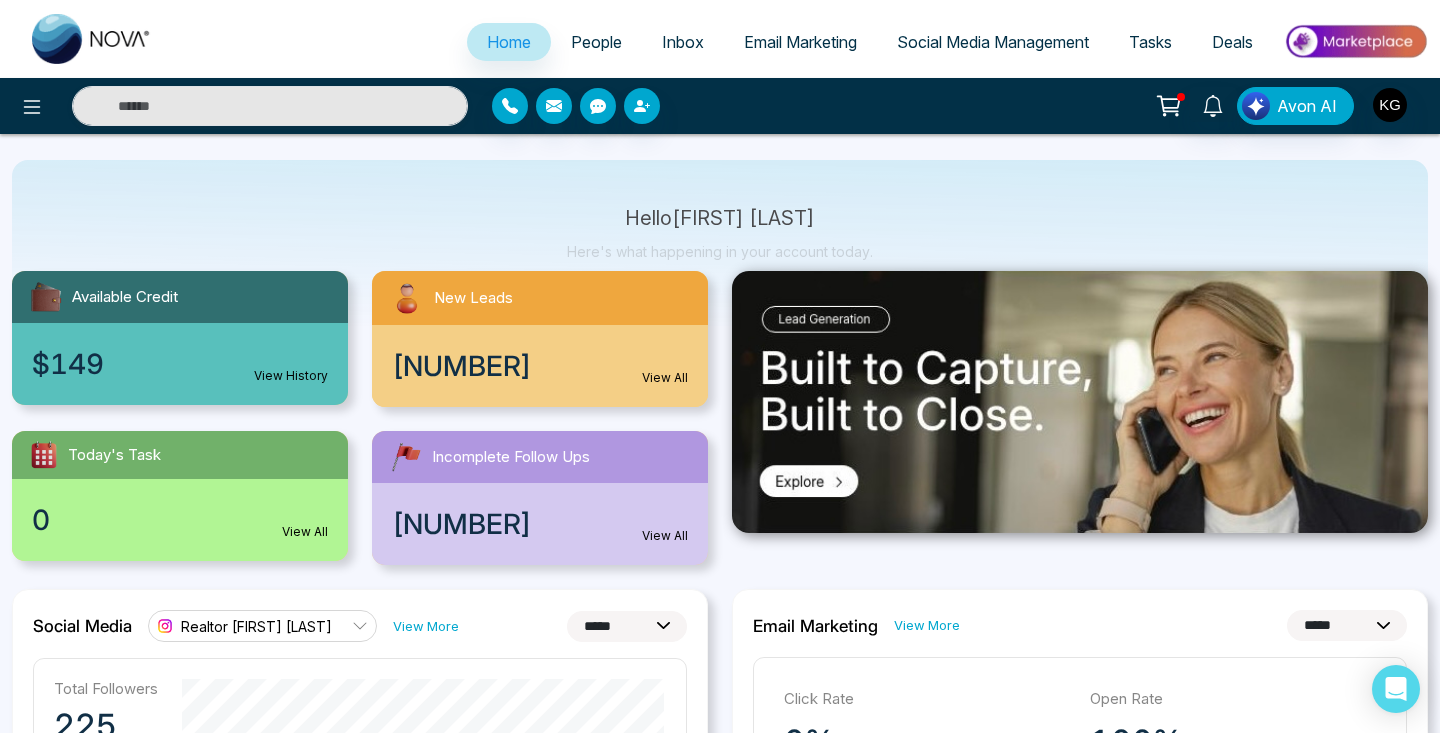 scroll, scrollTop: 86, scrollLeft: 0, axis: vertical 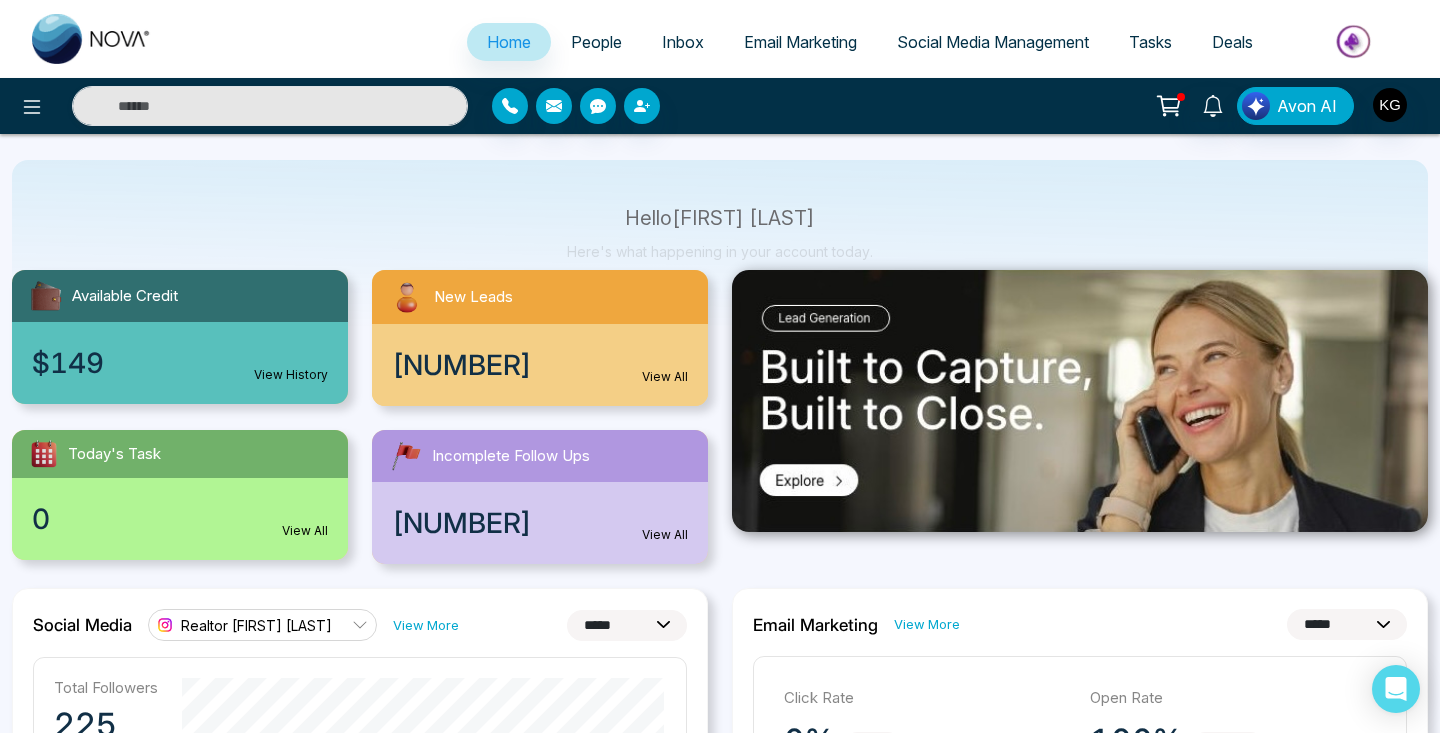 click at bounding box center (1355, 41) 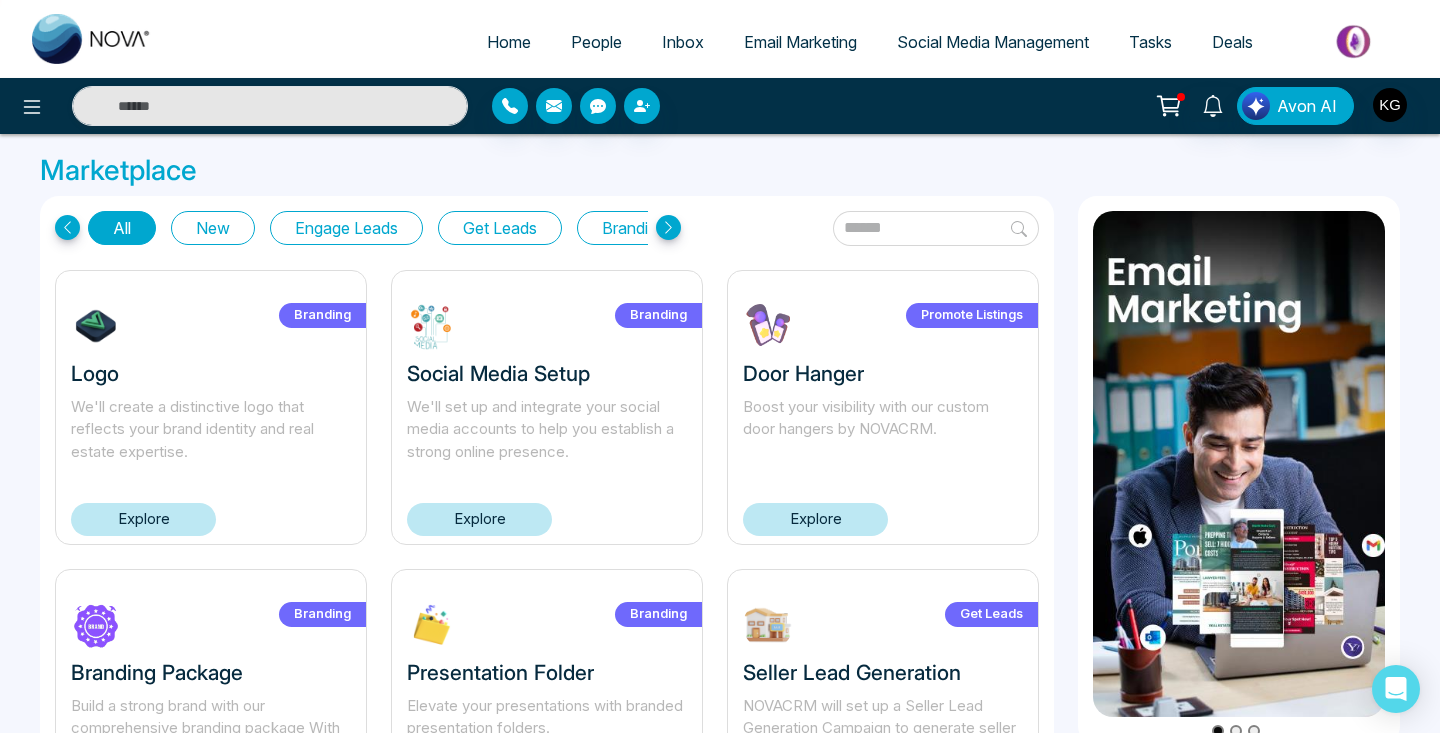 scroll, scrollTop: 0, scrollLeft: 0, axis: both 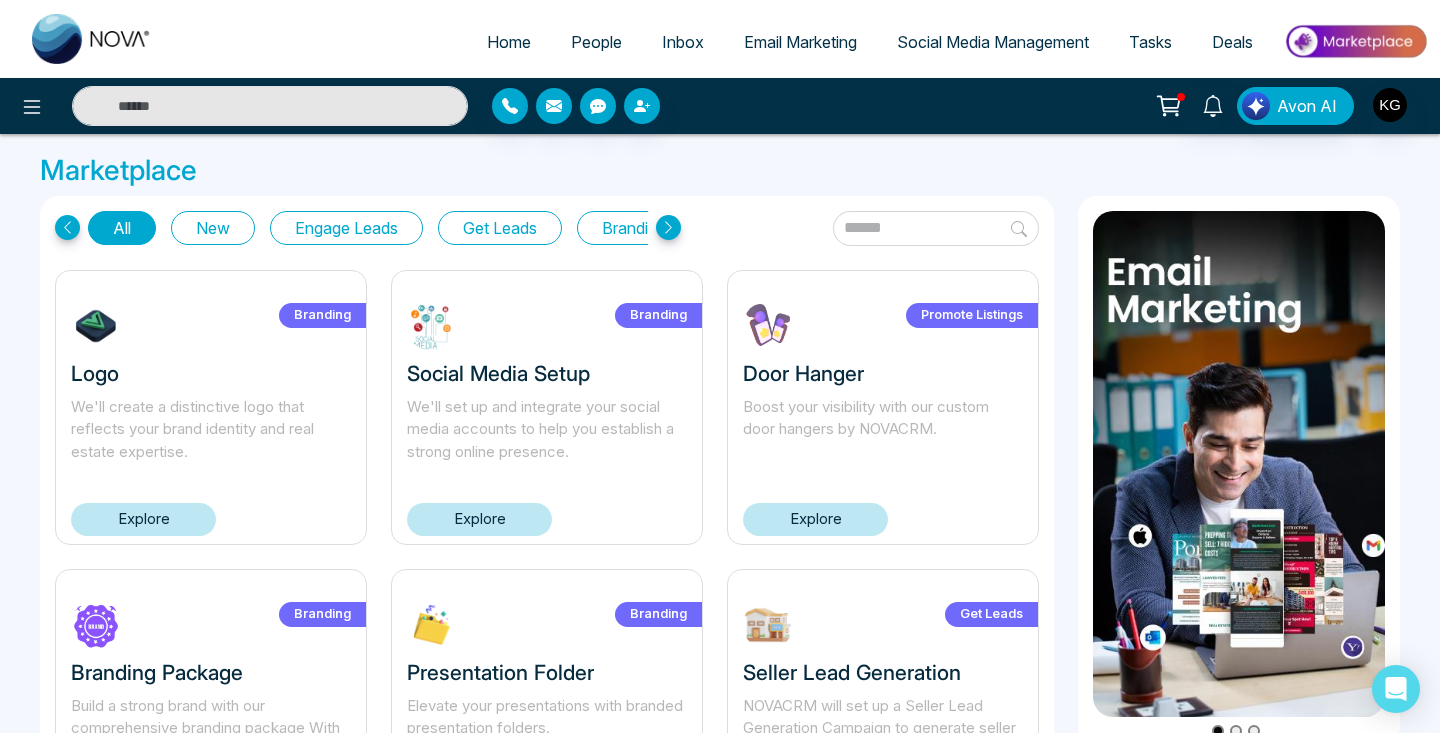 click on "Get Leads" at bounding box center (500, 228) 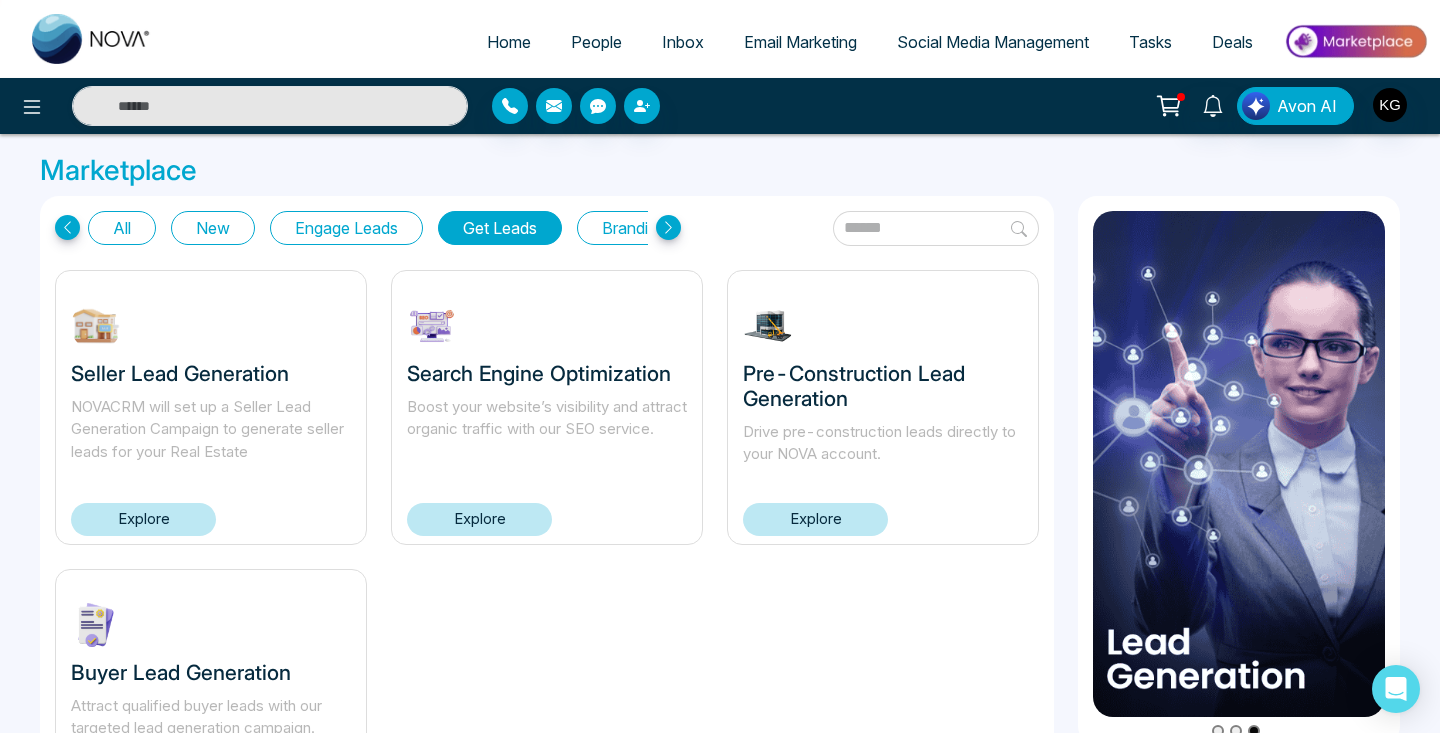scroll, scrollTop: 0, scrollLeft: 0, axis: both 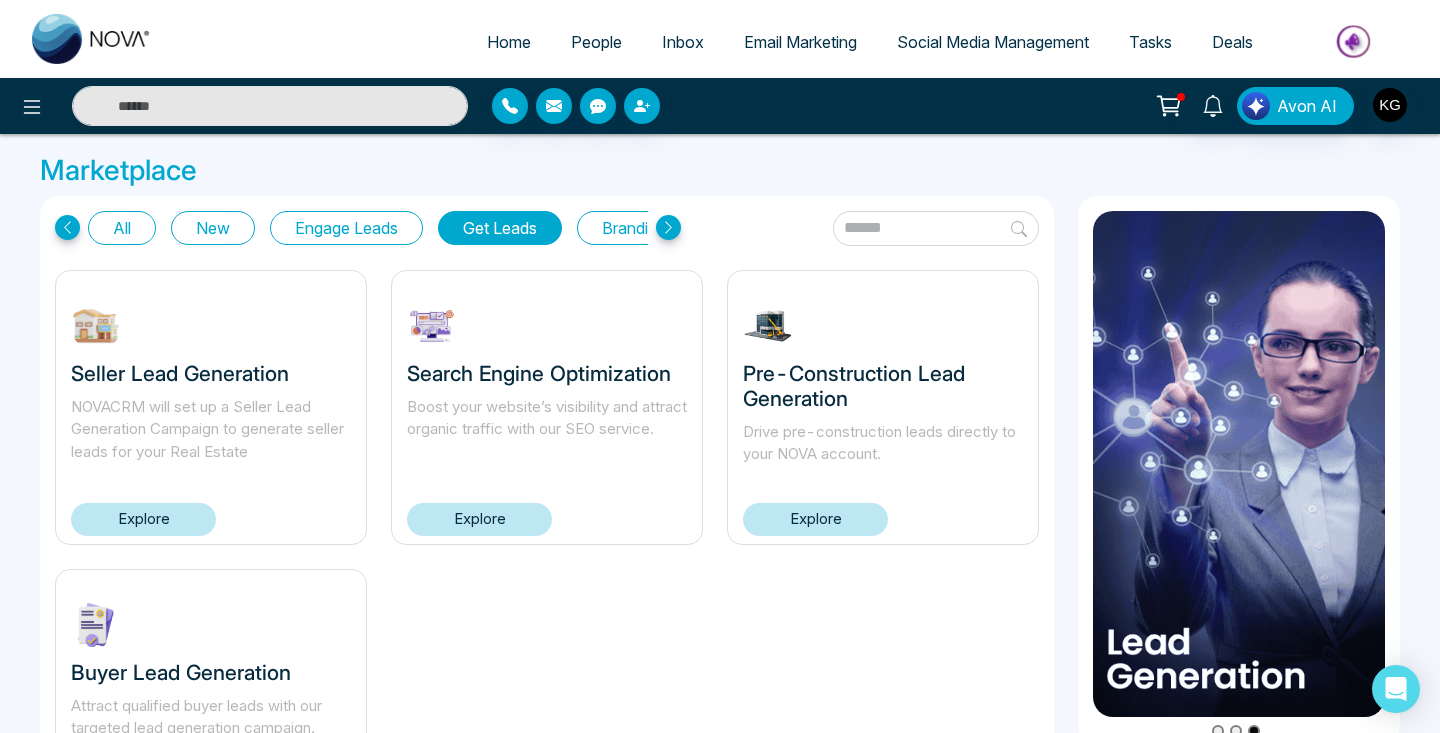 click 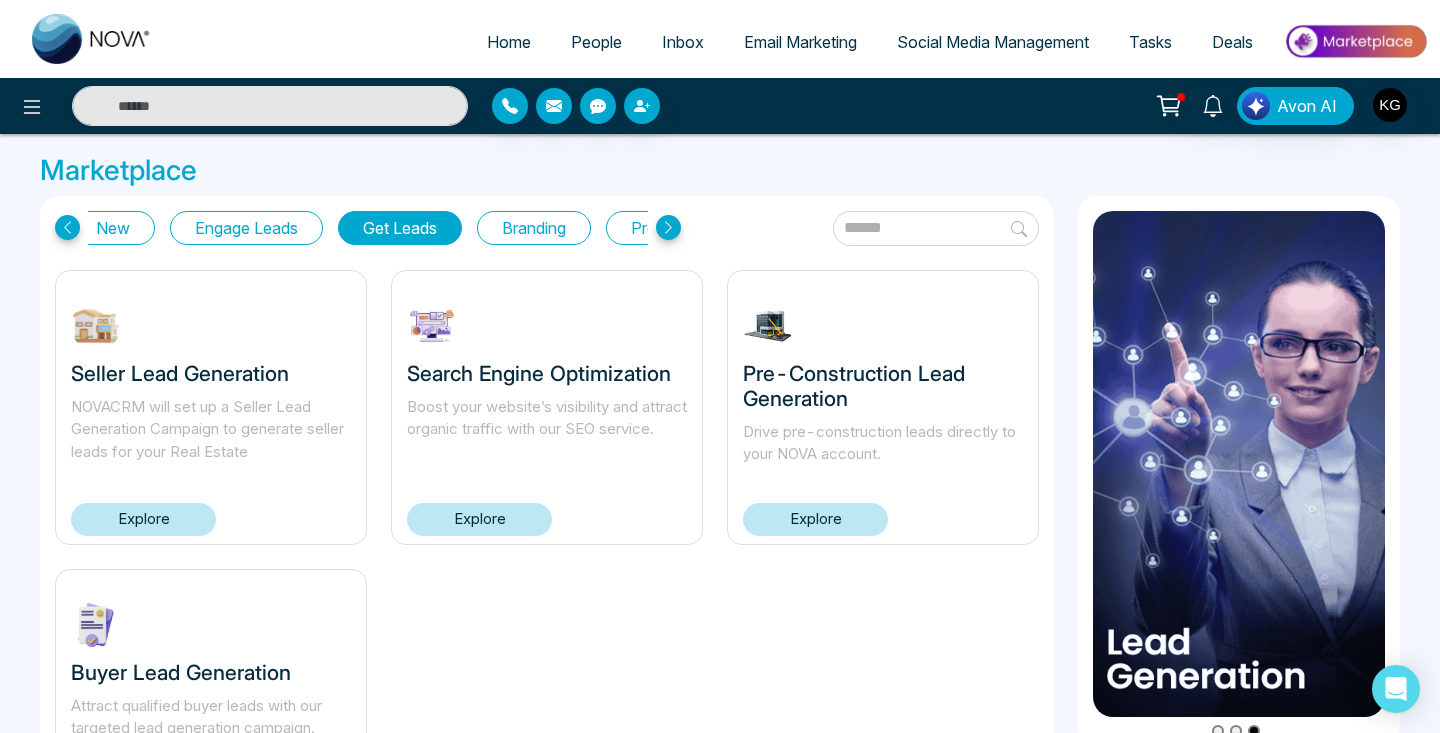 click 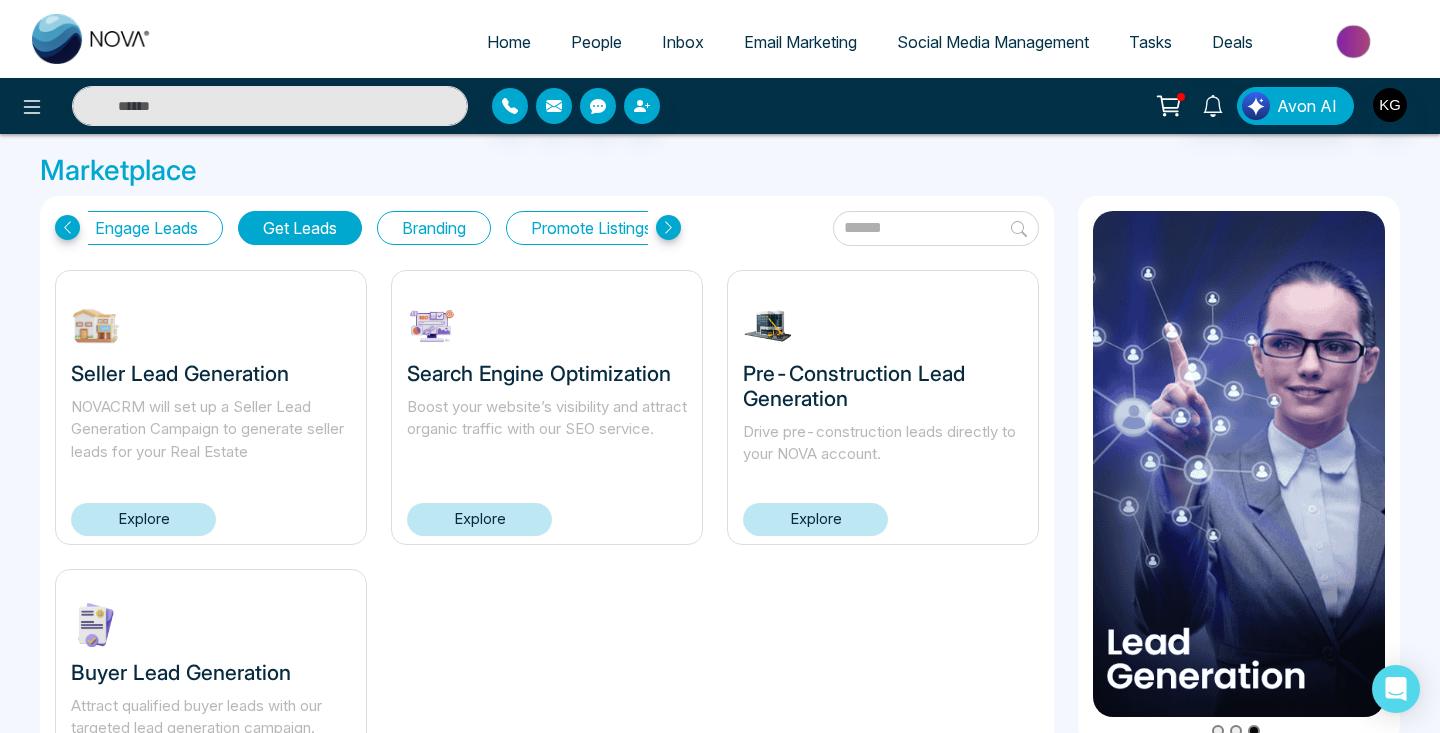 click 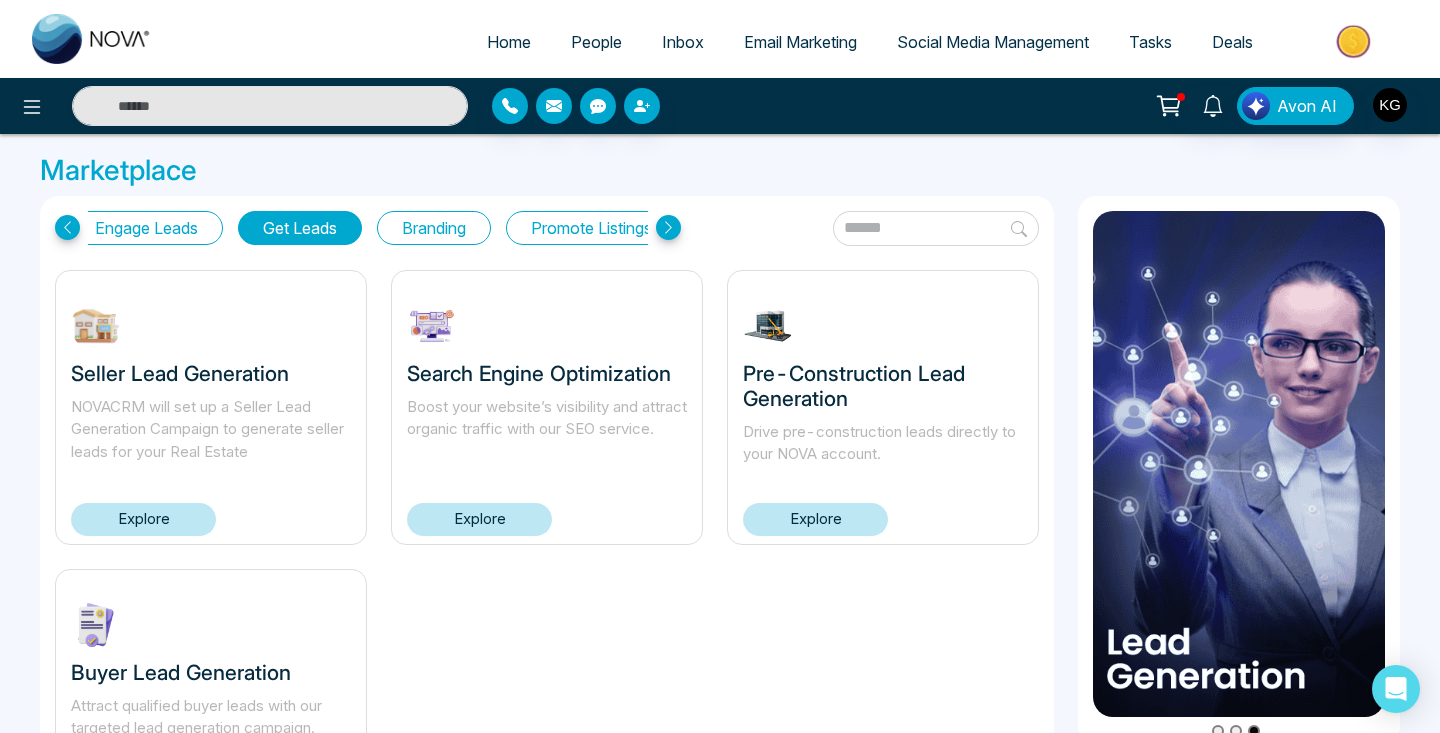 scroll, scrollTop: 0, scrollLeft: 253, axis: horizontal 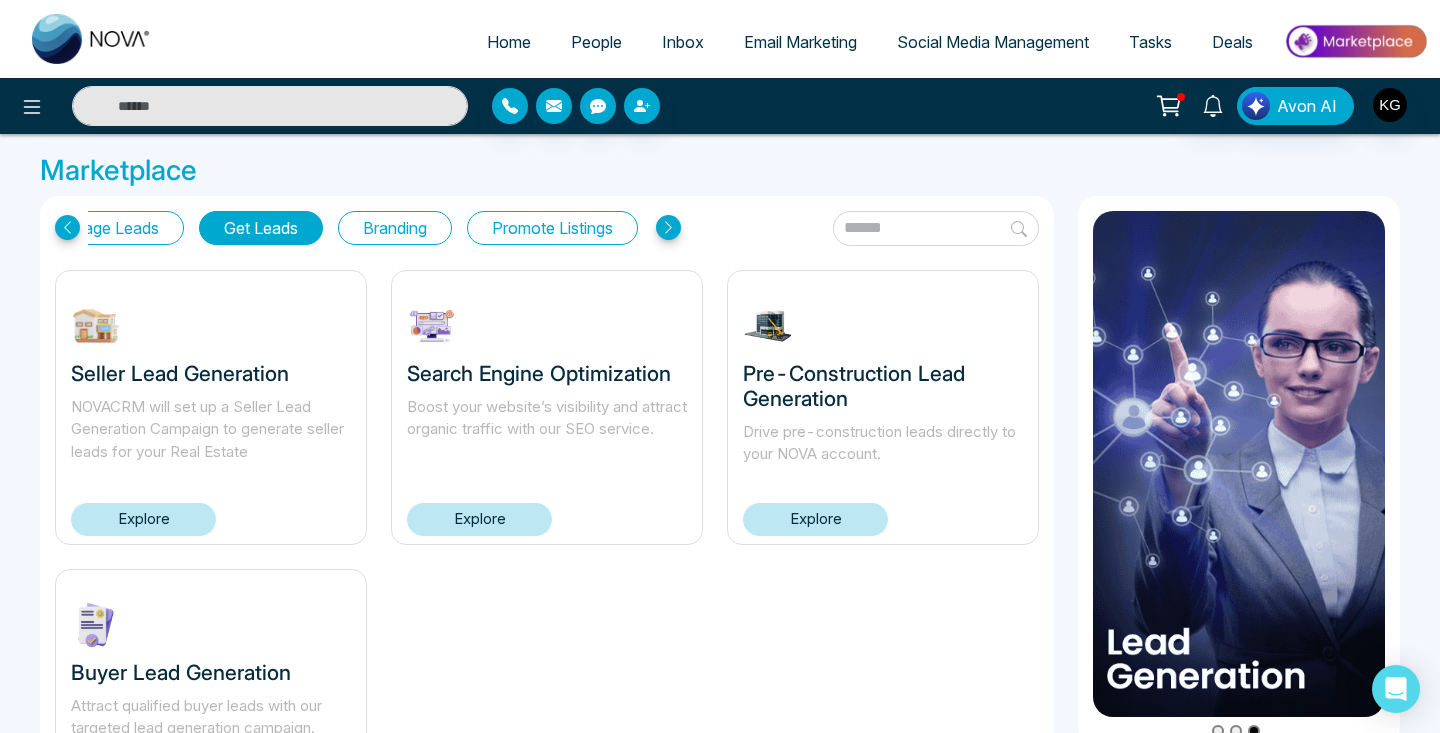 click 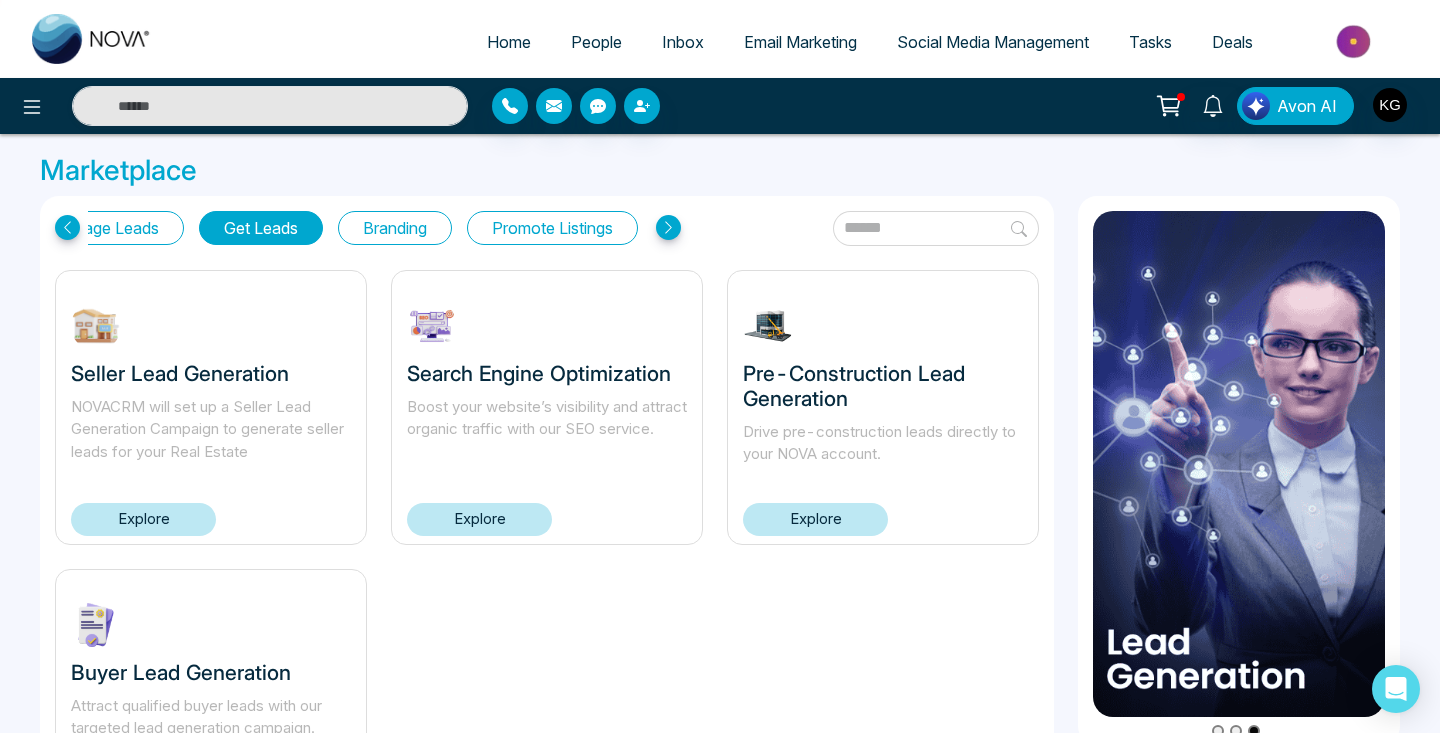 click 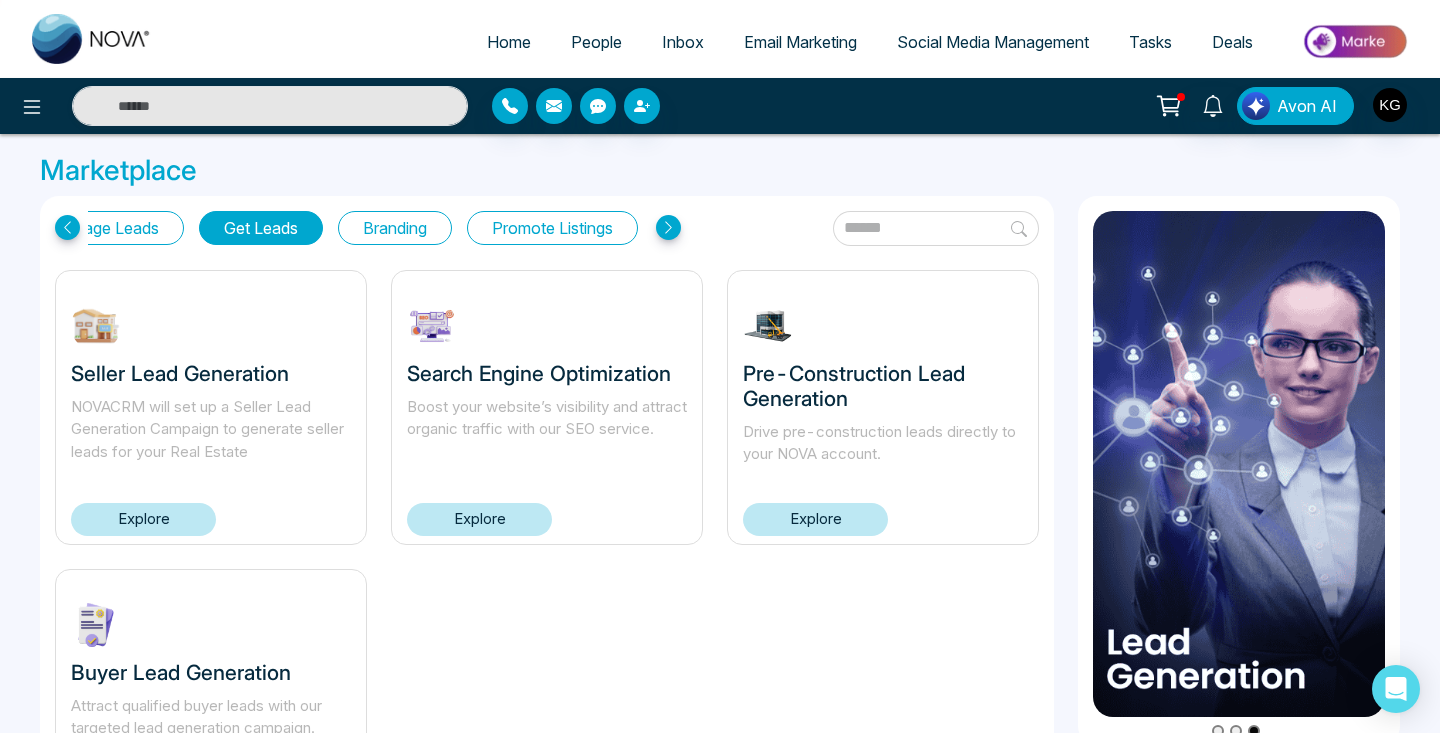 click 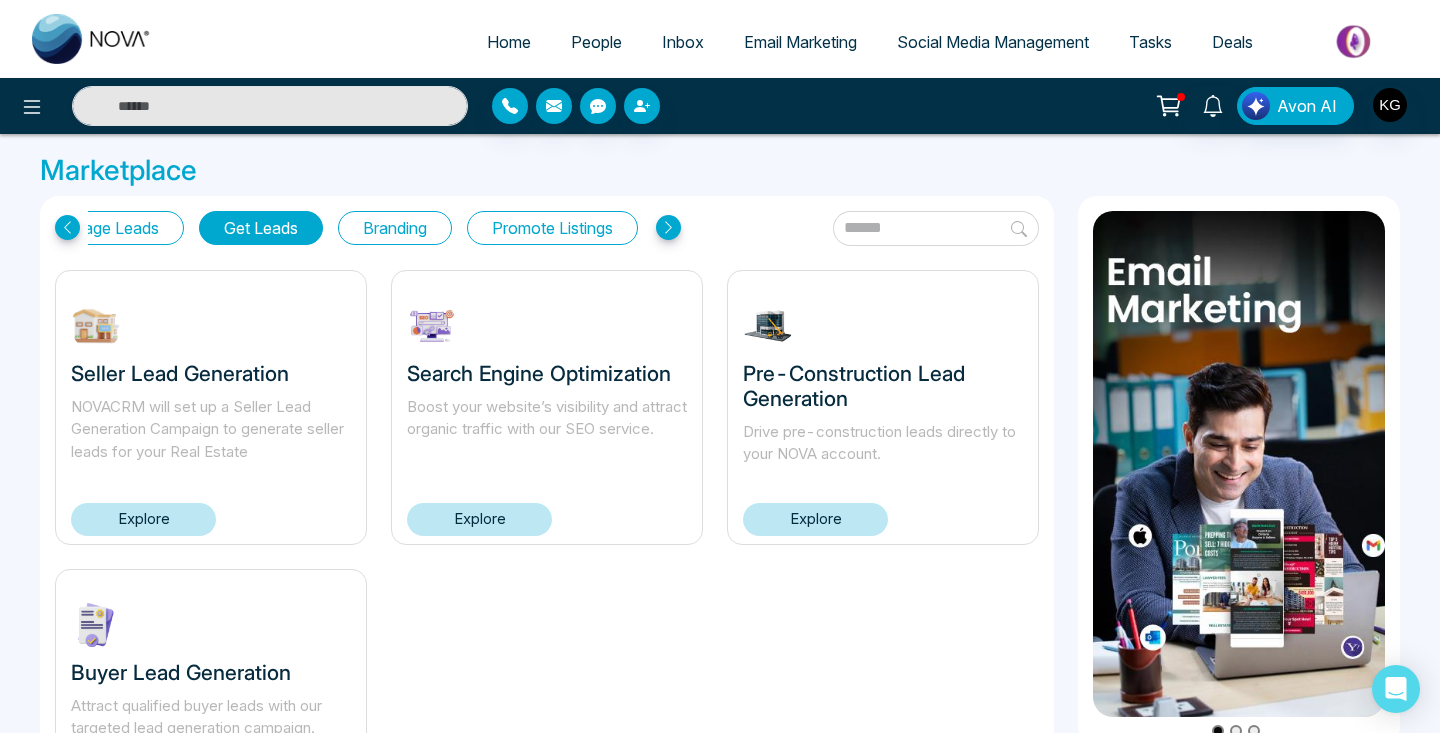 click 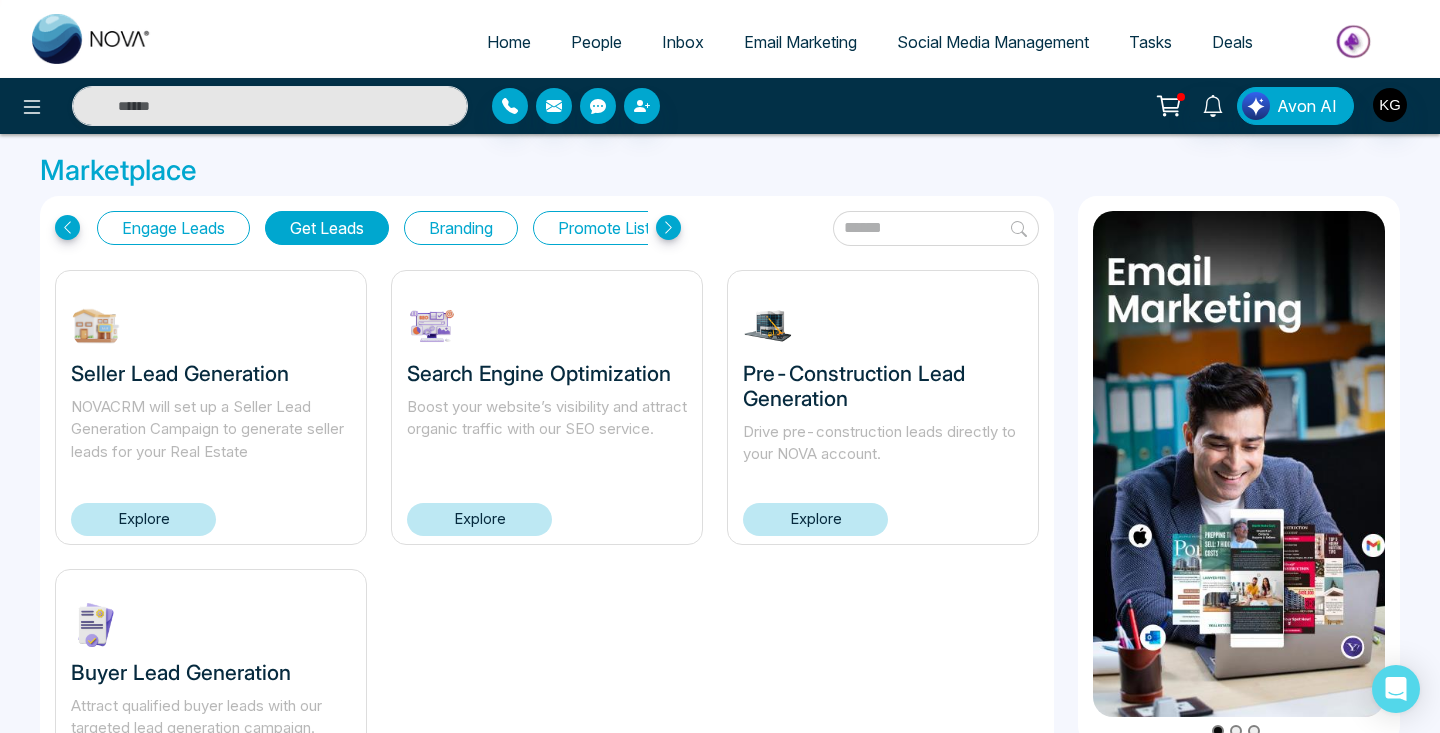 click 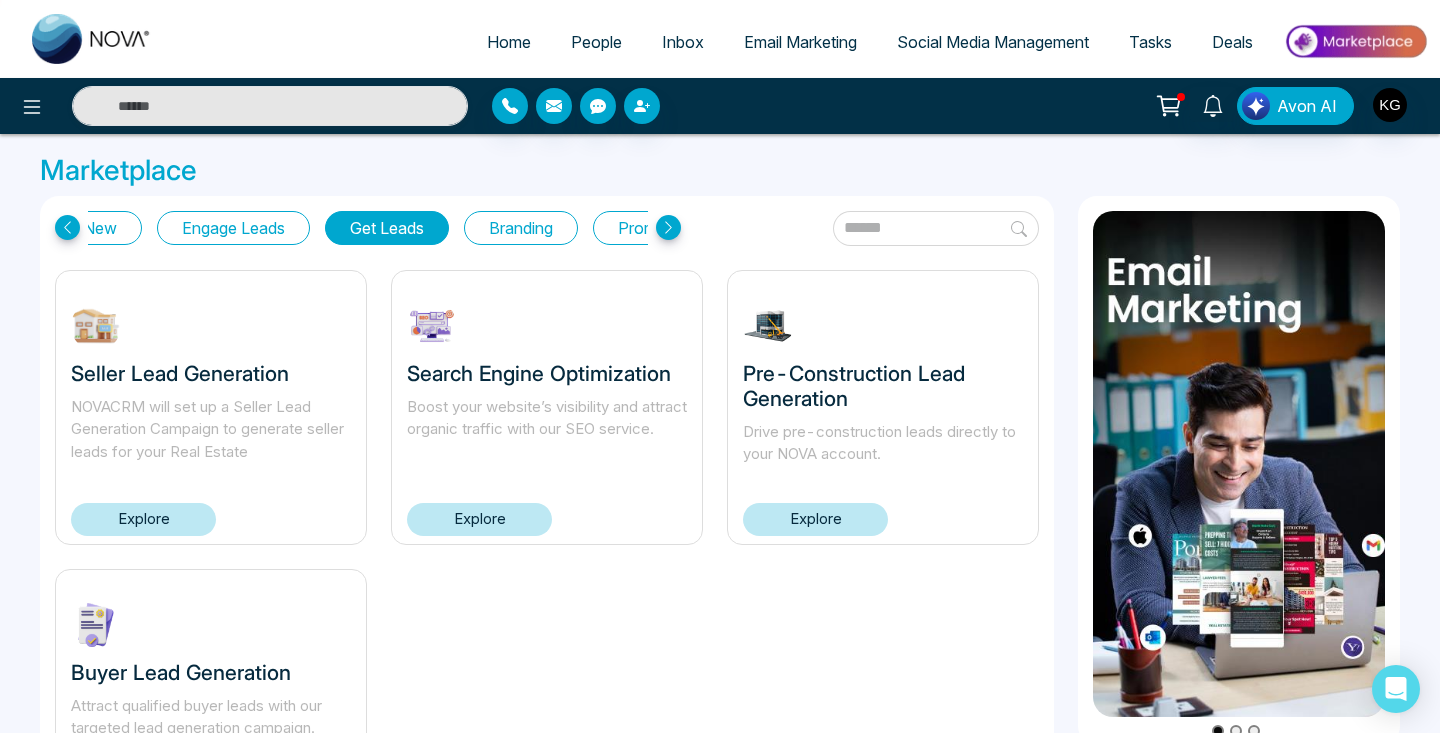 click 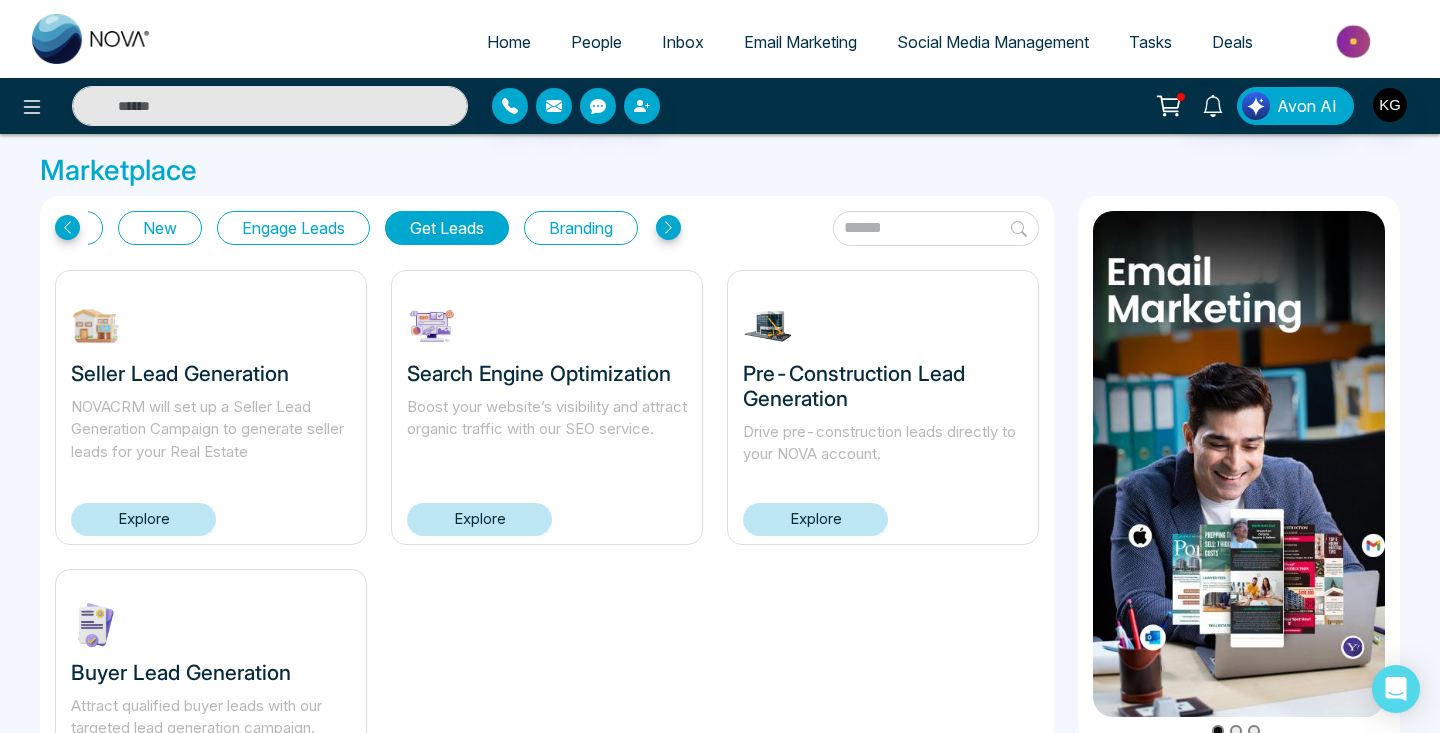 scroll, scrollTop: 0, scrollLeft: 0, axis: both 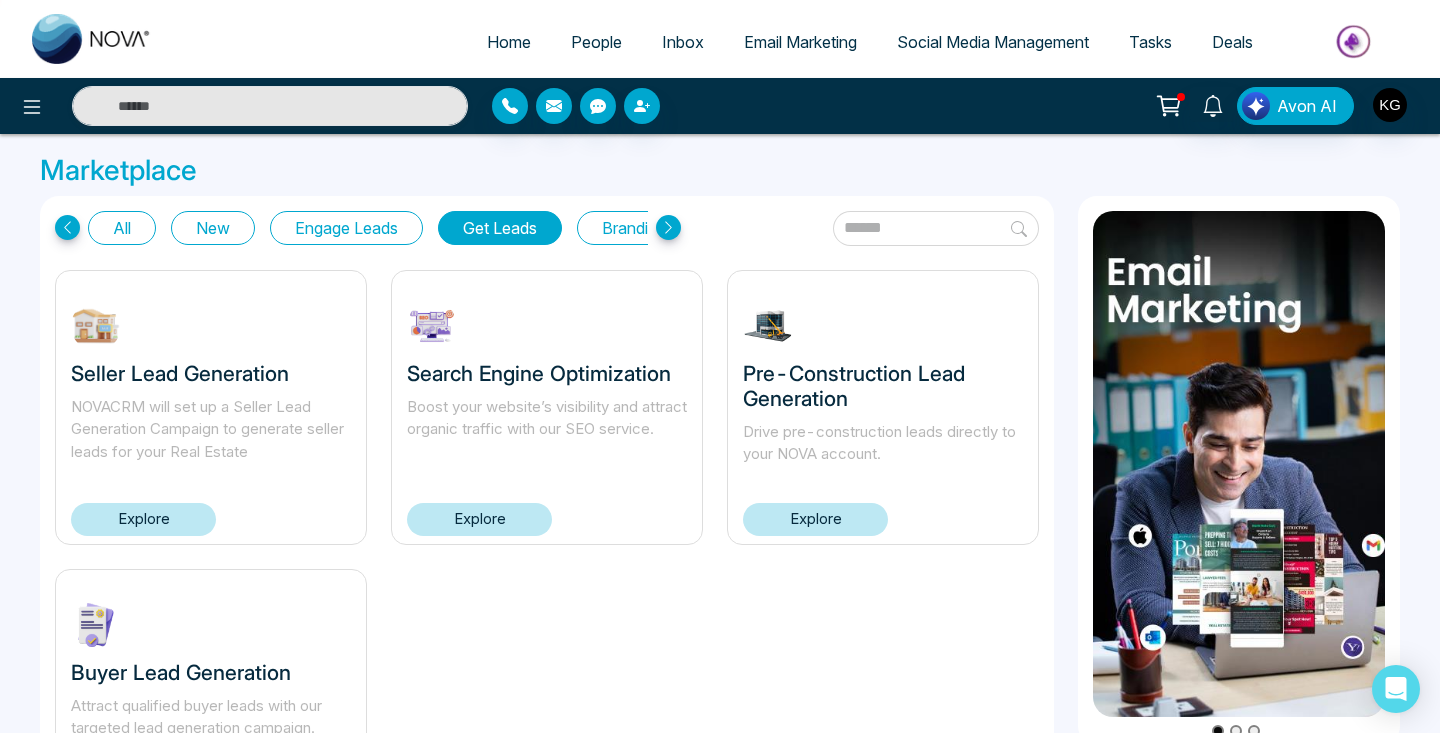click 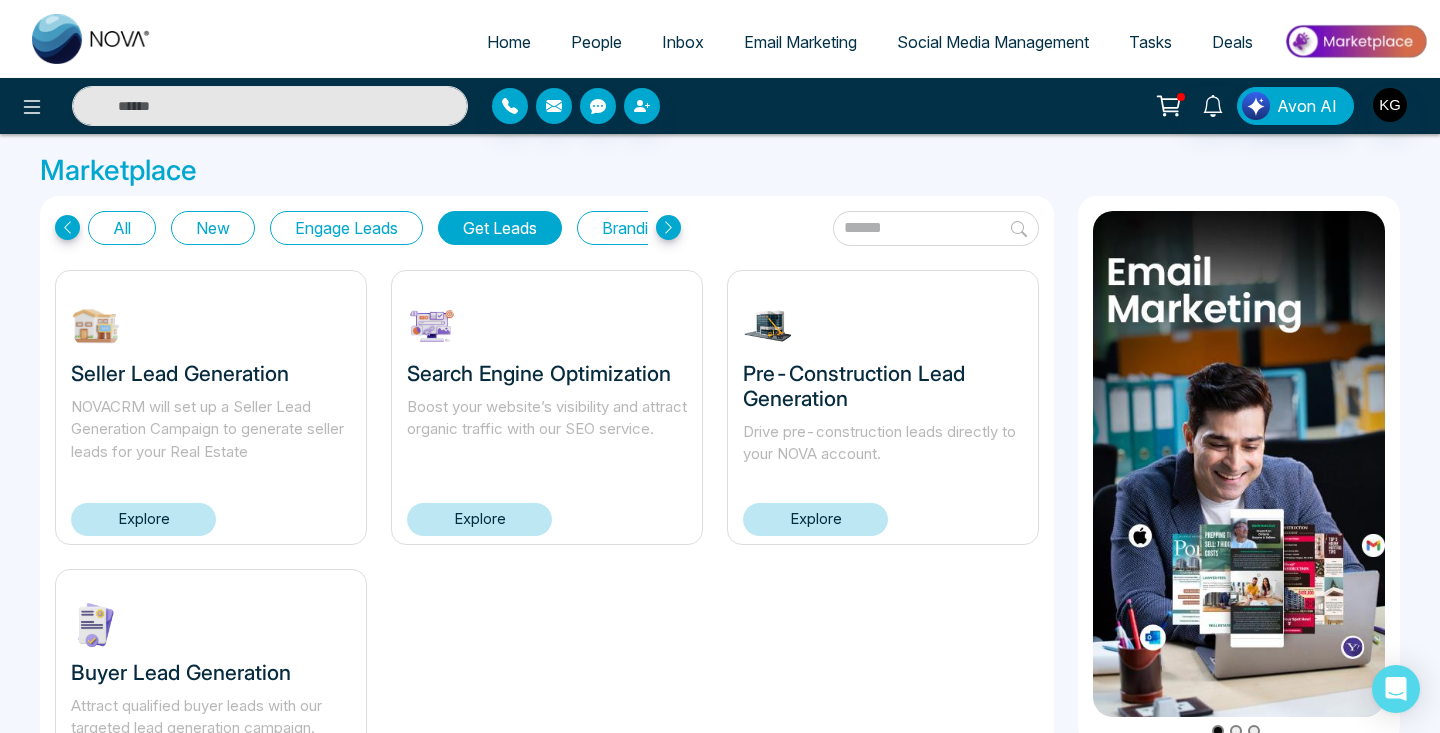 click 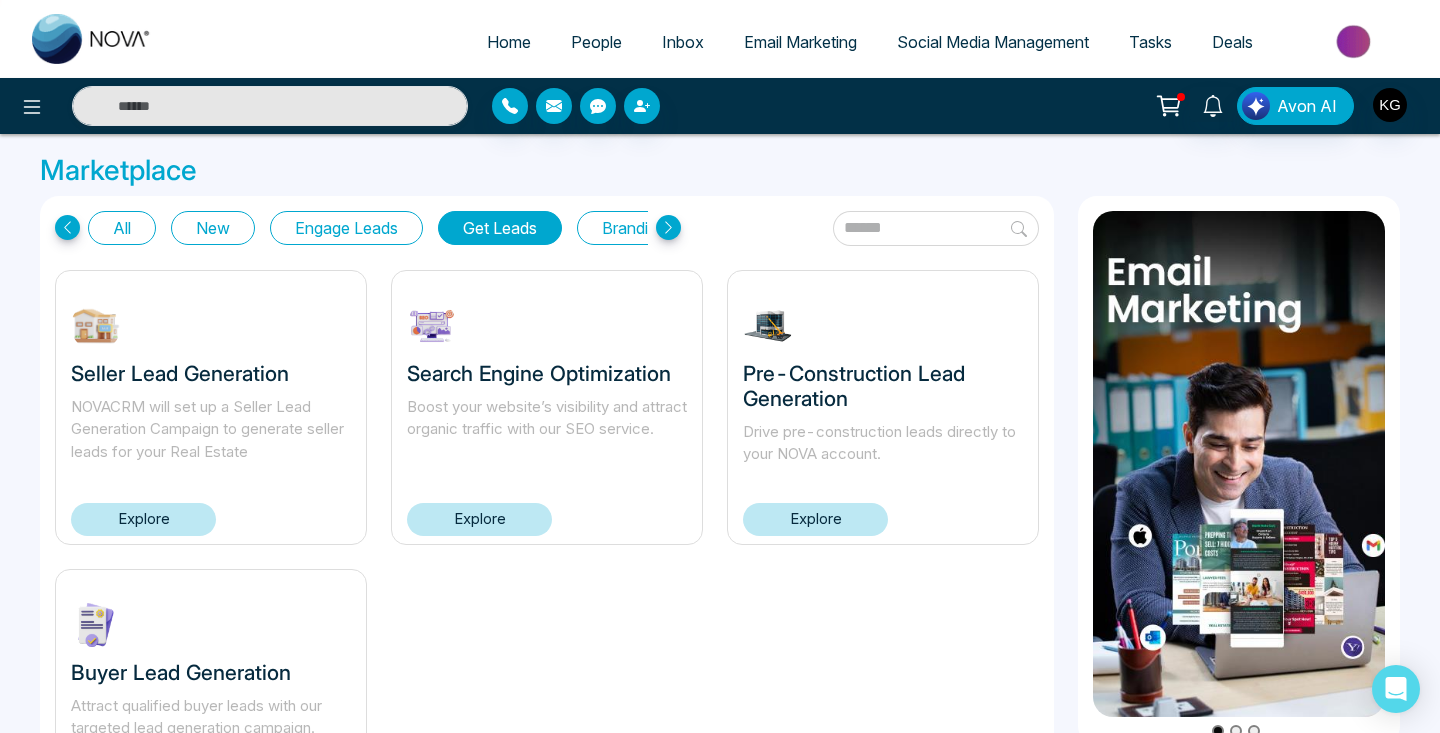 click 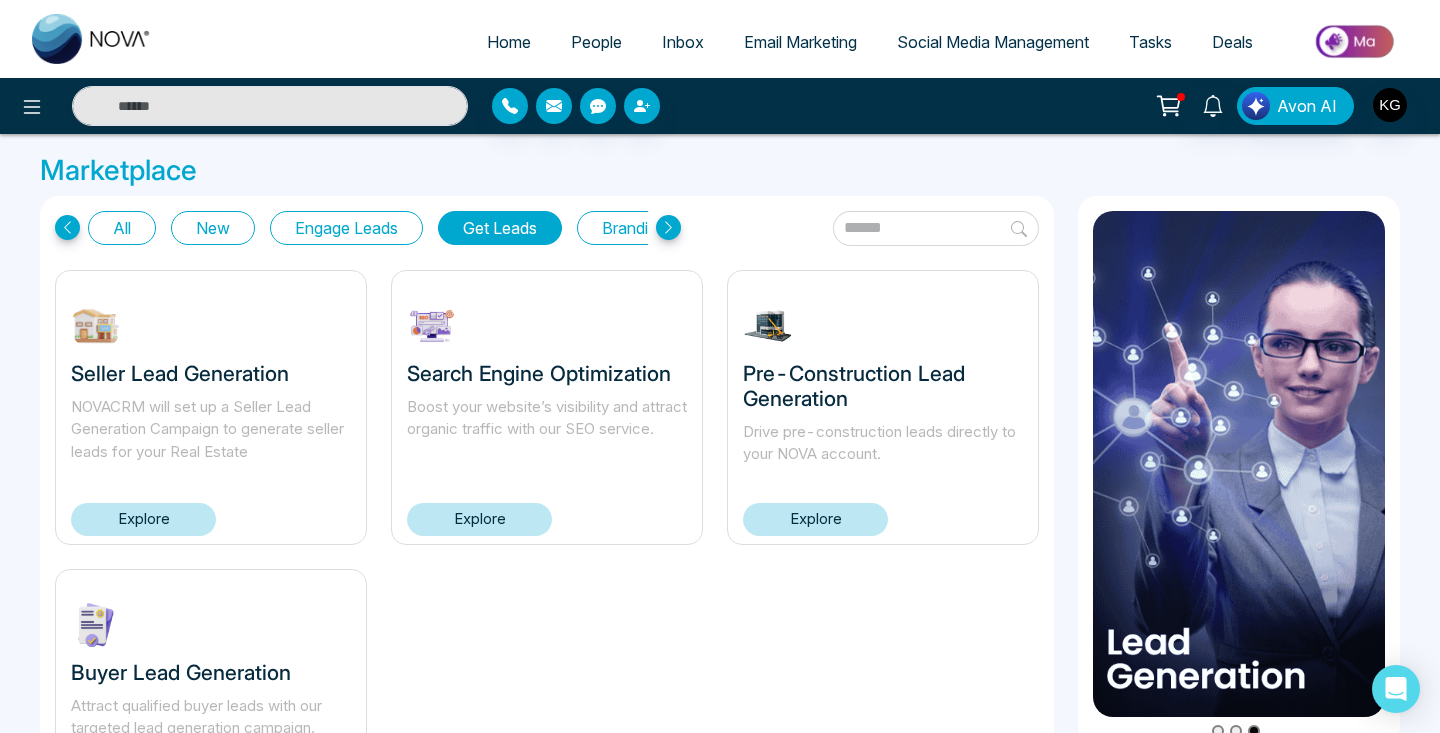 click at bounding box center (1390, 105) 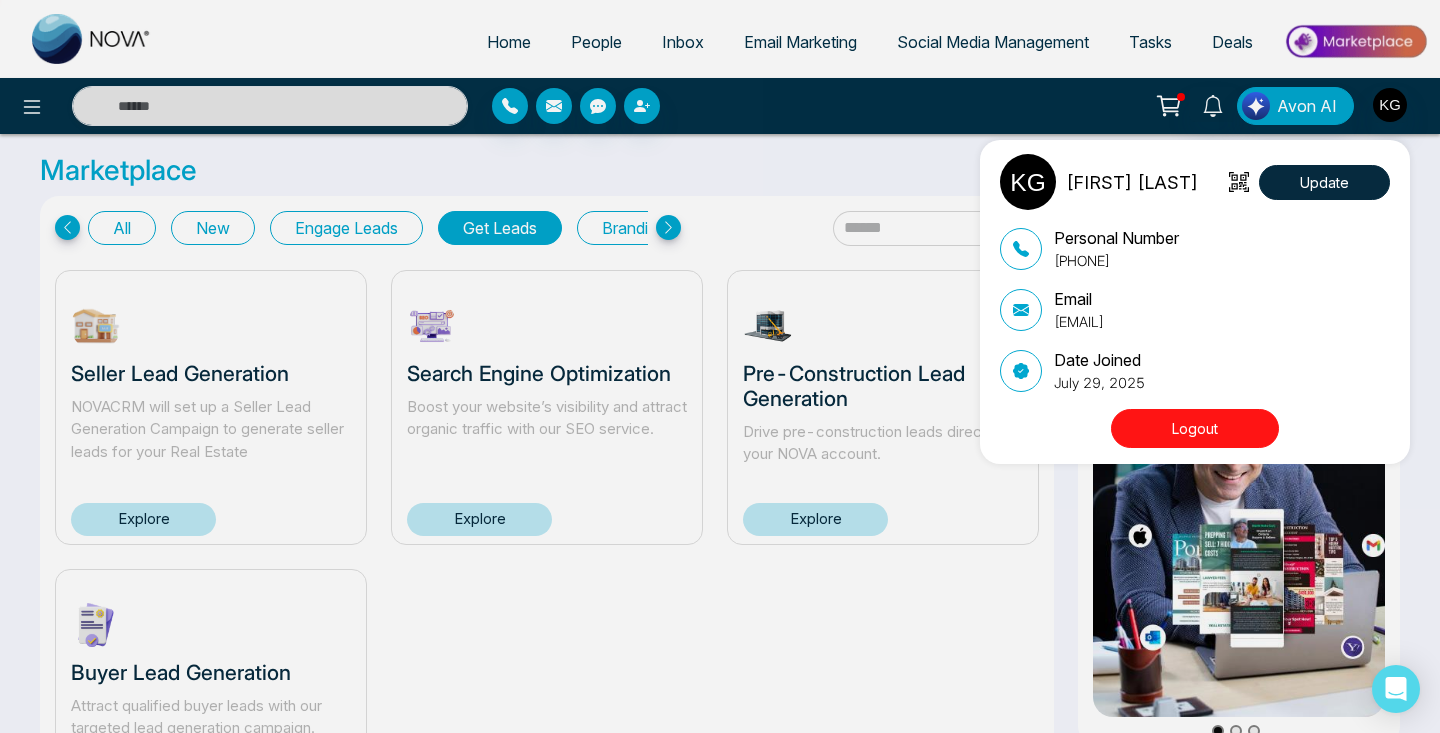 click on "Kulwinder Gill Update Personal Number +16472733583 Email realtor.kgill@gmail.com Date Joined July 29, 2025 Logout" at bounding box center (720, 366) 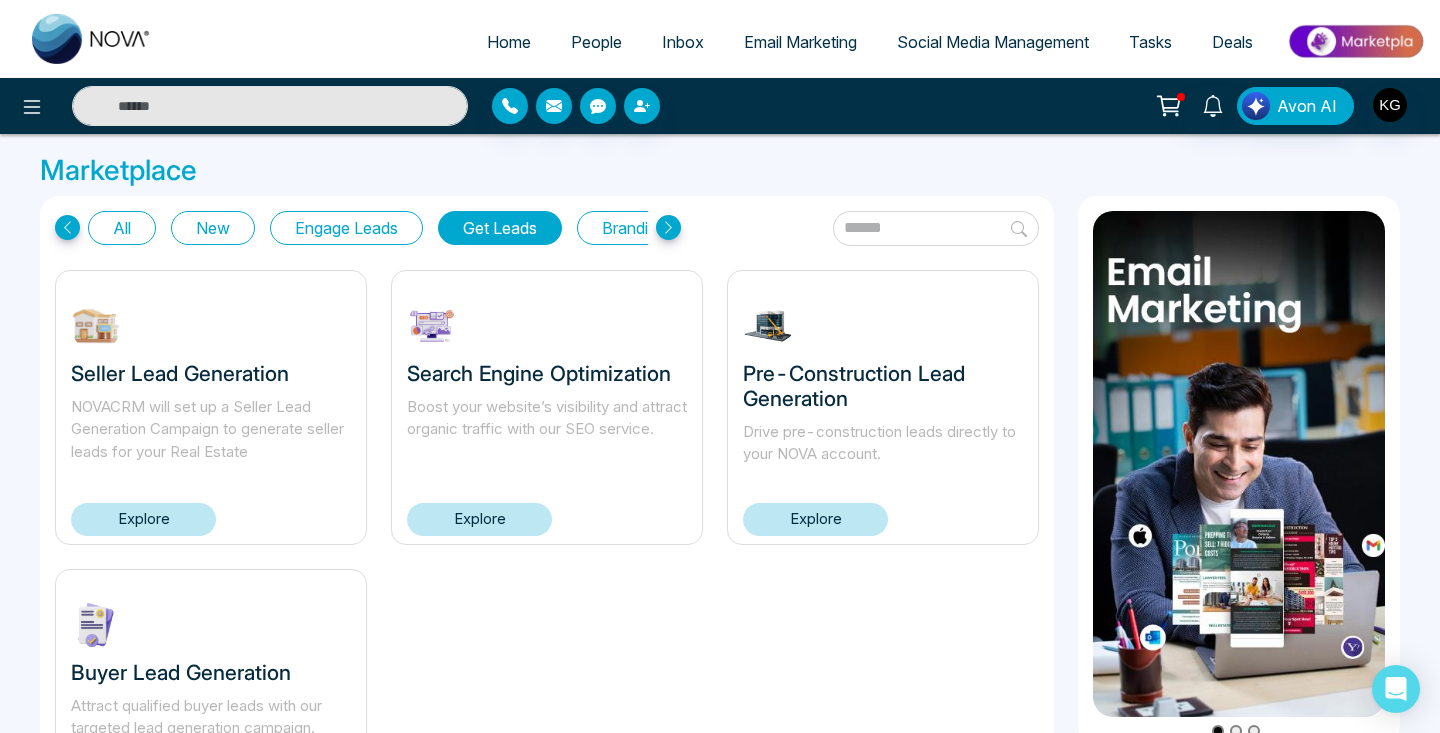 click 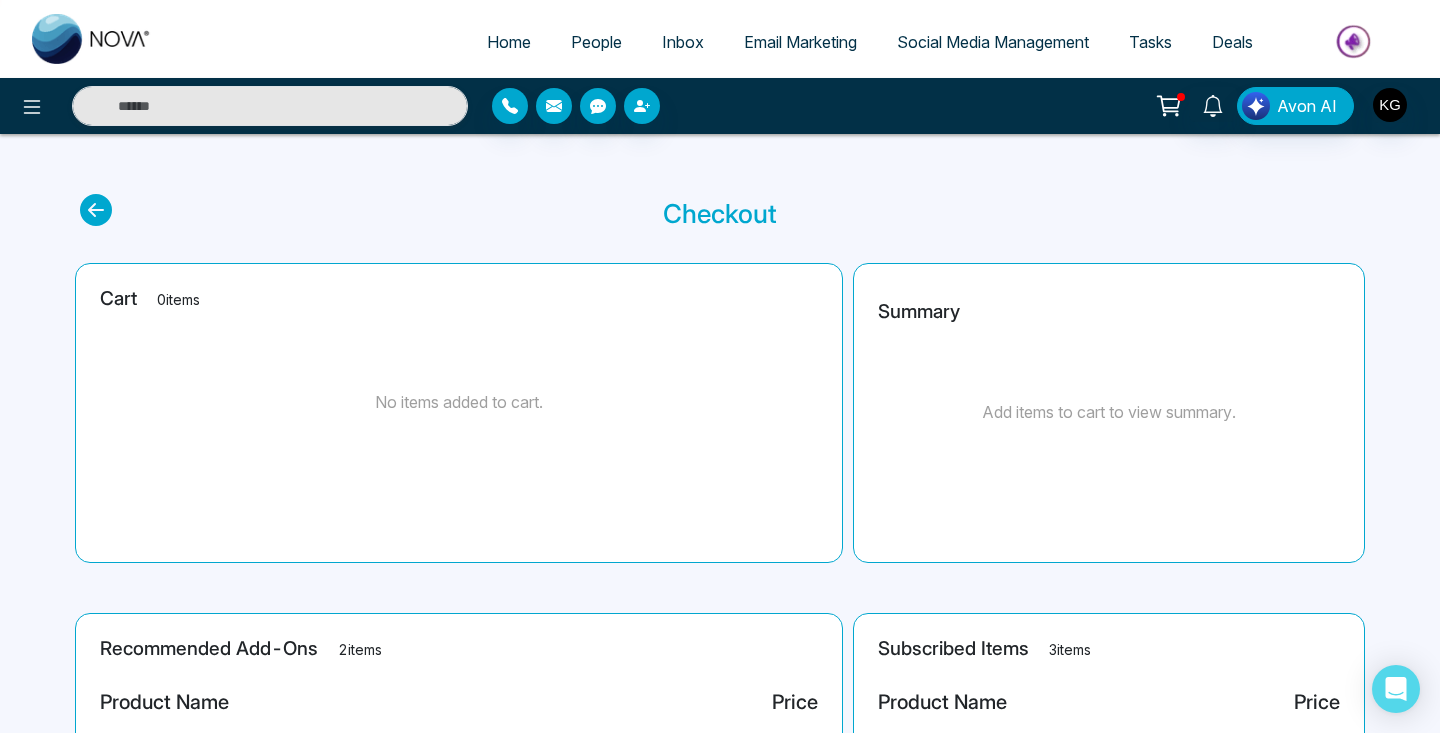 scroll, scrollTop: 0, scrollLeft: 0, axis: both 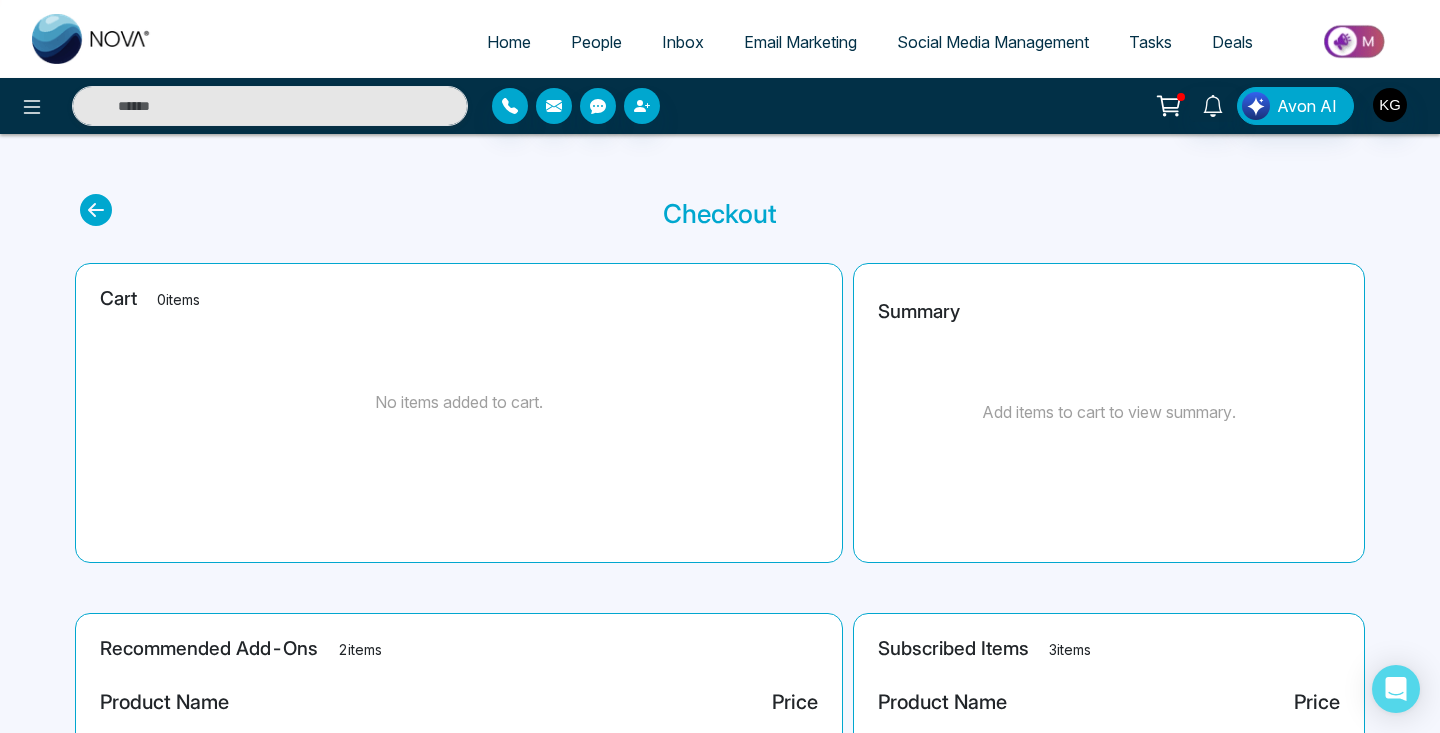 click 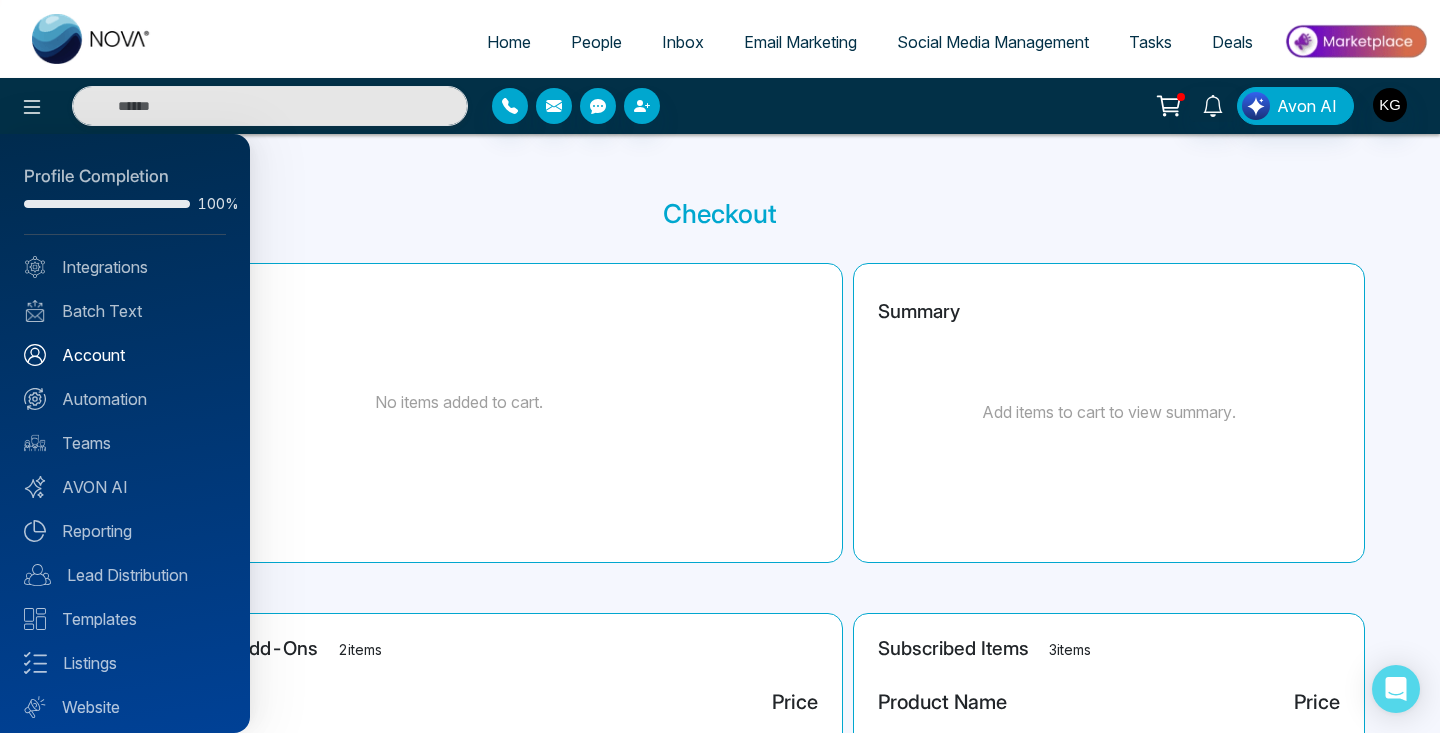 click on "Account" at bounding box center (125, 355) 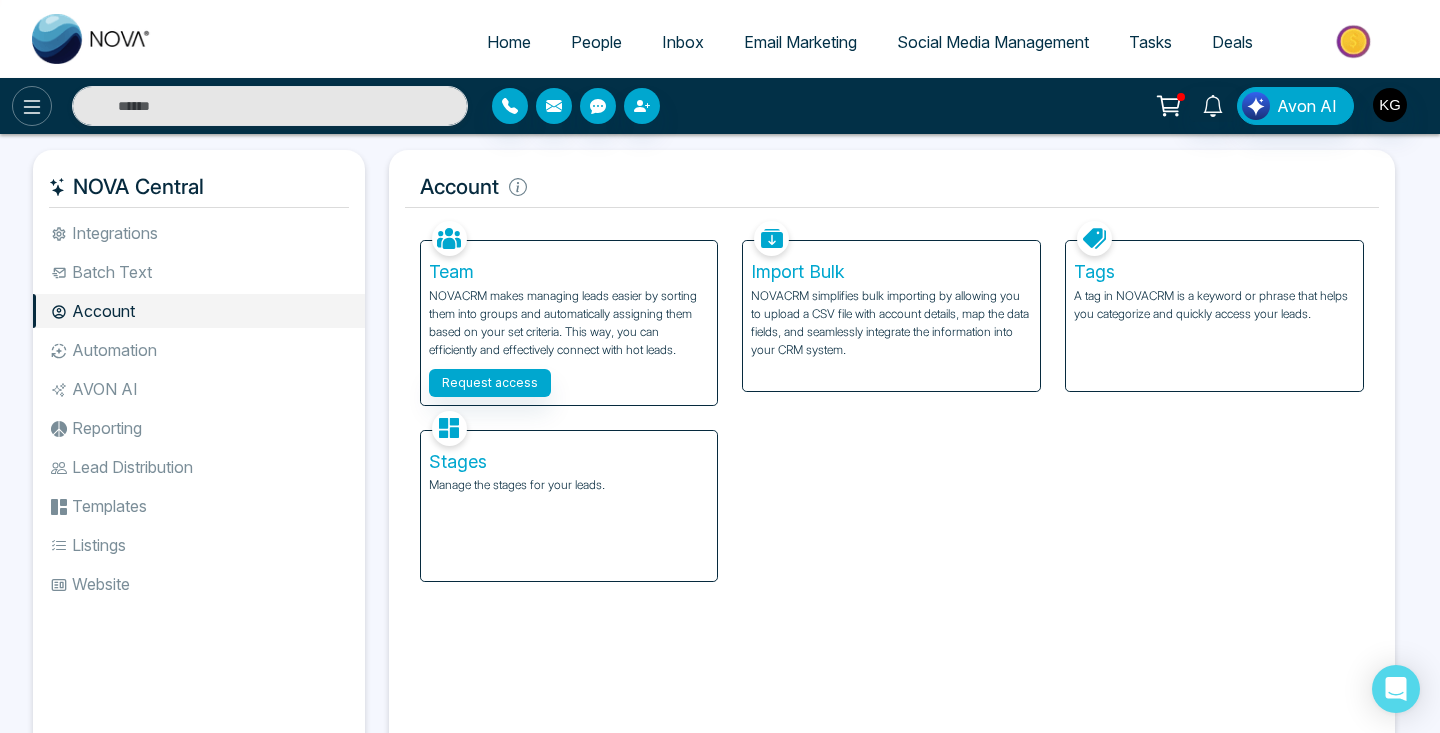 click 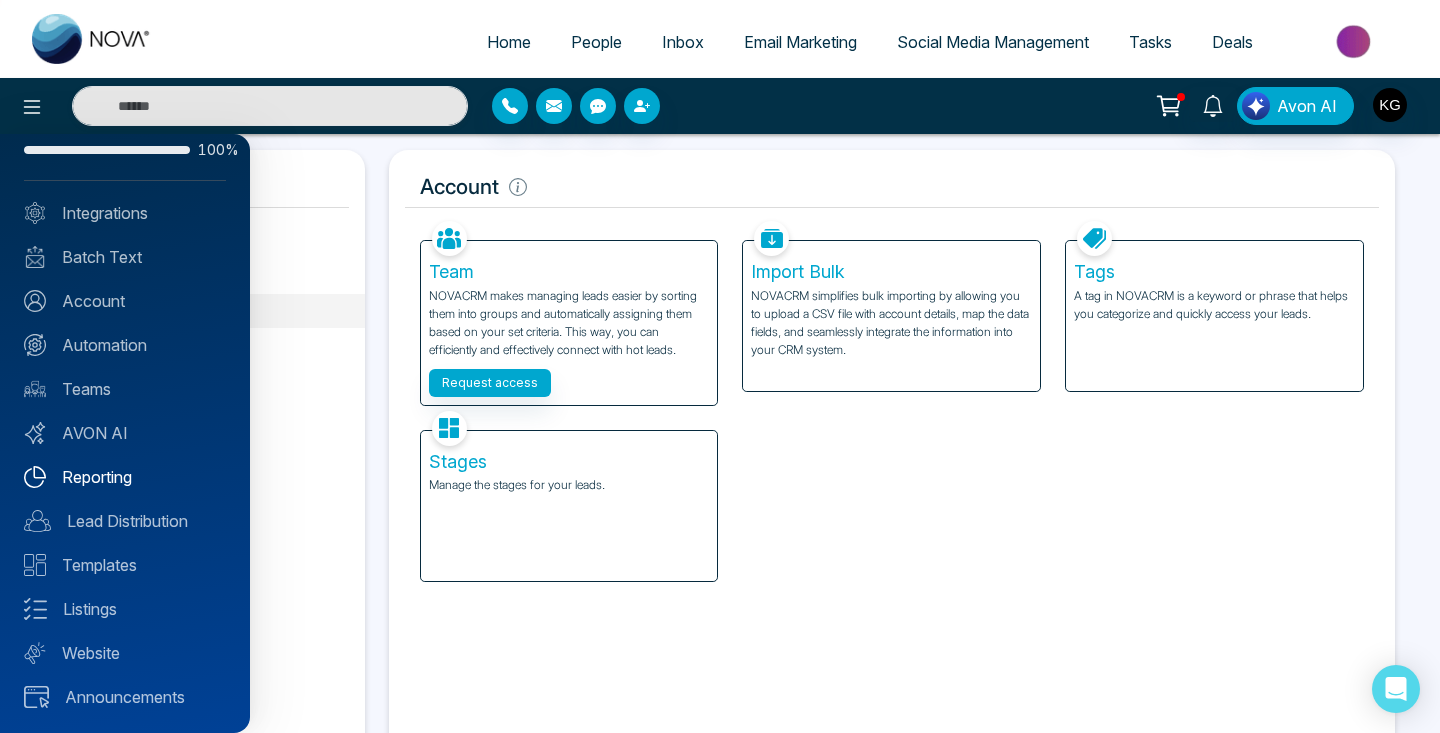 scroll, scrollTop: 53, scrollLeft: 0, axis: vertical 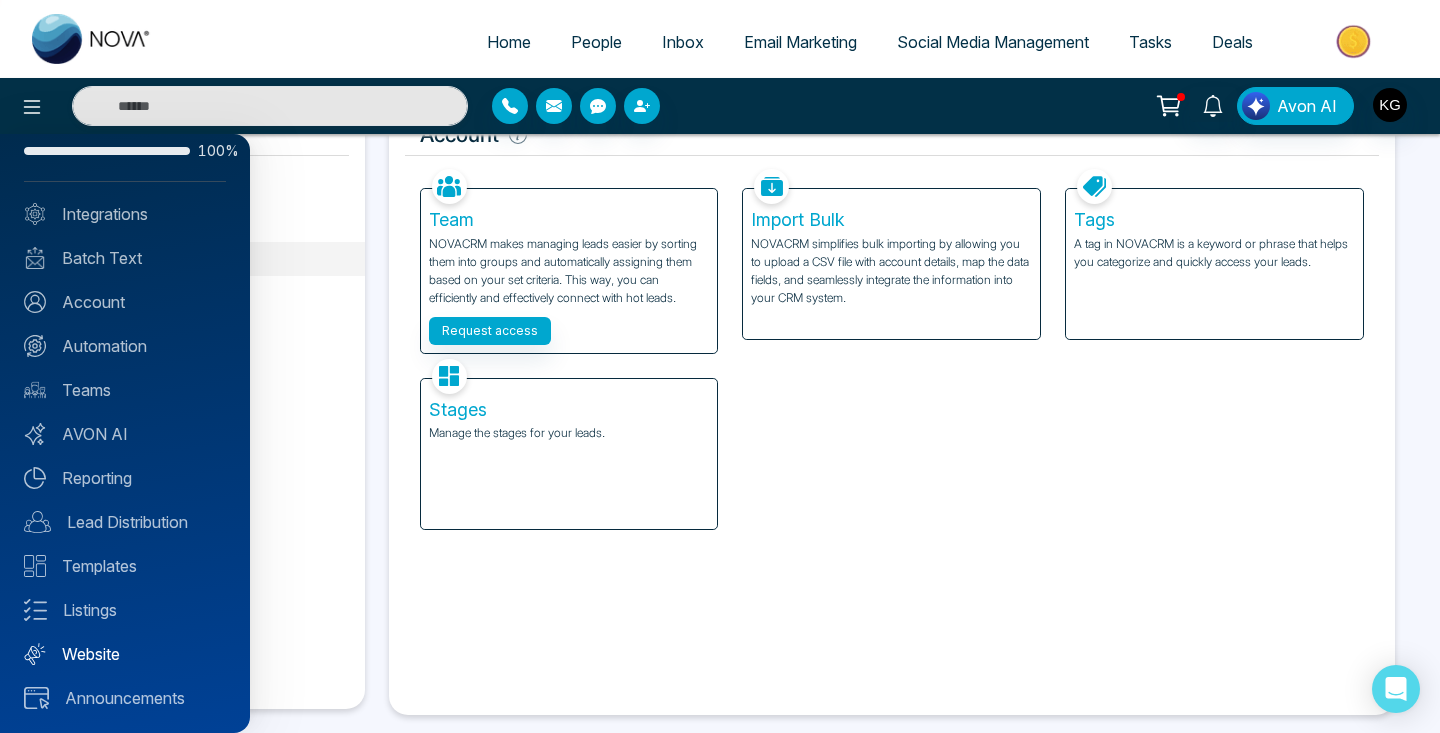 click on "Website" at bounding box center (125, 654) 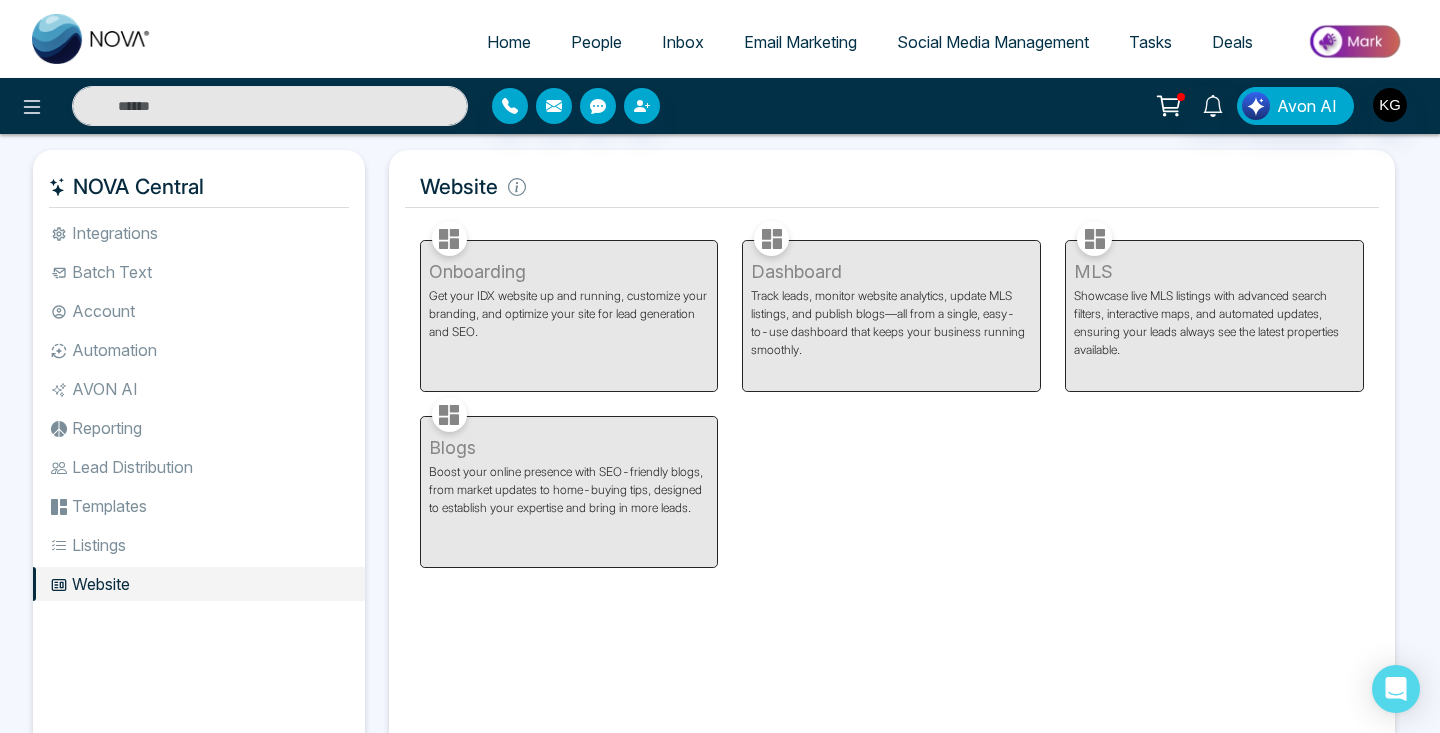scroll, scrollTop: 0, scrollLeft: 0, axis: both 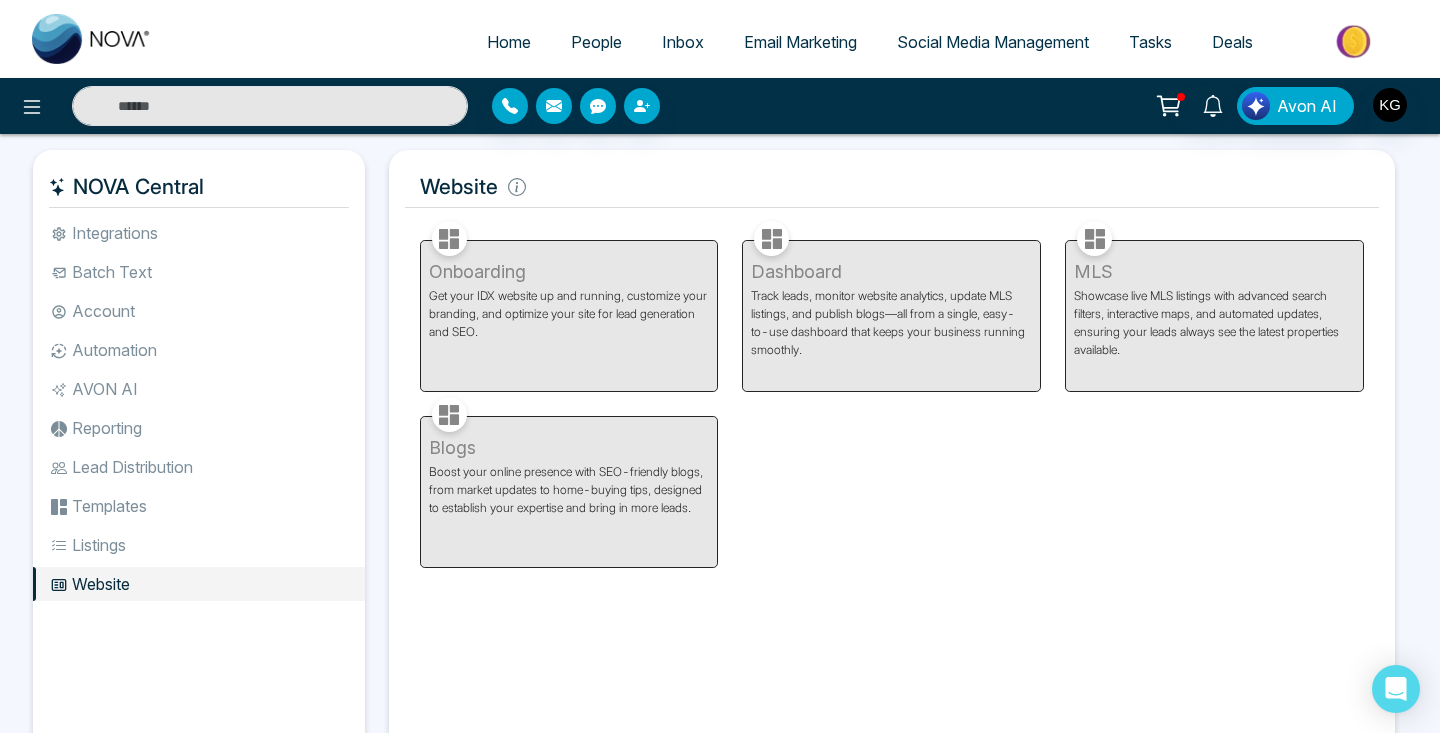 click on "Home" at bounding box center (509, 42) 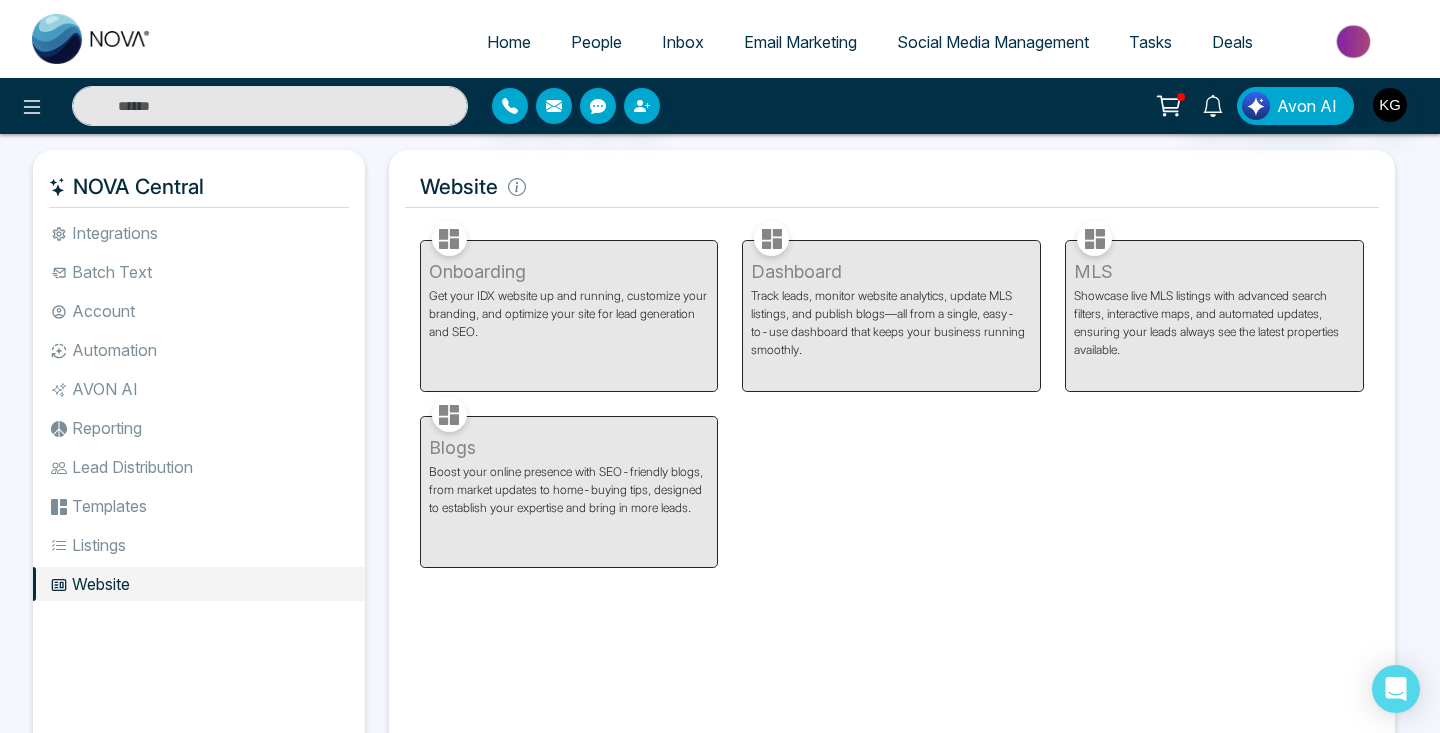 select on "*" 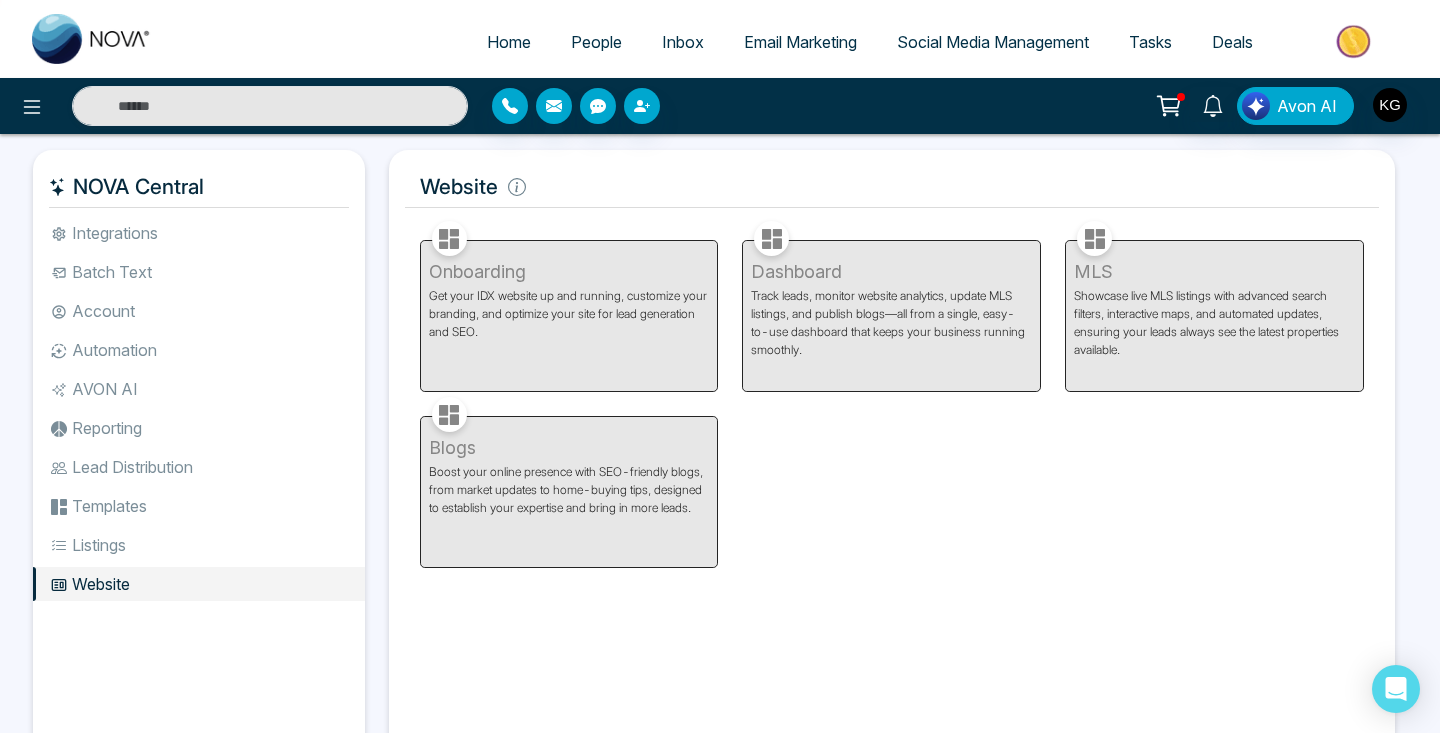 select on "*" 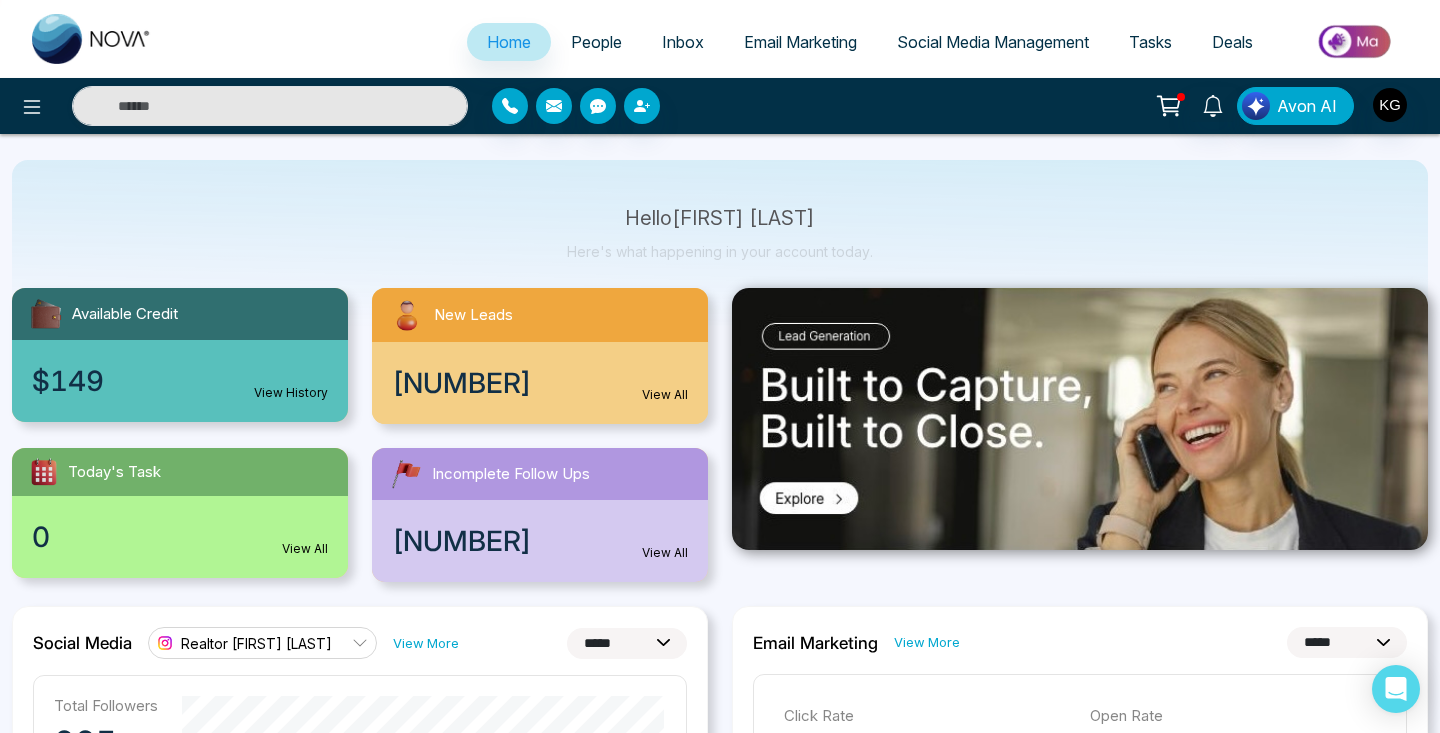 scroll, scrollTop: 69, scrollLeft: 0, axis: vertical 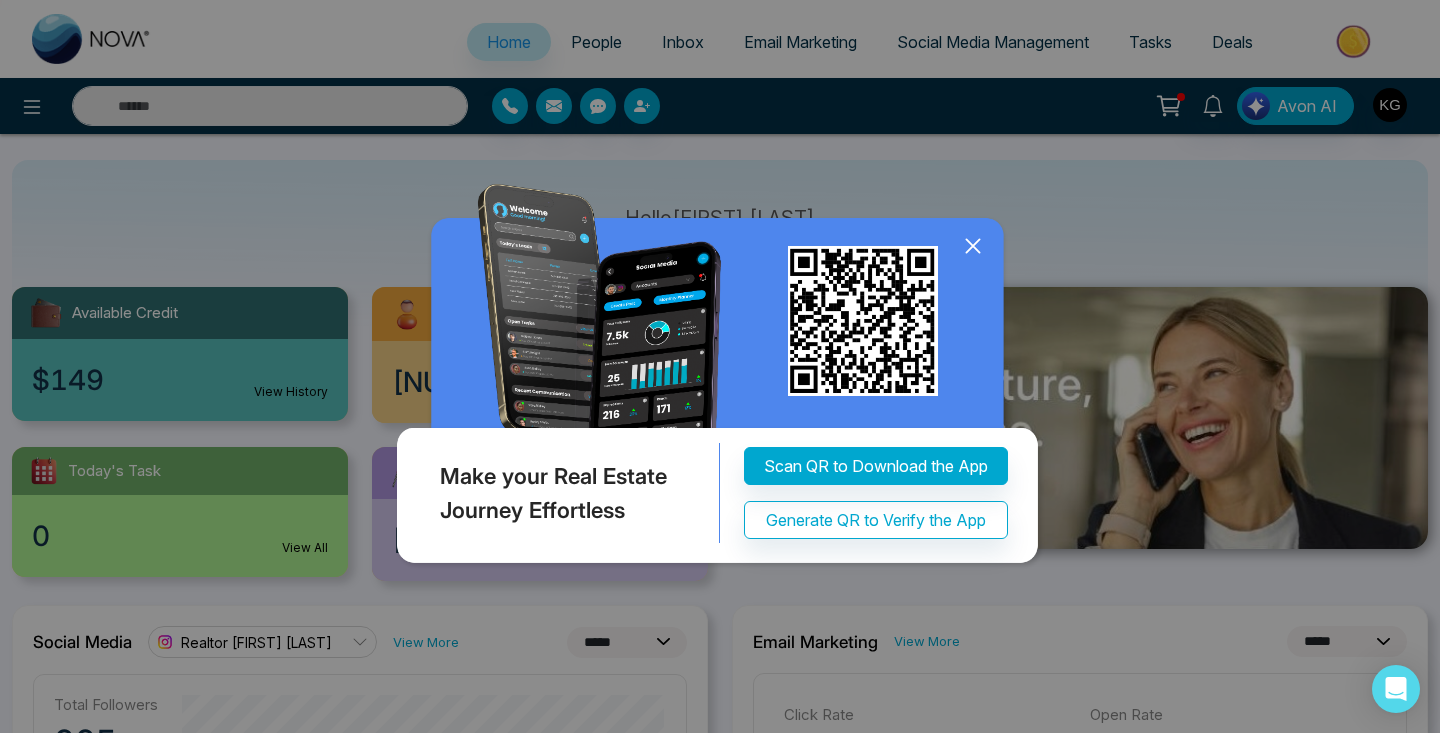 click 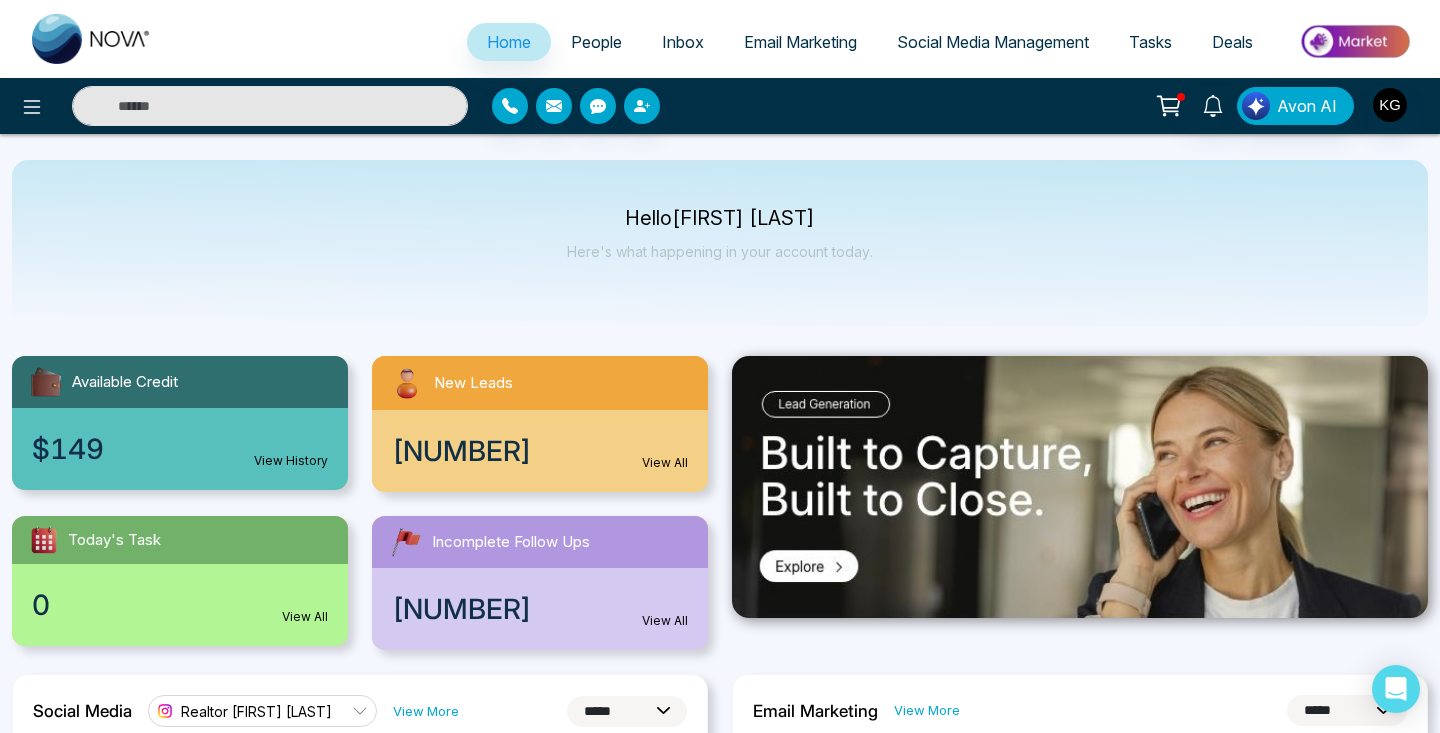 scroll, scrollTop: 0, scrollLeft: 0, axis: both 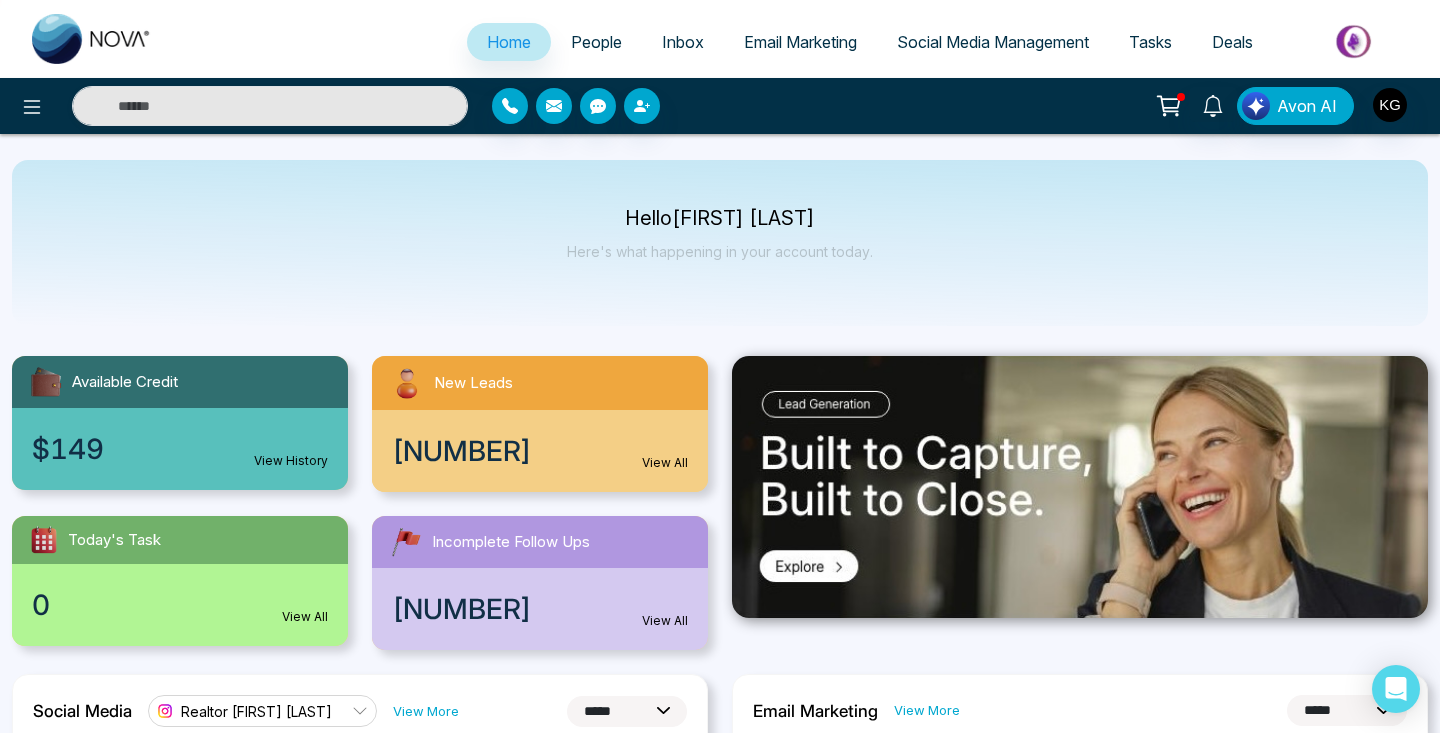 click on "People" at bounding box center [596, 42] 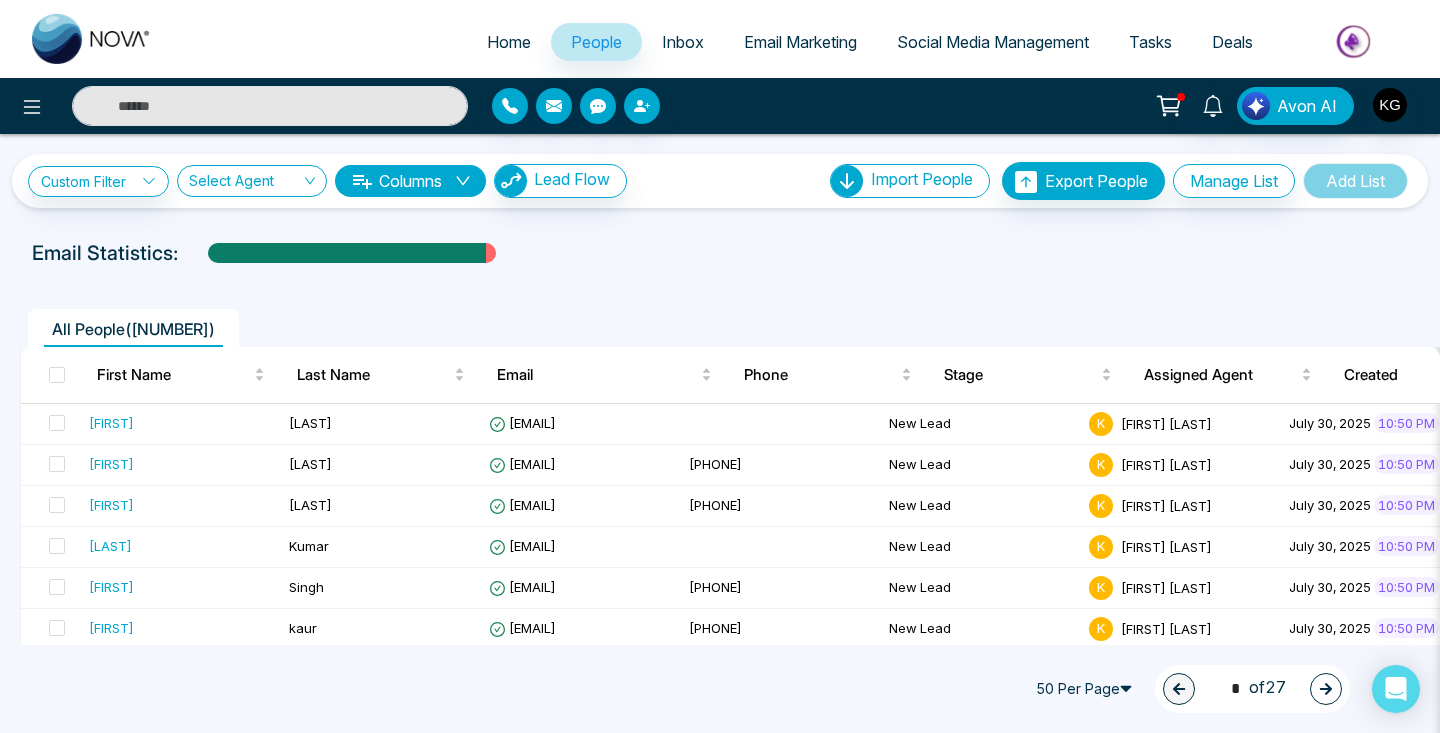 scroll, scrollTop: 0, scrollLeft: 0, axis: both 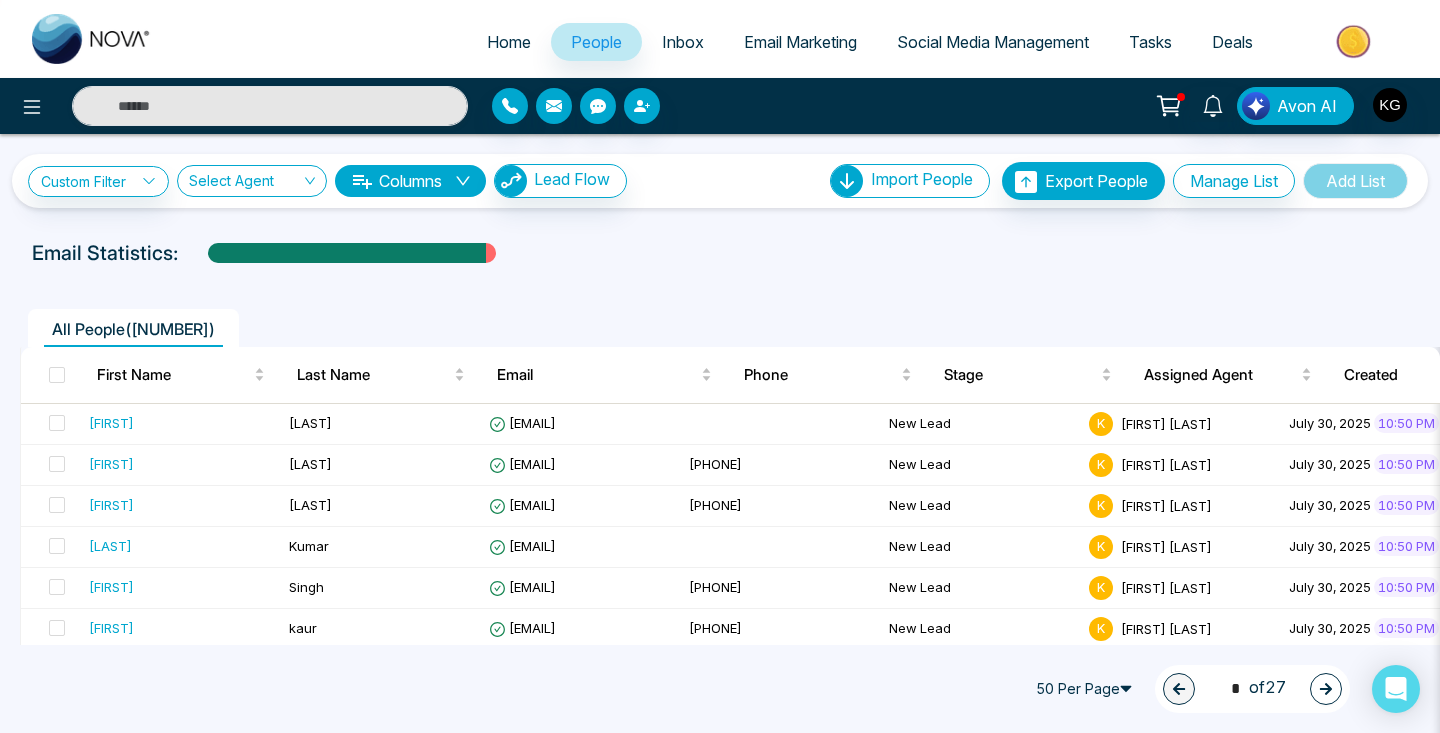 click 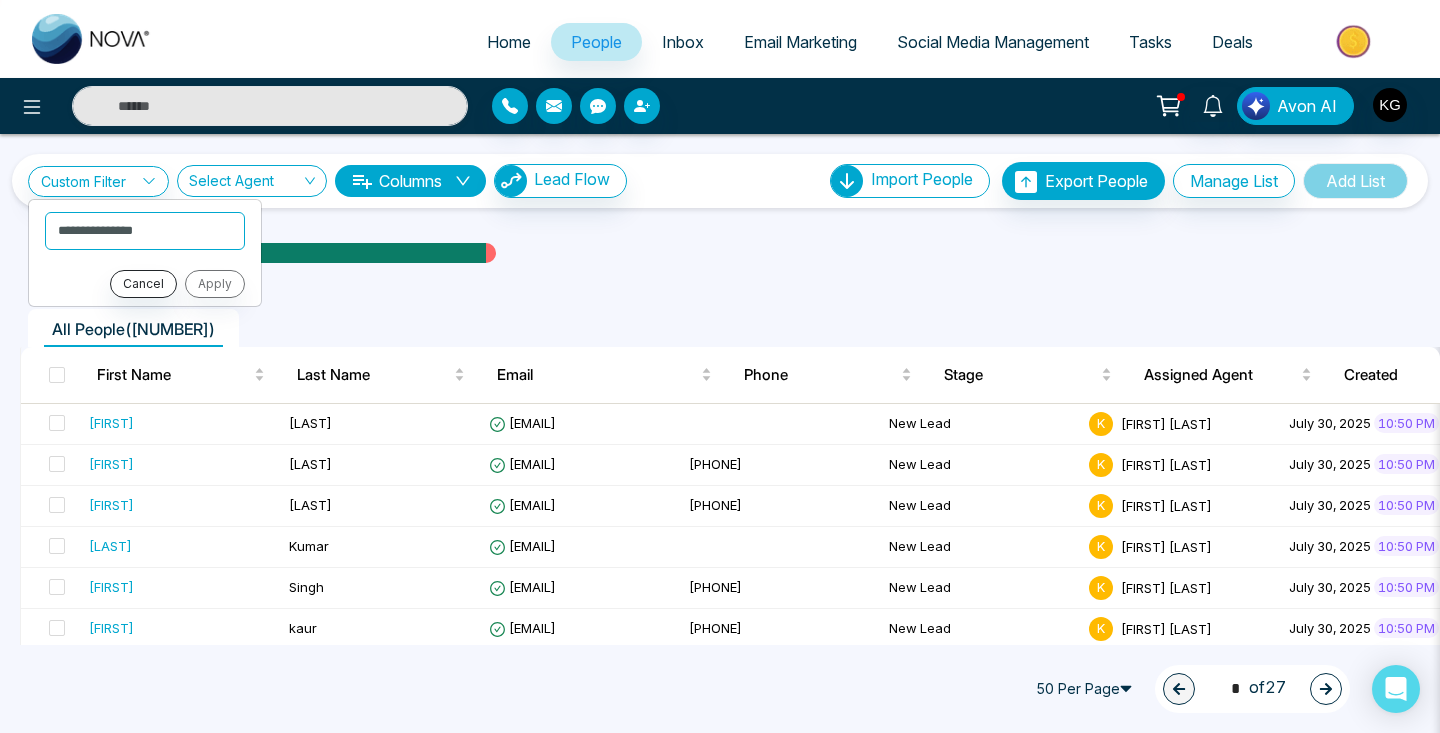 click on "Cancel" at bounding box center [143, 284] 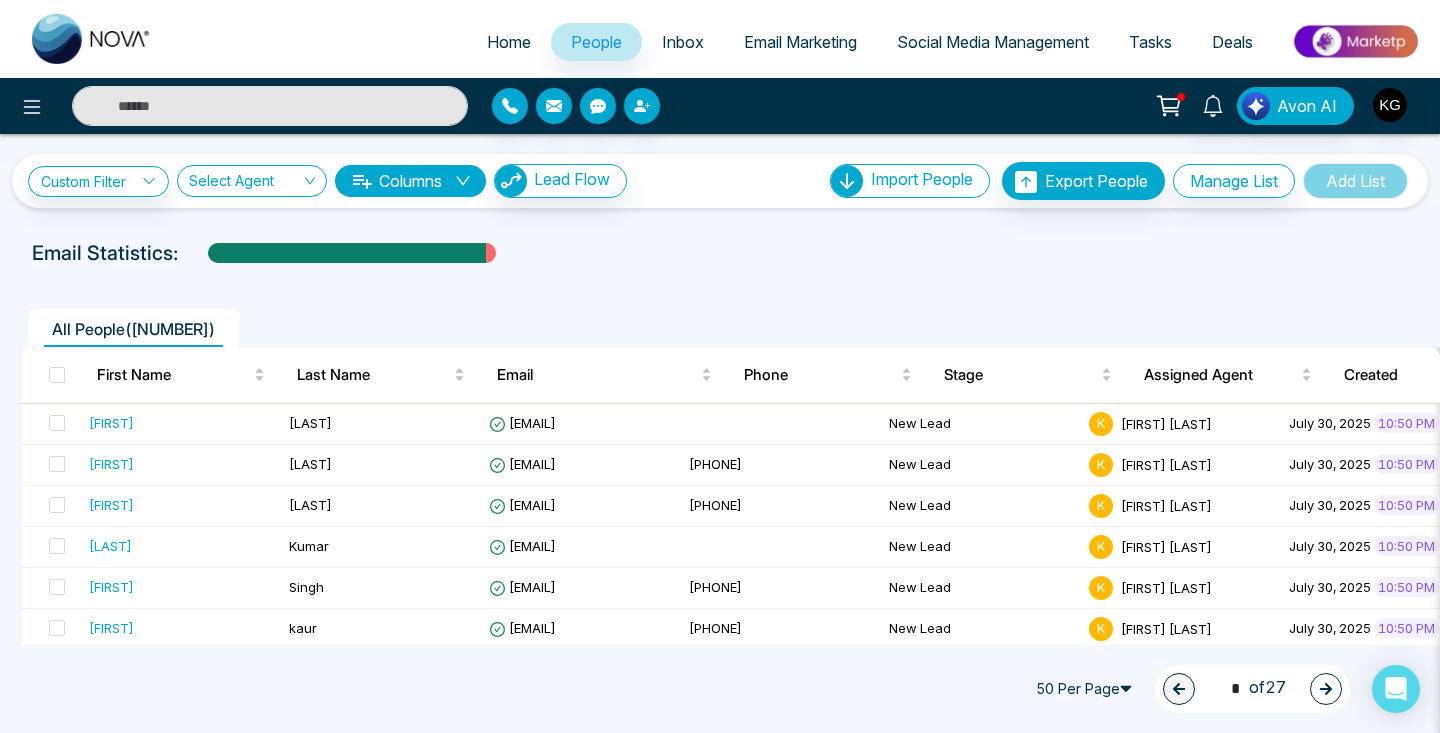 click on "Custom Filter" at bounding box center [98, 181] 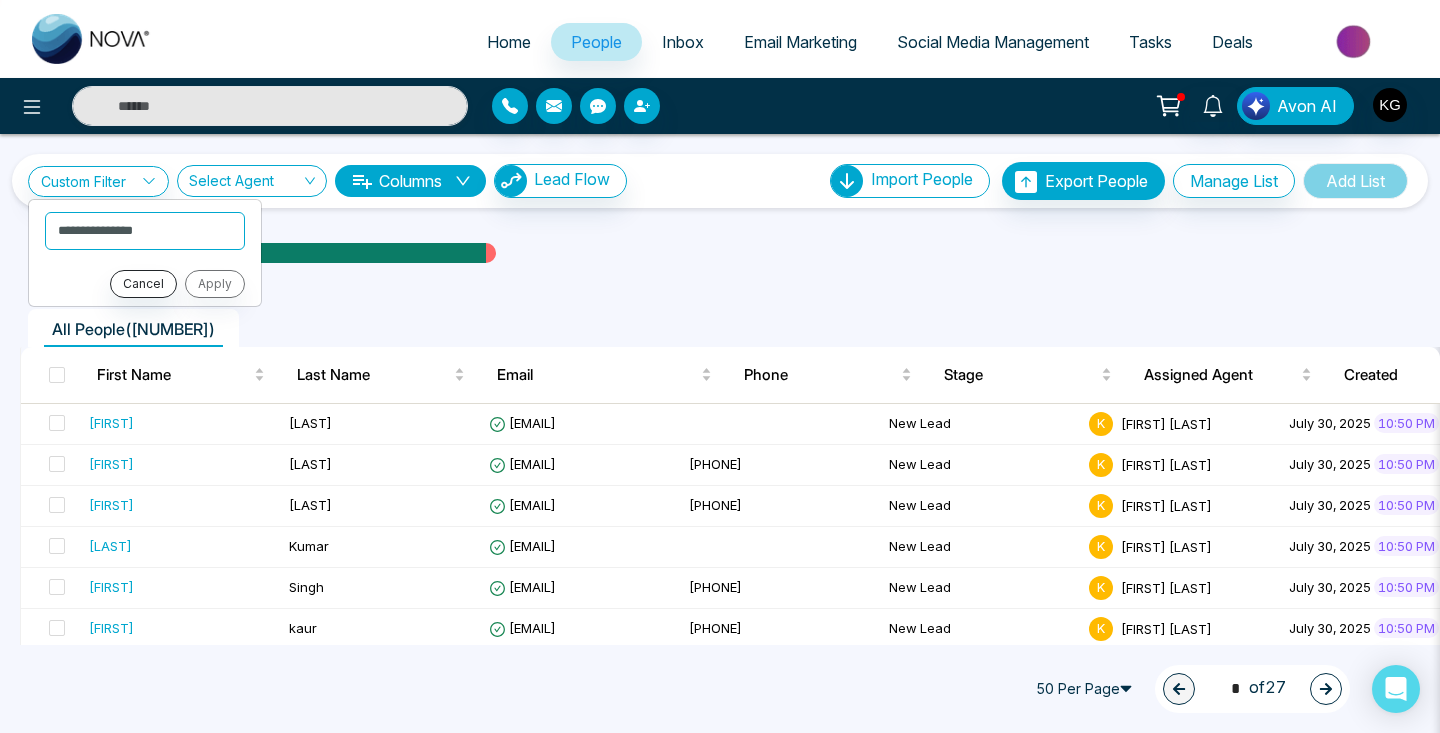 click on "Cancel" at bounding box center (143, 284) 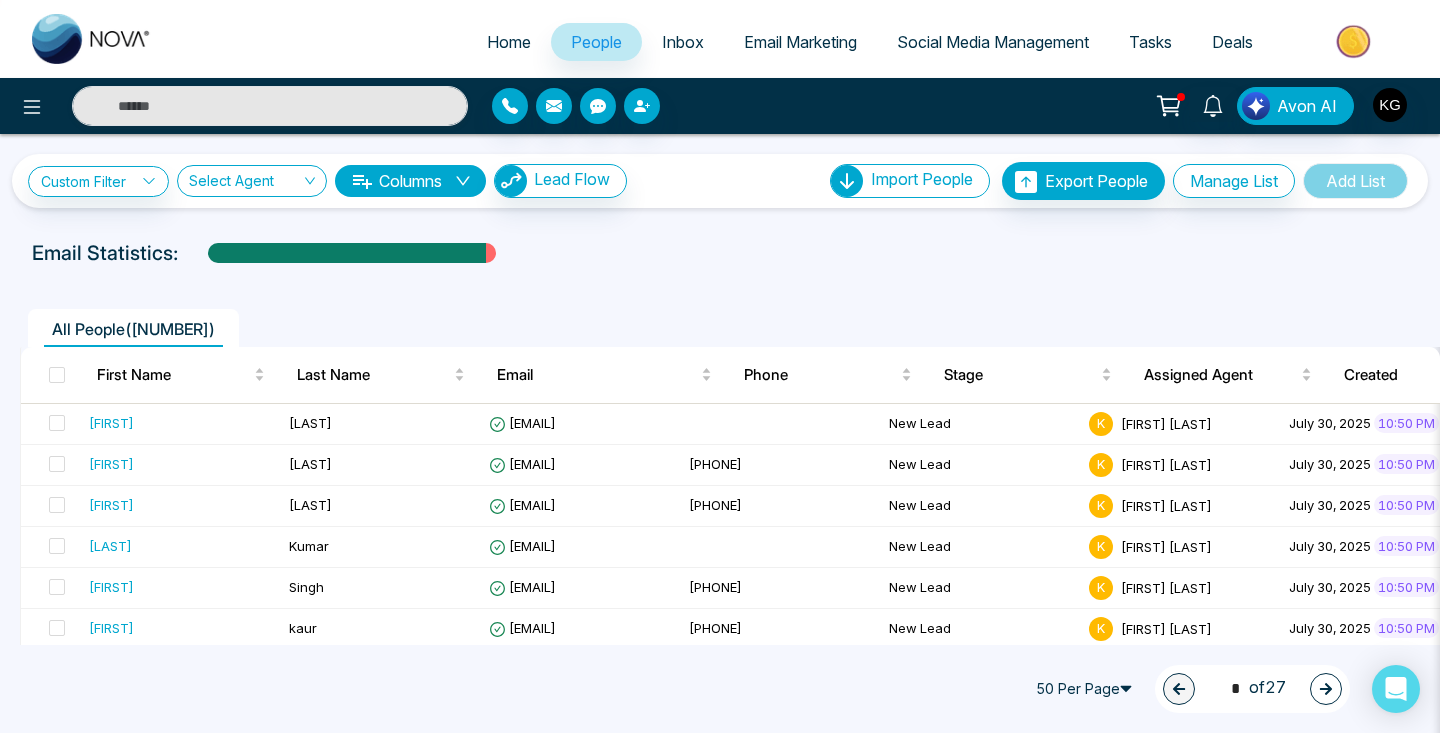 click on "Custom Filter" at bounding box center (98, 181) 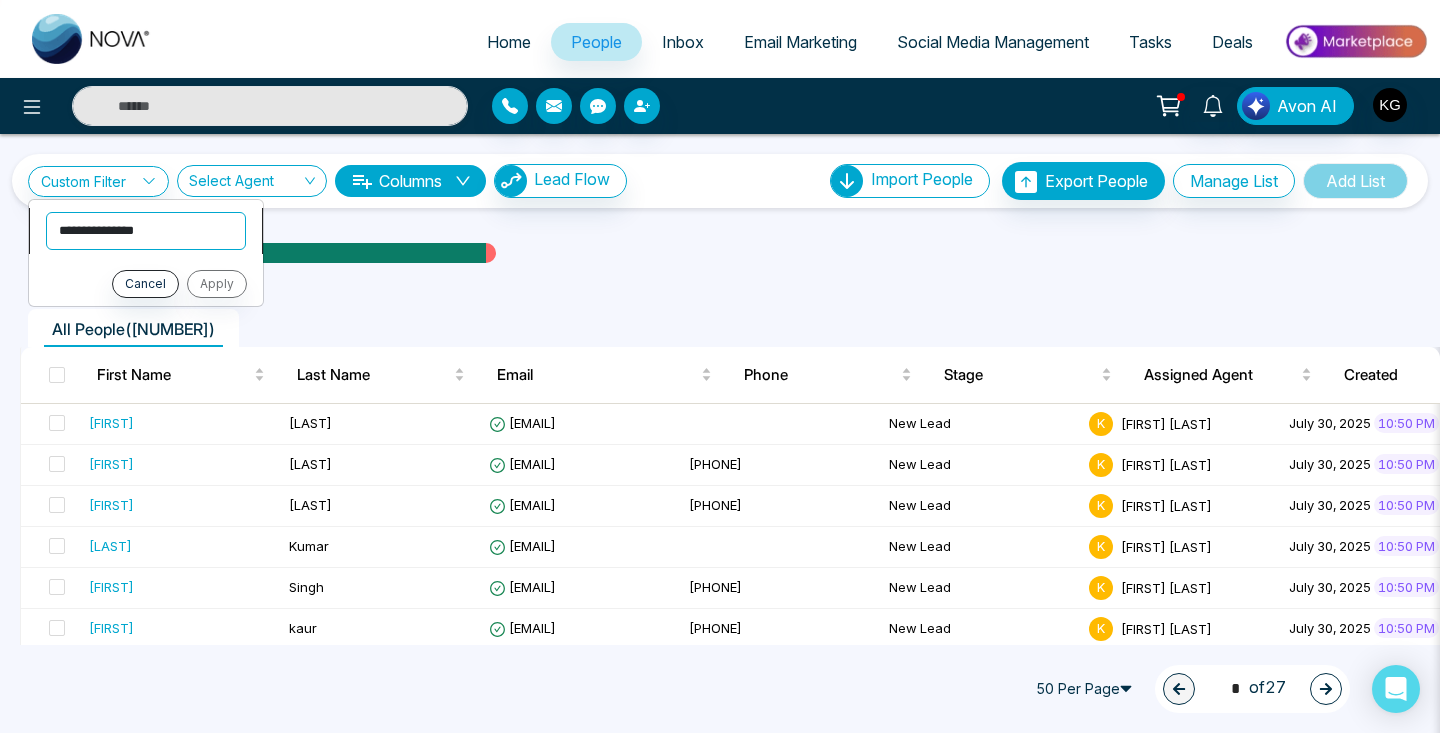 select on "****" 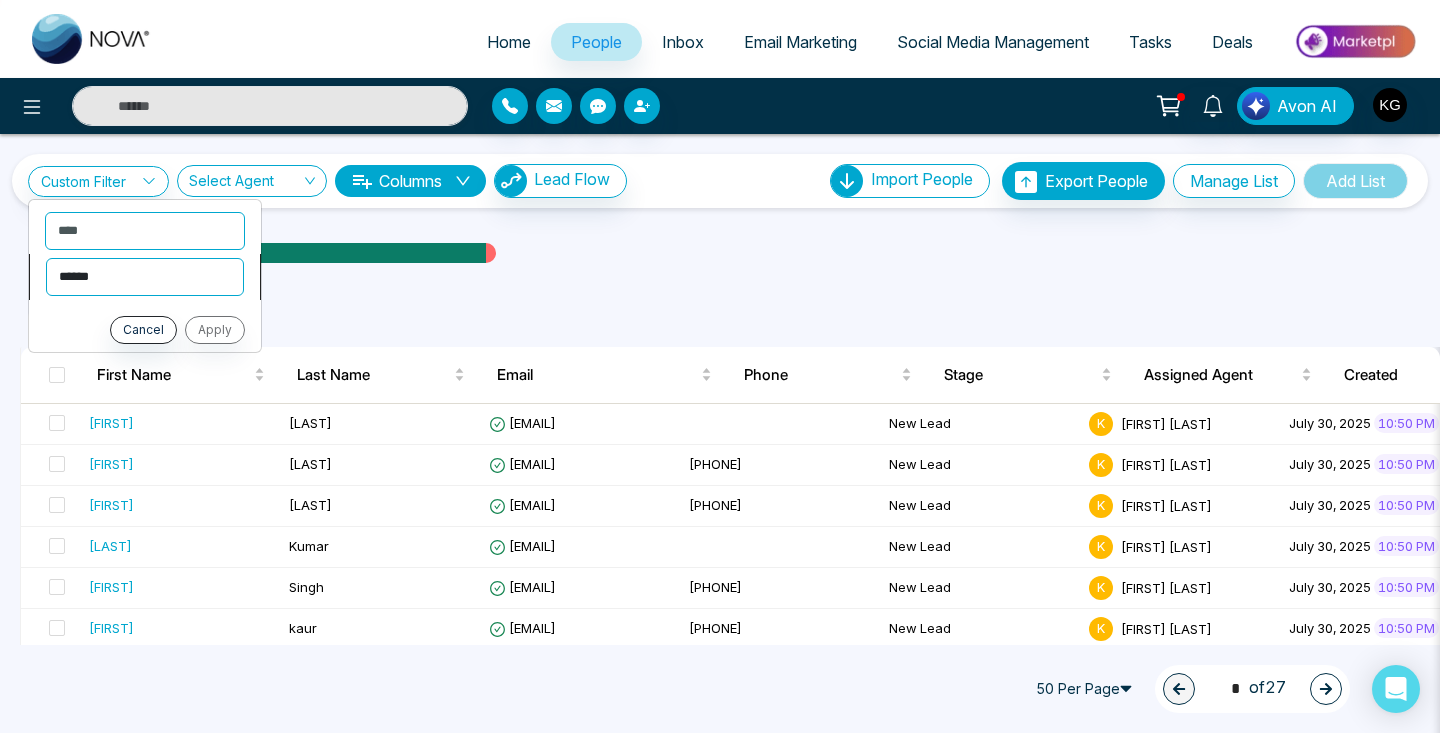 select on "*******" 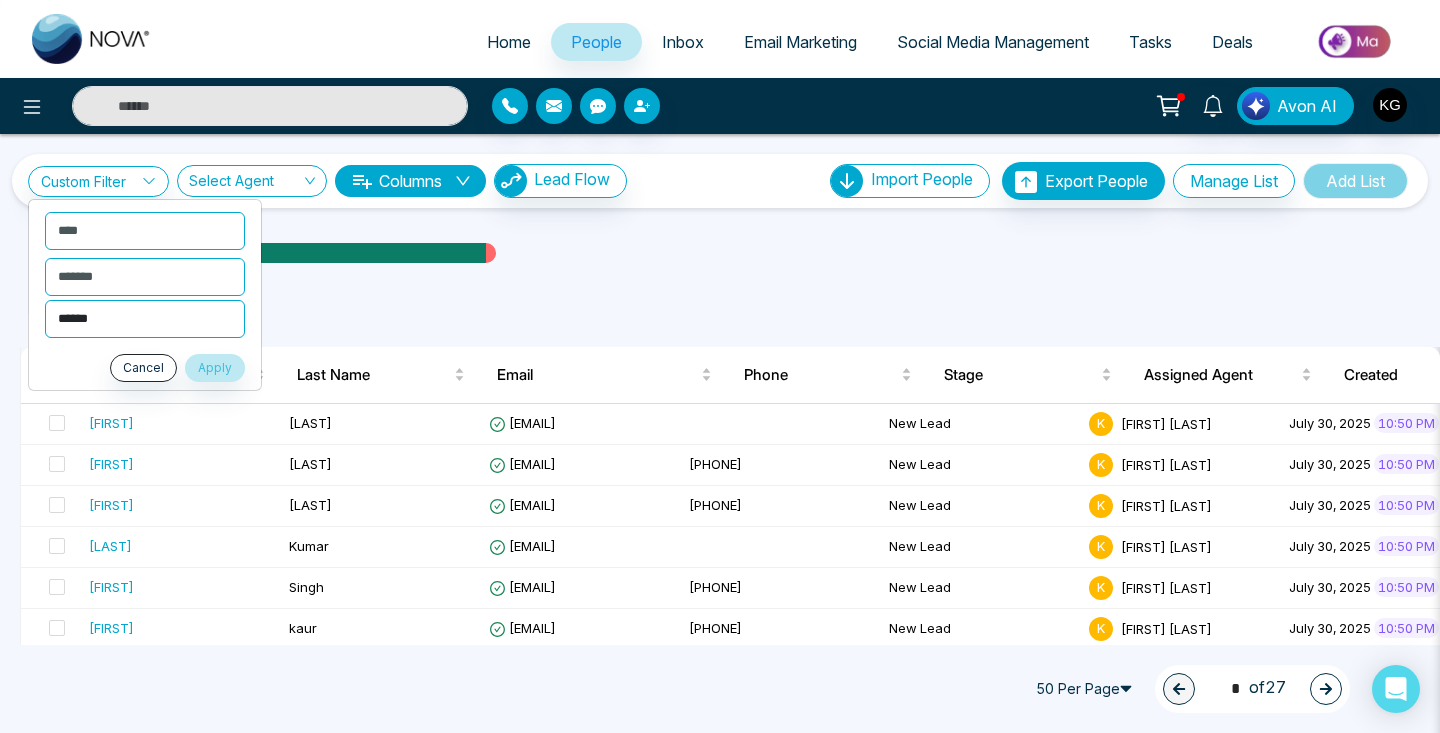 select on "**********" 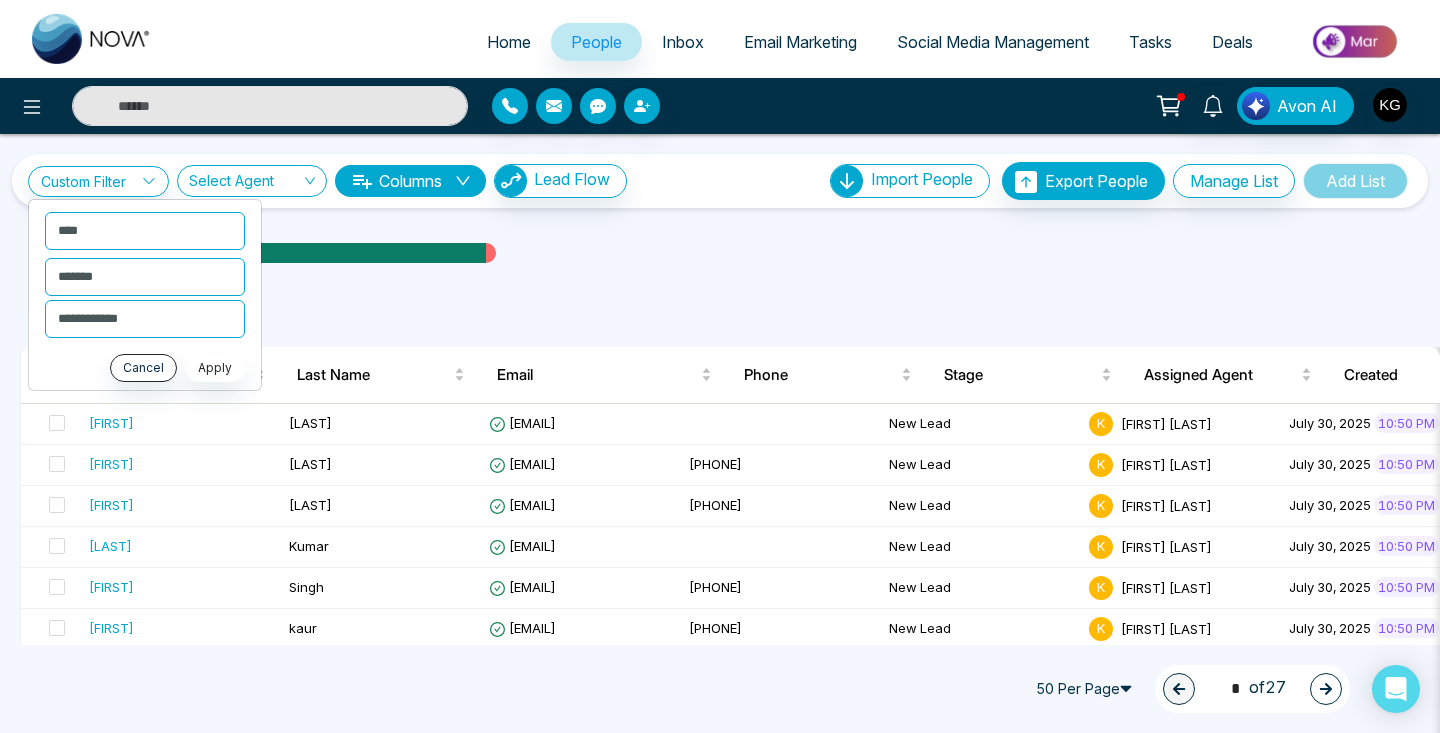 click on "Apply" at bounding box center [215, 368] 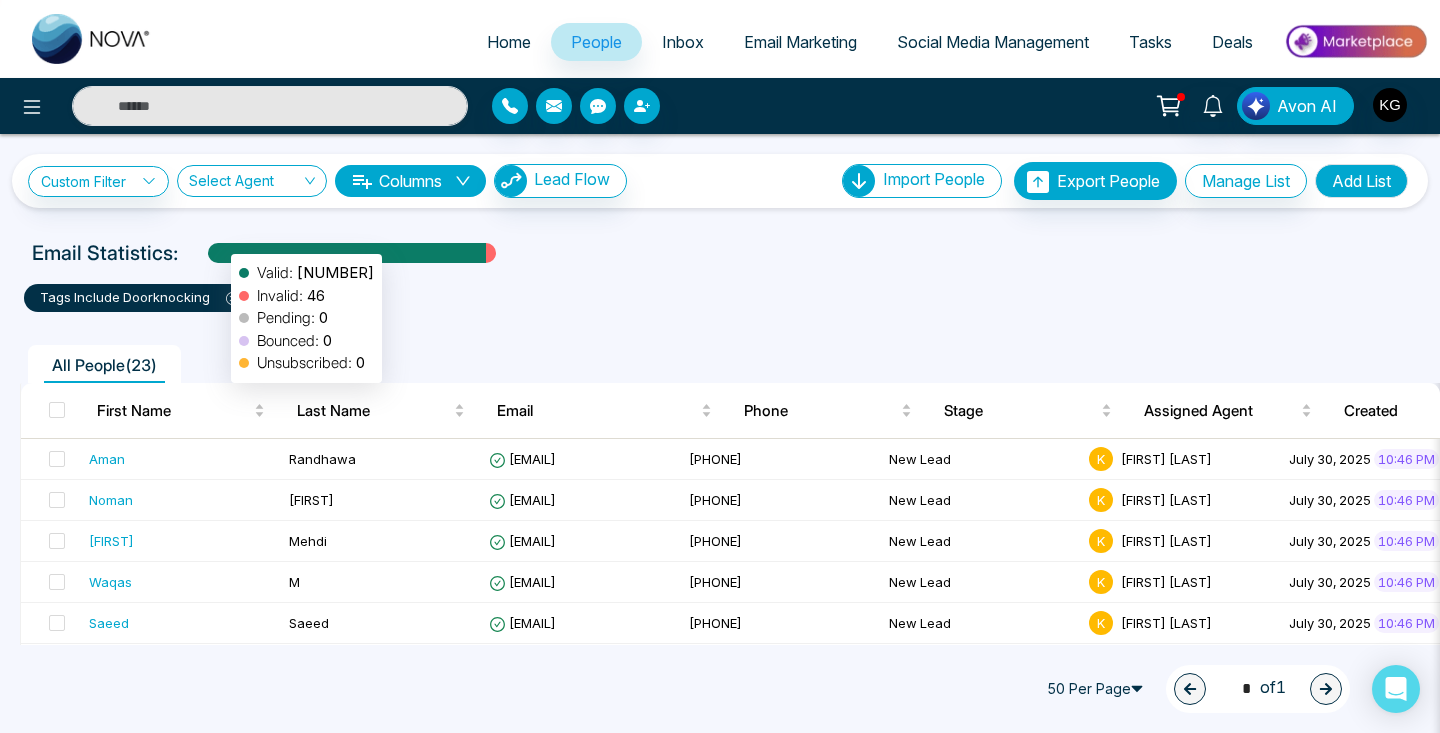 scroll, scrollTop: 0, scrollLeft: 0, axis: both 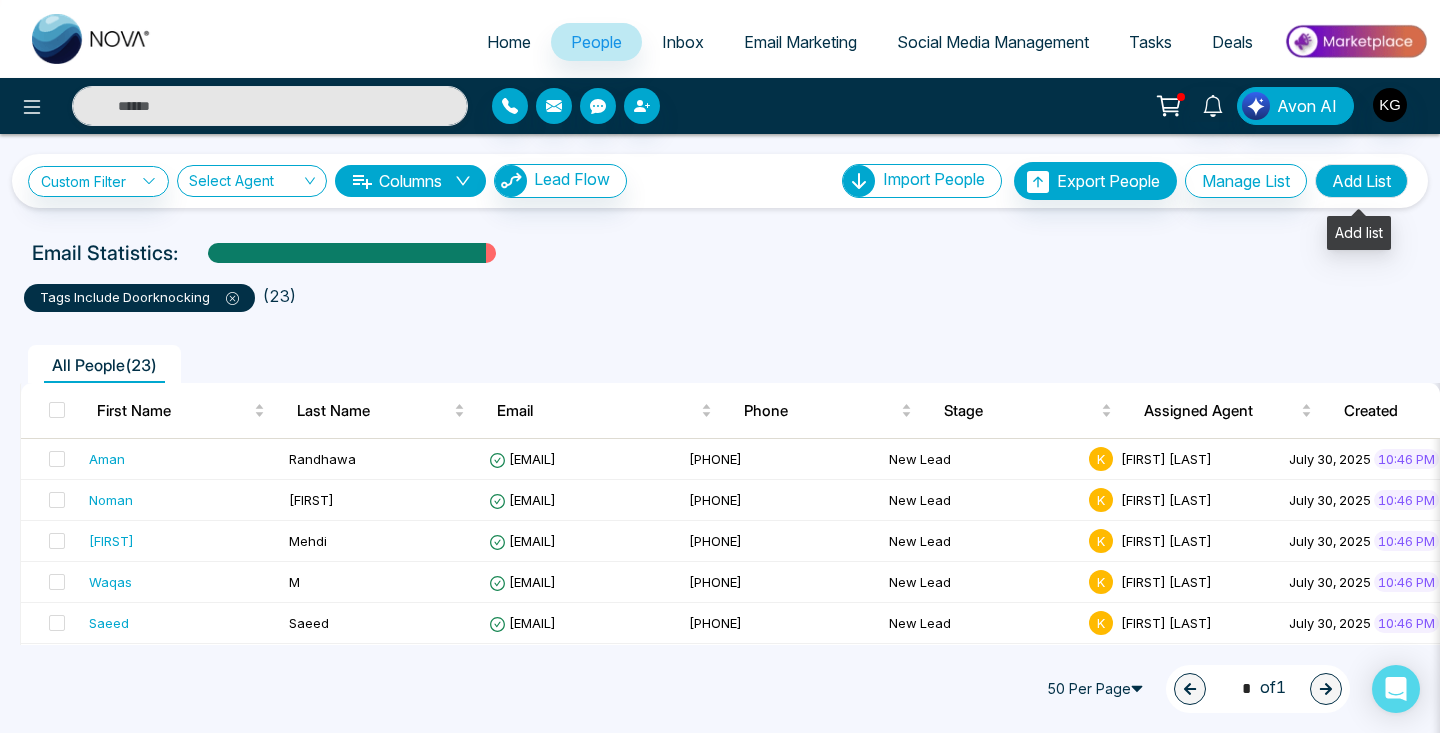 click on "Add List" at bounding box center [1361, 181] 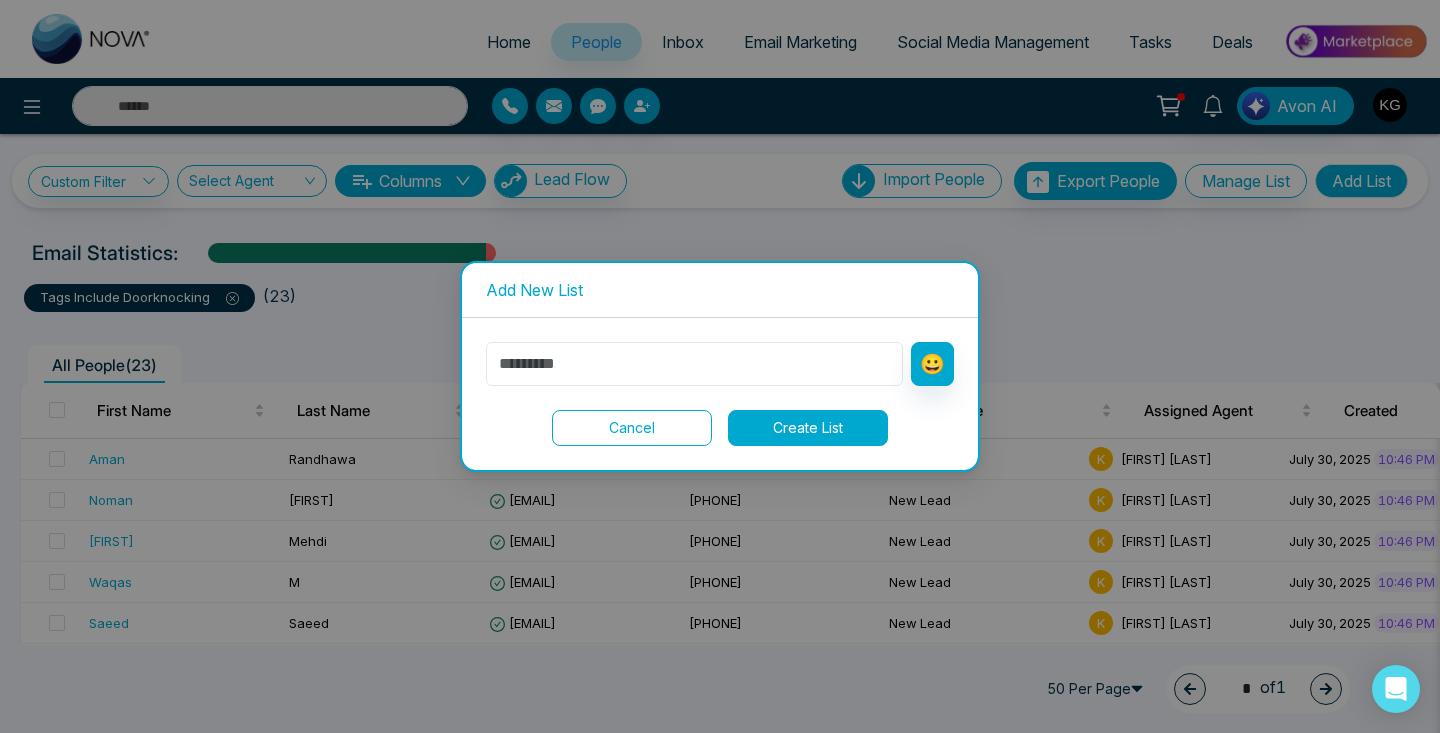 click at bounding box center (694, 364) 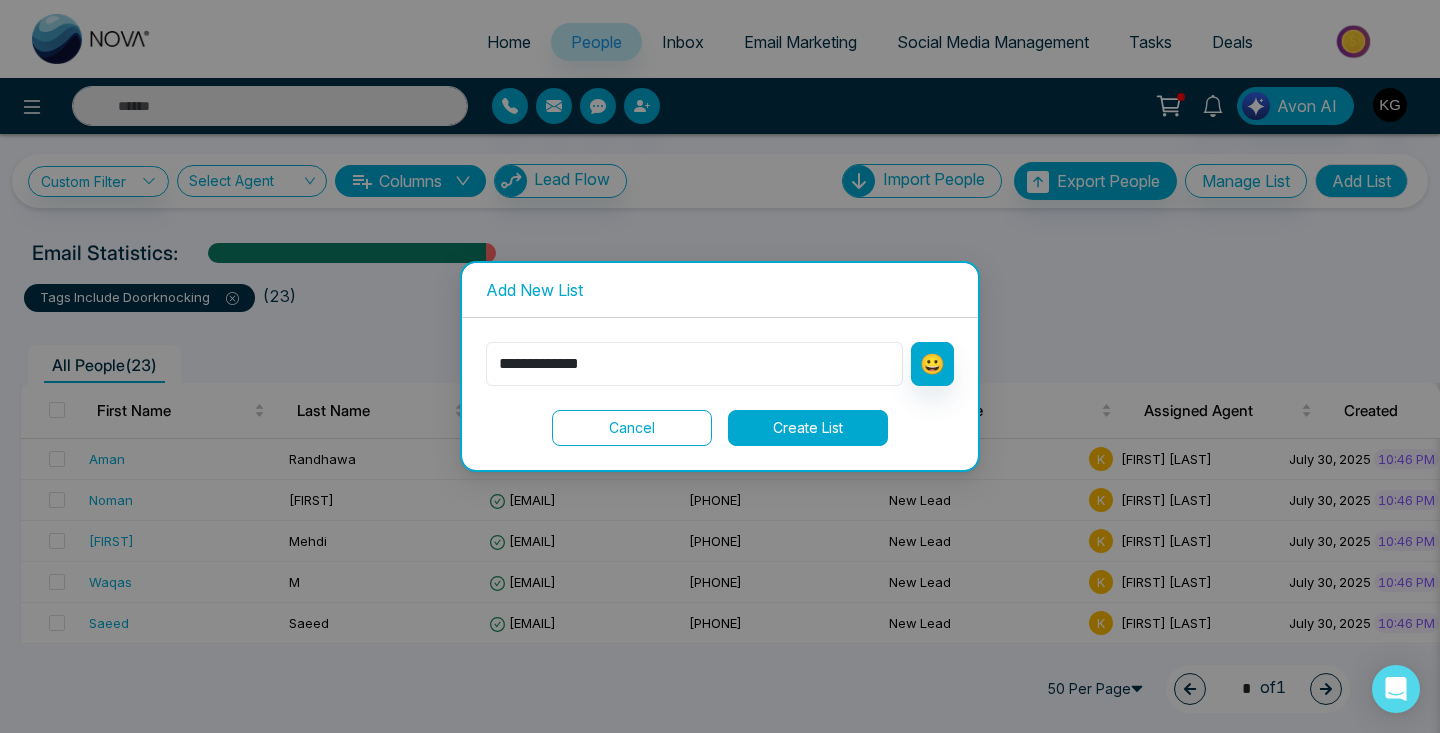 type on "**********" 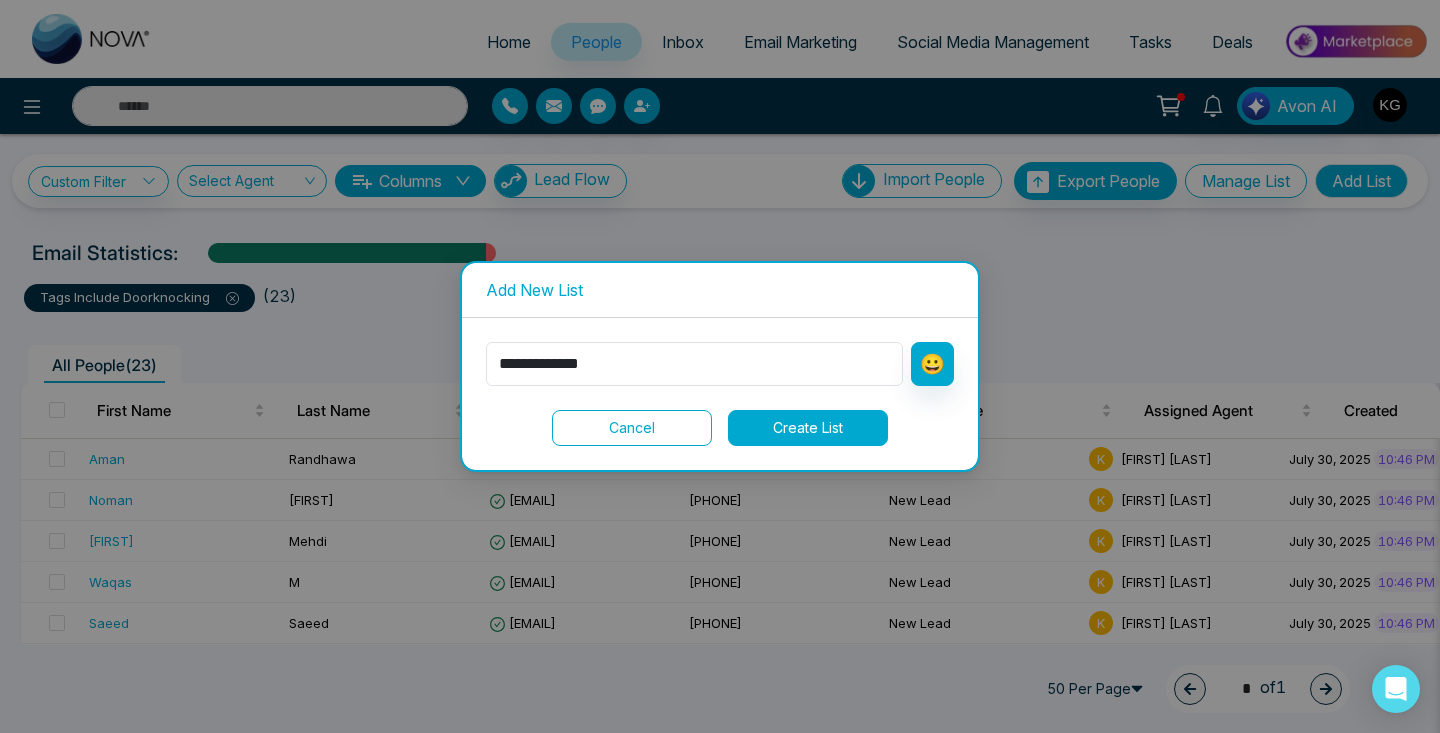 click on "Create List" at bounding box center (808, 428) 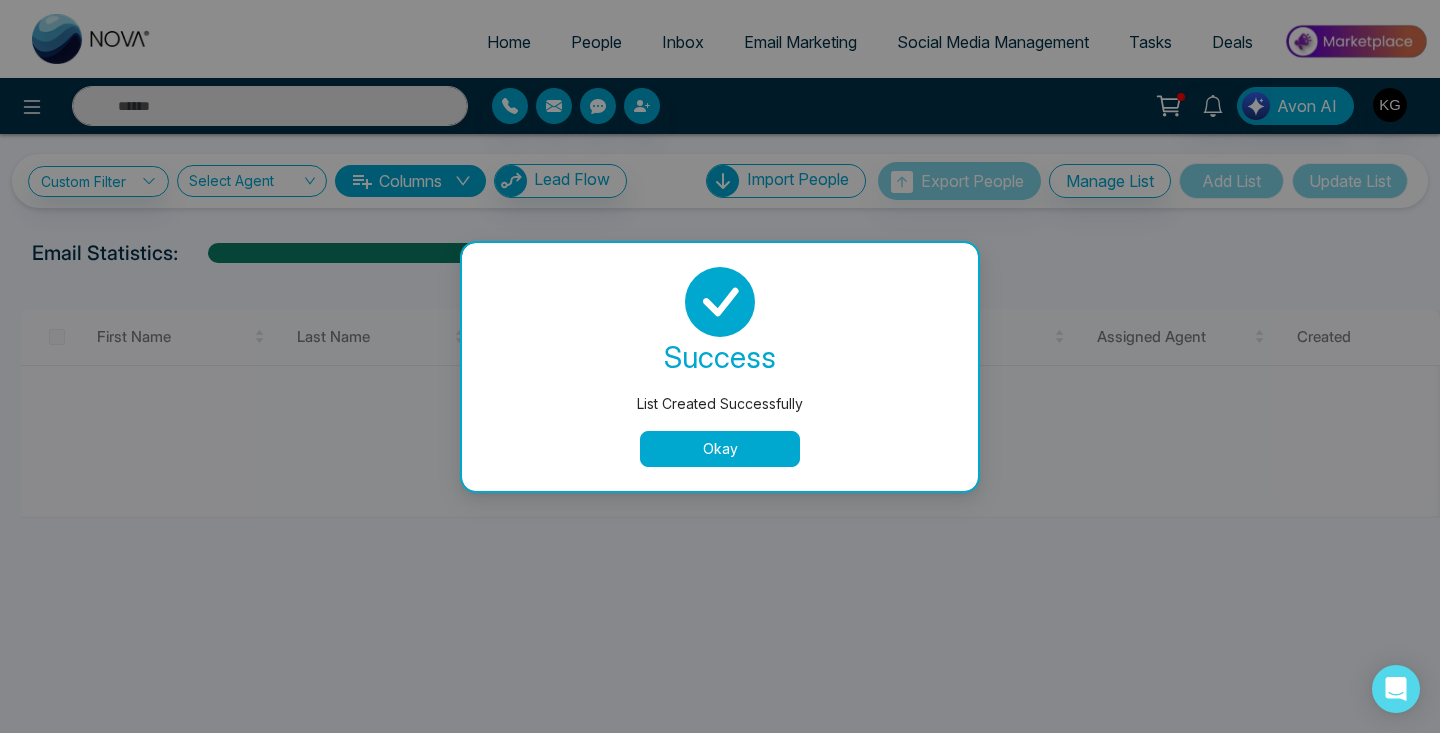 click on "Okay" at bounding box center [720, 449] 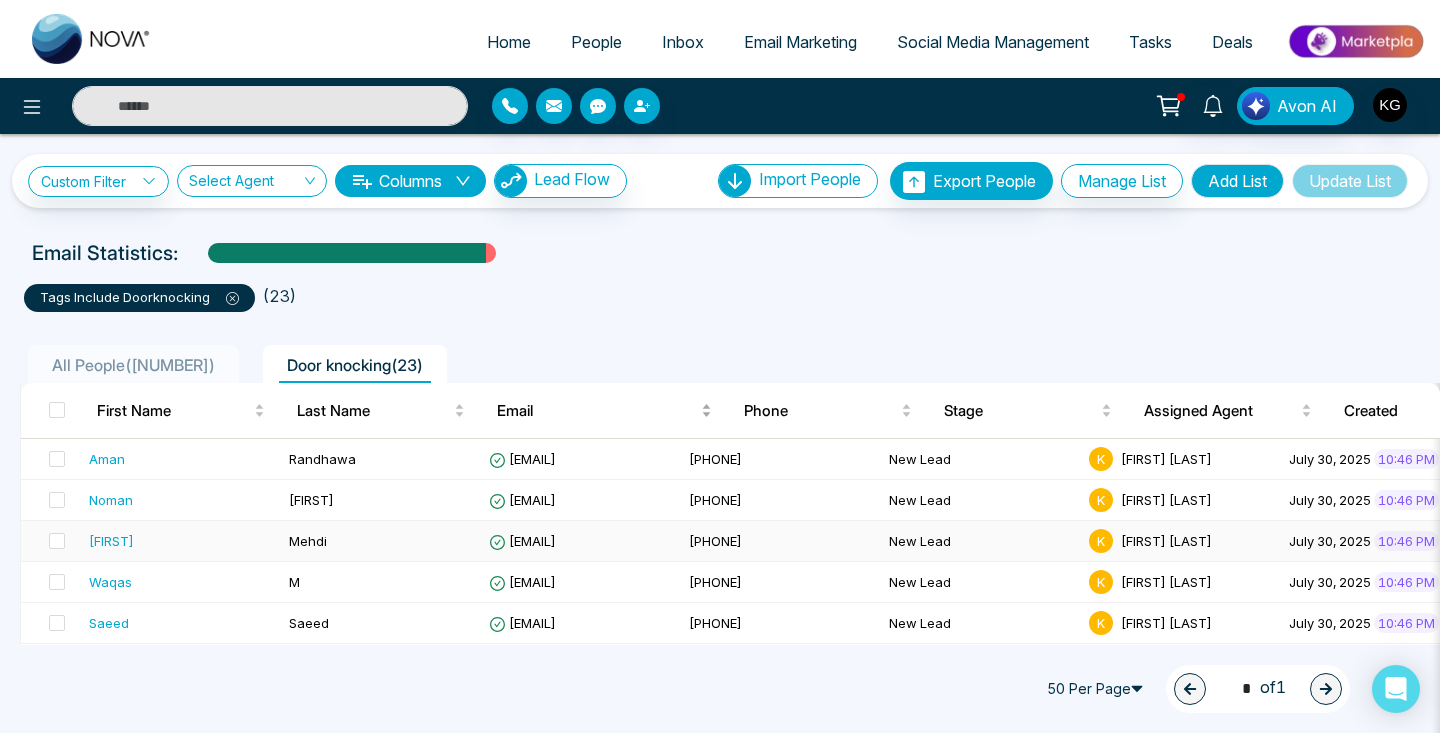 scroll, scrollTop: 0, scrollLeft: 0, axis: both 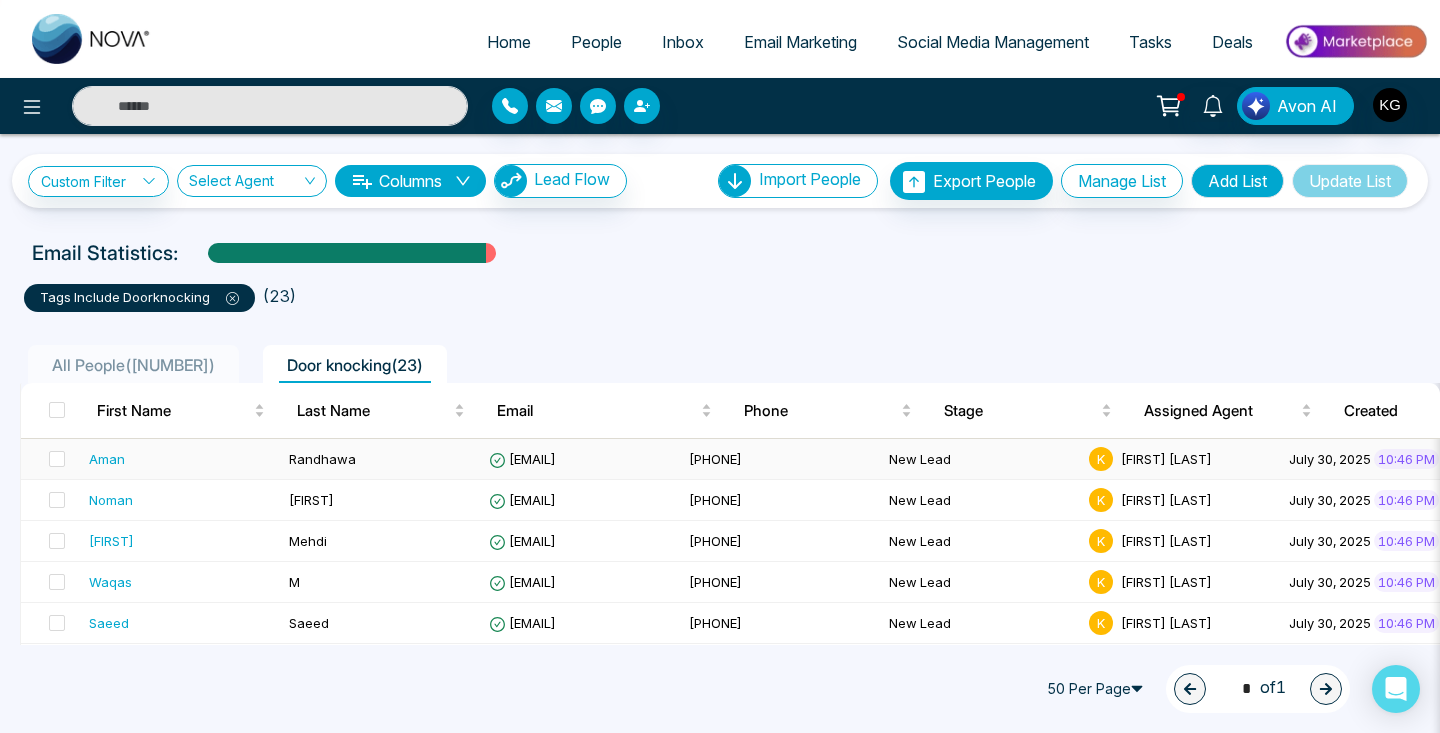 click on "Aman" at bounding box center [181, 459] 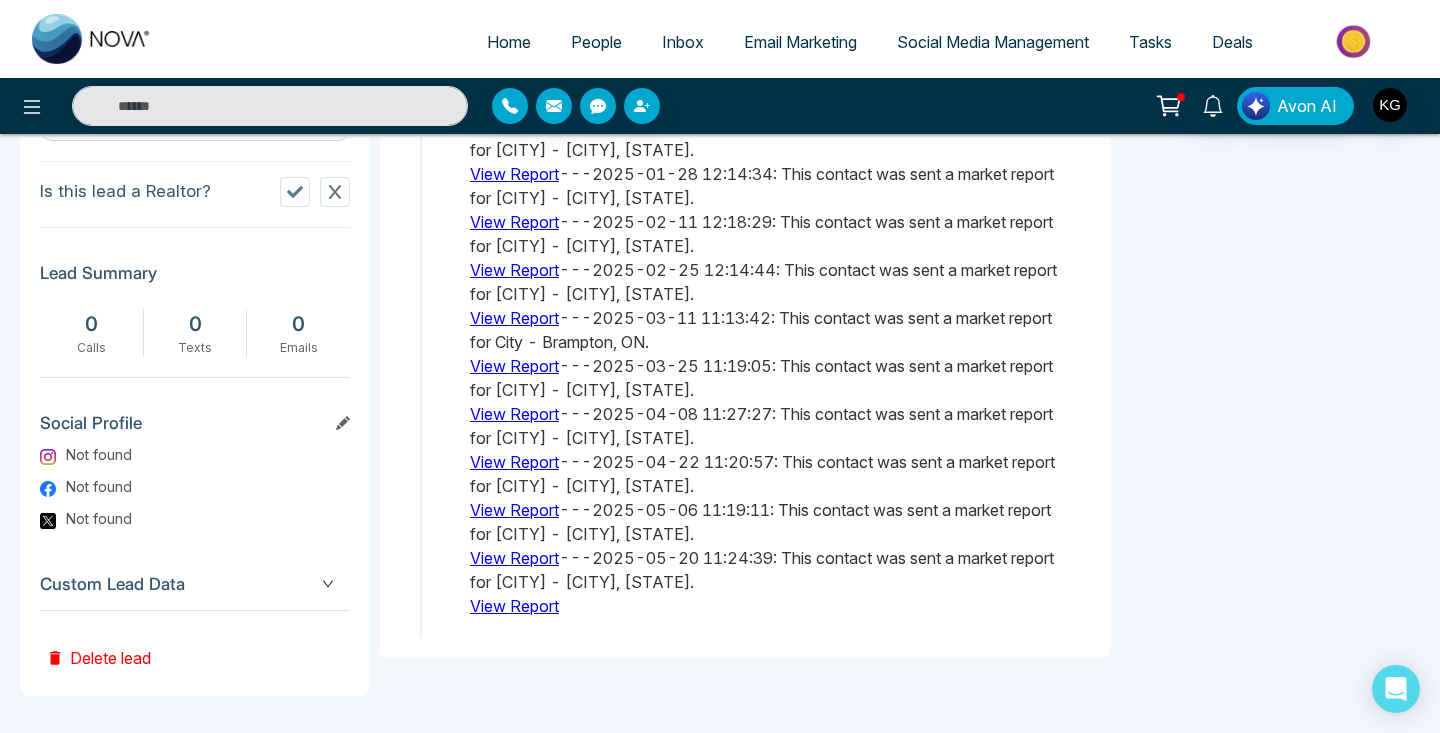 scroll, scrollTop: 921, scrollLeft: 0, axis: vertical 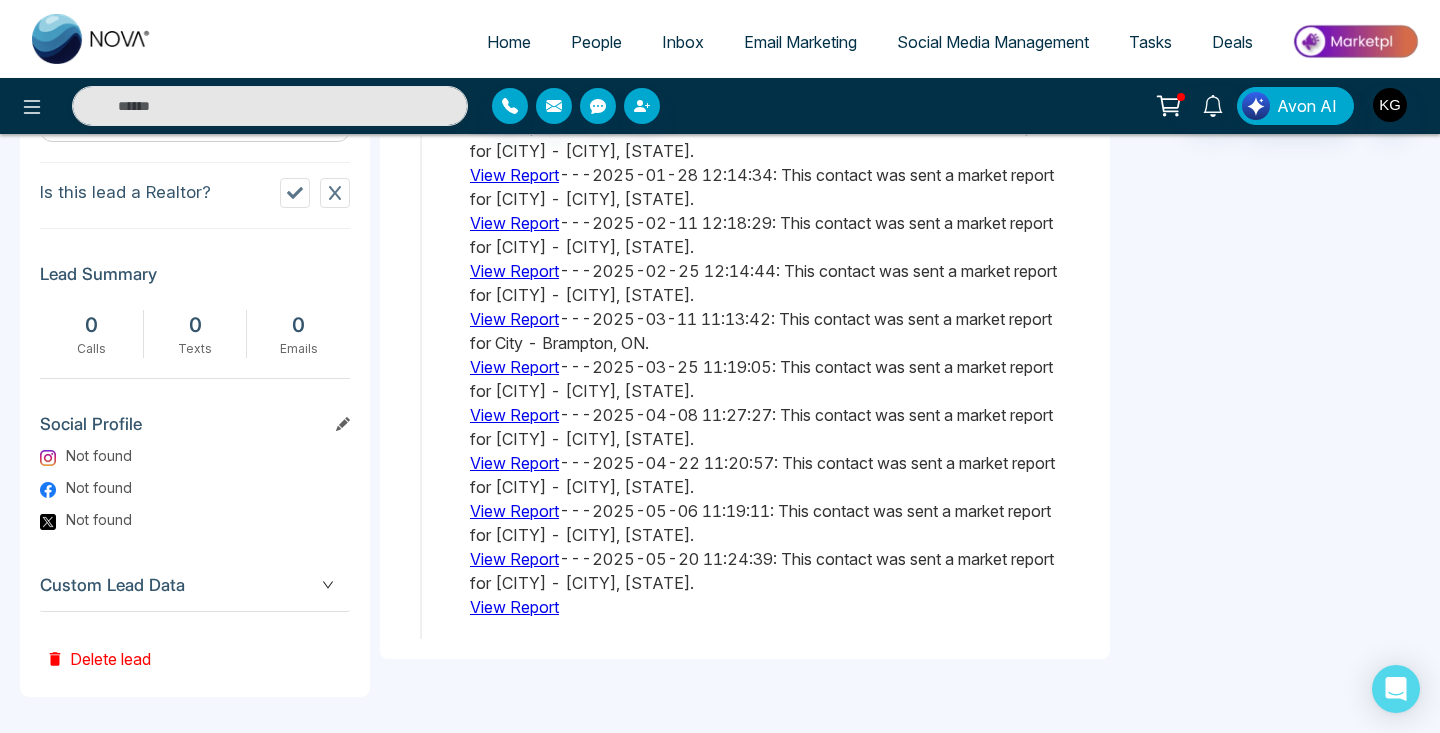 click on "Not found" at bounding box center (99, 455) 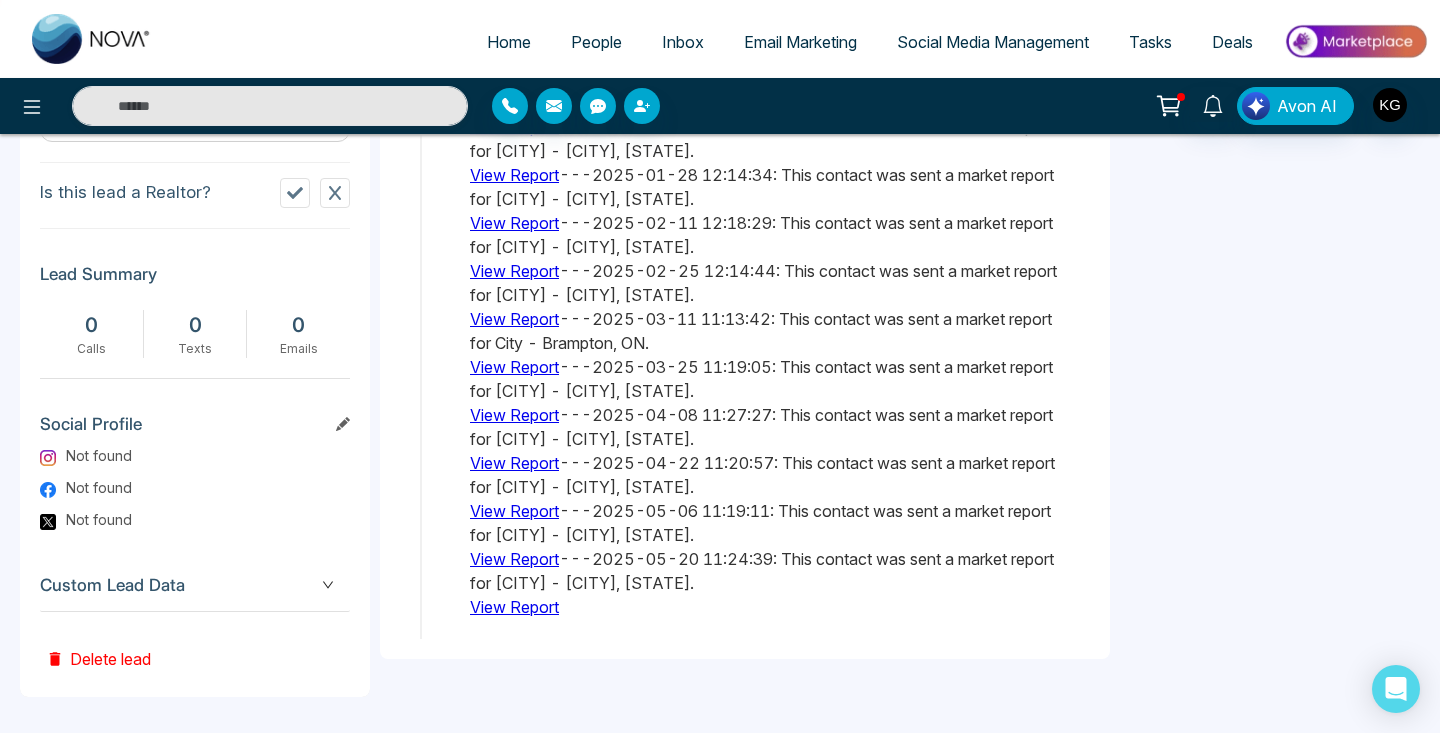 click on "Not found" at bounding box center [99, 455] 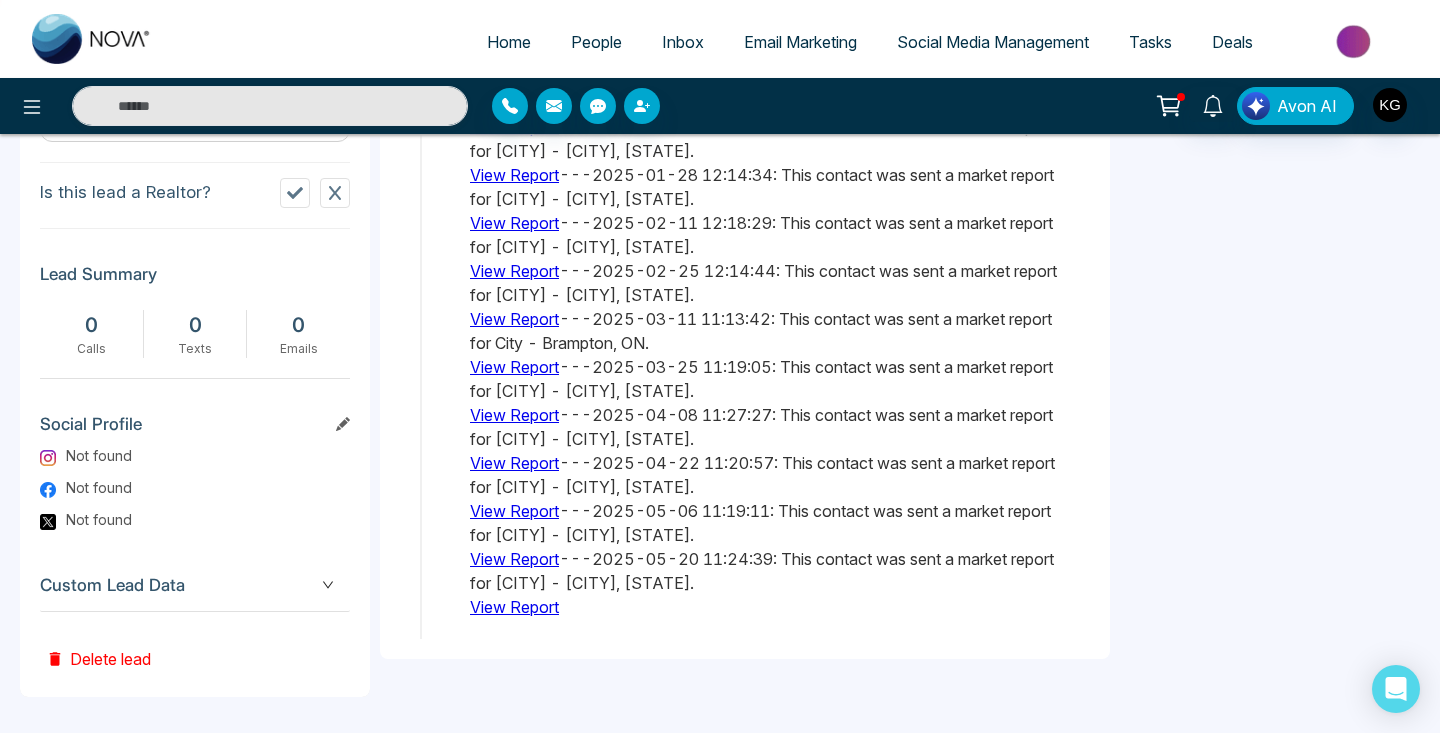 click on "Not found" at bounding box center [99, 487] 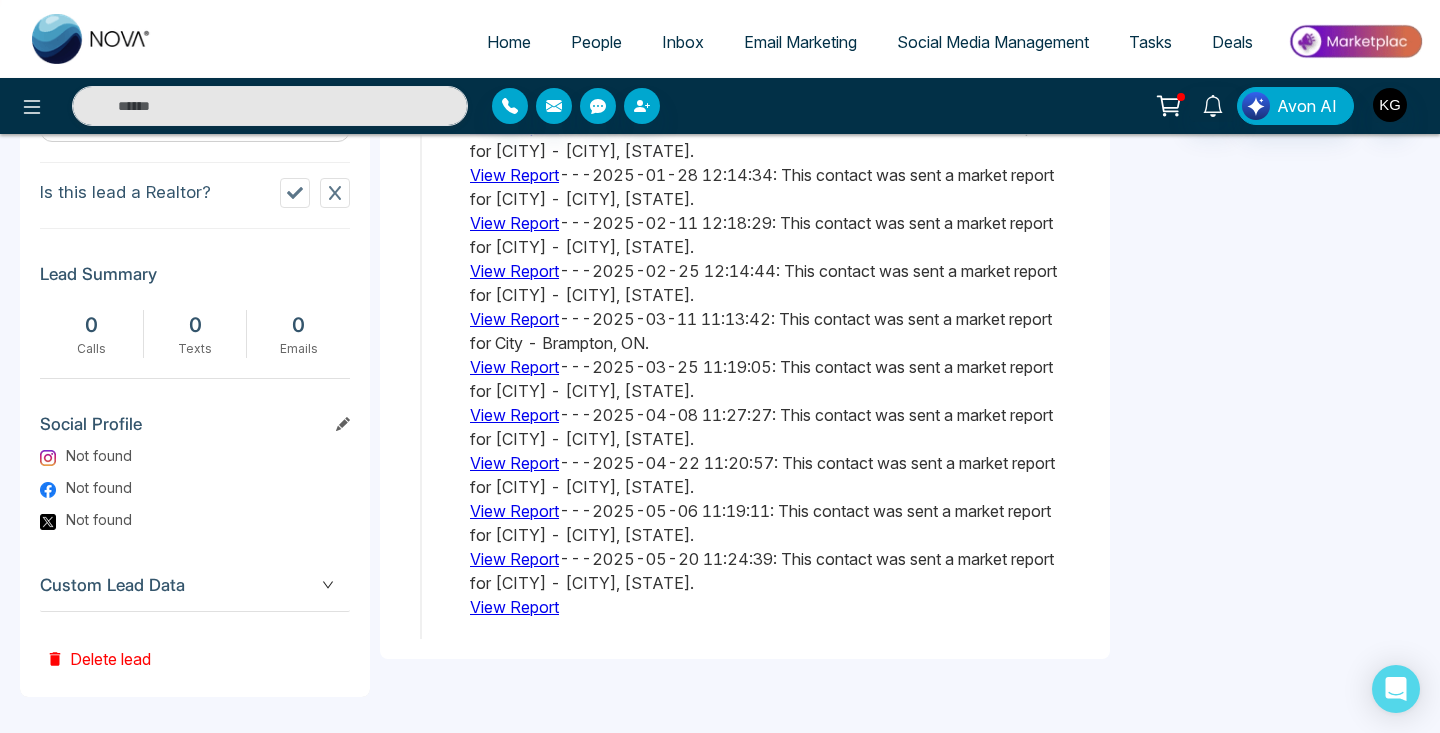 click 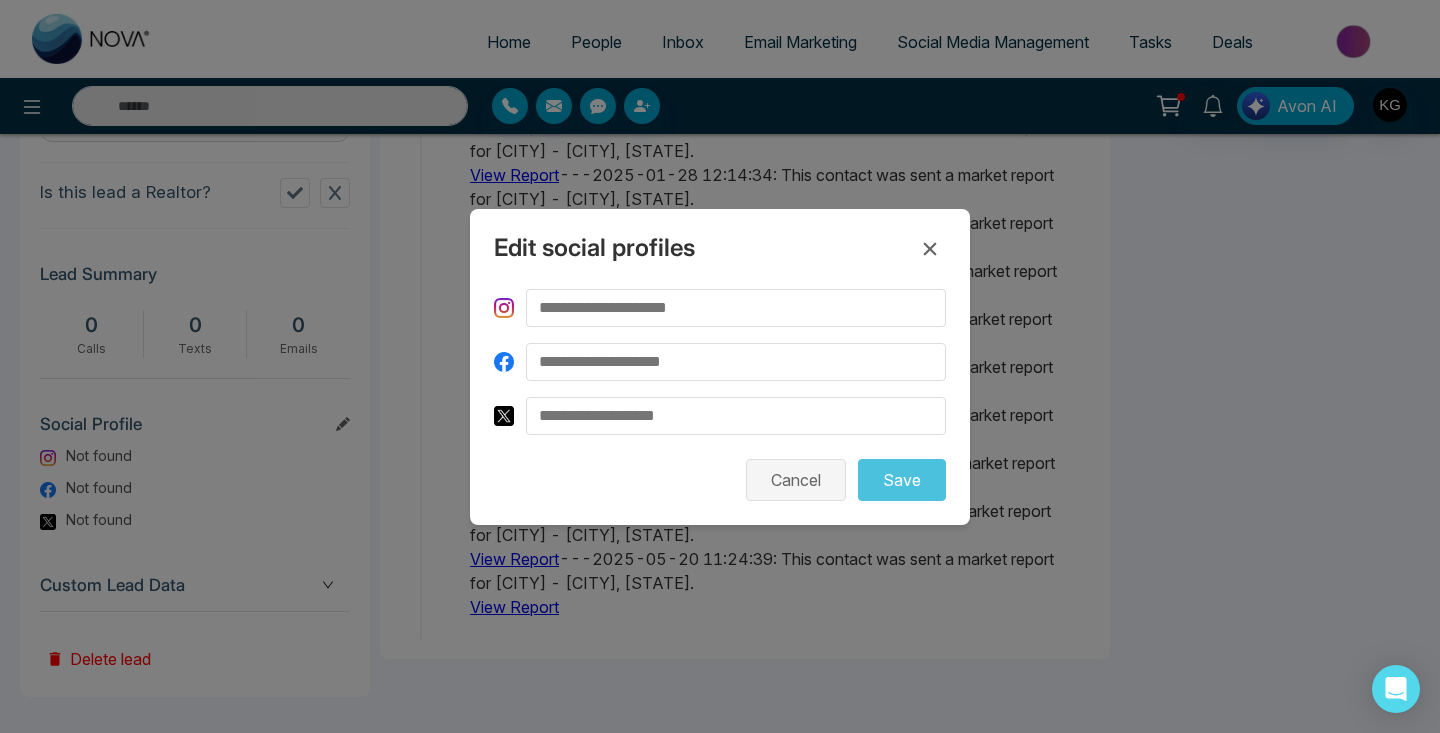 click on "Cancel" at bounding box center [796, 480] 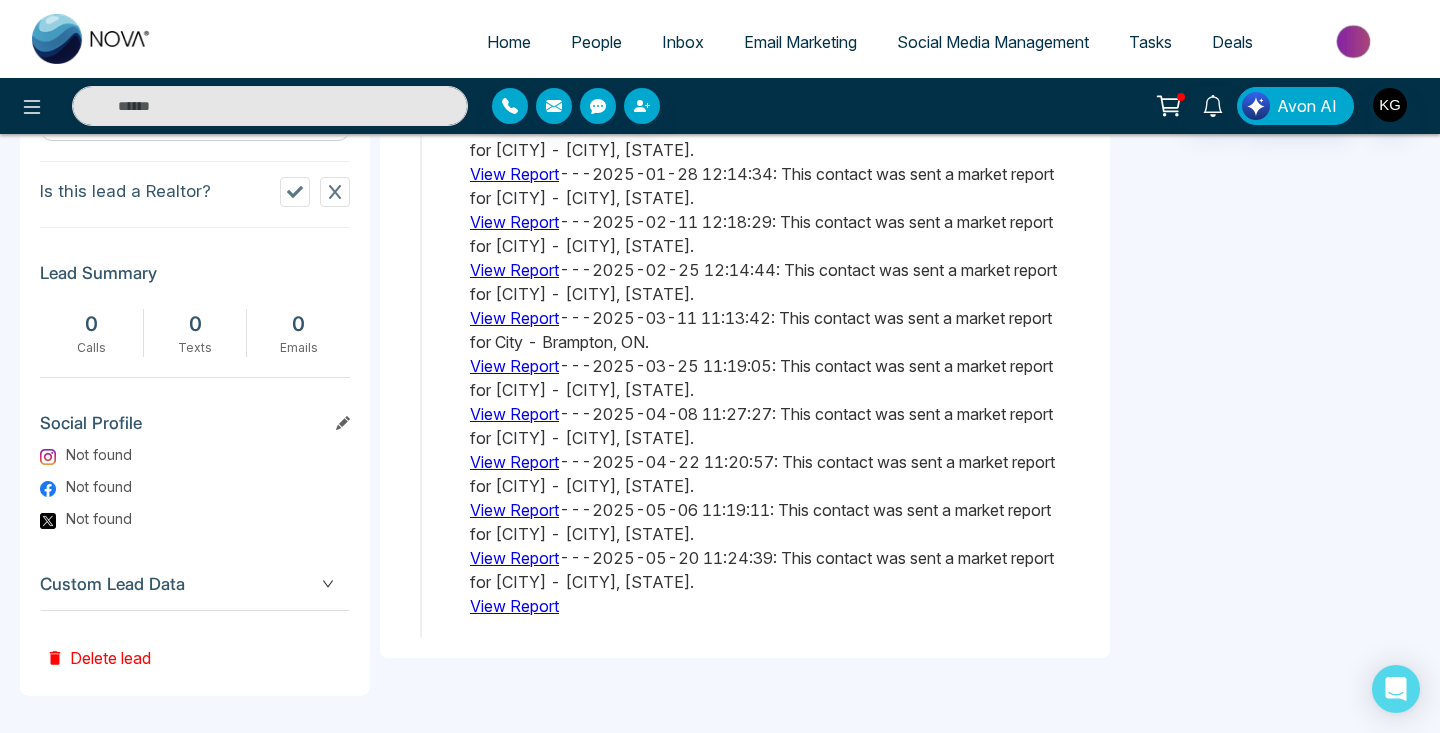 scroll, scrollTop: 921, scrollLeft: 0, axis: vertical 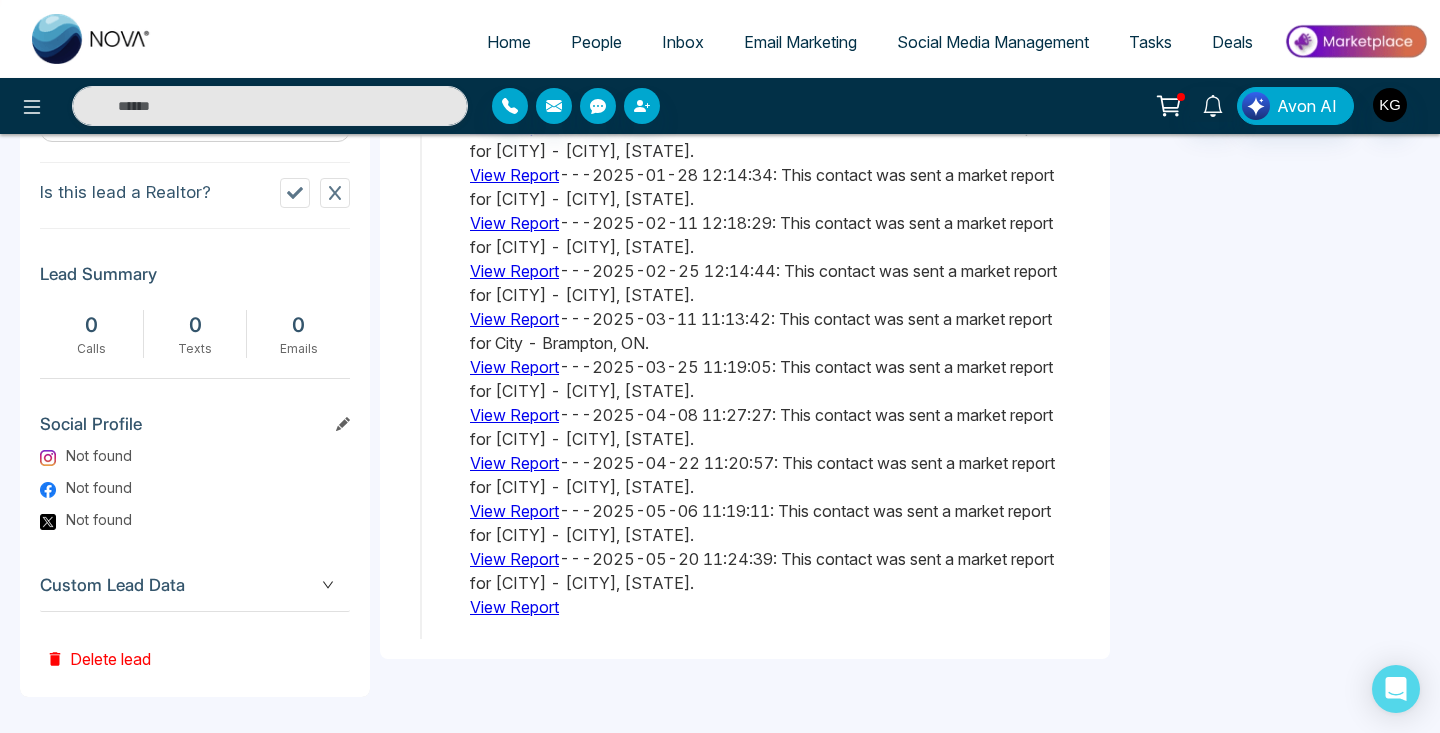 click on "Custom Lead Data" at bounding box center (195, 585) 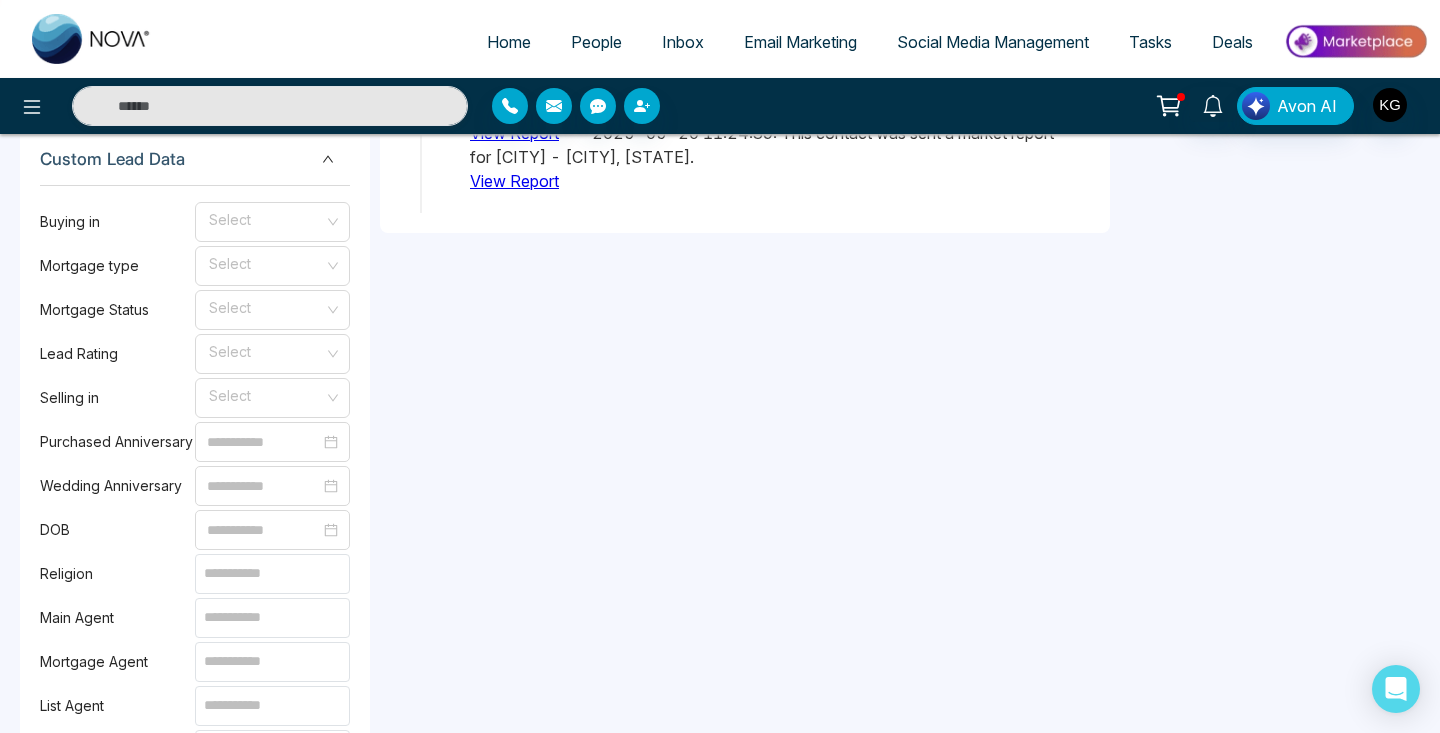 scroll, scrollTop: 1350, scrollLeft: 0, axis: vertical 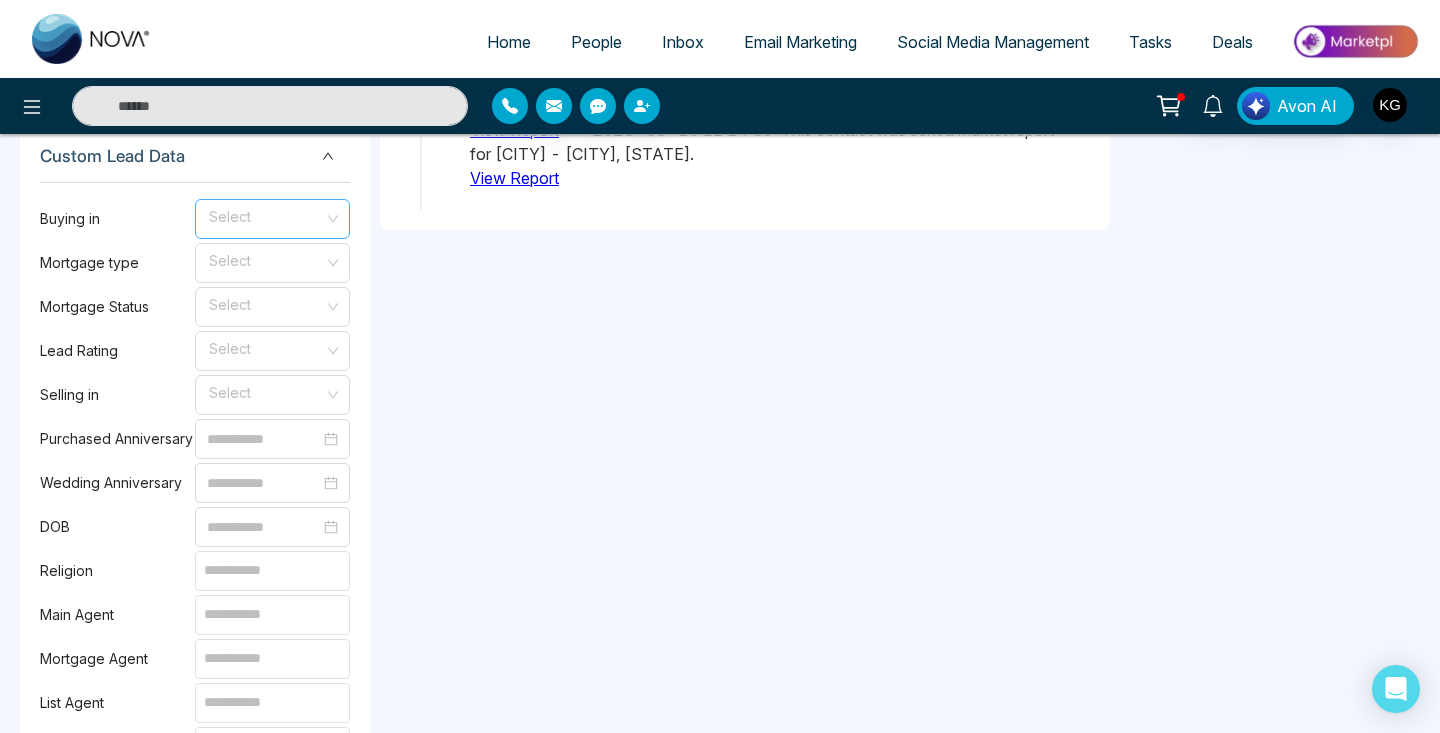 click at bounding box center (265, 215) 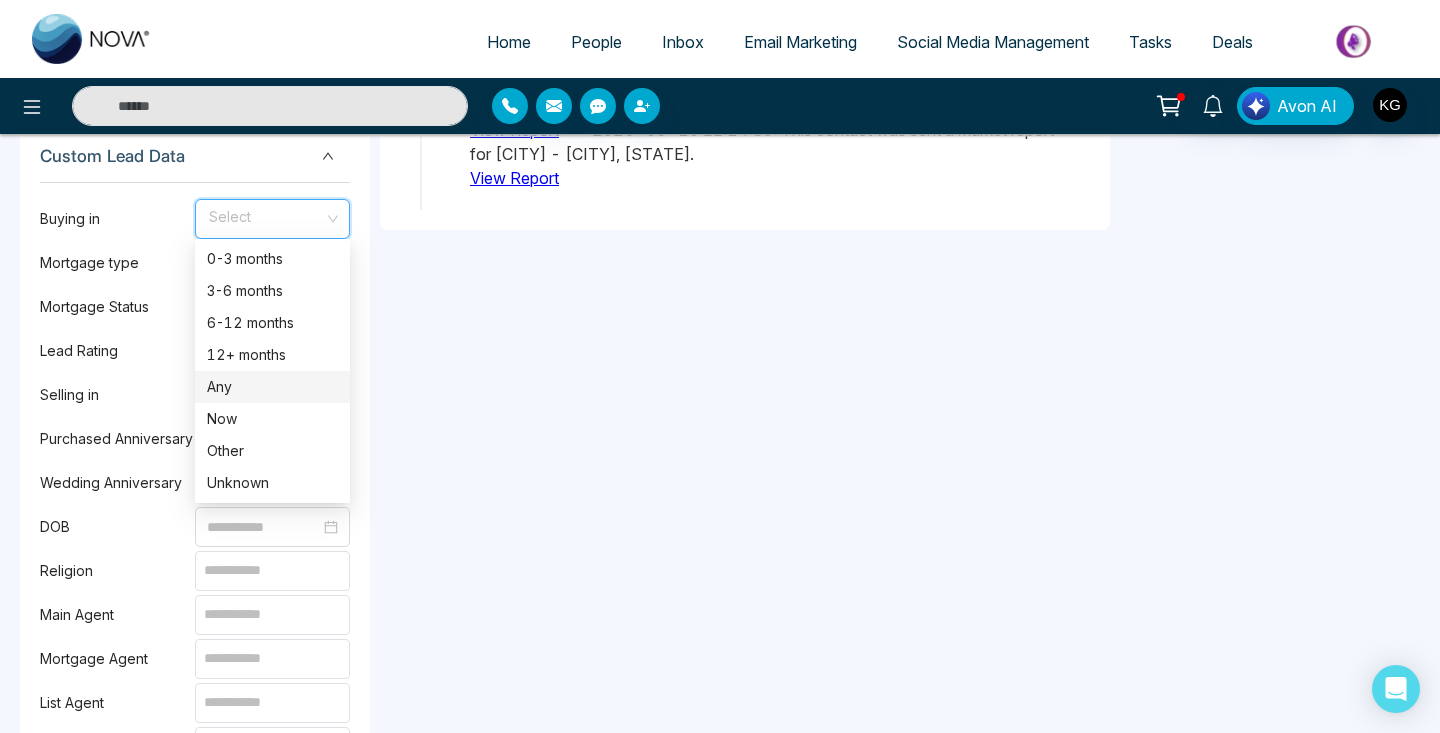 click on "Lead Rating" at bounding box center (117, 351) 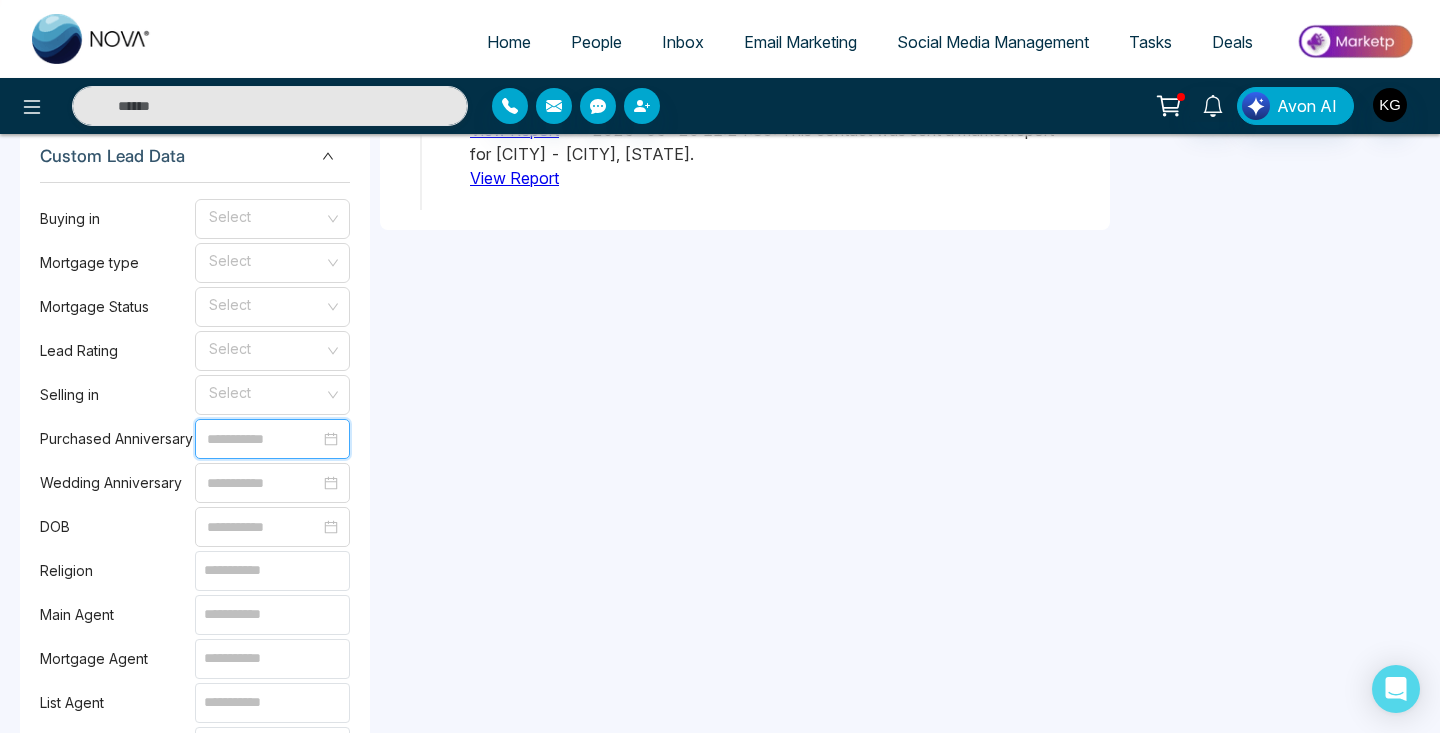 click at bounding box center (263, 439) 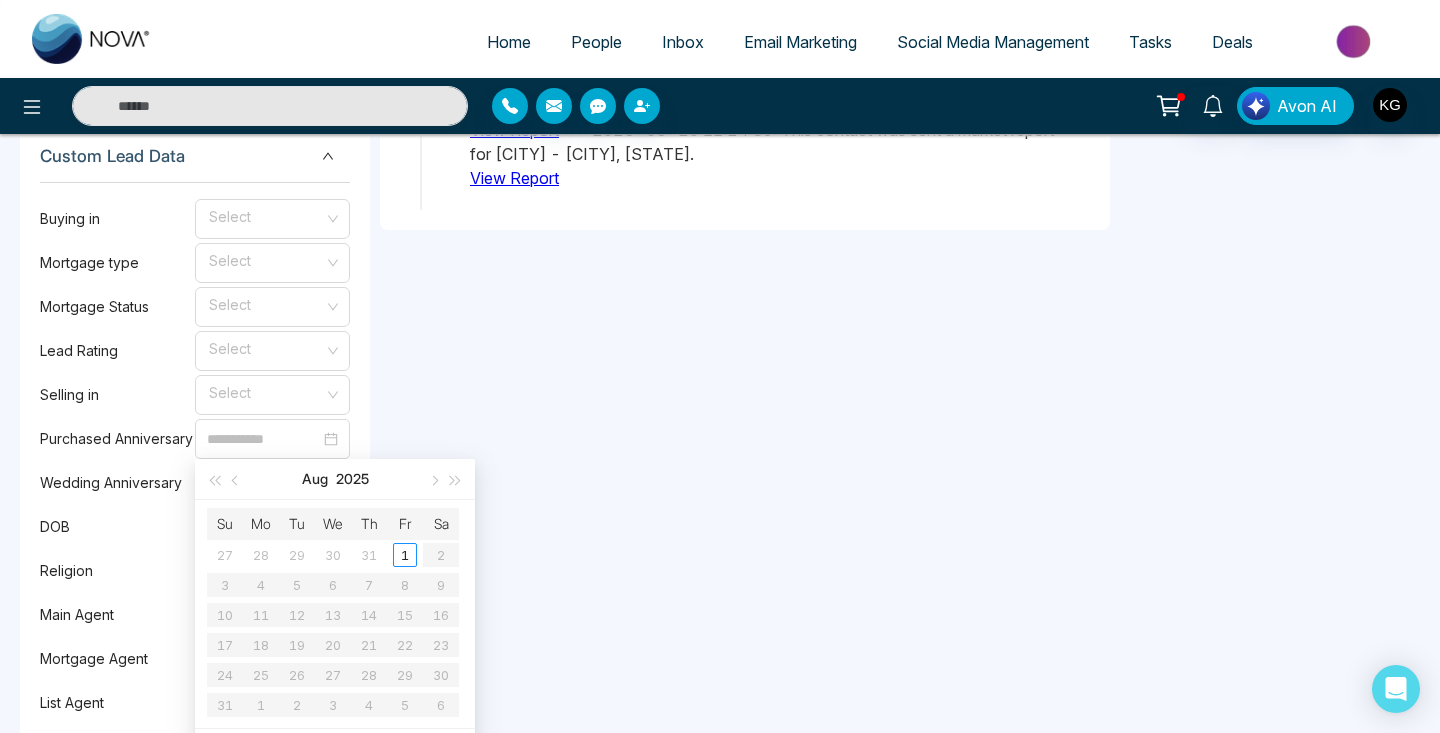 click on "Purchased Anniversary" at bounding box center [117, 439] 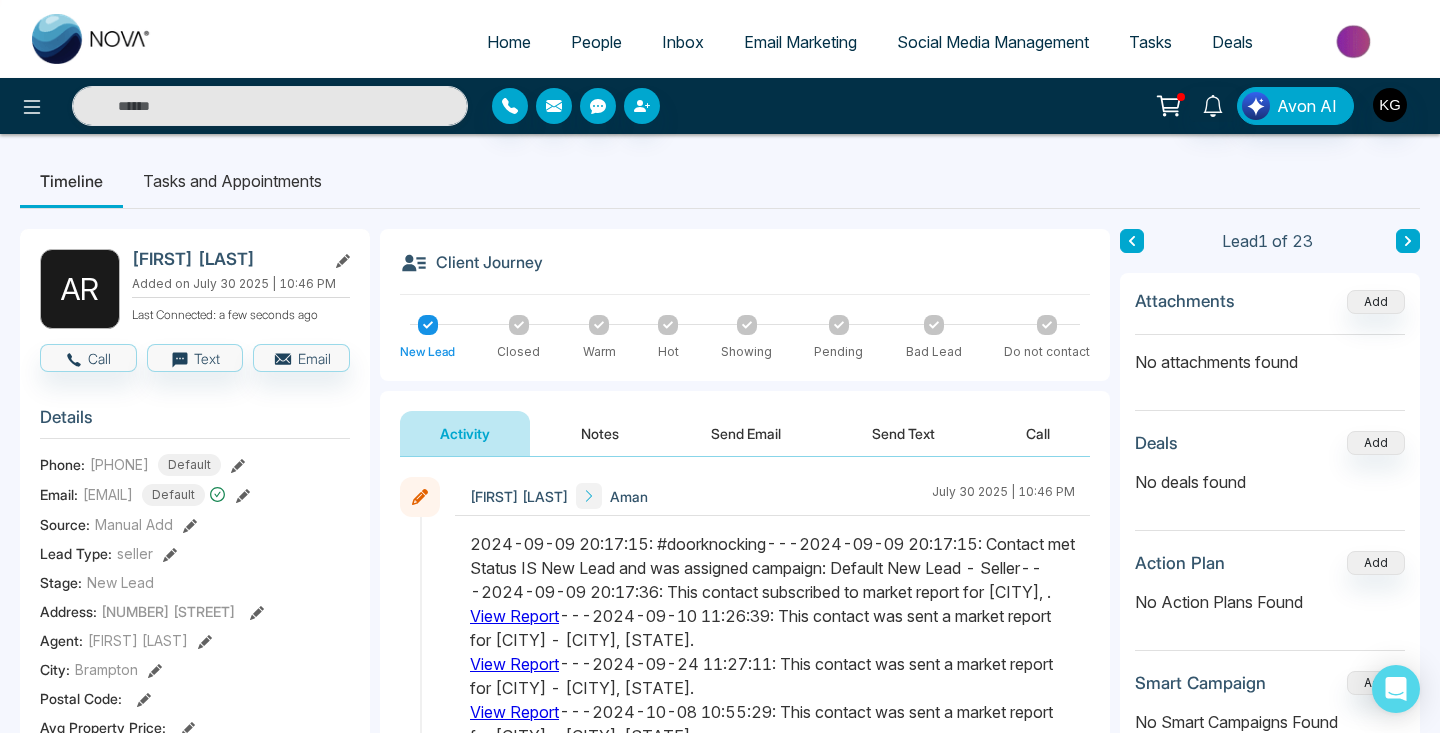 scroll, scrollTop: 36, scrollLeft: 0, axis: vertical 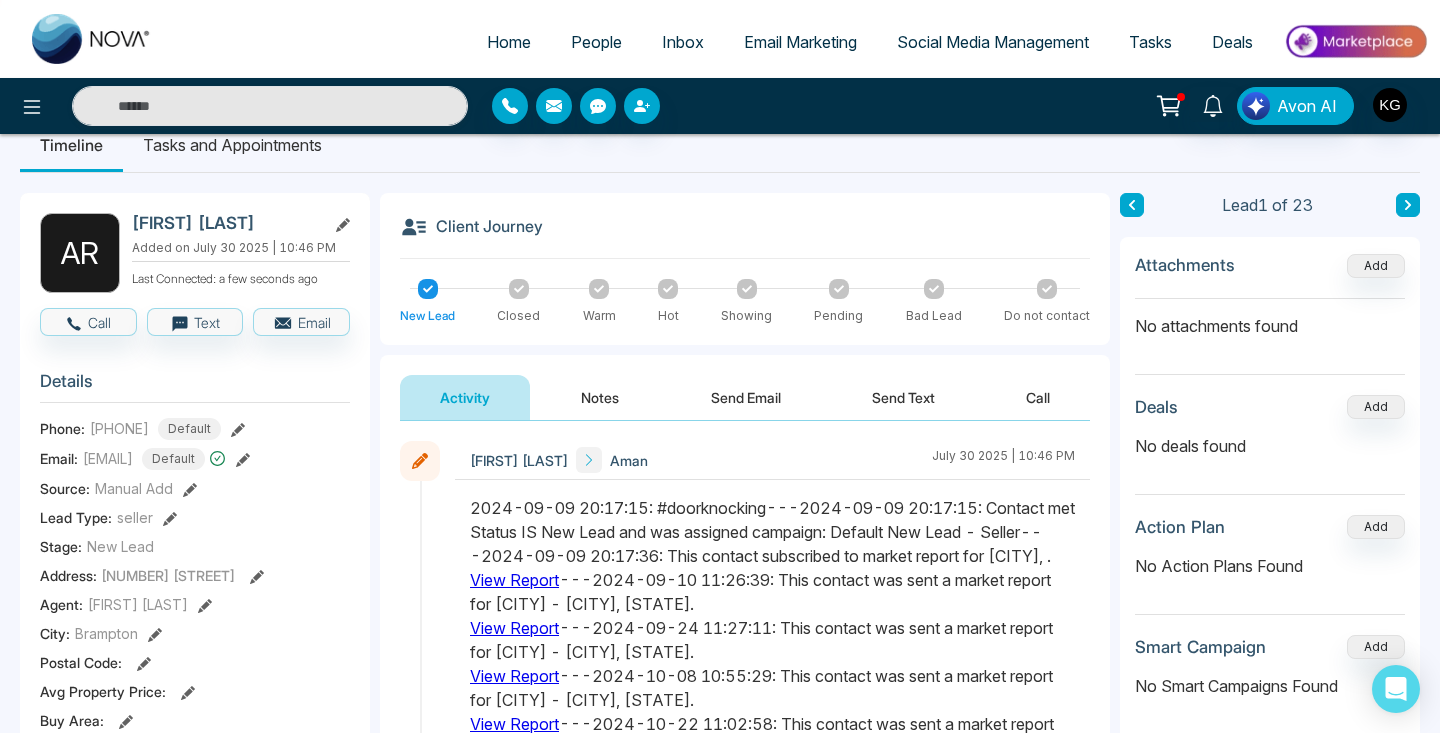 click on "Add" at bounding box center [1376, 407] 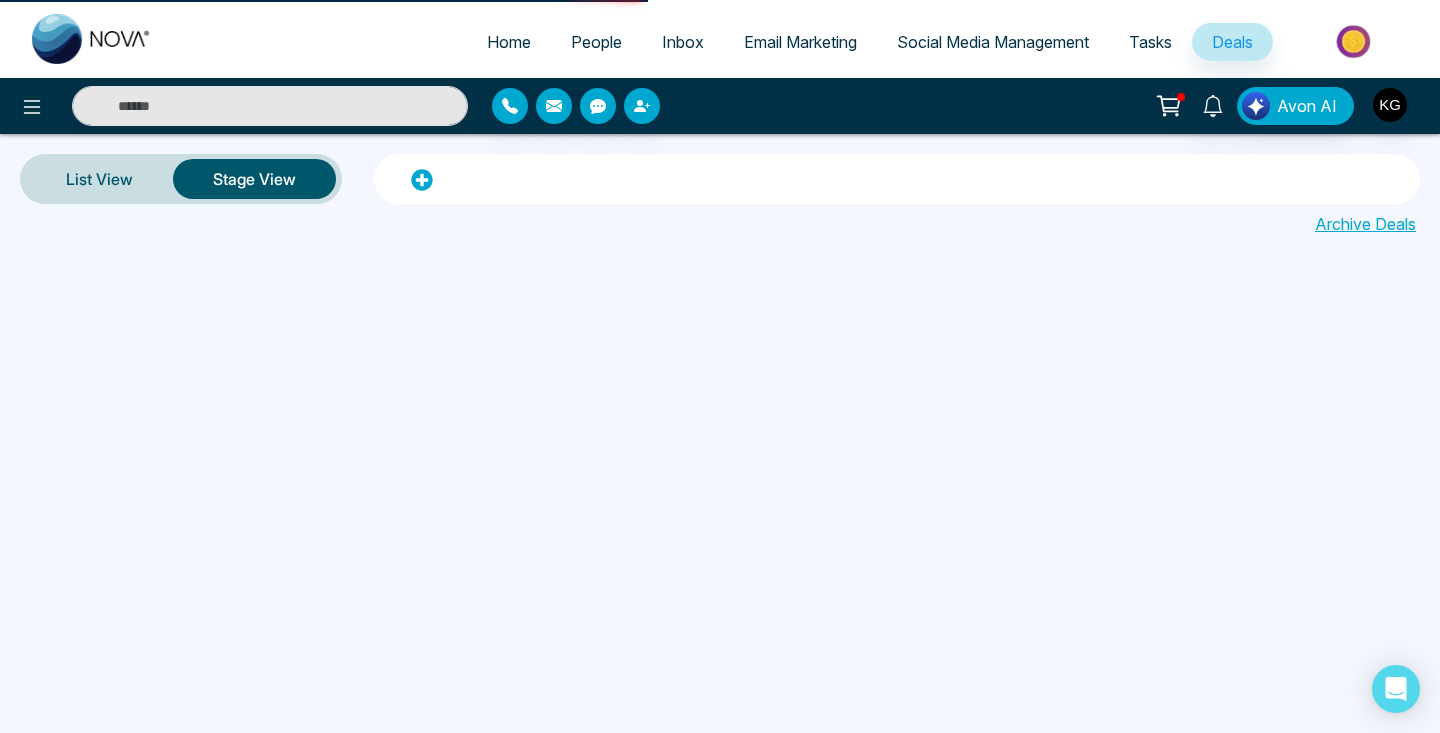 scroll, scrollTop: 0, scrollLeft: 0, axis: both 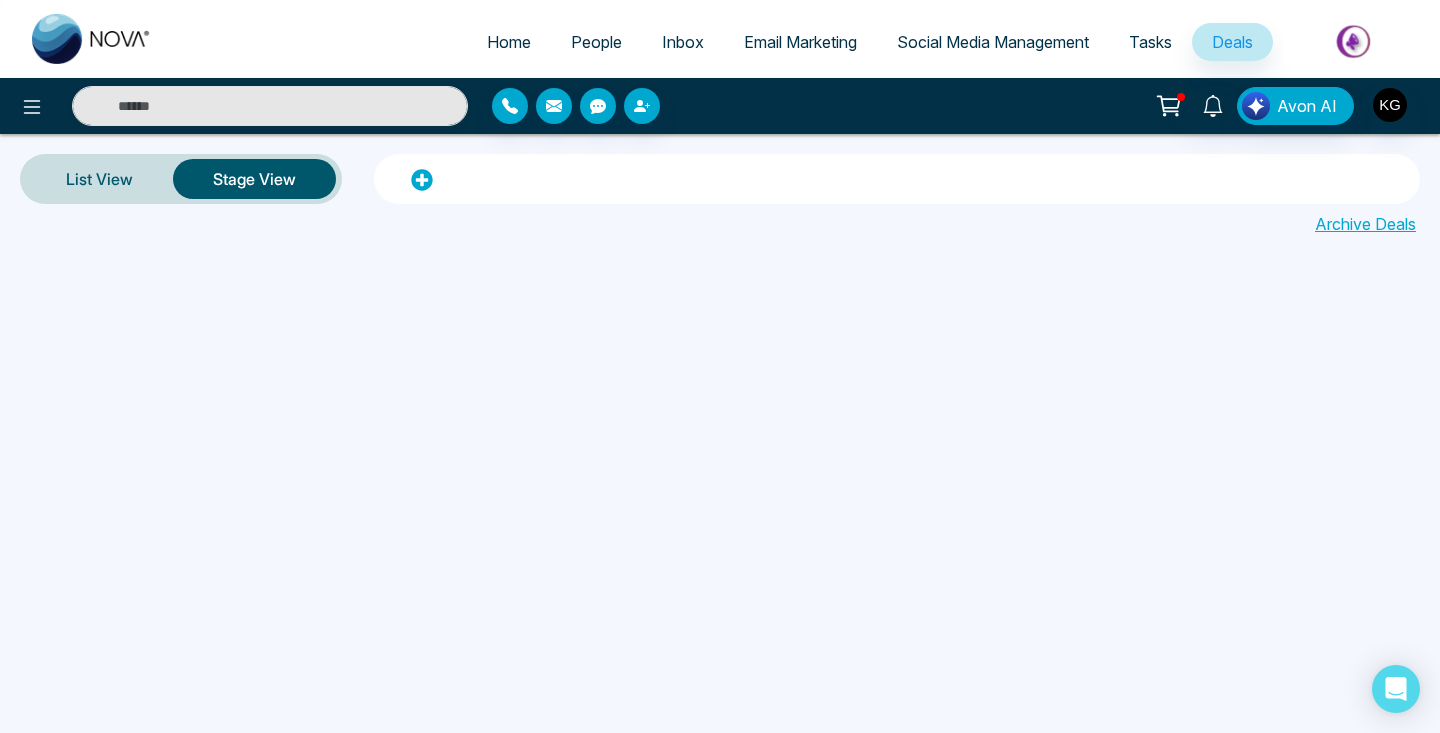 click 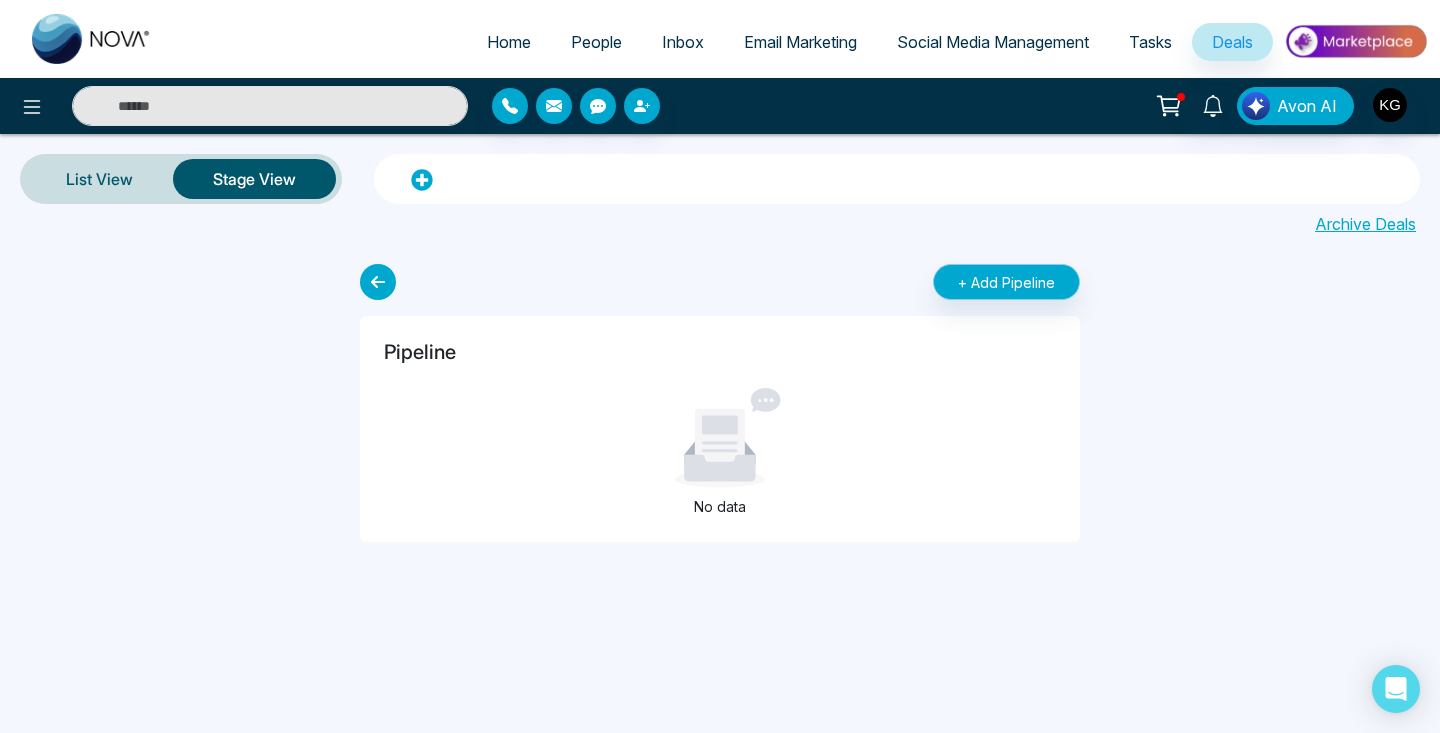 click on "+ Add Pipeline" at bounding box center (1006, 282) 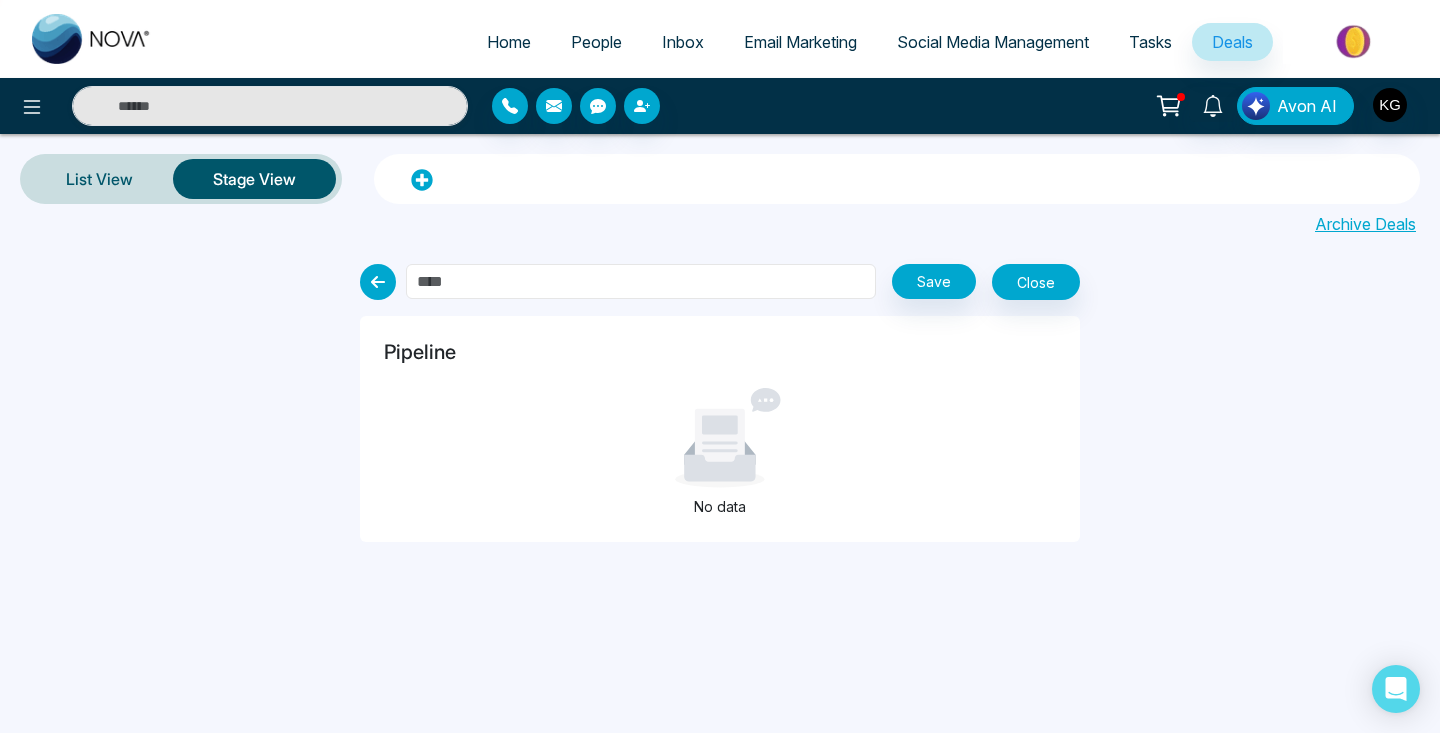 click at bounding box center [641, 281] 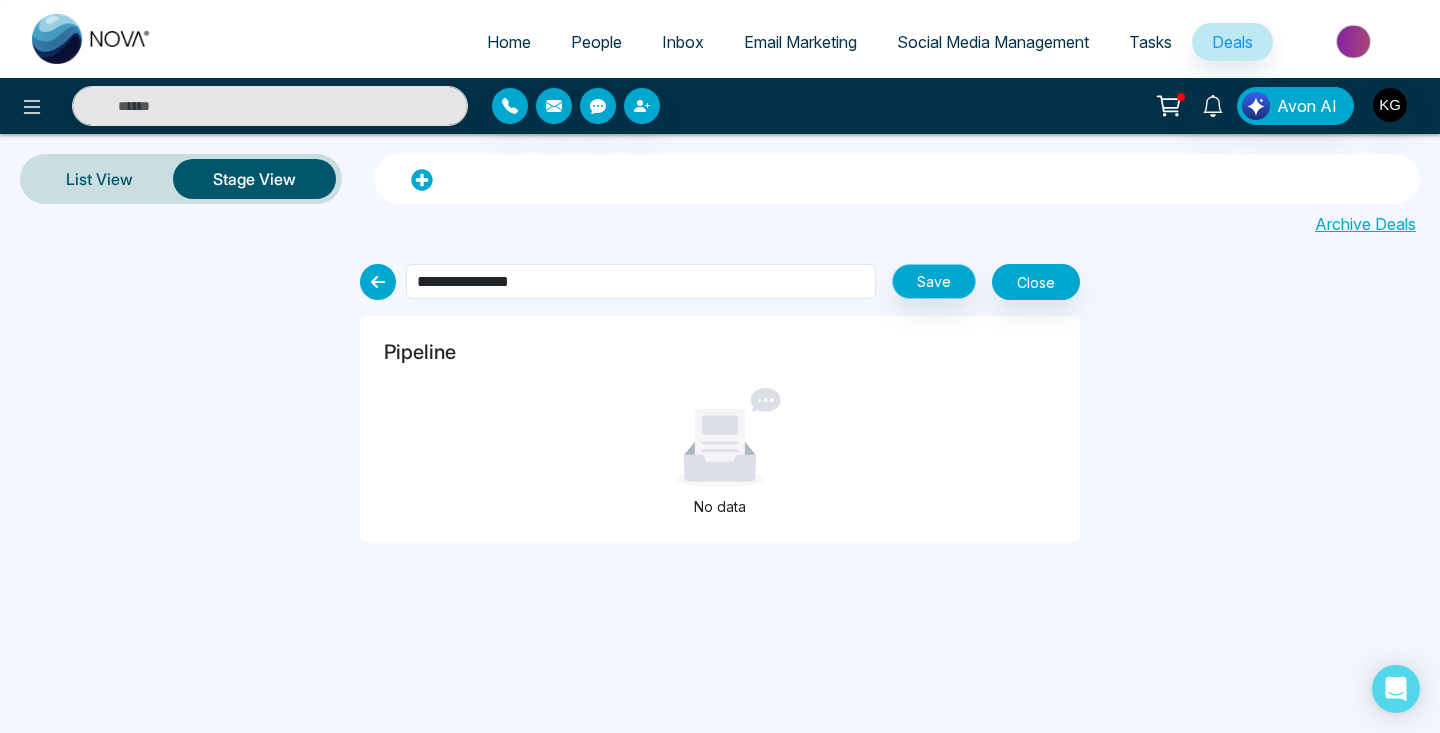 type on "**********" 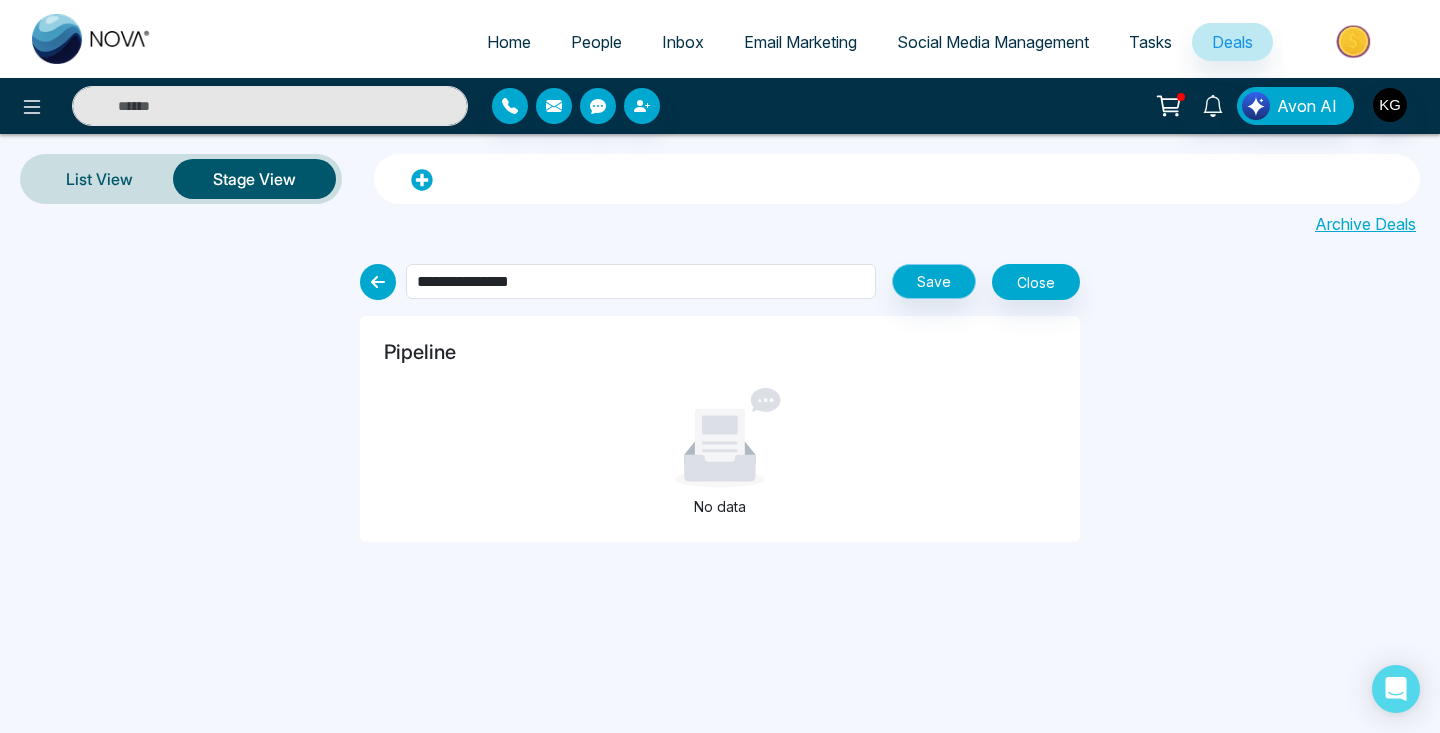 click on "Save" at bounding box center [934, 281] 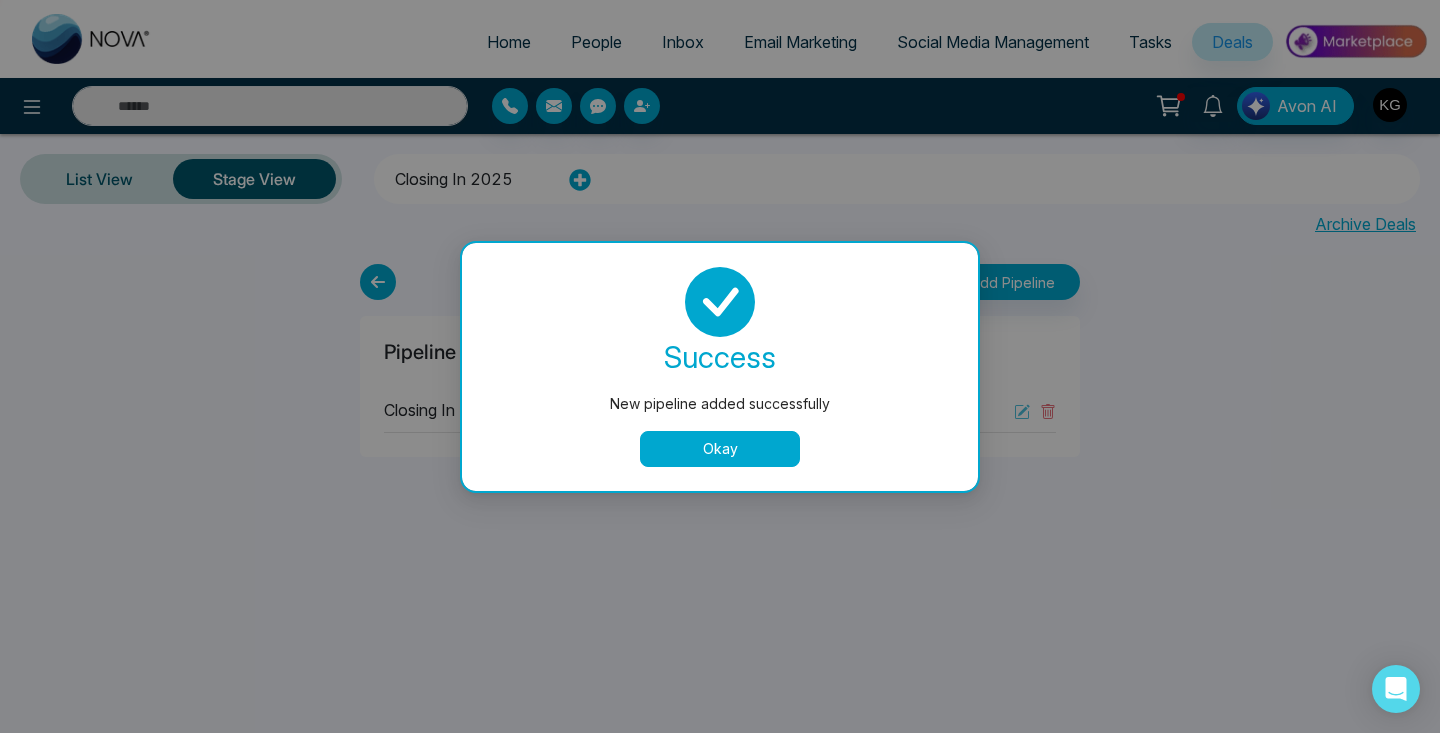 click on "Okay" at bounding box center [720, 449] 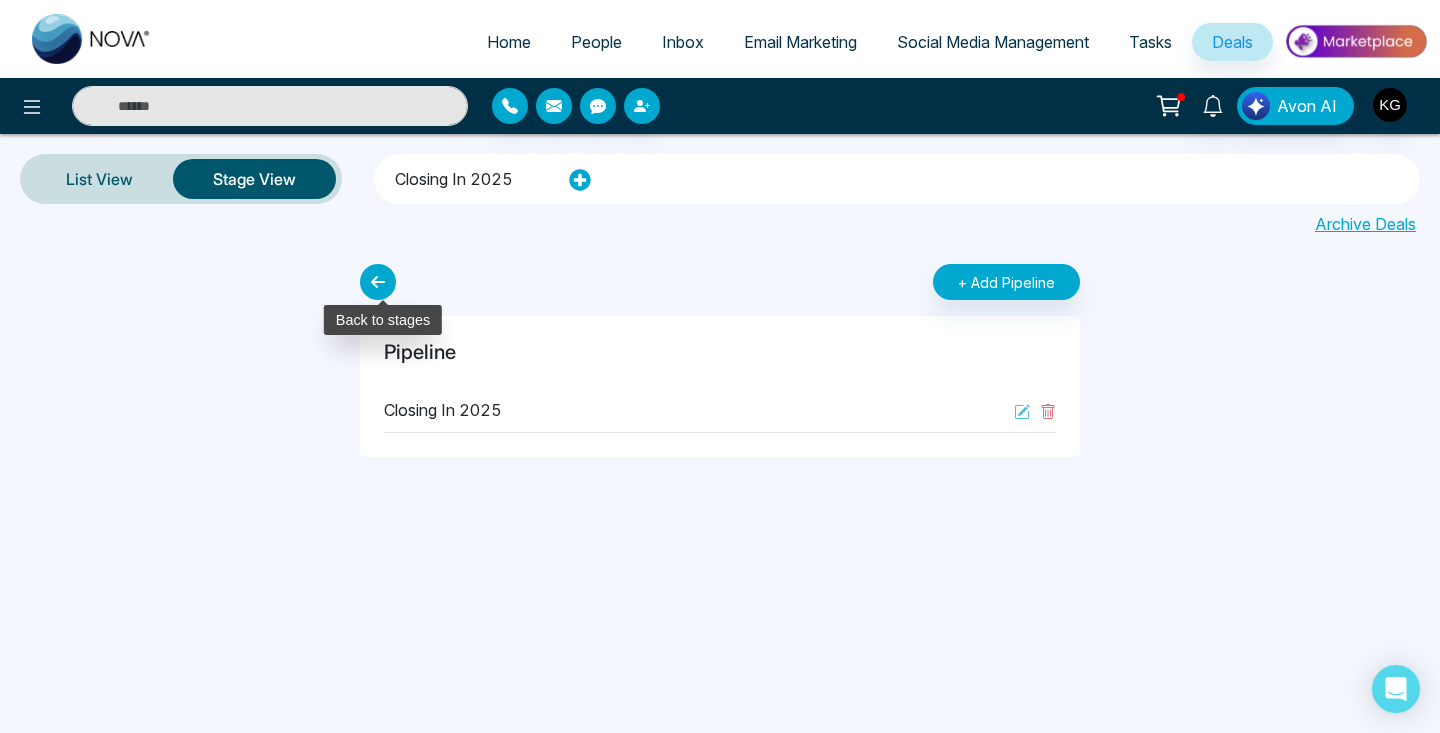 click at bounding box center (378, 282) 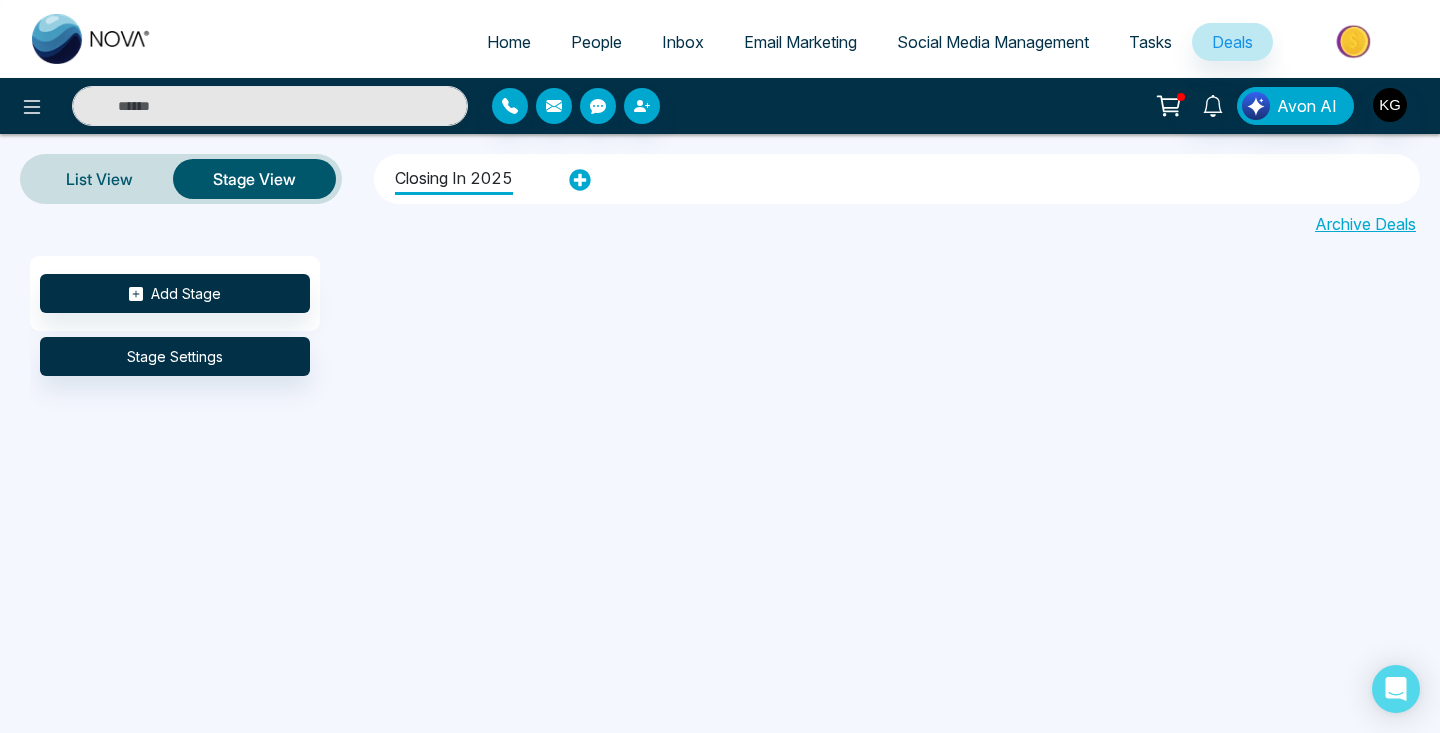 click on "Add Stage" at bounding box center [175, 293] 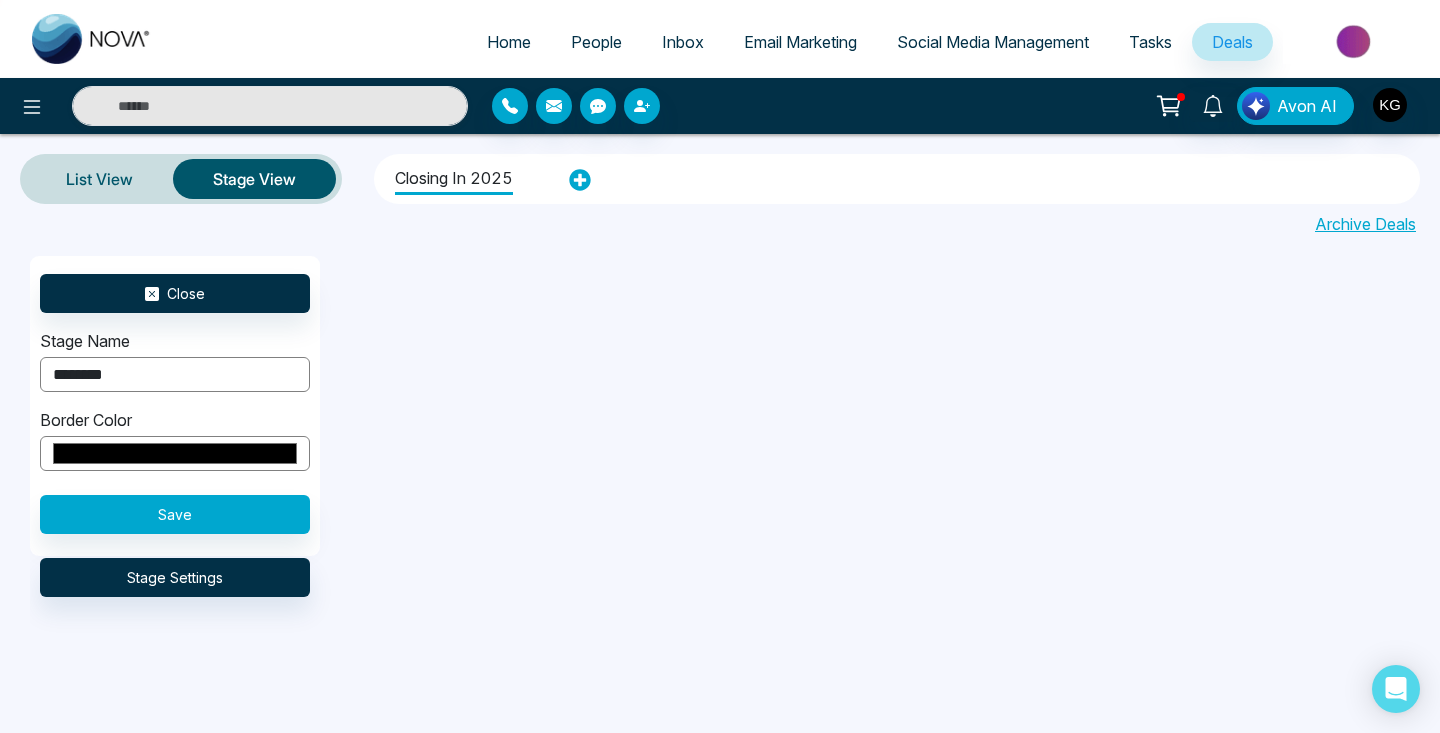 type on "********" 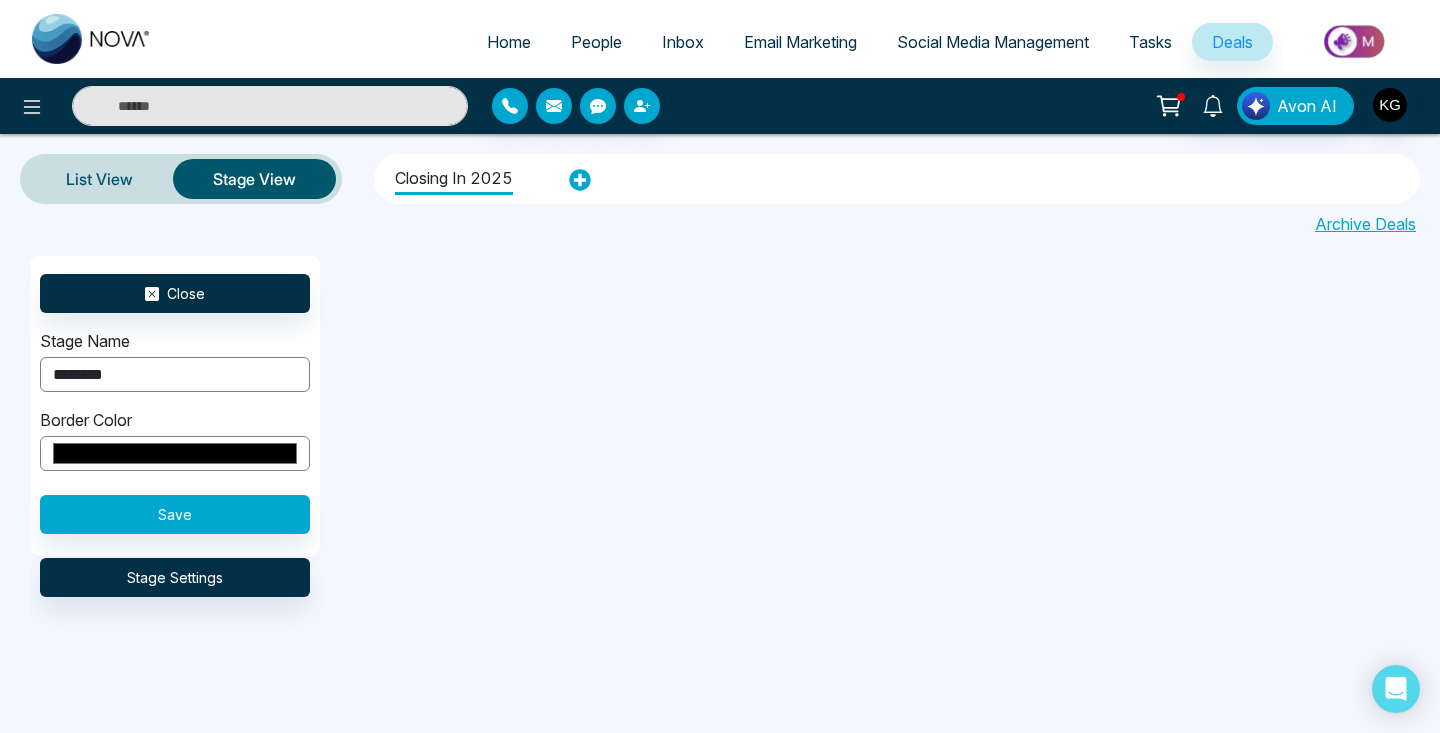 click on "*******" at bounding box center (175, 453) 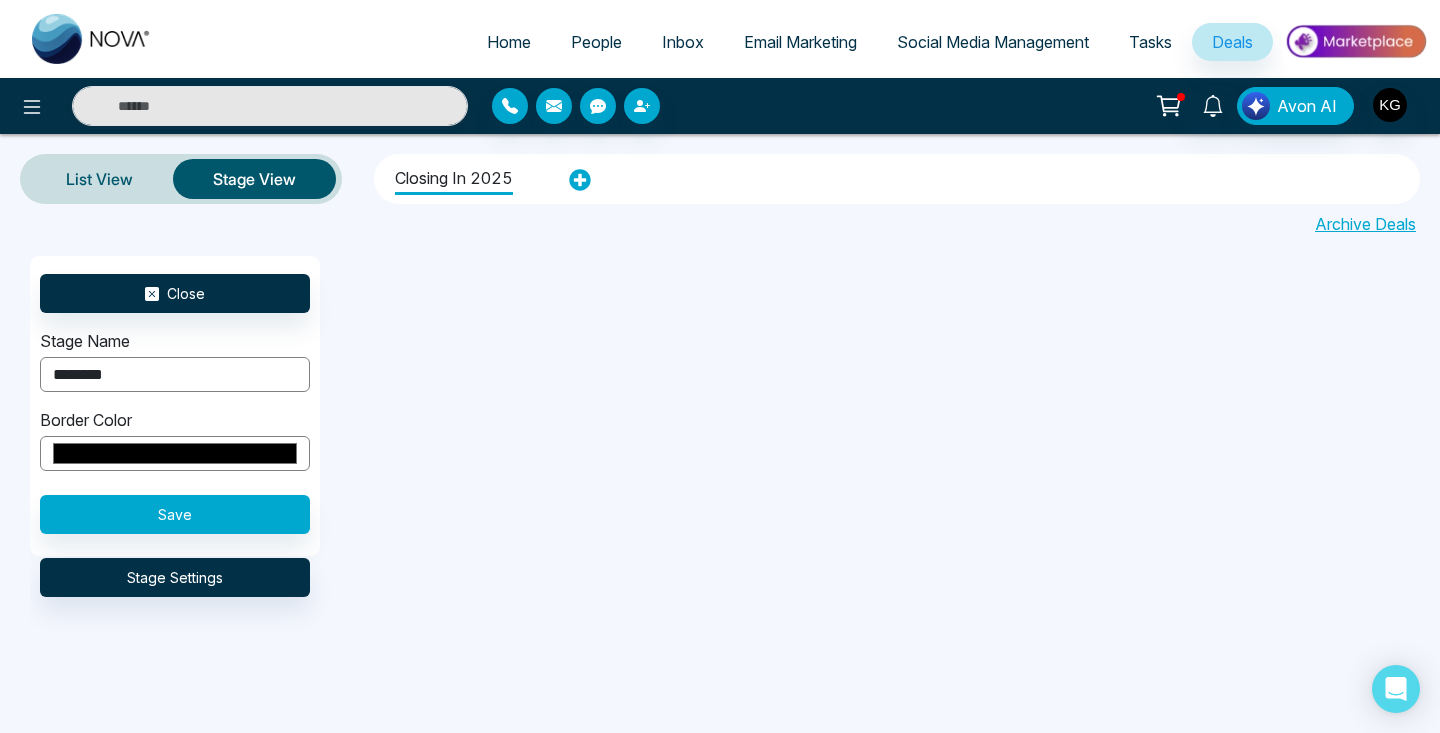 type on "*******" 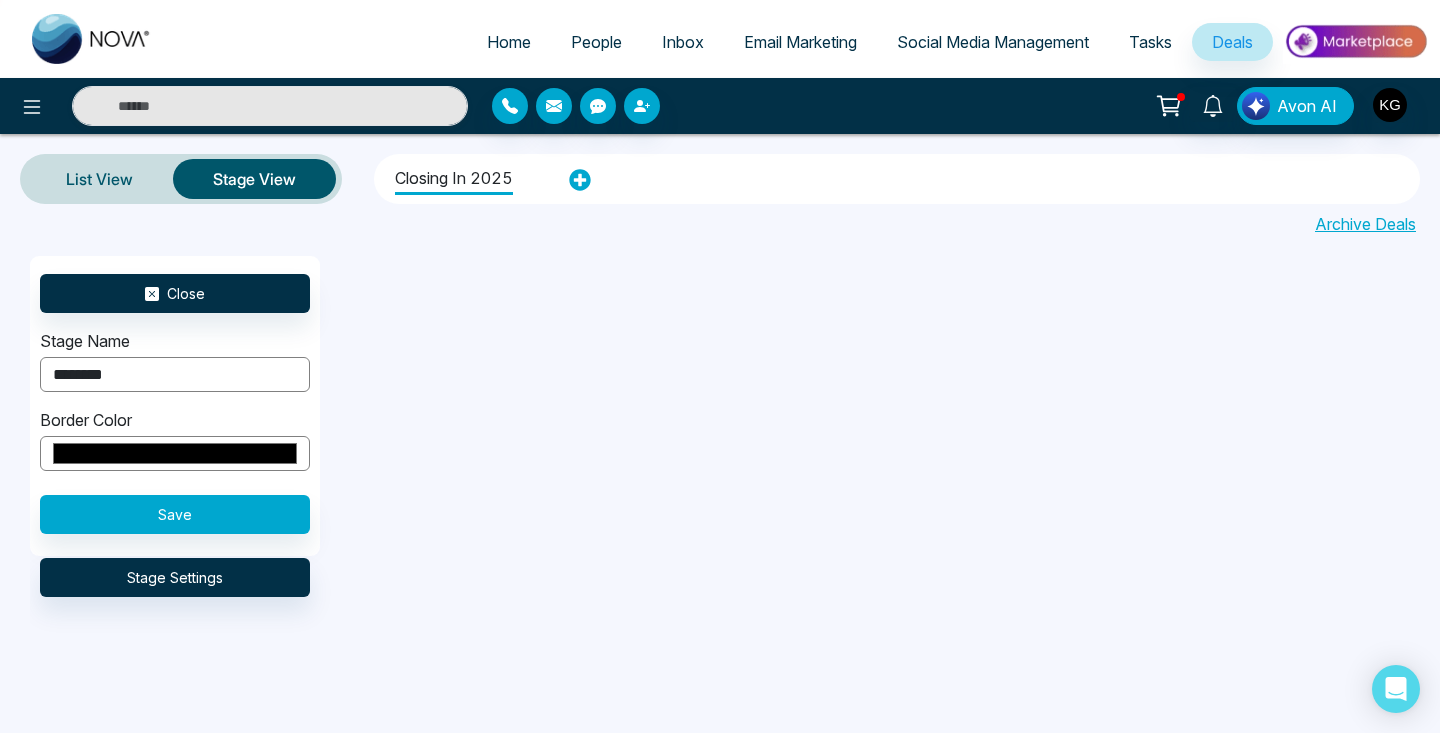 click on "Save" at bounding box center (175, 514) 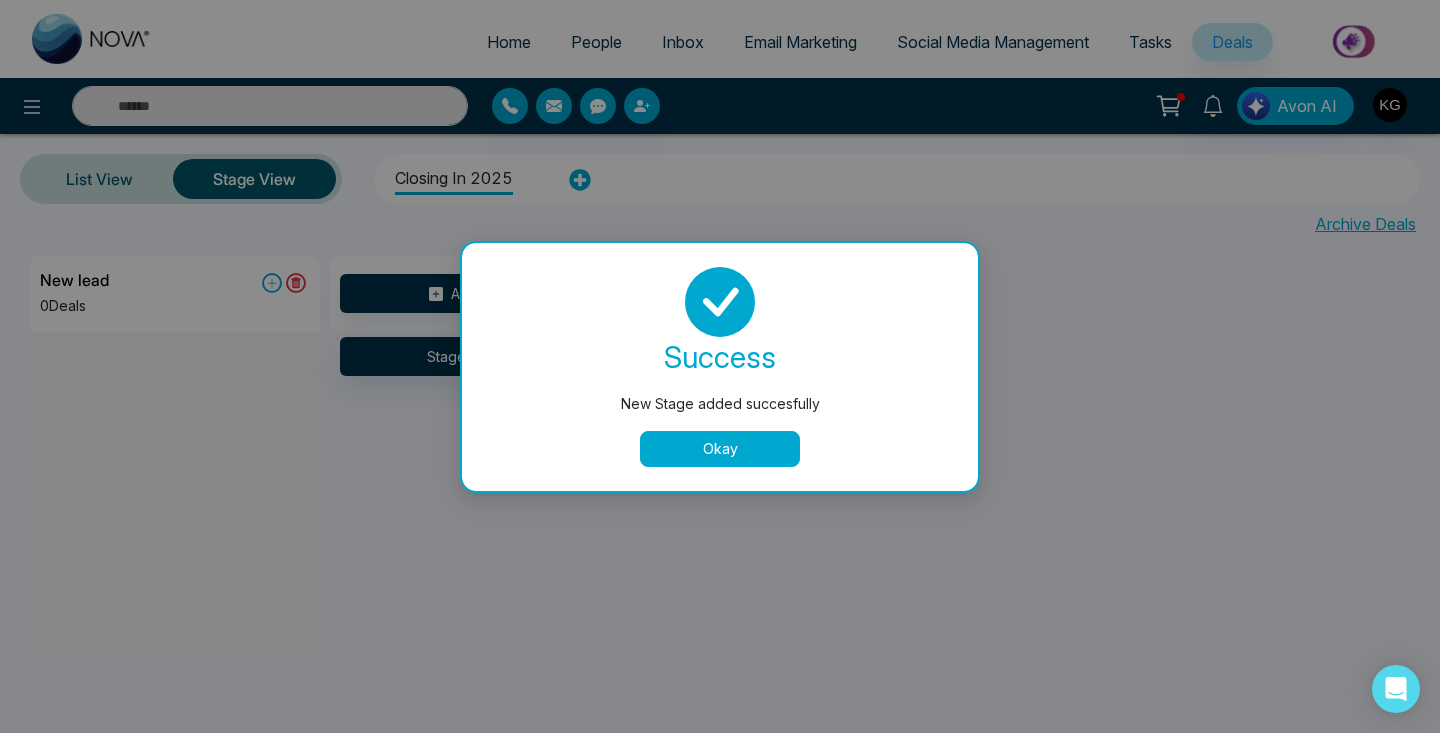 click on "Okay" at bounding box center (720, 449) 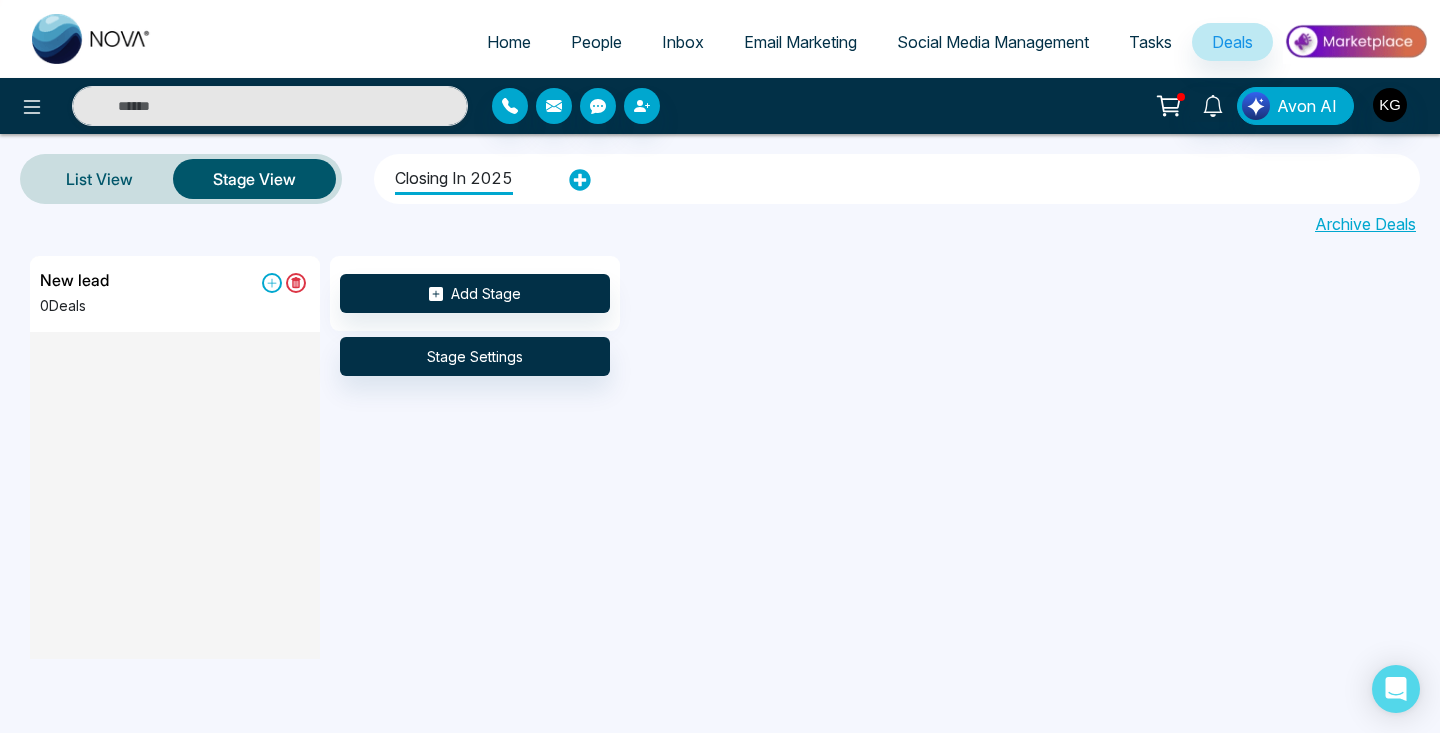 click on "Add Stage" at bounding box center (475, 293) 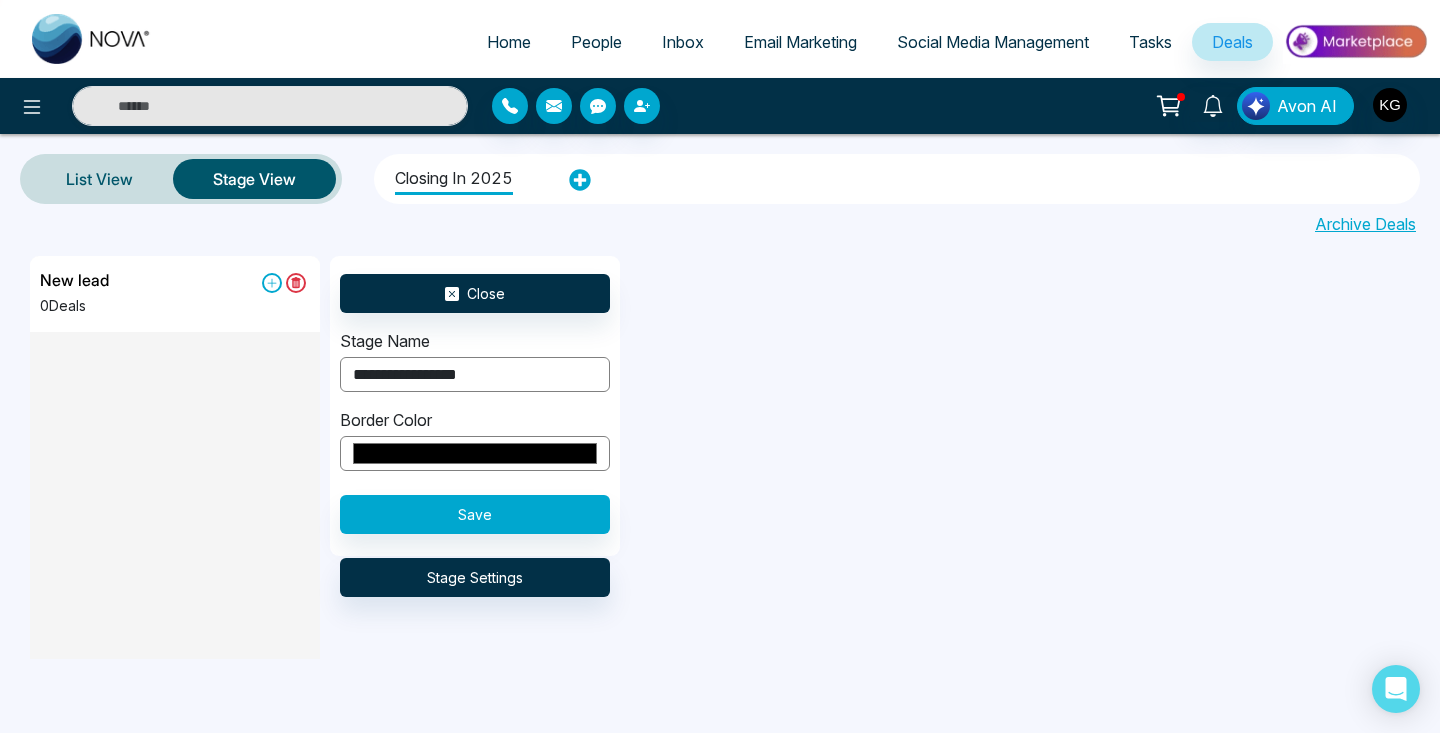 type on "**********" 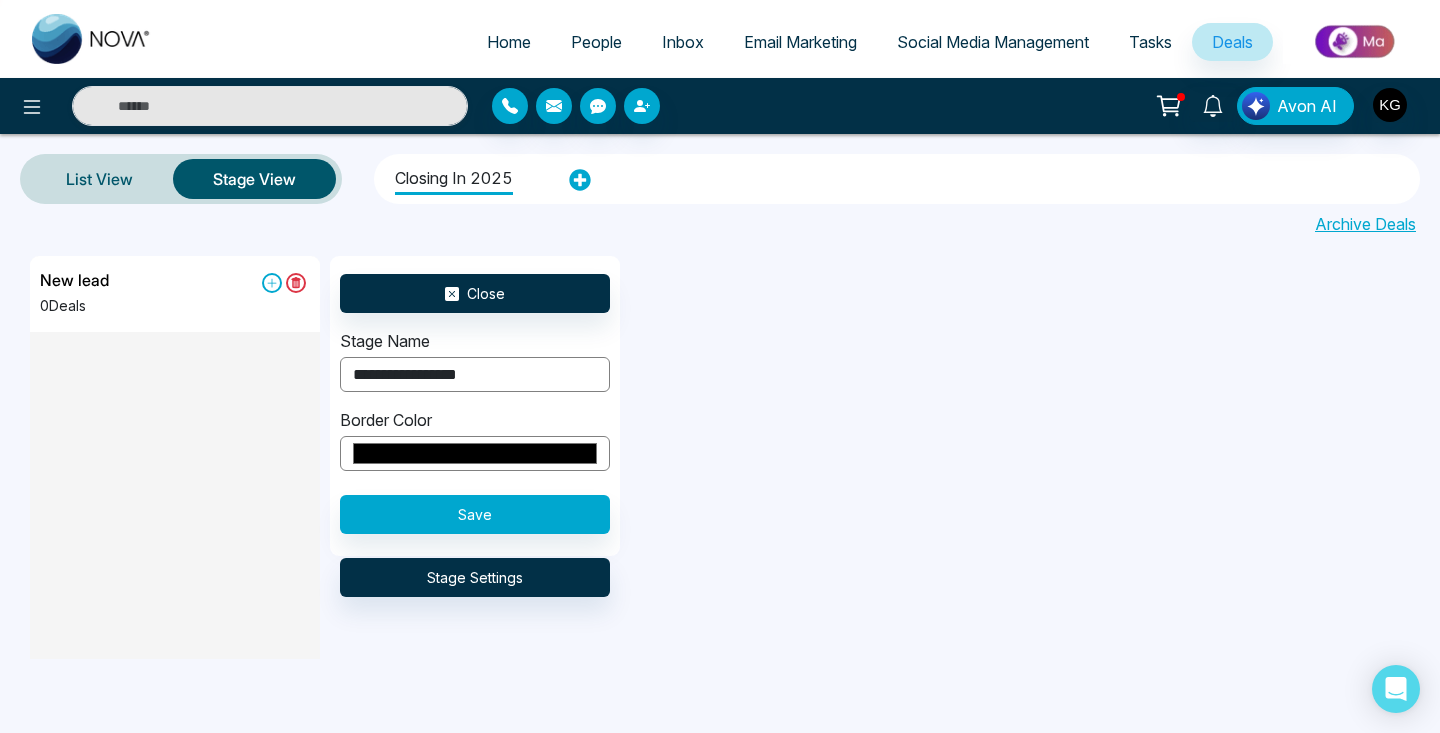 drag, startPoint x: 423, startPoint y: 378, endPoint x: 453, endPoint y: 514, distance: 139.26952 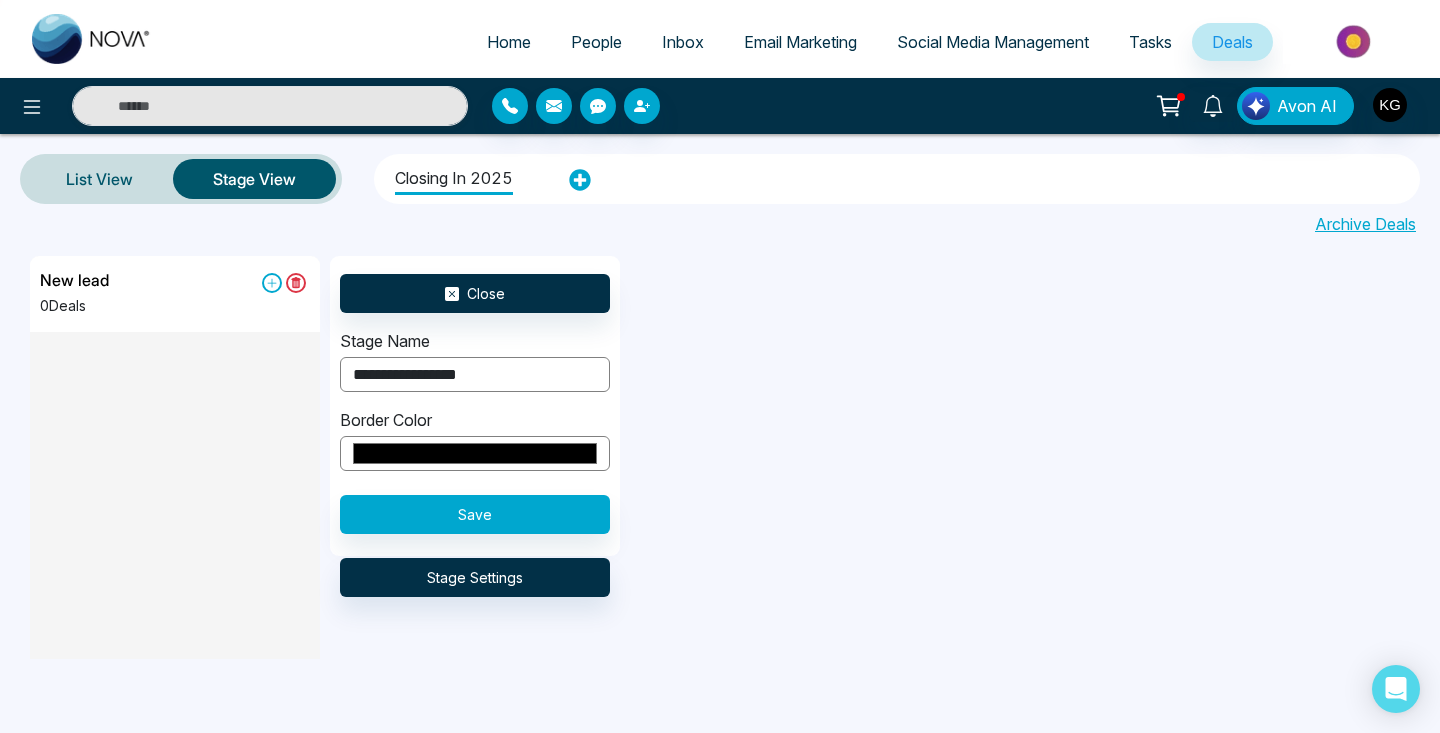 click on "Save" at bounding box center (475, 514) 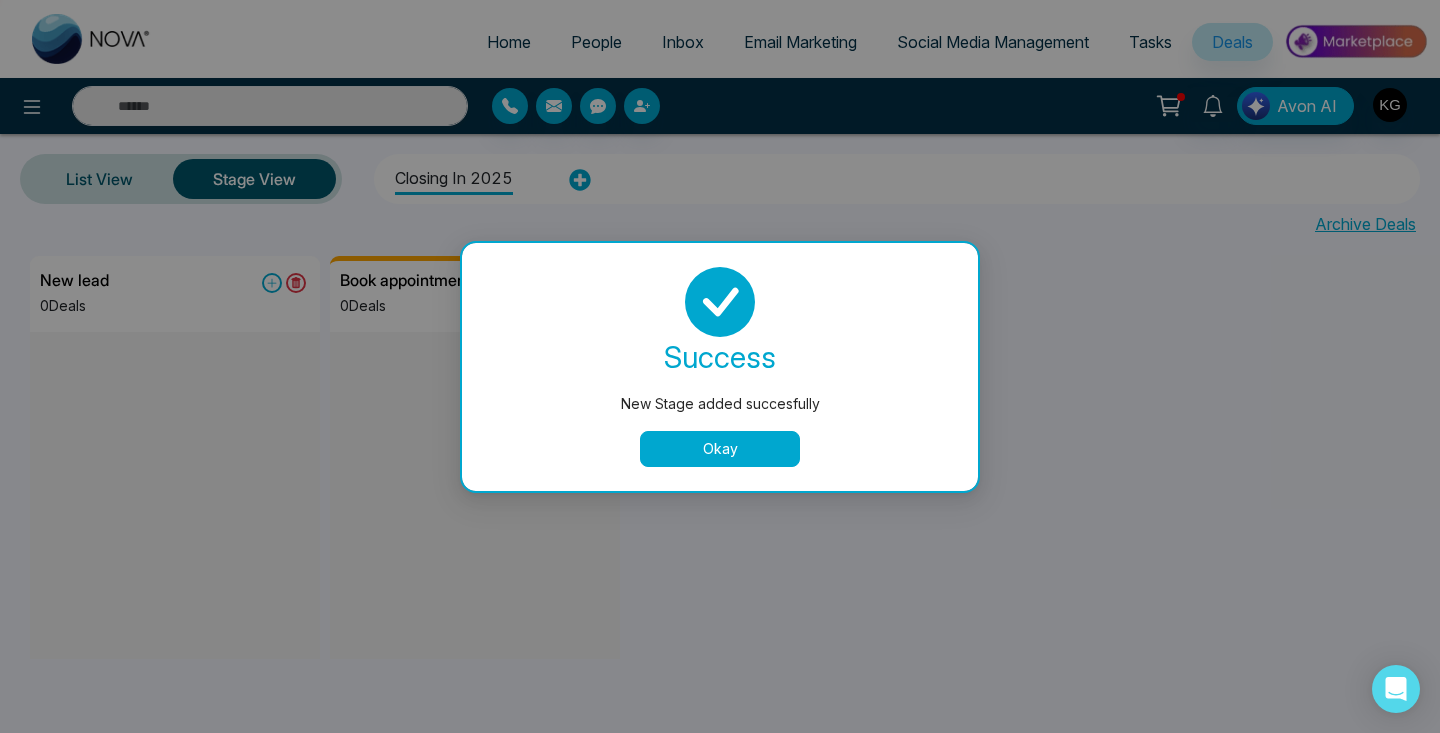 click on "Okay" at bounding box center [720, 449] 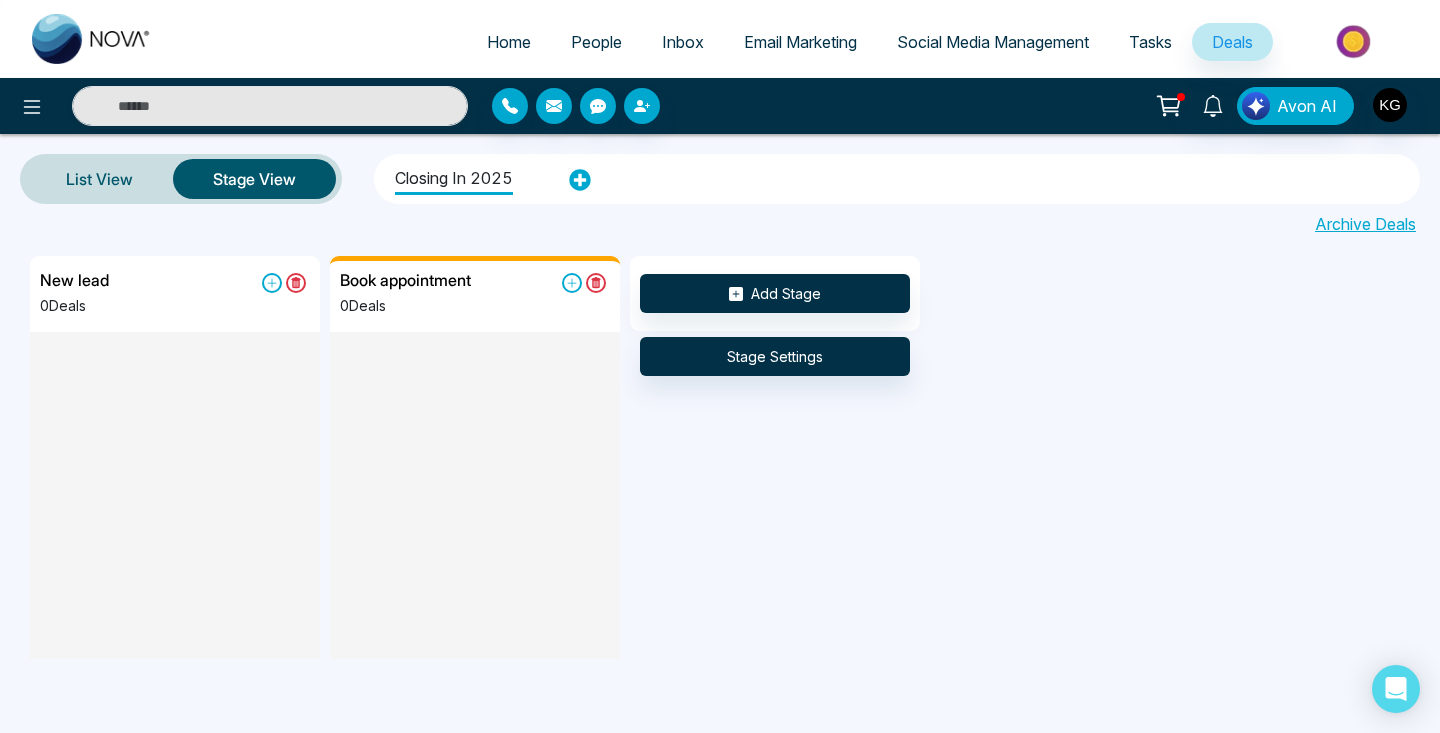 click on "Add Stage" at bounding box center (775, 293) 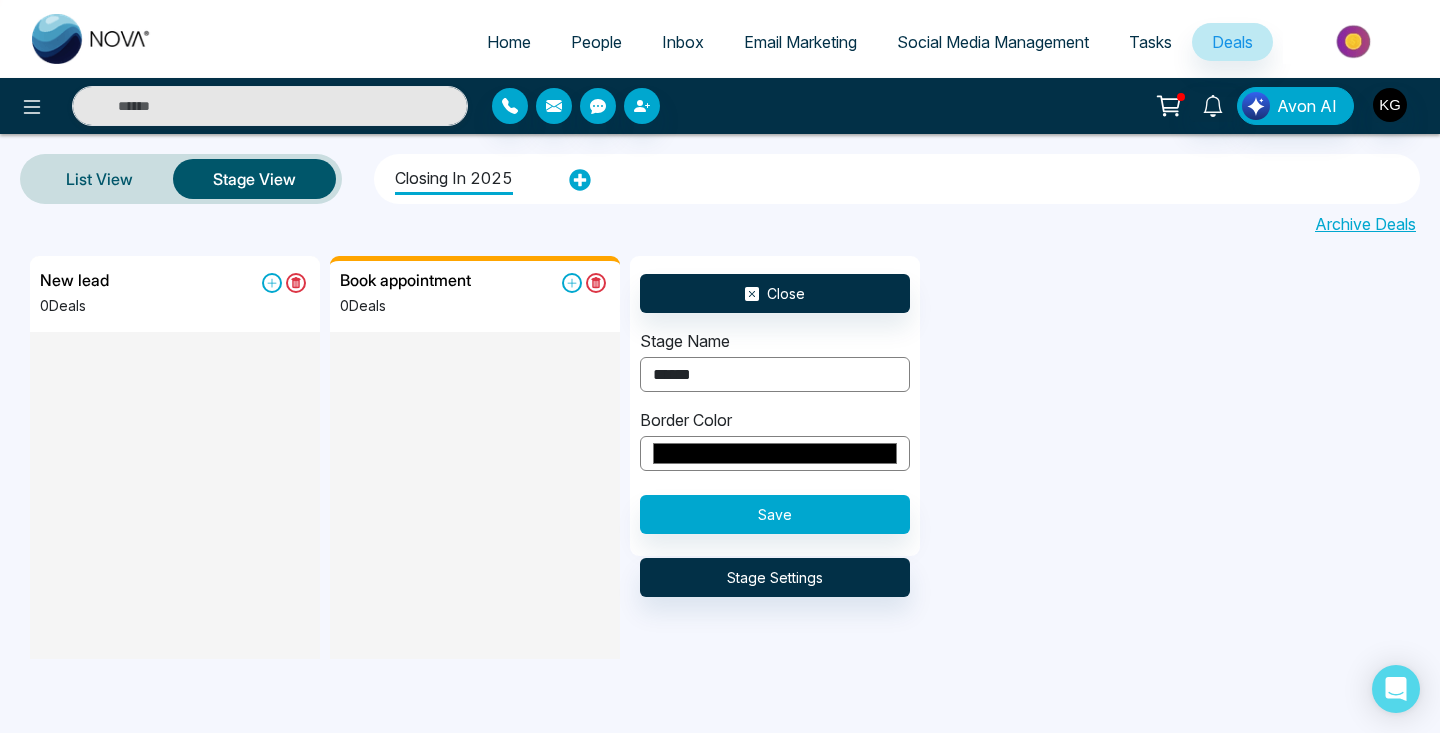 type on "******" 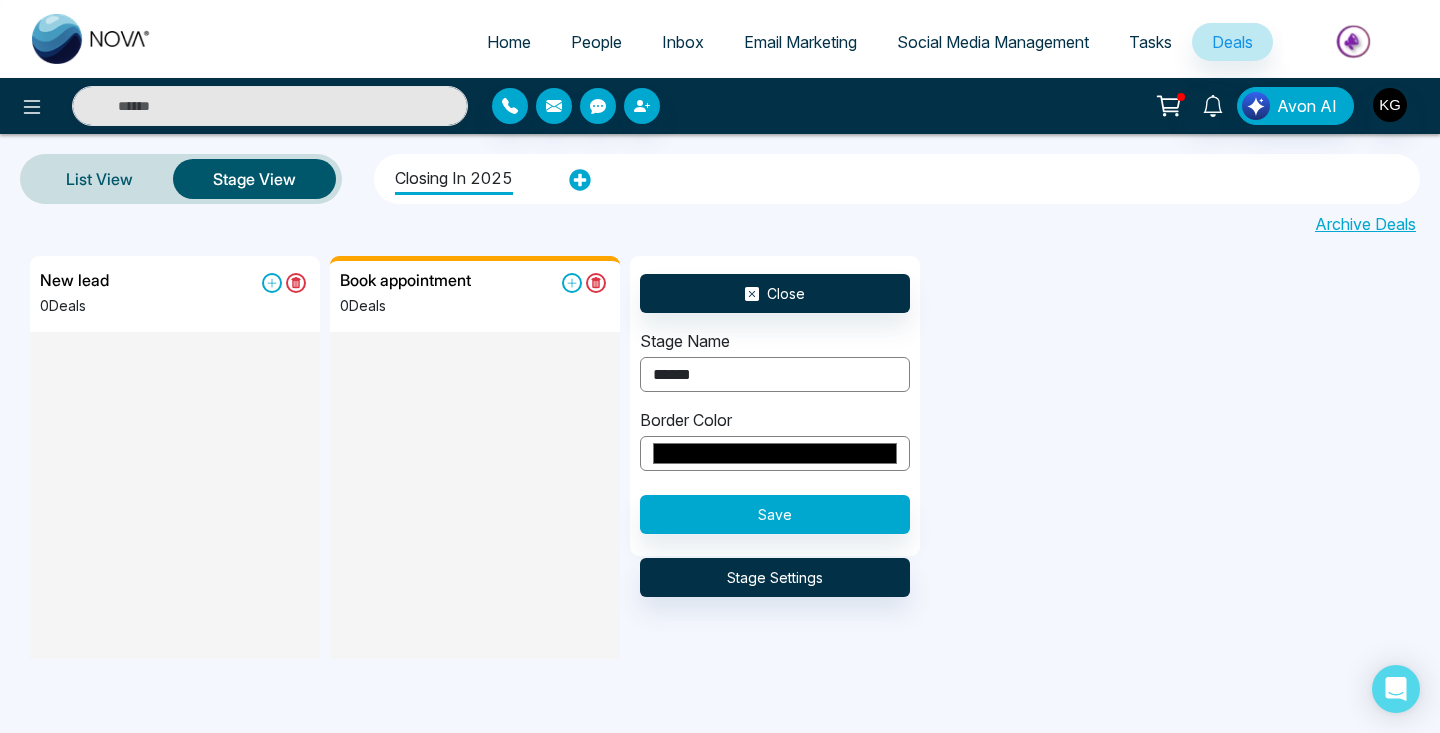 click on "Save" at bounding box center [775, 514] 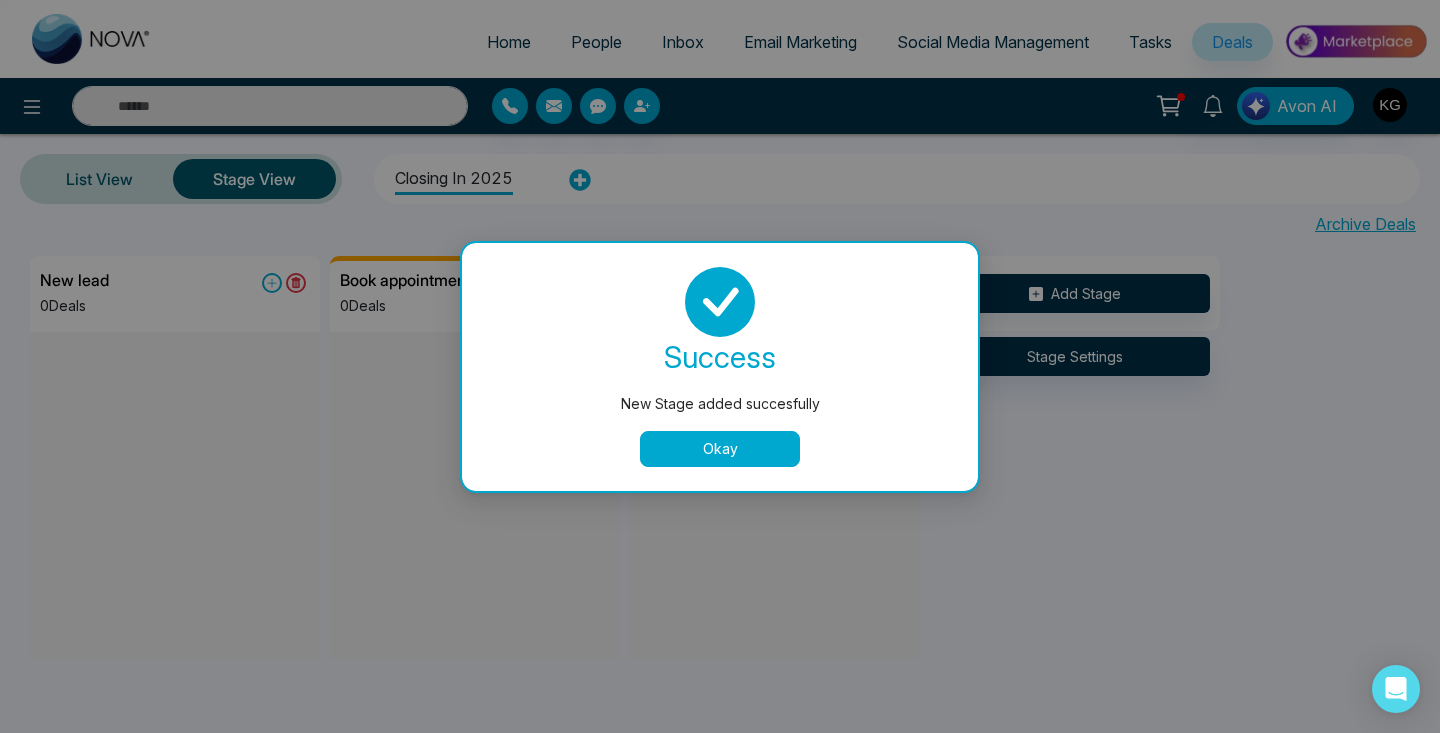 click on "Okay" at bounding box center (720, 449) 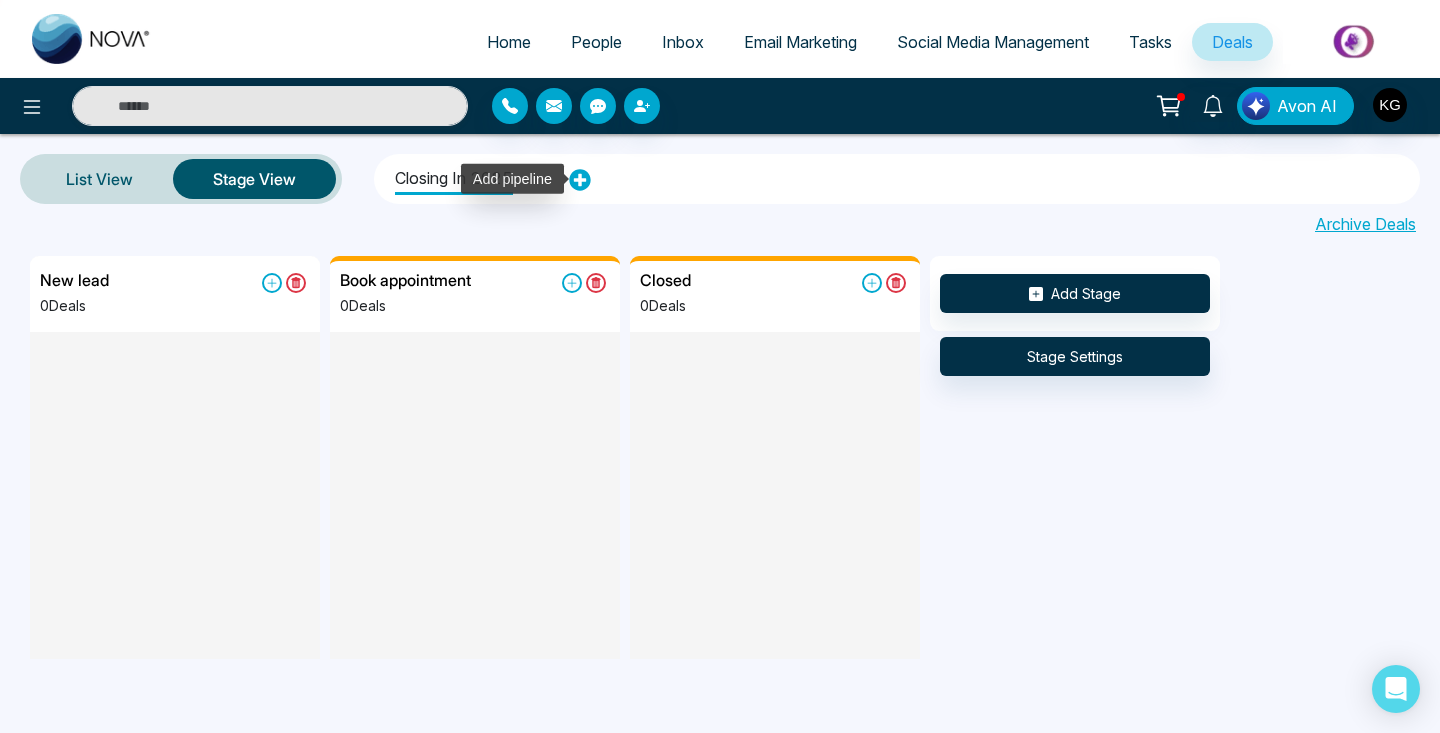click 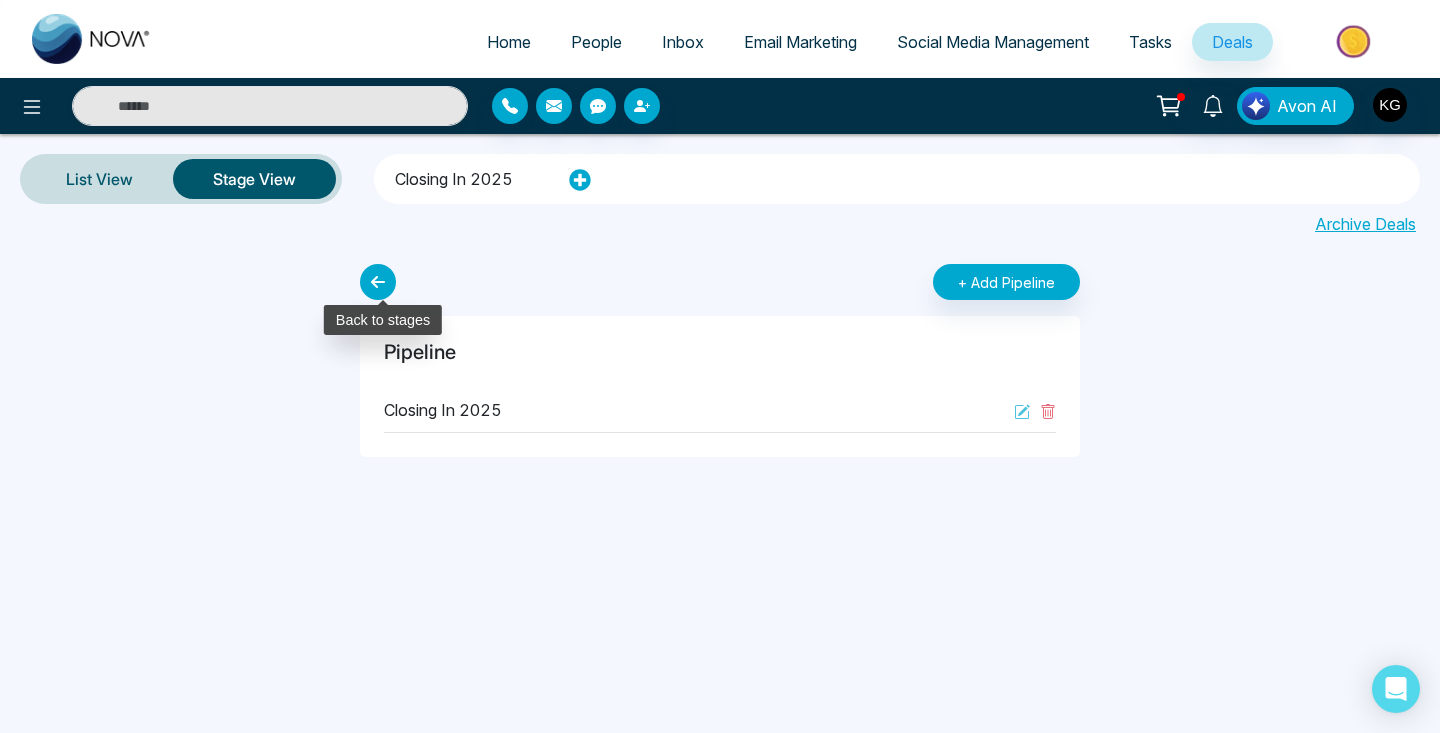 click at bounding box center (378, 282) 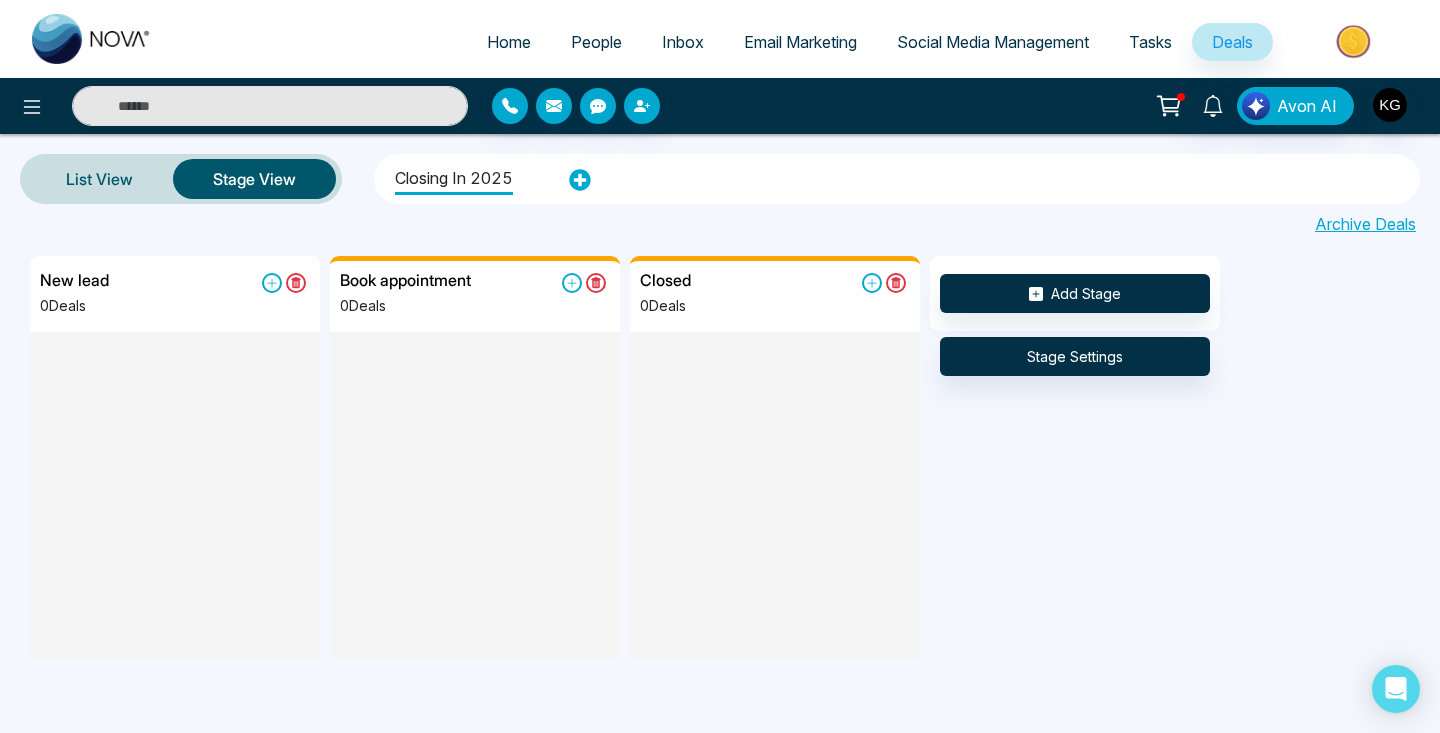 click on "New lead 0  Deals" at bounding box center [175, 301] 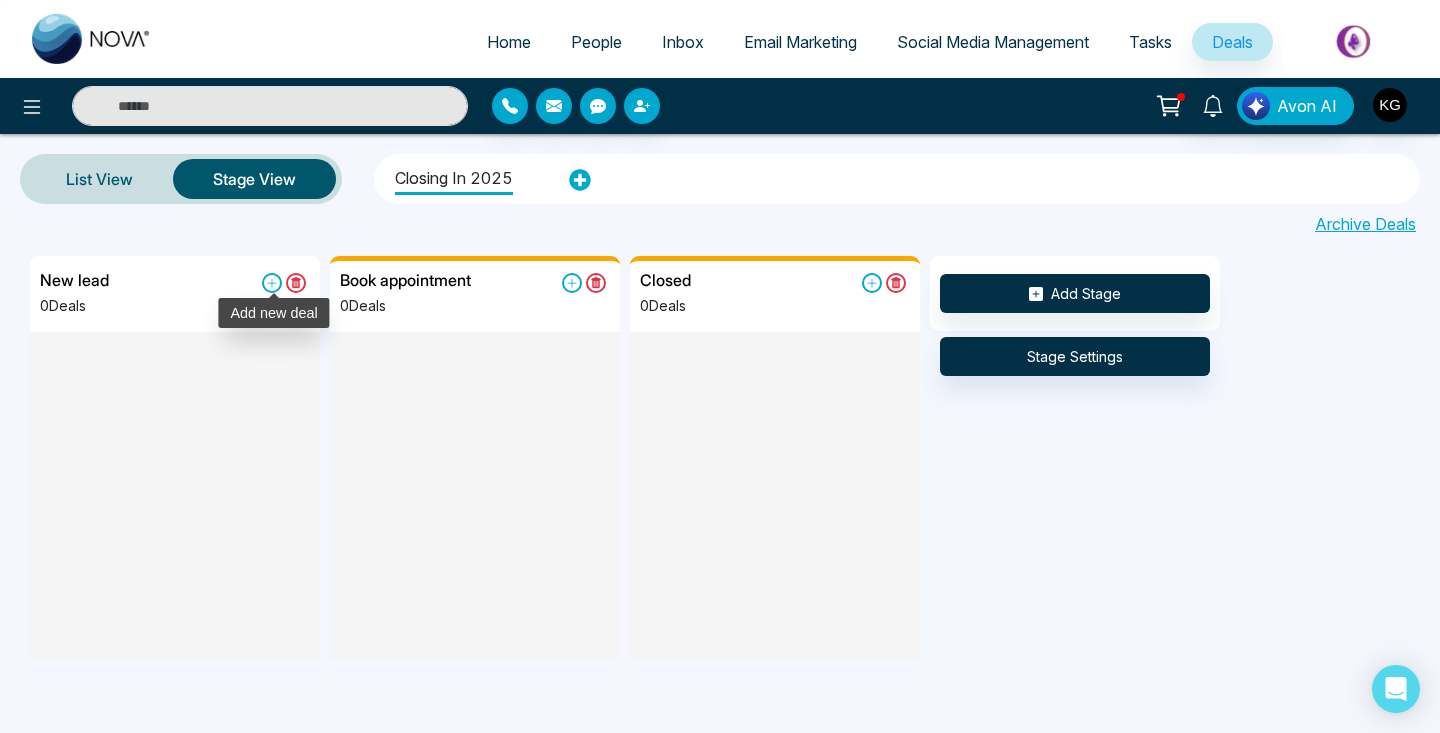 click 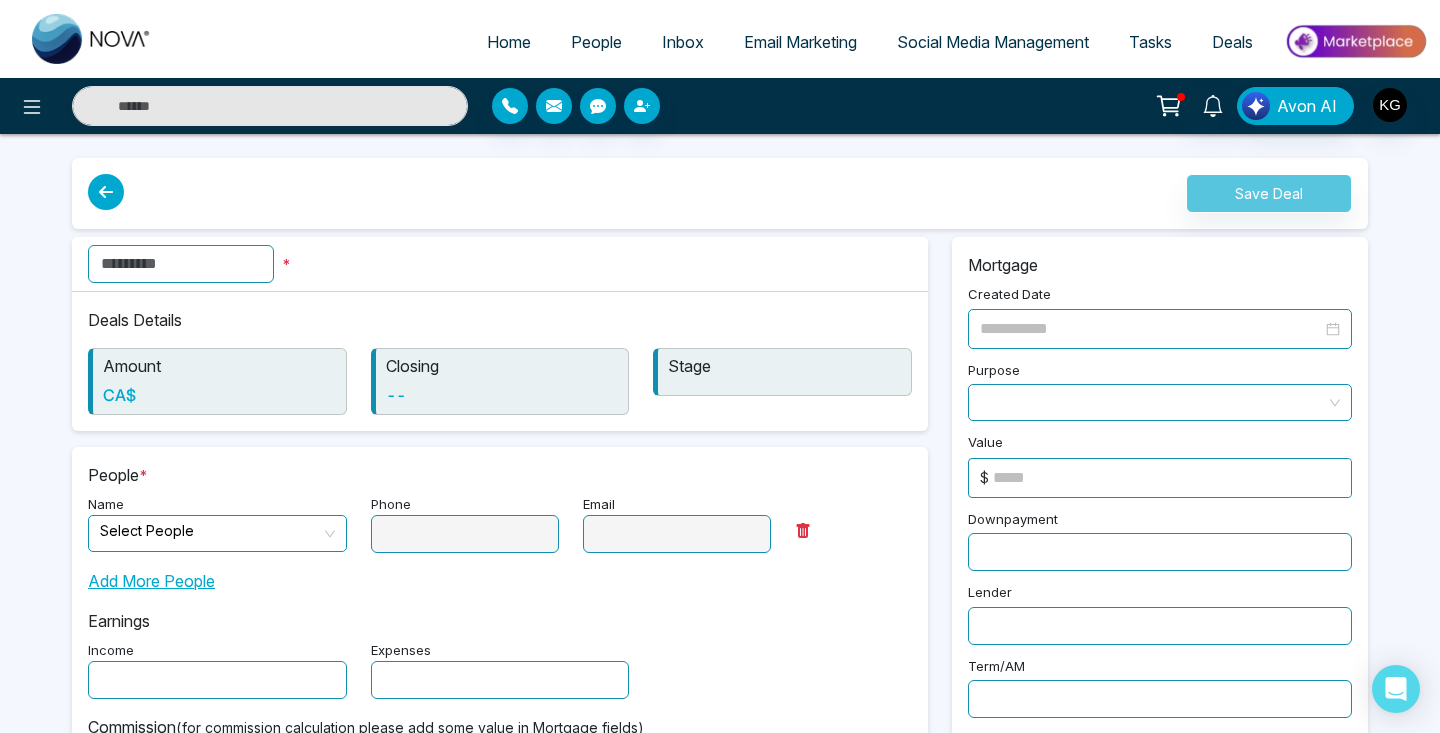 type on "**********" 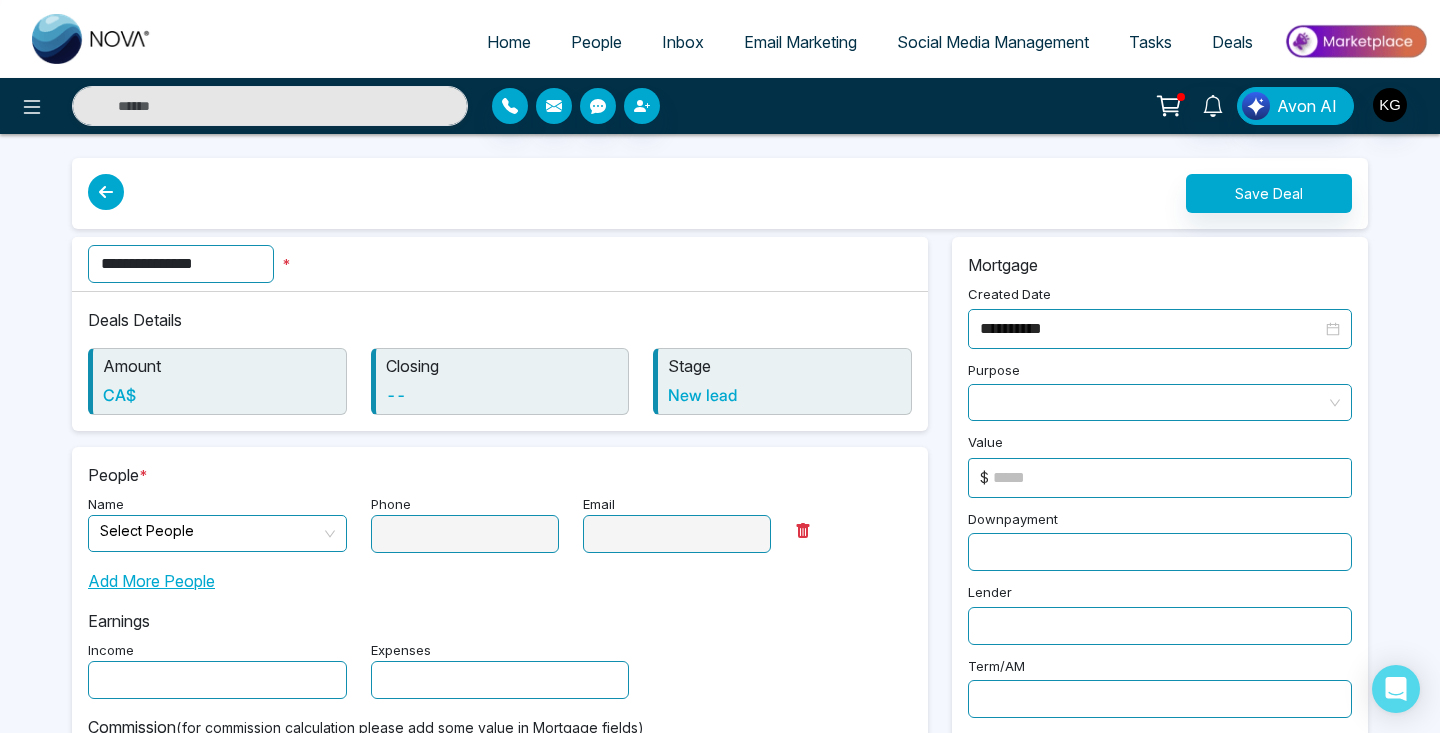 type on "**********" 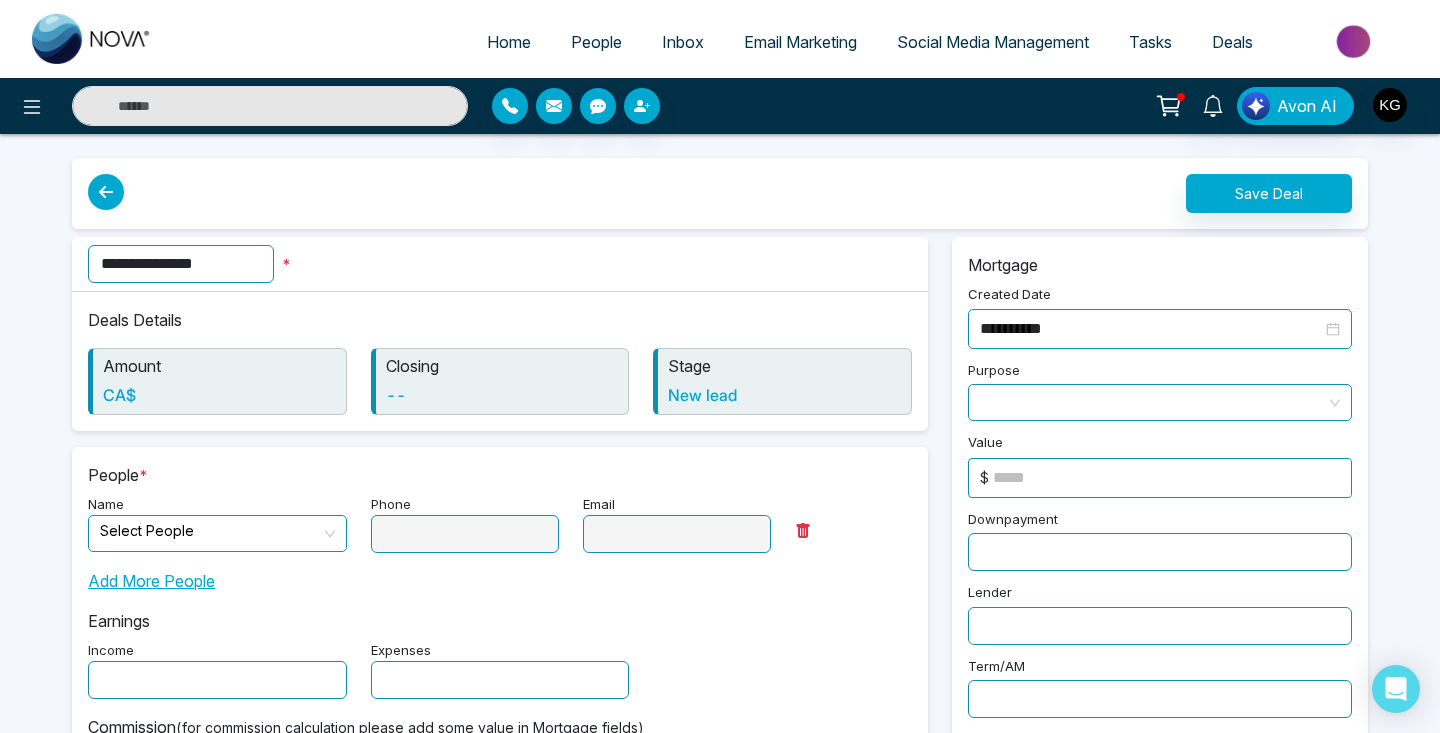 click on "CA$" at bounding box center (219, 395) 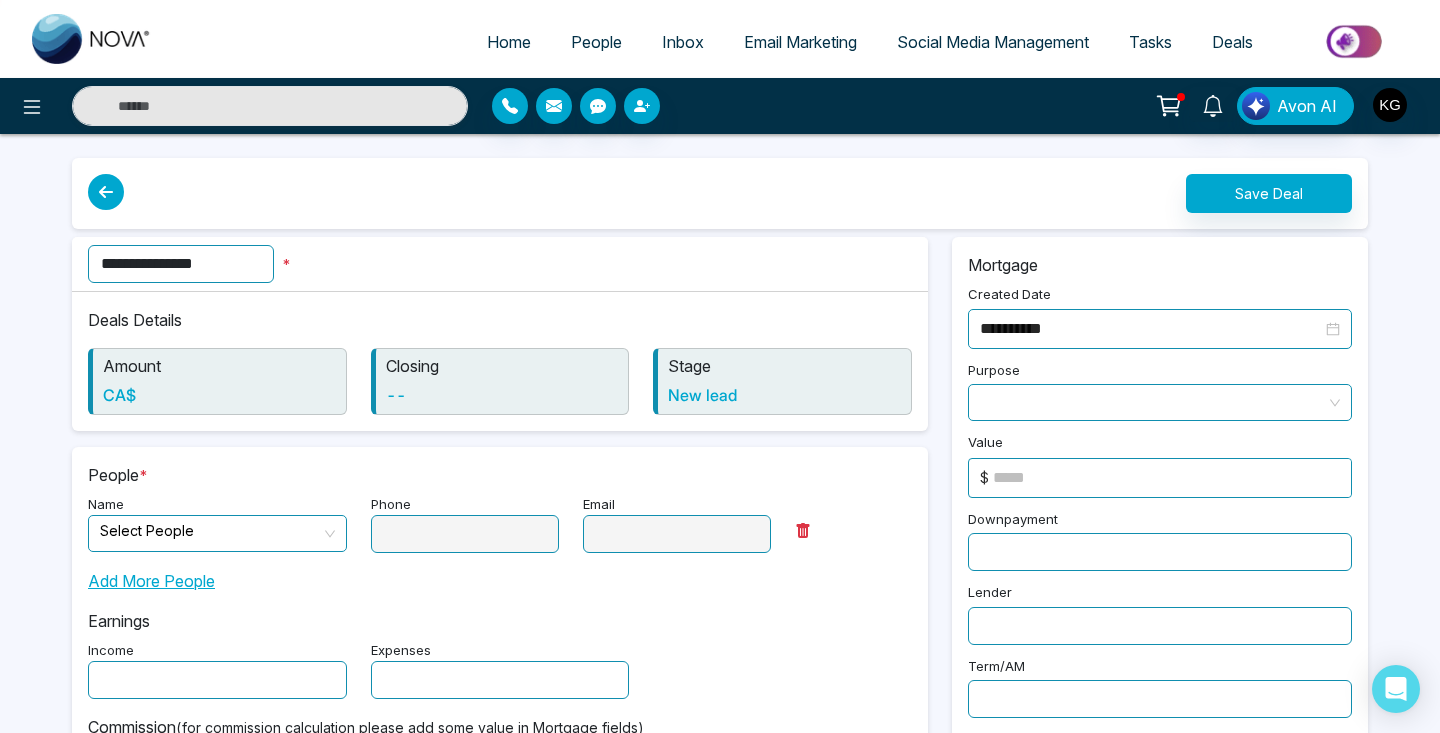 click at bounding box center (210, 531) 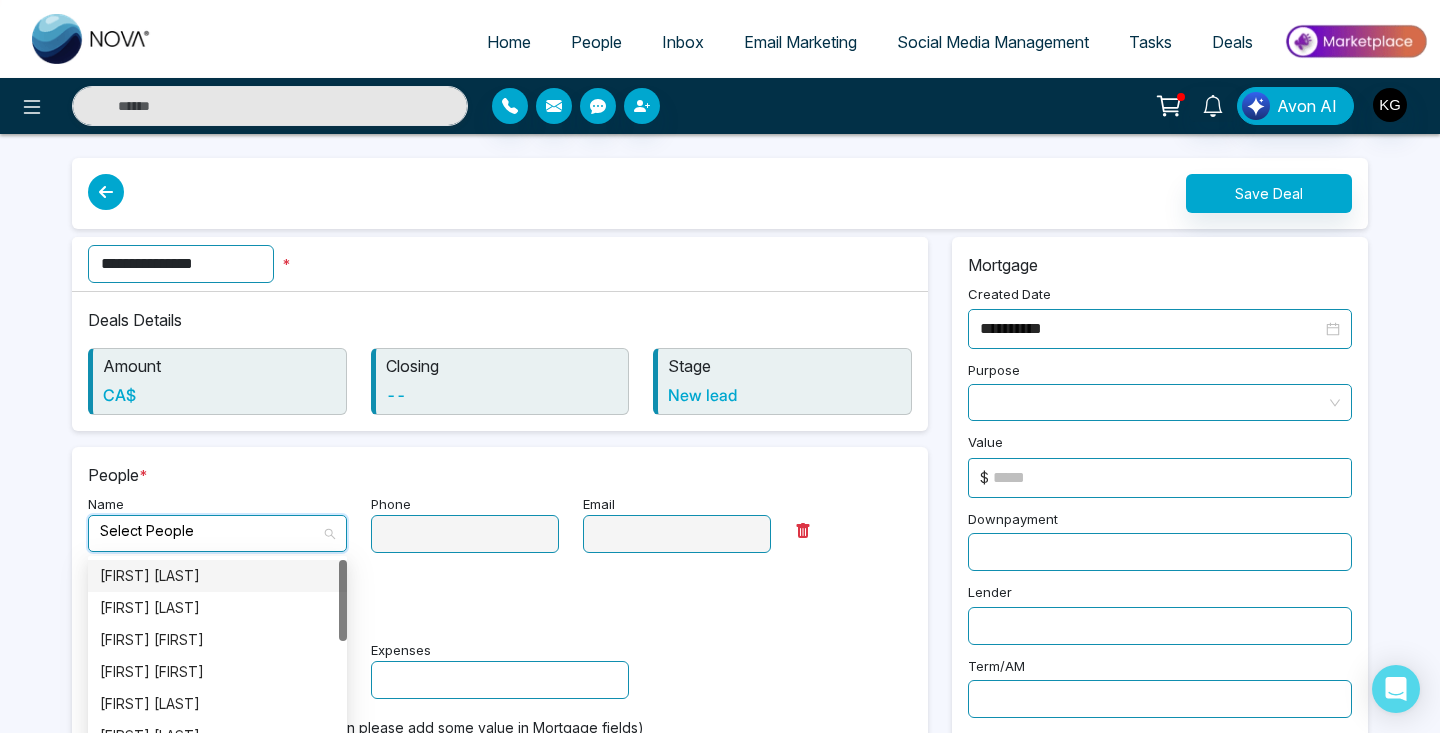 click on "[FIRST] [LAST]" at bounding box center (217, 576) 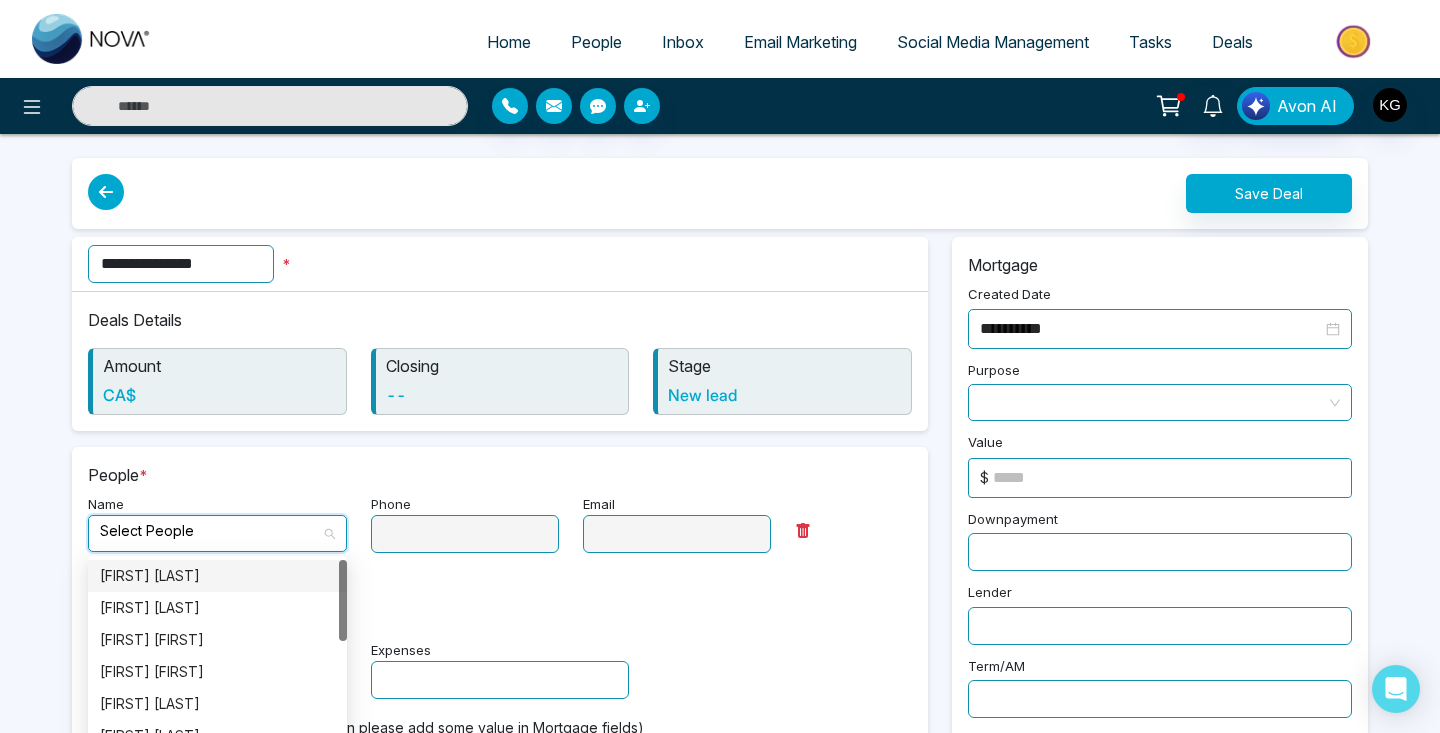 type on "**********" 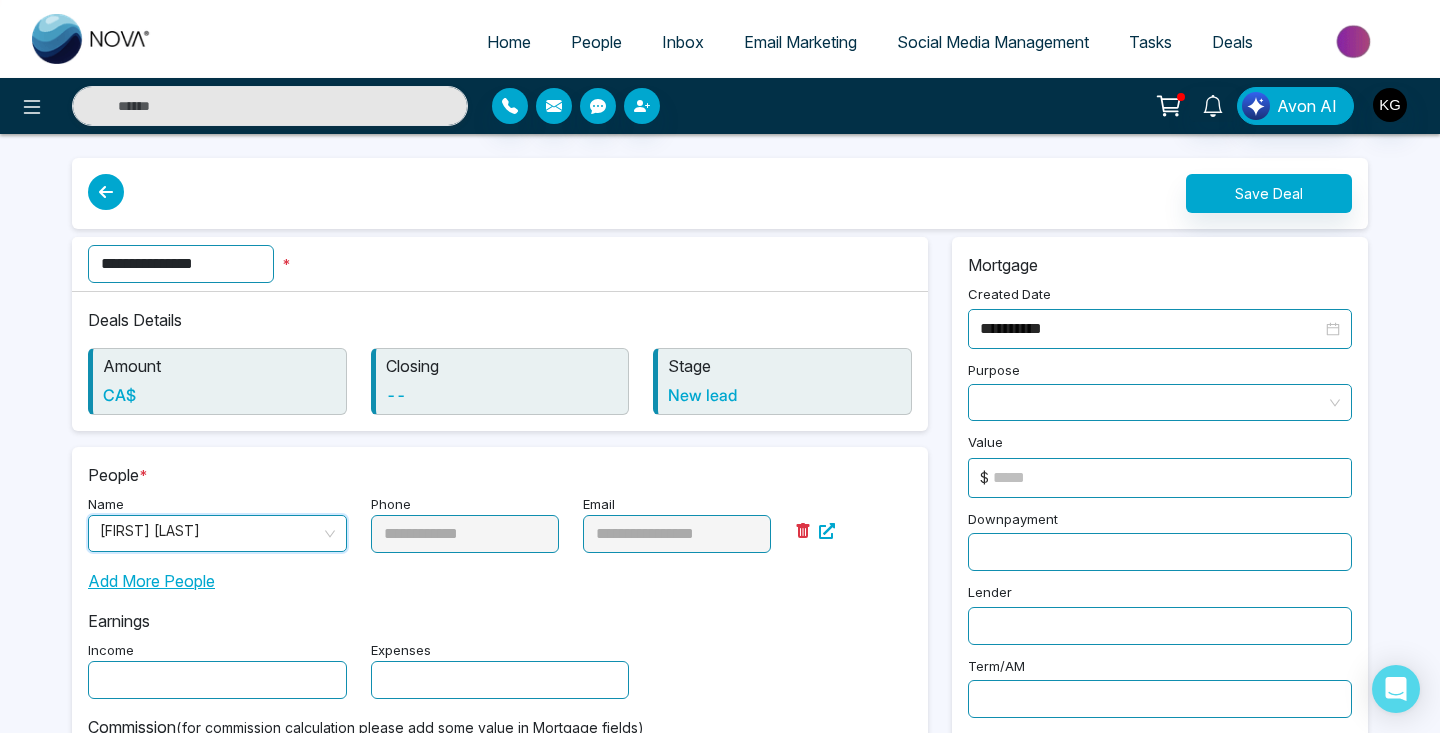 click on "People  *" at bounding box center [500, 475] 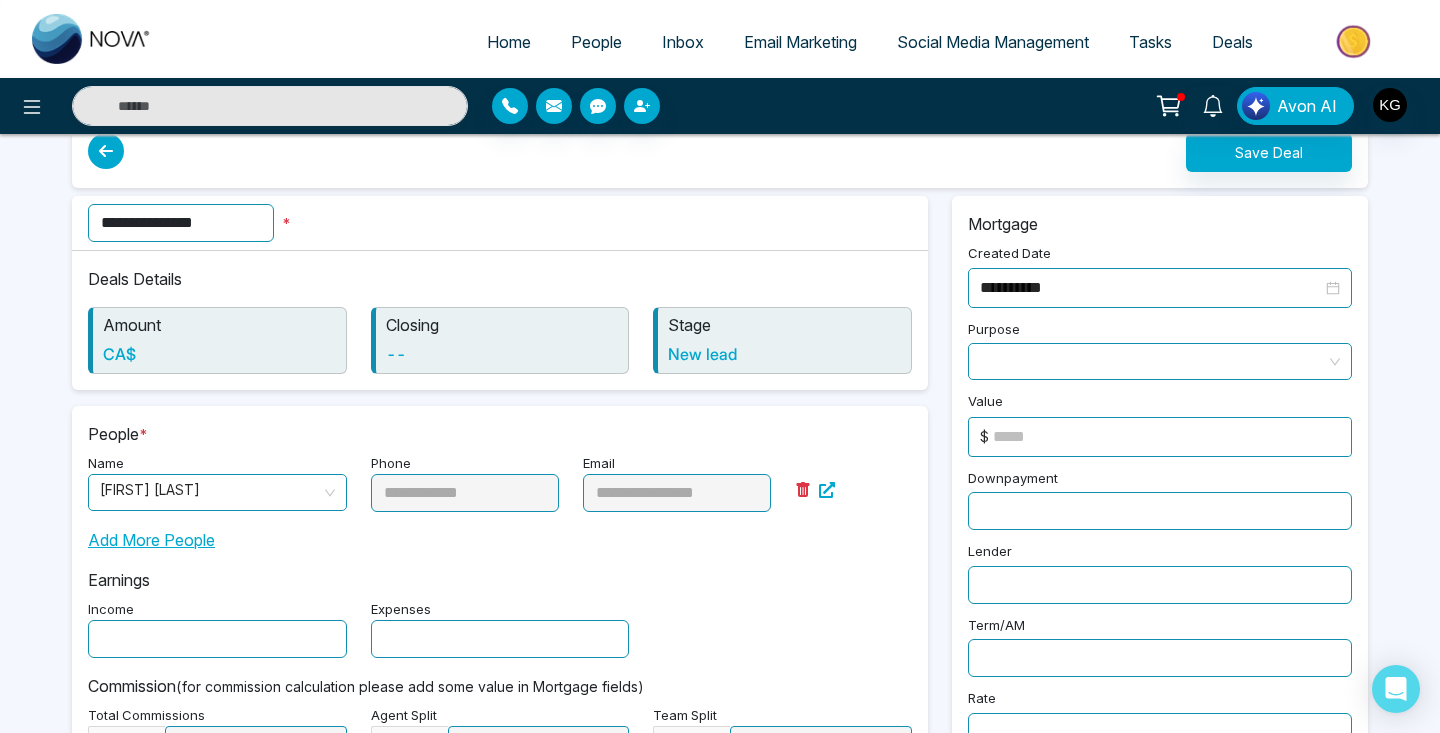 scroll, scrollTop: 35, scrollLeft: 0, axis: vertical 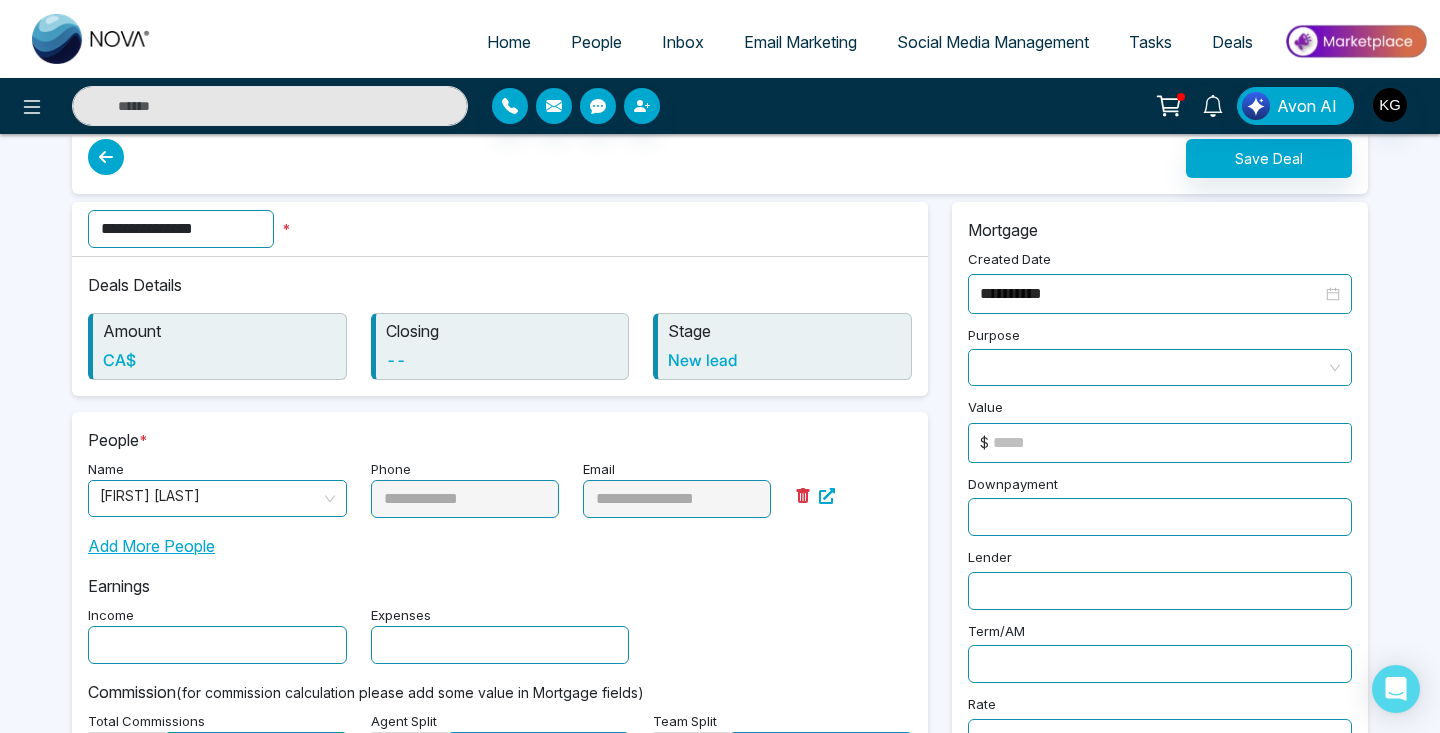 click at bounding box center [1160, 367] 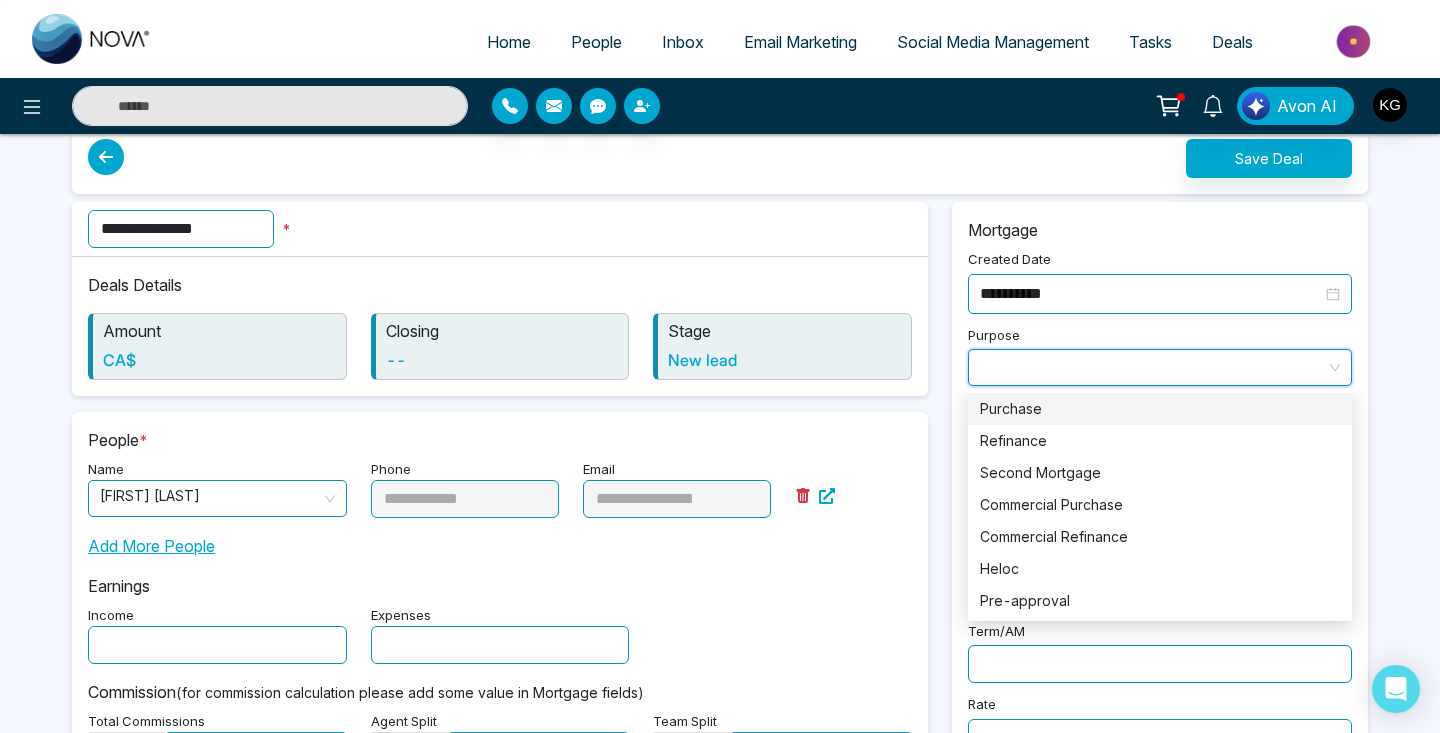 click on "Purchase" at bounding box center (1160, 409) 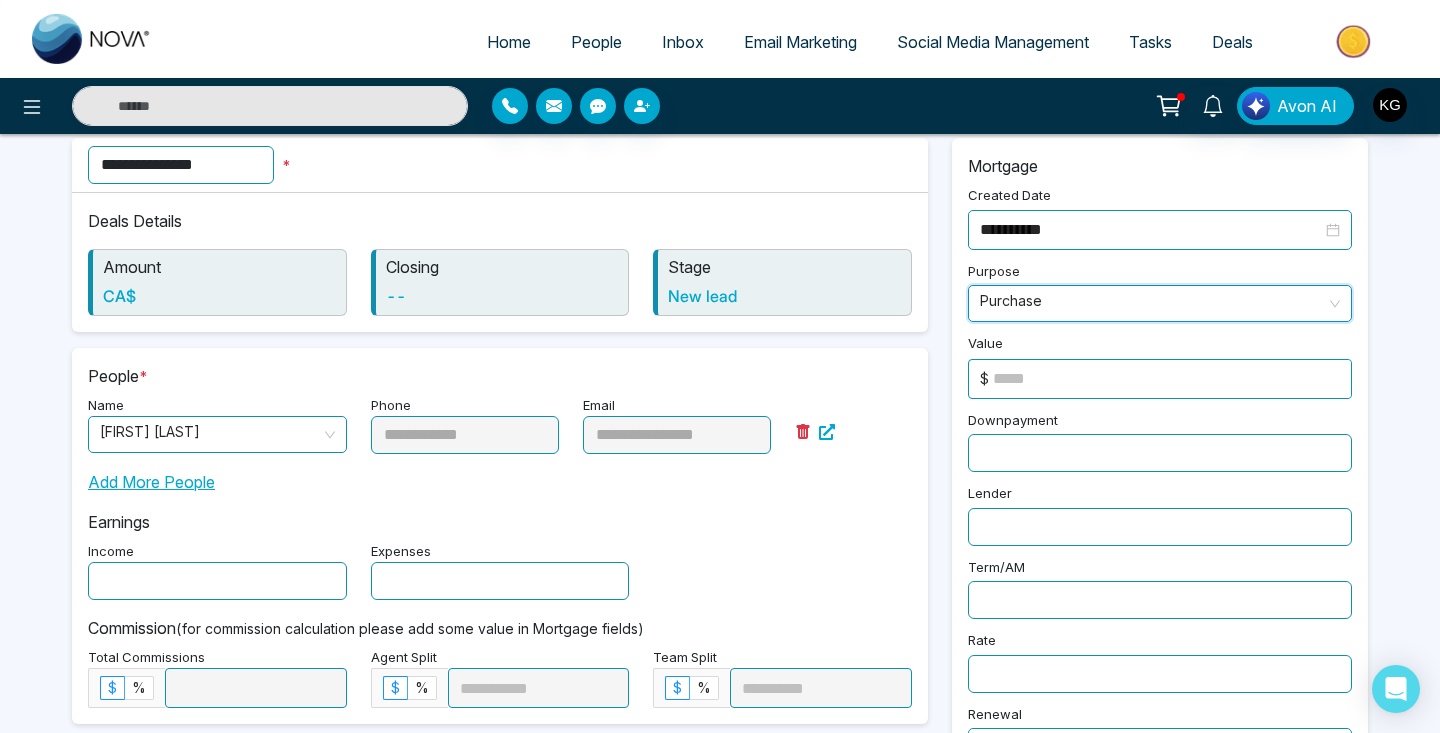 scroll, scrollTop: 124, scrollLeft: 0, axis: vertical 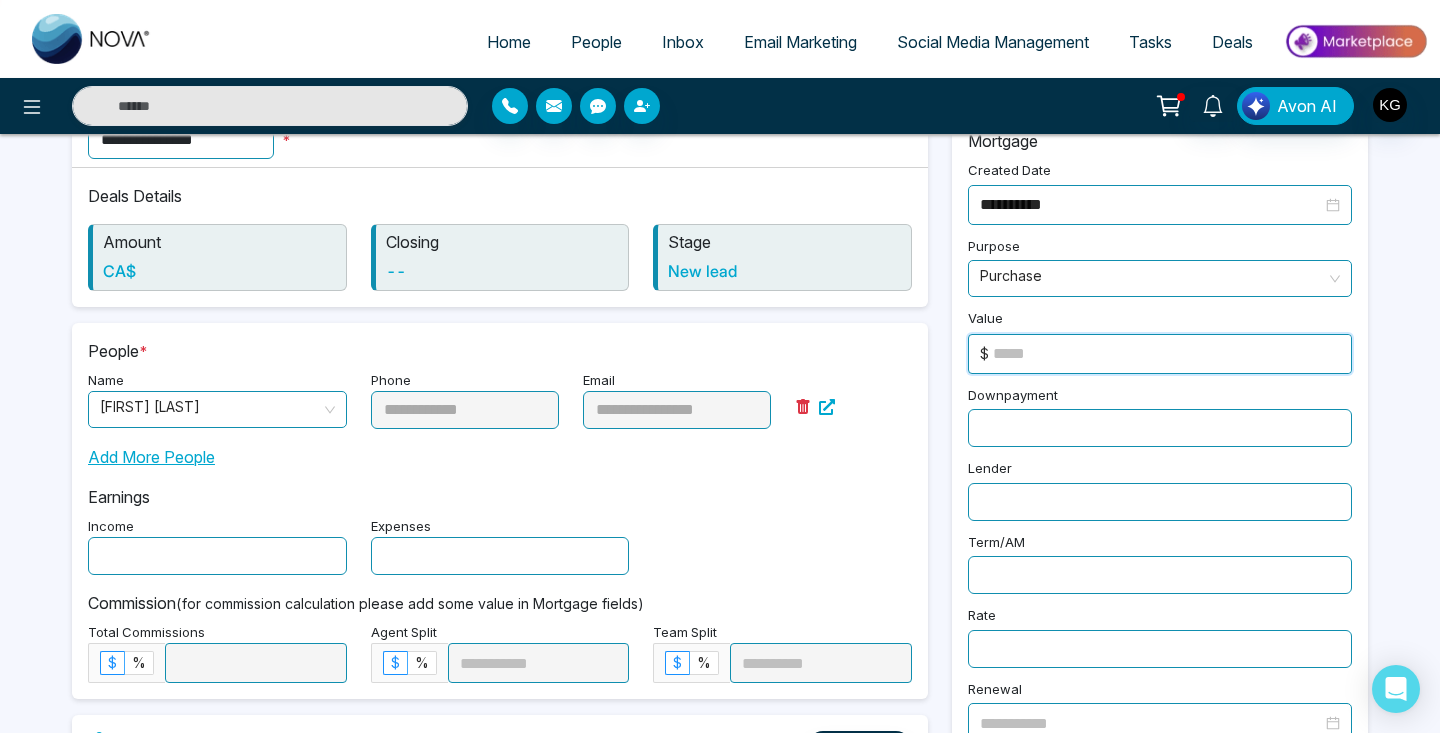 click at bounding box center (1172, 354) 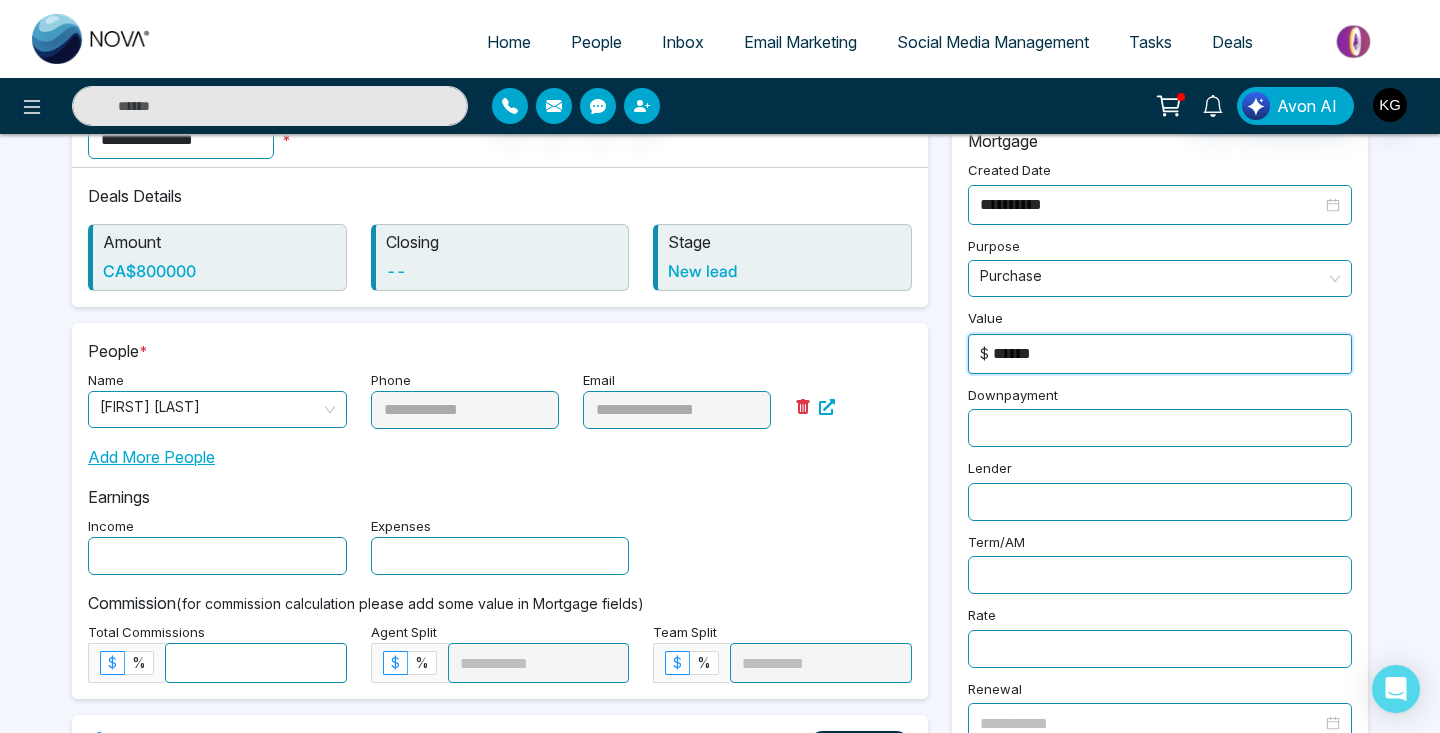 type on "******" 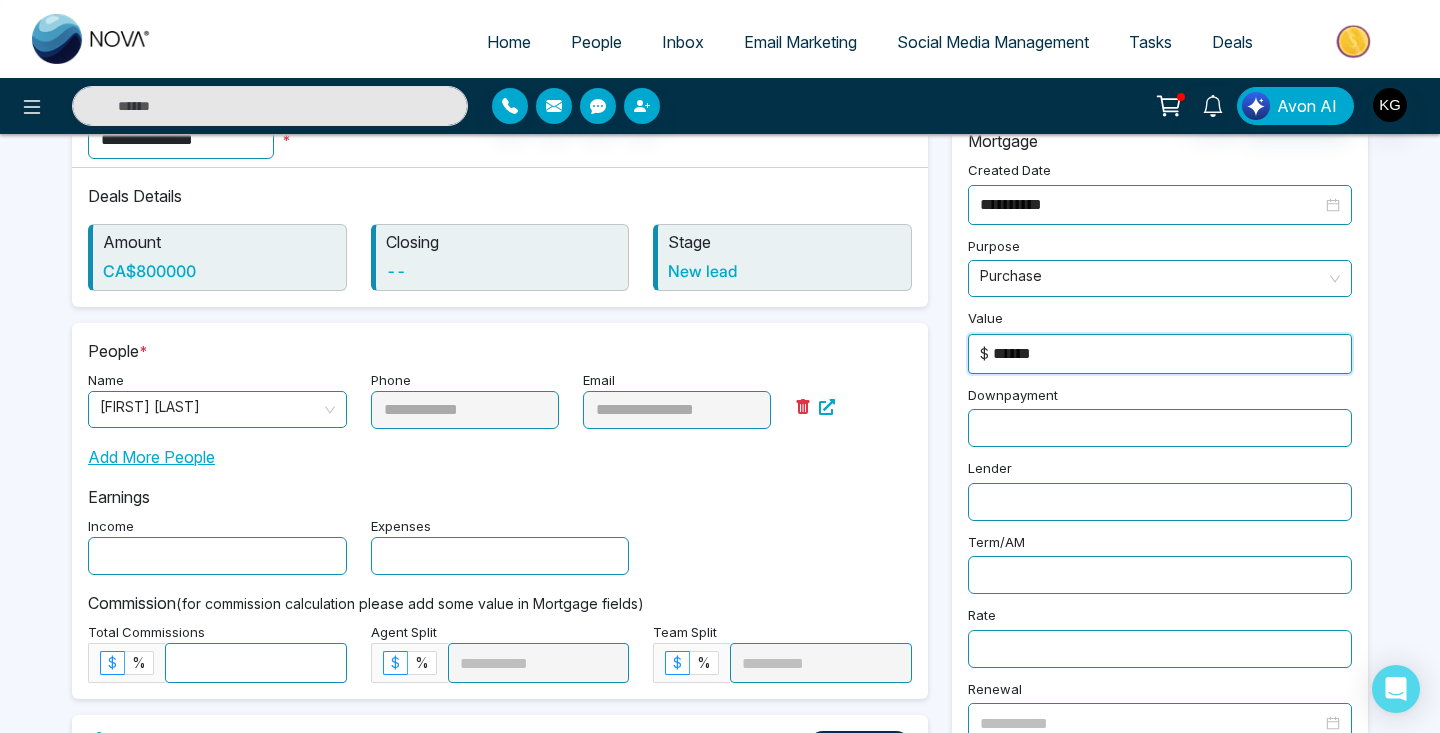 click at bounding box center (1160, 428) 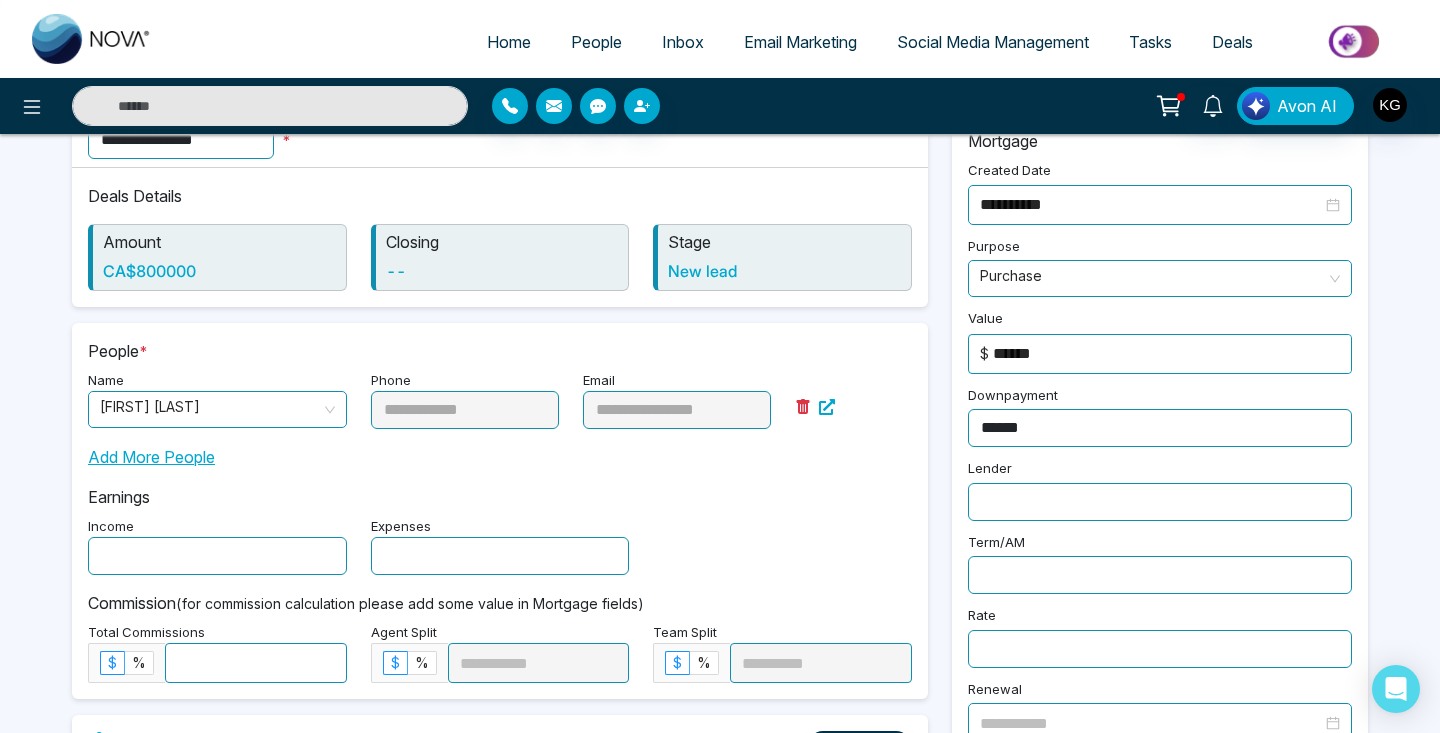 type on "******" 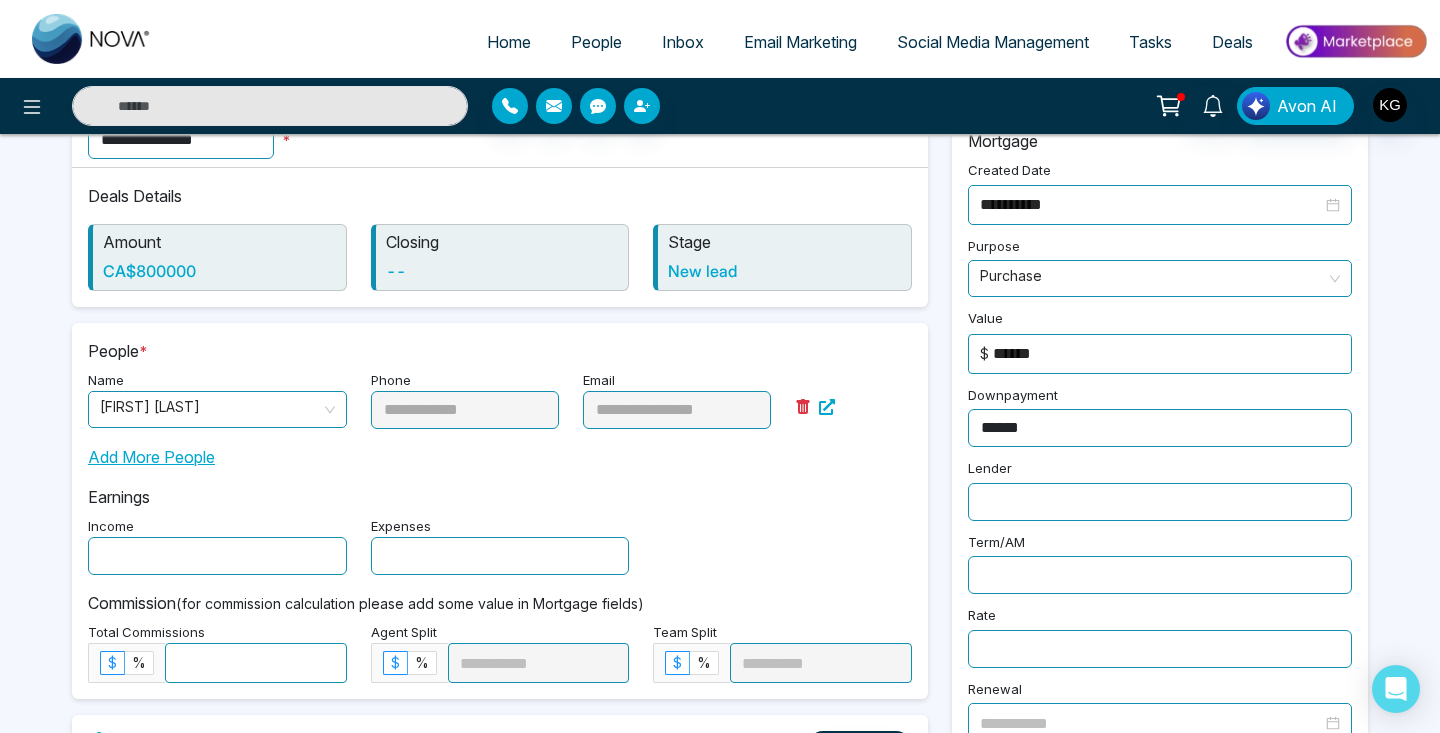 click at bounding box center [1160, 502] 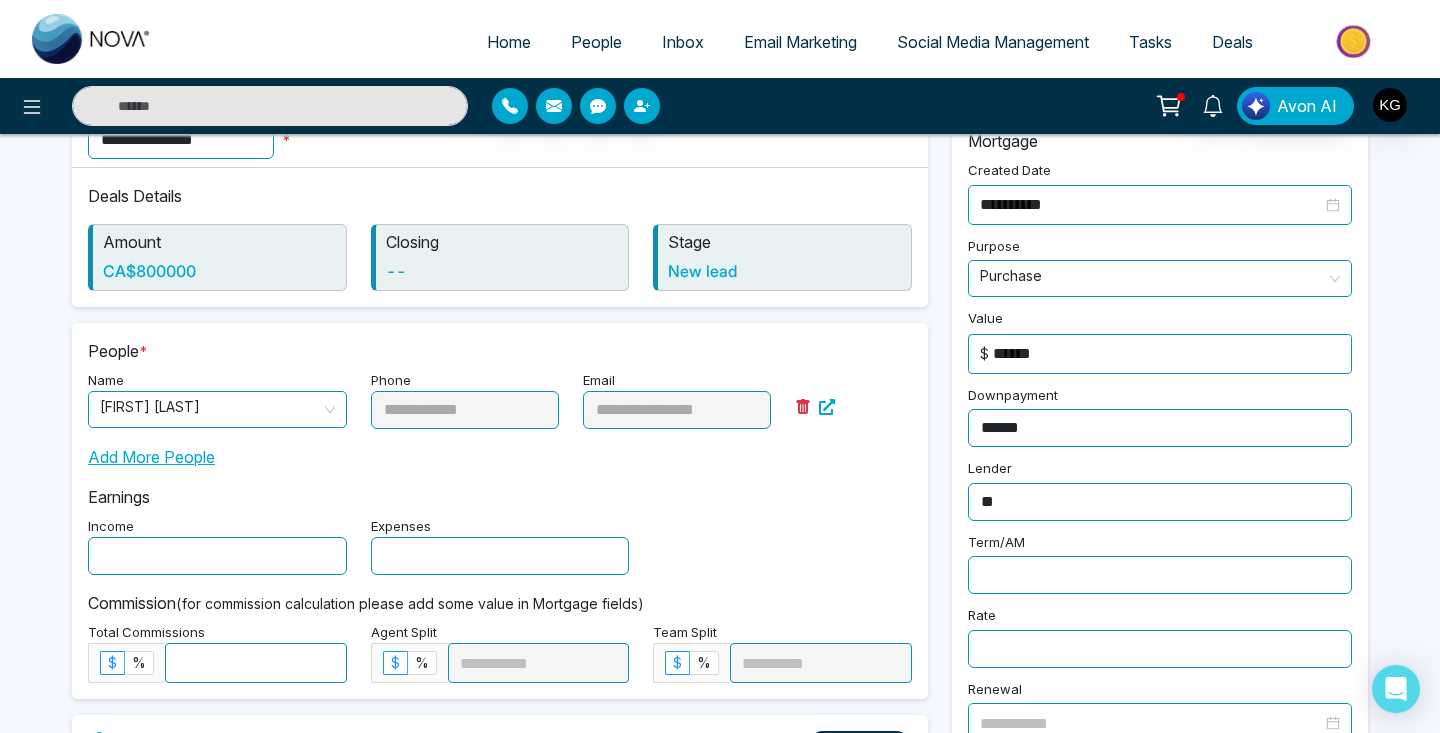 type on "**" 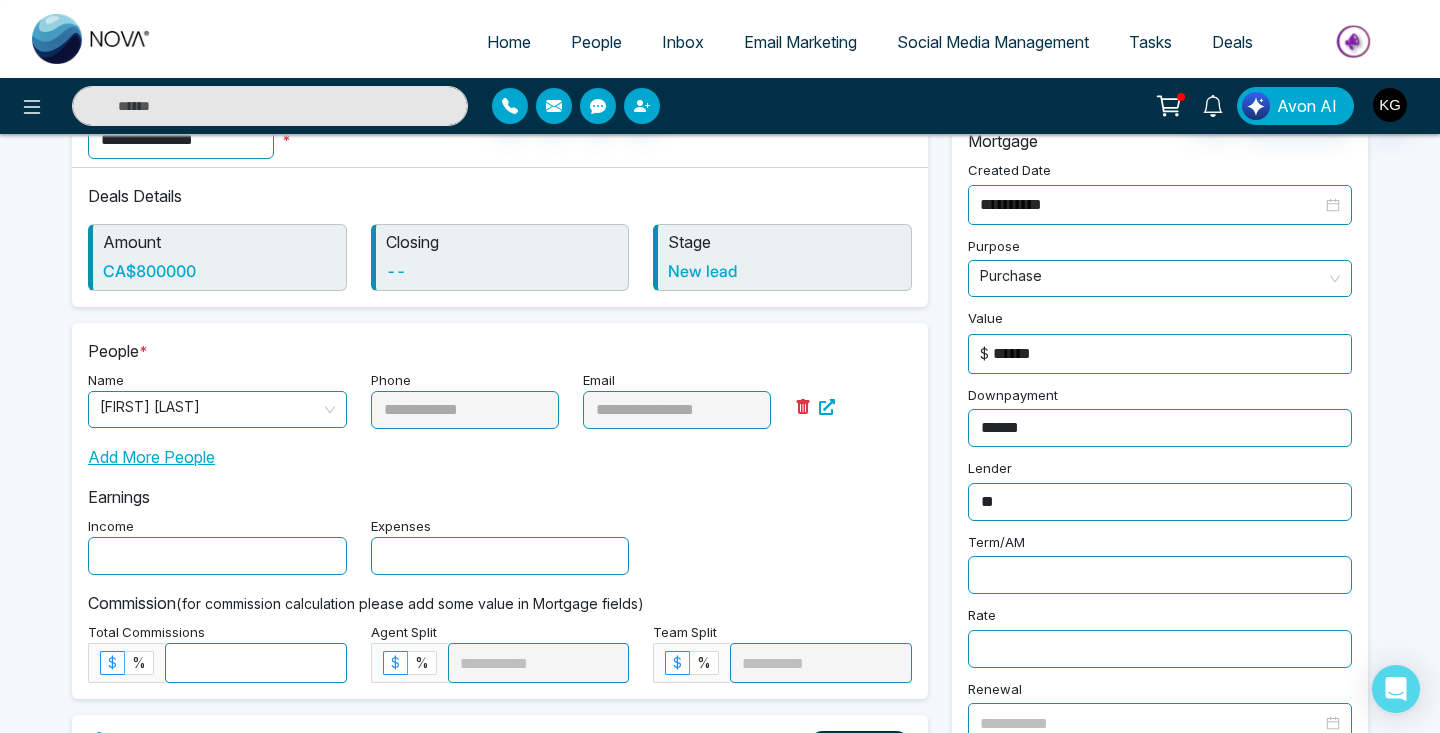 click at bounding box center [1160, 575] 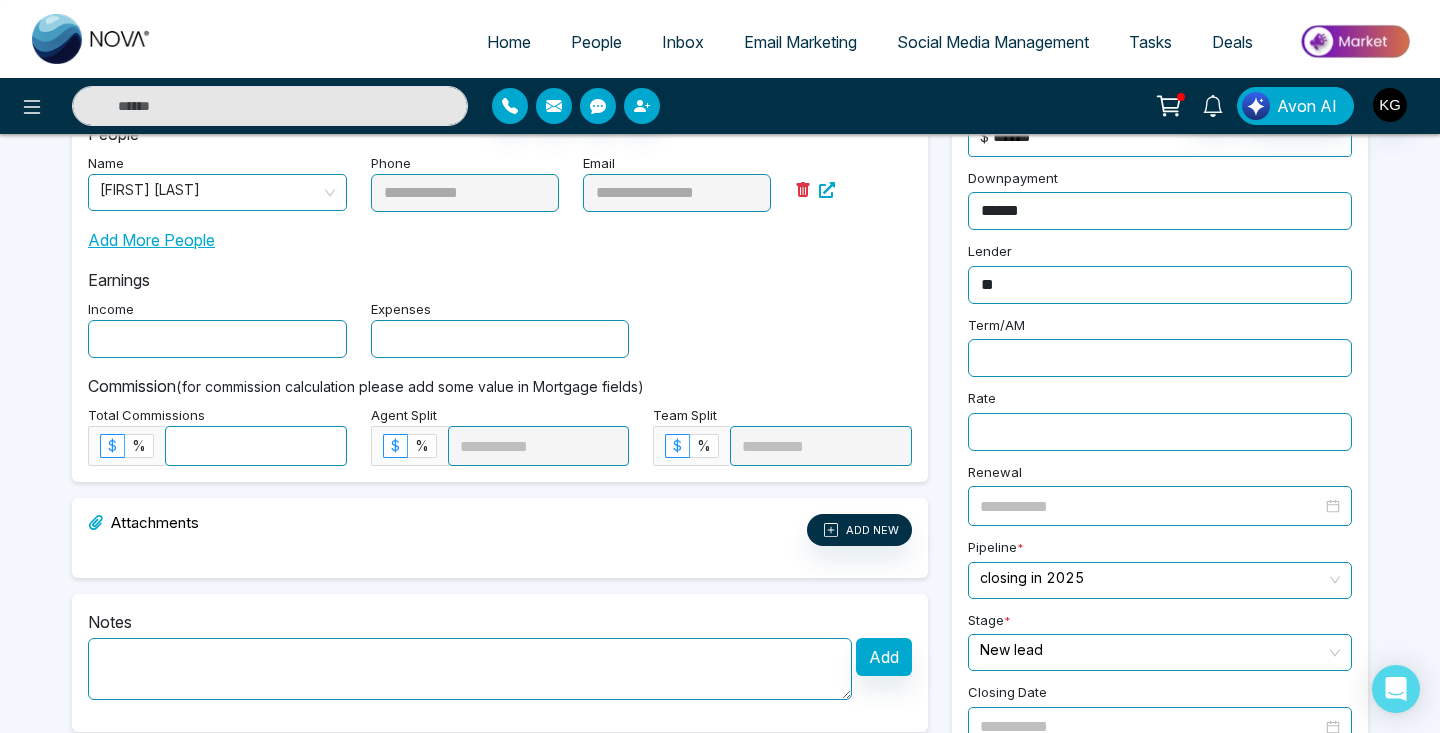 scroll, scrollTop: 348, scrollLeft: 0, axis: vertical 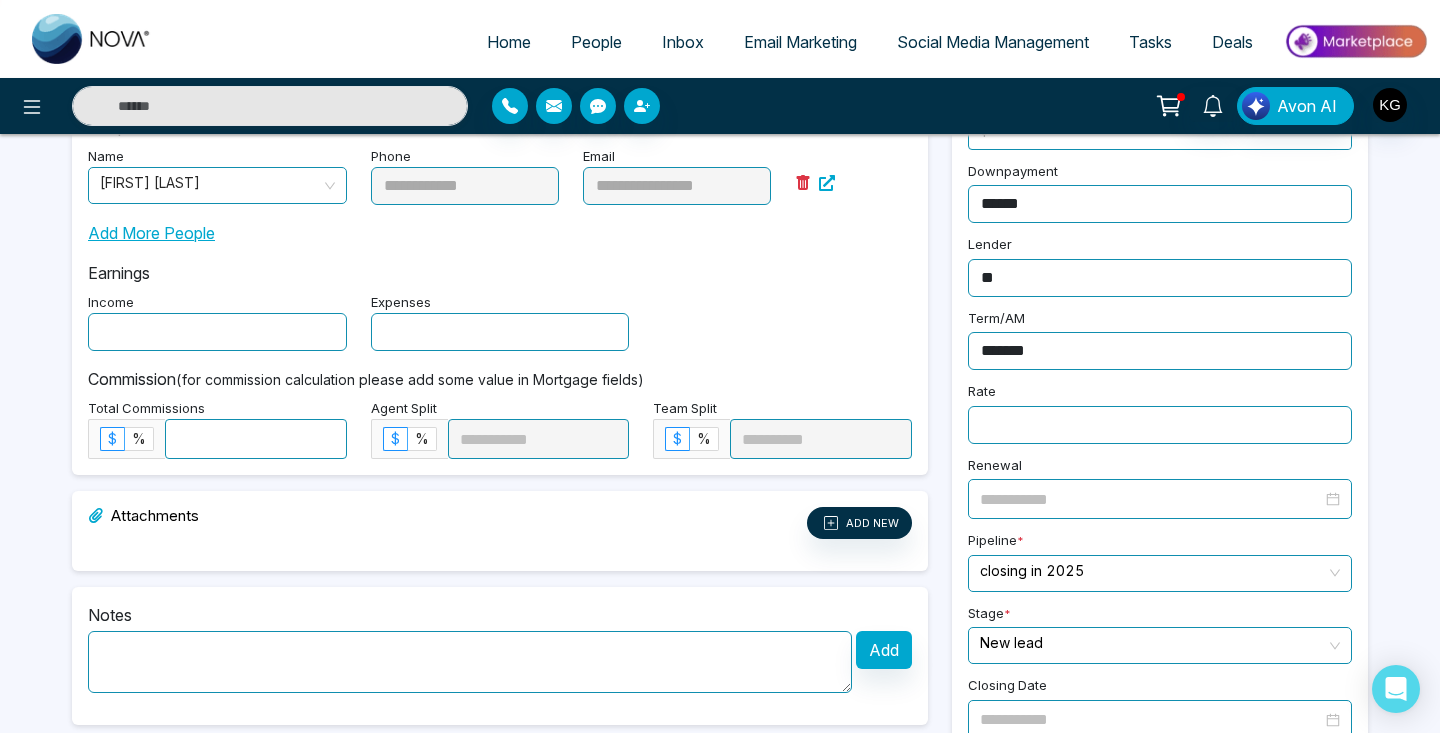type on "*******" 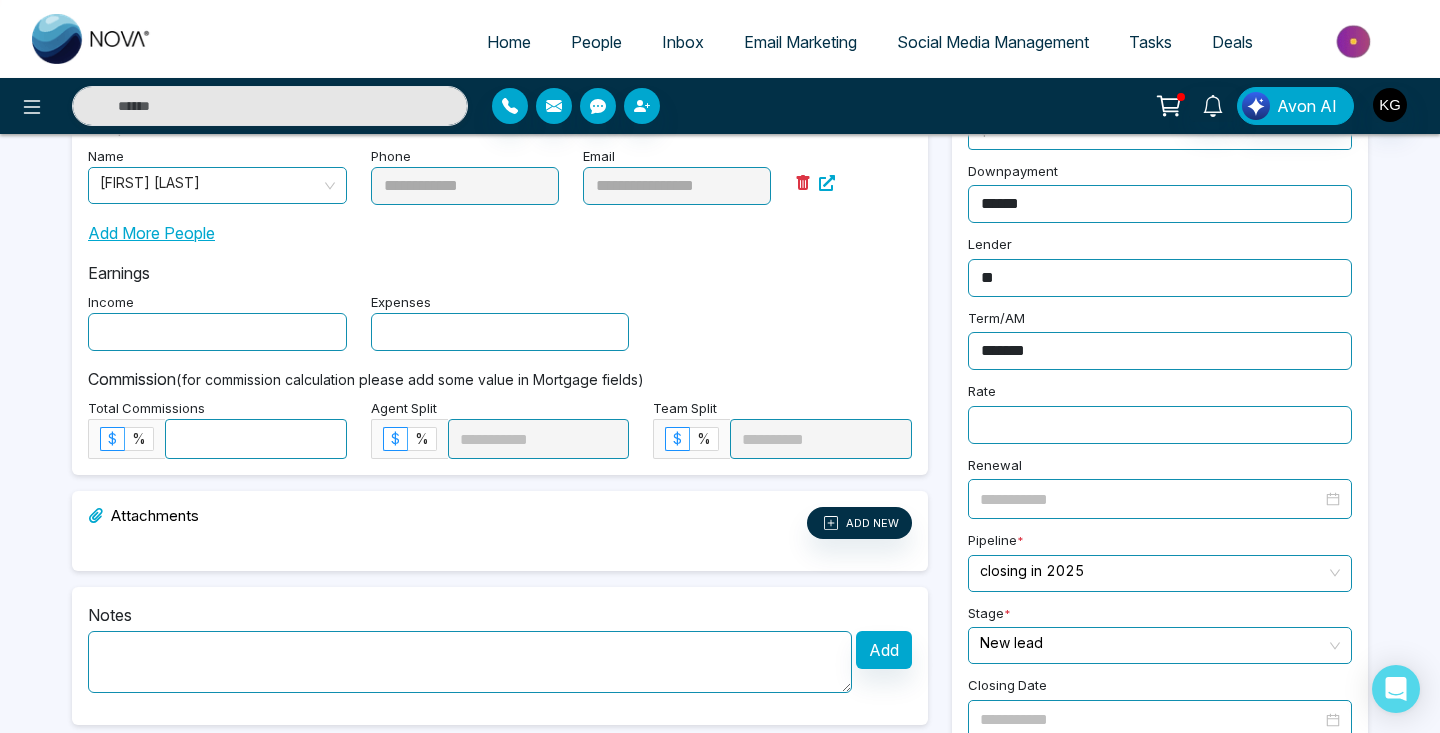 click at bounding box center (1160, 425) 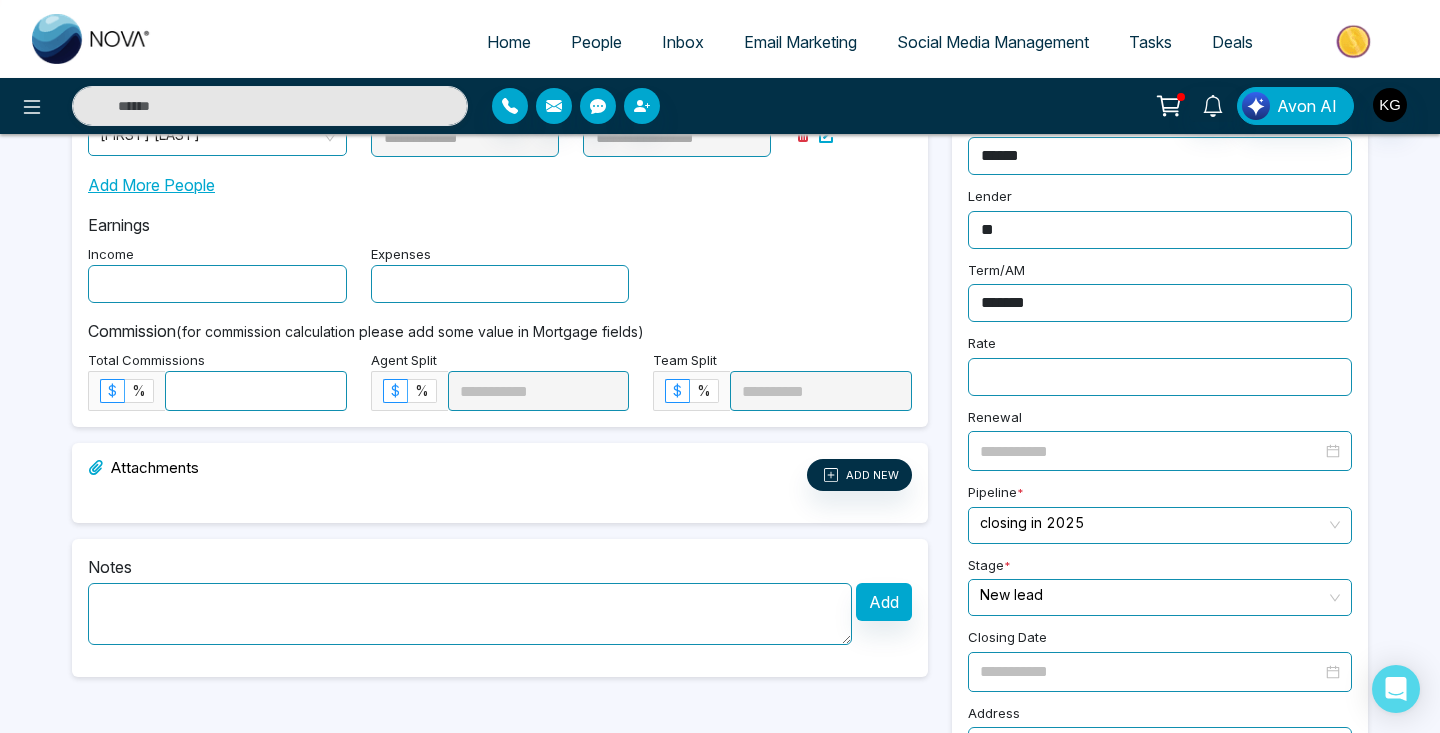 scroll, scrollTop: 415, scrollLeft: 0, axis: vertical 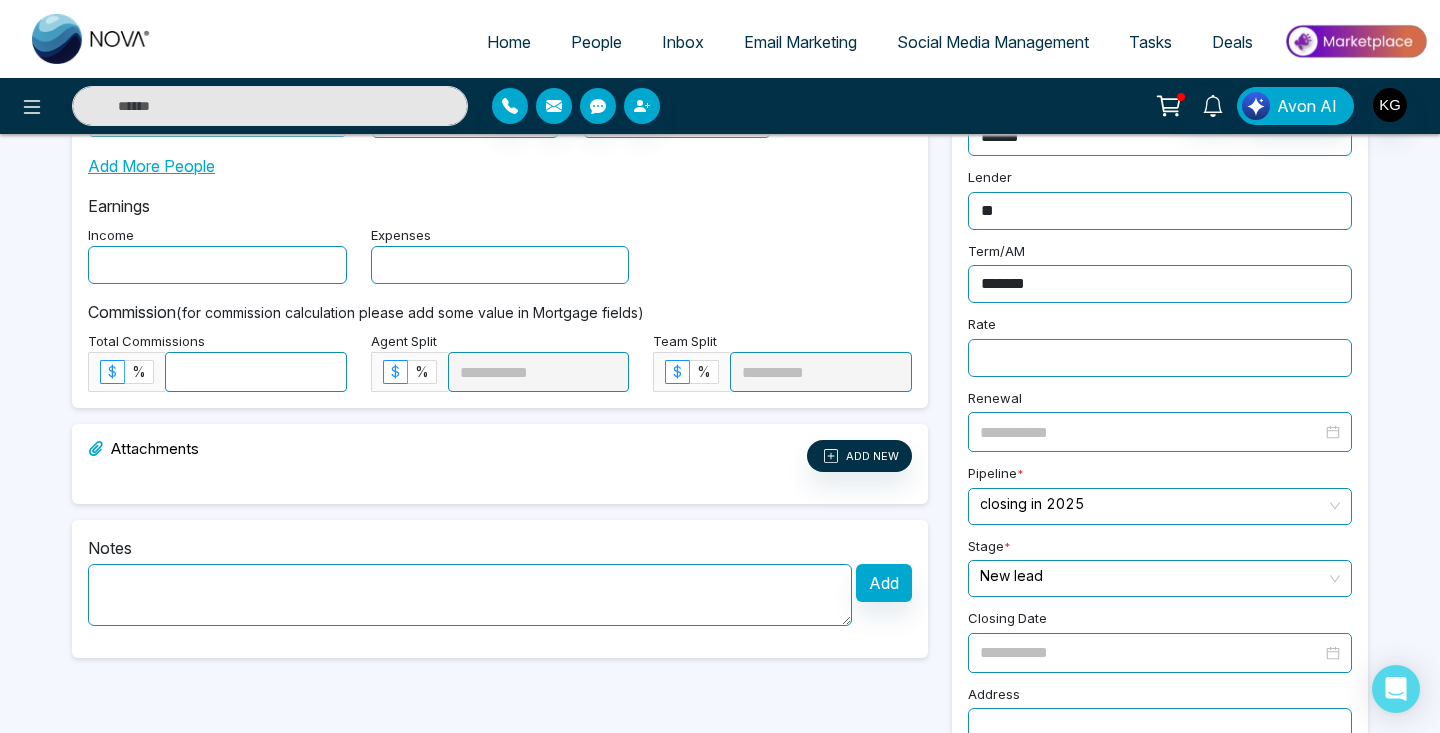 click at bounding box center (1151, 432) 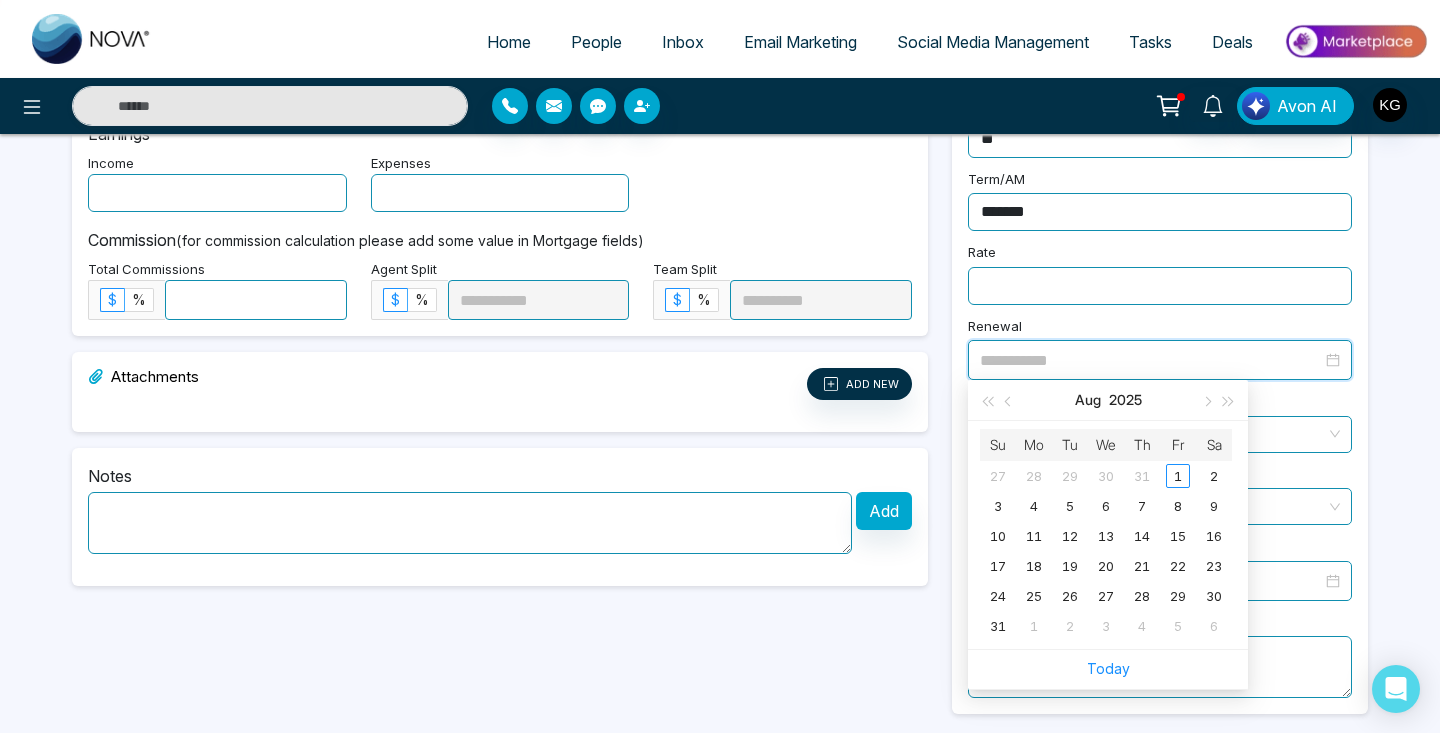 scroll, scrollTop: 486, scrollLeft: 0, axis: vertical 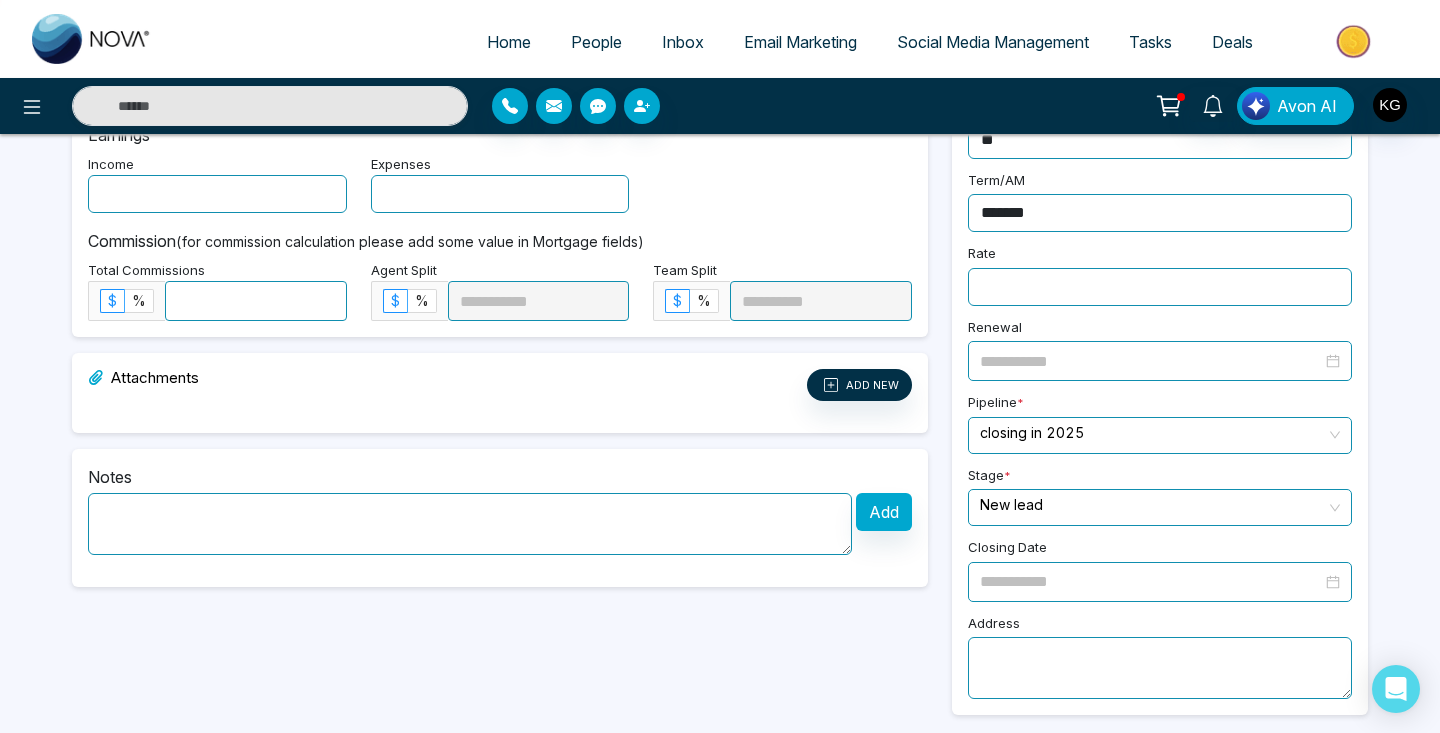 click on "Renewal" at bounding box center [1160, 348] 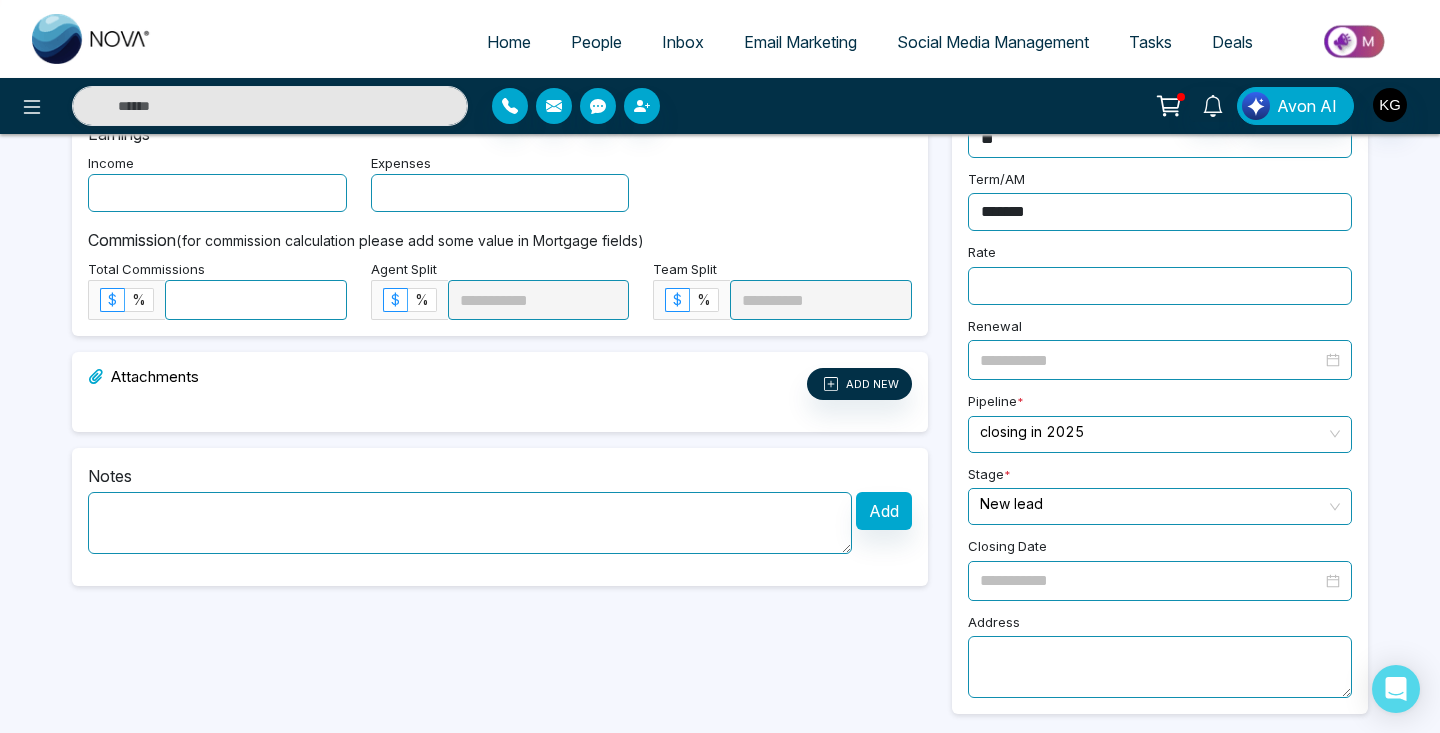 scroll, scrollTop: 486, scrollLeft: 0, axis: vertical 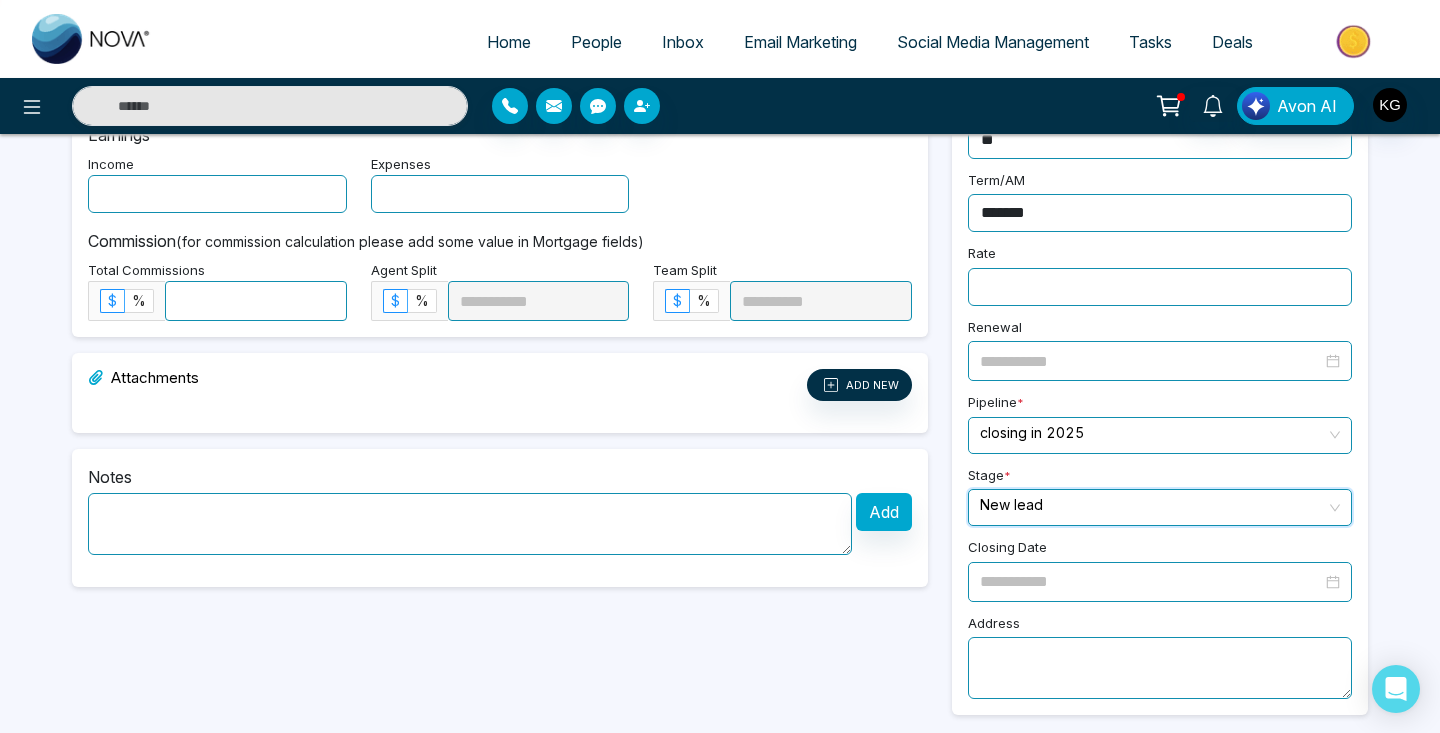 click at bounding box center (1153, 505) 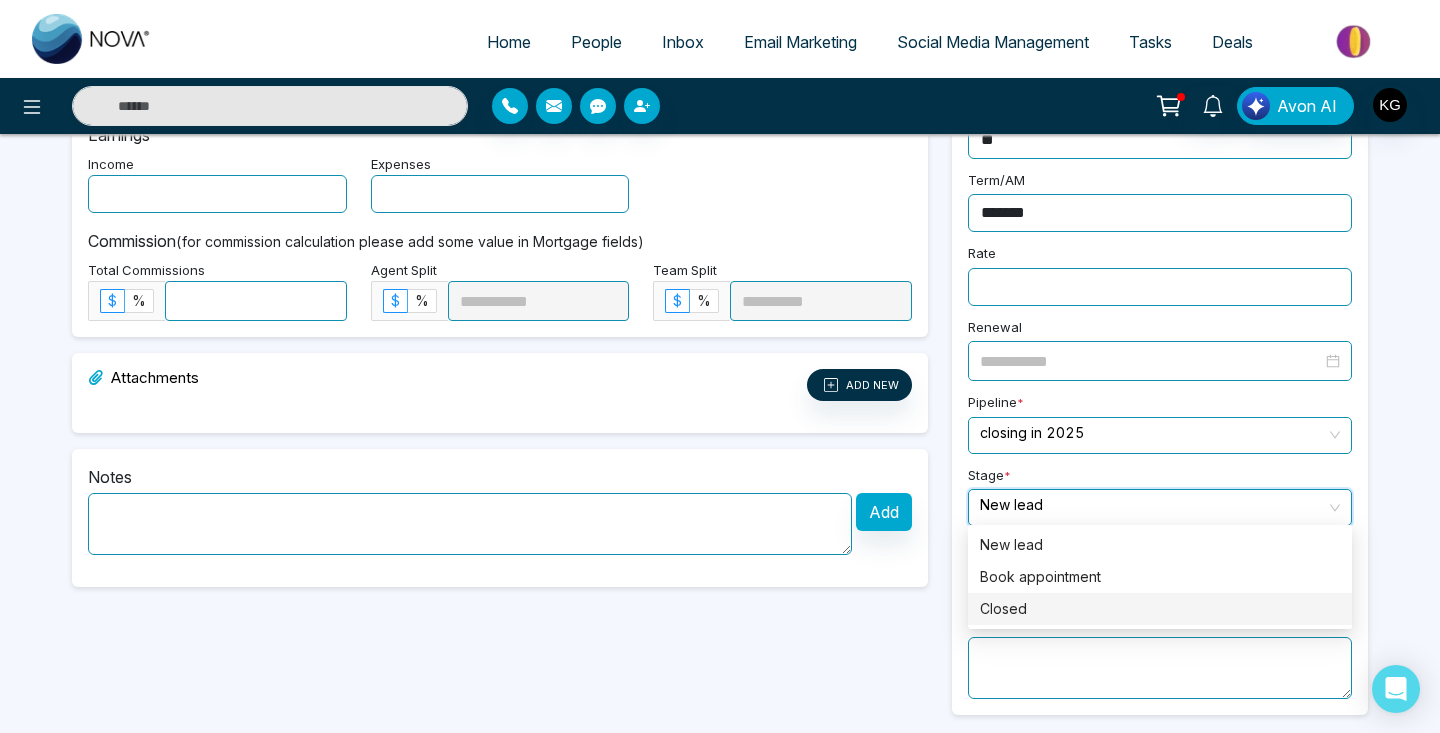 click on "Closed" at bounding box center [1160, 609] 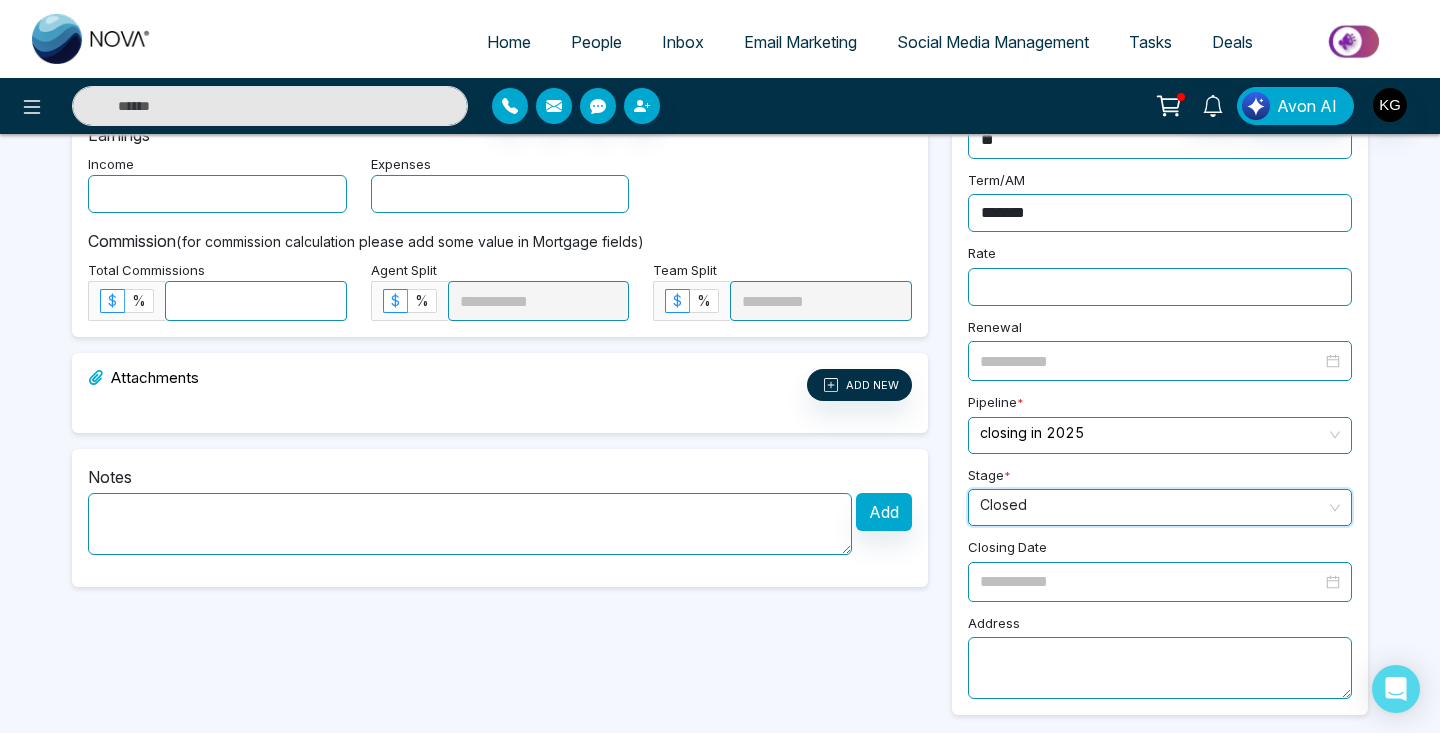click on "Closed" at bounding box center [1160, 507] 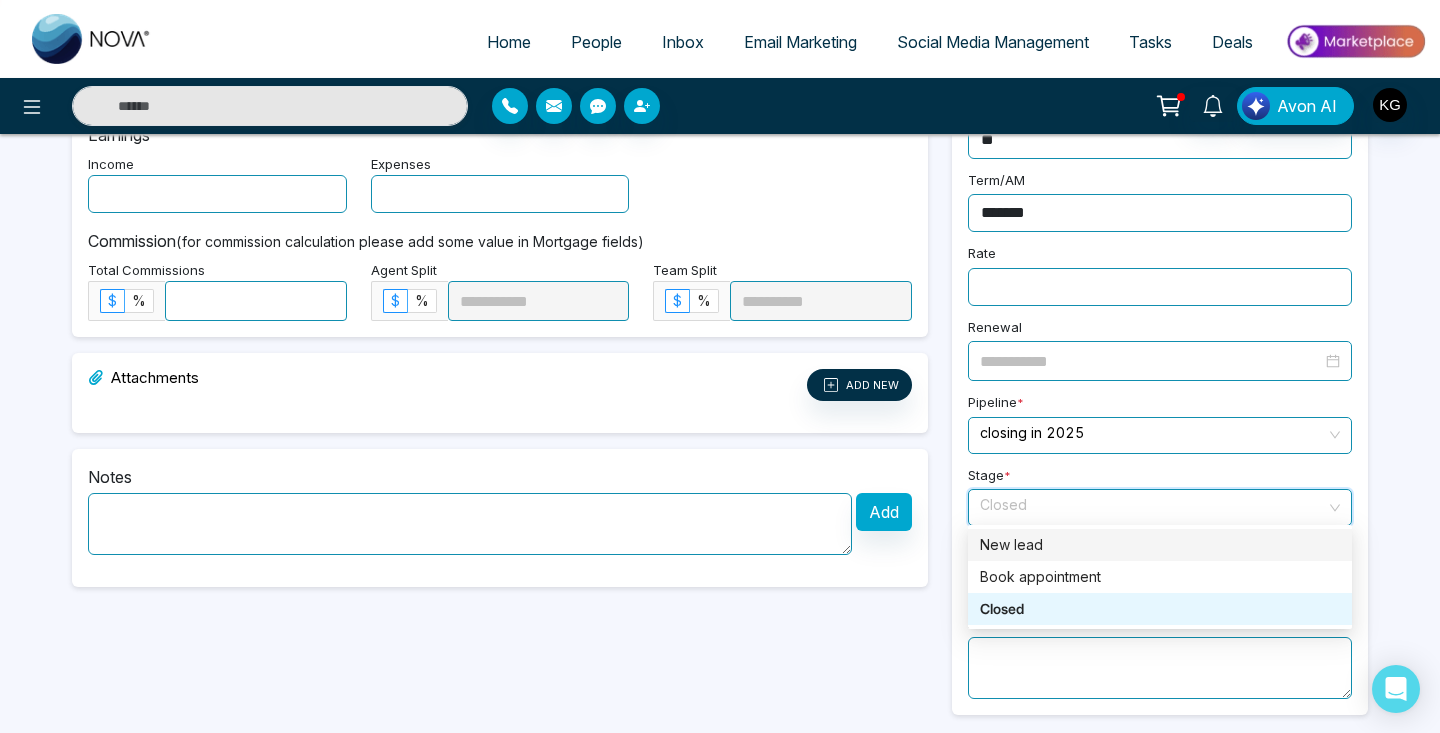 click on "New lead" at bounding box center (1160, 545) 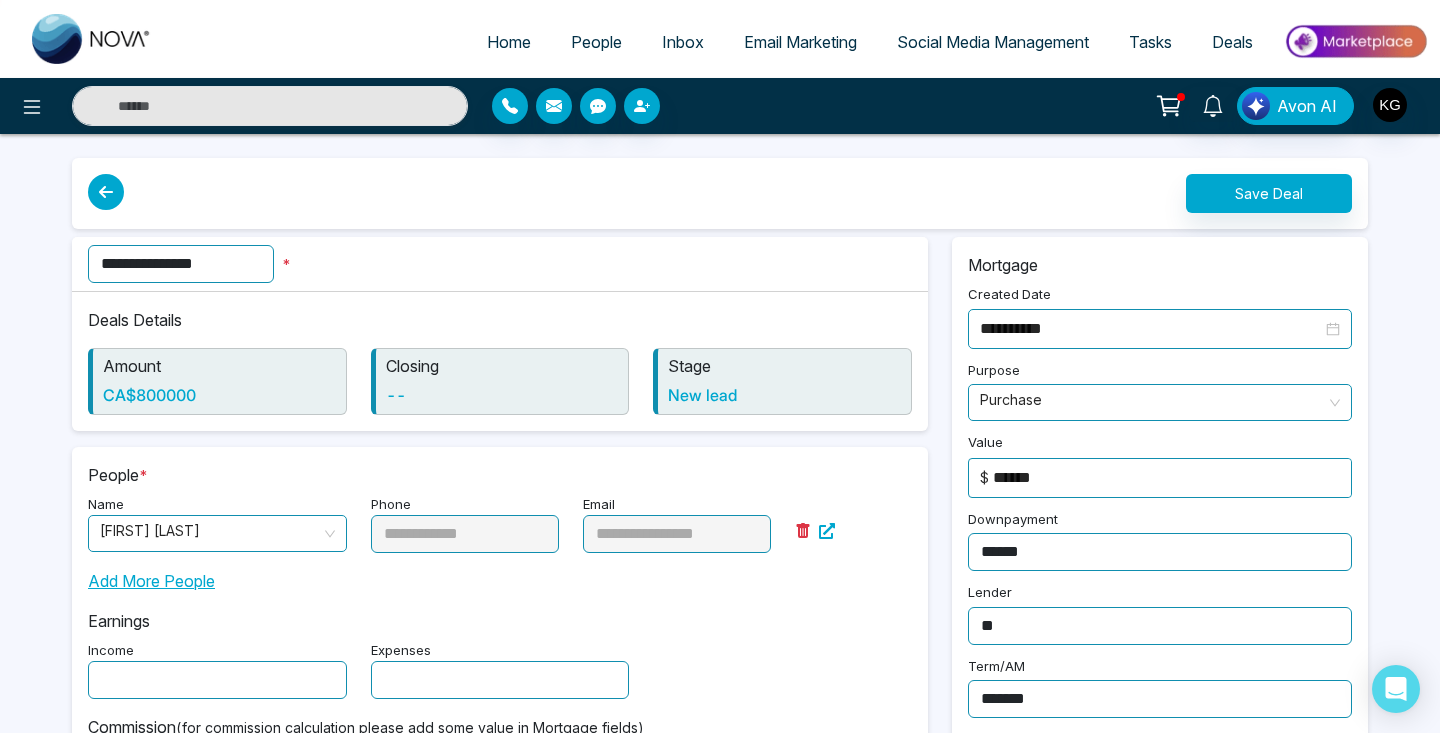 scroll, scrollTop: 0, scrollLeft: 0, axis: both 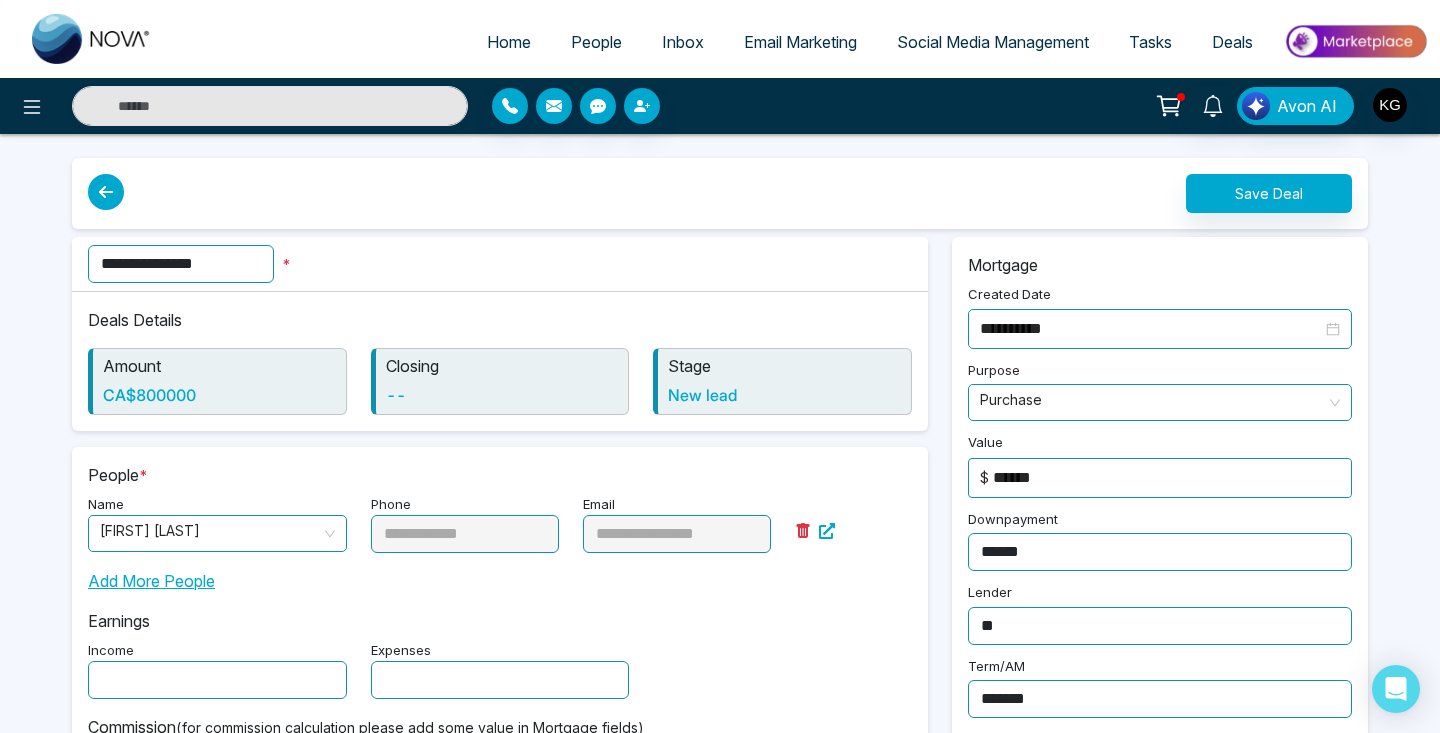 click on "Save Deal" at bounding box center (1269, 193) 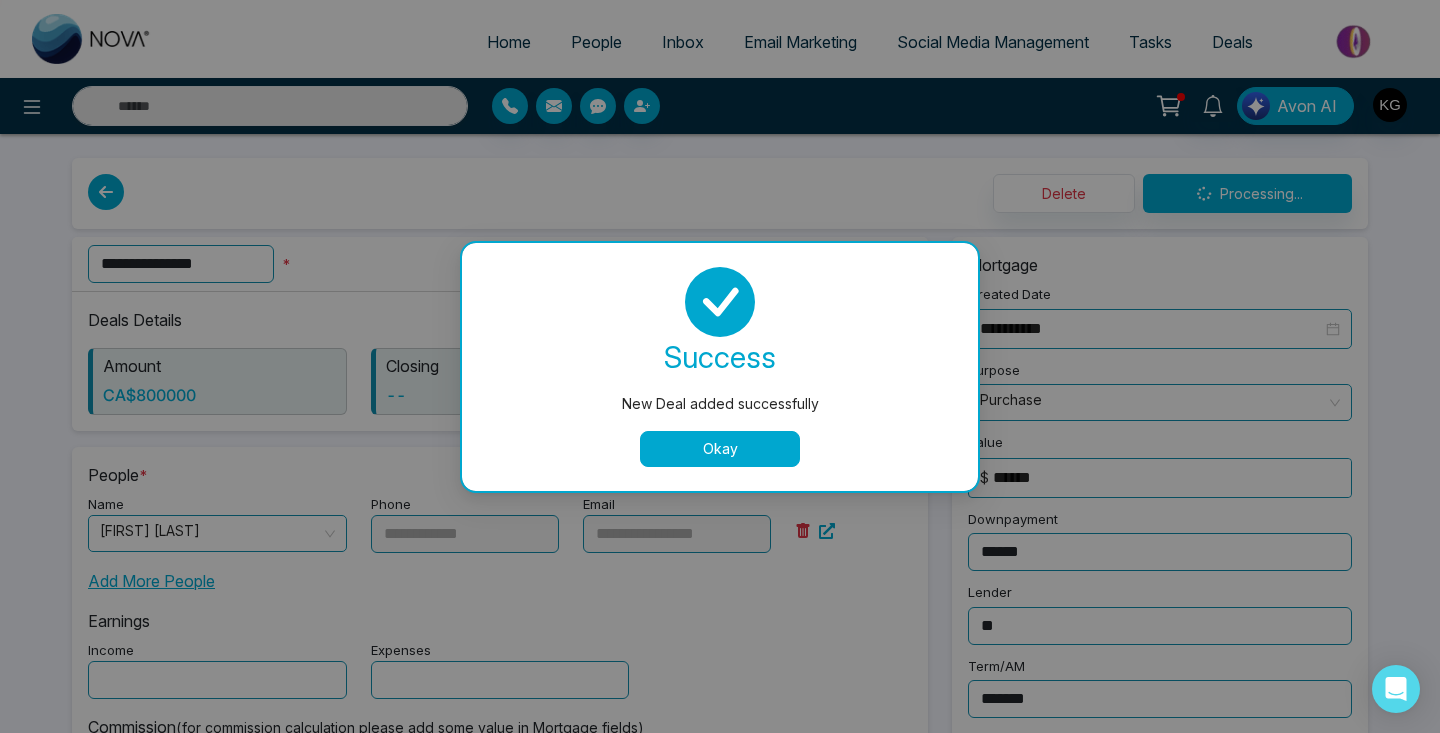 click on "Okay" at bounding box center [720, 449] 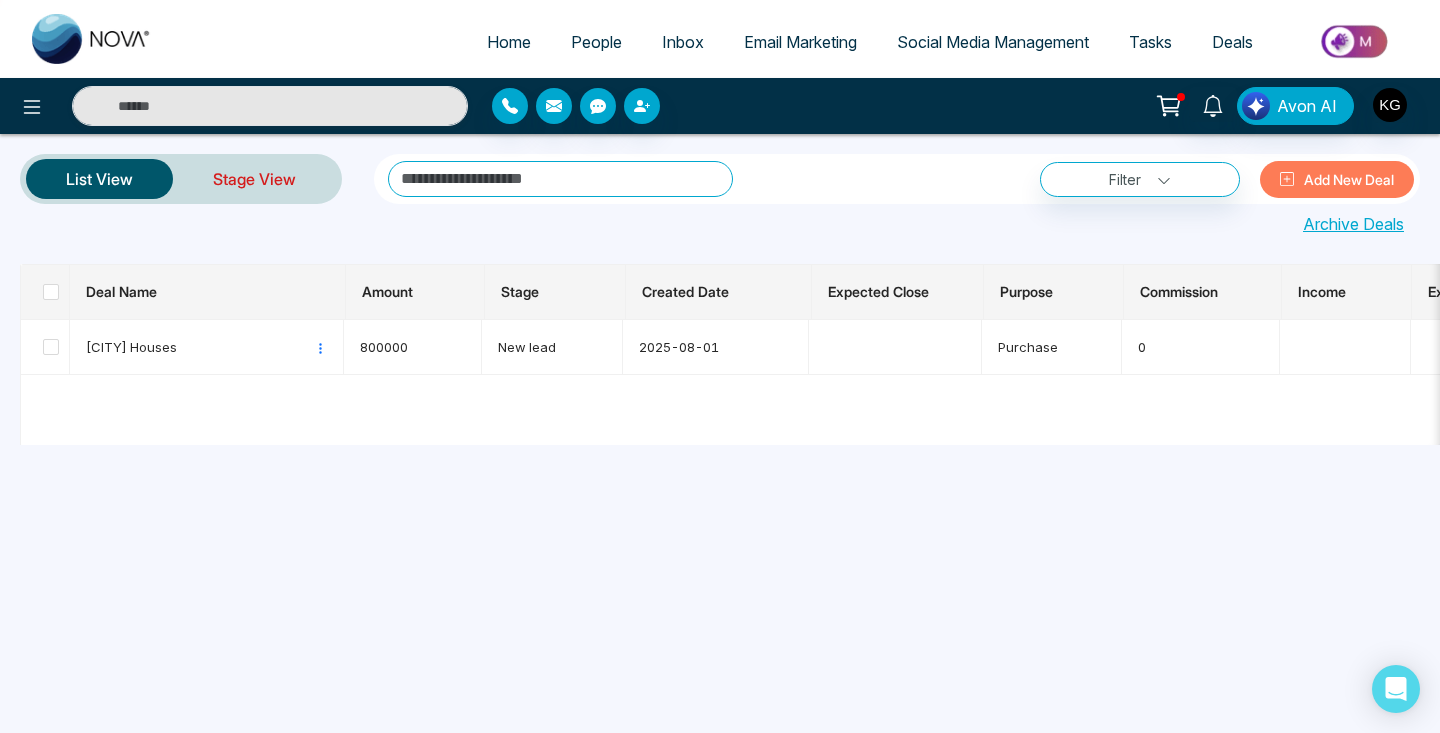 click on "Stage View" at bounding box center [254, 179] 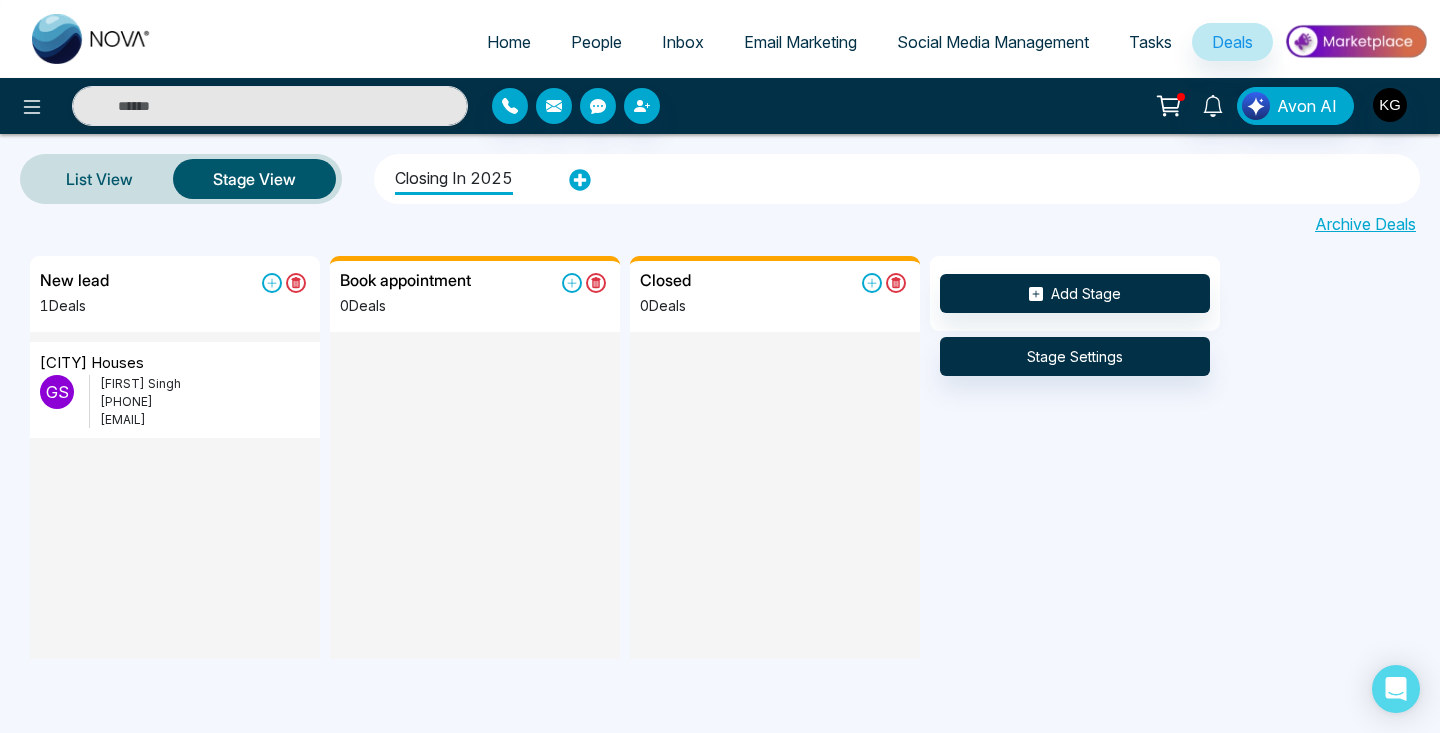 click on "[LOCATION]" at bounding box center [175, 363] 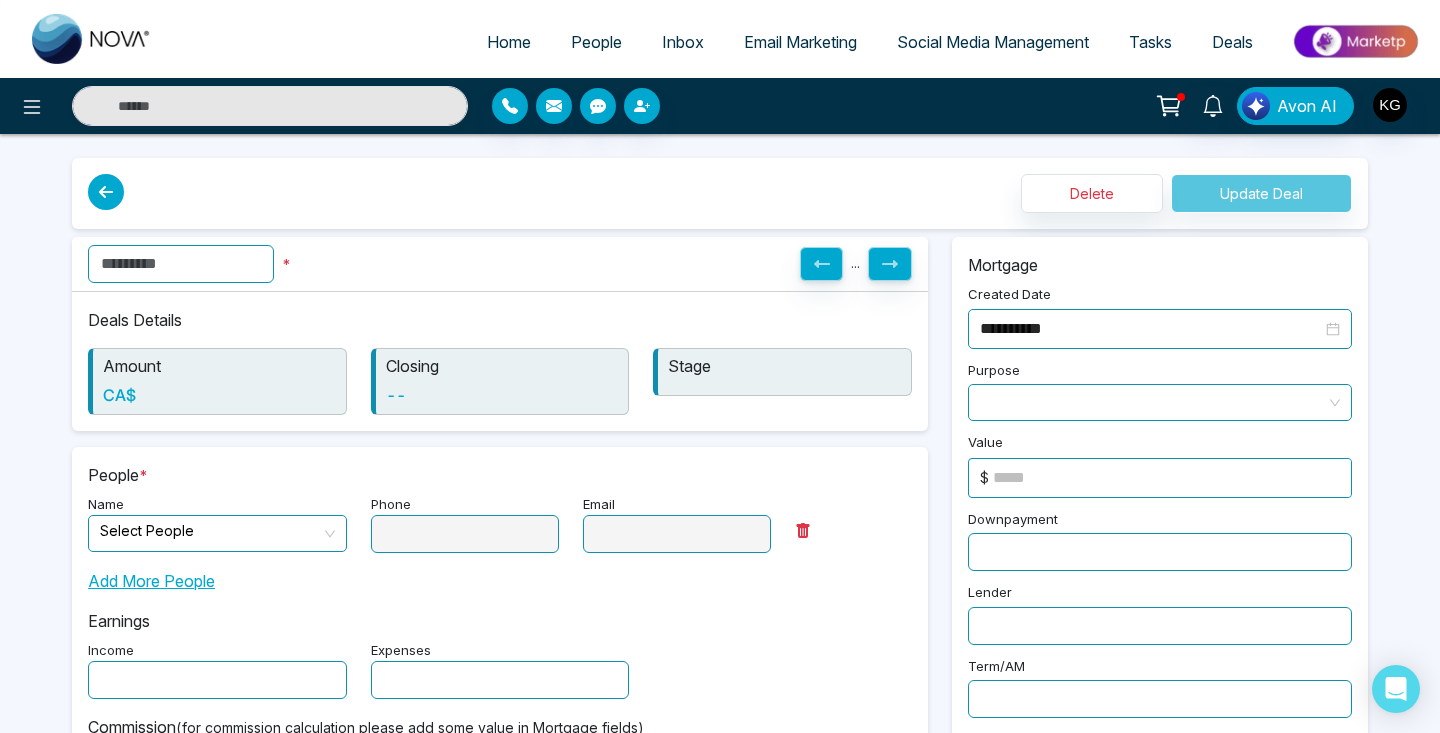 type on "**********" 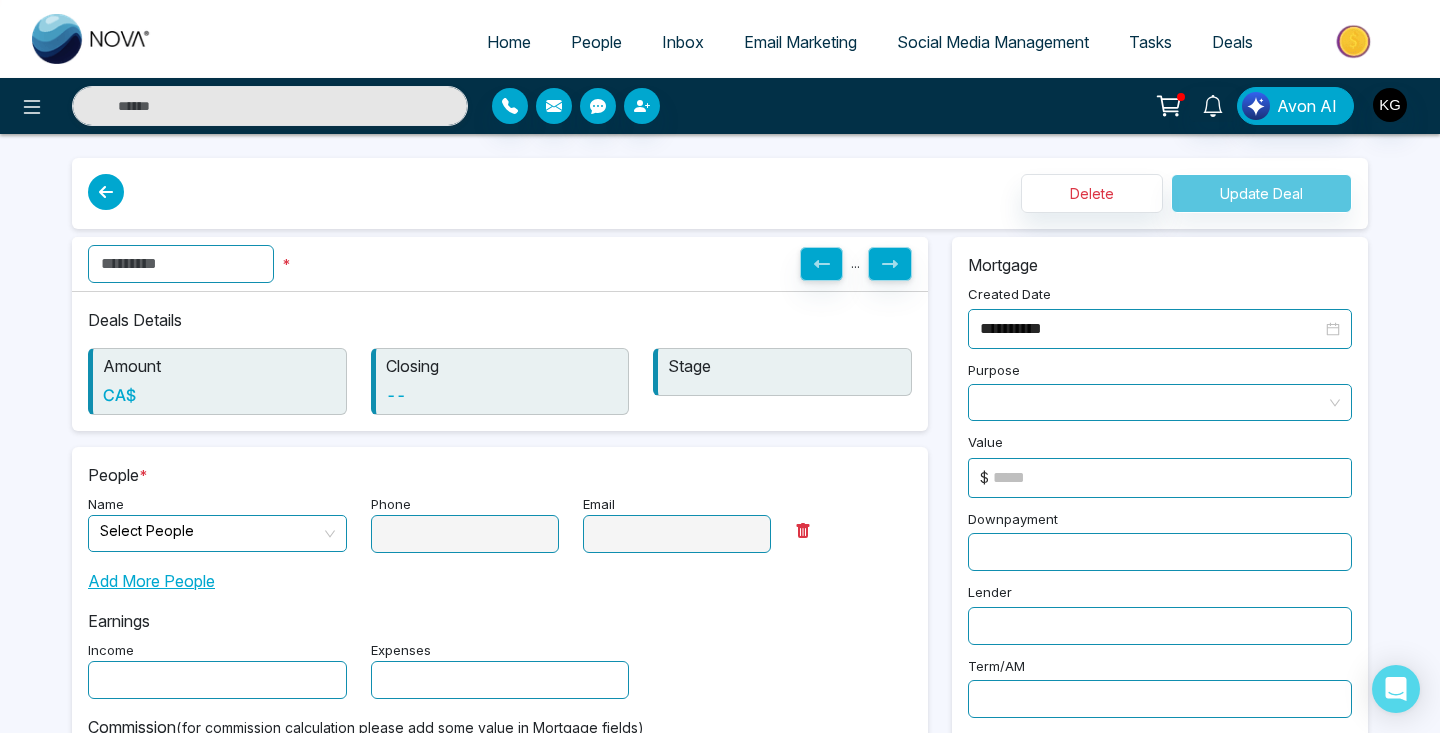 type on "**********" 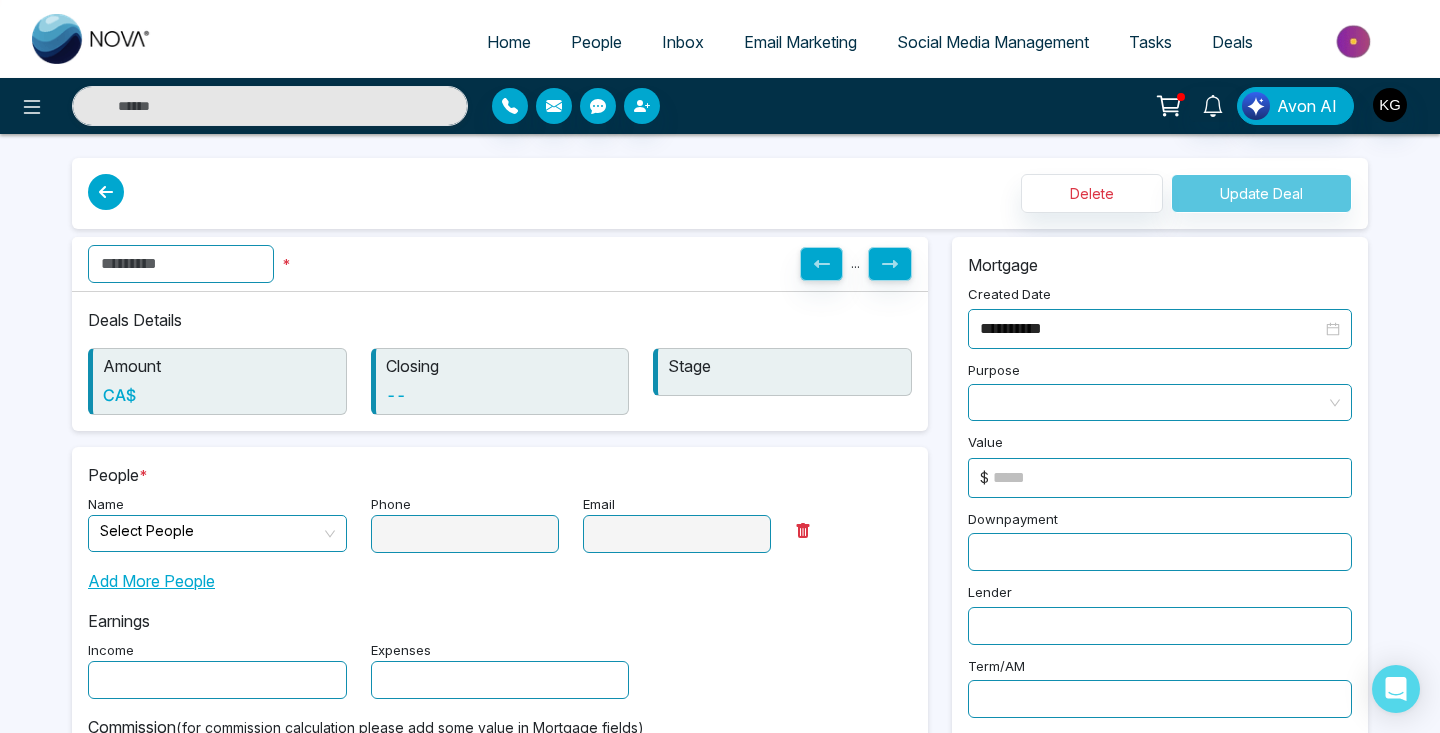 type on "**********" 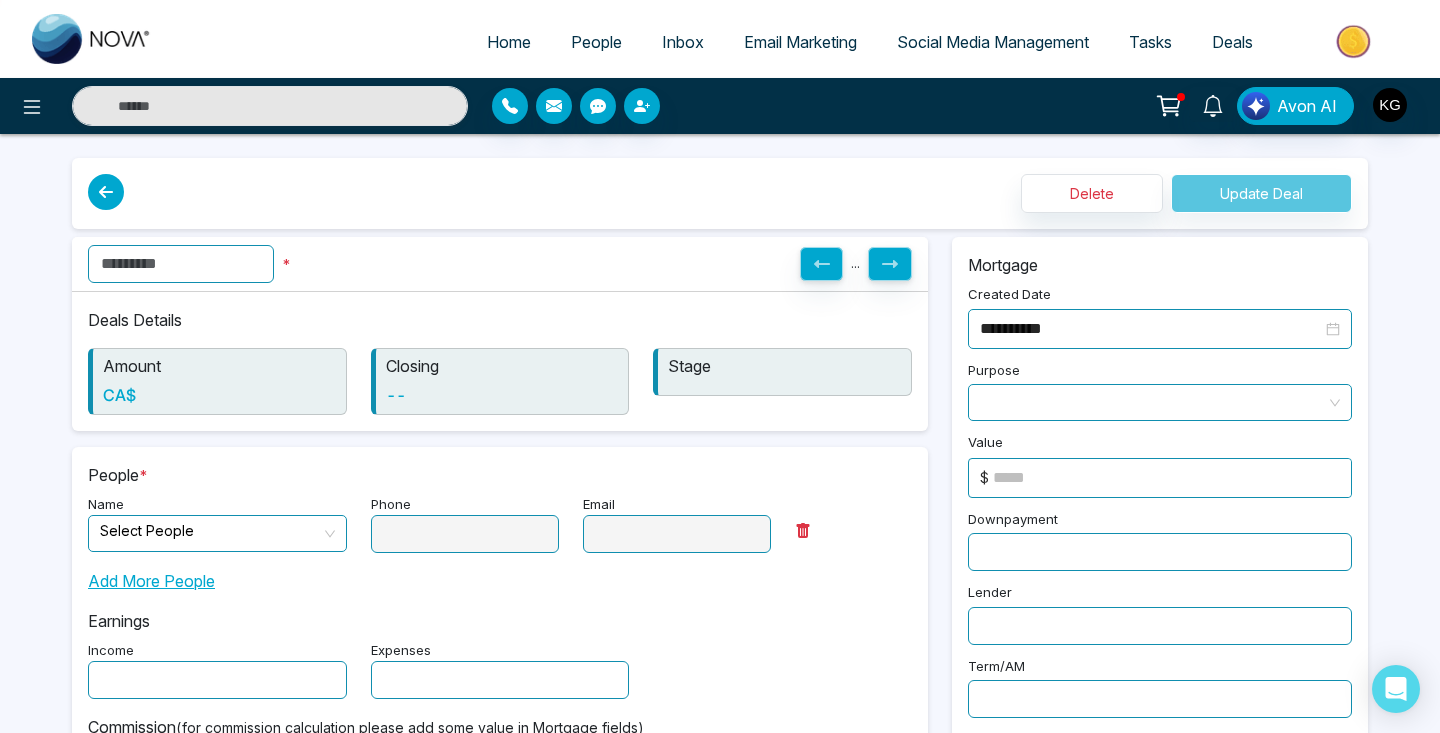 type on "*" 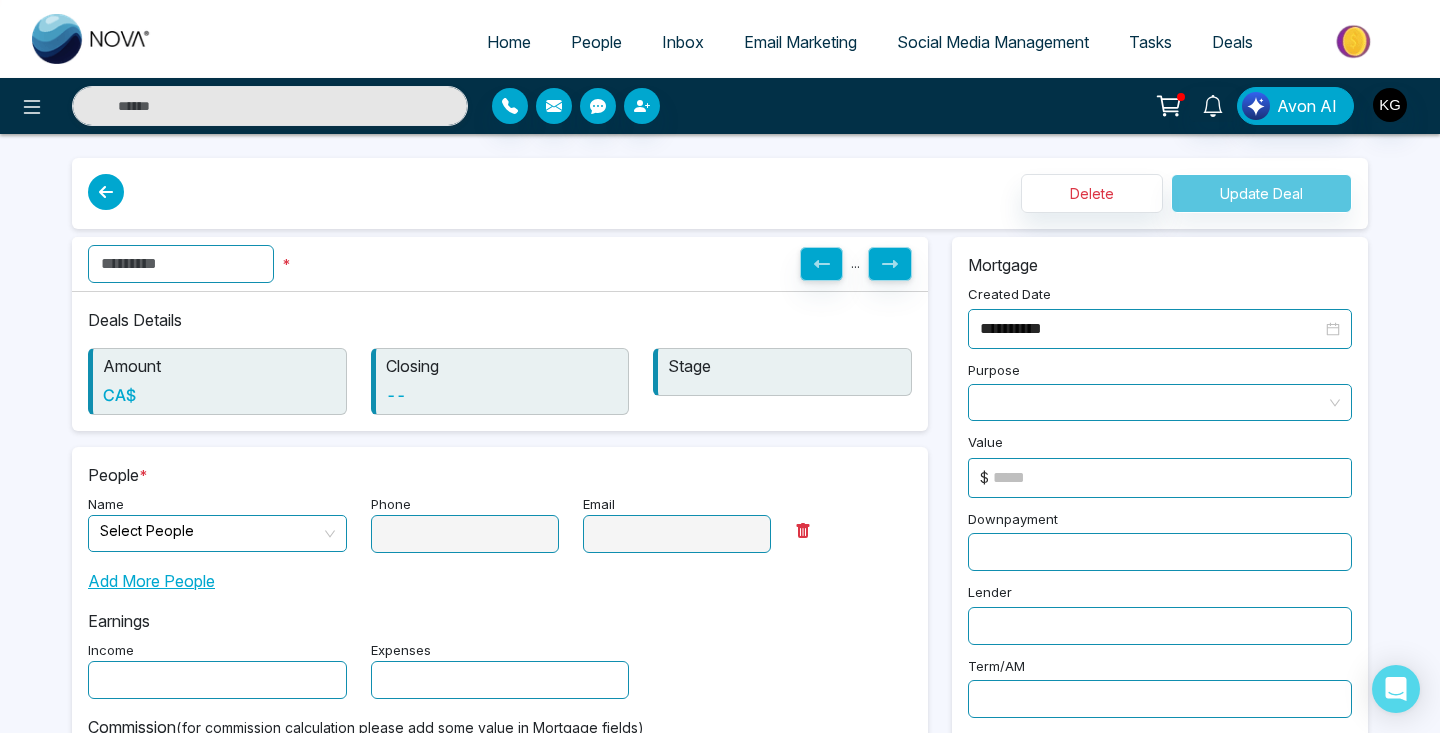 type on "*" 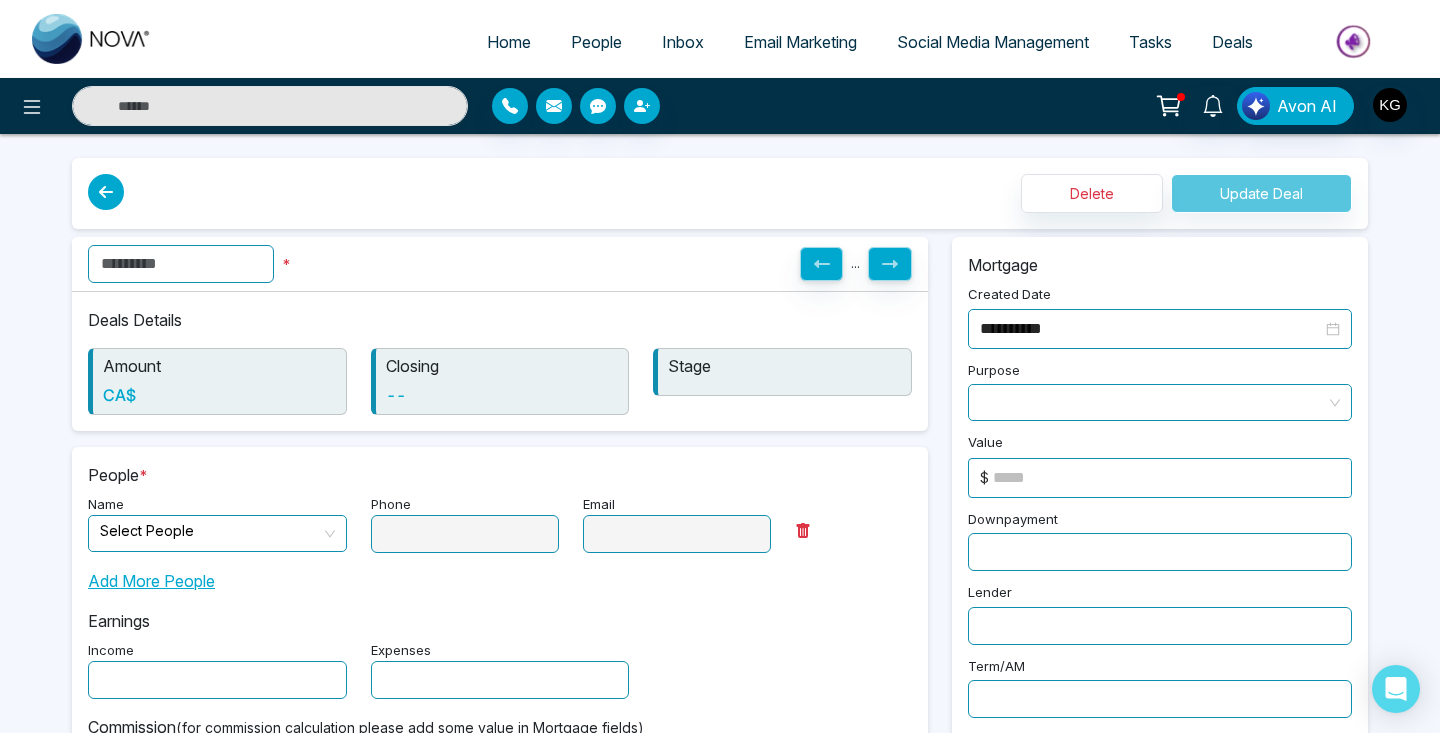 type on "*" 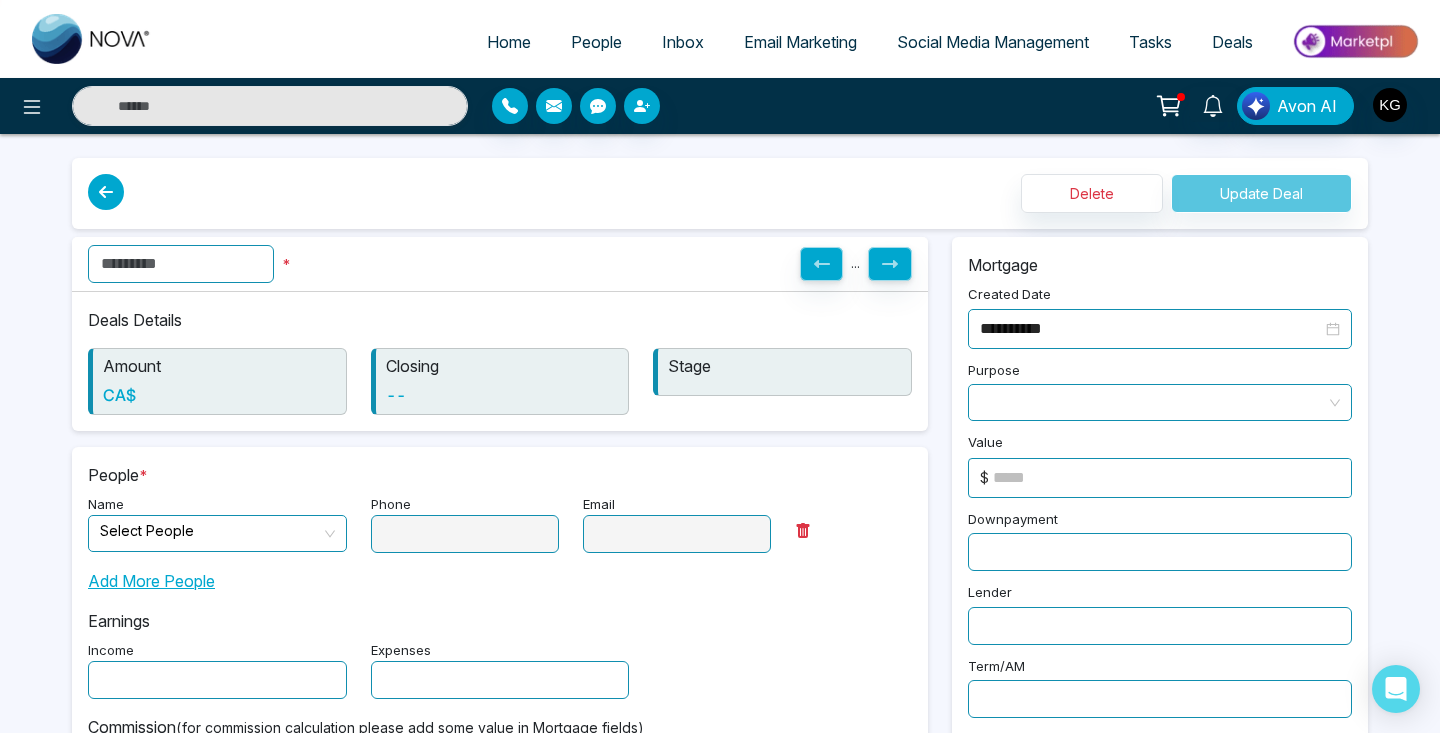 type on "******" 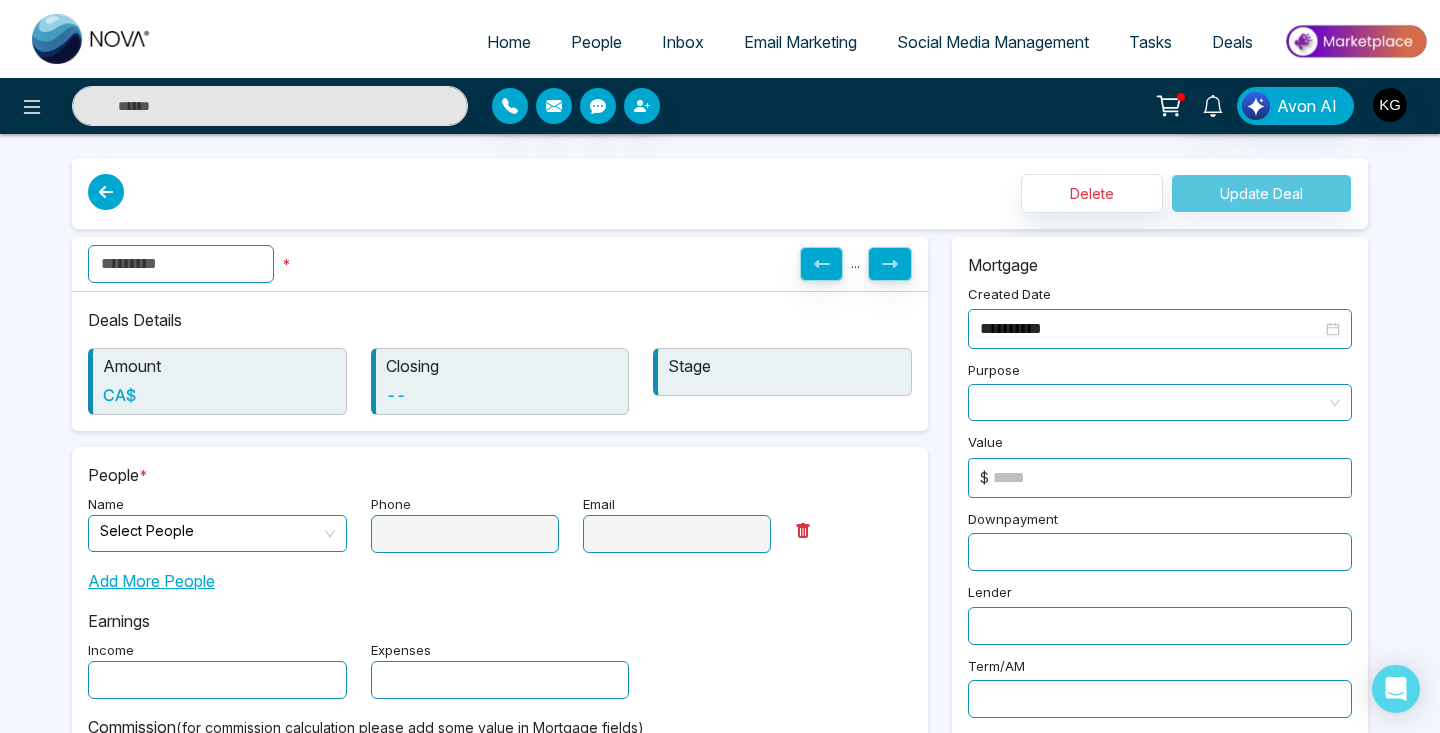 type on "******" 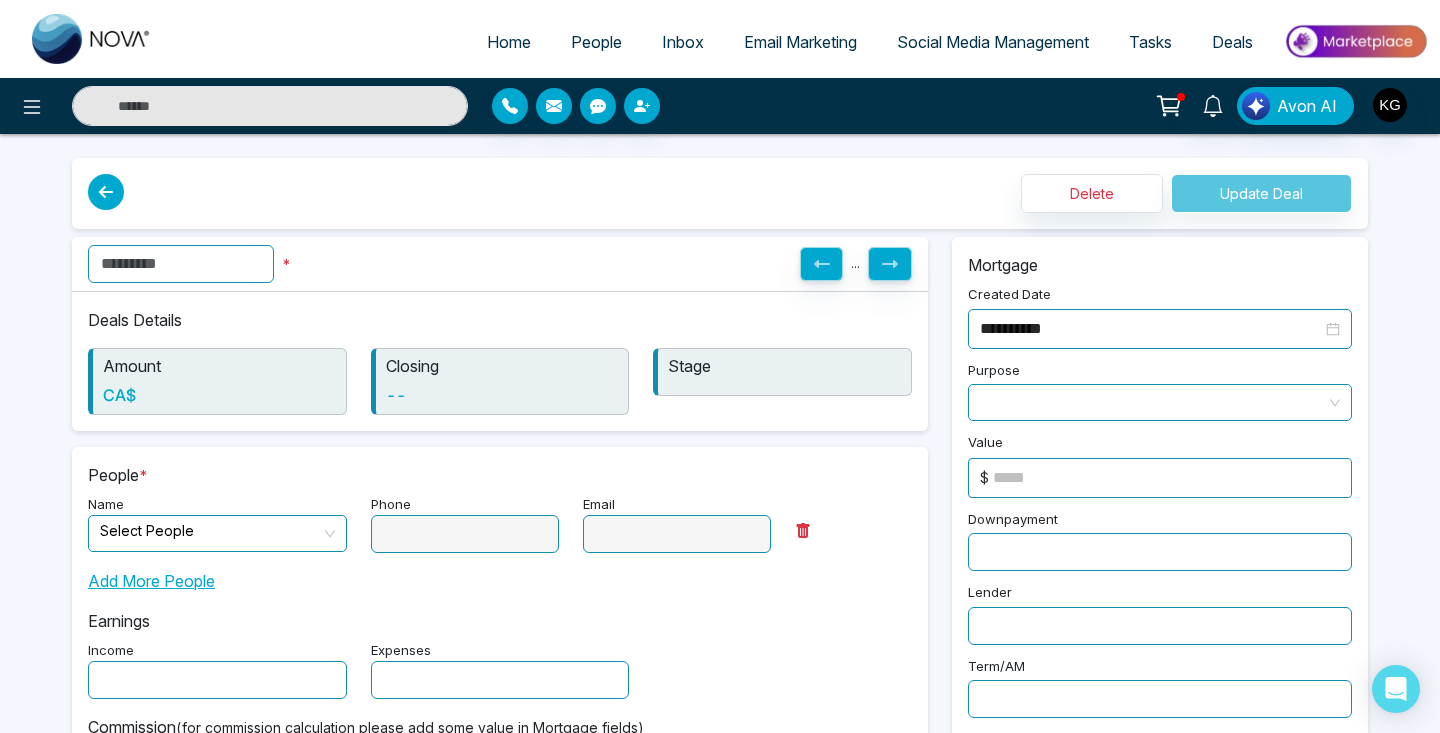 type on "**" 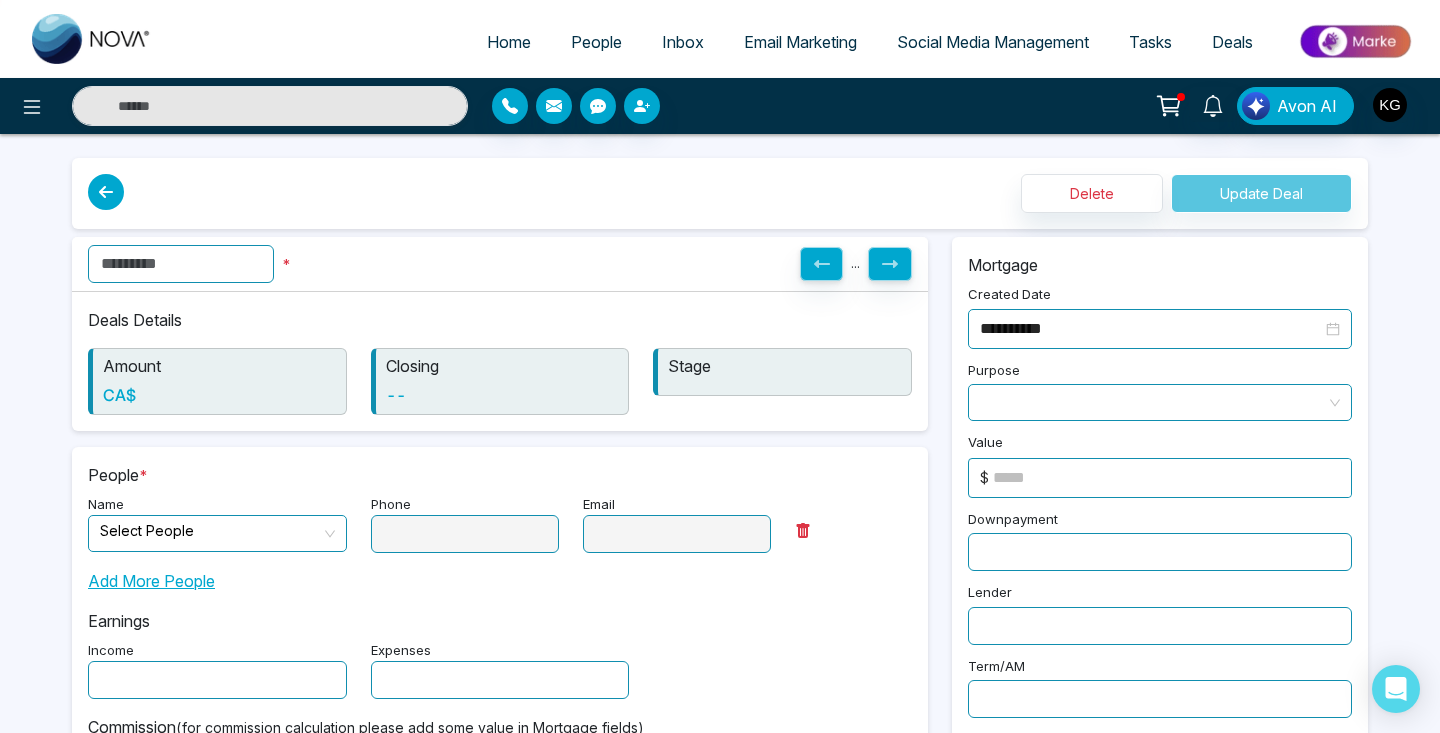 type on "*******" 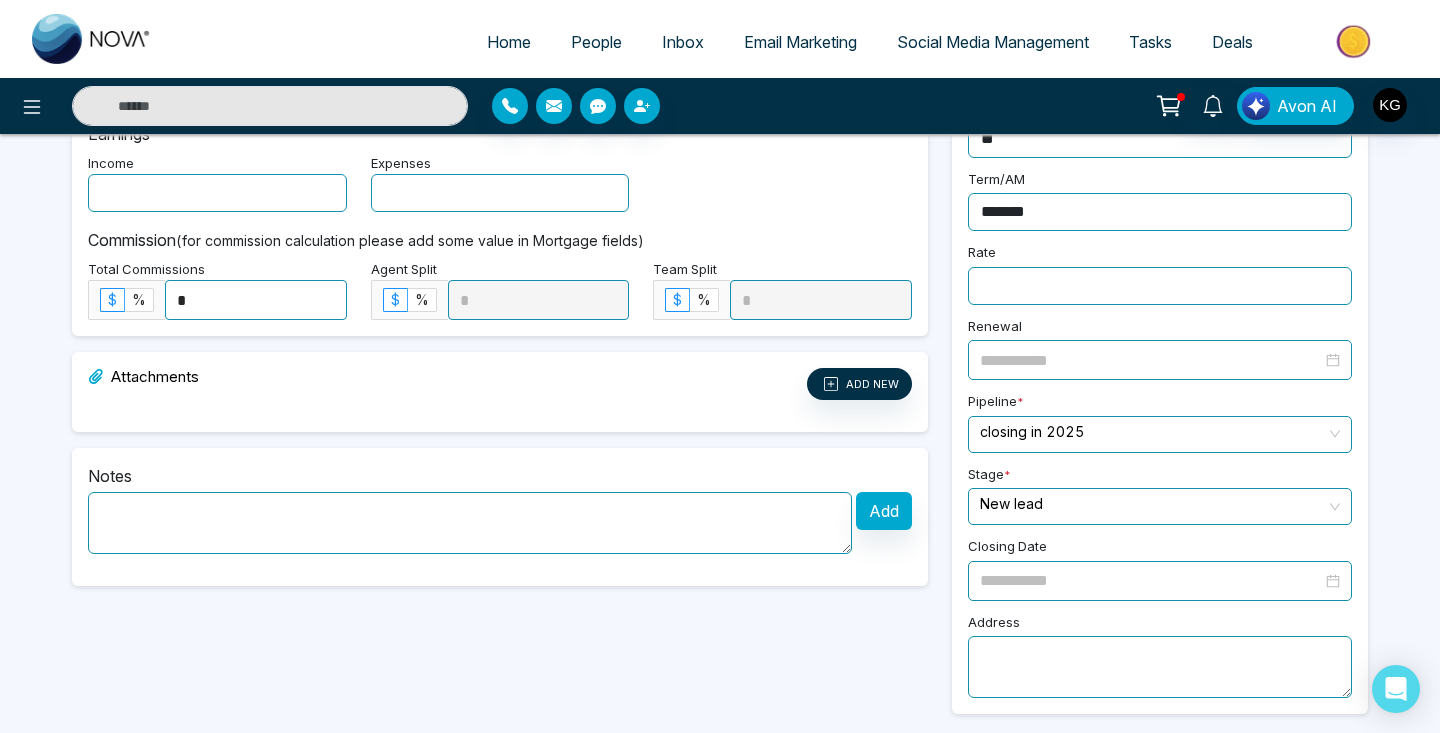 scroll, scrollTop: 486, scrollLeft: 0, axis: vertical 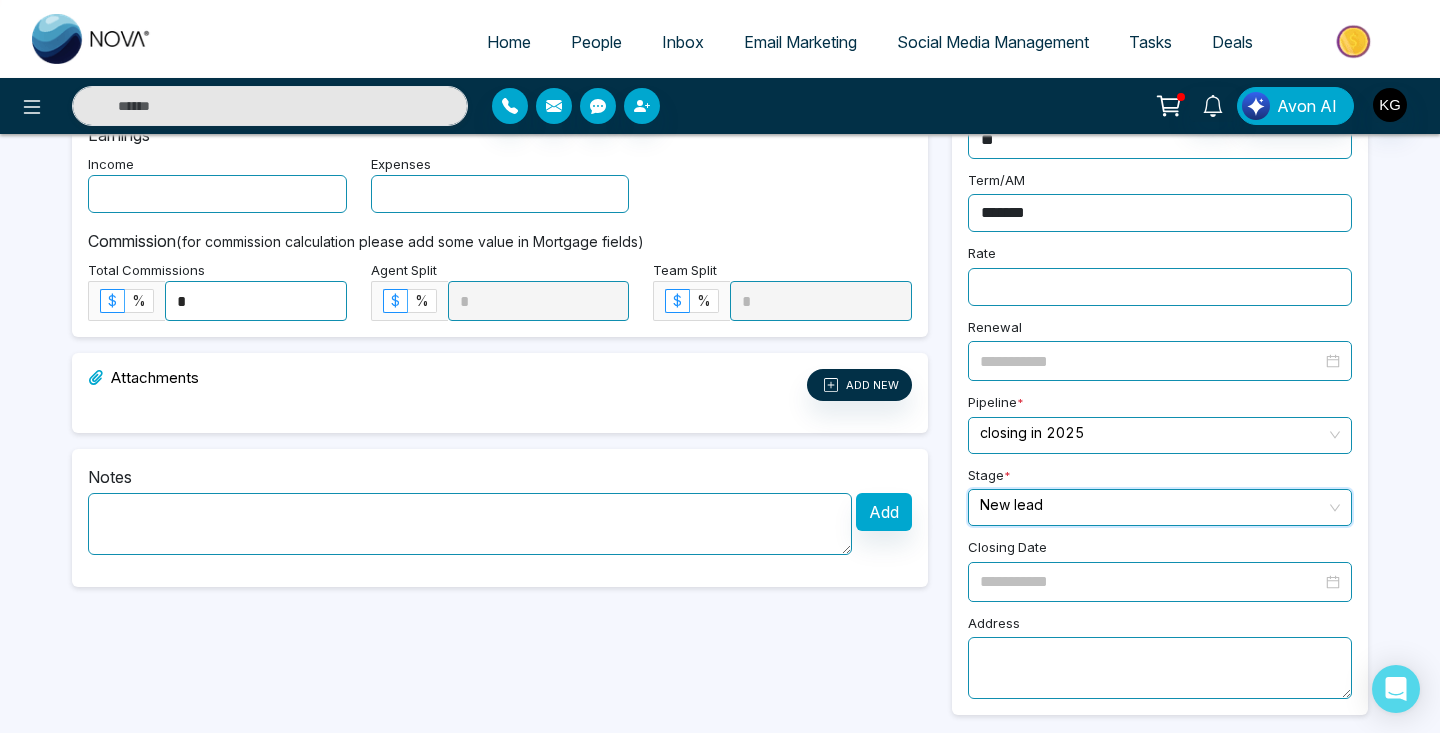 click at bounding box center [1153, 505] 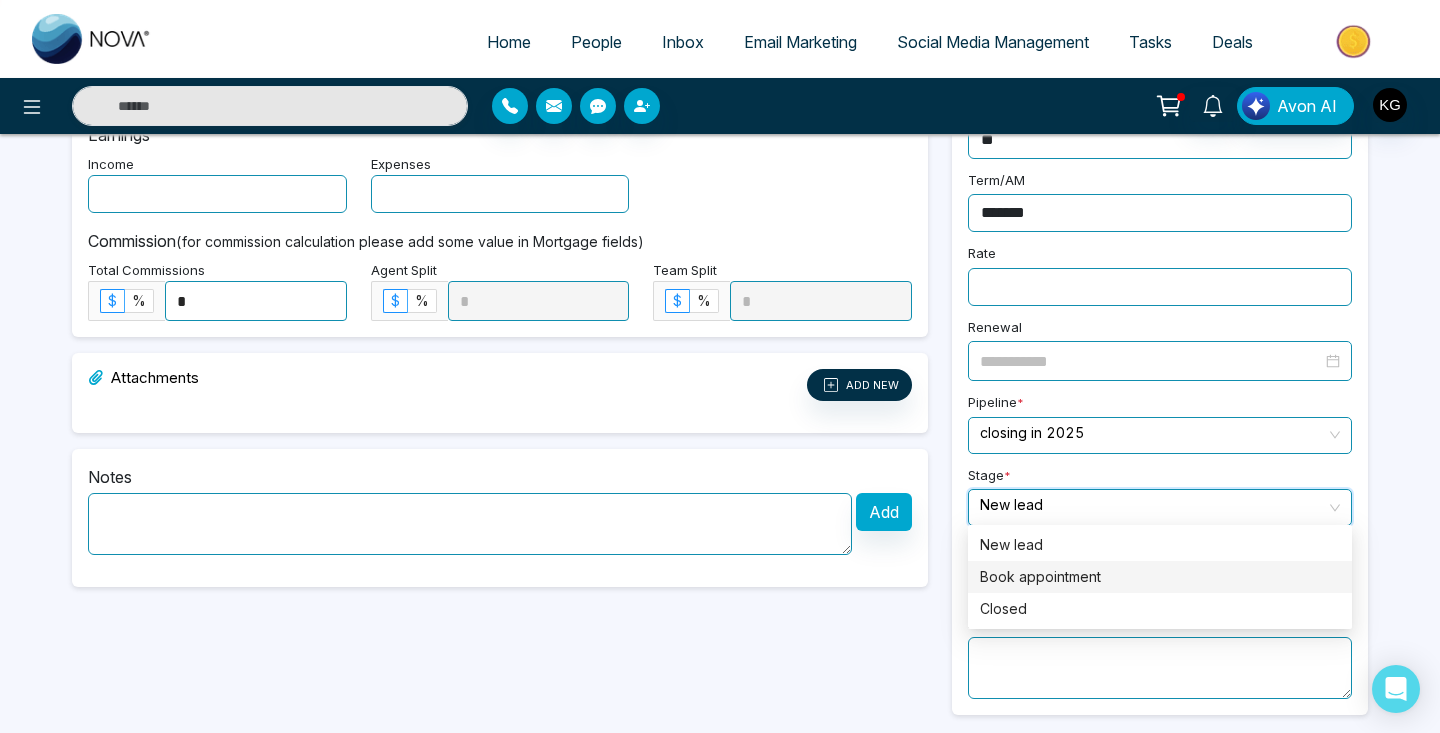 click on "Book appointment" at bounding box center [1160, 577] 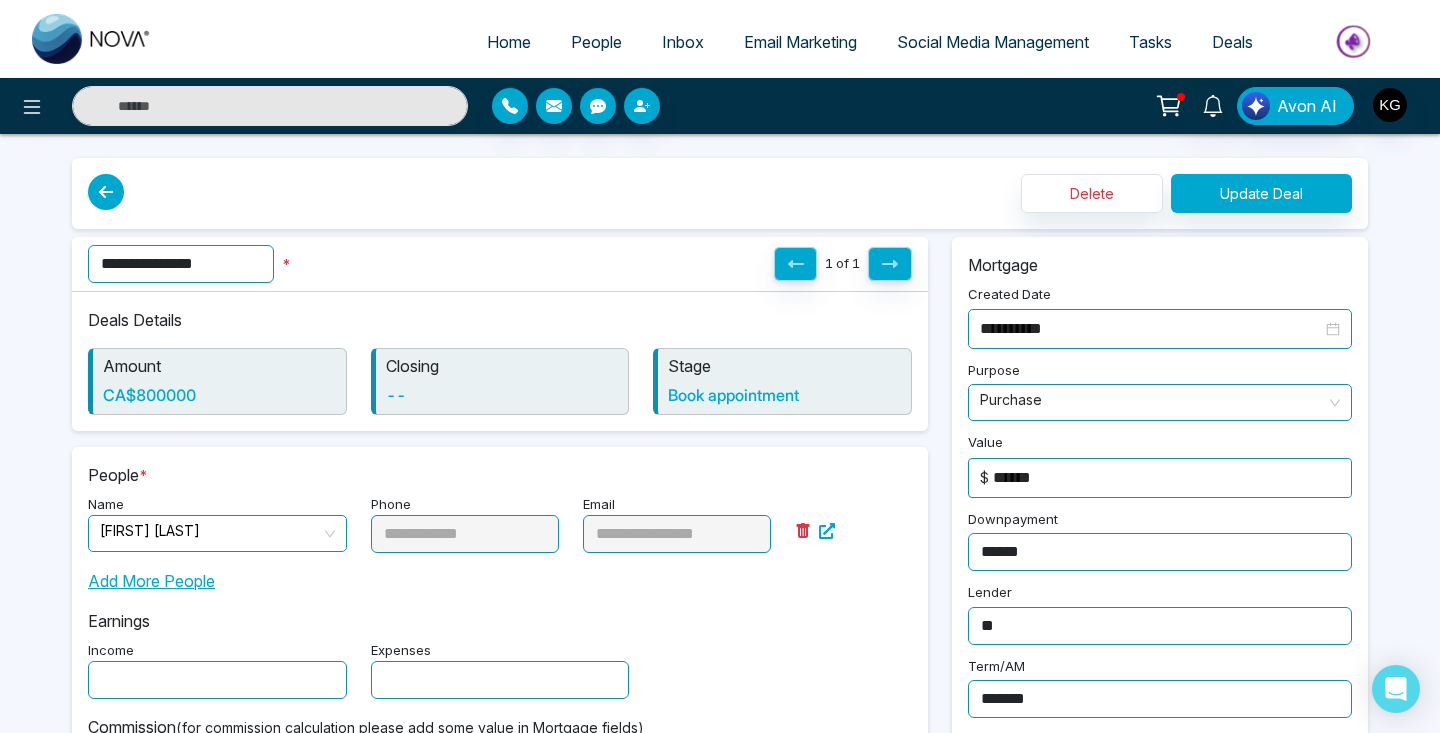 scroll, scrollTop: 0, scrollLeft: 0, axis: both 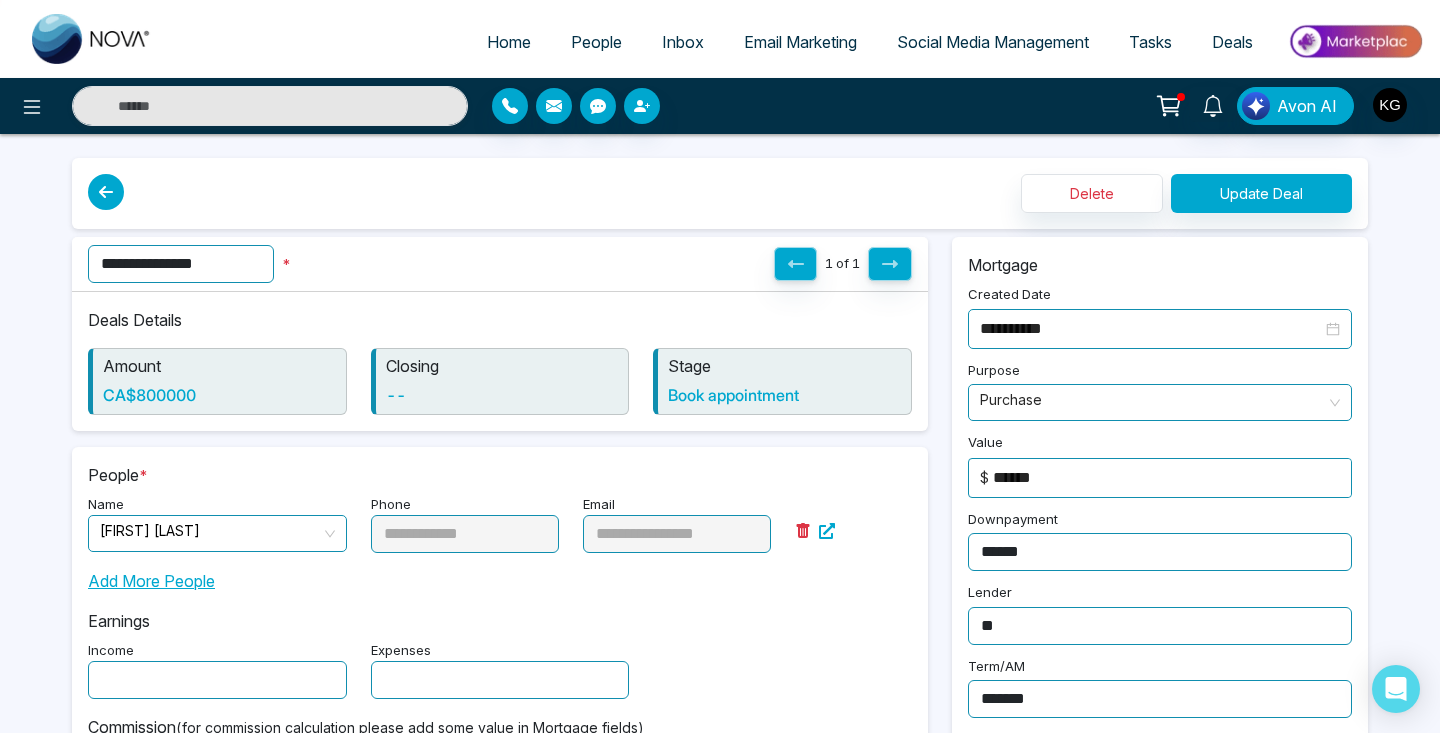 click on "Update Deal" at bounding box center [1261, 193] 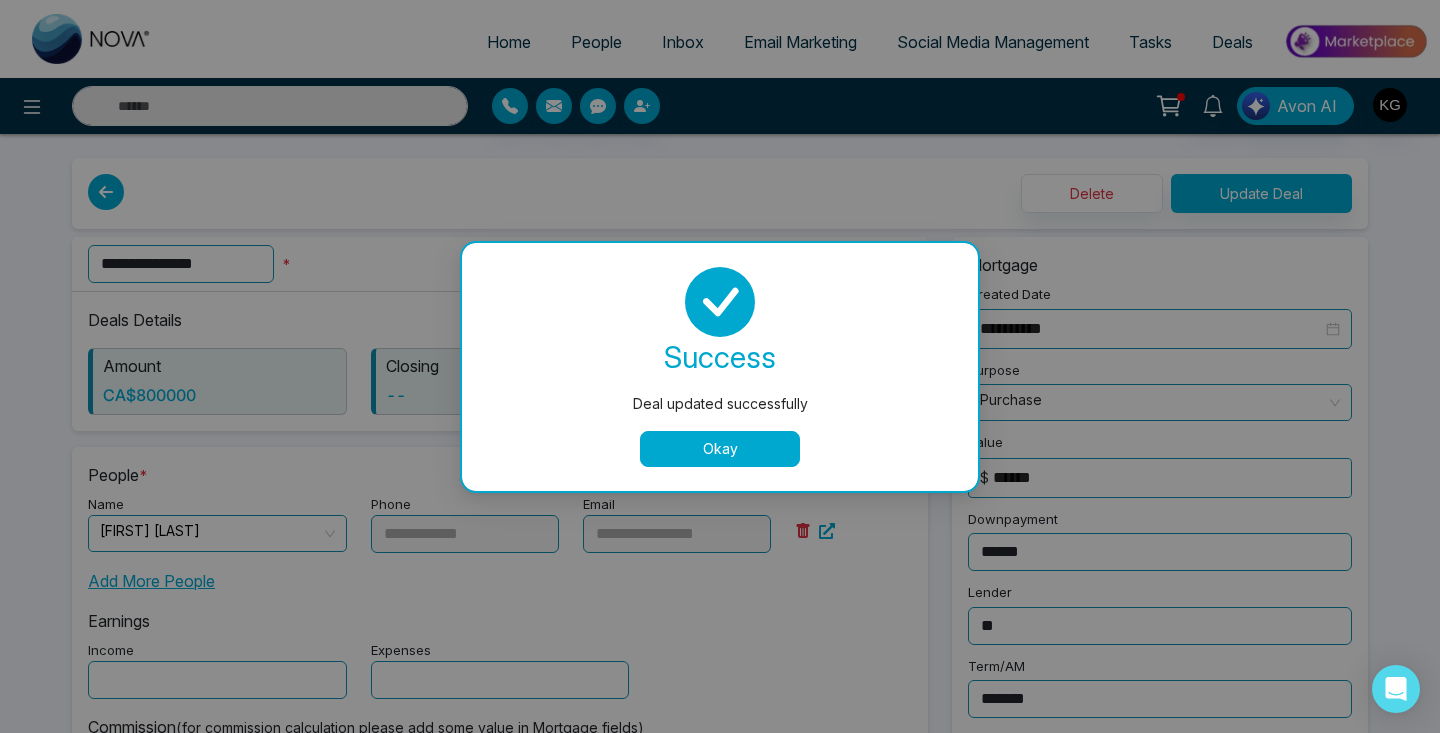 click on "Okay" at bounding box center (720, 449) 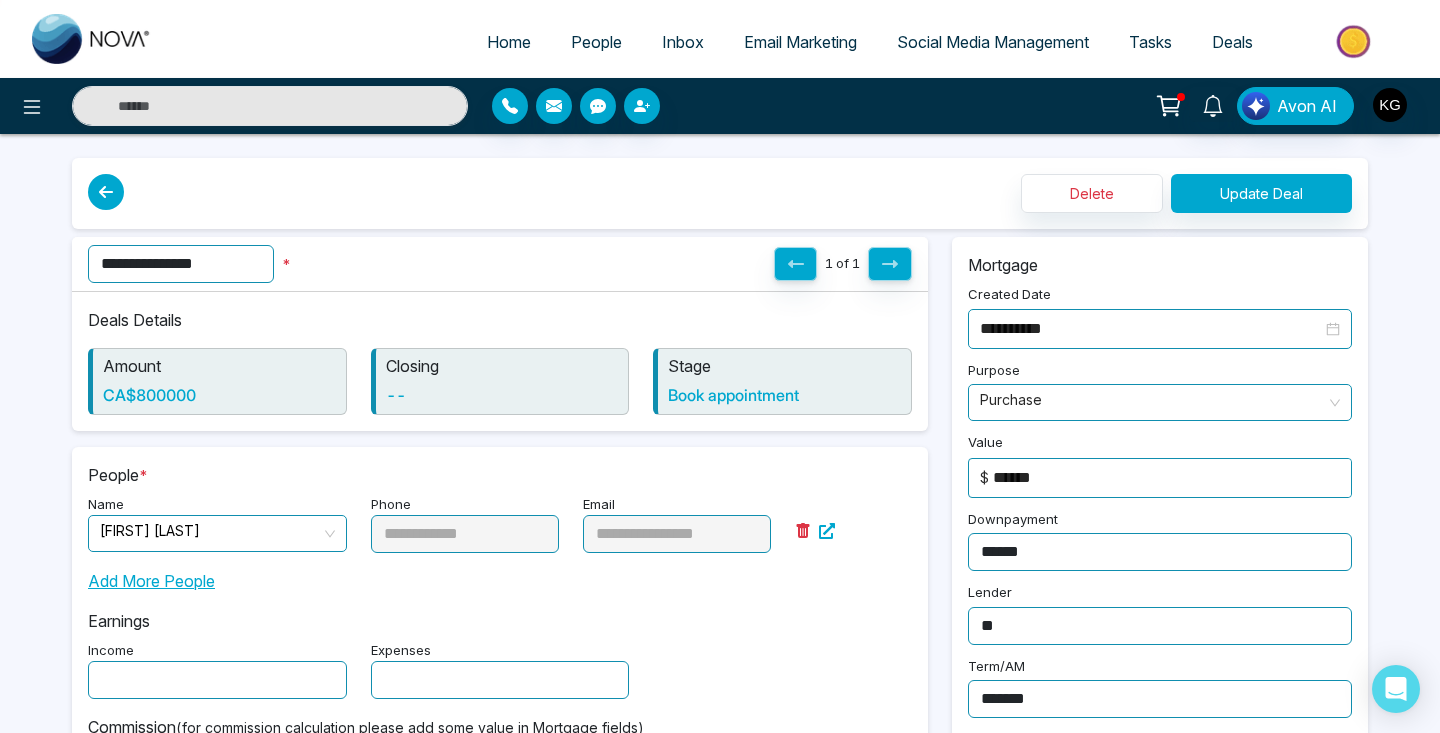 click at bounding box center (106, 192) 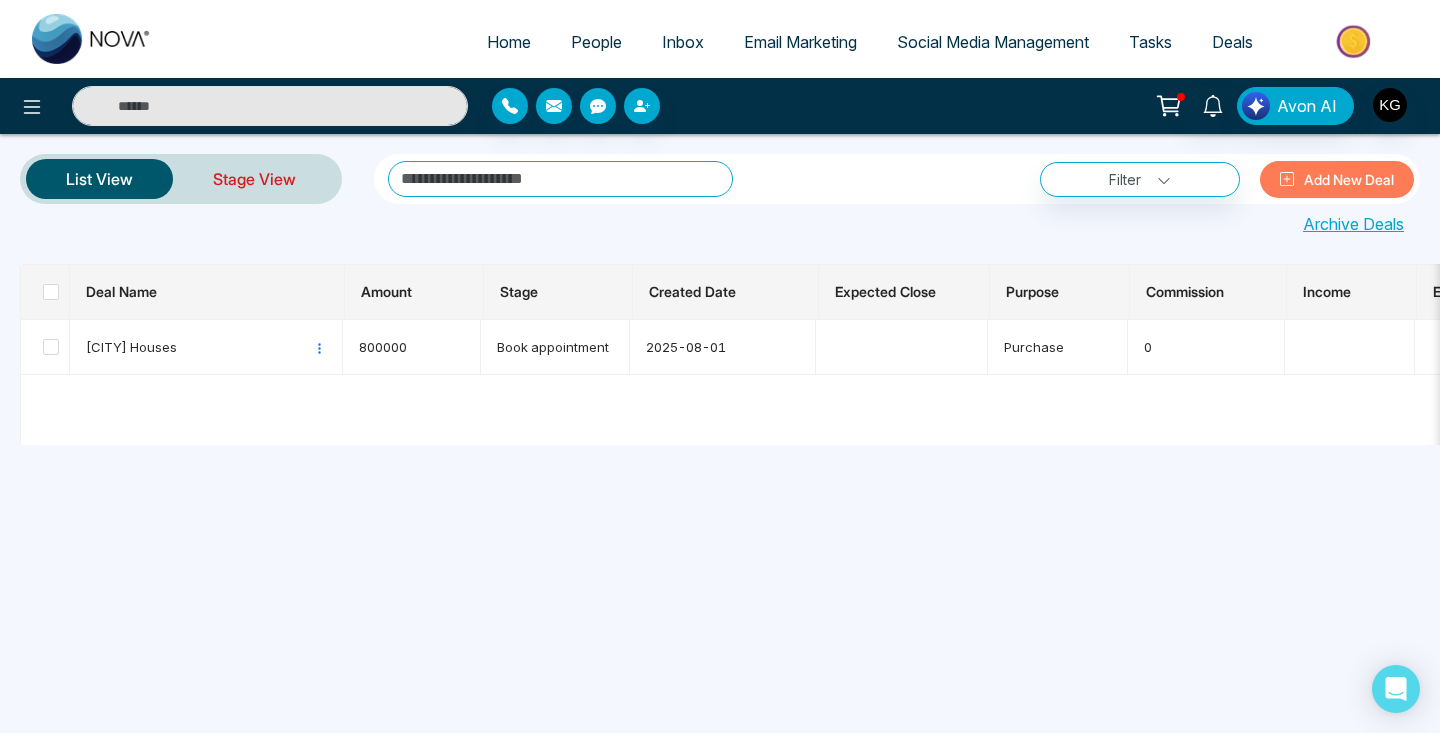 click on "Stage View" at bounding box center [254, 179] 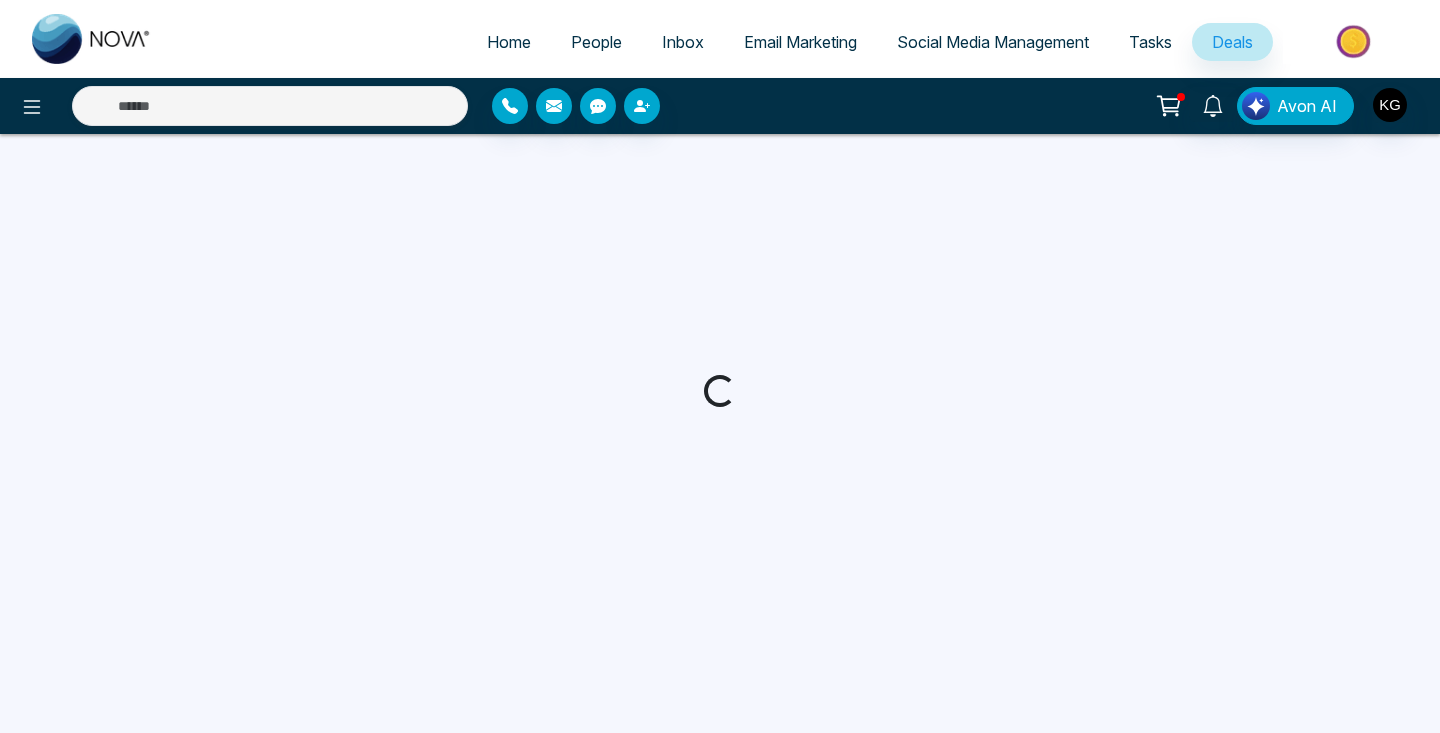 scroll, scrollTop: 0, scrollLeft: 0, axis: both 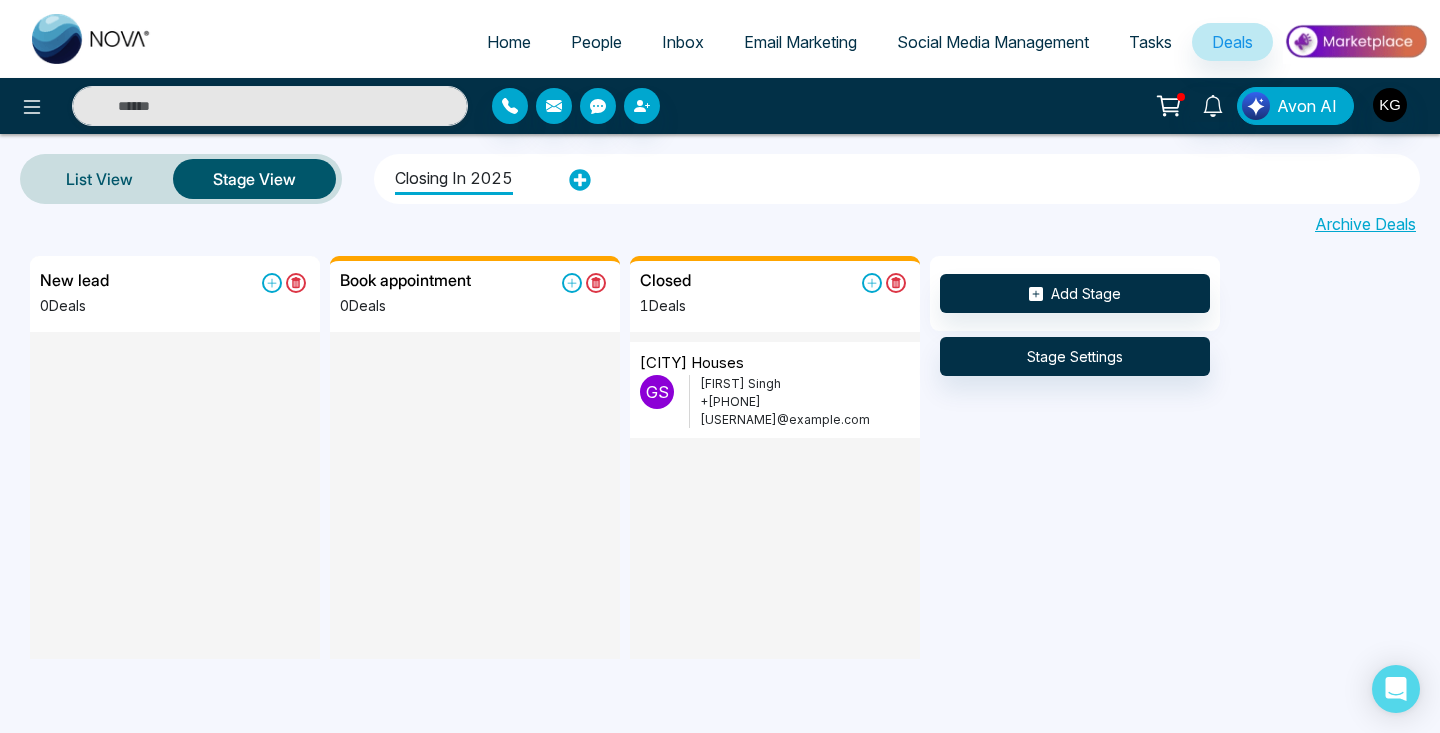 click on "[CITY] Houses" at bounding box center [775, 363] 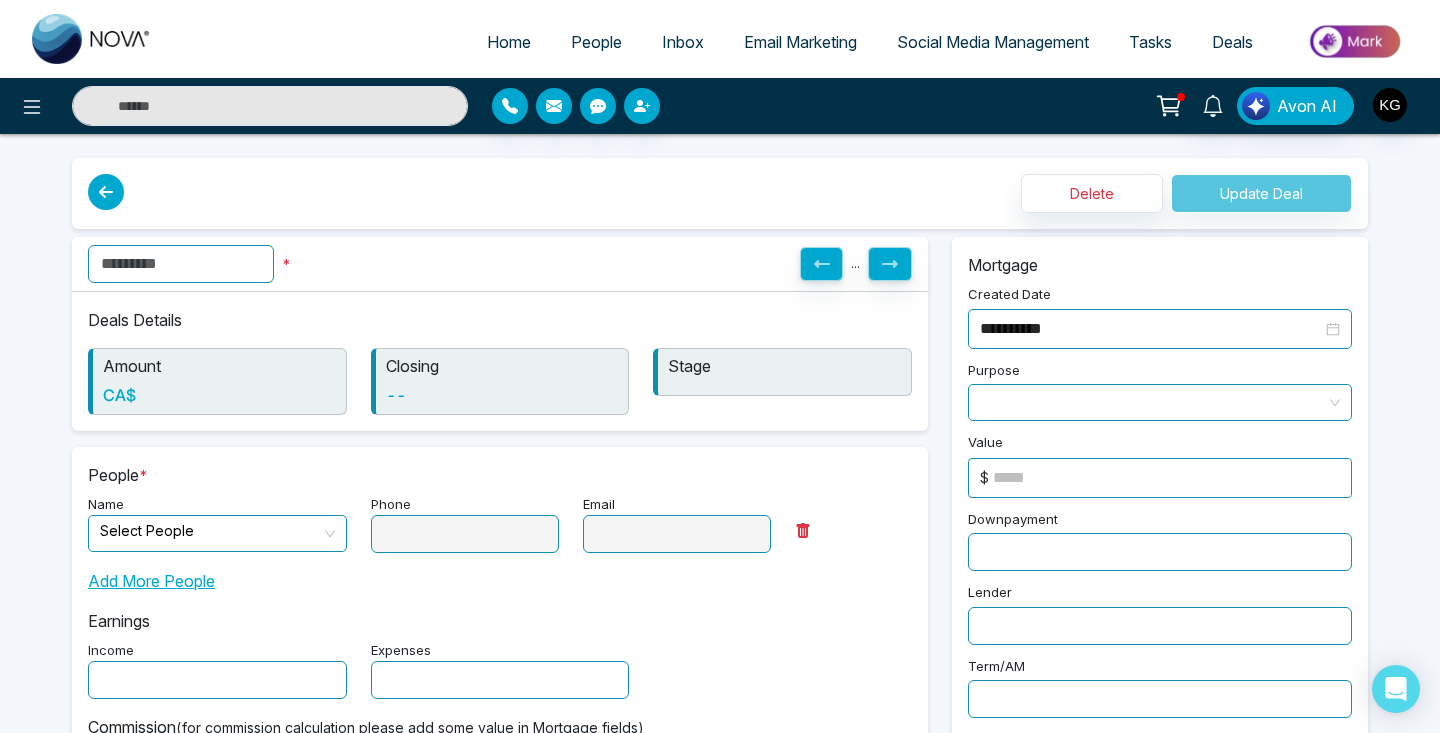 type on "**********" 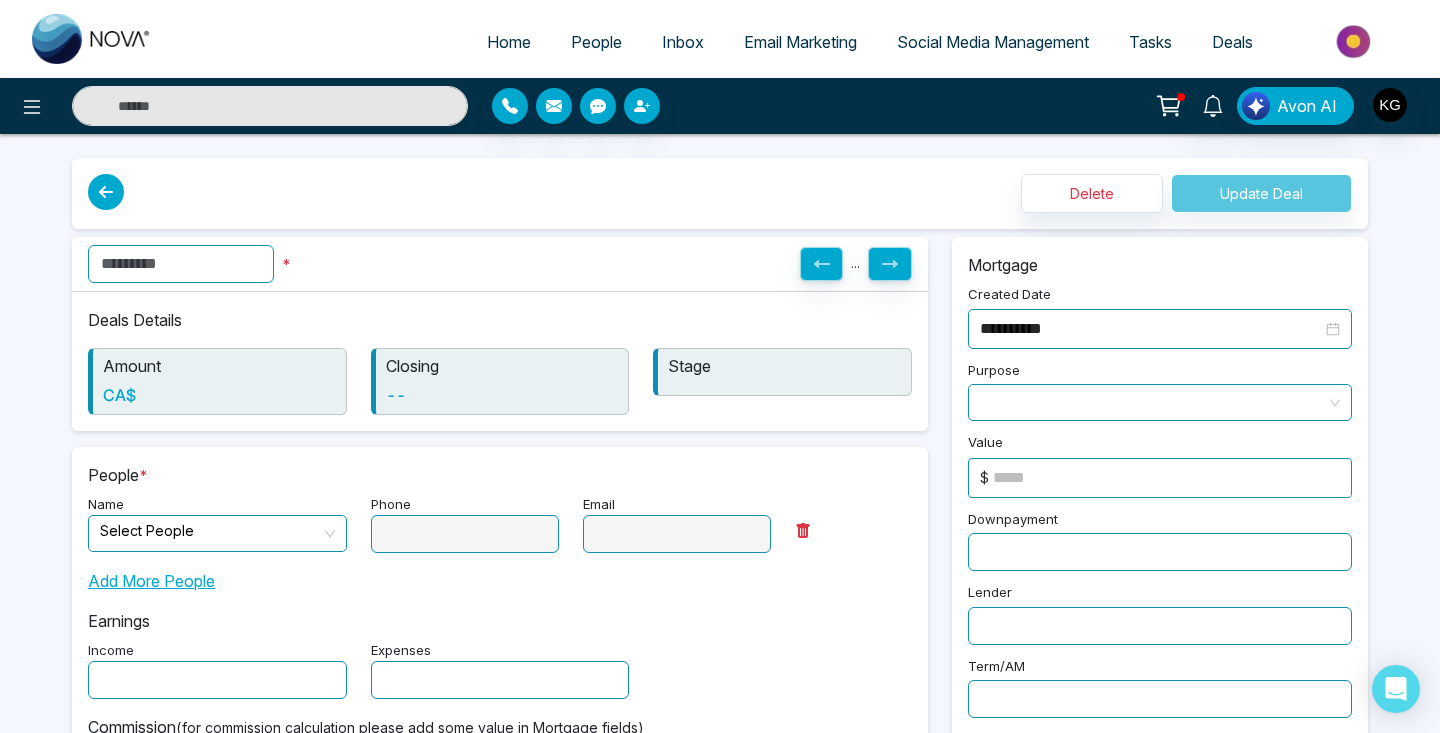 type on "**********" 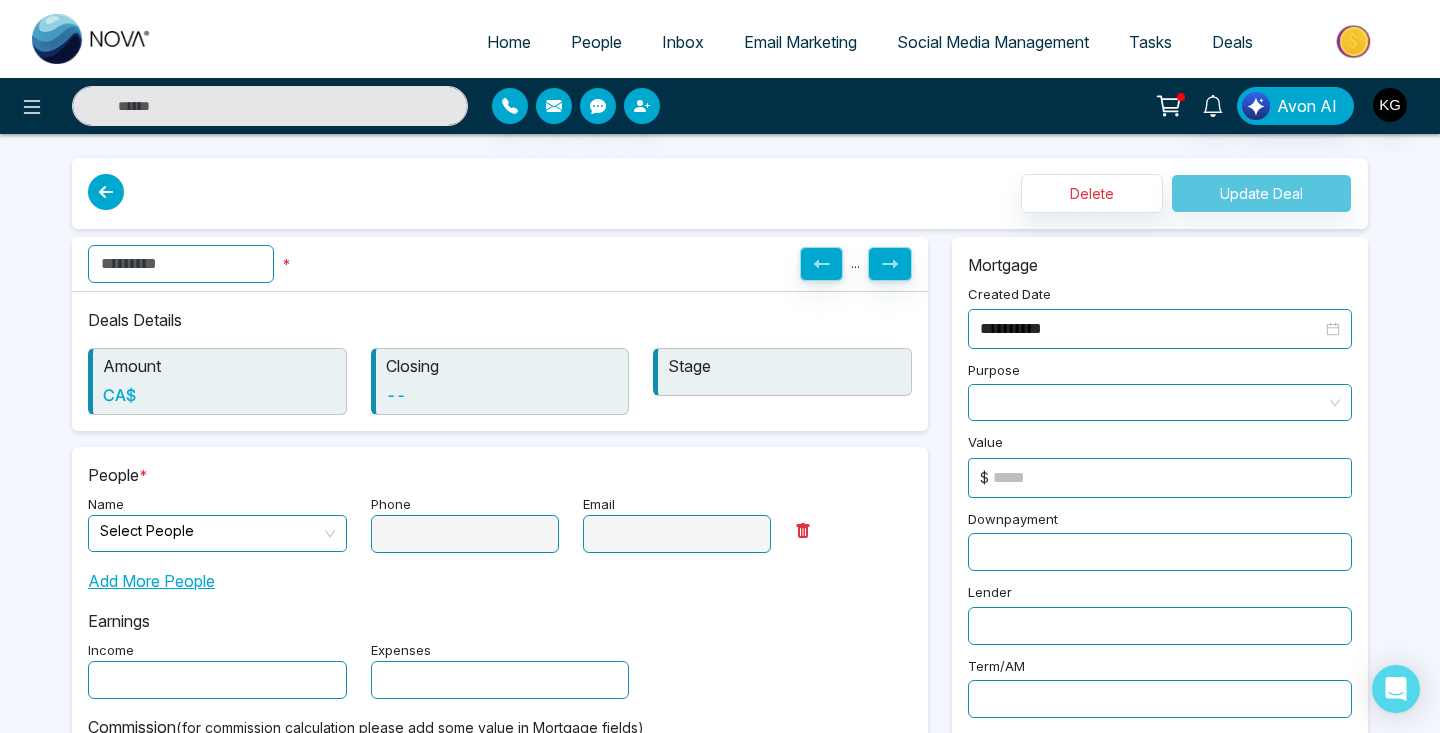 type on "**********" 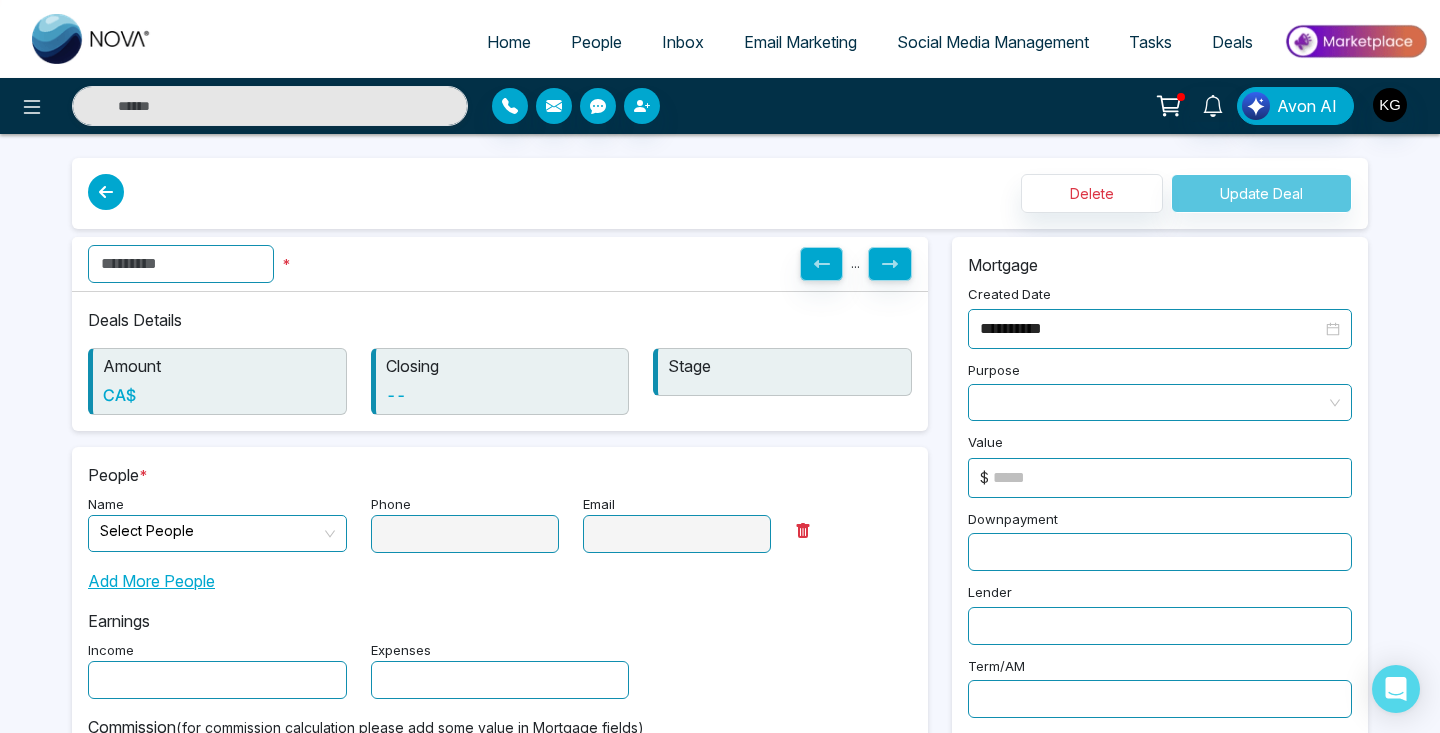 type on "*" 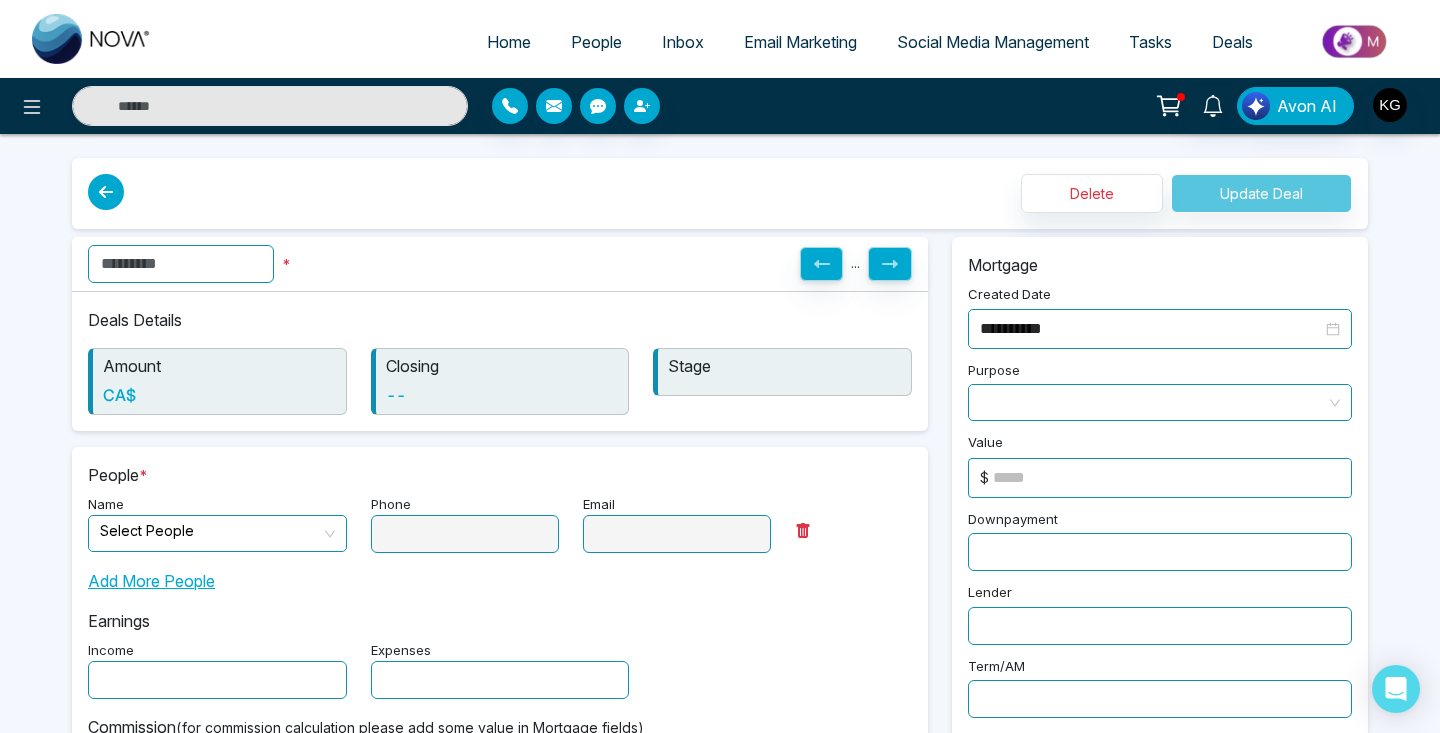 type on "*" 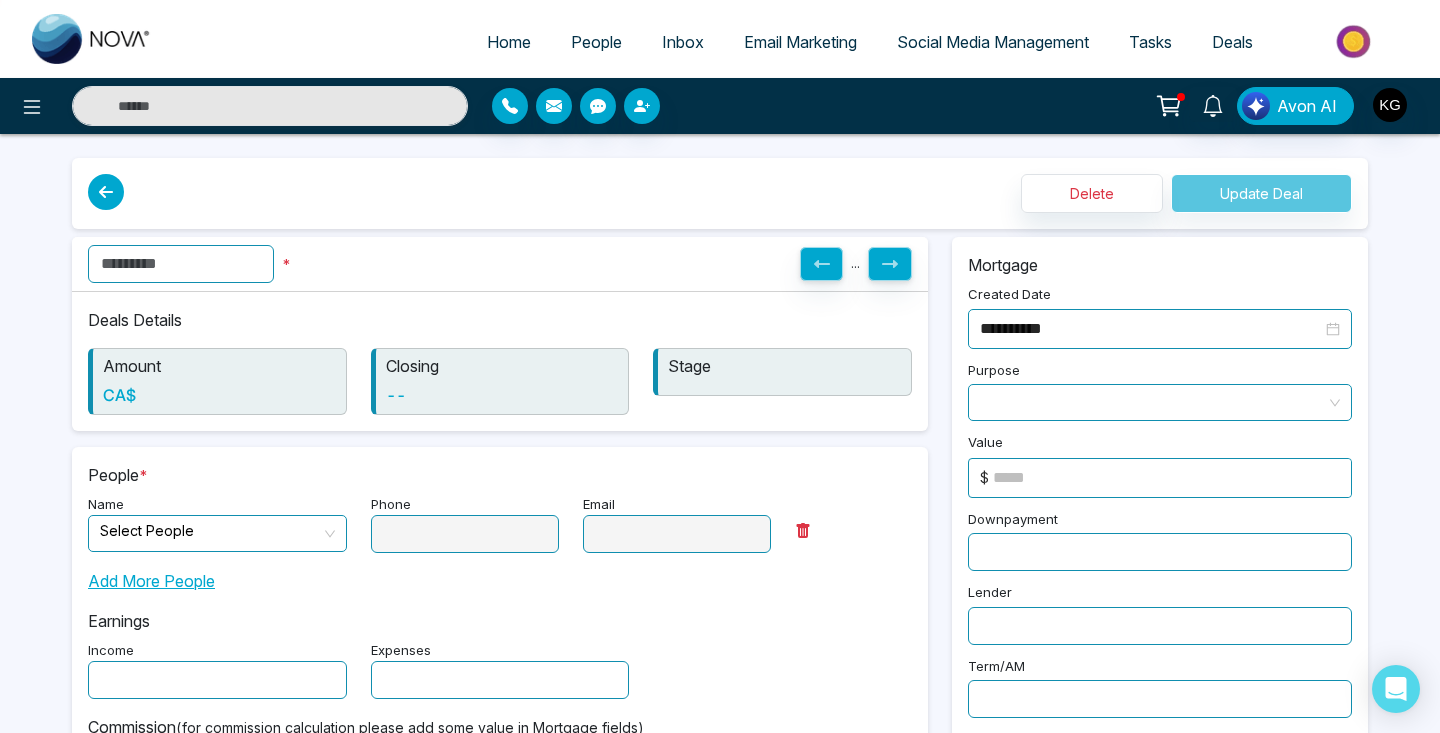 type on "*" 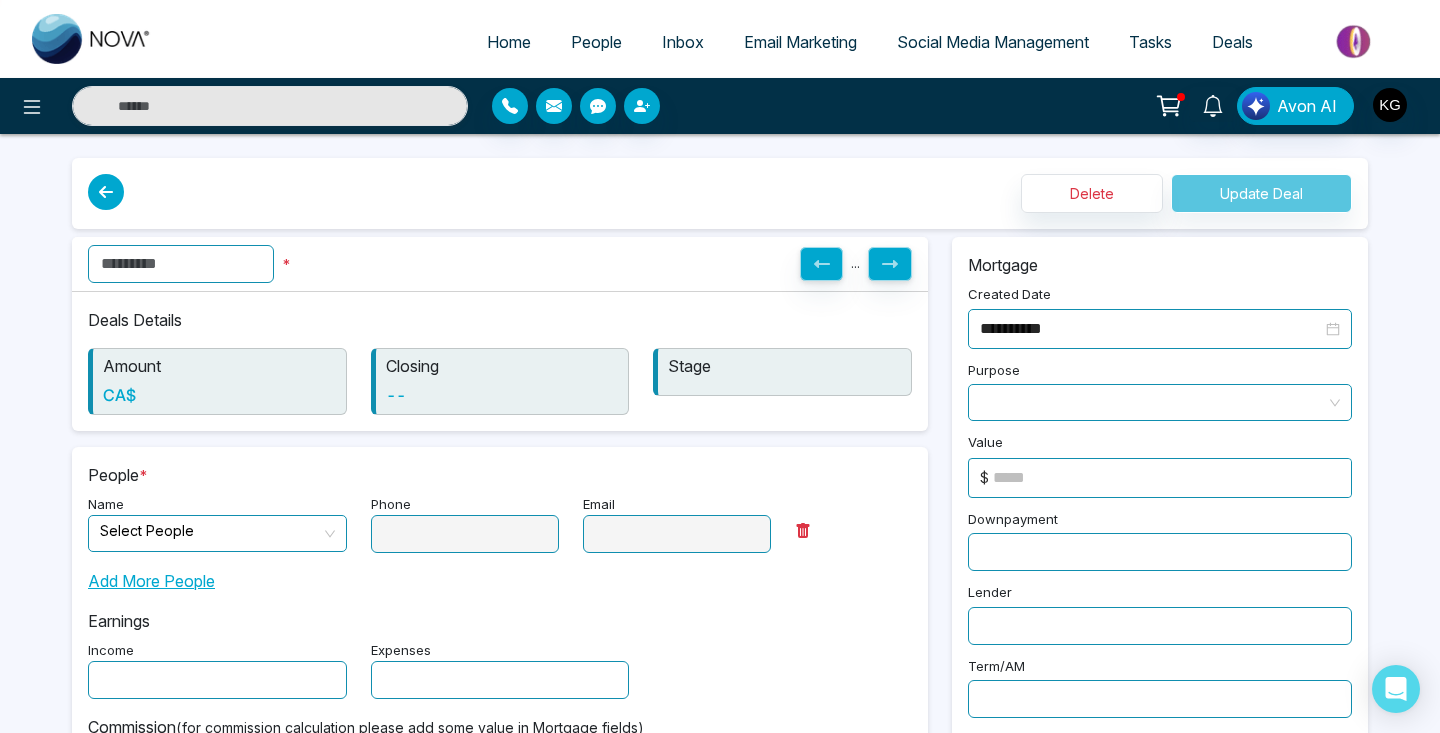 type on "******" 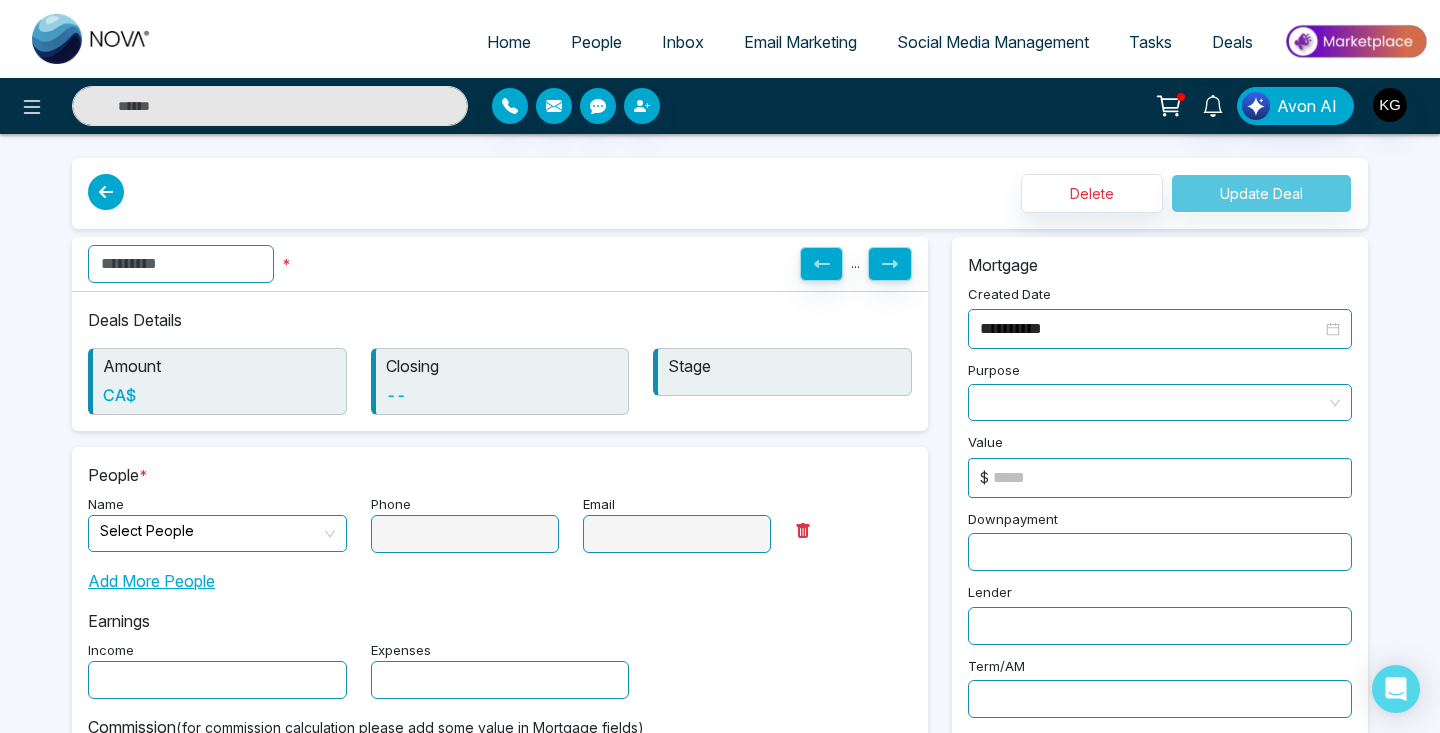 type on "******" 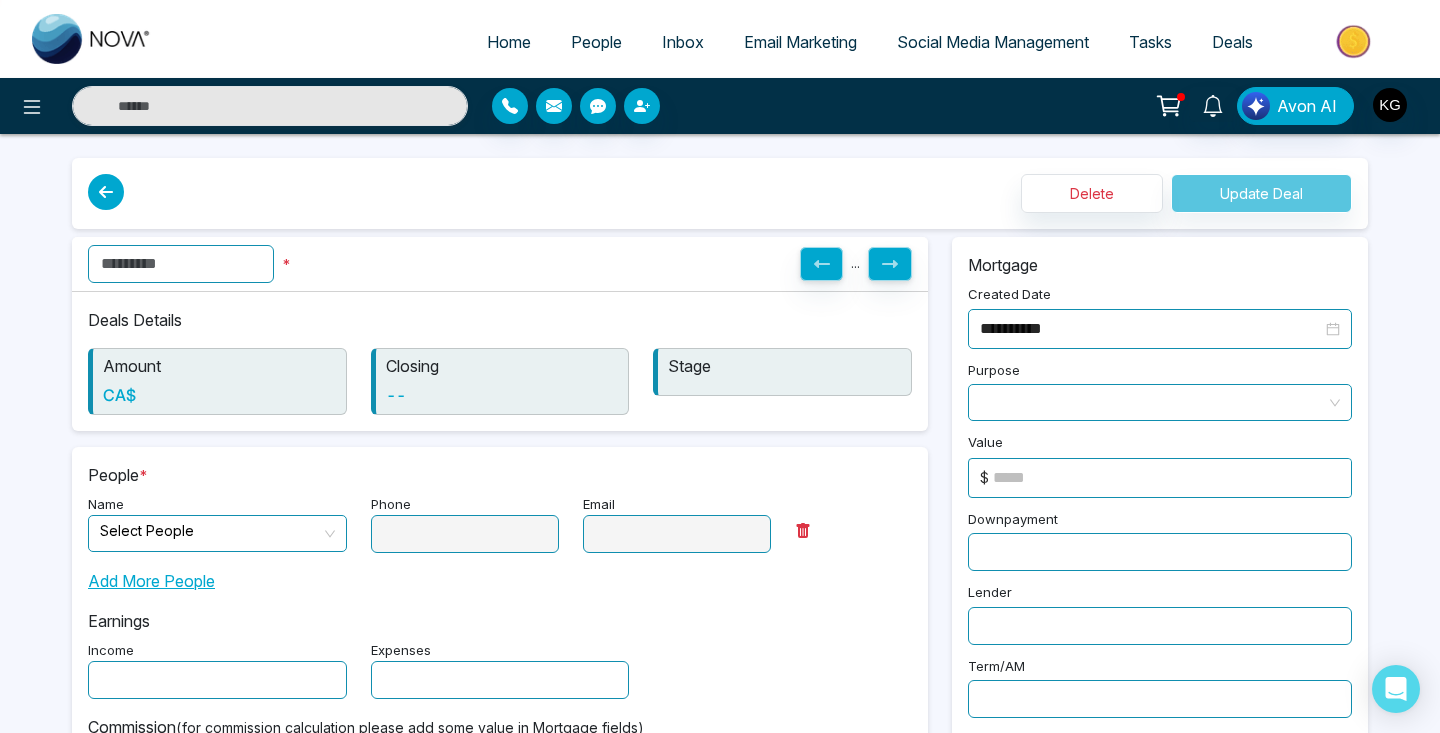 type on "**" 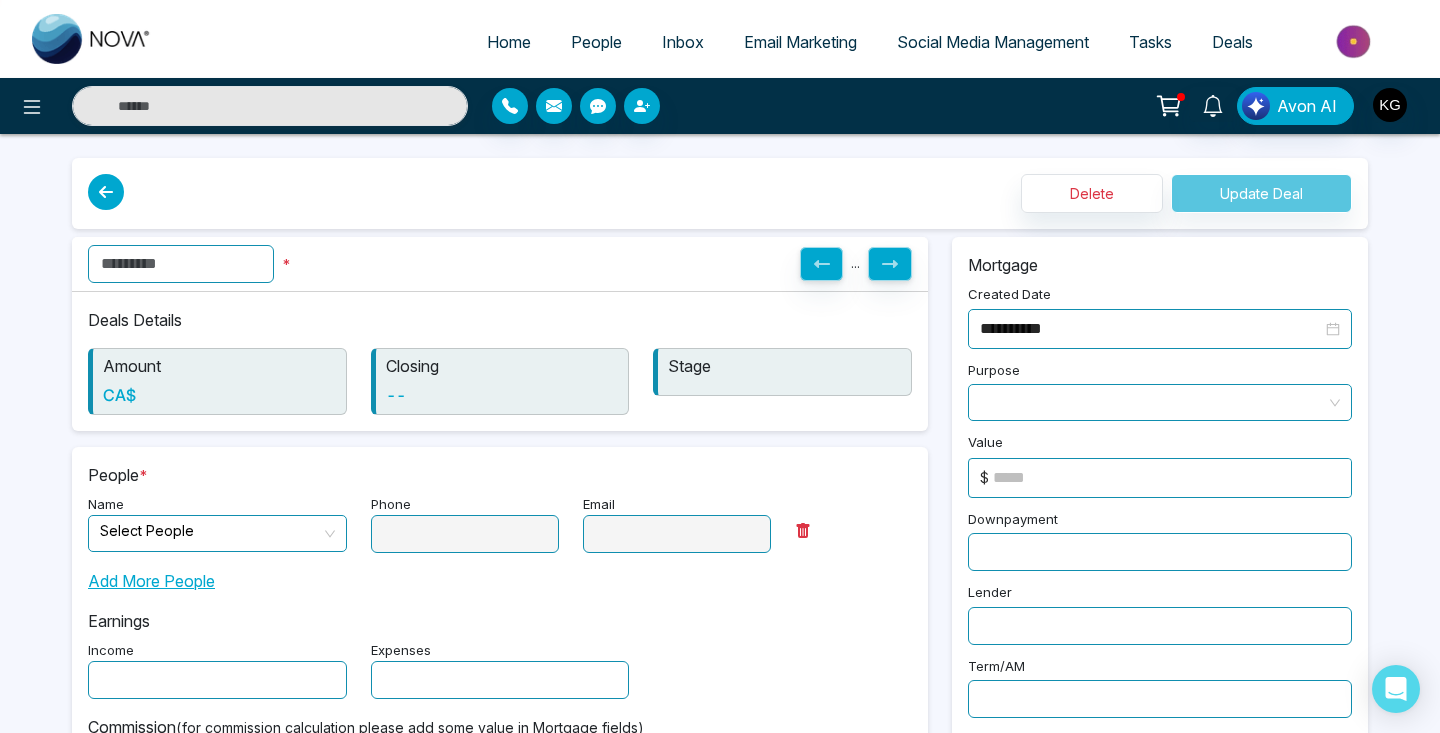 type on "*******" 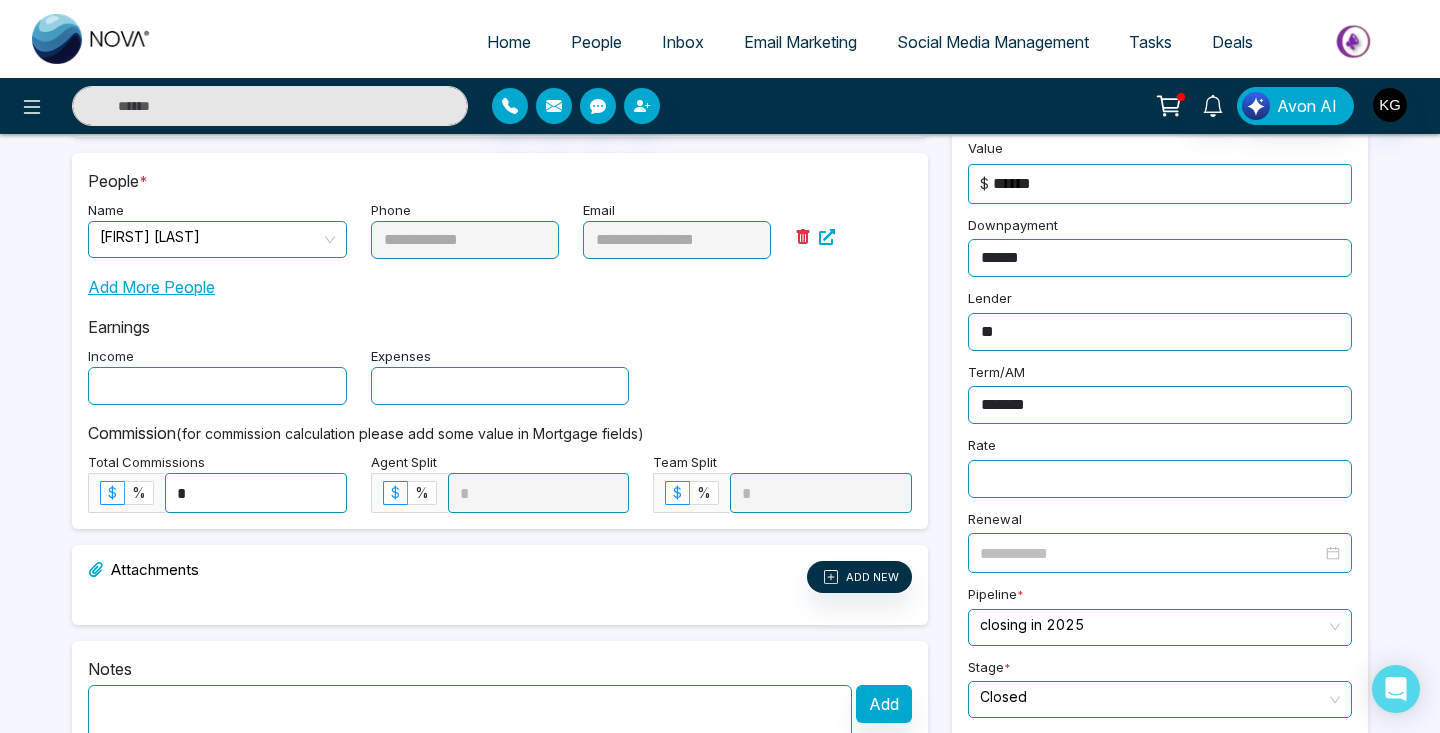 scroll, scrollTop: 285, scrollLeft: 0, axis: vertical 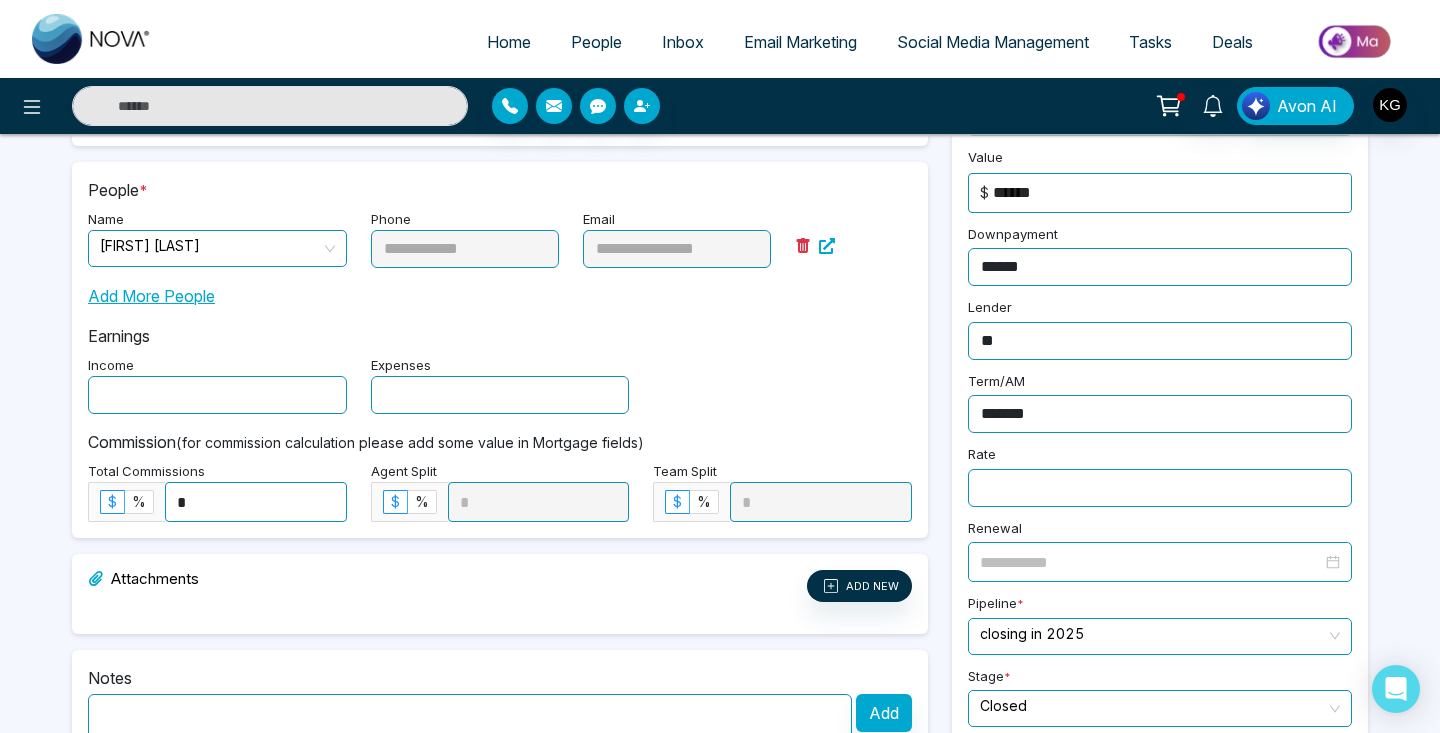click on "Add More People" at bounding box center [151, 296] 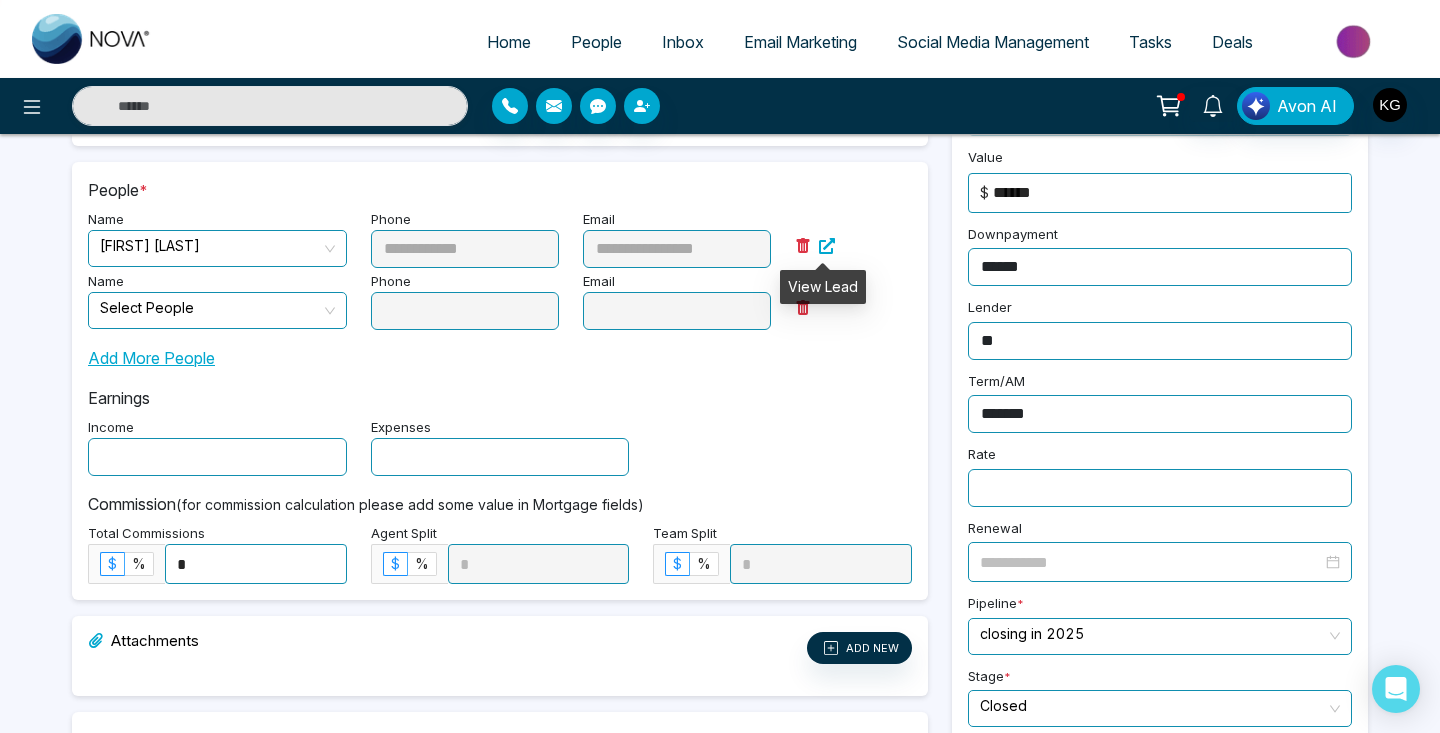 click 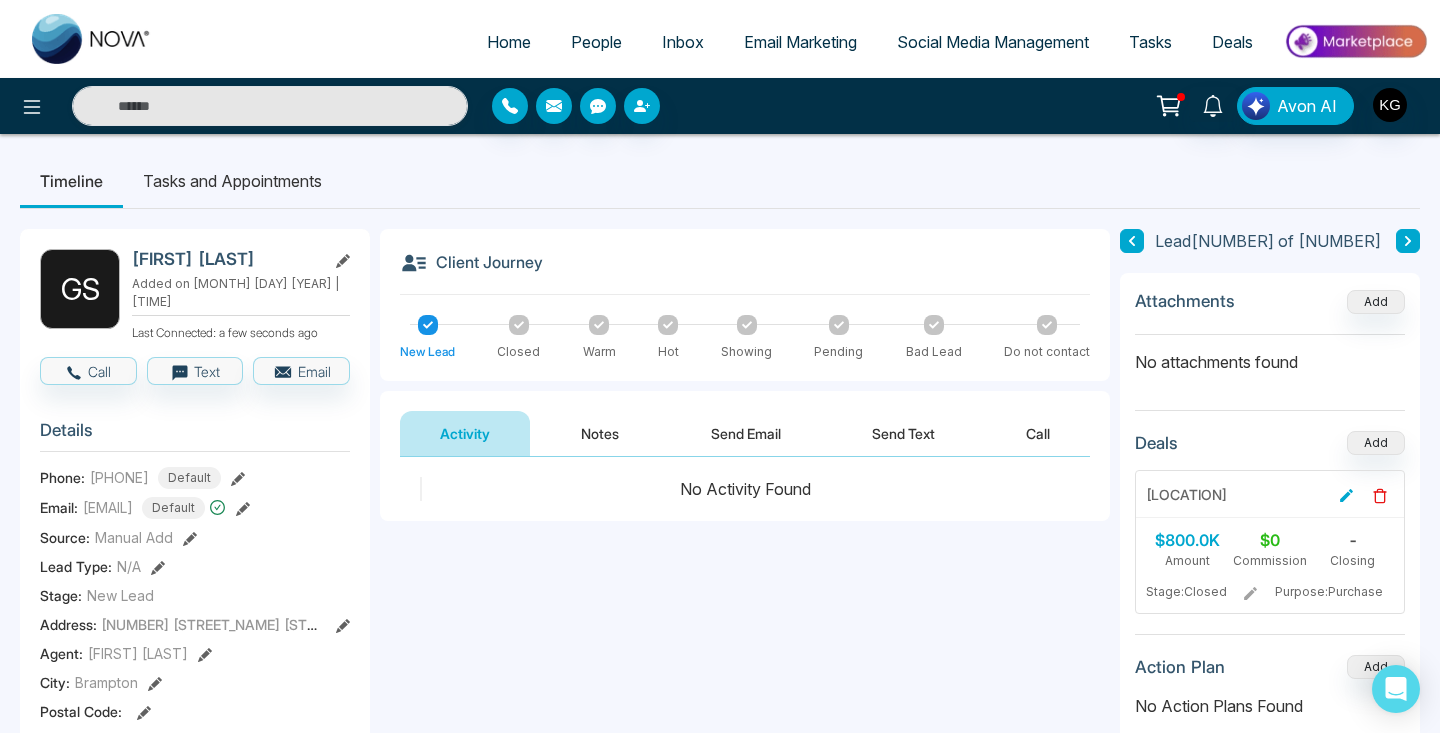 scroll, scrollTop: 0, scrollLeft: 0, axis: both 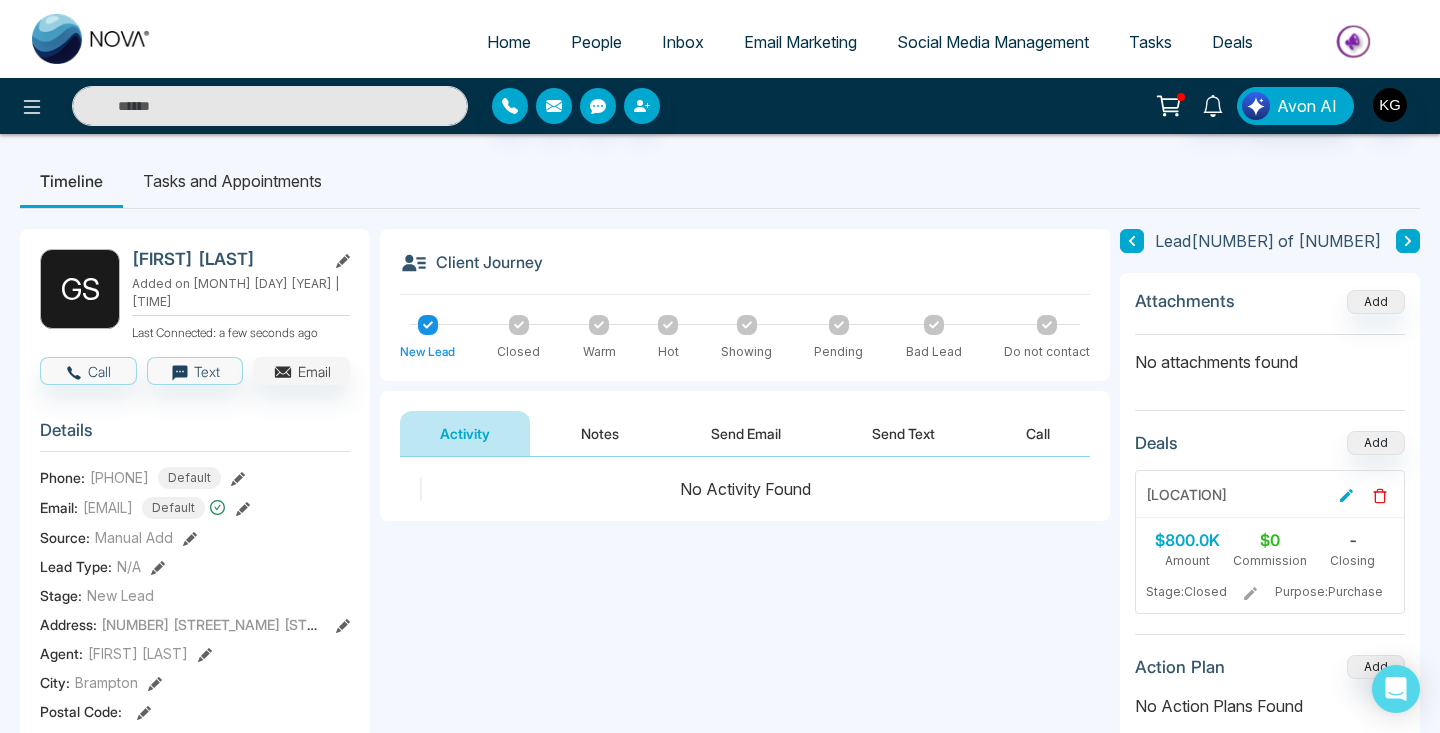 click on "Email" at bounding box center (301, 371) 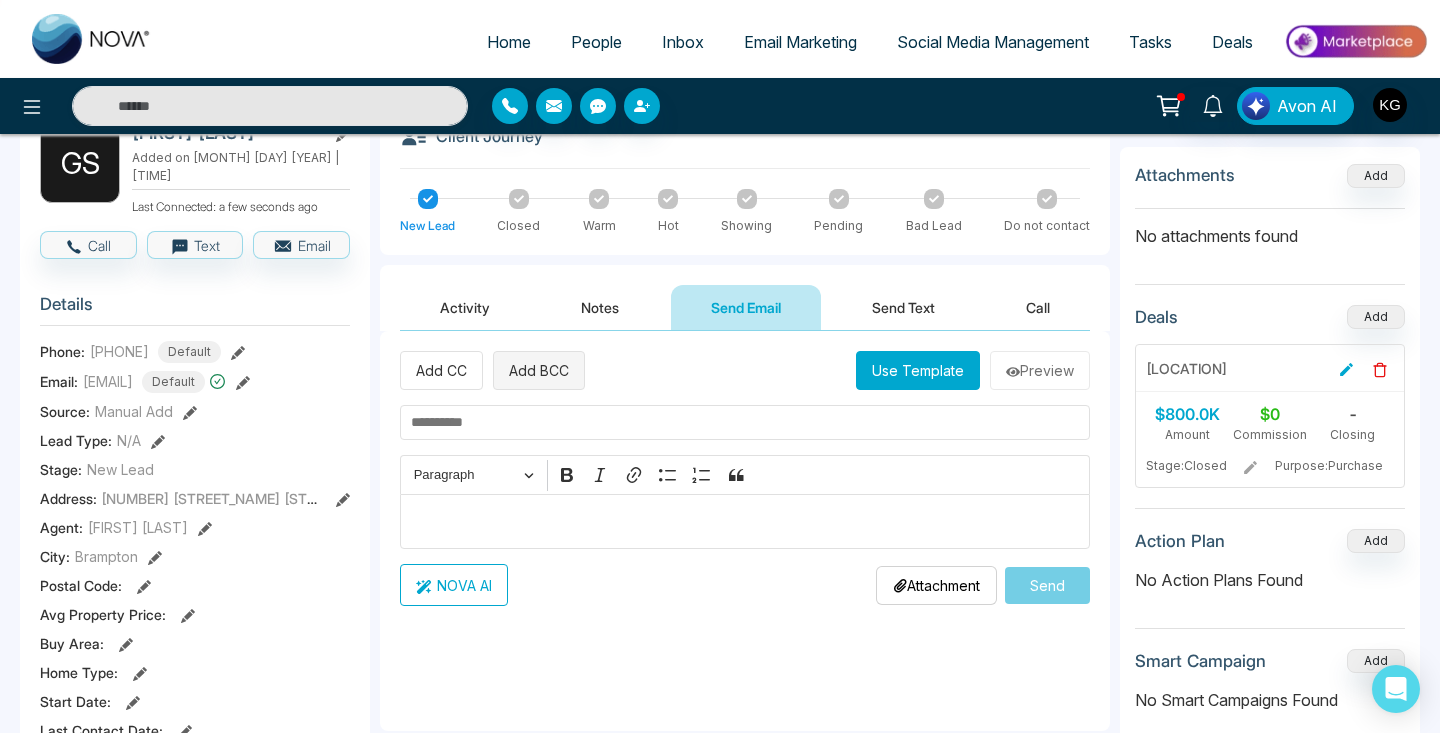 scroll, scrollTop: 141, scrollLeft: 0, axis: vertical 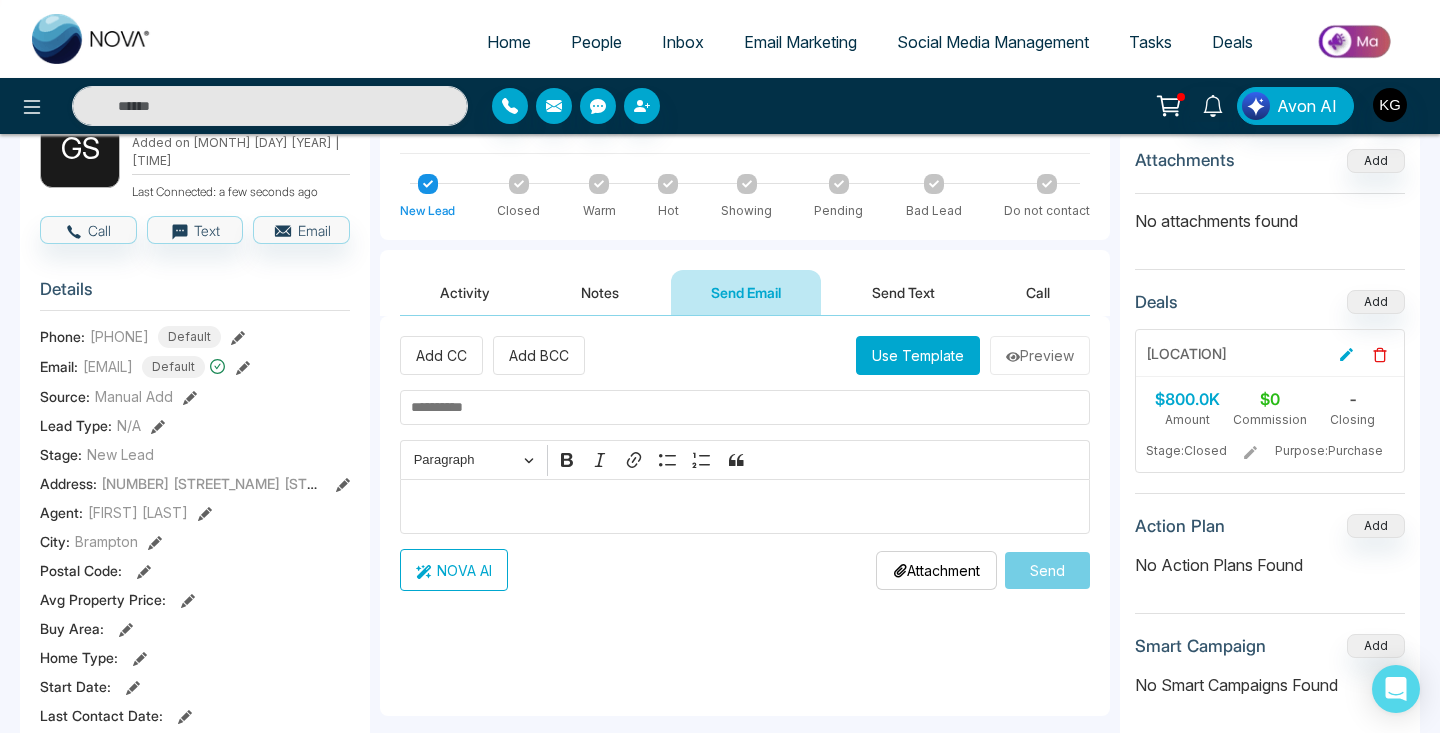 click on "NOVA AI" at bounding box center [454, 570] 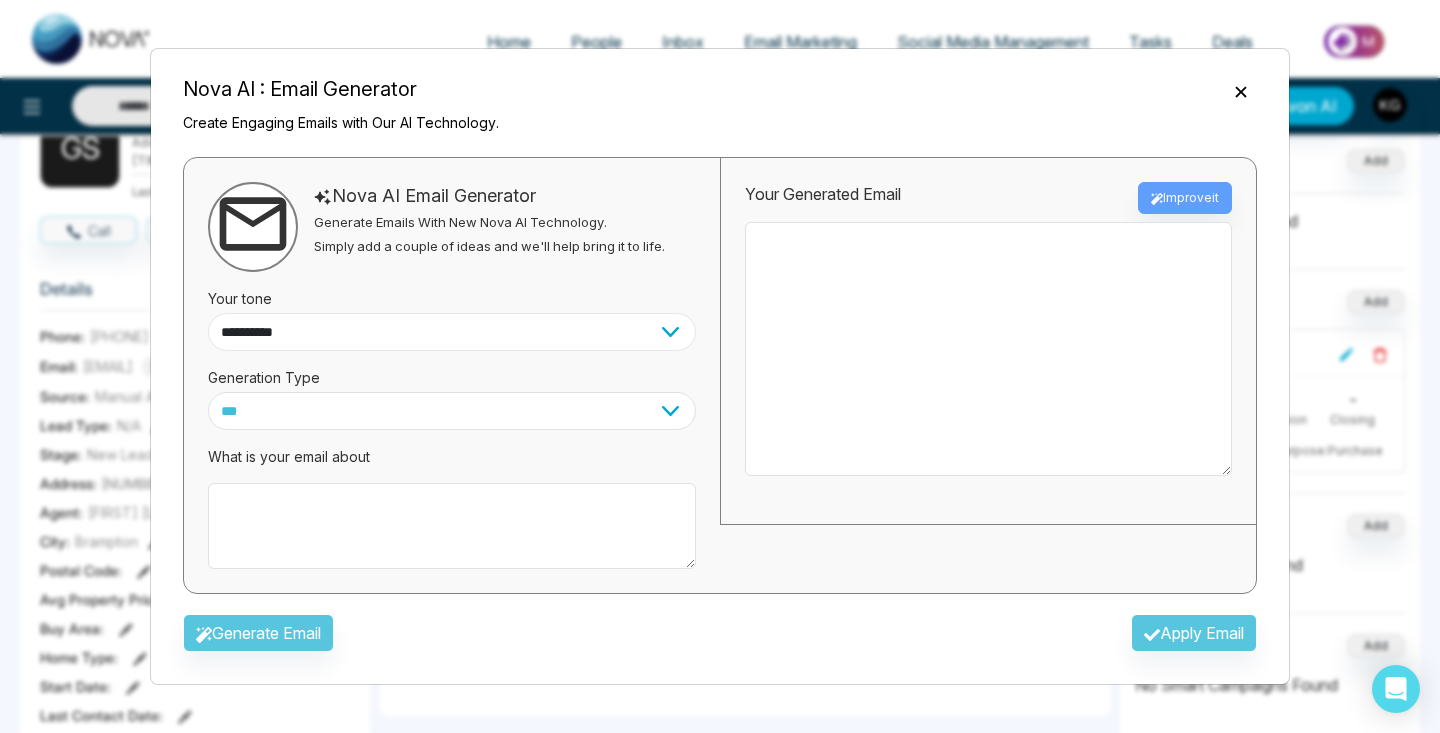 select on "**********" 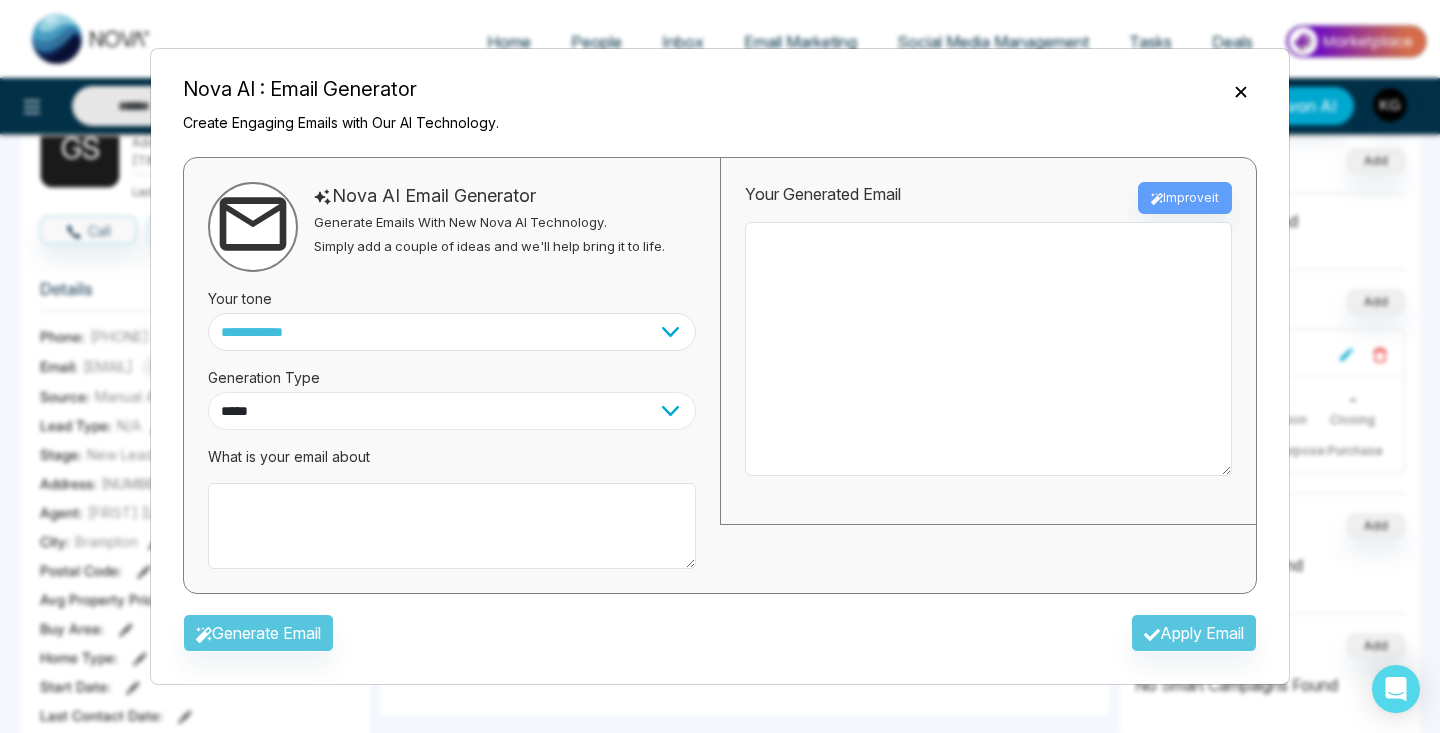 select on "***" 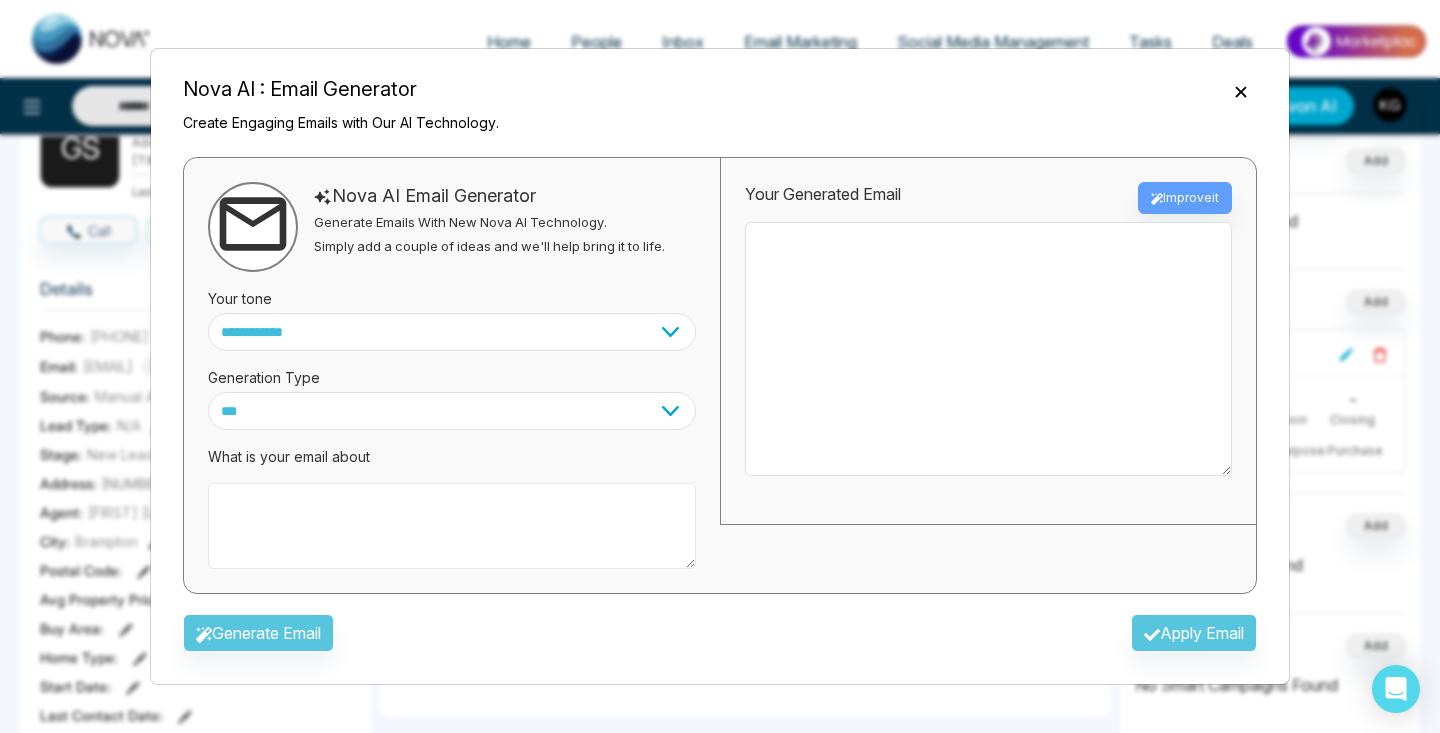 click at bounding box center (452, 526) 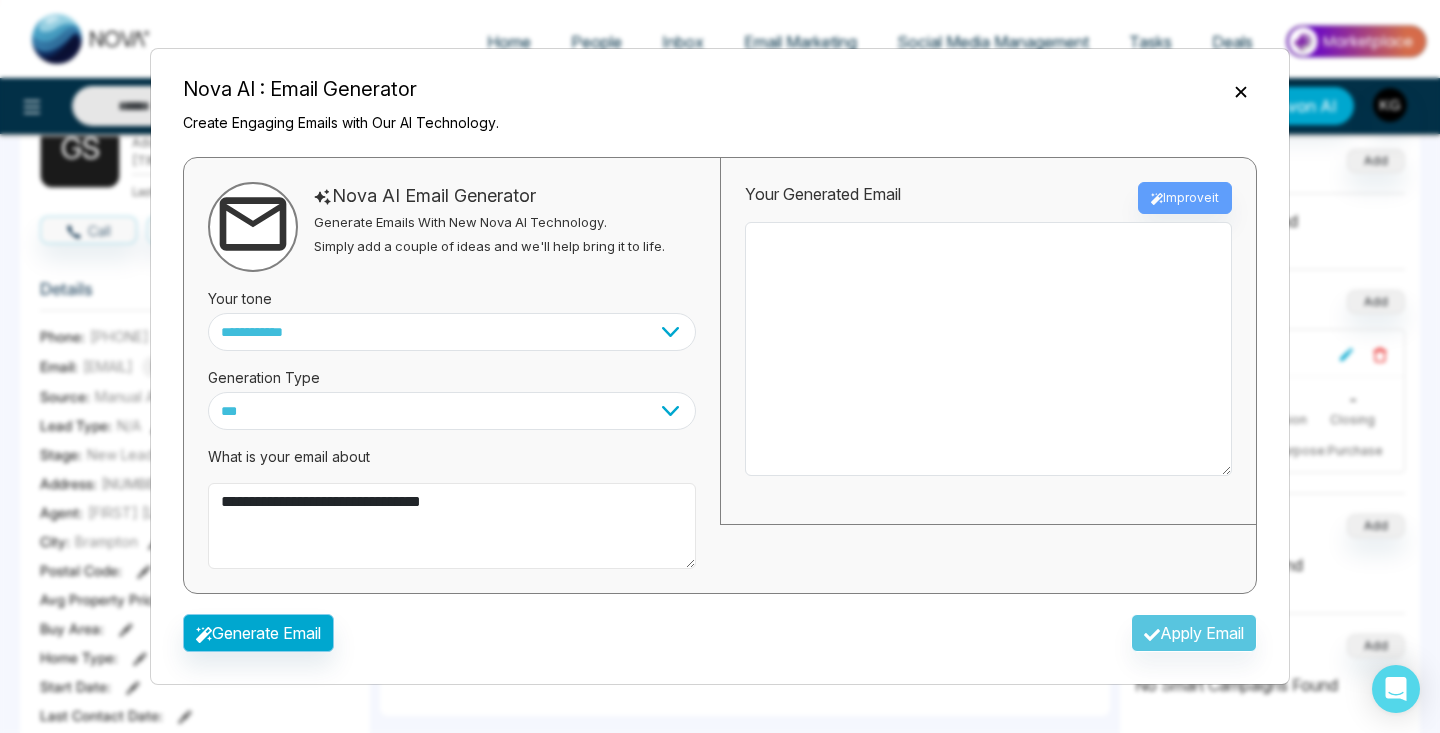 type on "**********" 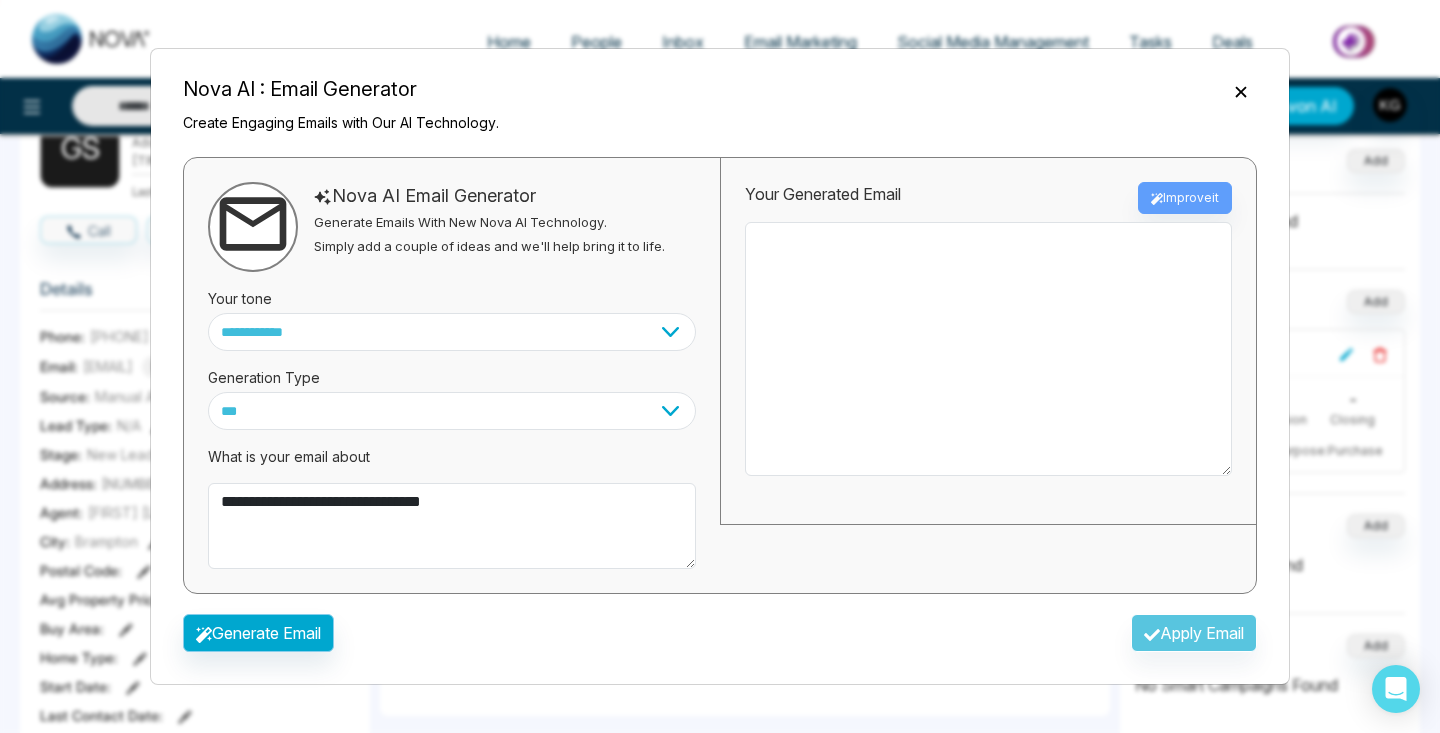click on "Generate Email" at bounding box center (258, 633) 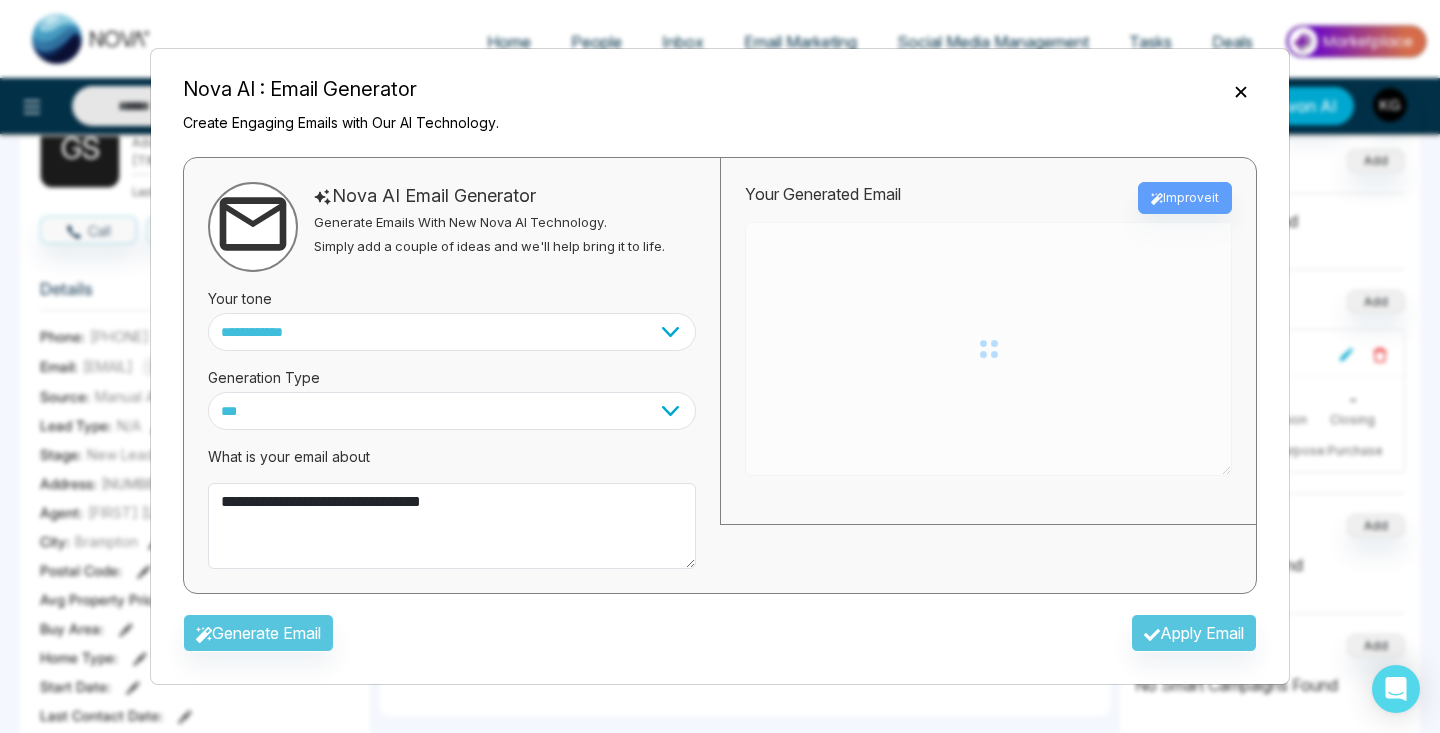 type on "**********" 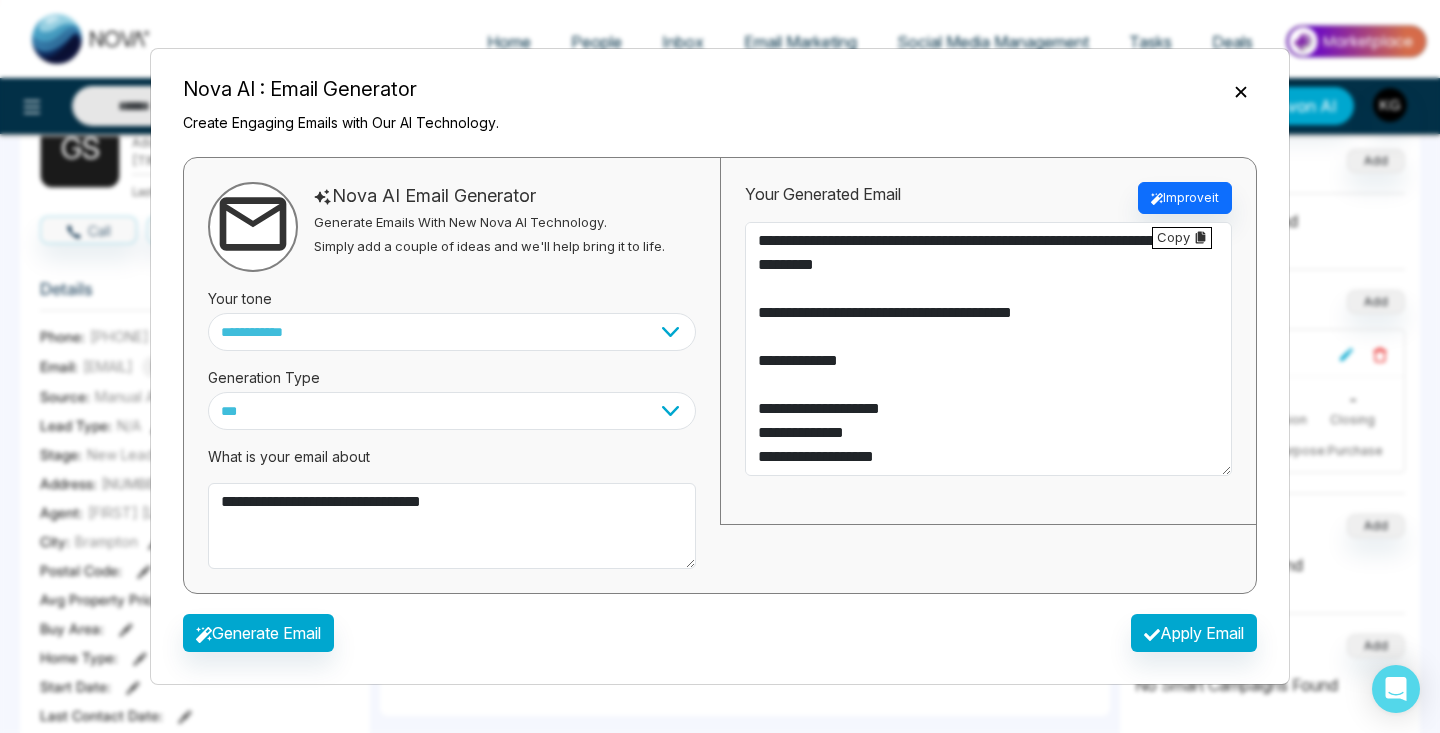scroll, scrollTop: 456, scrollLeft: 0, axis: vertical 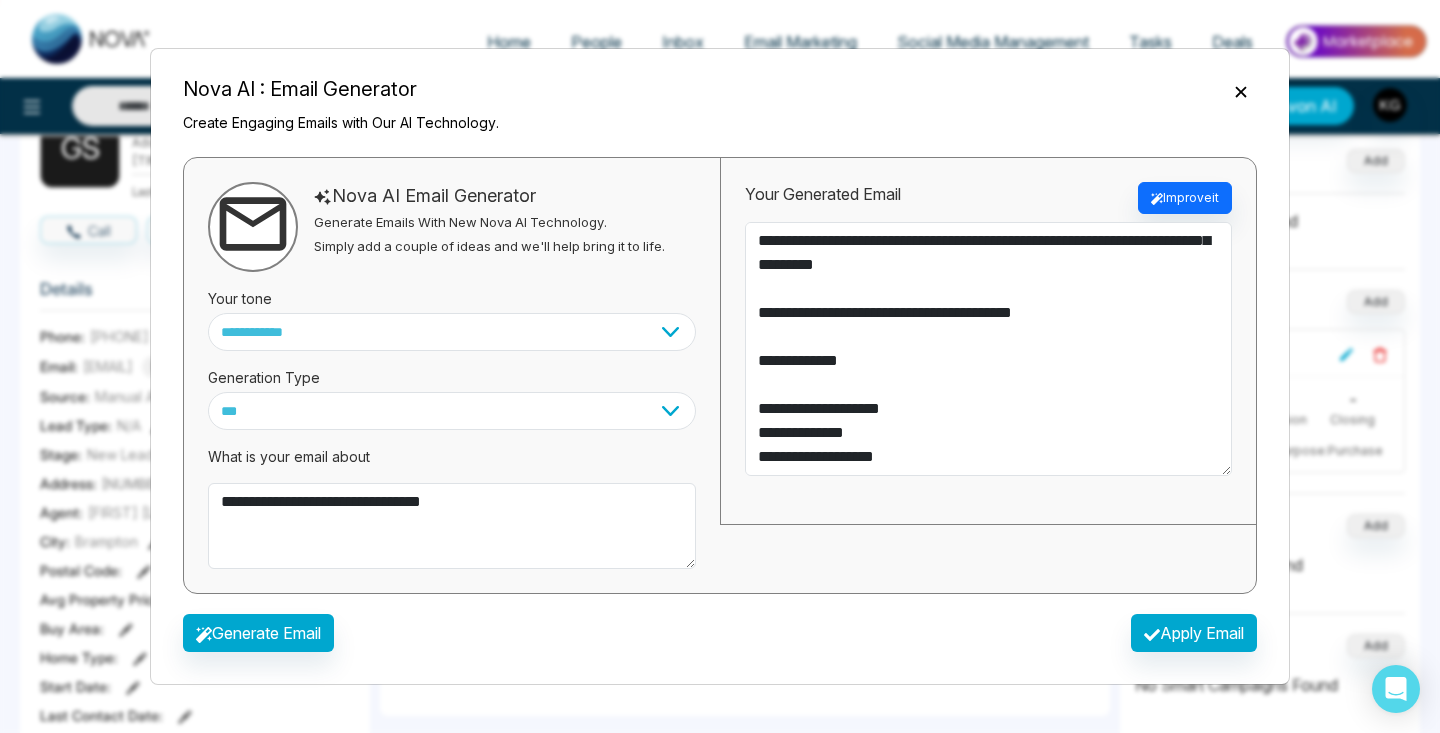 click on "Apply Email" at bounding box center [1194, 633] 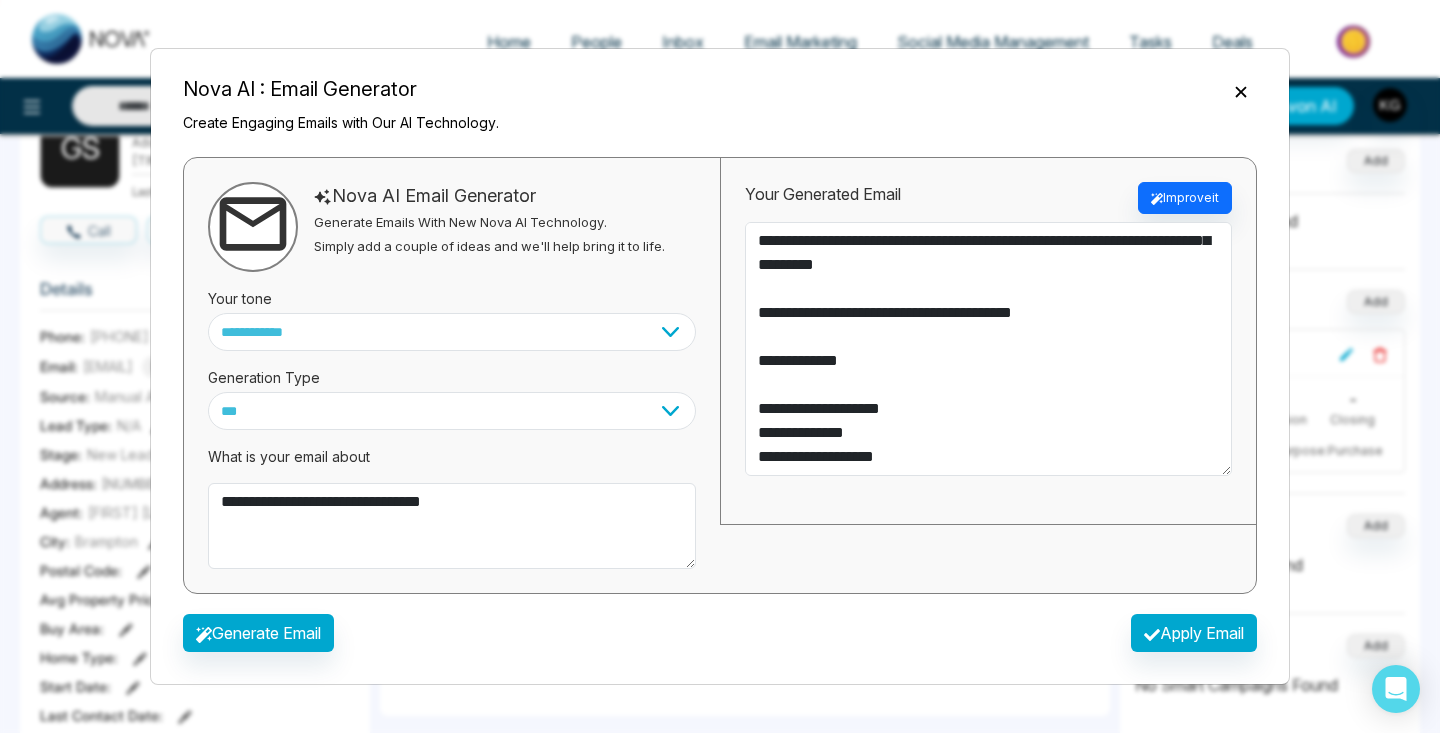 type on "**********" 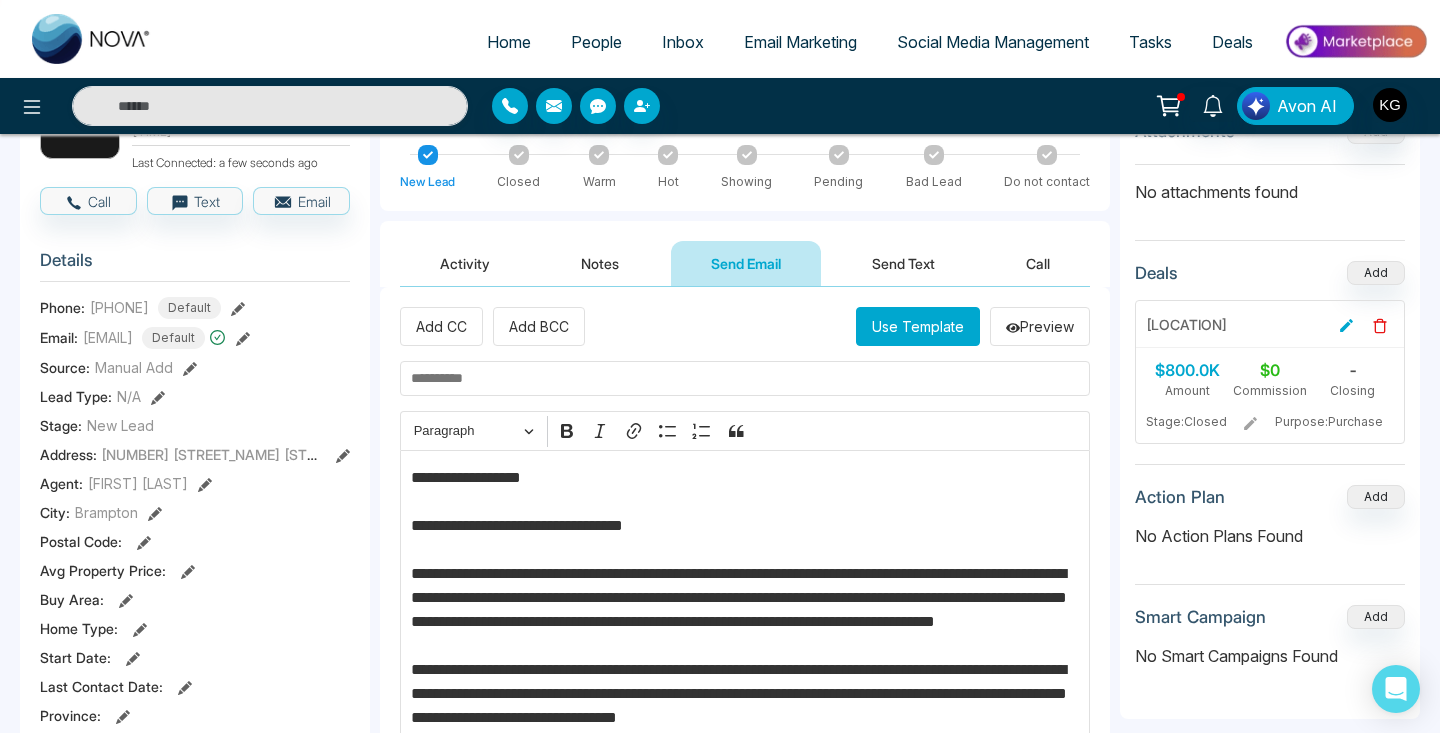 scroll, scrollTop: 167, scrollLeft: 0, axis: vertical 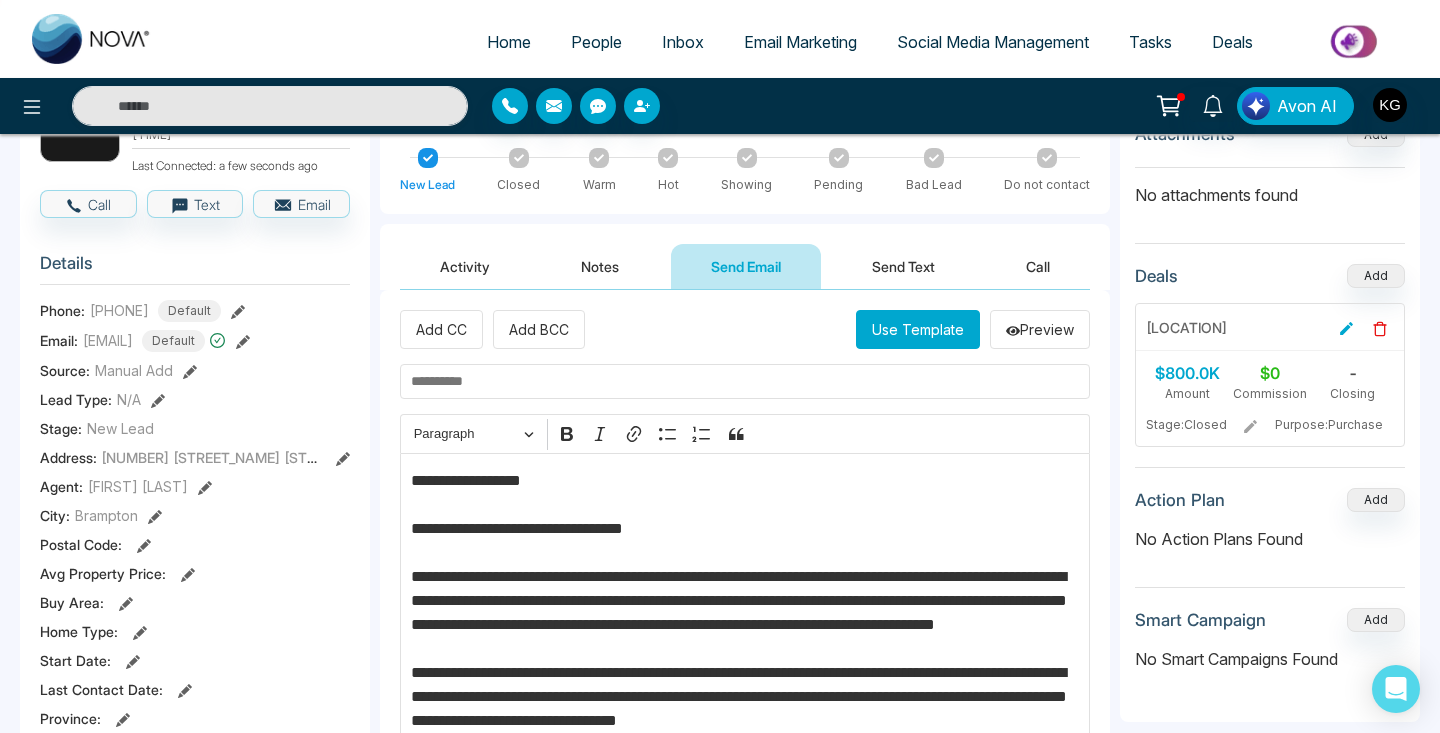 click on "Notes" at bounding box center [600, 266] 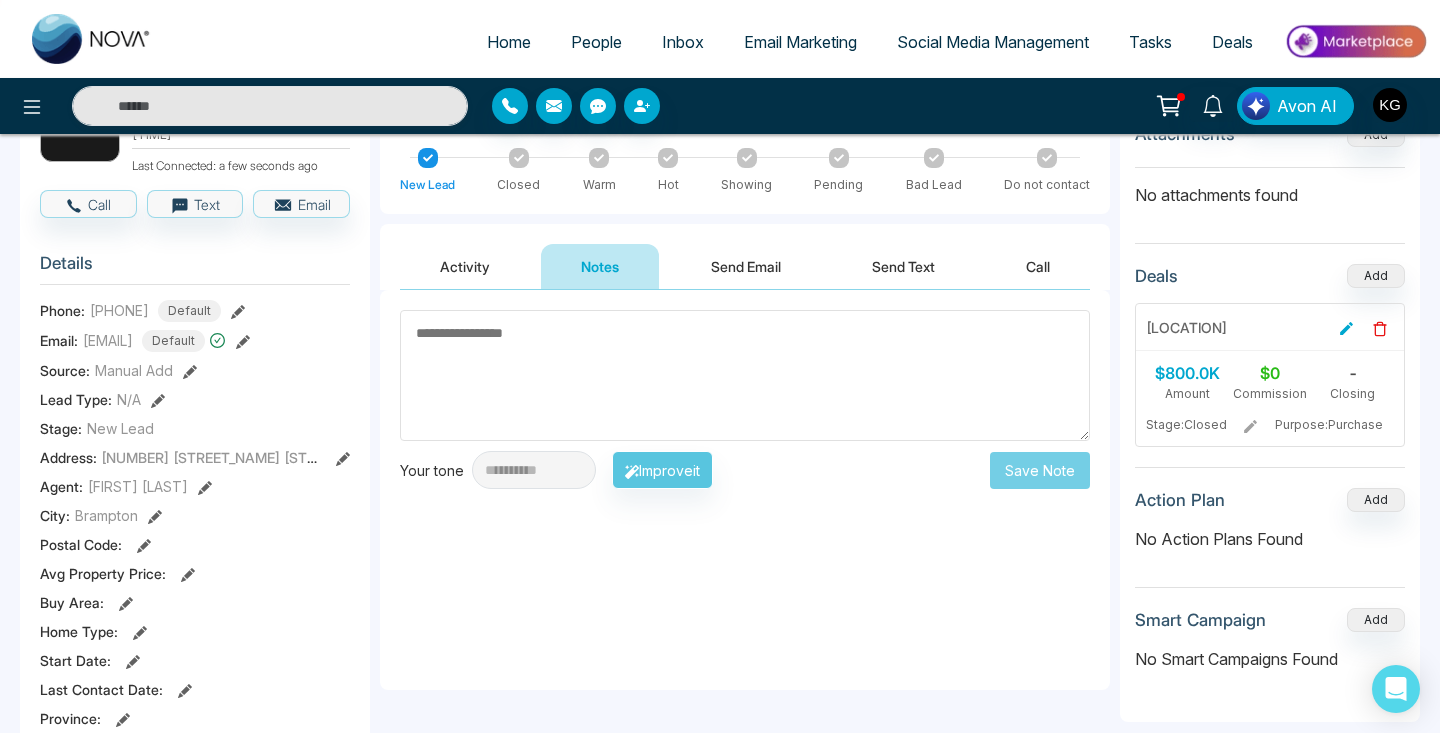 click on "Send Email" at bounding box center (746, 266) 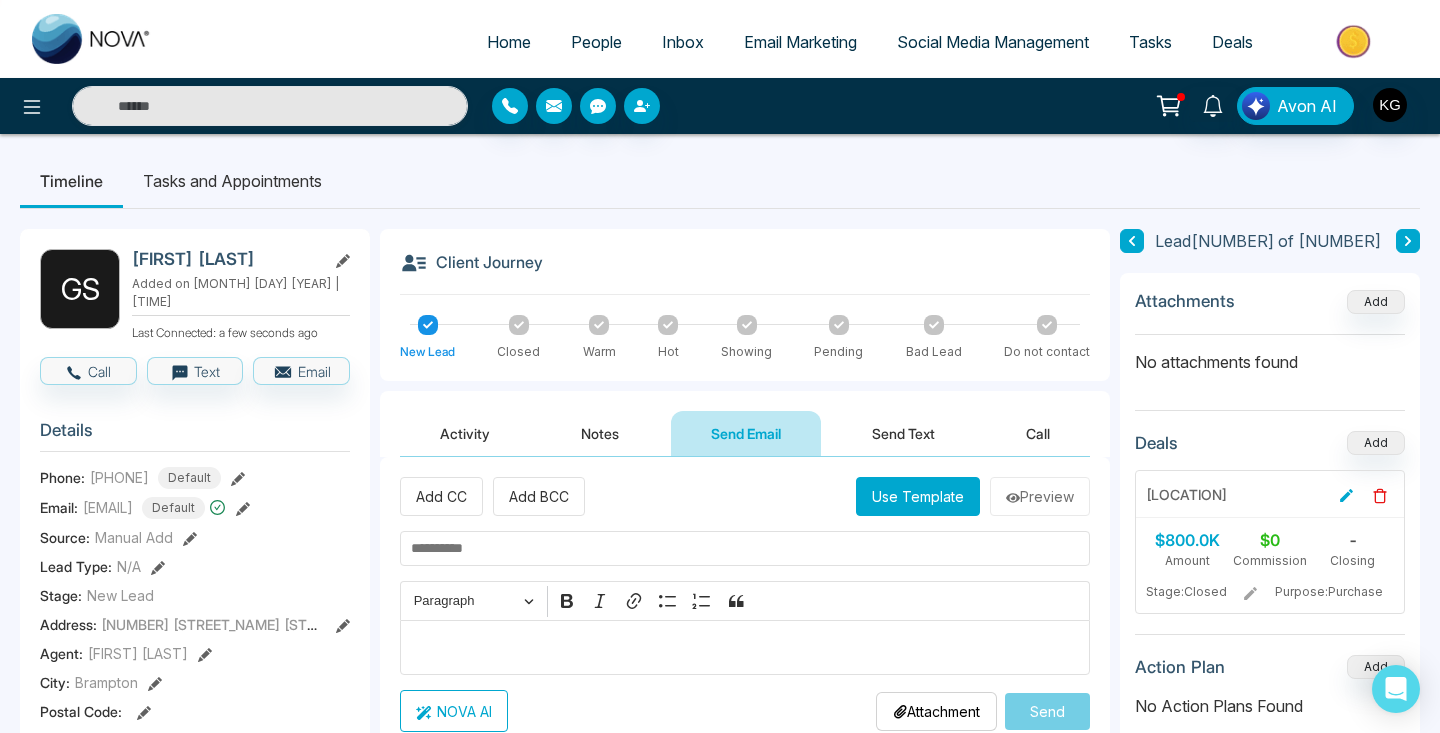 scroll, scrollTop: 0, scrollLeft: 0, axis: both 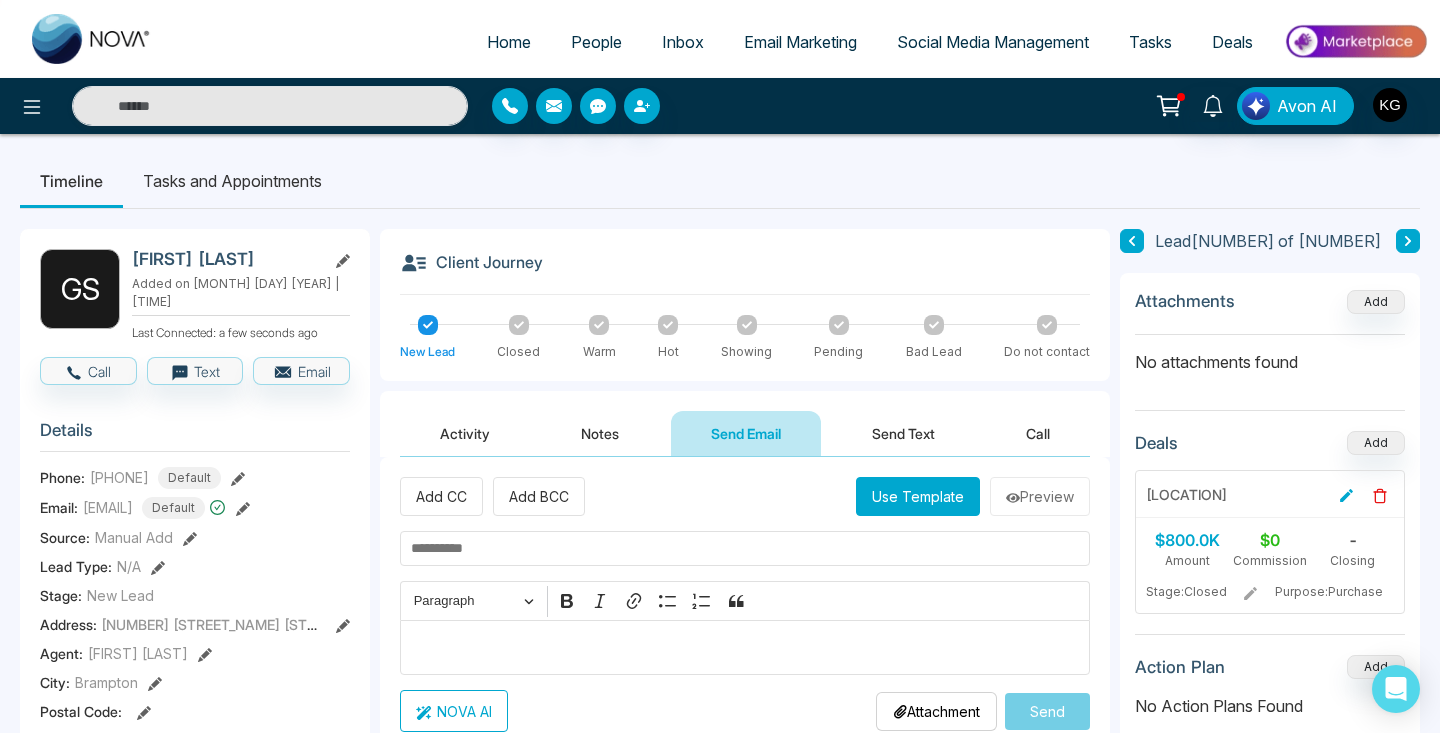 click on "Notes" at bounding box center [600, 433] 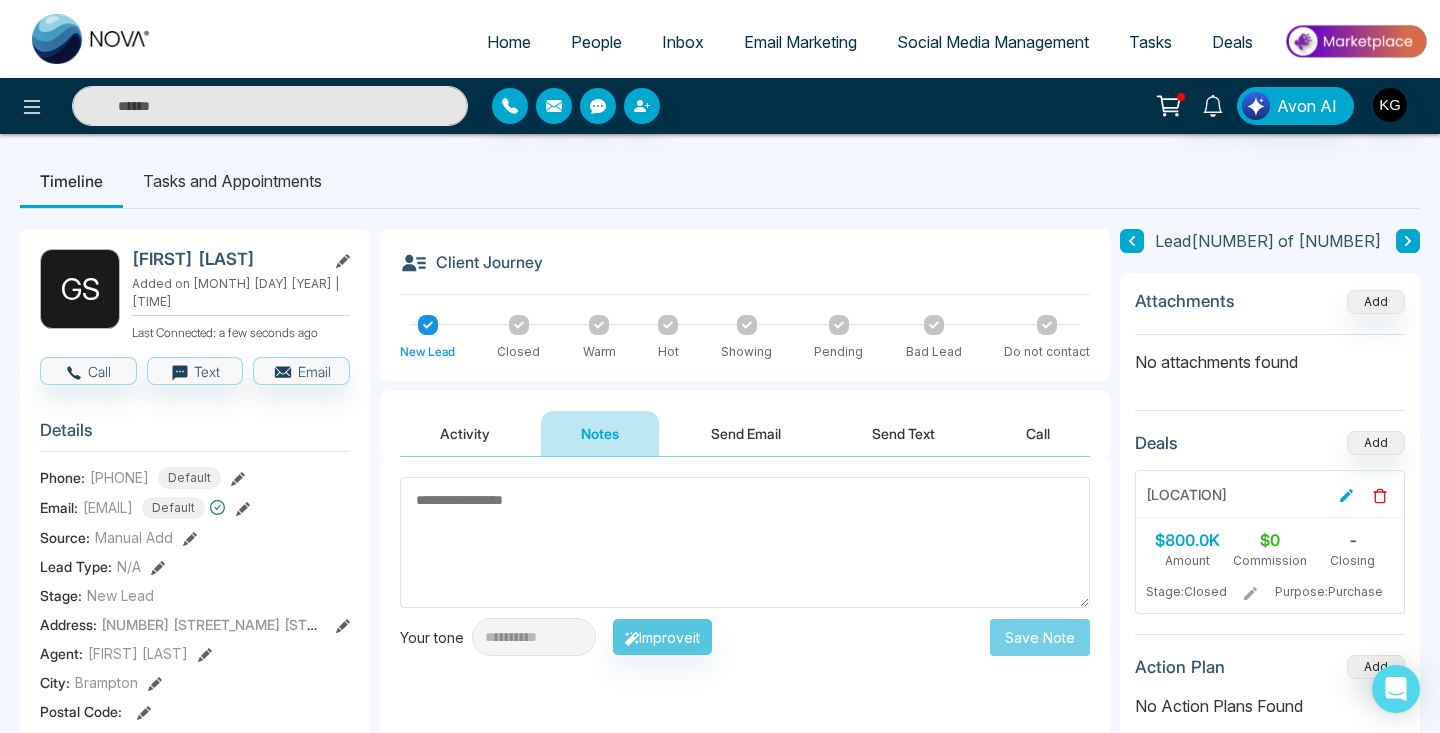 click on "Activity" at bounding box center [465, 433] 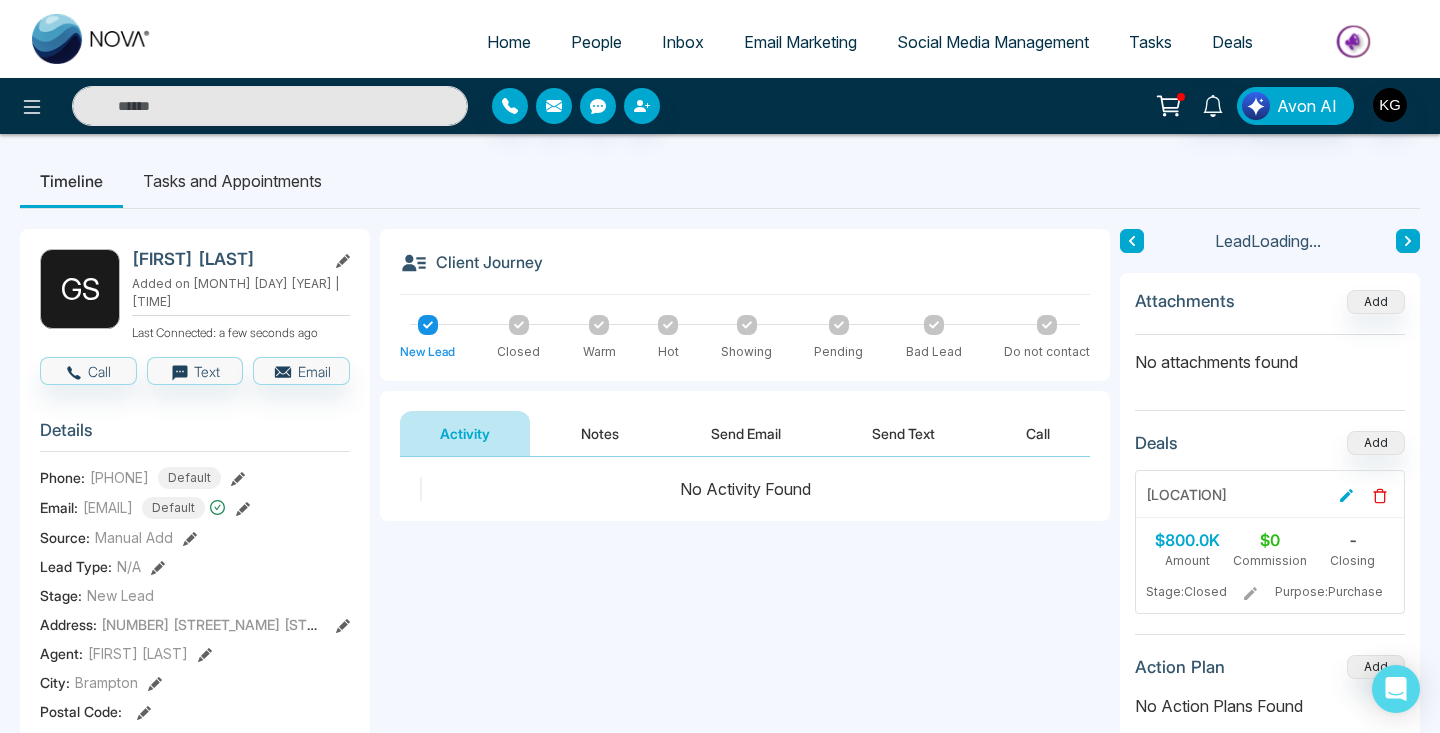 click on "Send Text" at bounding box center (903, 433) 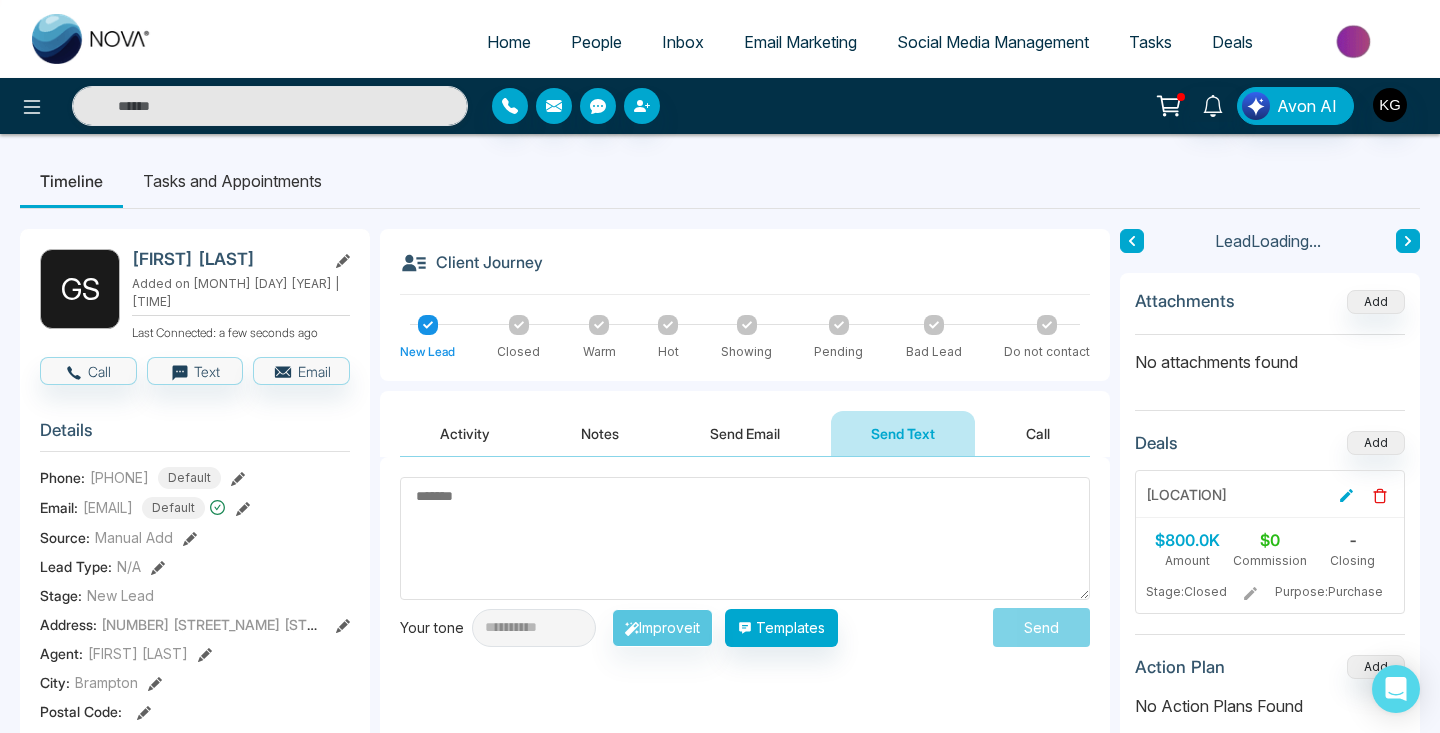 click on "Call" at bounding box center (1038, 433) 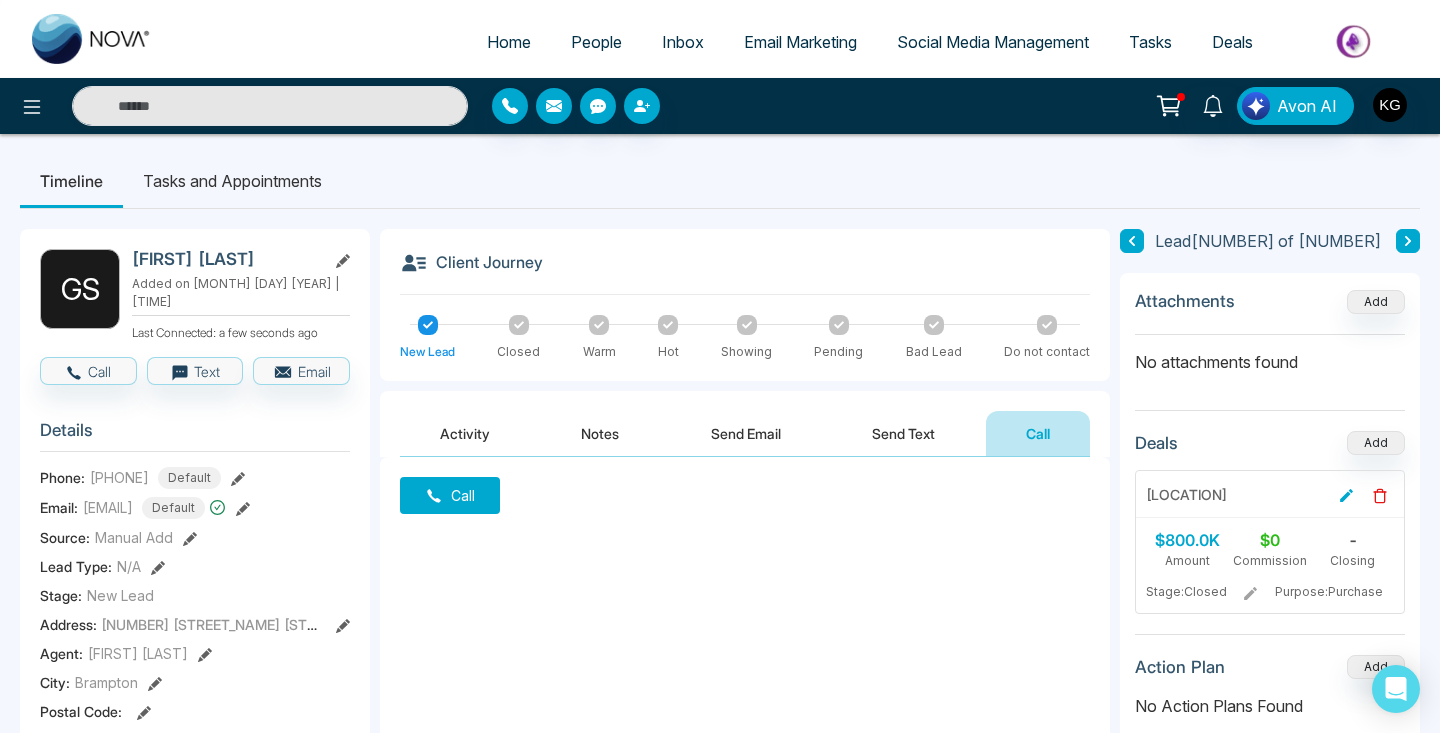 scroll, scrollTop: 0, scrollLeft: 0, axis: both 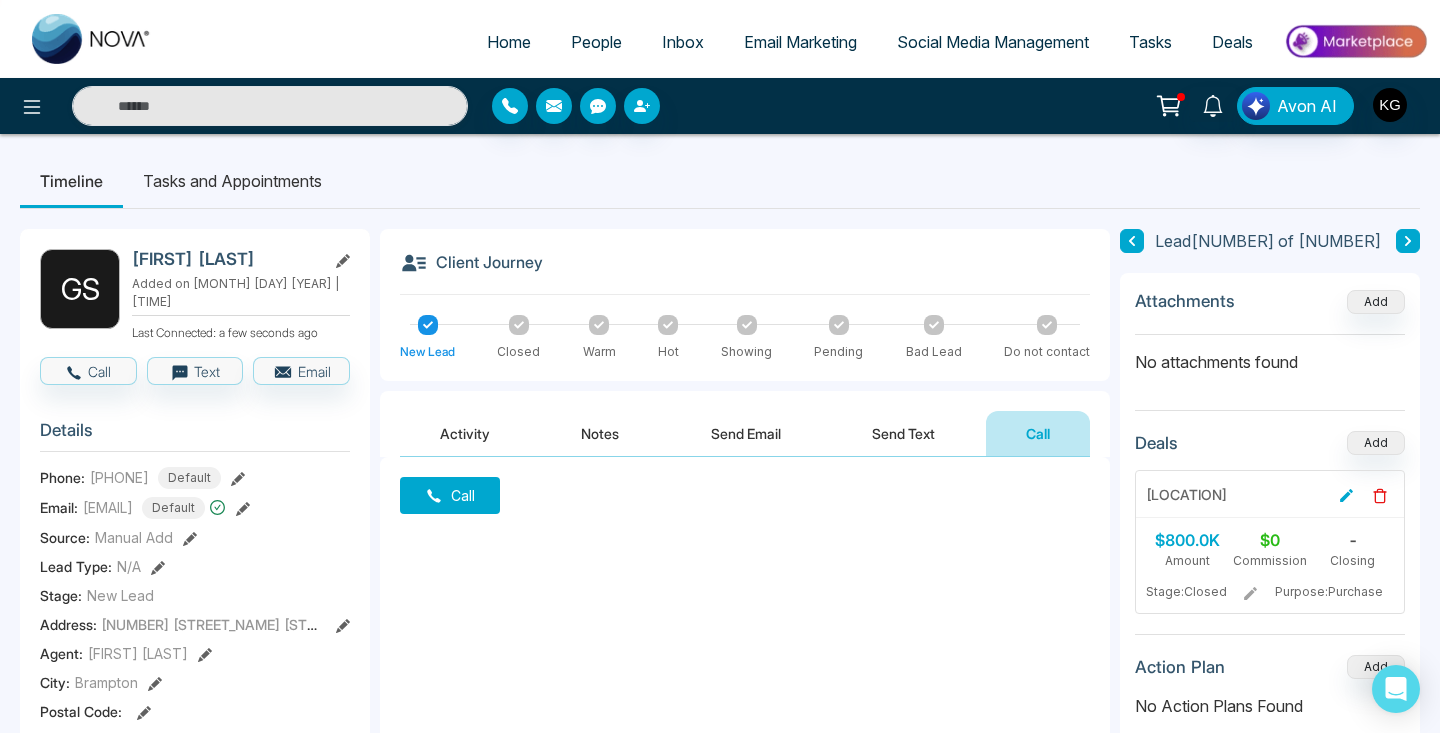 click on "Tasks and Appointments" at bounding box center [232, 181] 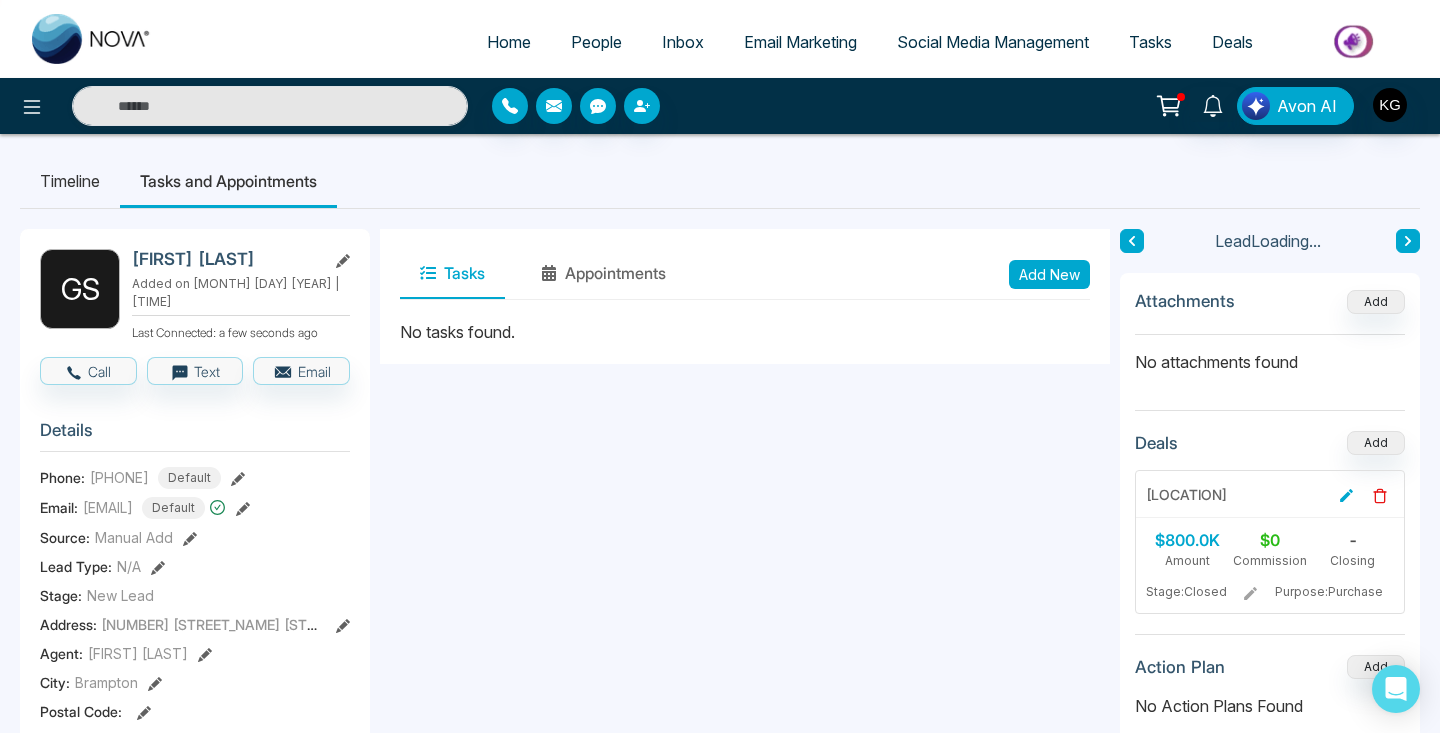click on "Timeline" at bounding box center [70, 181] 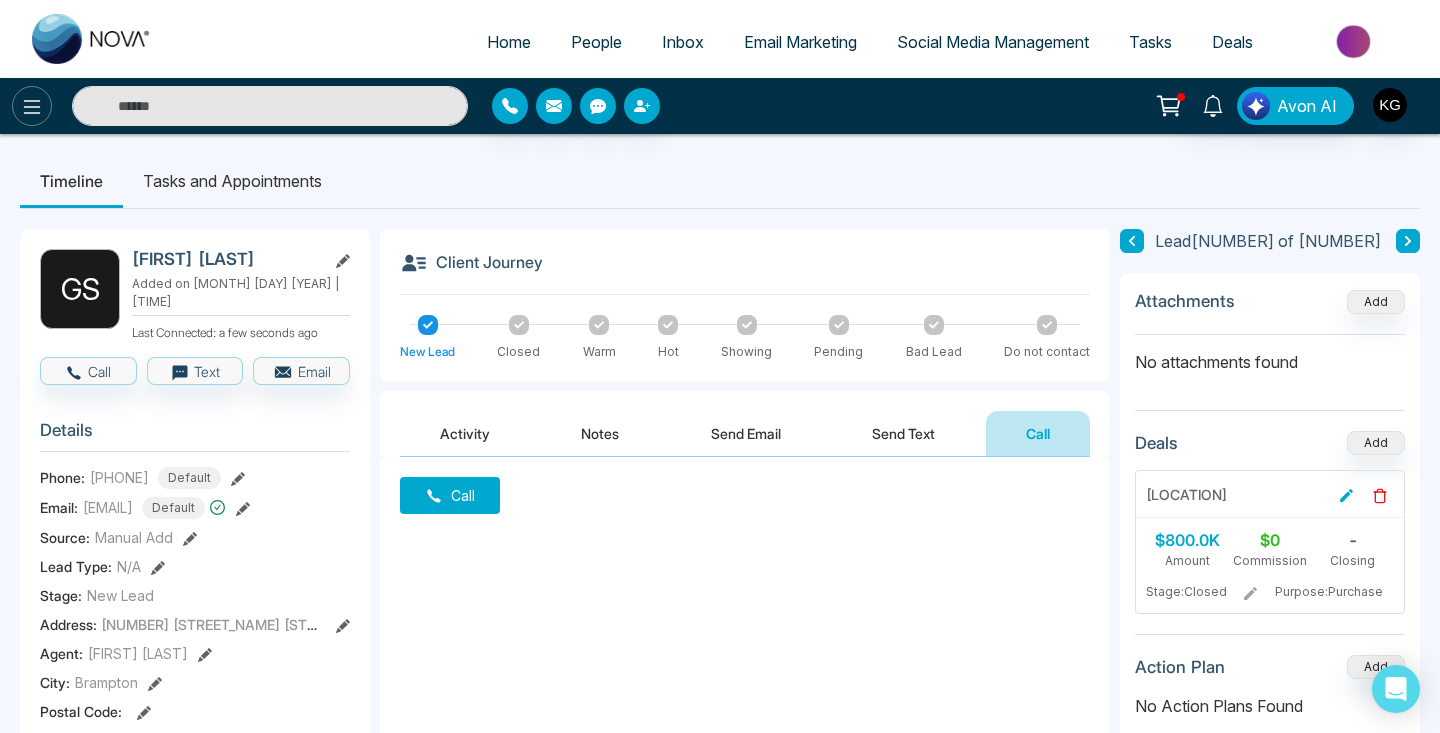 click 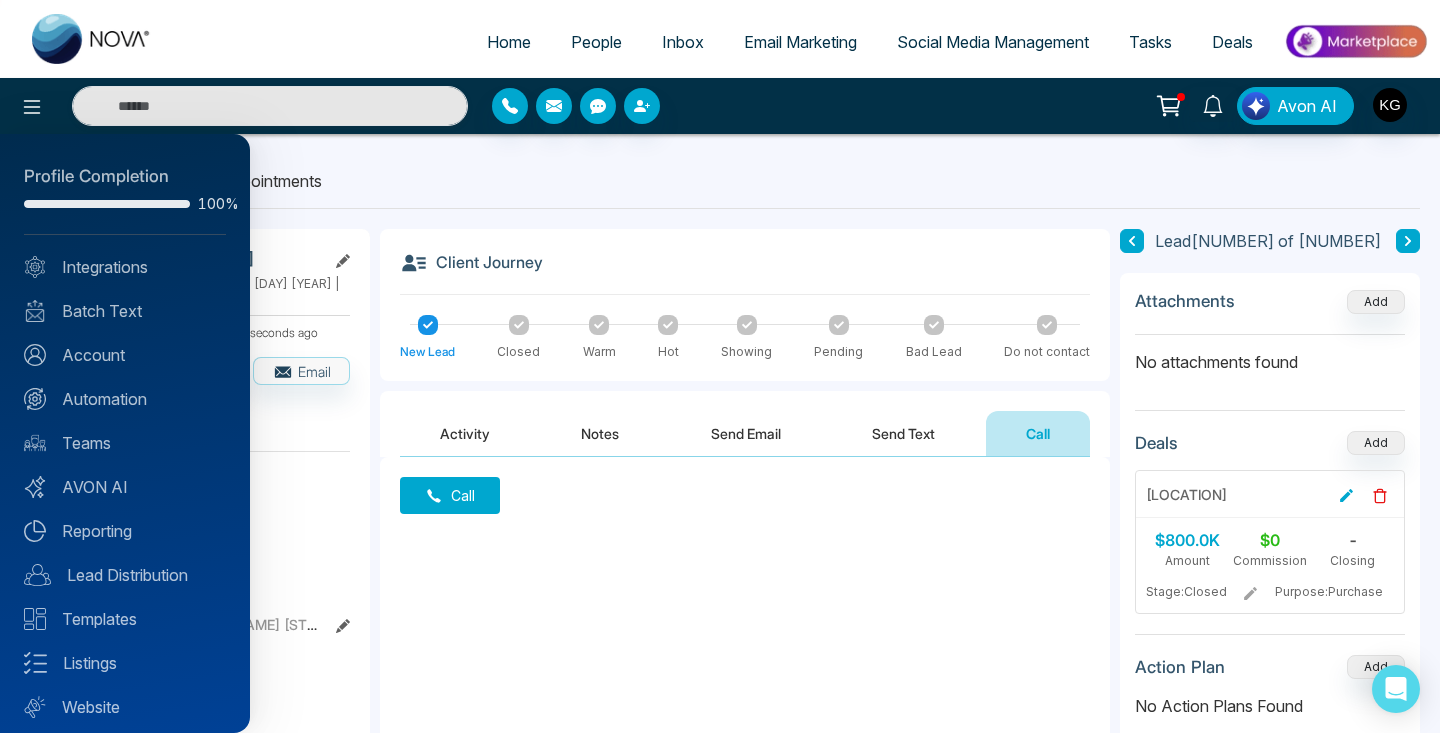 click at bounding box center [720, 366] 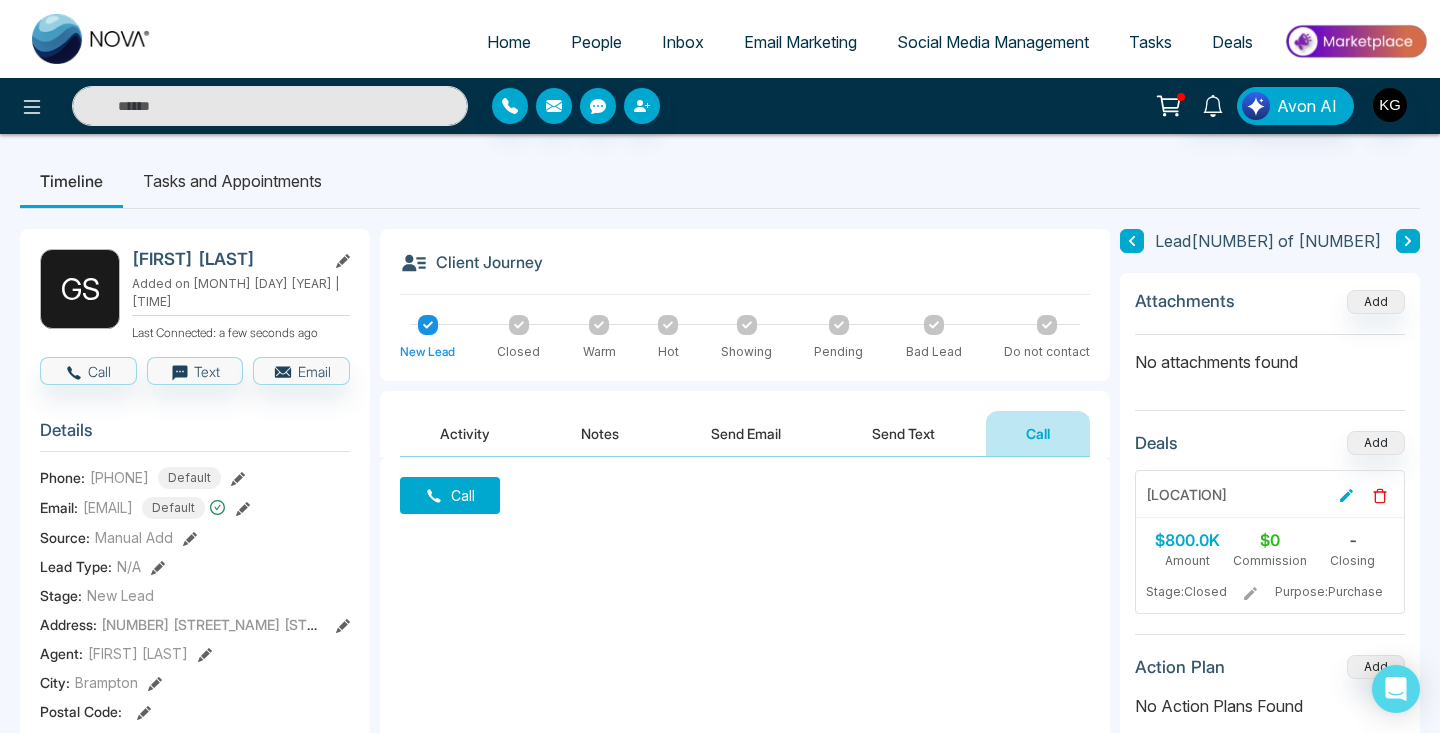 click 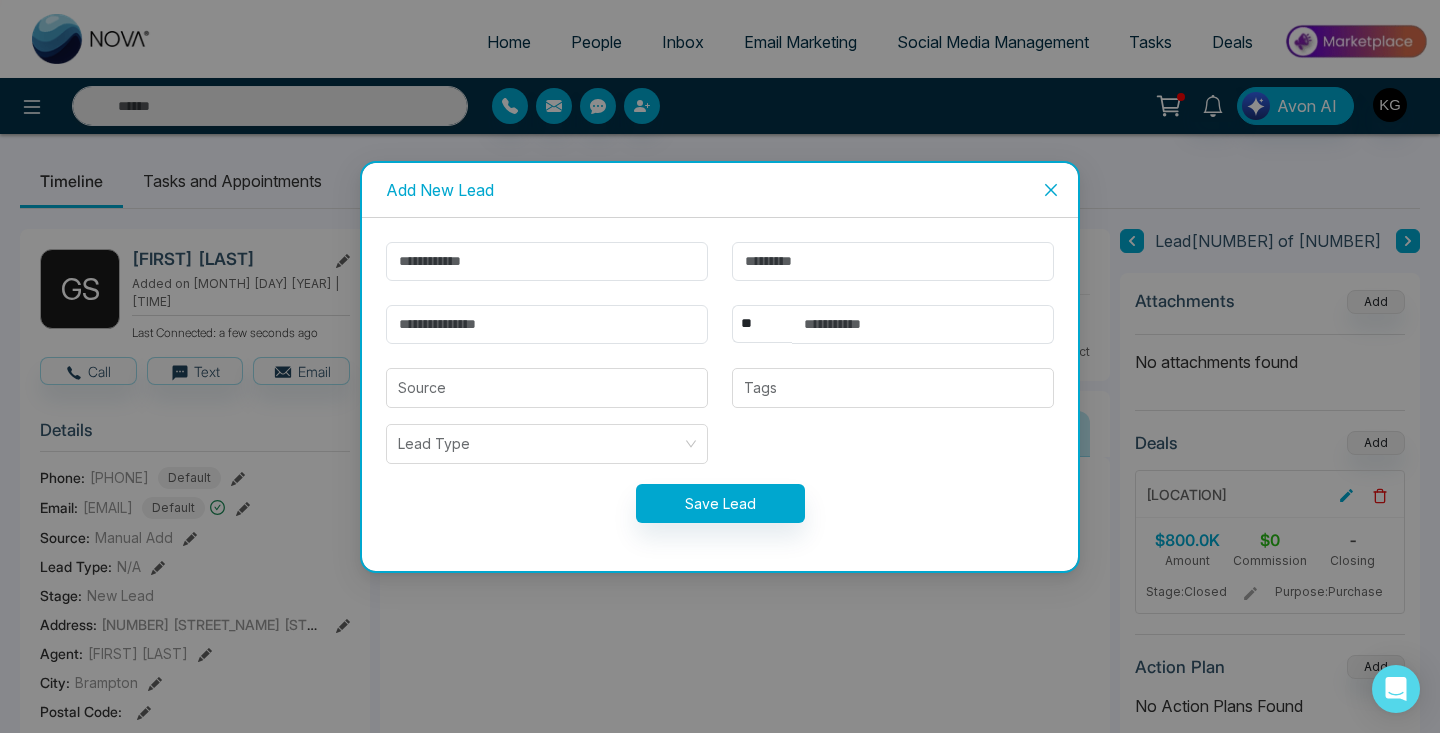 click on "Add New Lead" at bounding box center (720, 190) 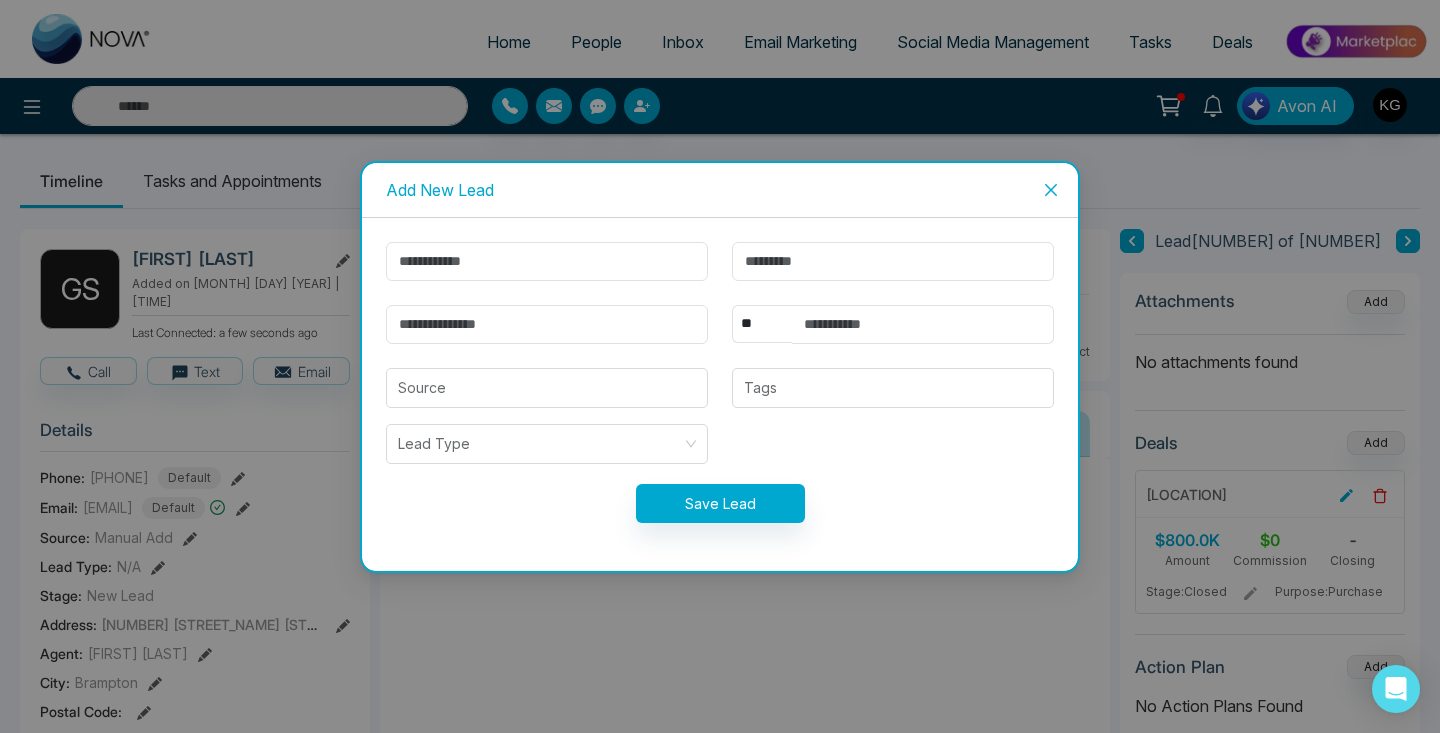 click at bounding box center [1051, 190] 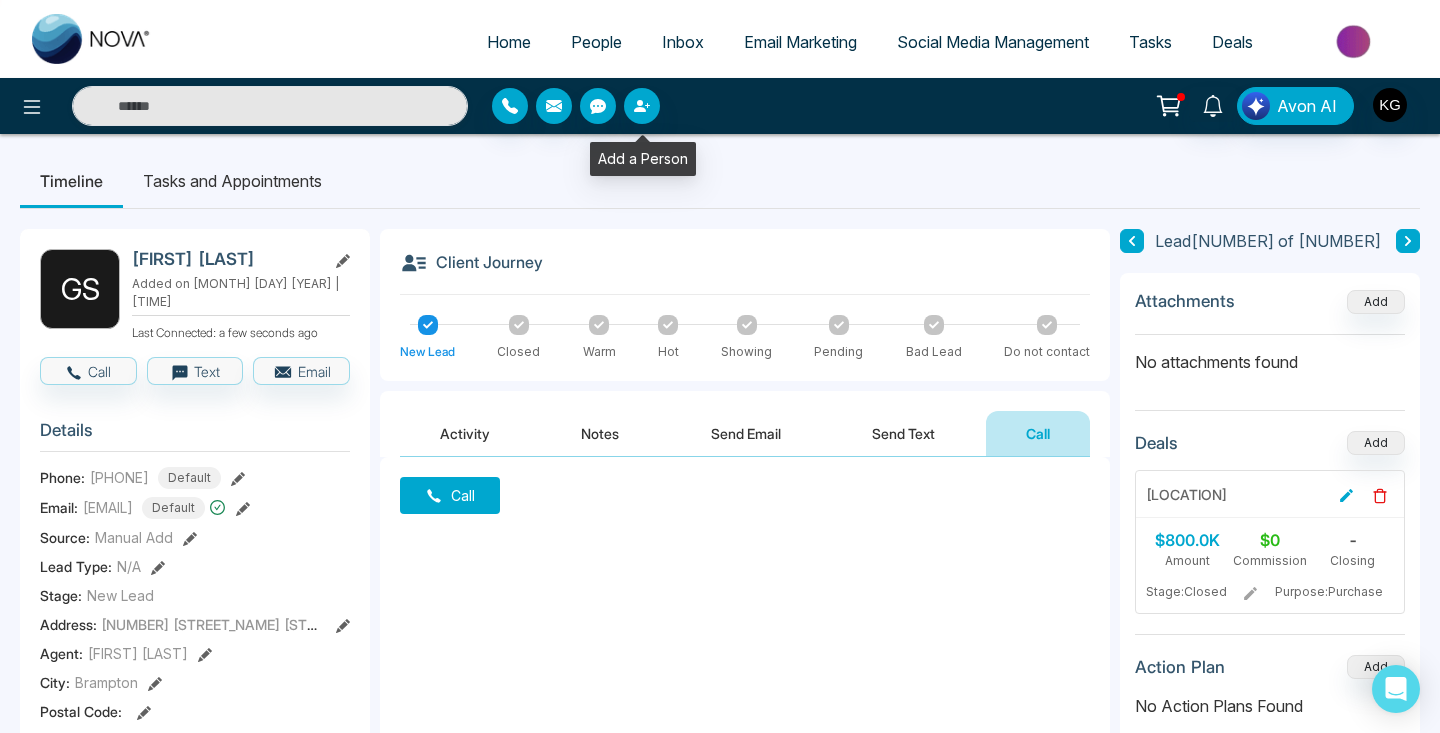 click 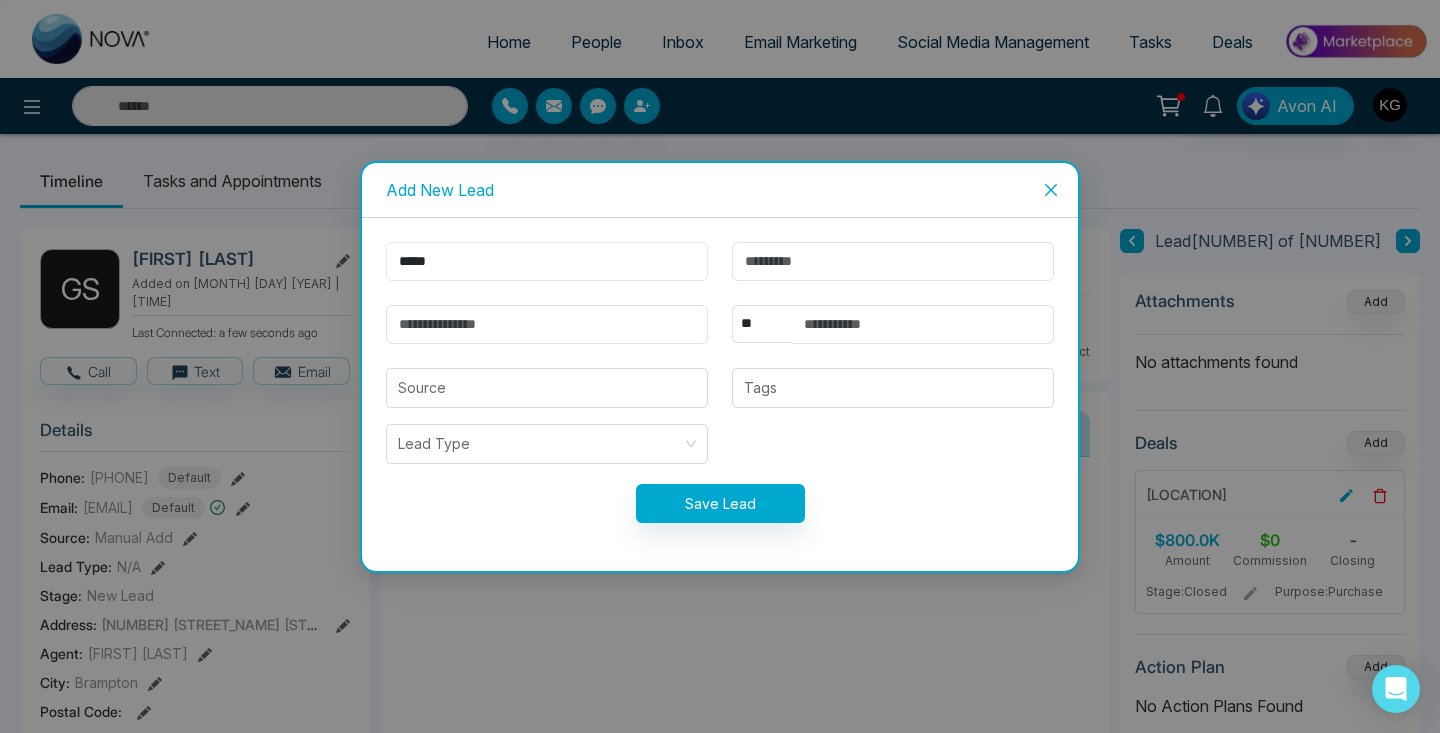 type on "*****" 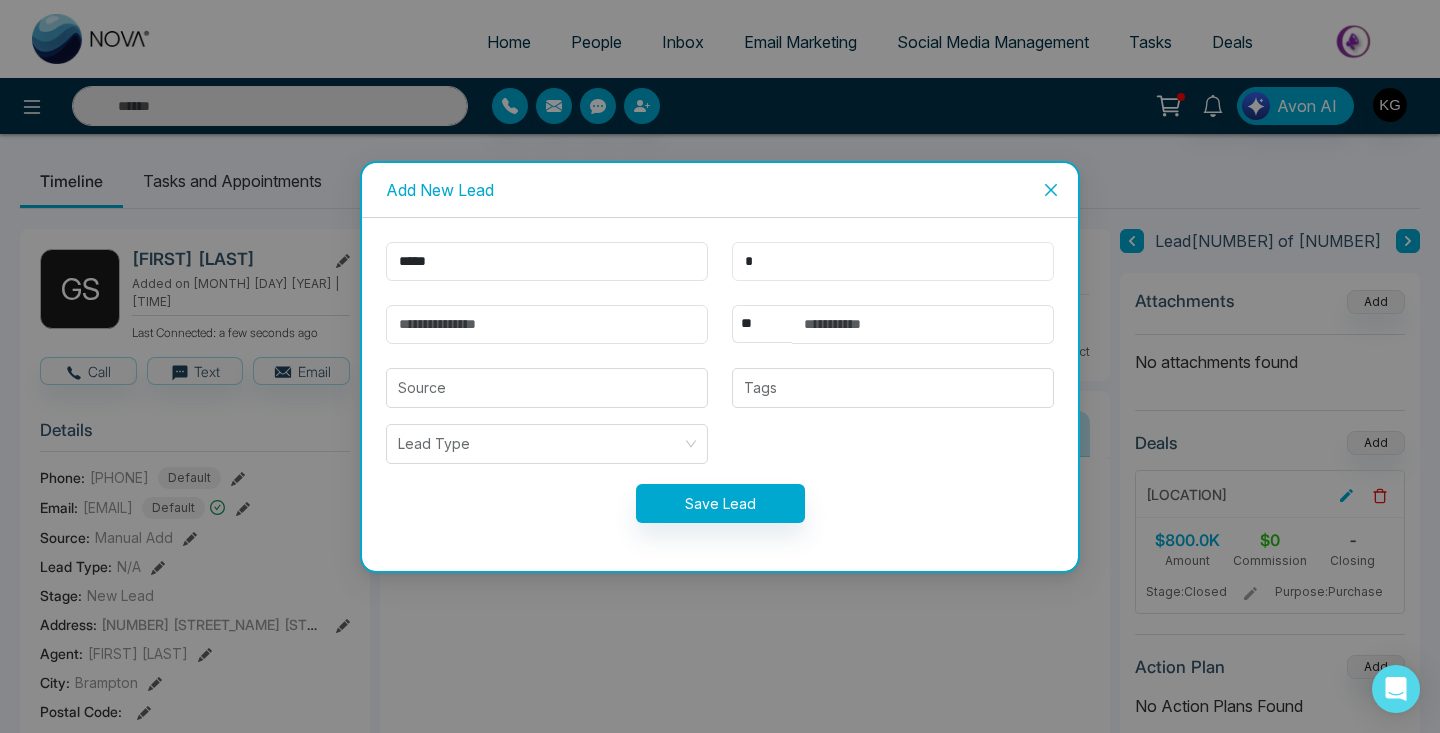 type on "*" 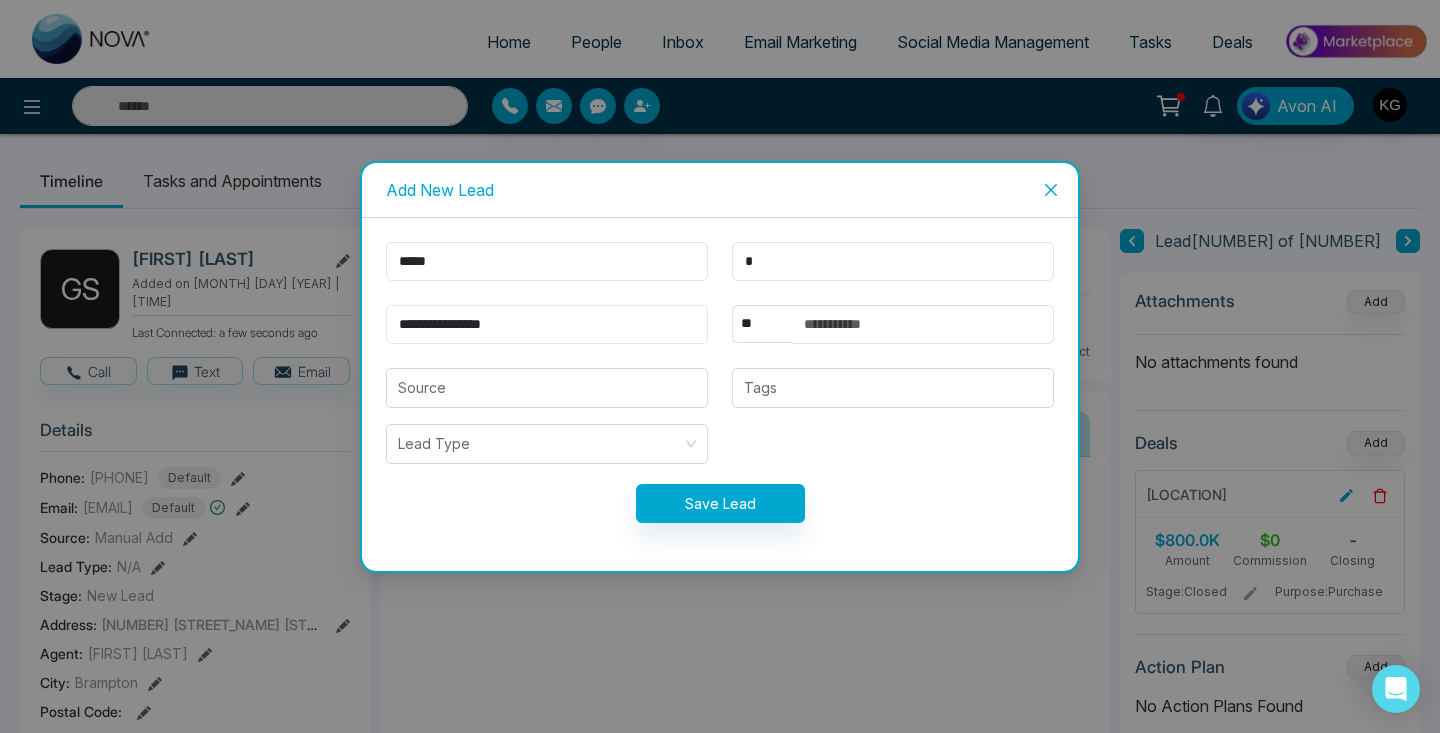 type on "**********" 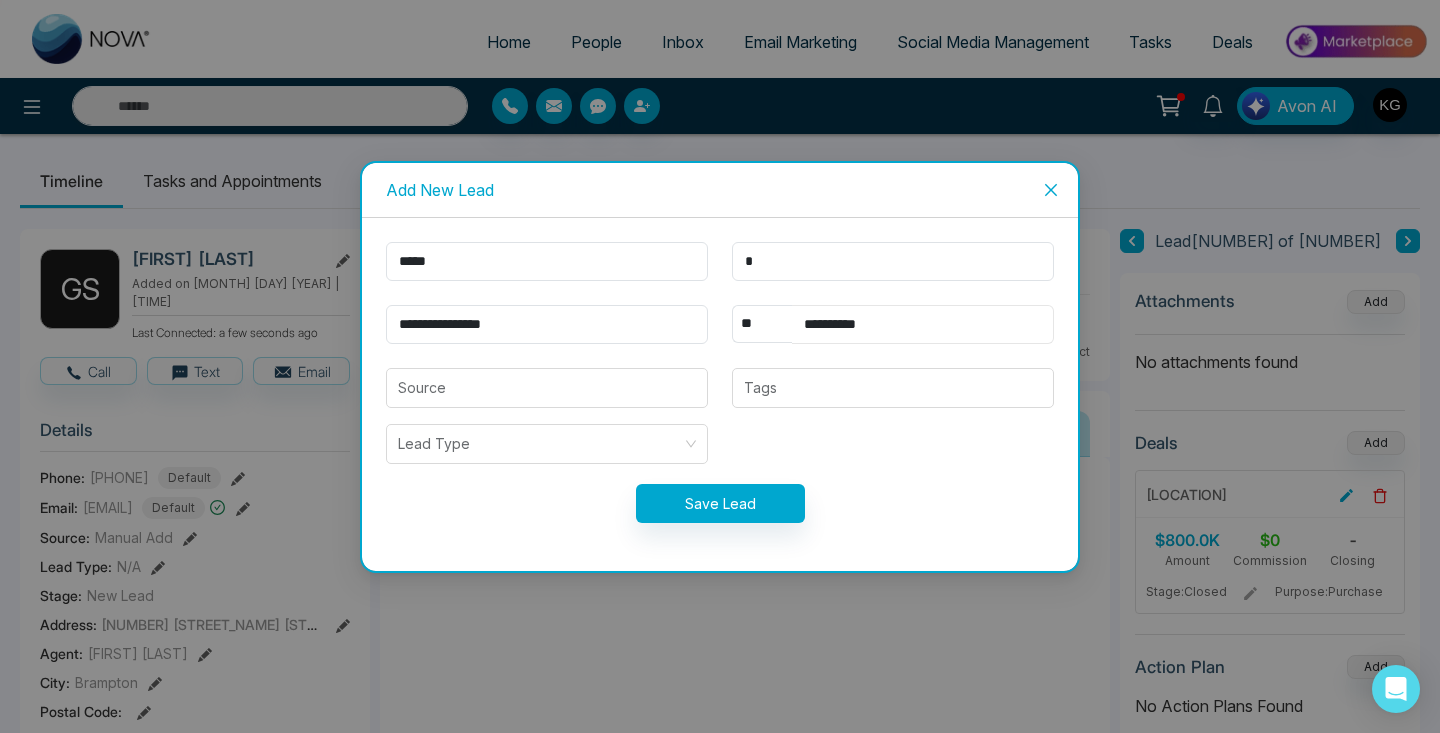 type on "**********" 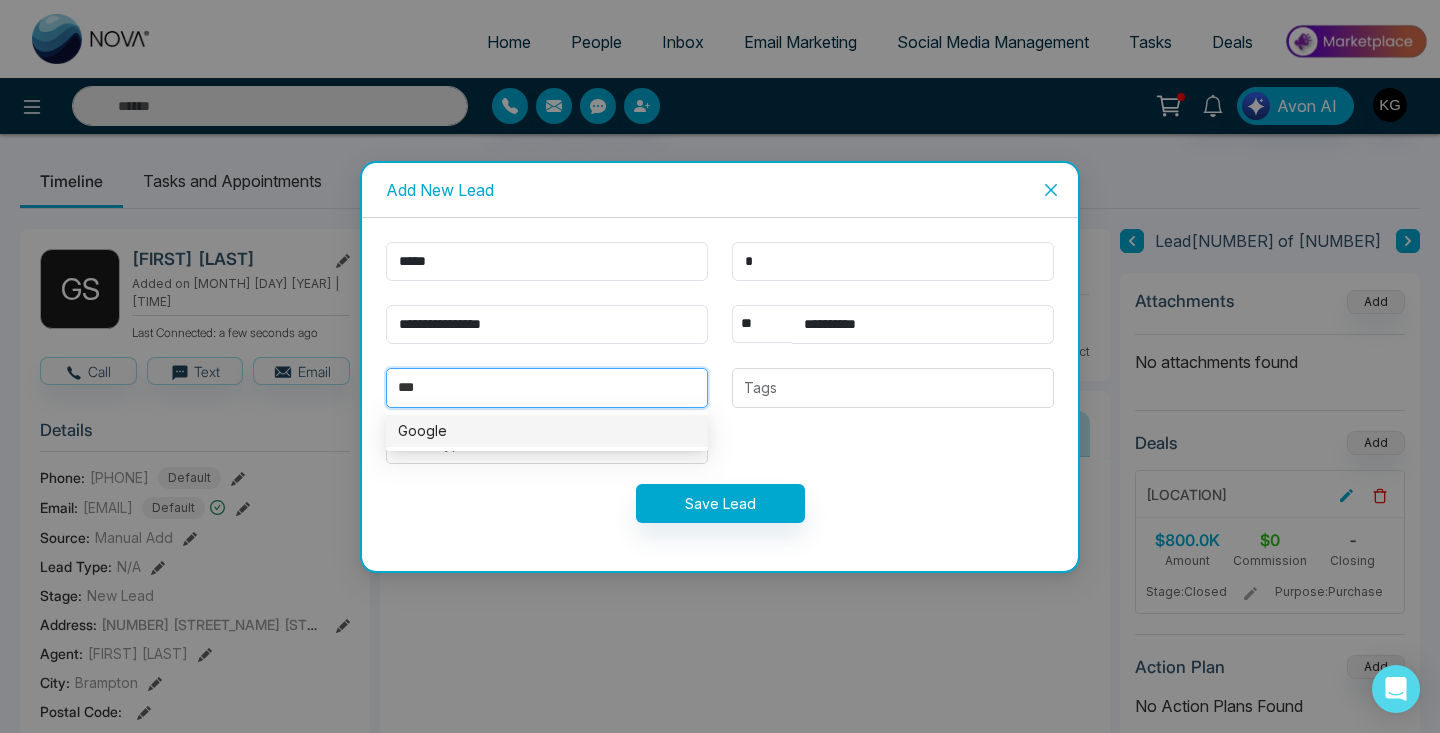 click on "Google" at bounding box center [547, 431] 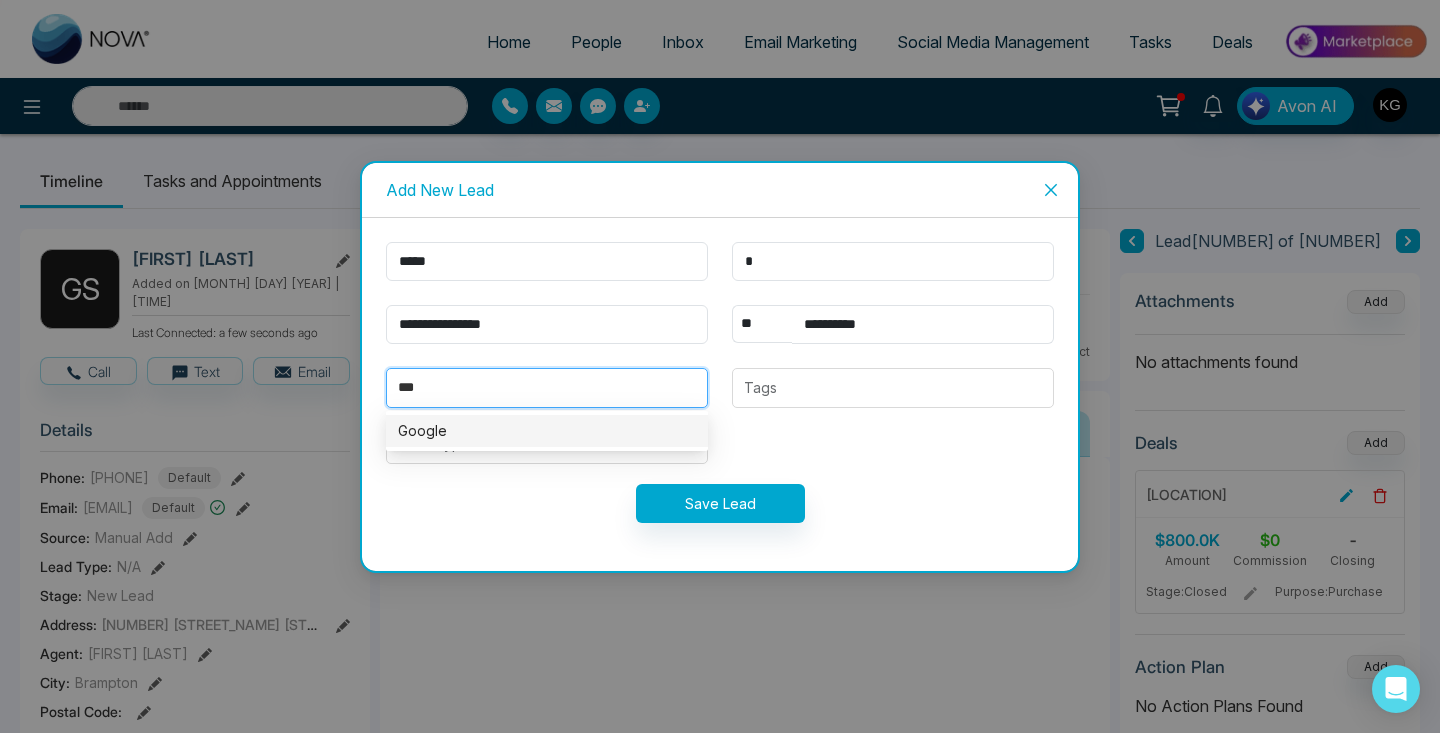 type on "******" 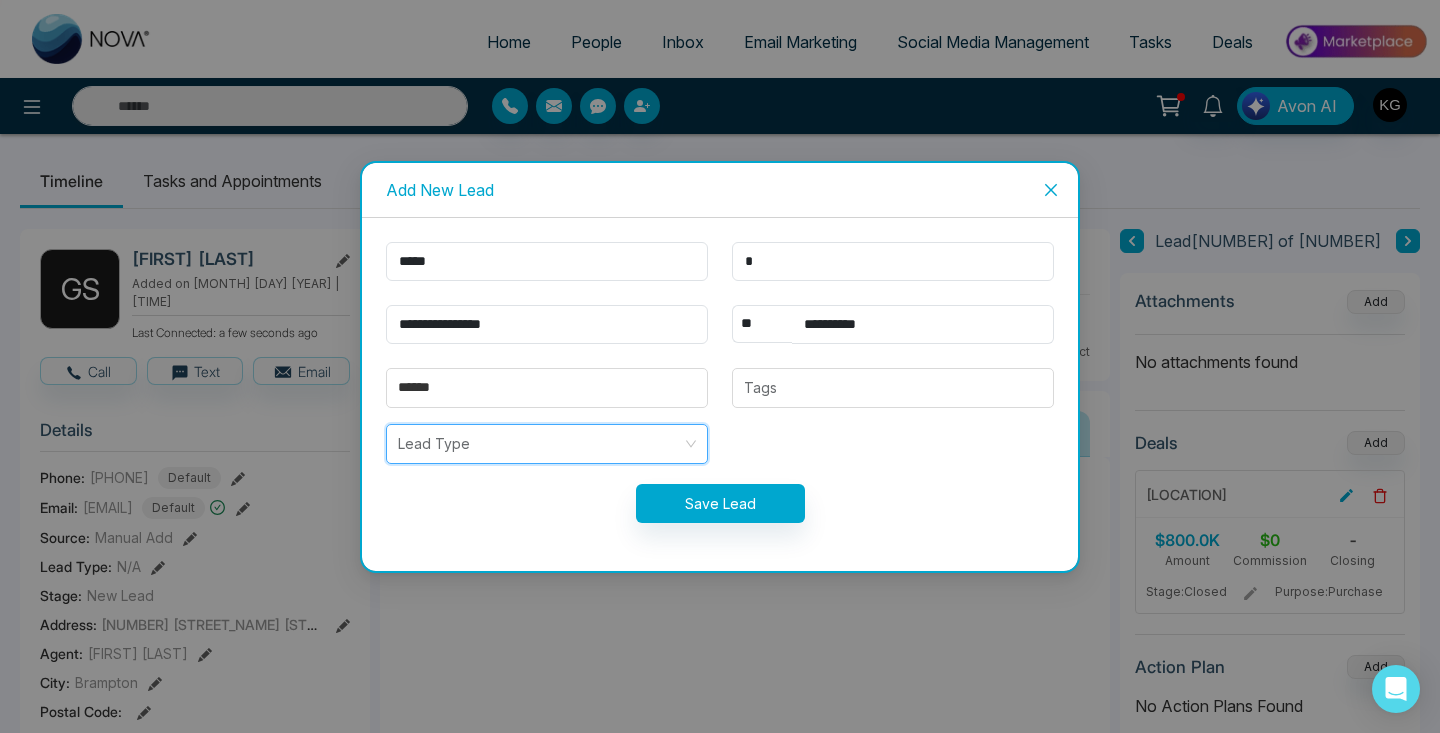 click at bounding box center [540, 444] 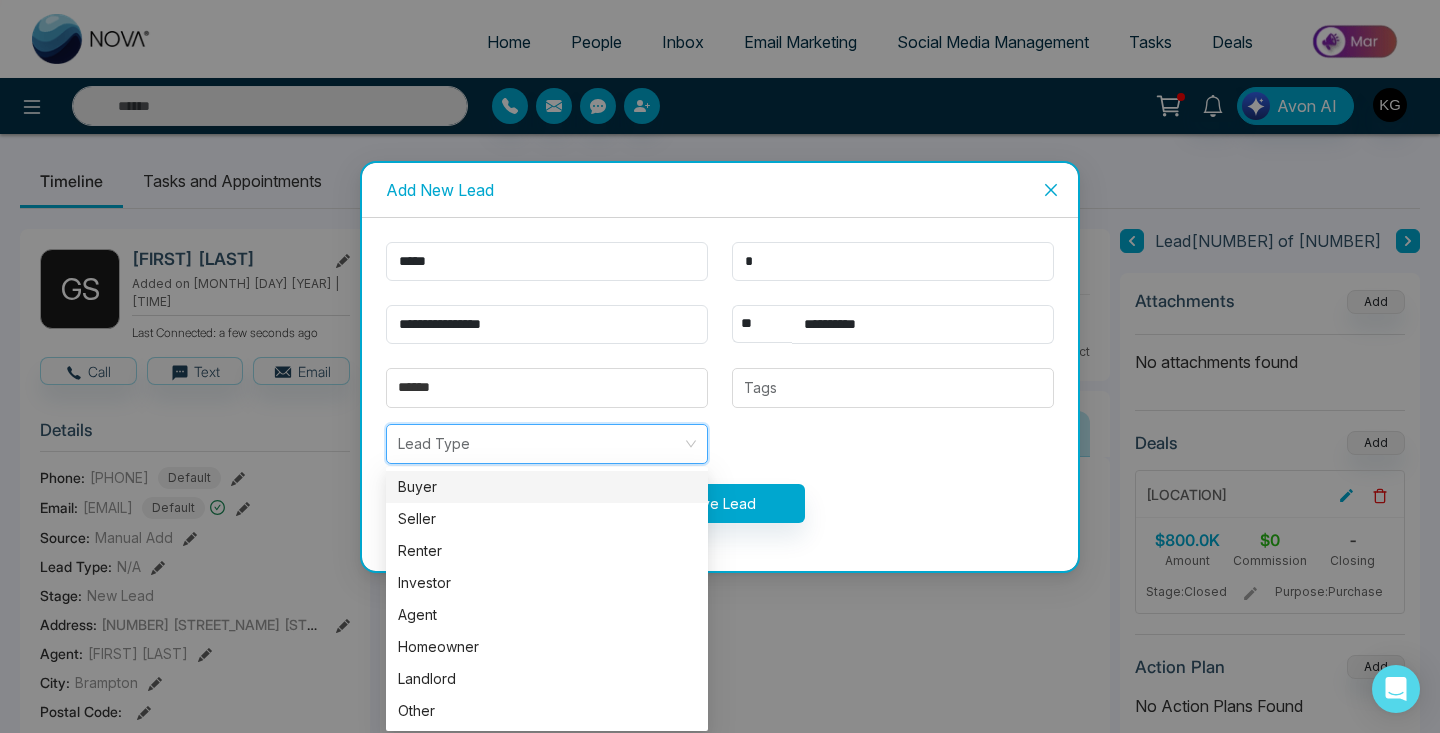 click on "Buyer" at bounding box center [547, 487] 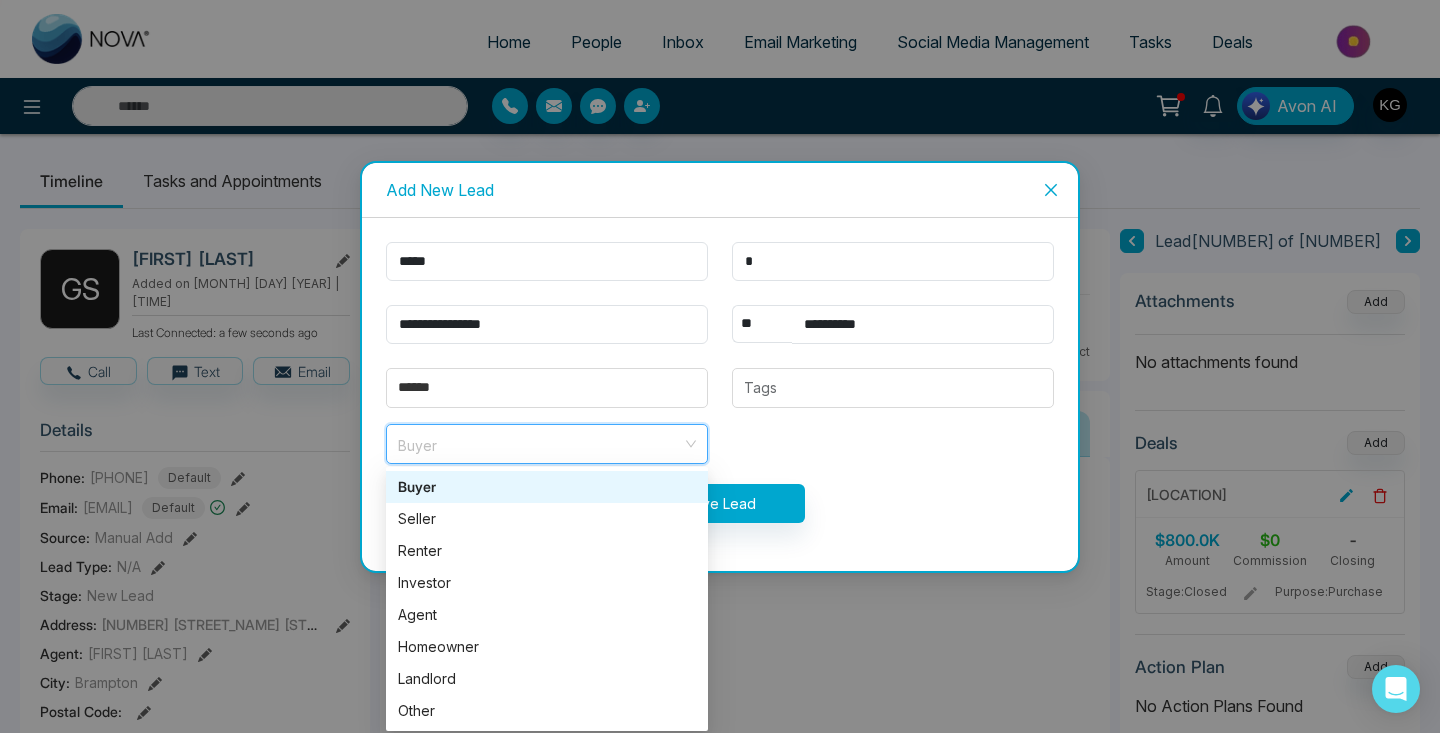 click on "Buyer" at bounding box center [547, 444] 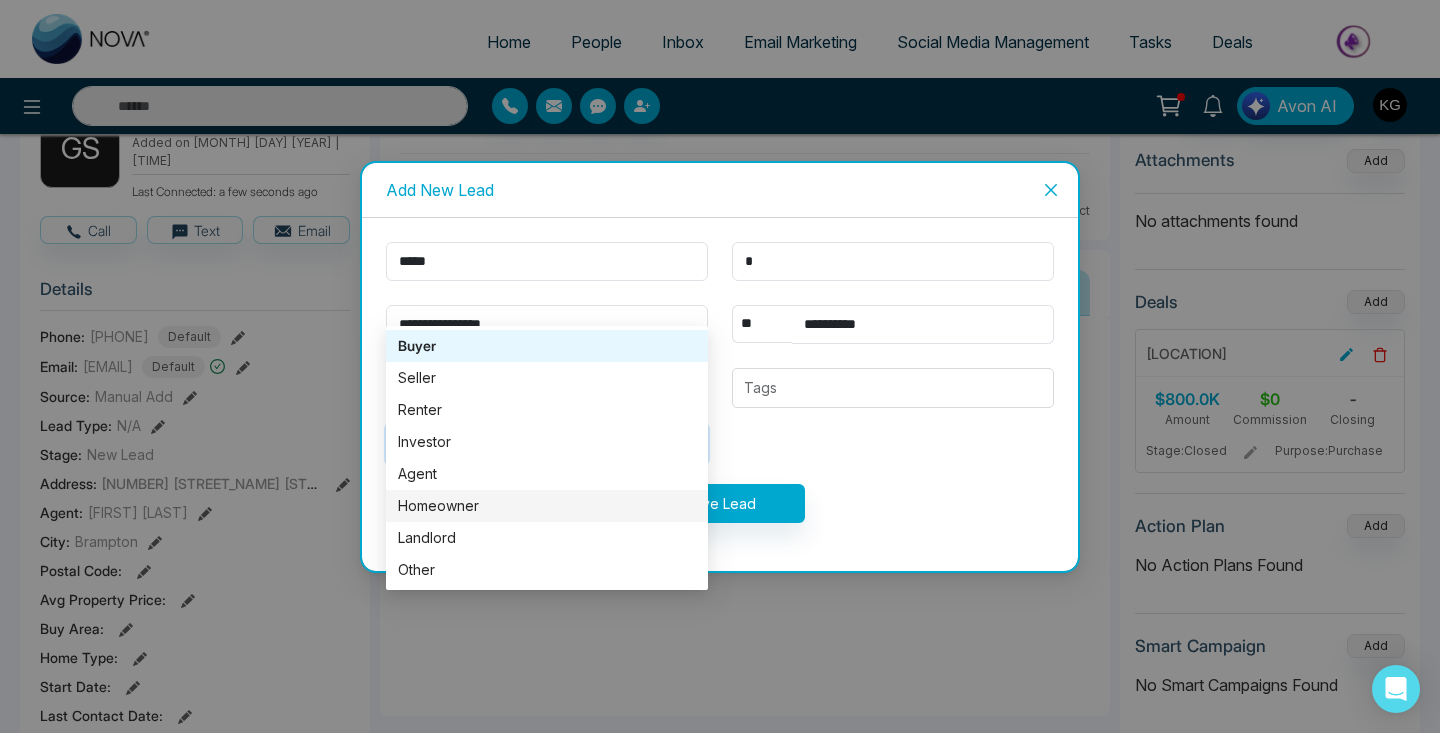 scroll, scrollTop: 114, scrollLeft: 0, axis: vertical 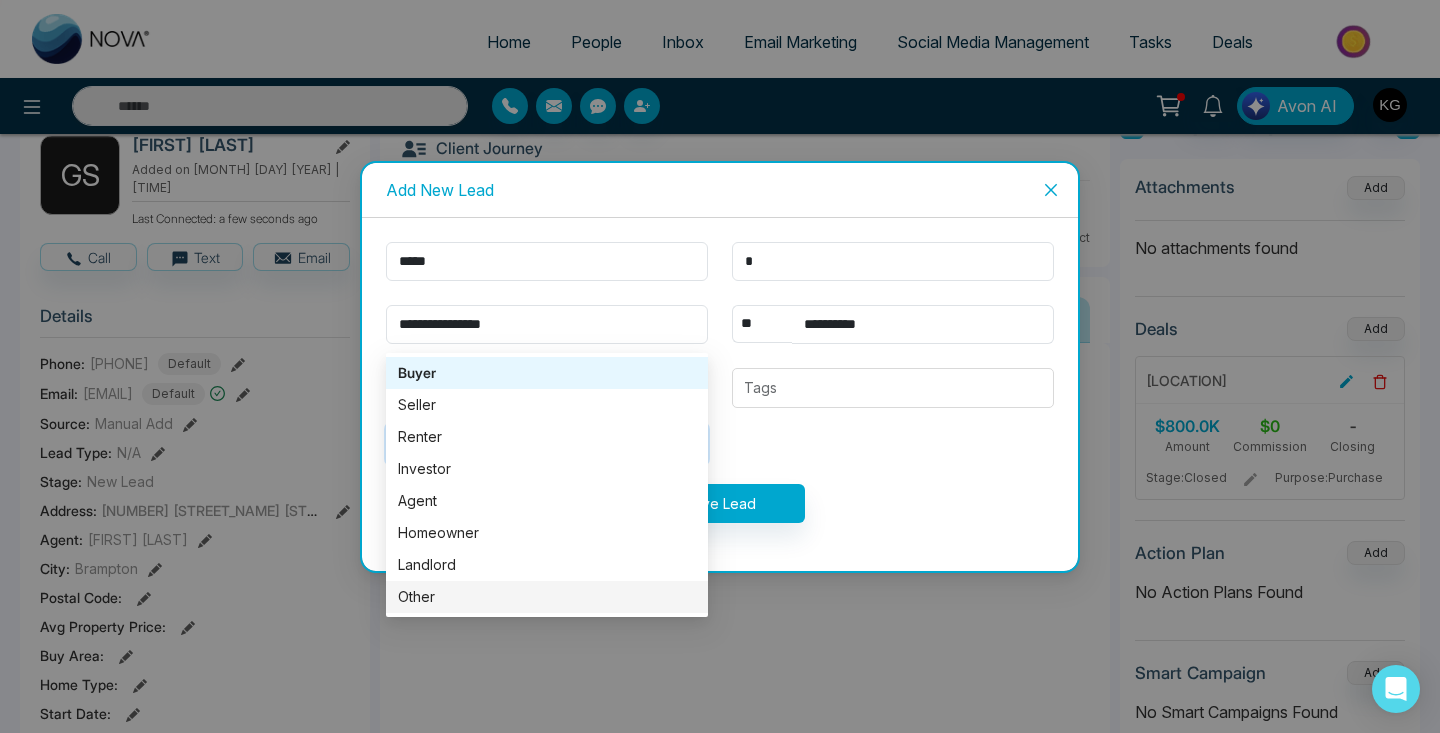 click on "Other" at bounding box center (547, 597) 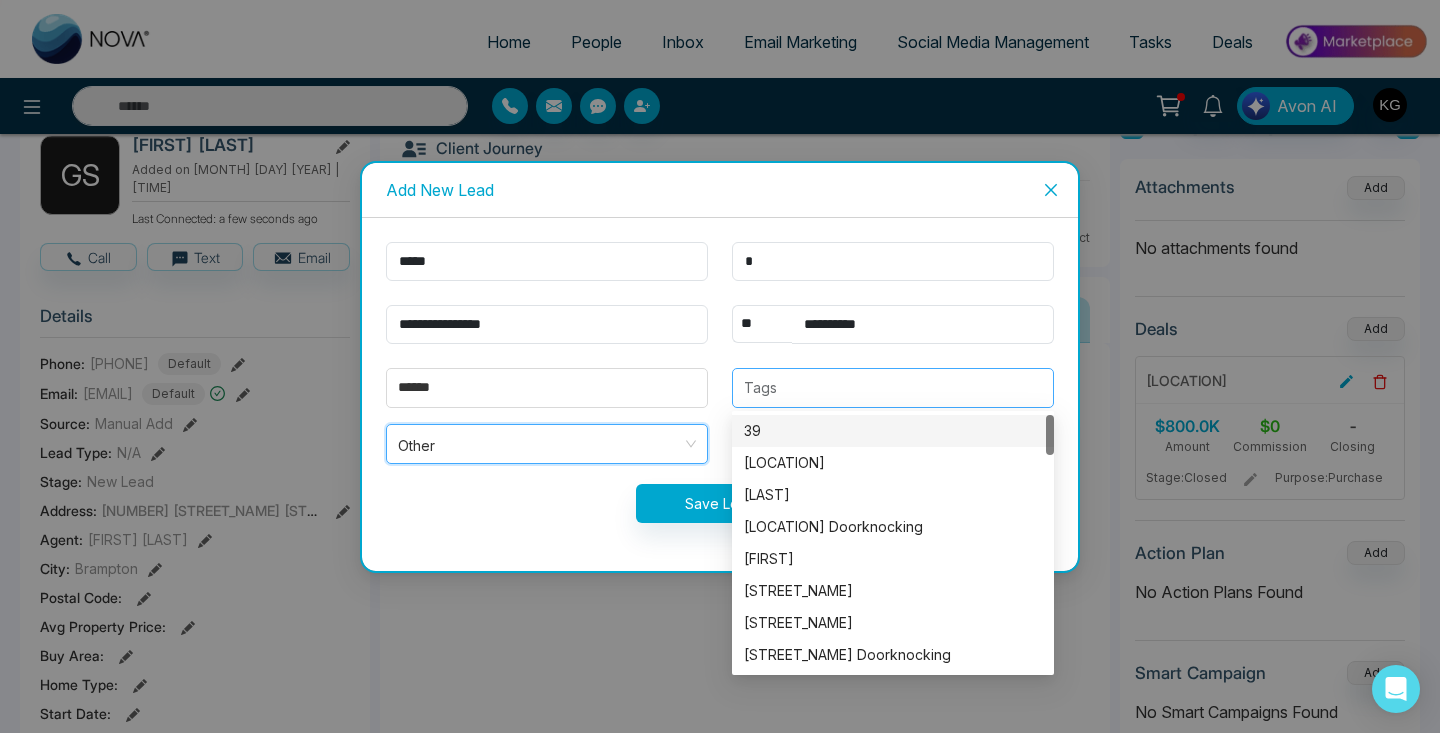 click at bounding box center [893, 388] 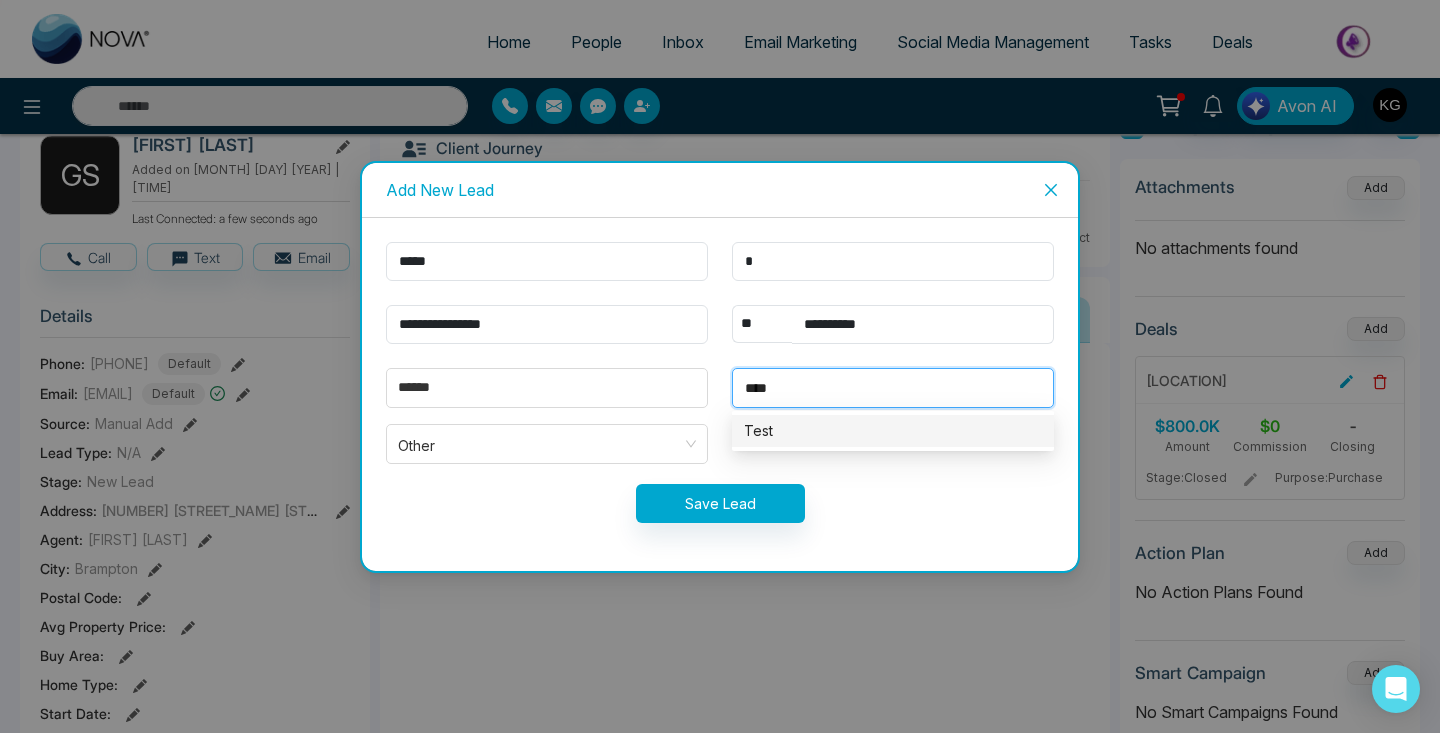 type on "****" 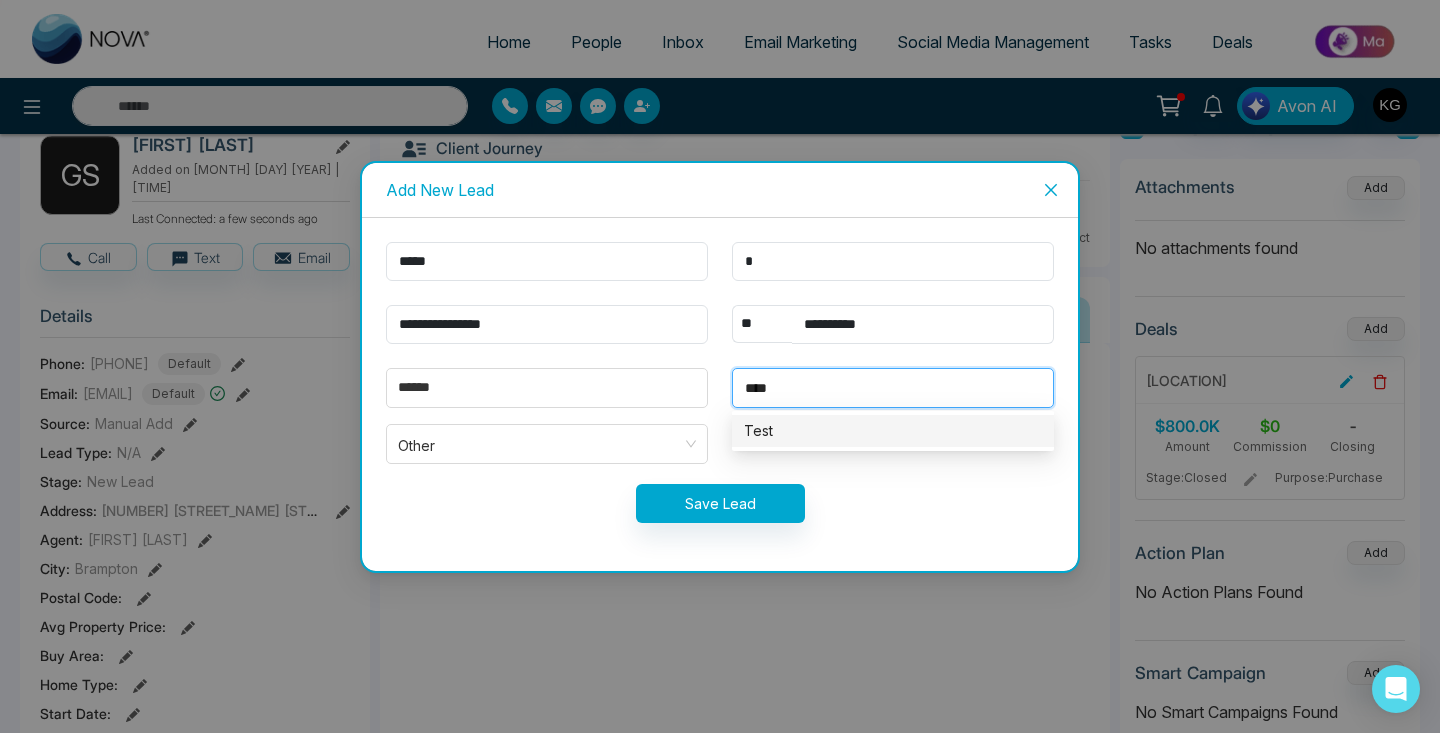 type 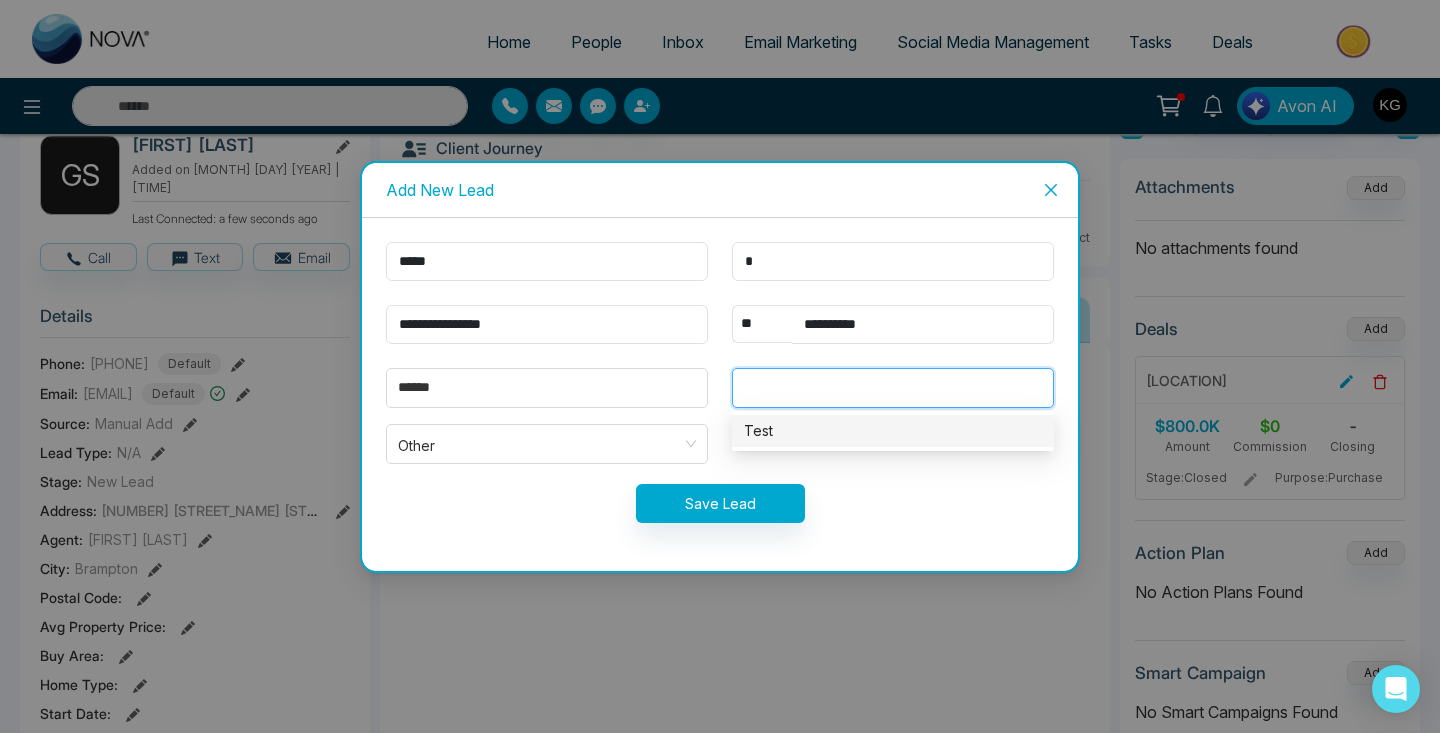 click on "**********" at bounding box center [720, 394] 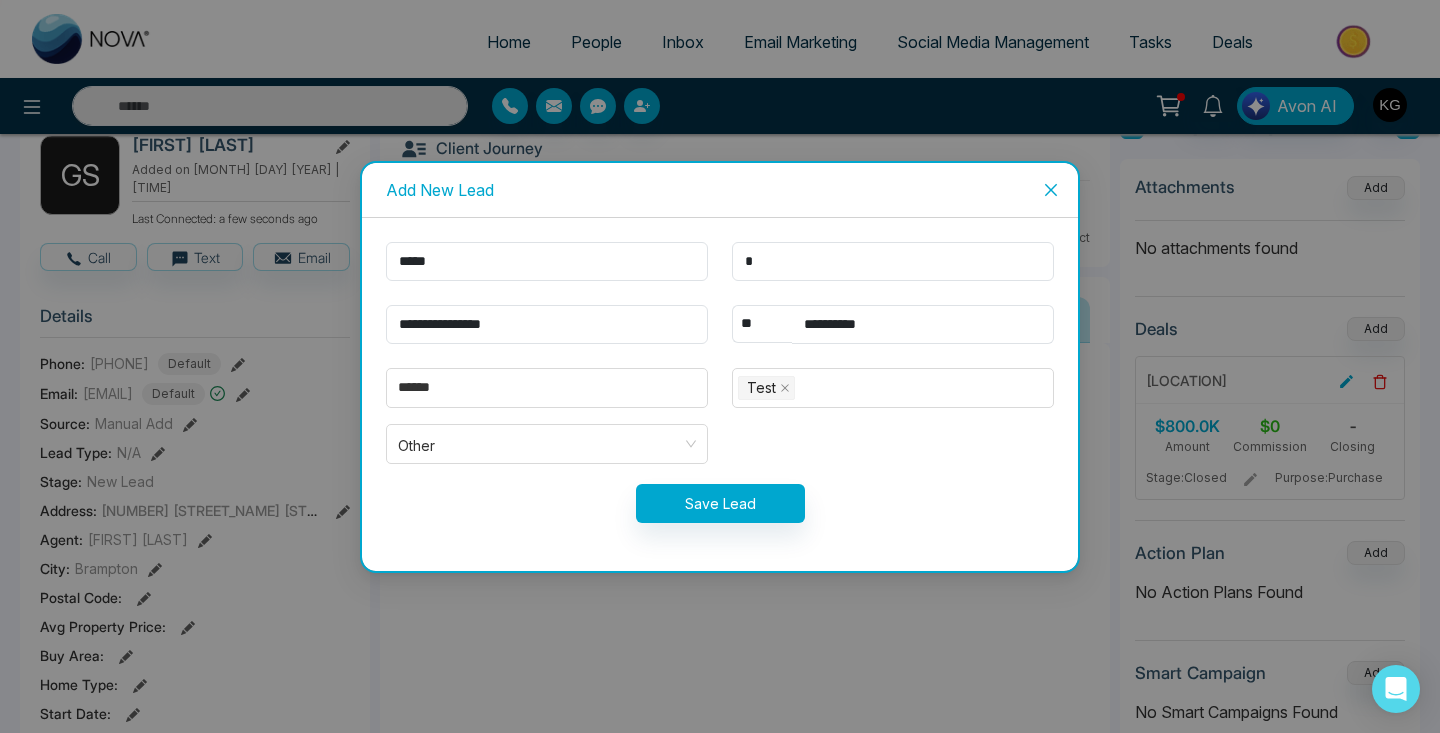 click on "Save Lead" at bounding box center (720, 503) 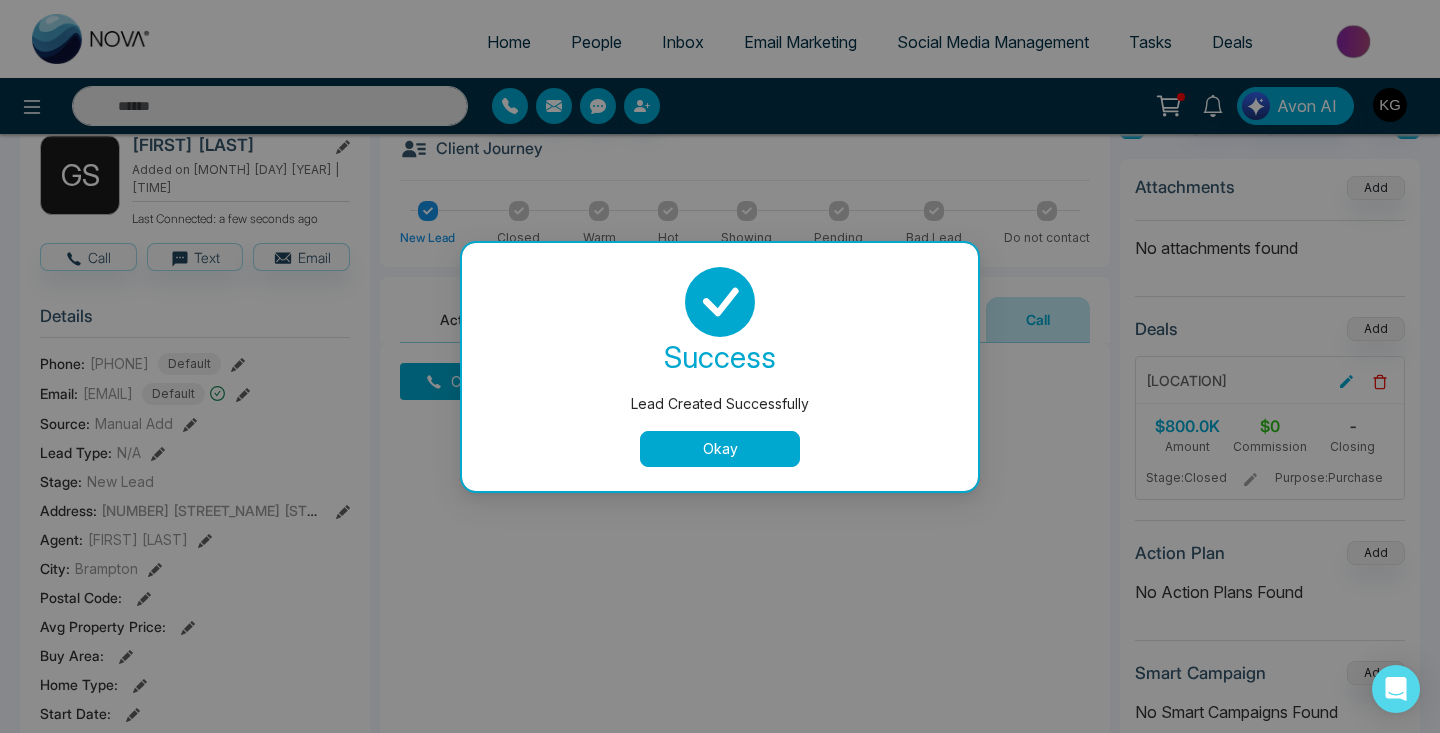 click on "Okay" at bounding box center [720, 449] 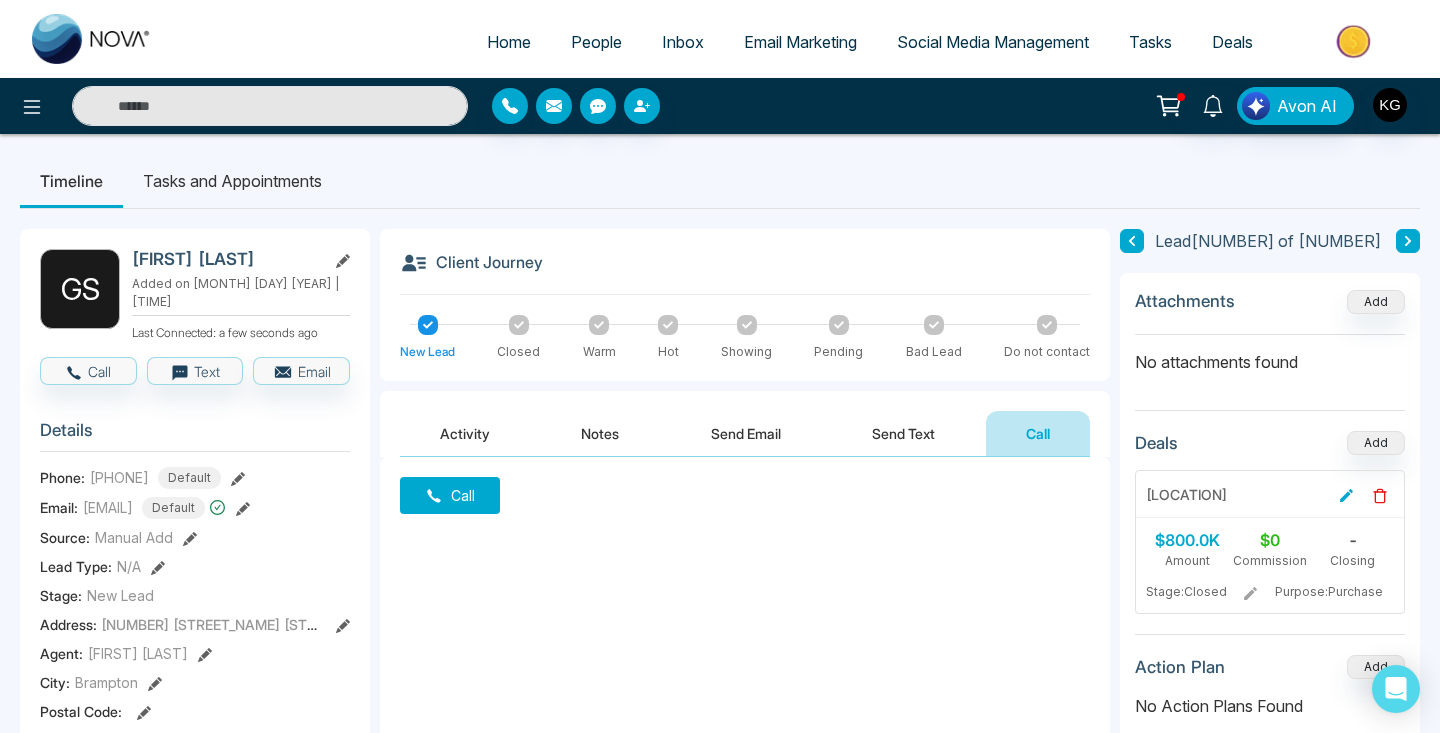 scroll, scrollTop: 0, scrollLeft: 0, axis: both 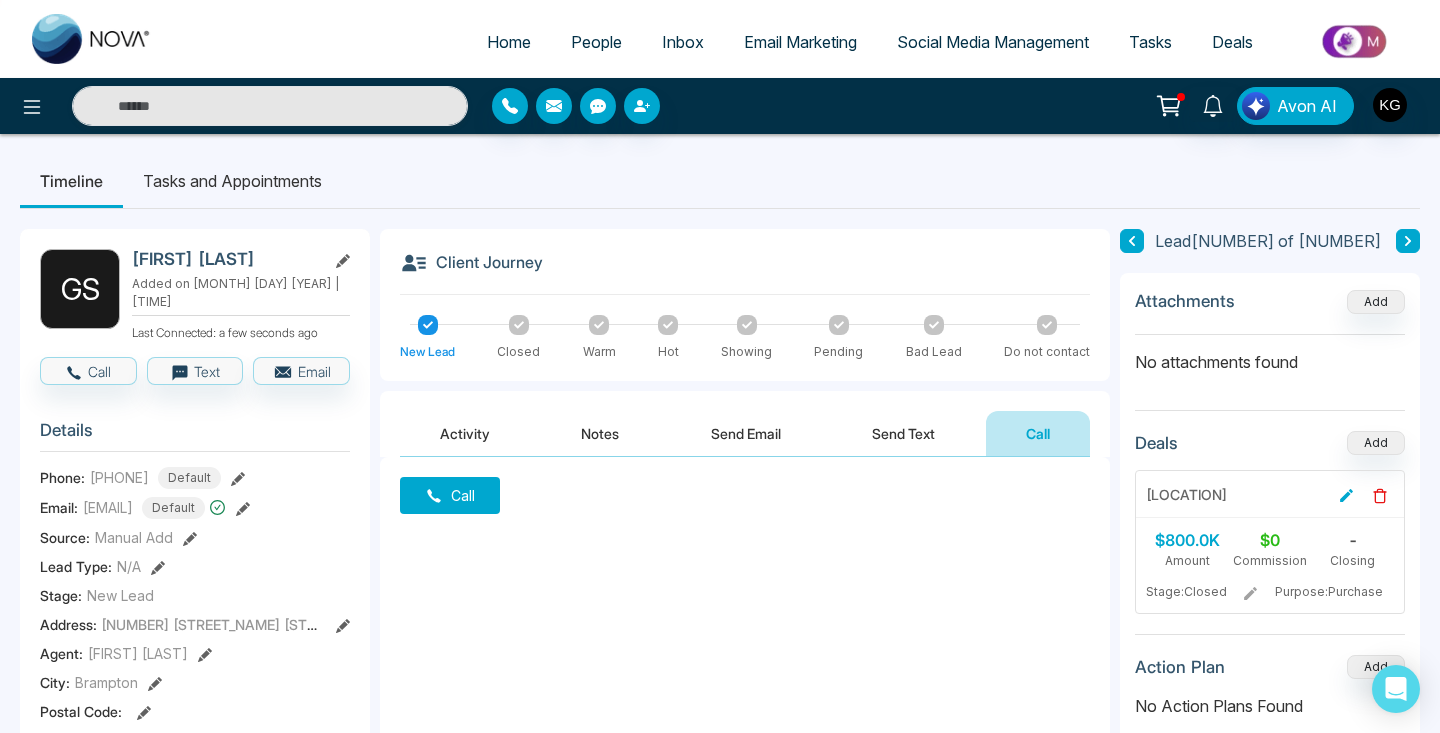 click on "People" at bounding box center (596, 42) 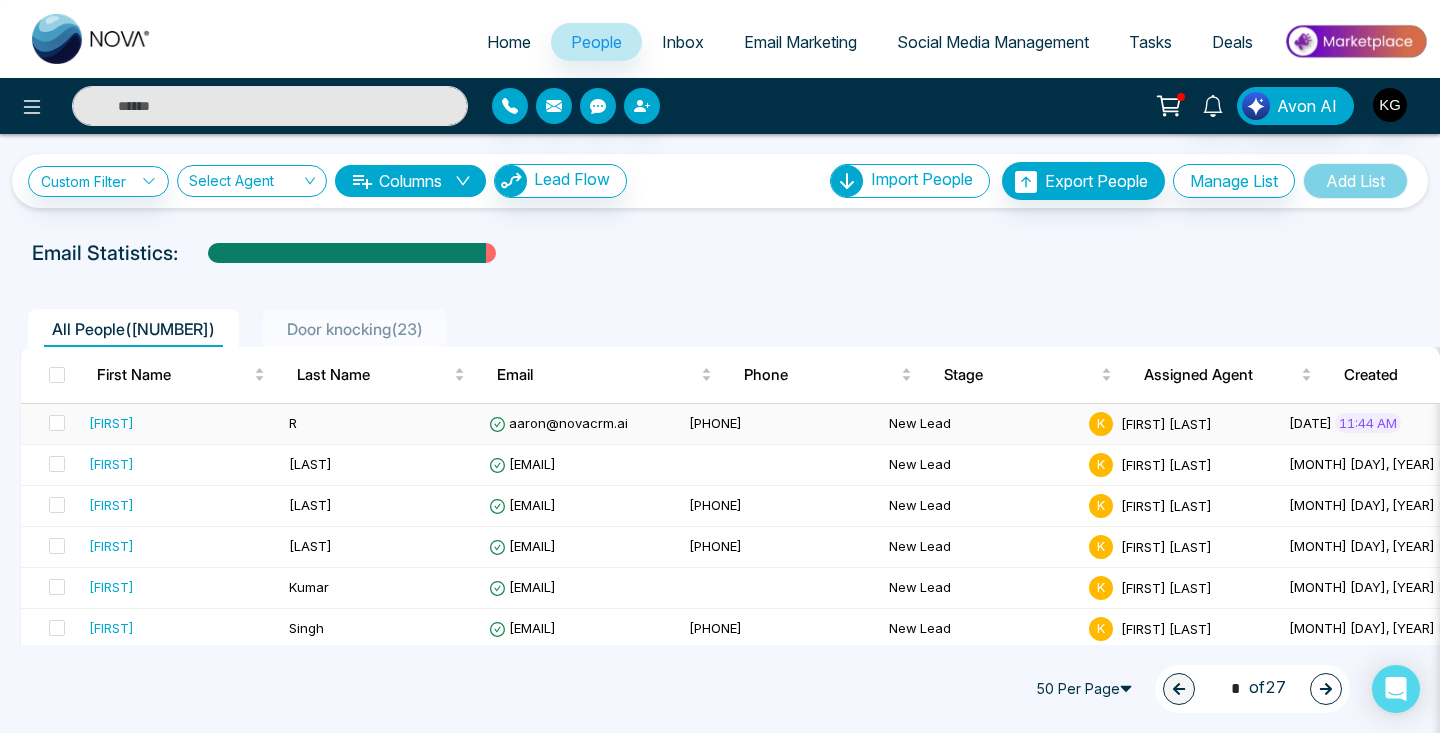 click on "[FIRST]" at bounding box center [181, 423] 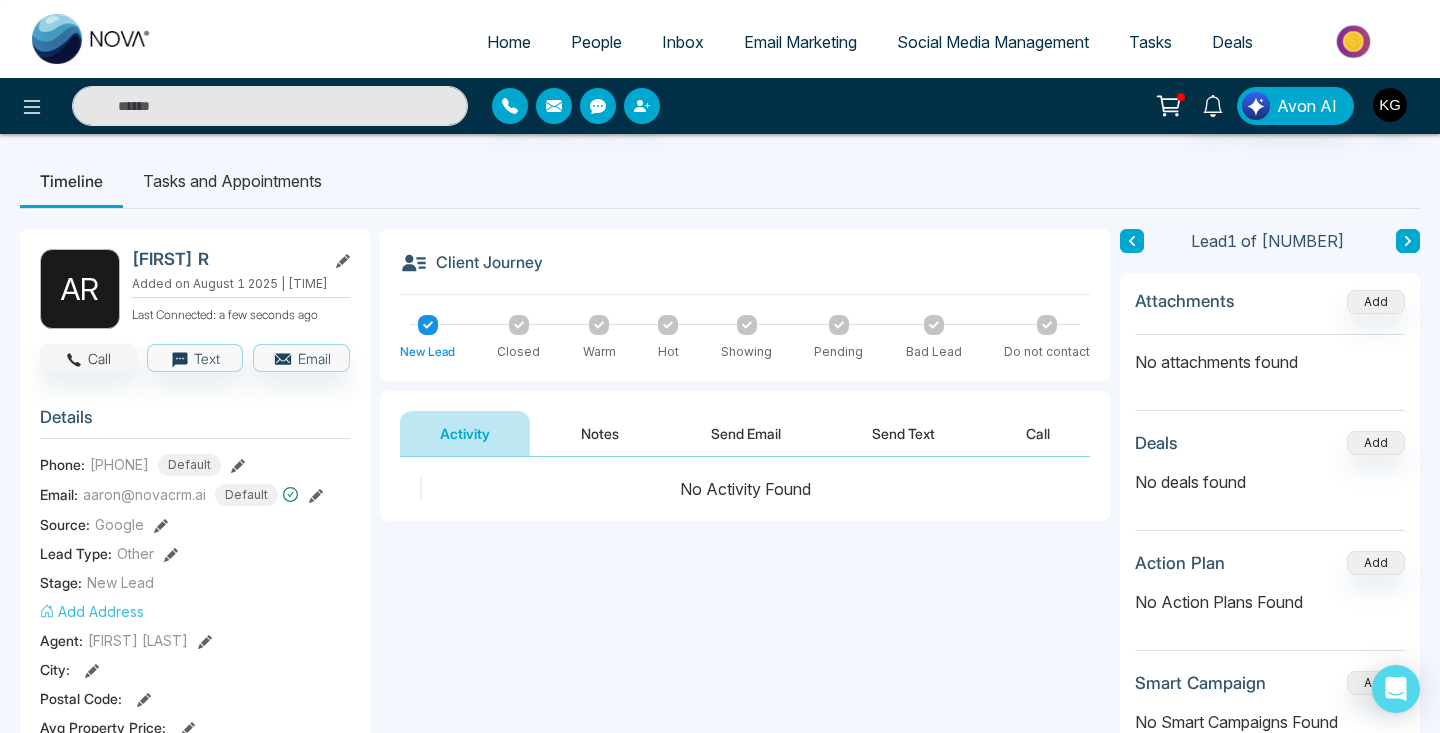 click on "Call" at bounding box center [88, 358] 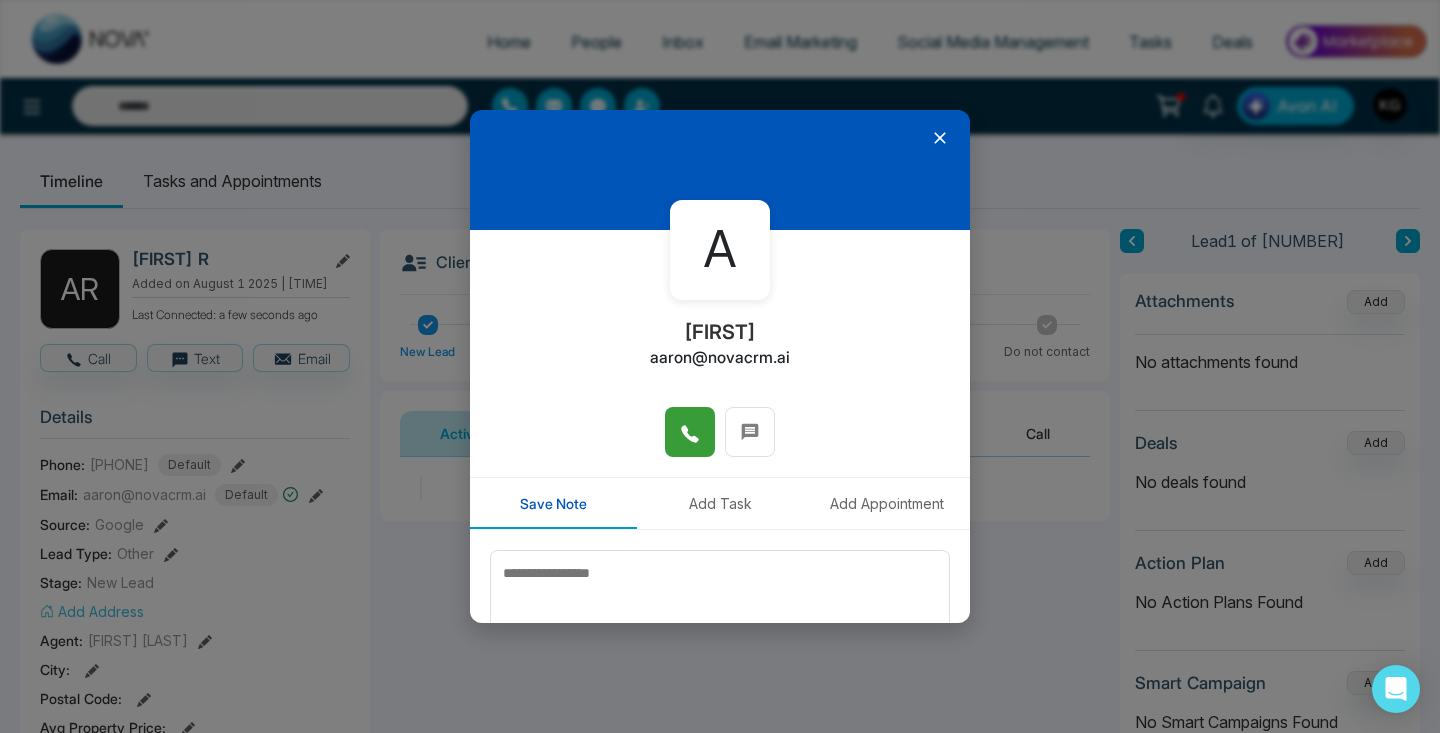 click 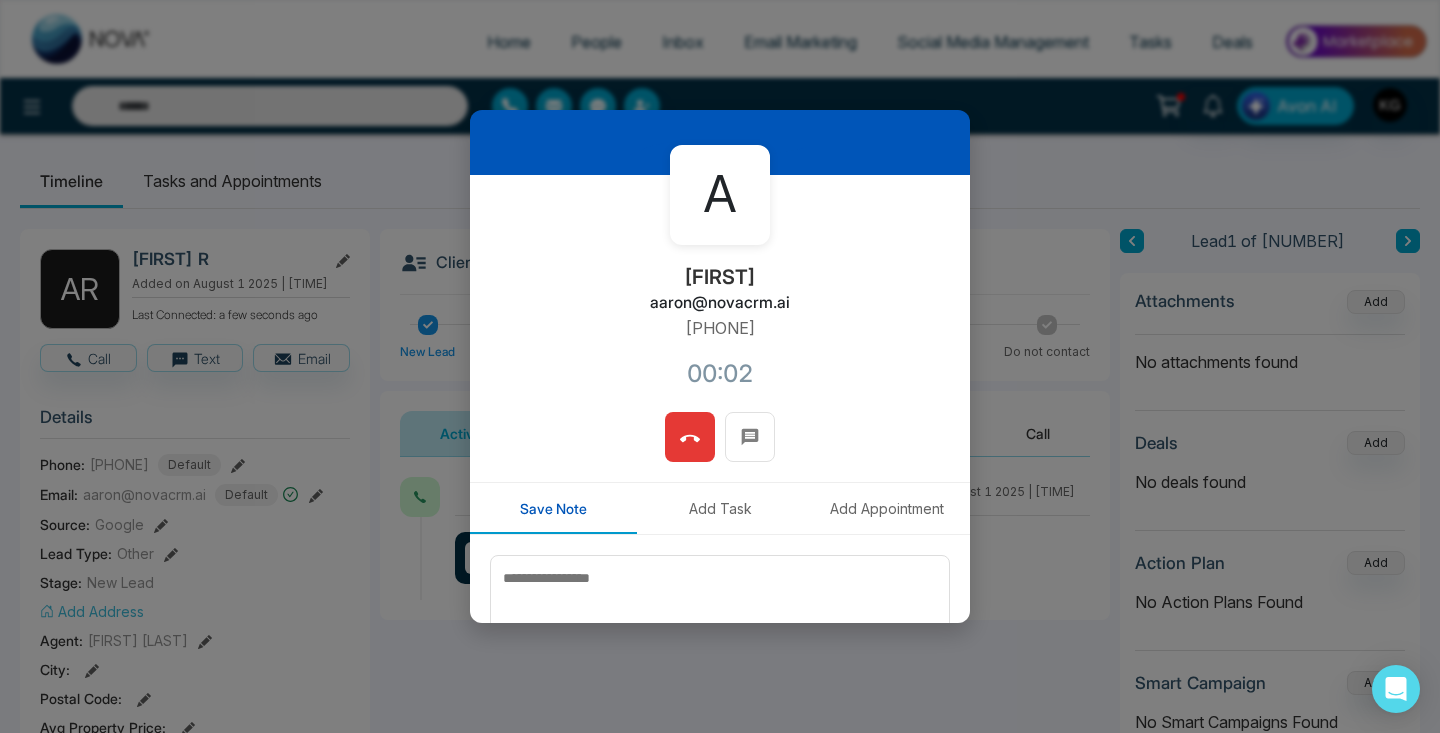 scroll, scrollTop: 56, scrollLeft: 0, axis: vertical 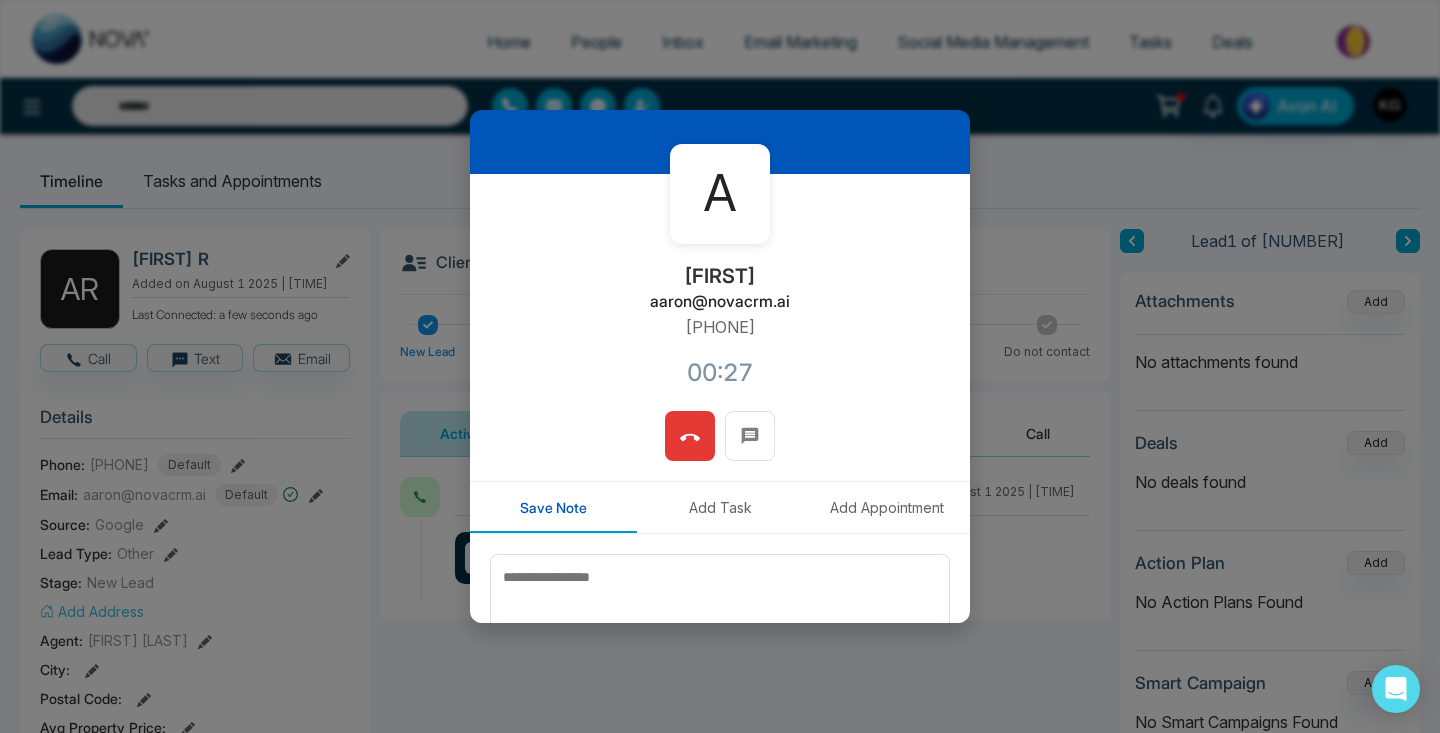 click 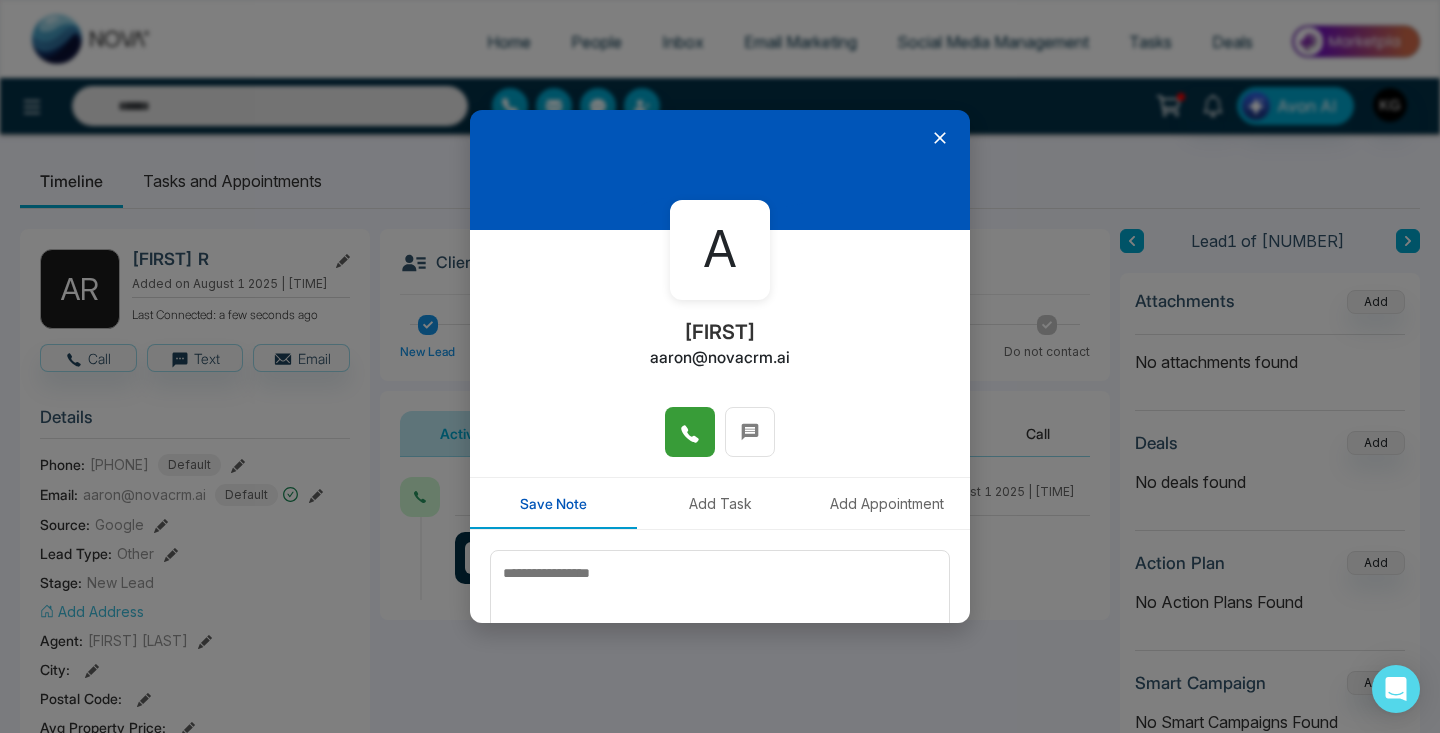 scroll, scrollTop: 0, scrollLeft: 0, axis: both 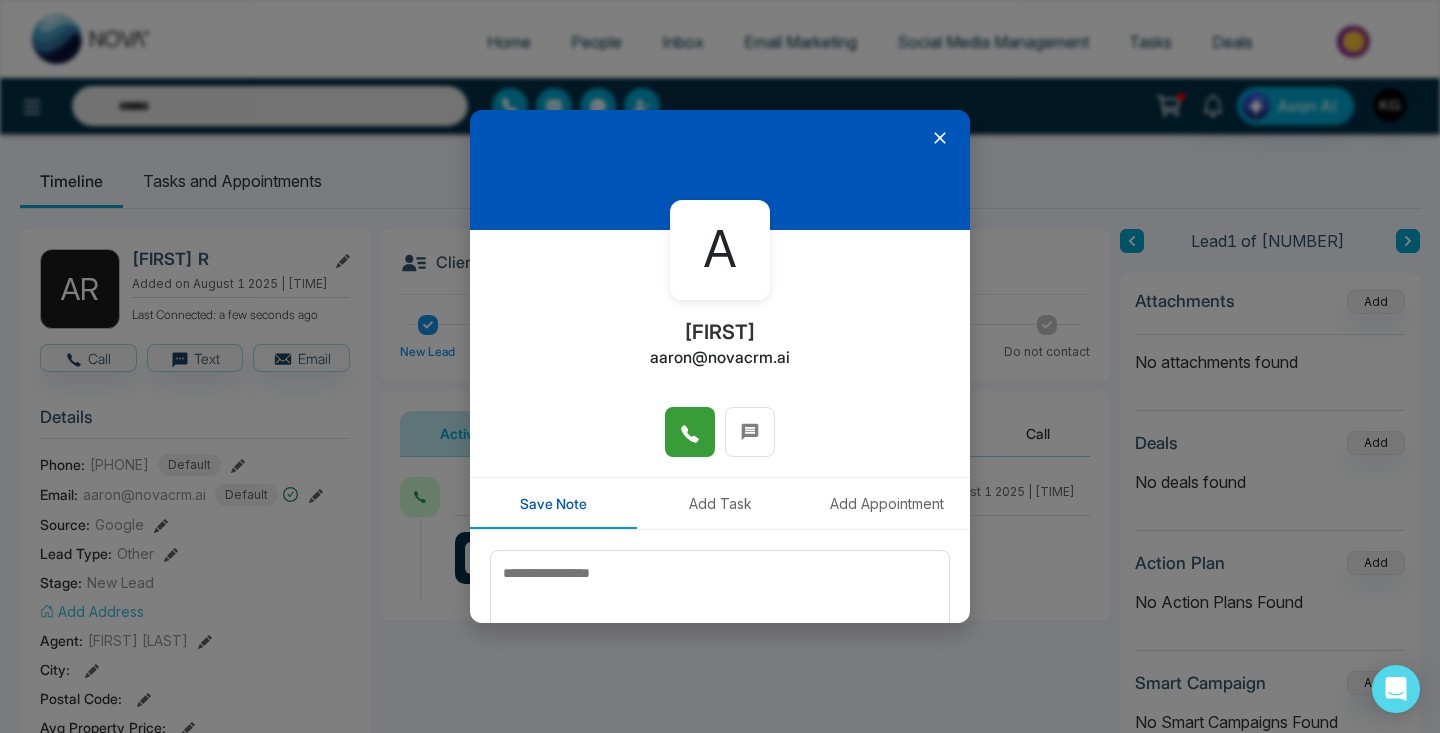 click 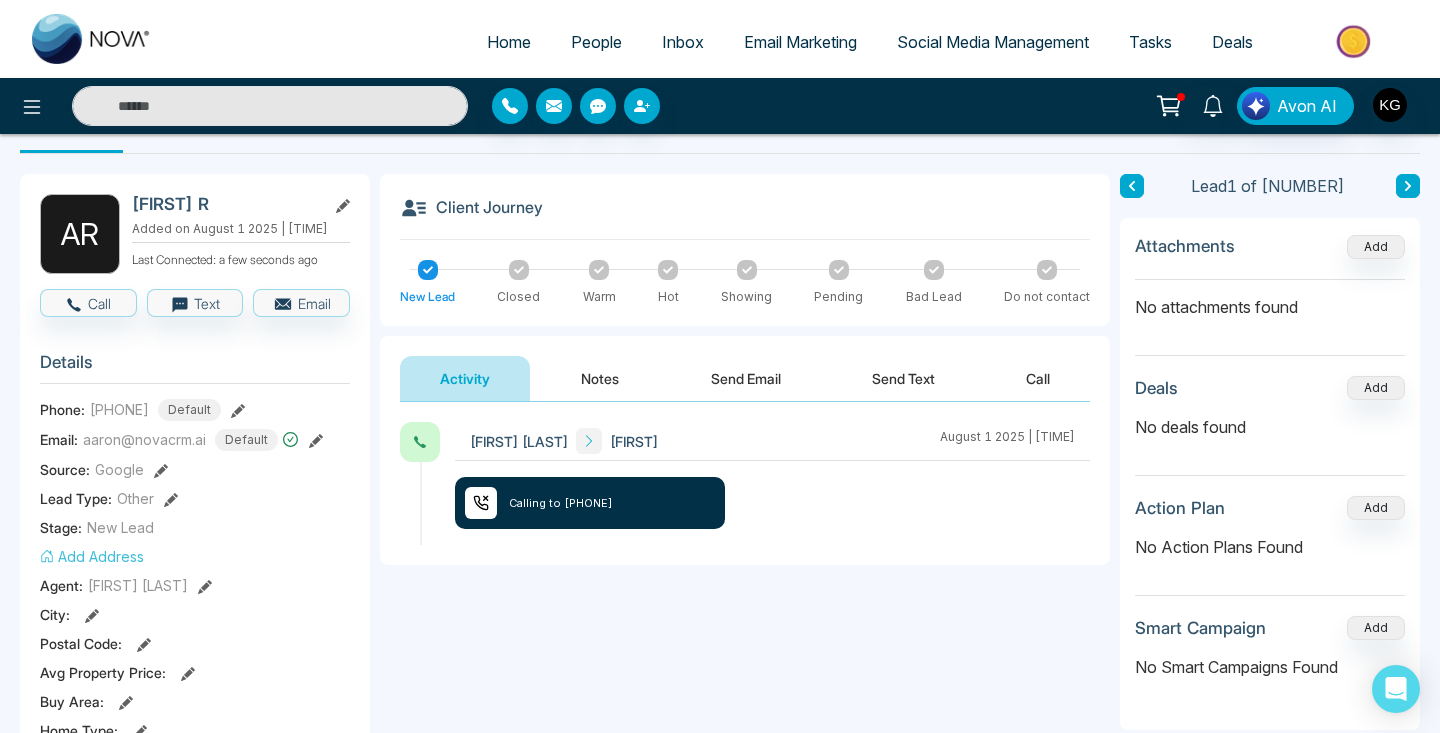 scroll, scrollTop: 60, scrollLeft: 0, axis: vertical 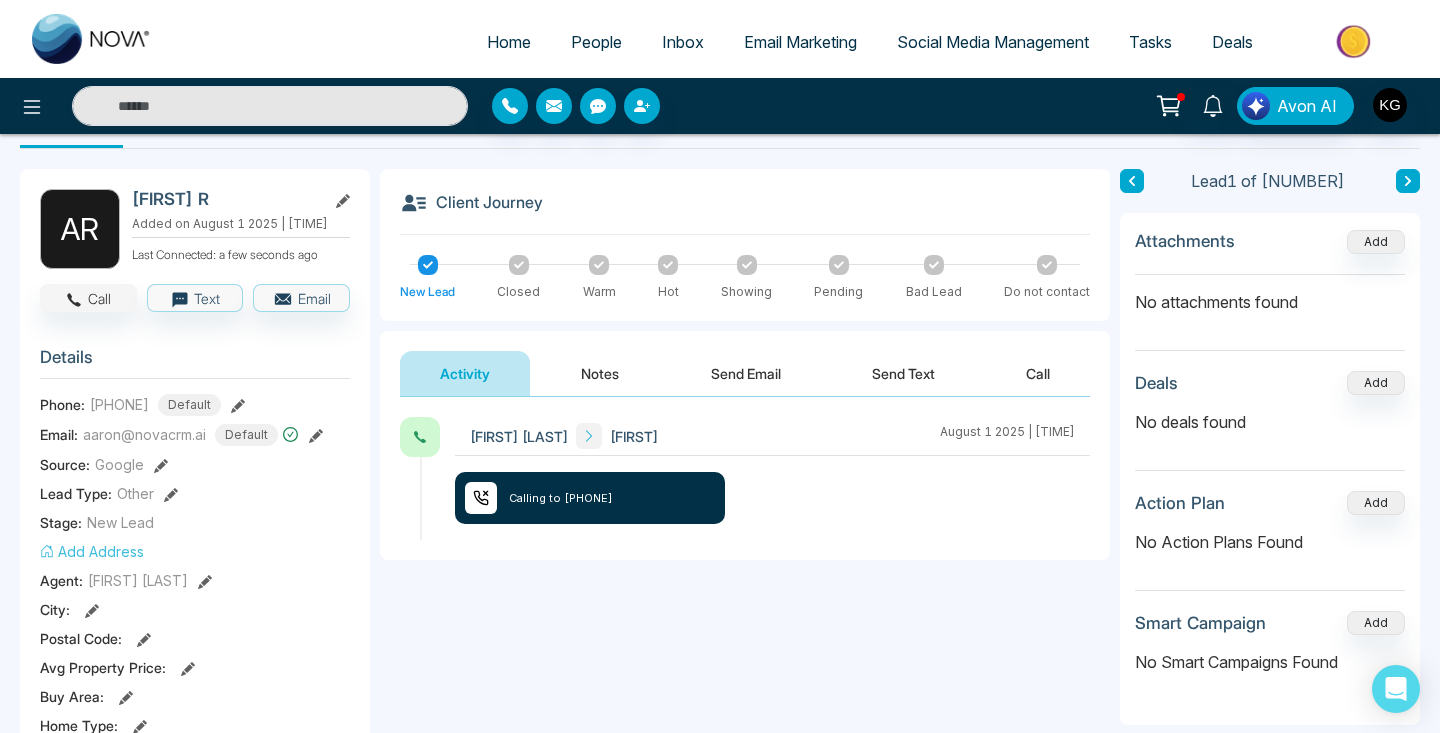 click on "Call" at bounding box center (88, 298) 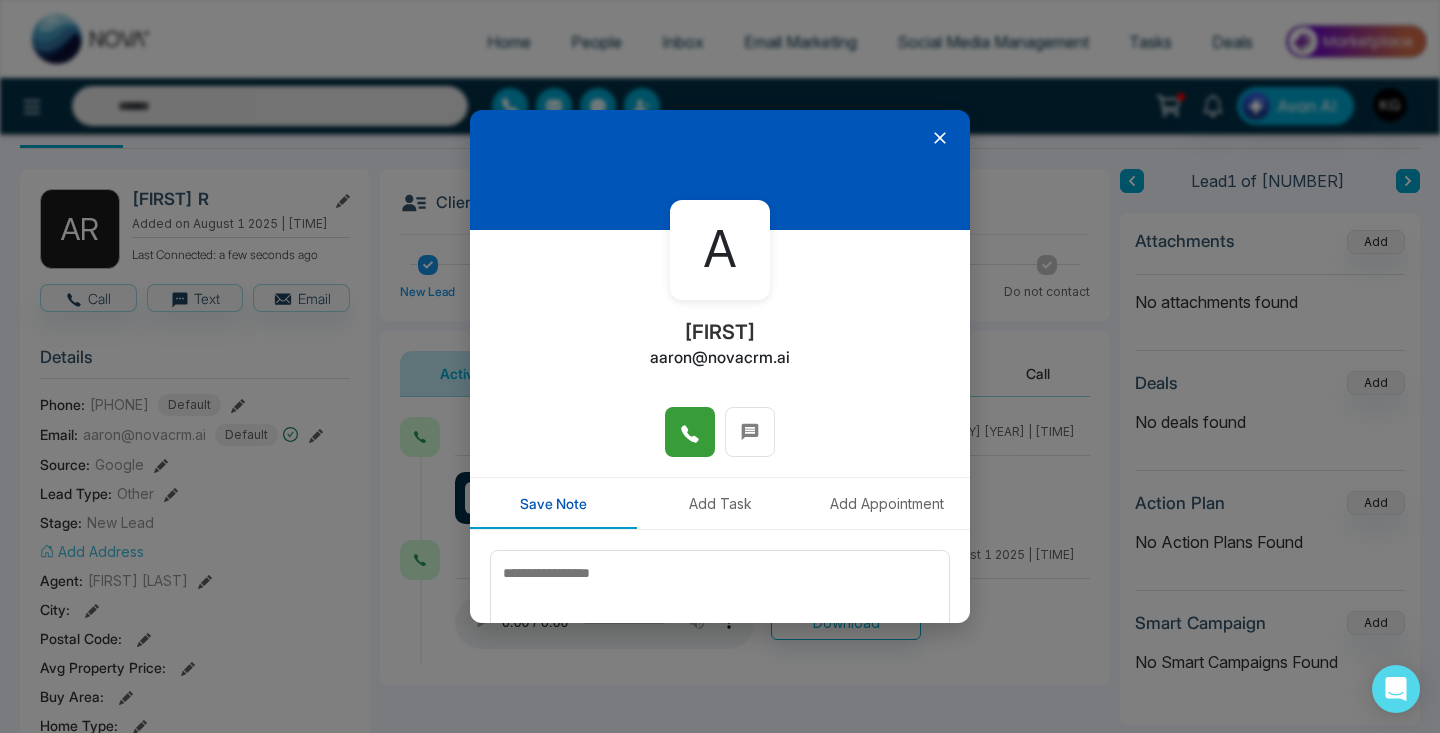 click 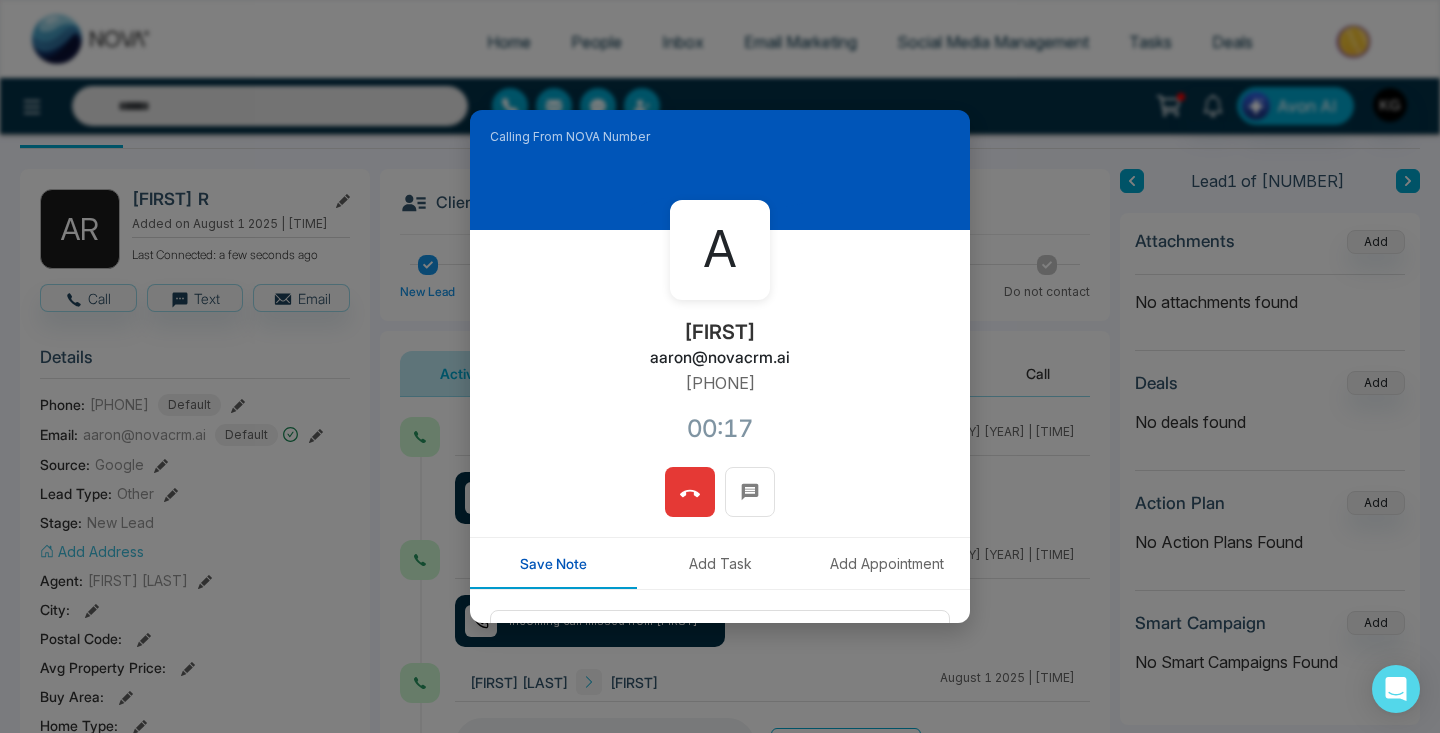 drag, startPoint x: 857, startPoint y: 672, endPoint x: 1259, endPoint y: 127, distance: 677.22156 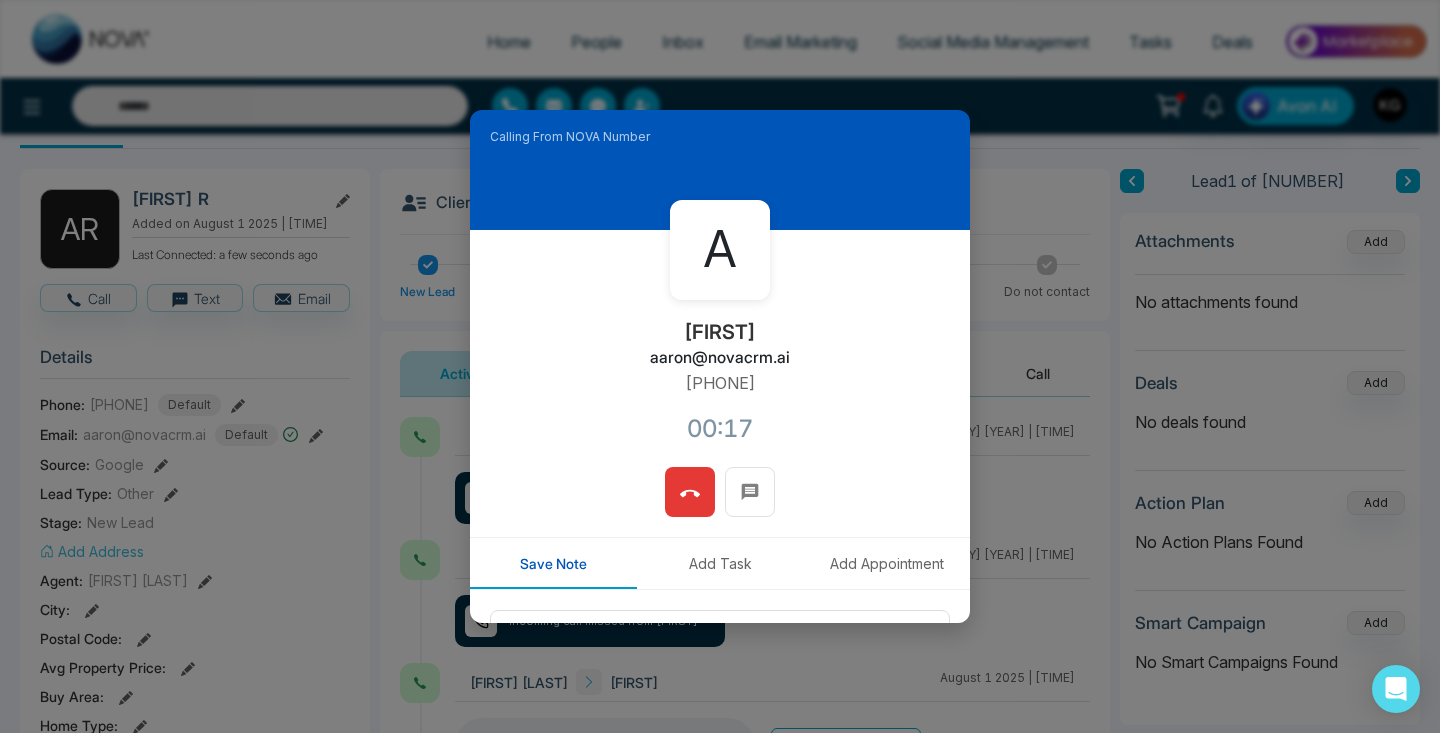 click on "Calling From NOVA Number A [FIRST] [FIRST]@[DOMAIN] [PHONE] [TIME] Save Note Add Task Add Appointment Save Note" at bounding box center [720, 366] 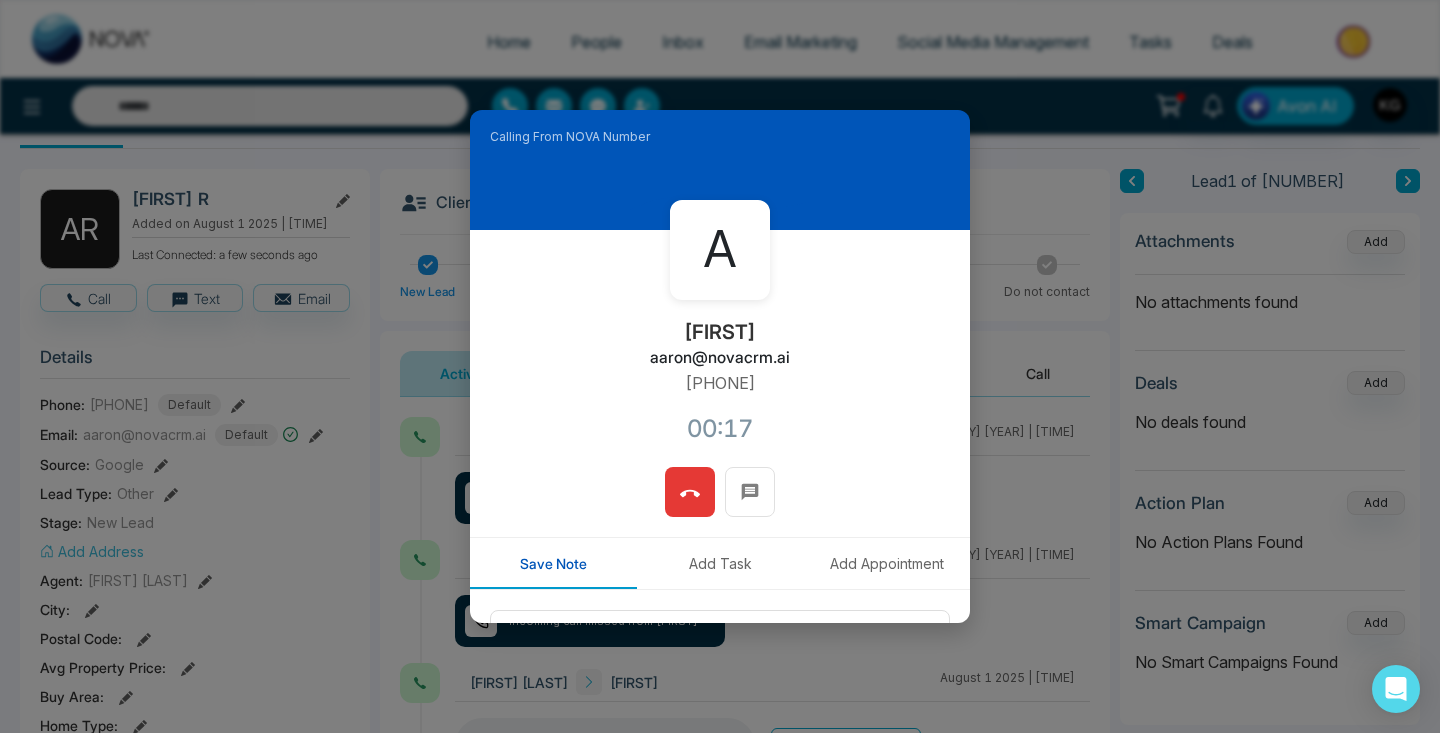 click on "Calling From NOVA Number A [FIRST] [FIRST]@[DOMAIN] [PHONE] [TIME] Save Note Add Task Add Appointment Save Note" at bounding box center (720, 366) 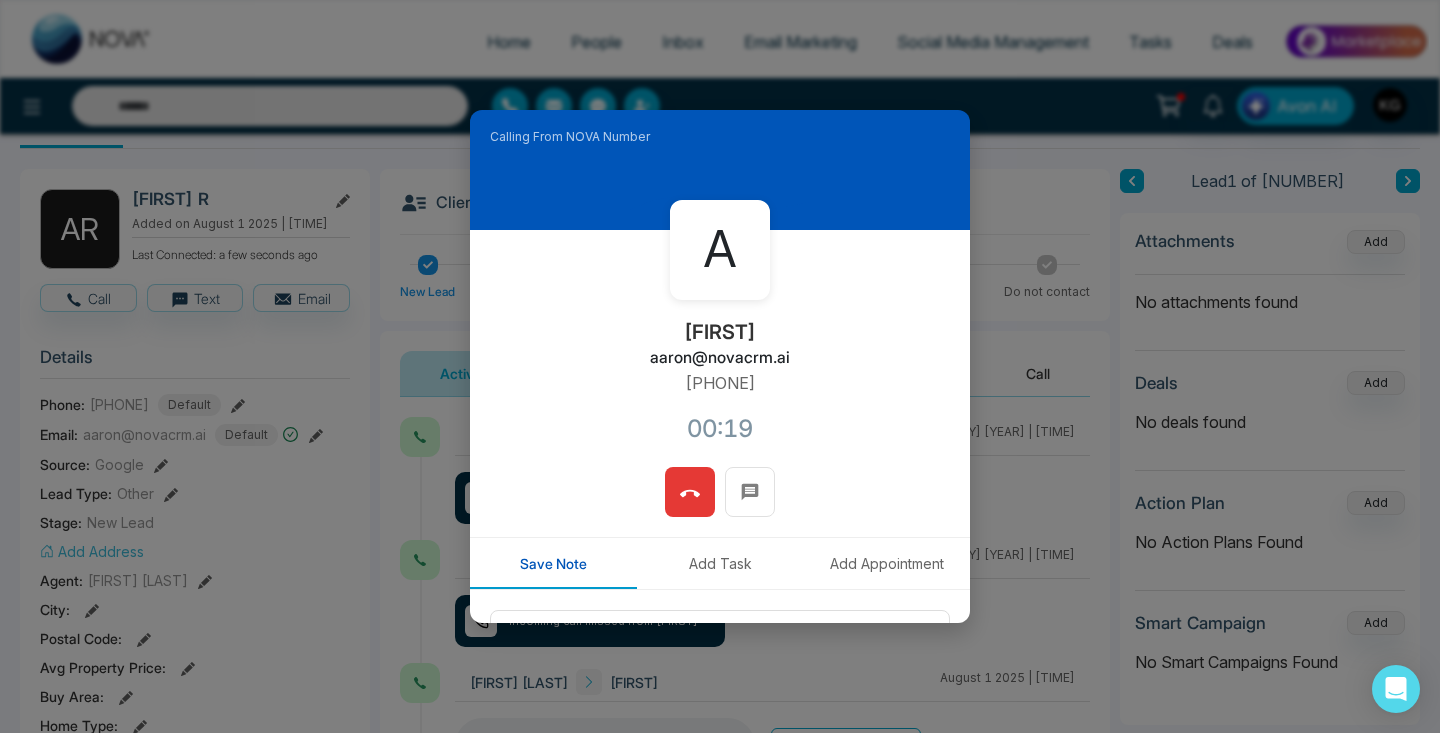 click 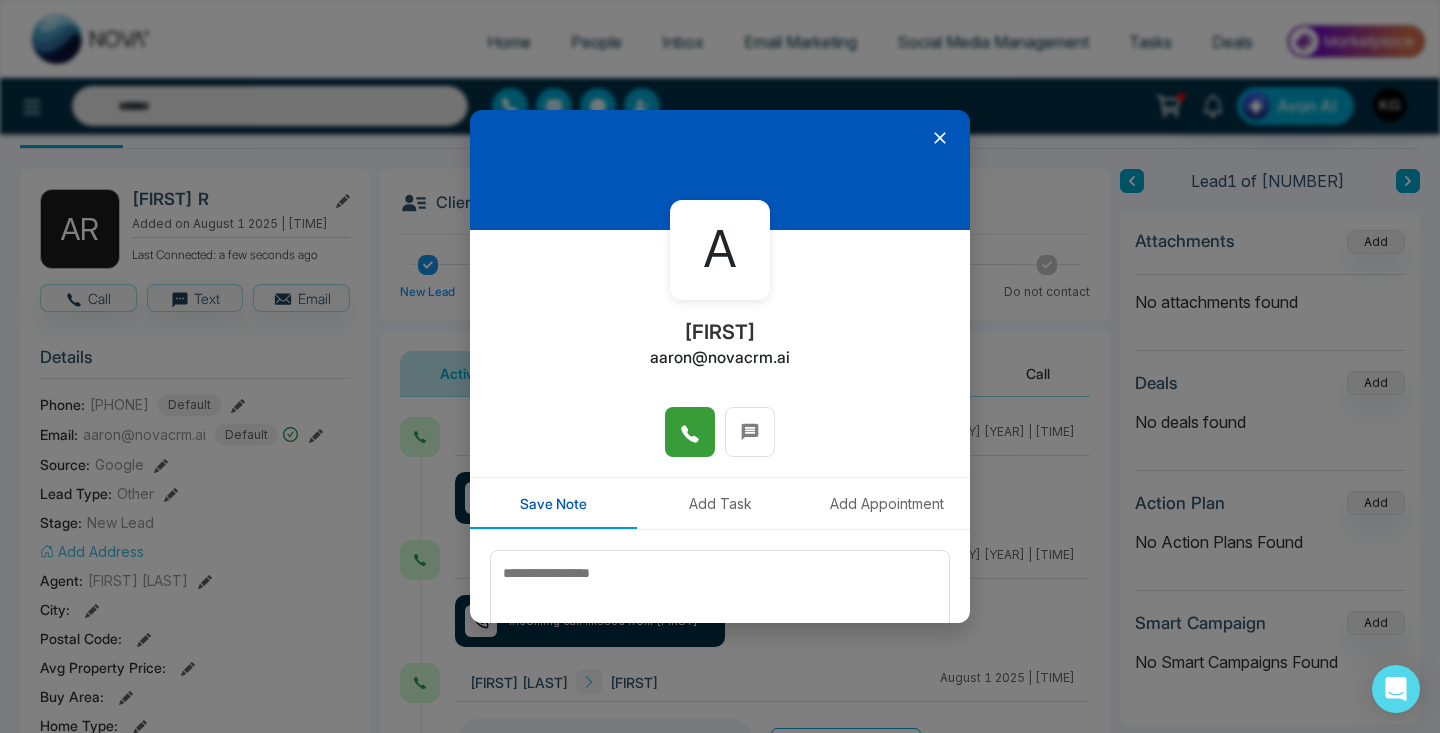 click 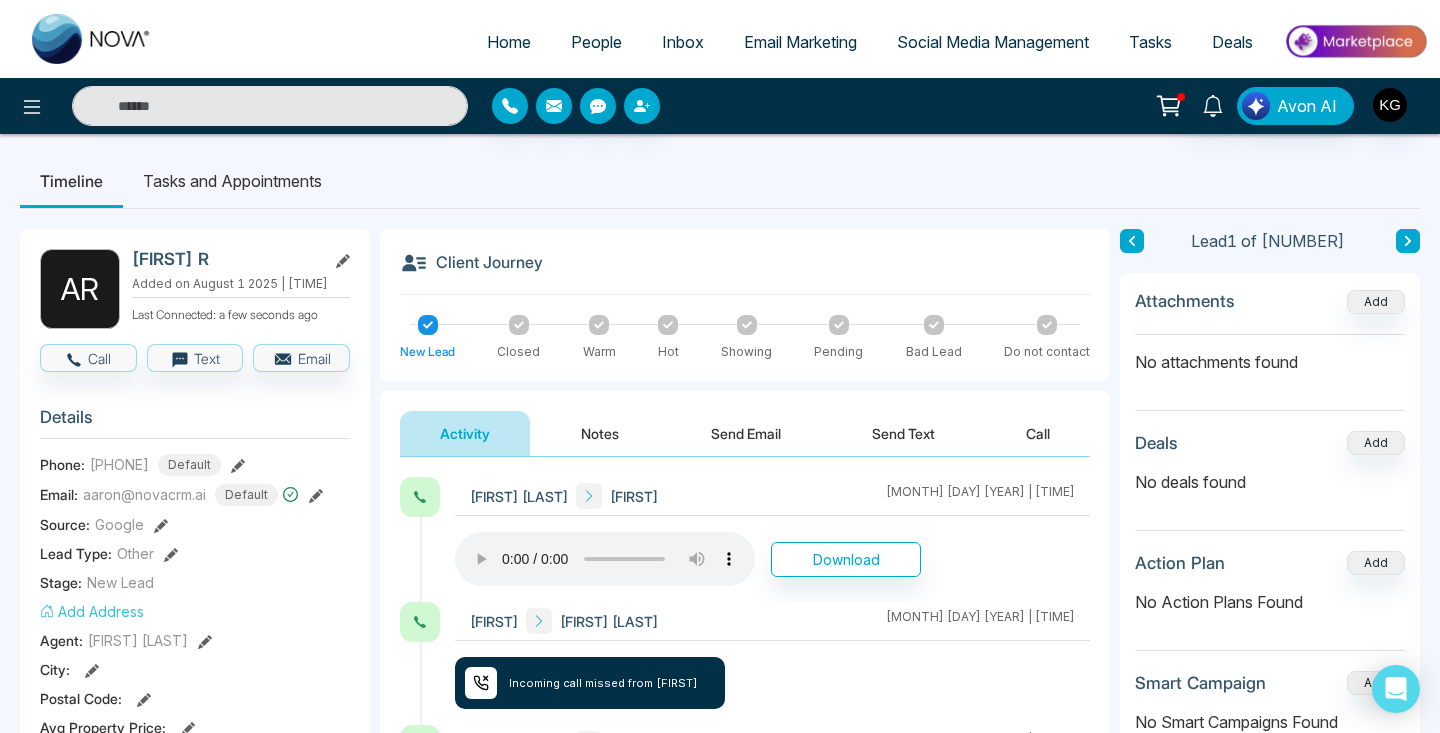 scroll, scrollTop: 0, scrollLeft: 0, axis: both 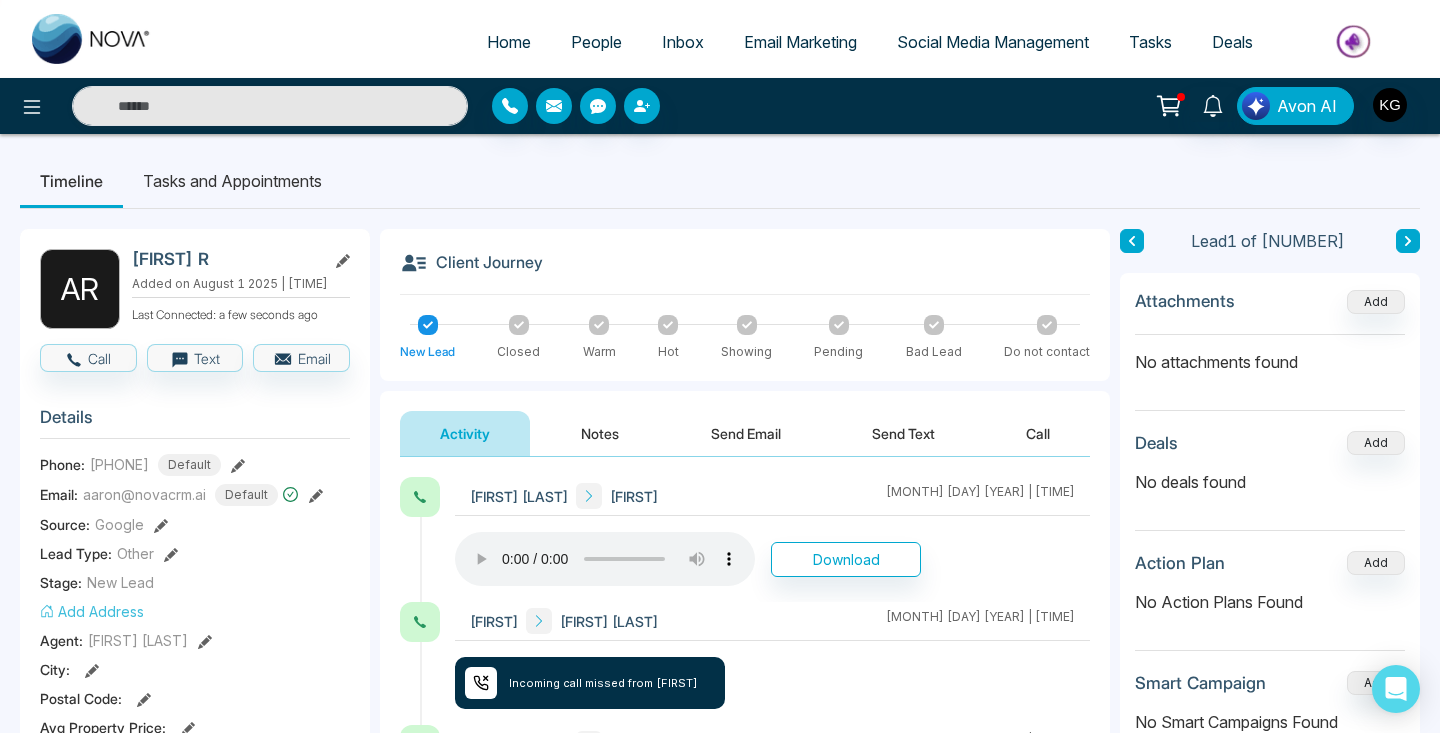 click on "Avon AI" at bounding box center (1140, 106) 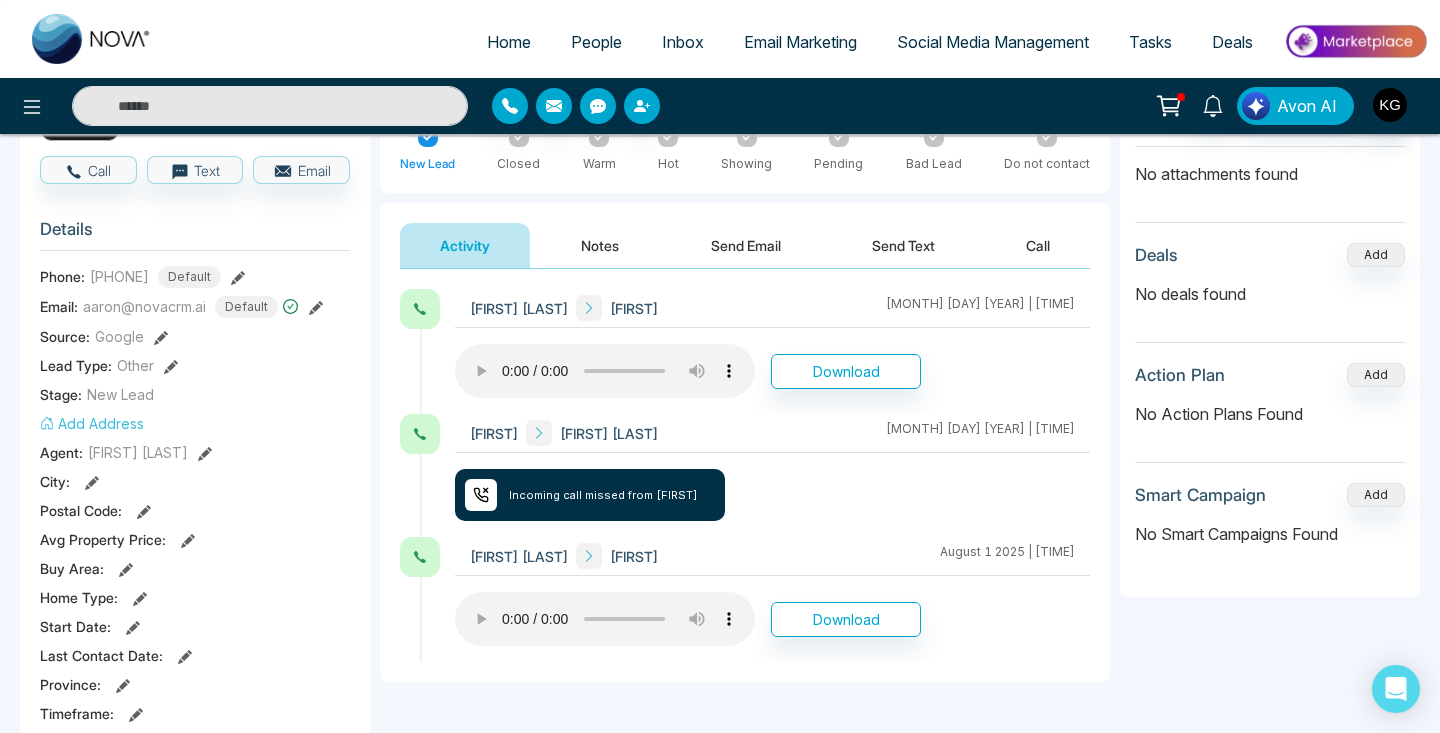 scroll, scrollTop: 123, scrollLeft: 0, axis: vertical 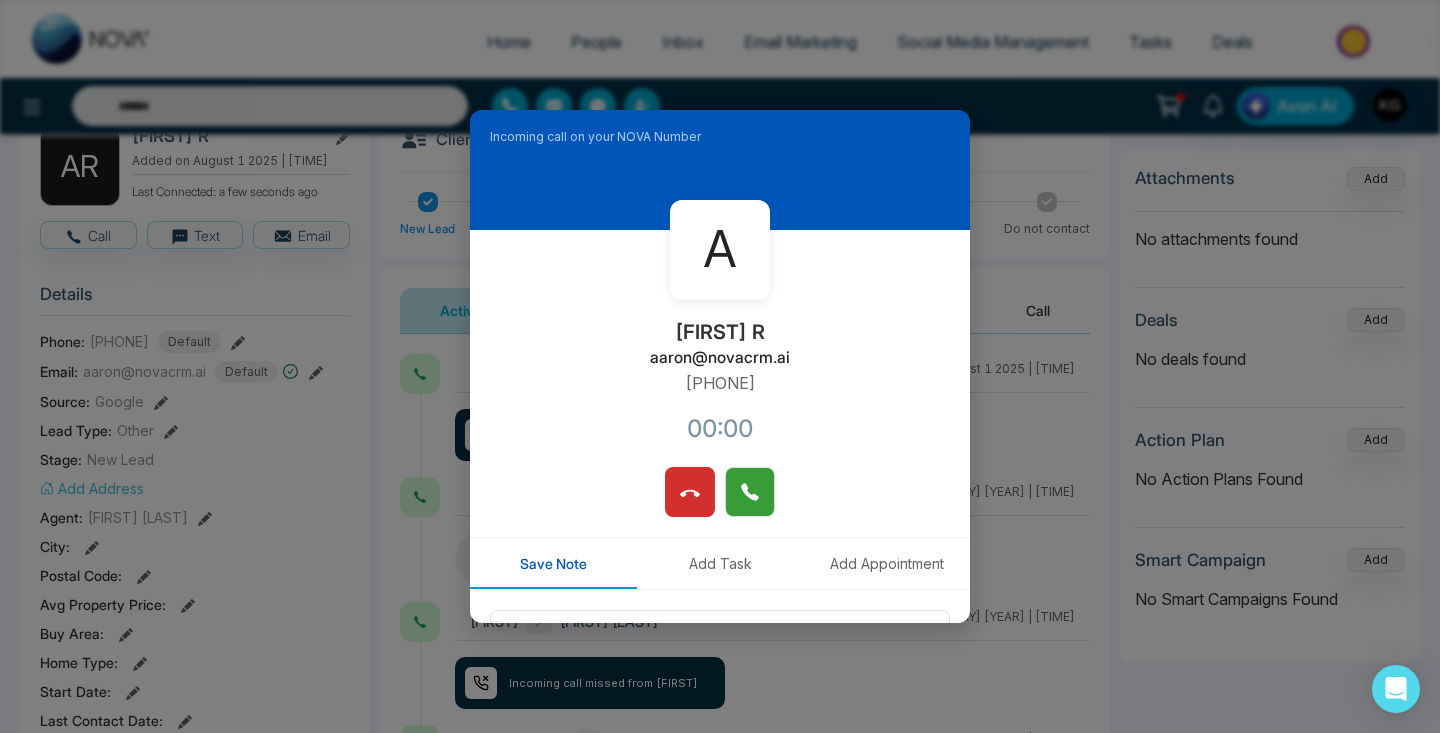 click at bounding box center [750, 492] 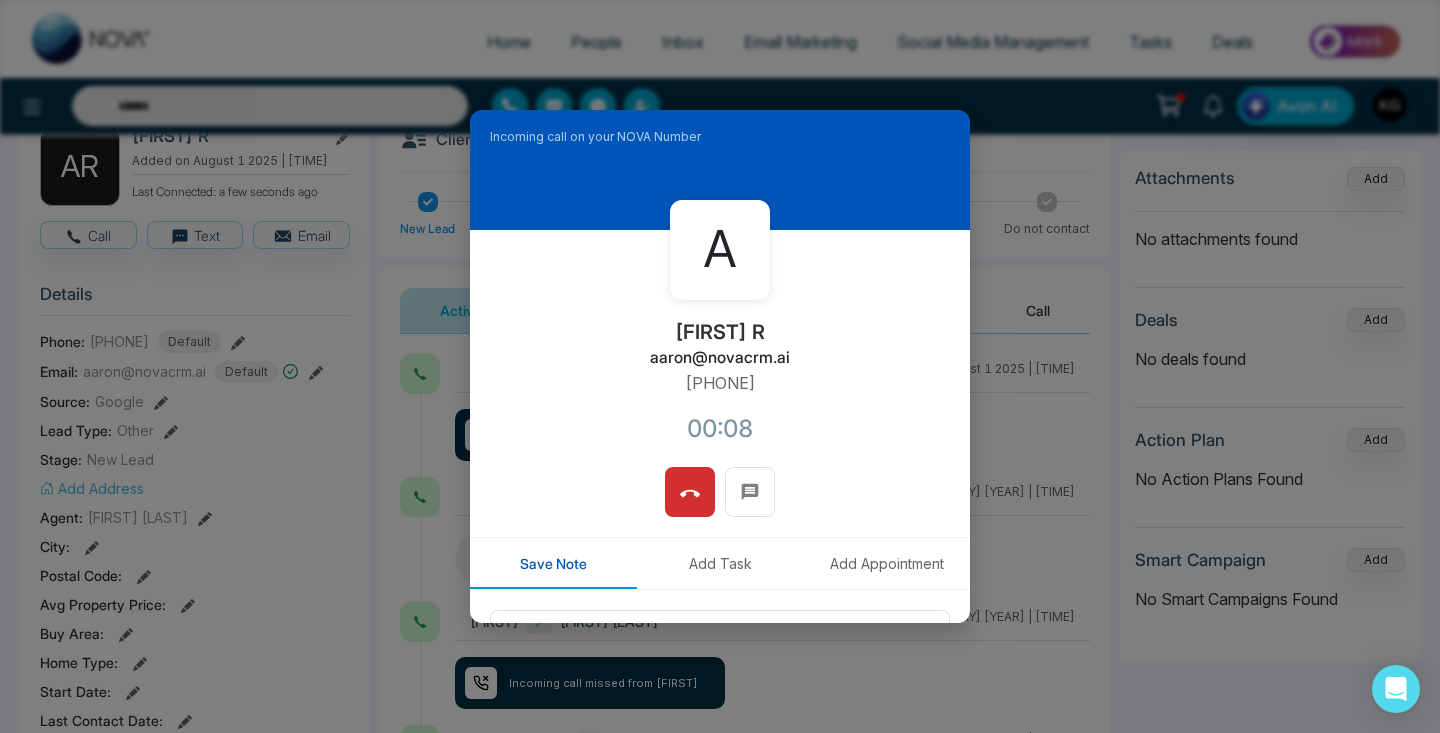 scroll, scrollTop: 0, scrollLeft: 0, axis: both 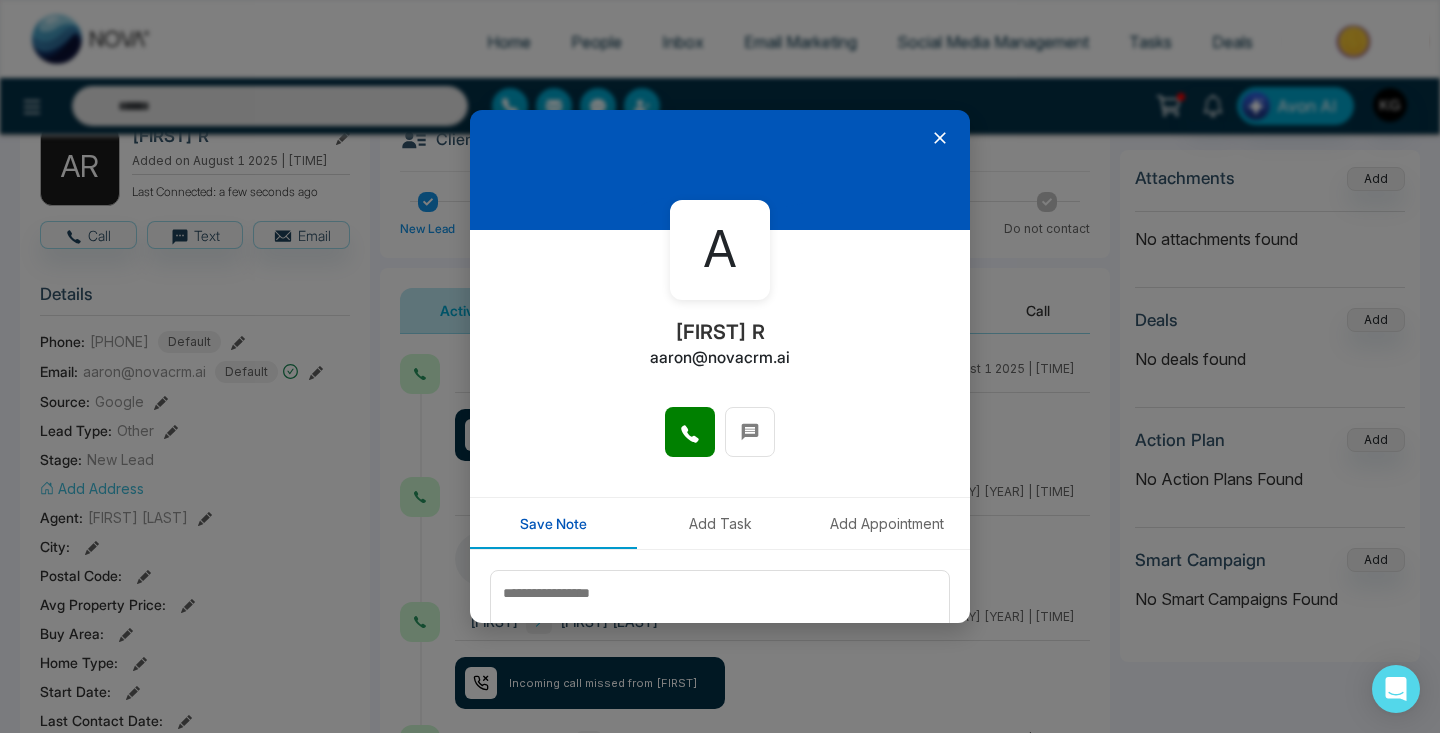 click at bounding box center (720, 452) 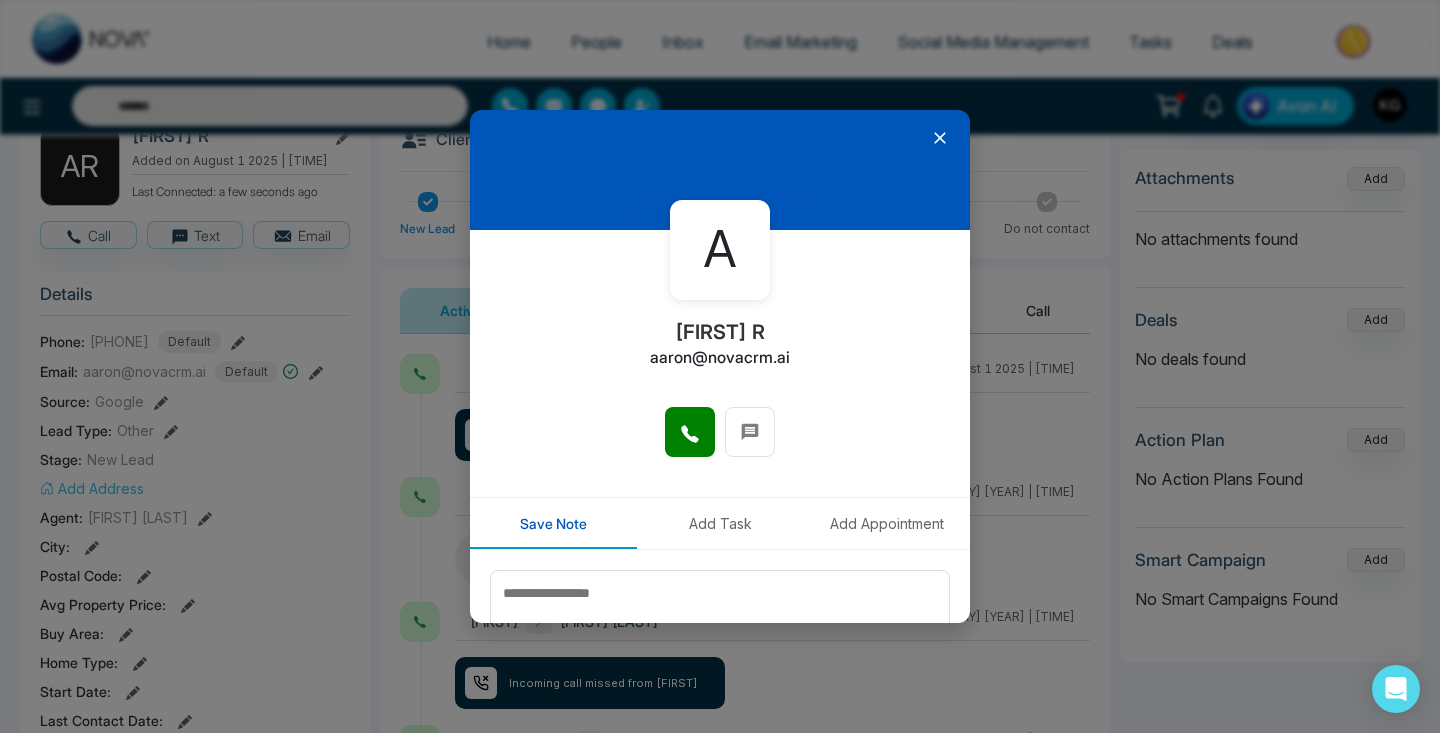 click 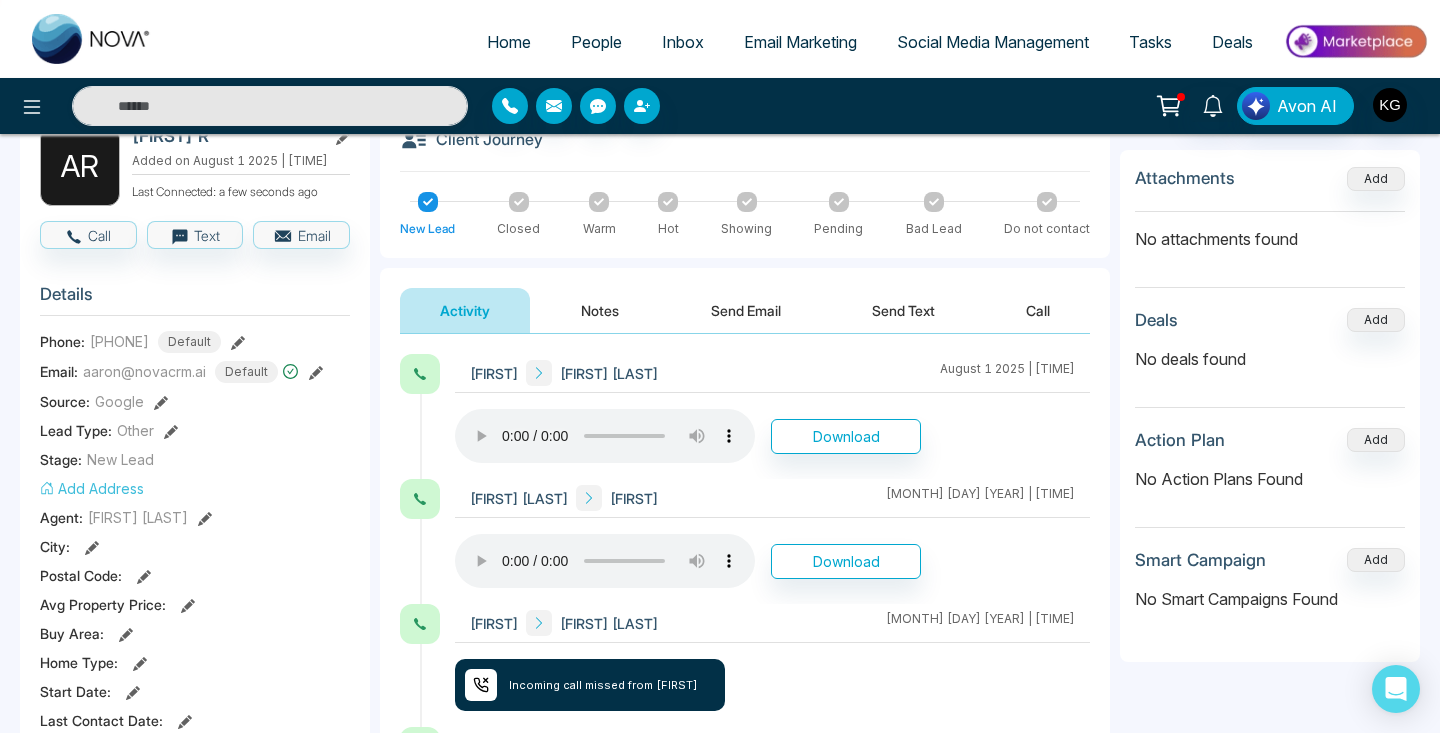 click at bounding box center (1390, 105) 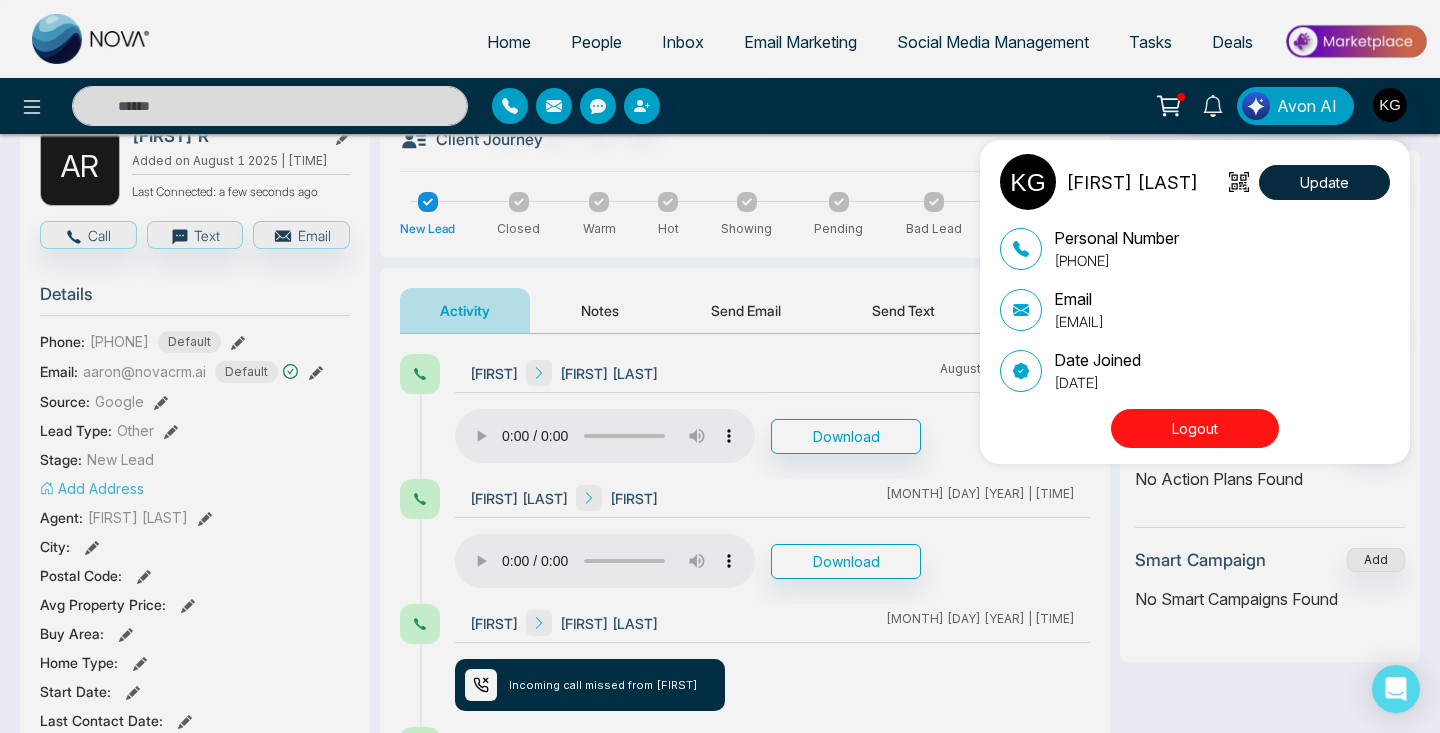 click on "Update" at bounding box center [1324, 182] 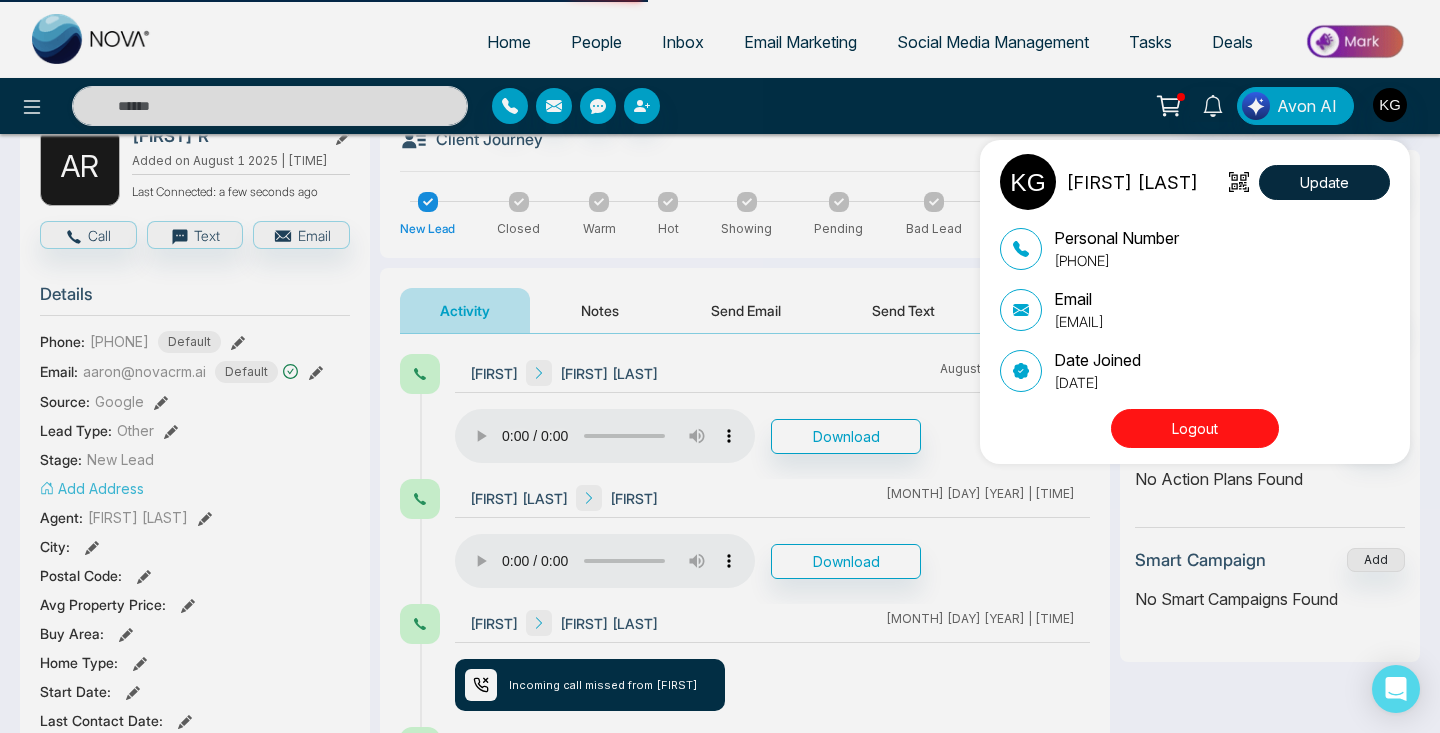 scroll, scrollTop: 0, scrollLeft: 0, axis: both 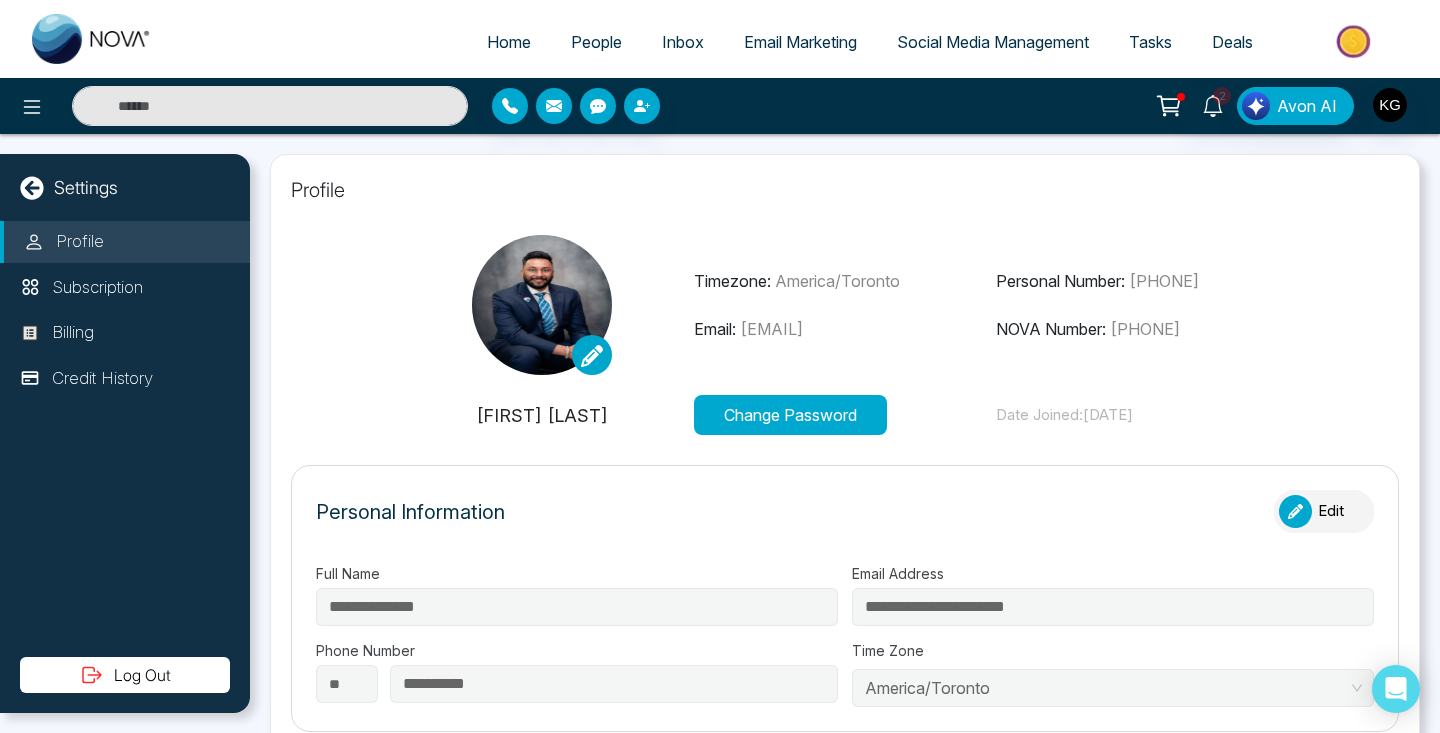 type on "**********" 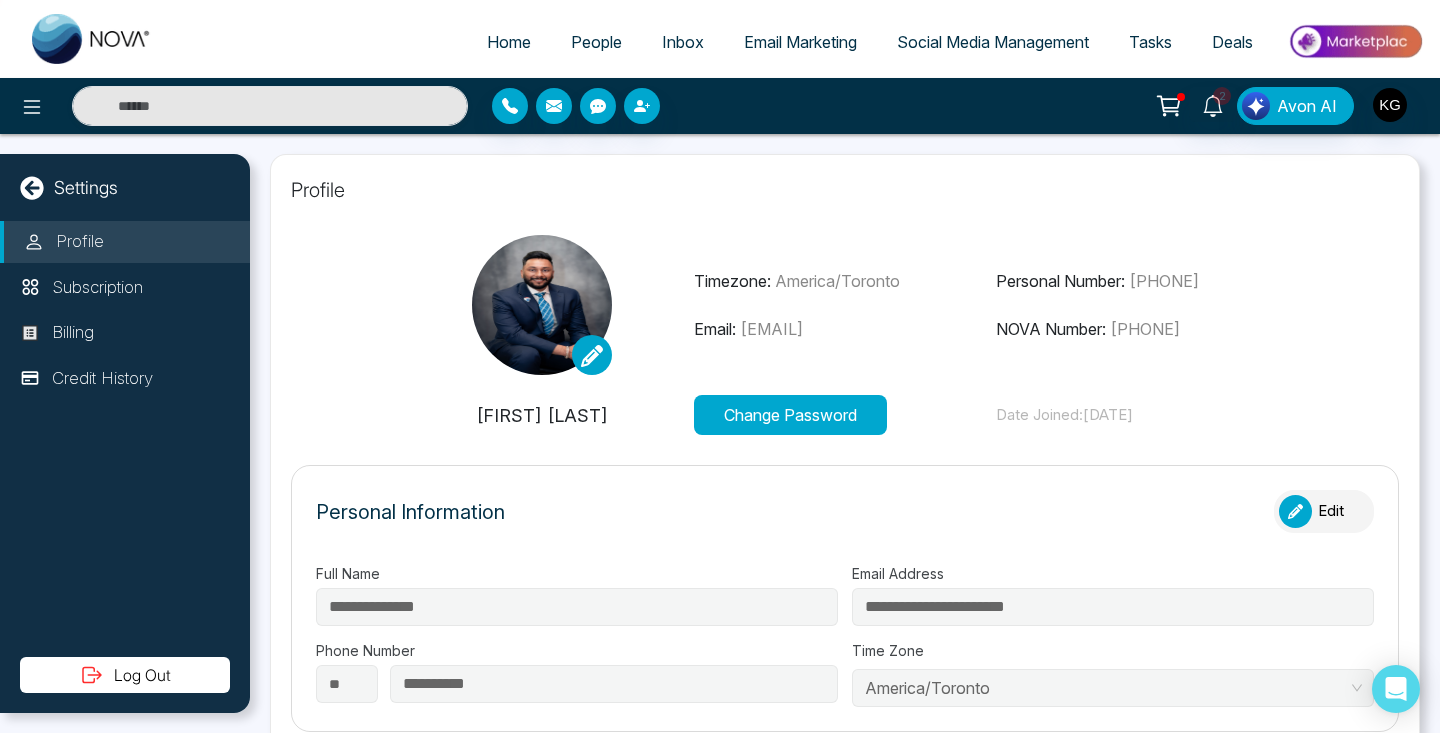 type on "**********" 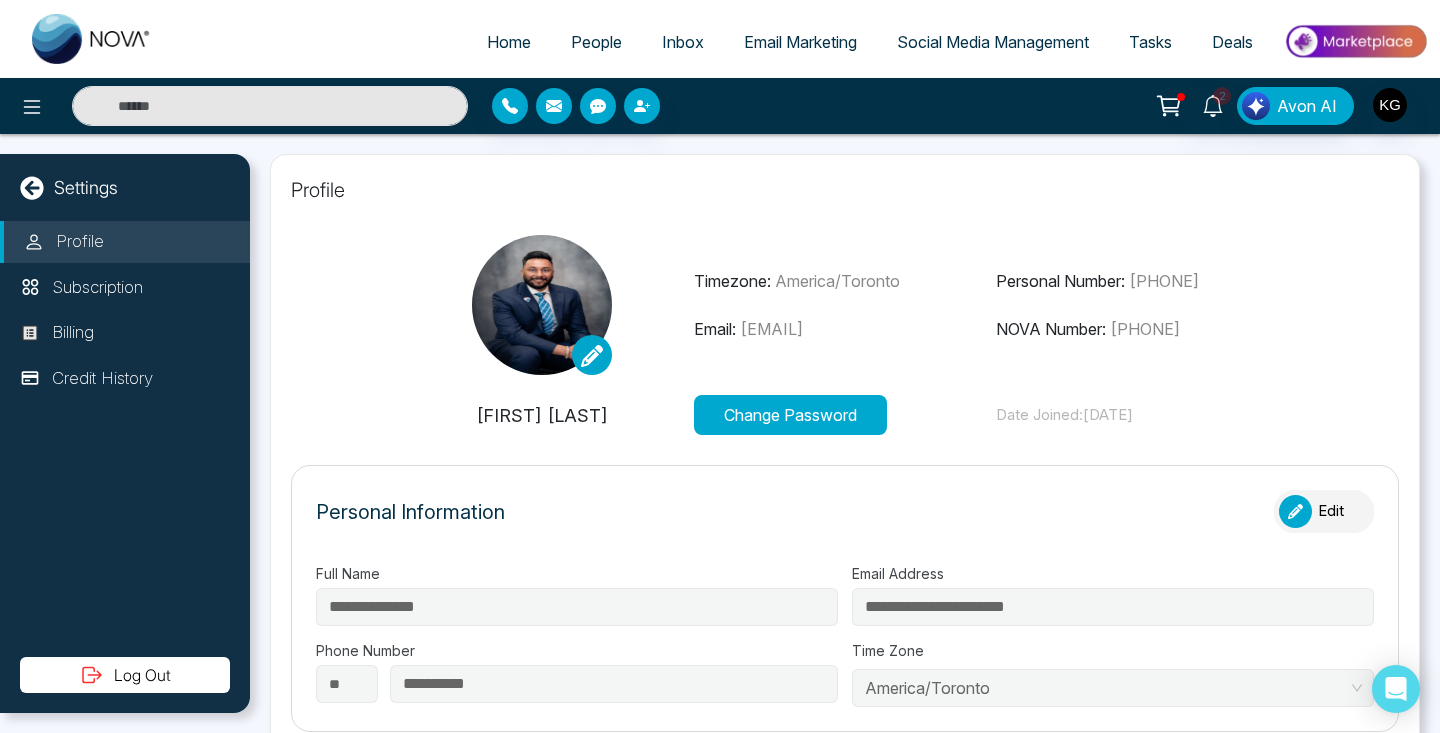 type on "**********" 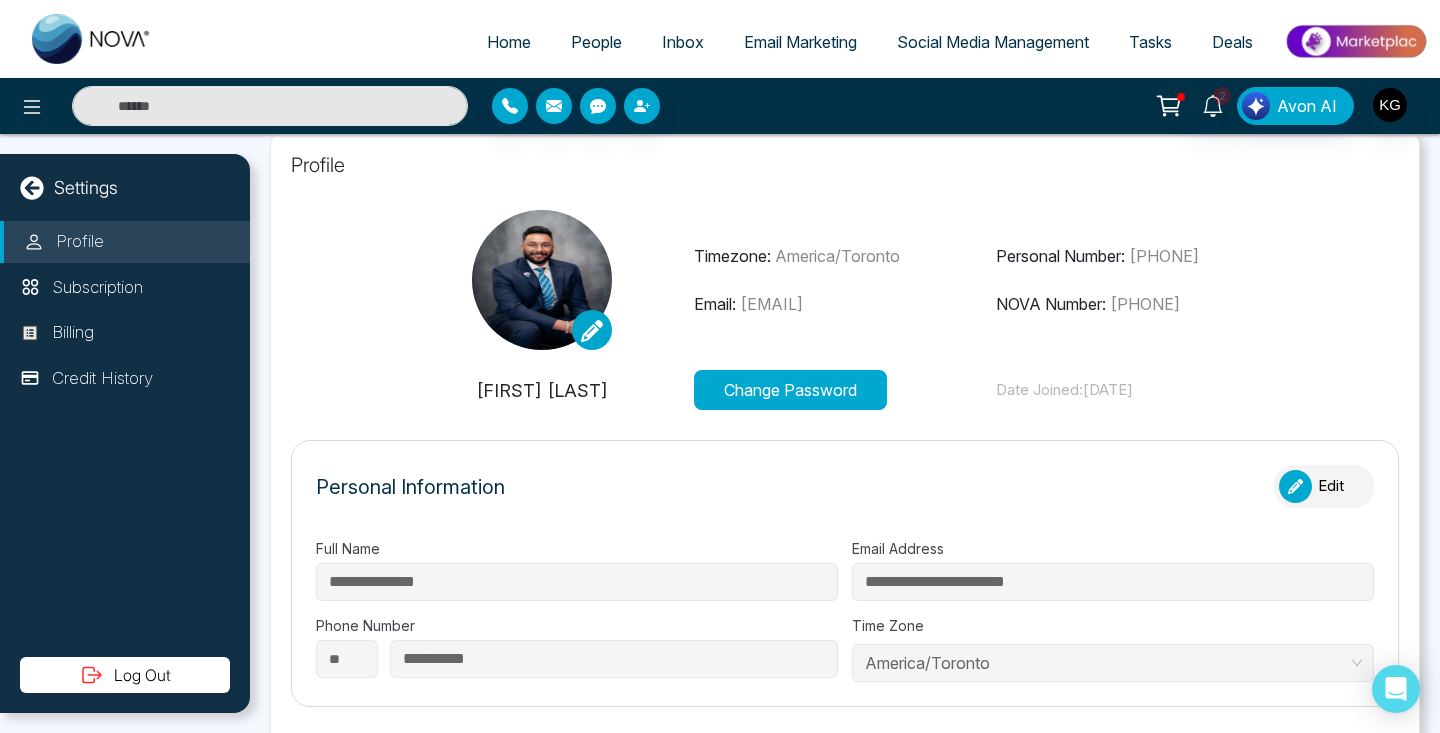 scroll, scrollTop: 26, scrollLeft: 0, axis: vertical 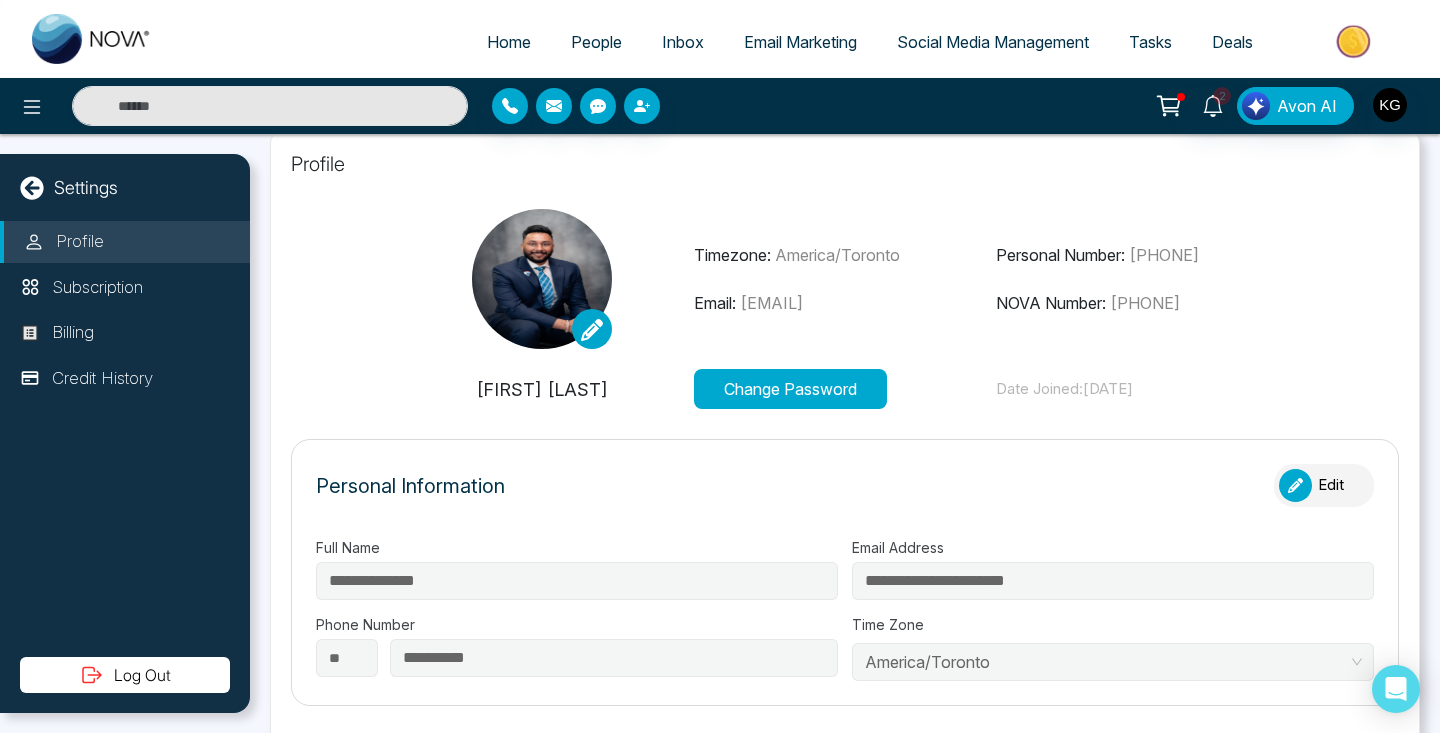 drag, startPoint x: 1131, startPoint y: 302, endPoint x: 1289, endPoint y: 300, distance: 158.01266 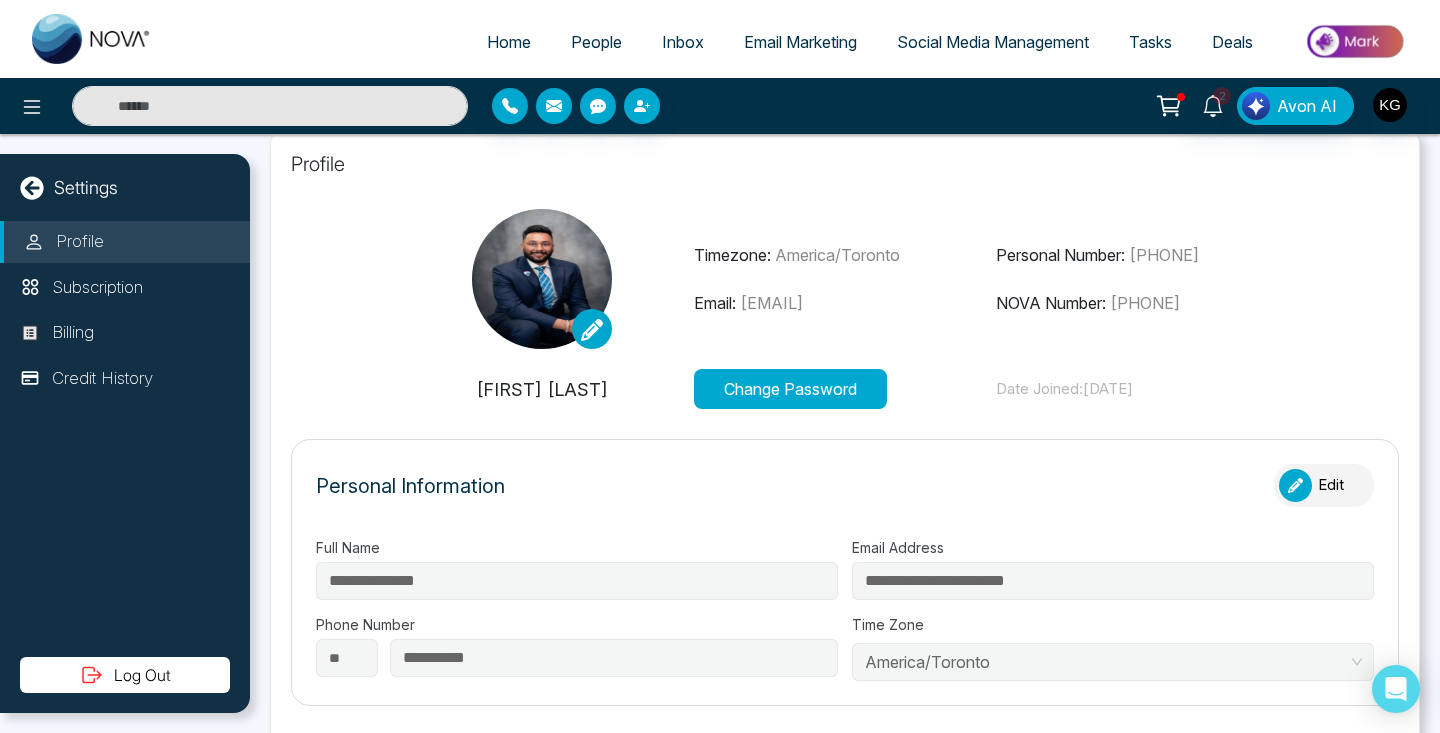 click on "NOVA Number: [PHONE]" at bounding box center [1147, 303] 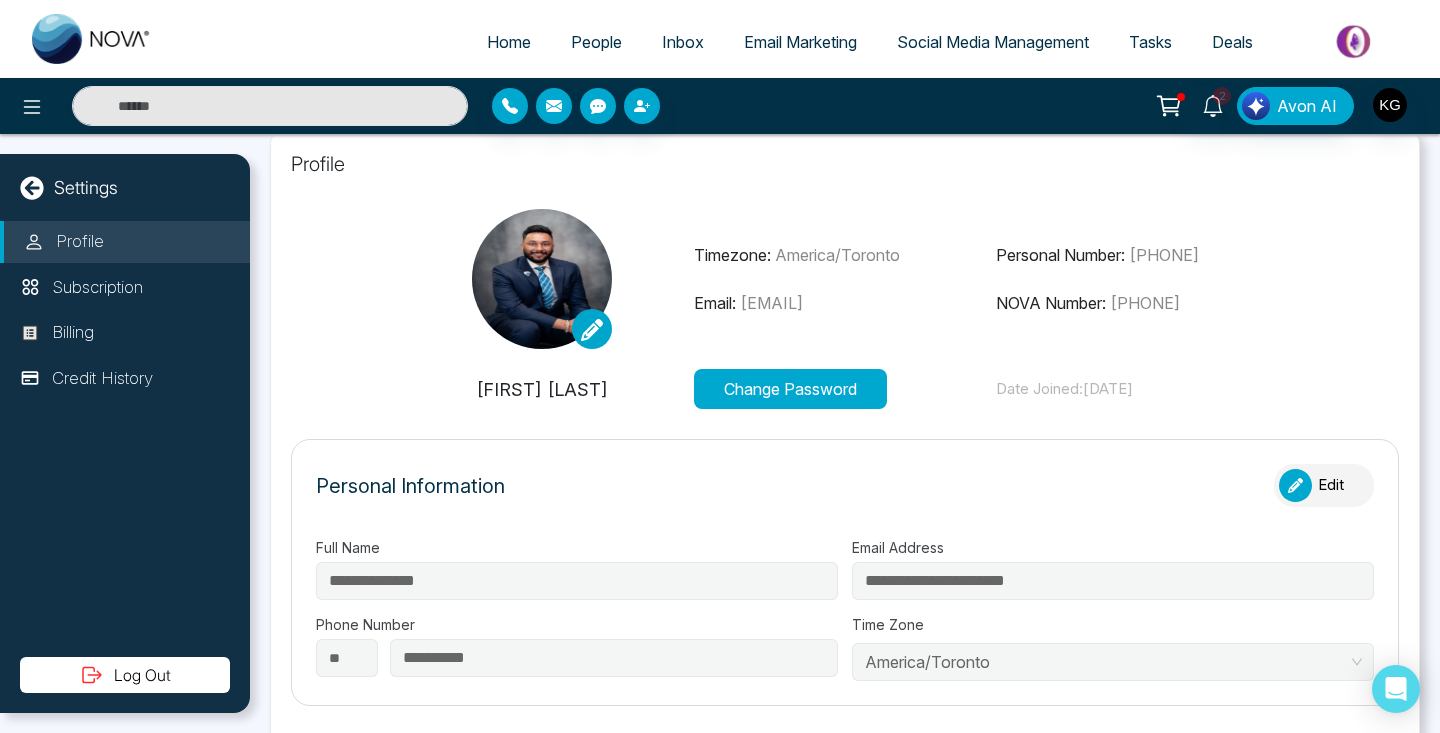 click 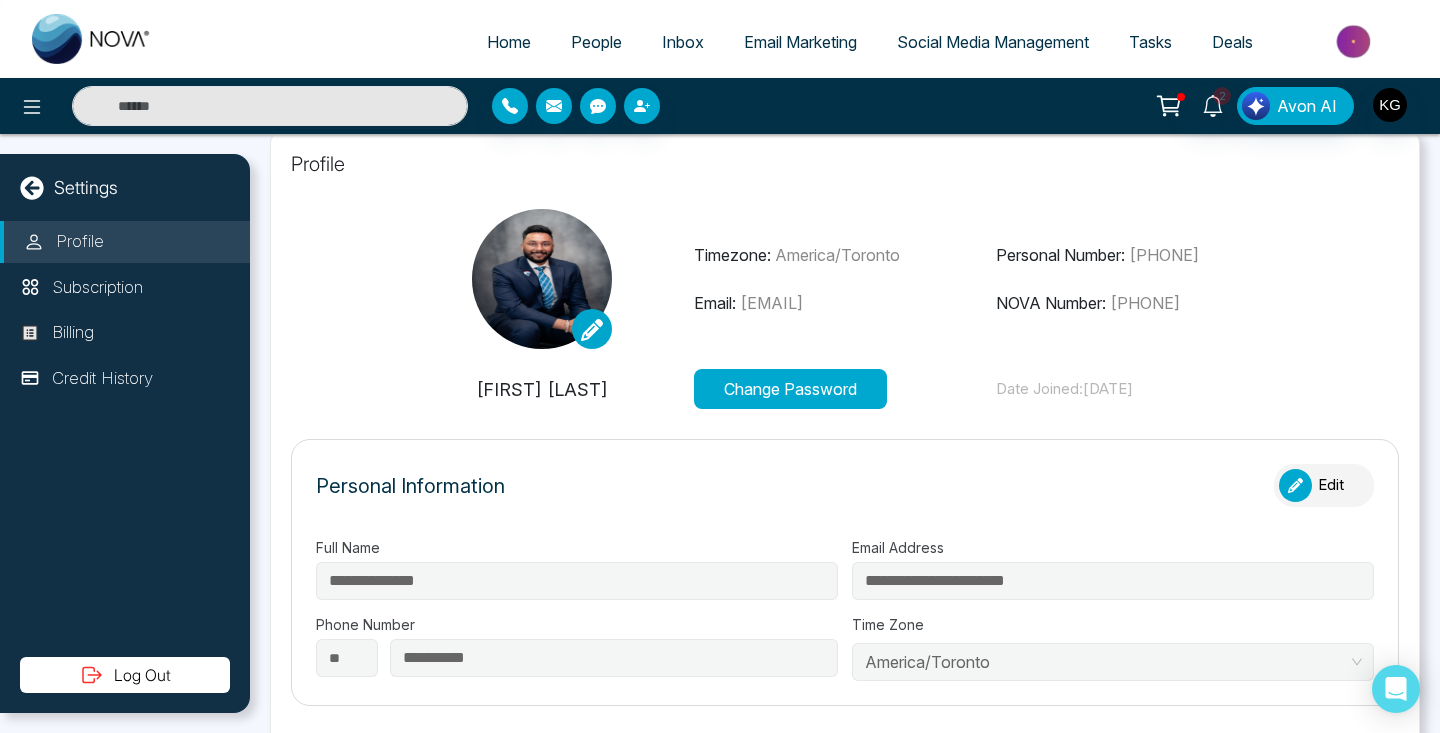 click at bounding box center (0, 0) 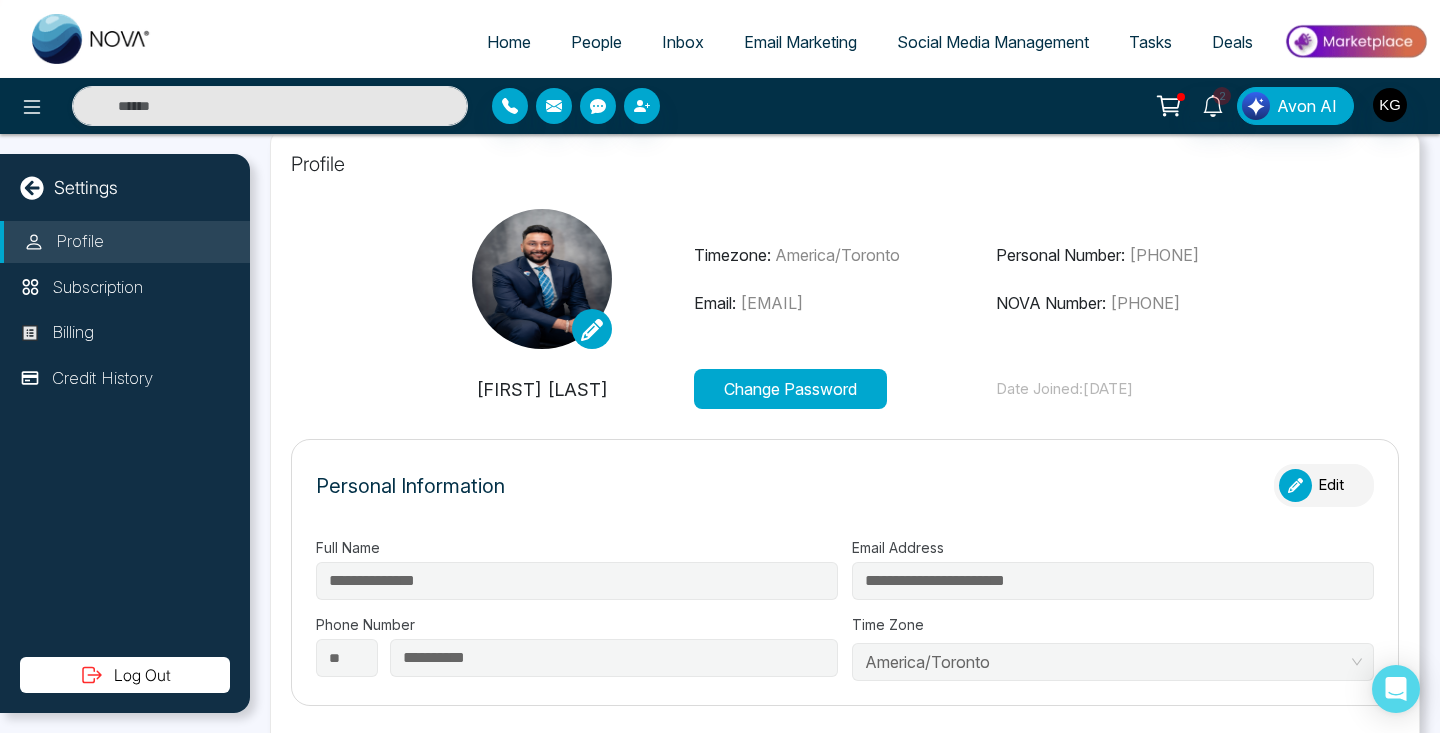 click on "Settings" at bounding box center [125, 187] 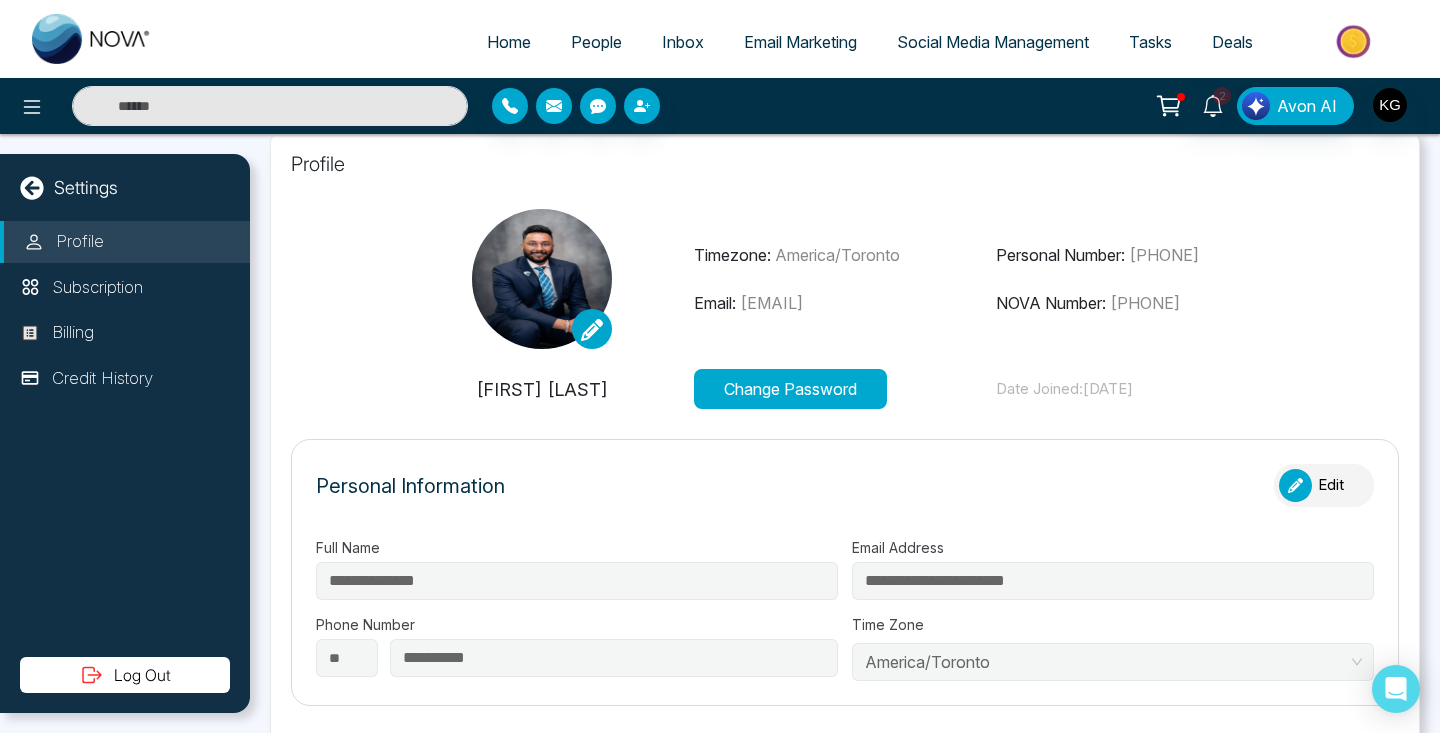 click 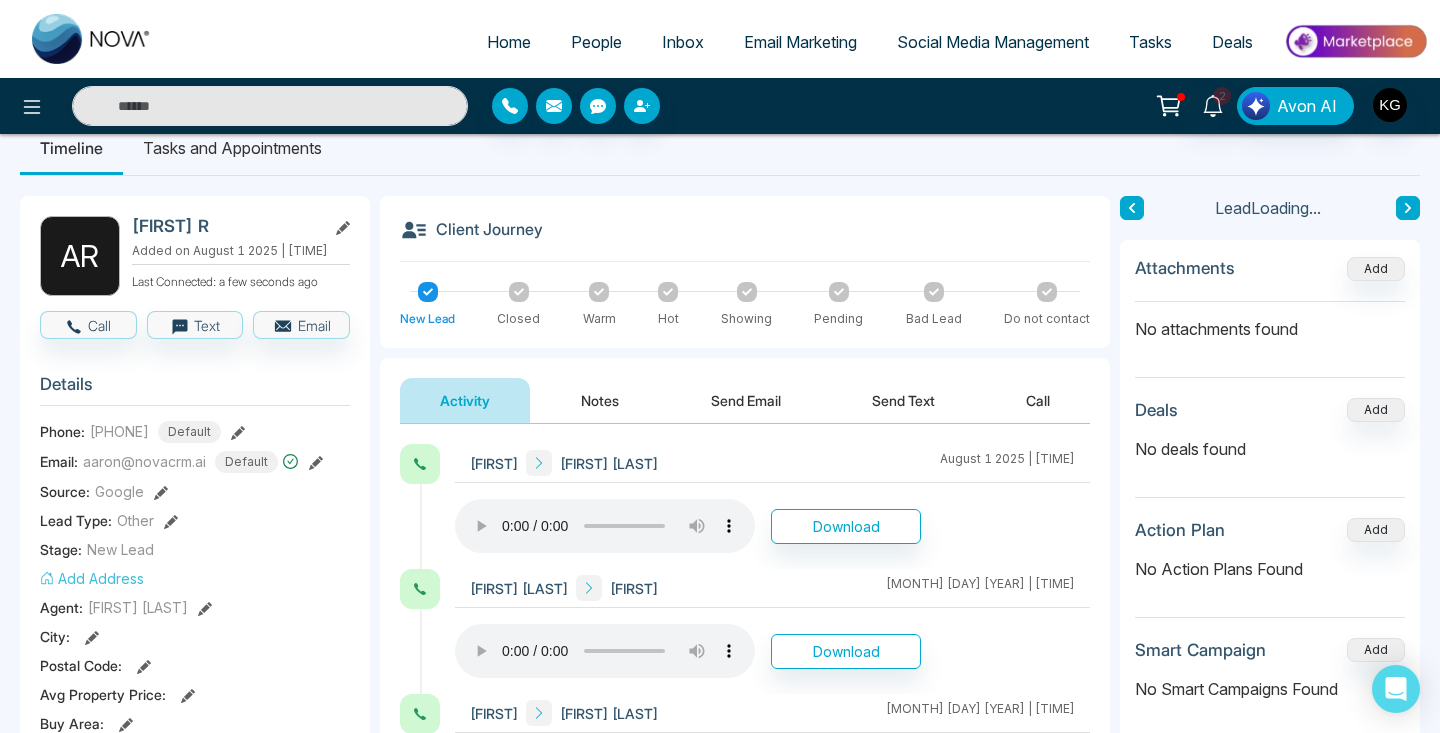 scroll, scrollTop: 0, scrollLeft: 0, axis: both 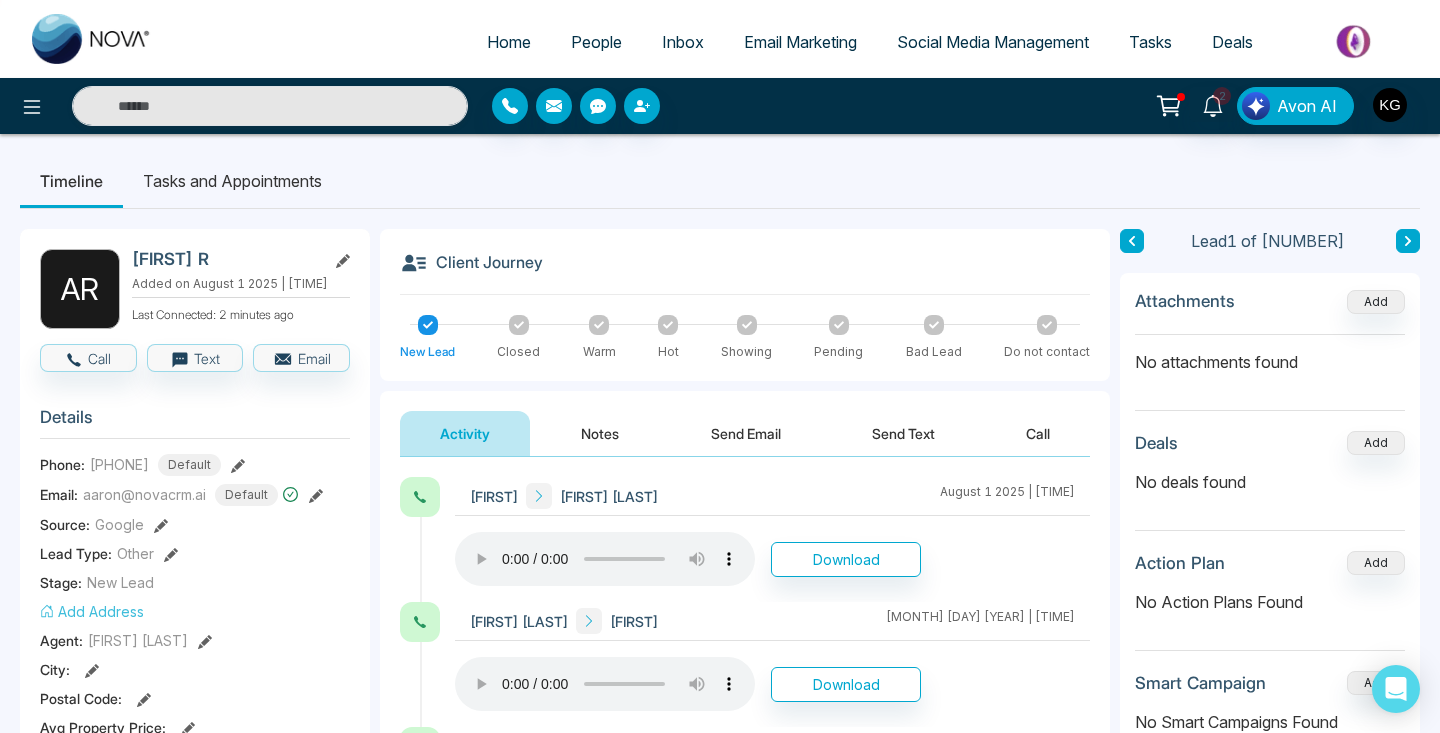 click on "Email Marketing" at bounding box center (800, 42) 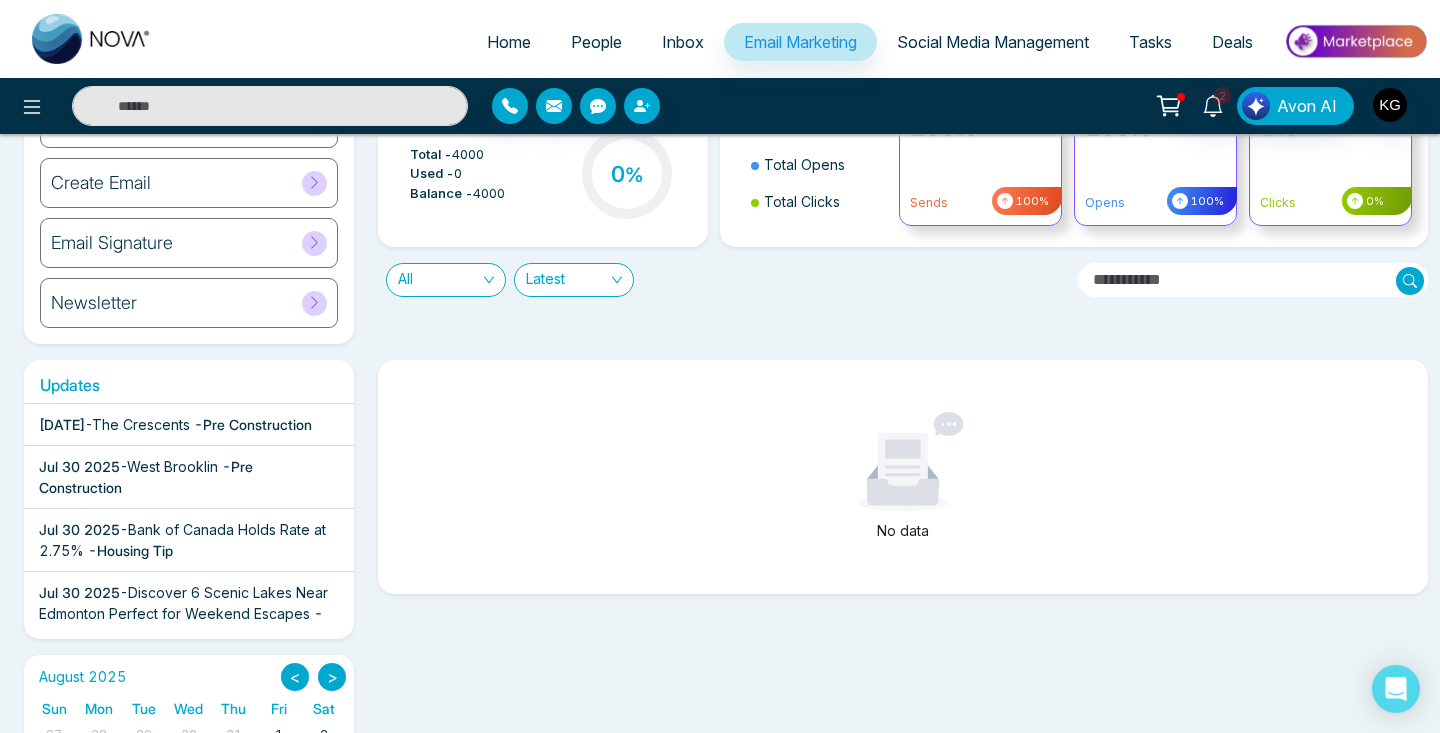 scroll, scrollTop: 122, scrollLeft: 0, axis: vertical 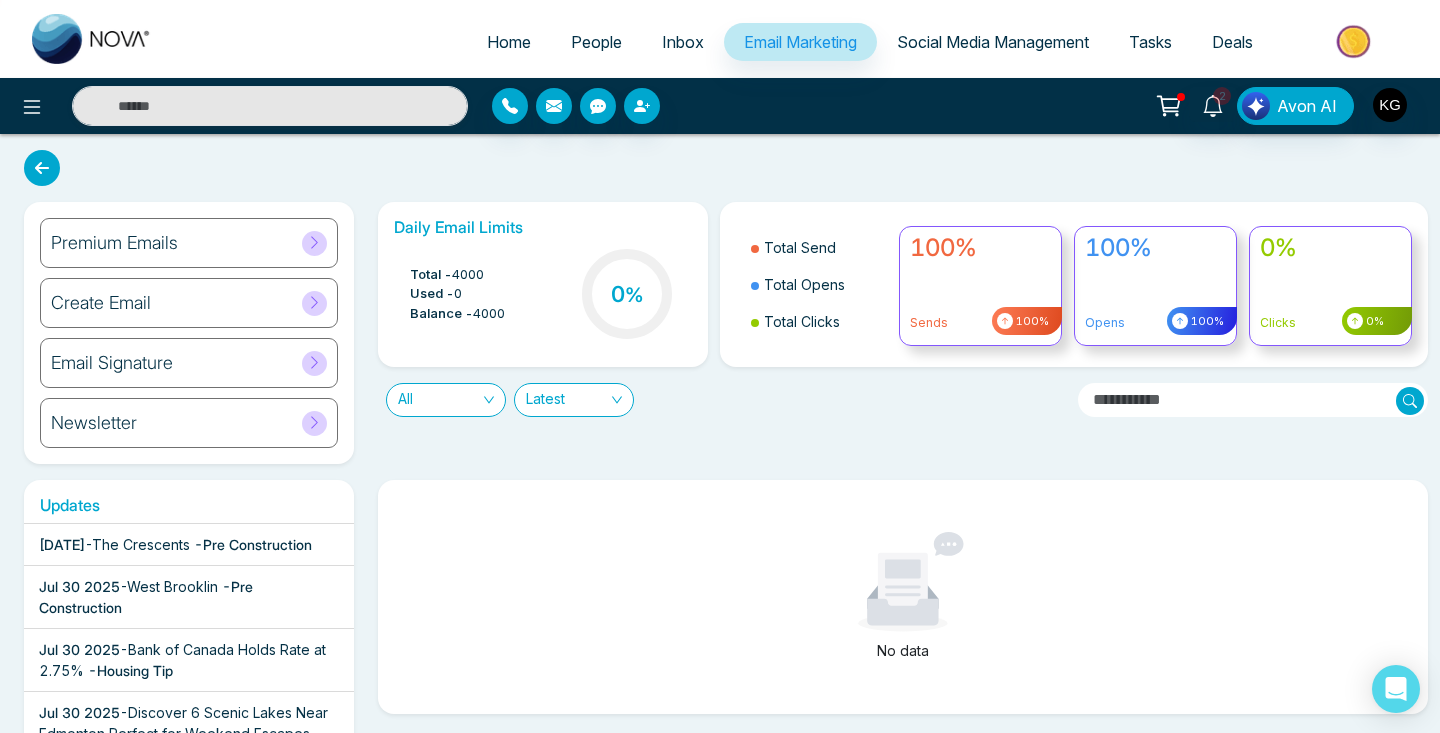 click on "Premium Emails" at bounding box center (189, 243) 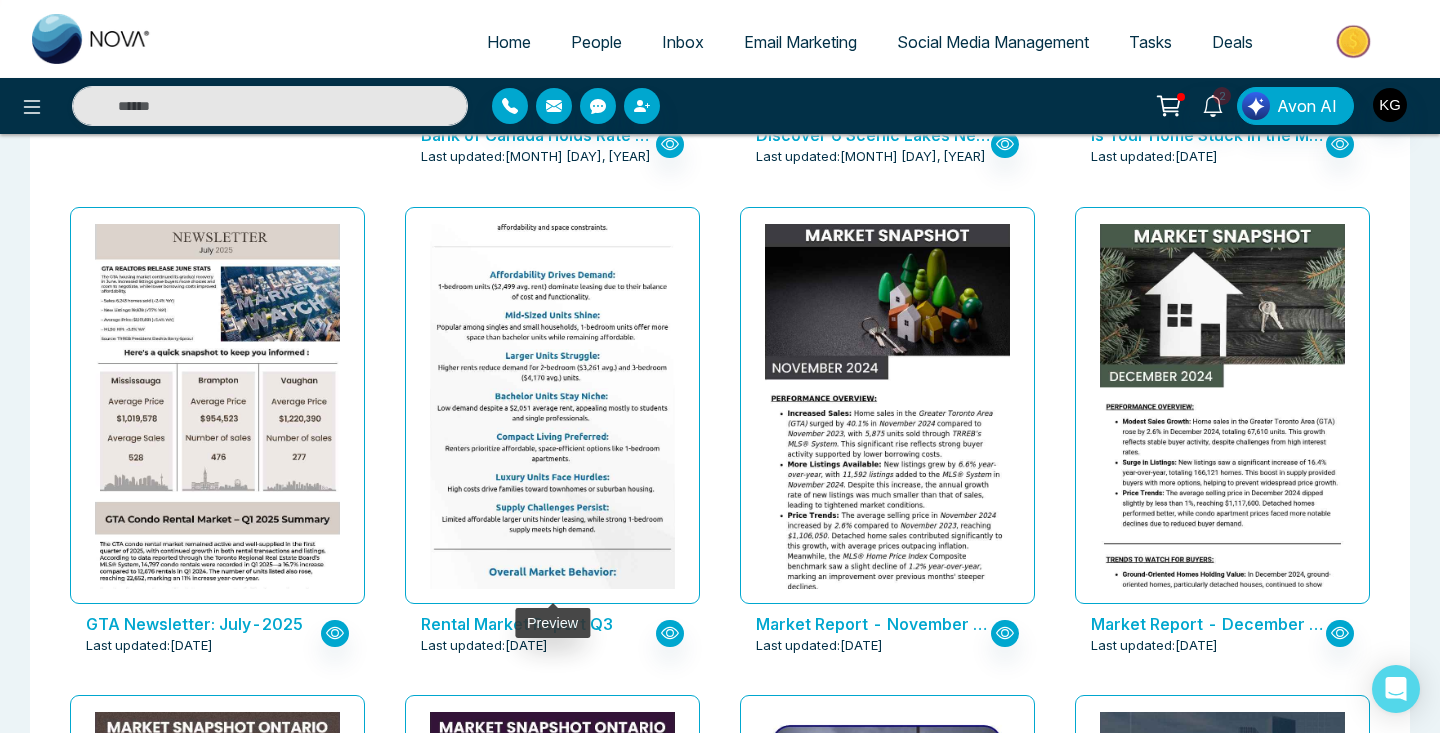 scroll, scrollTop: 556, scrollLeft: 0, axis: vertical 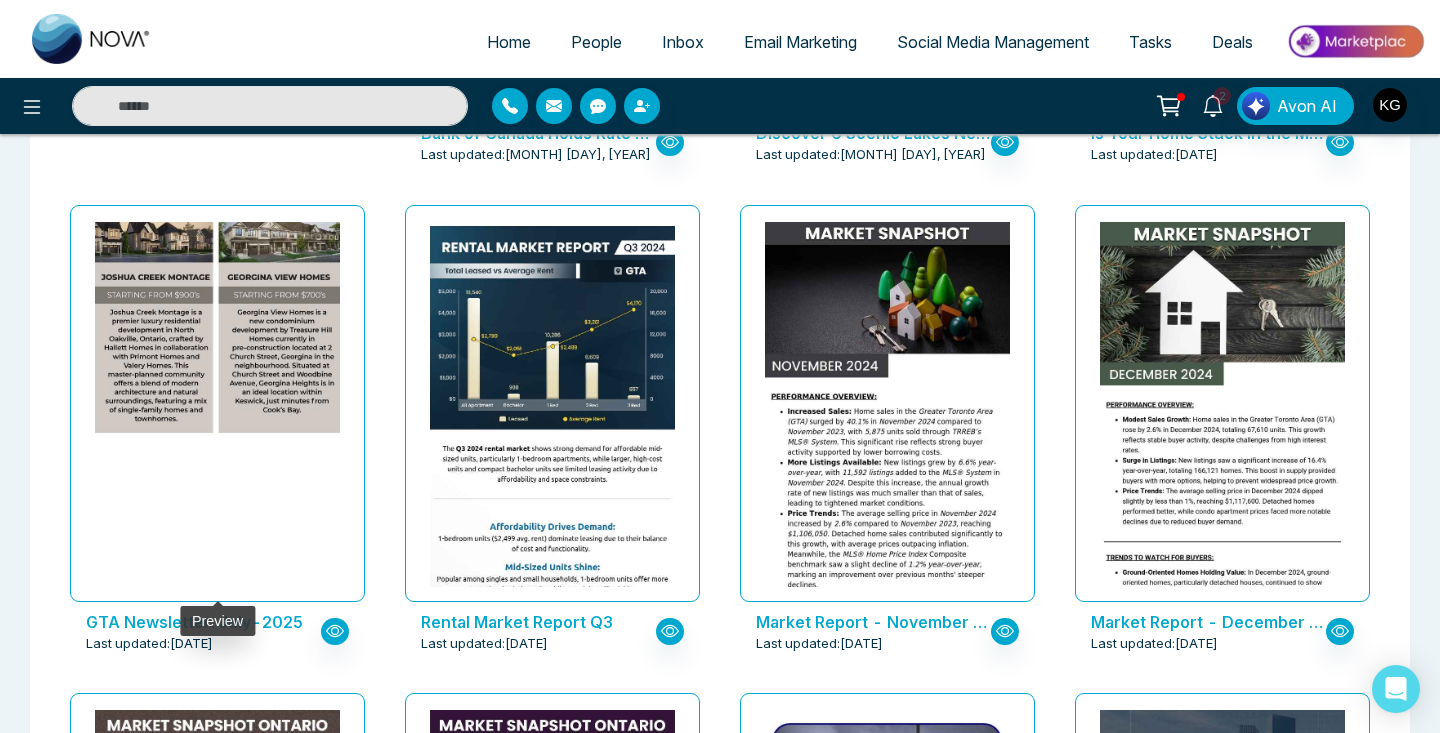 click at bounding box center (218, -298) 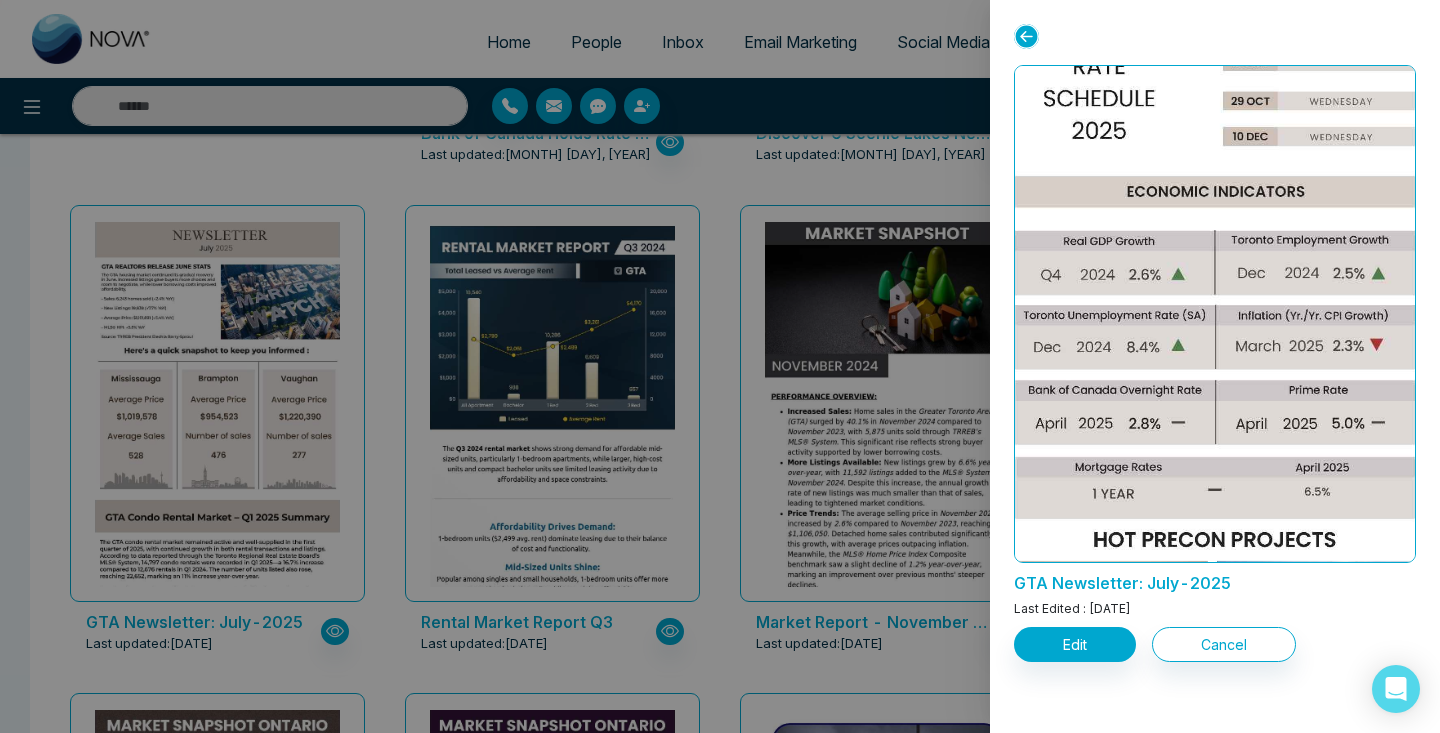 scroll, scrollTop: 1562, scrollLeft: 0, axis: vertical 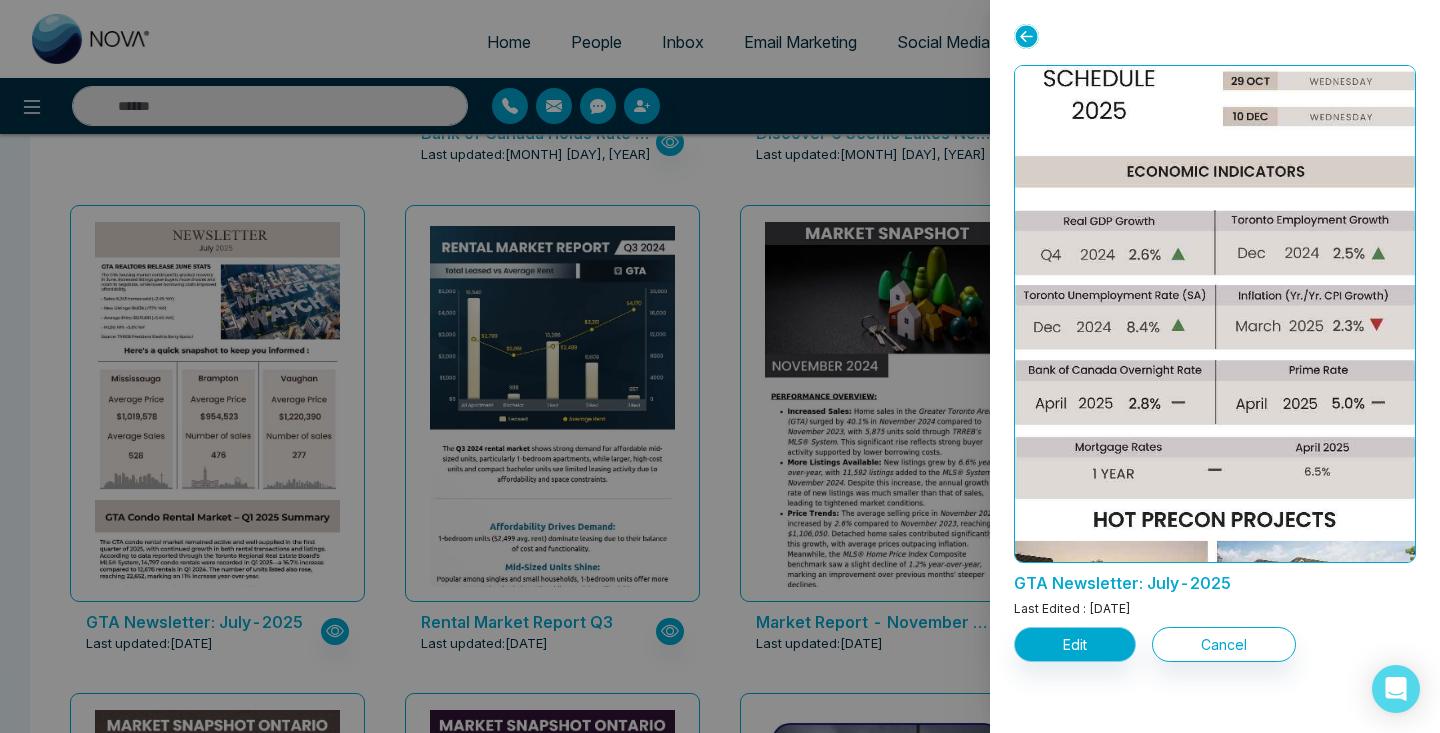 click on "Edit" at bounding box center [1075, 644] 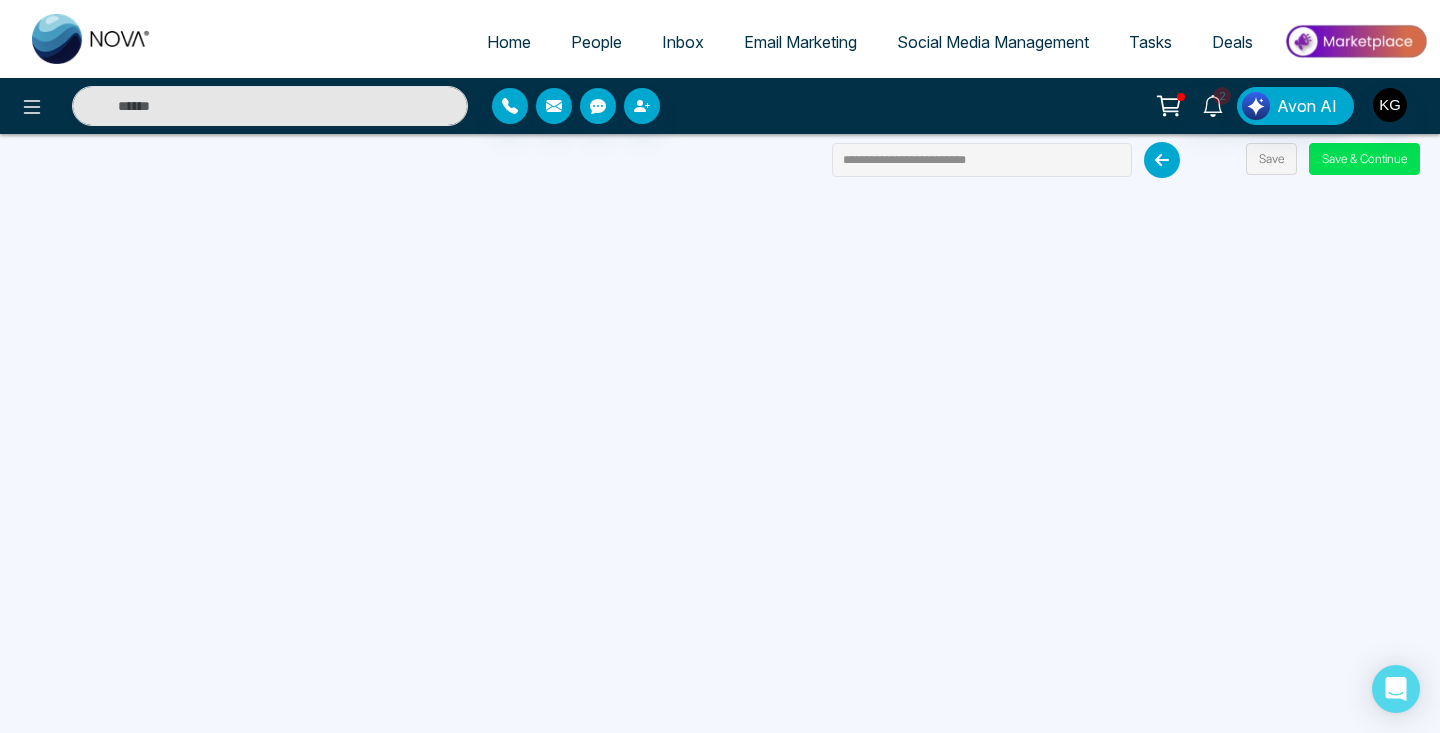 scroll, scrollTop: 0, scrollLeft: 0, axis: both 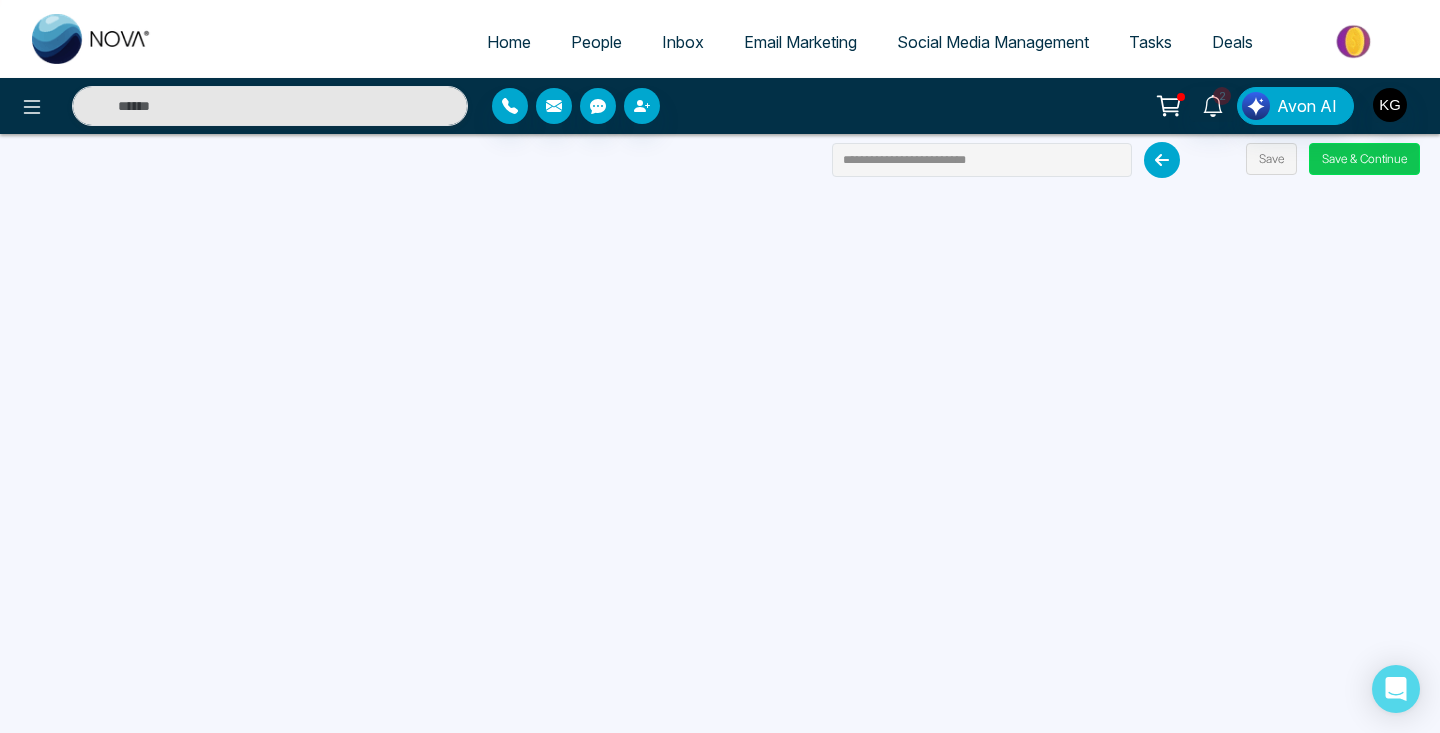 click on "Save & Continue" at bounding box center (1364, 159) 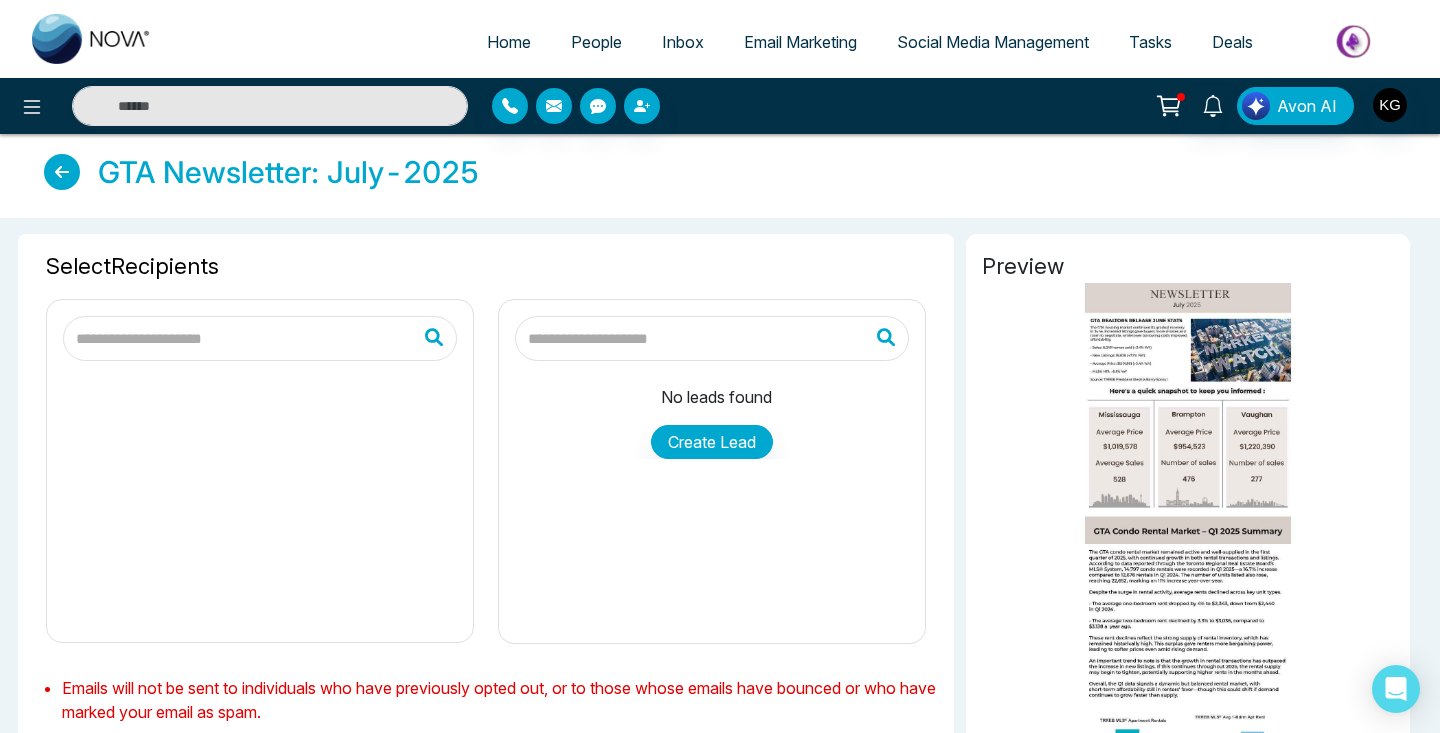 type on "**********" 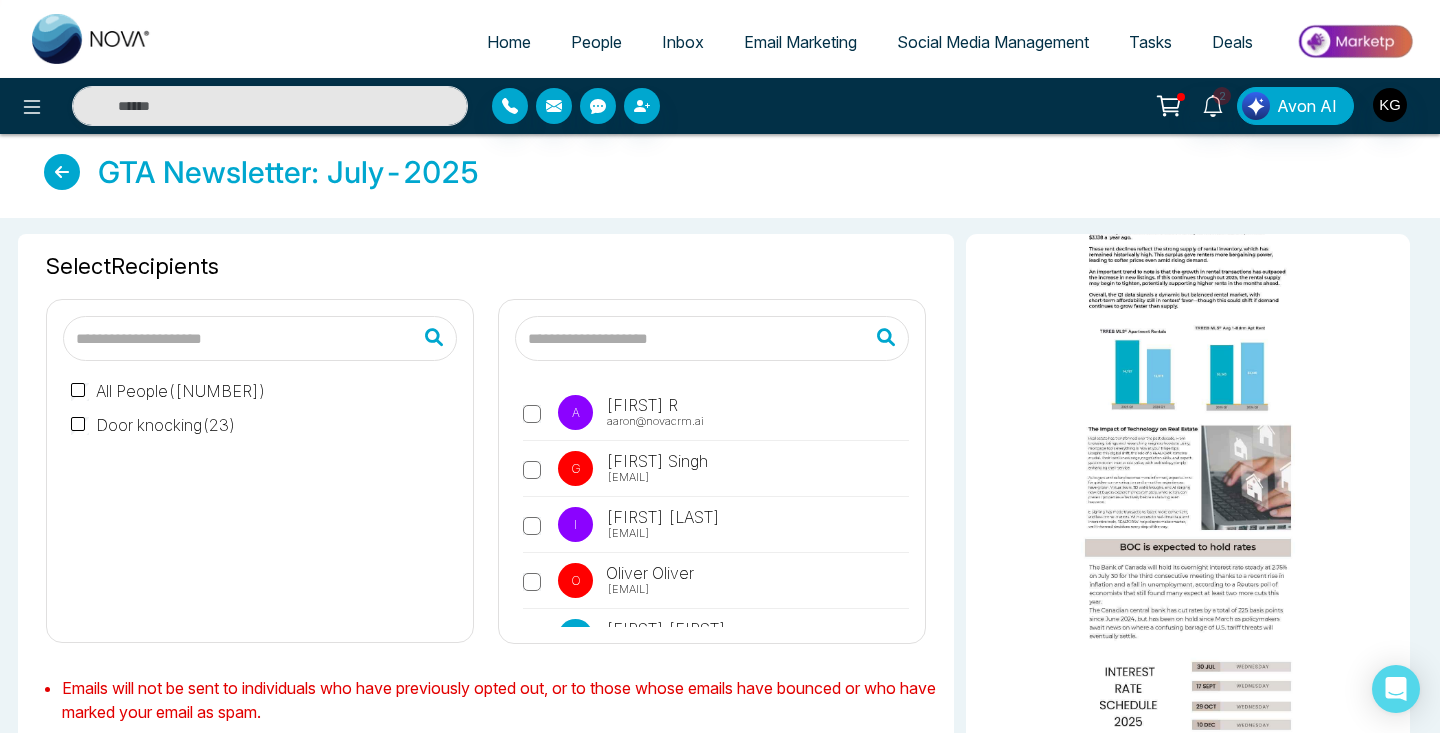 scroll, scrollTop: 389, scrollLeft: 0, axis: vertical 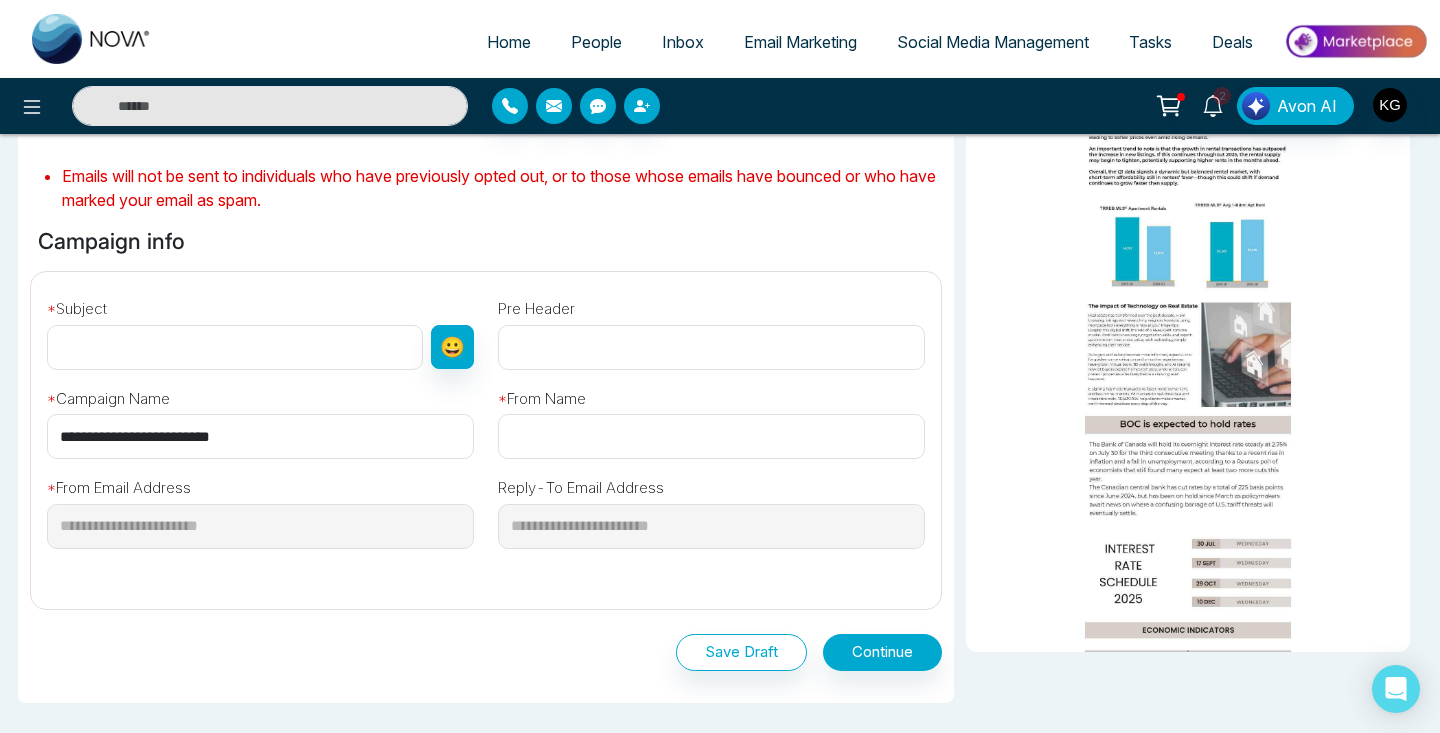 click on "**********" at bounding box center (260, 415) 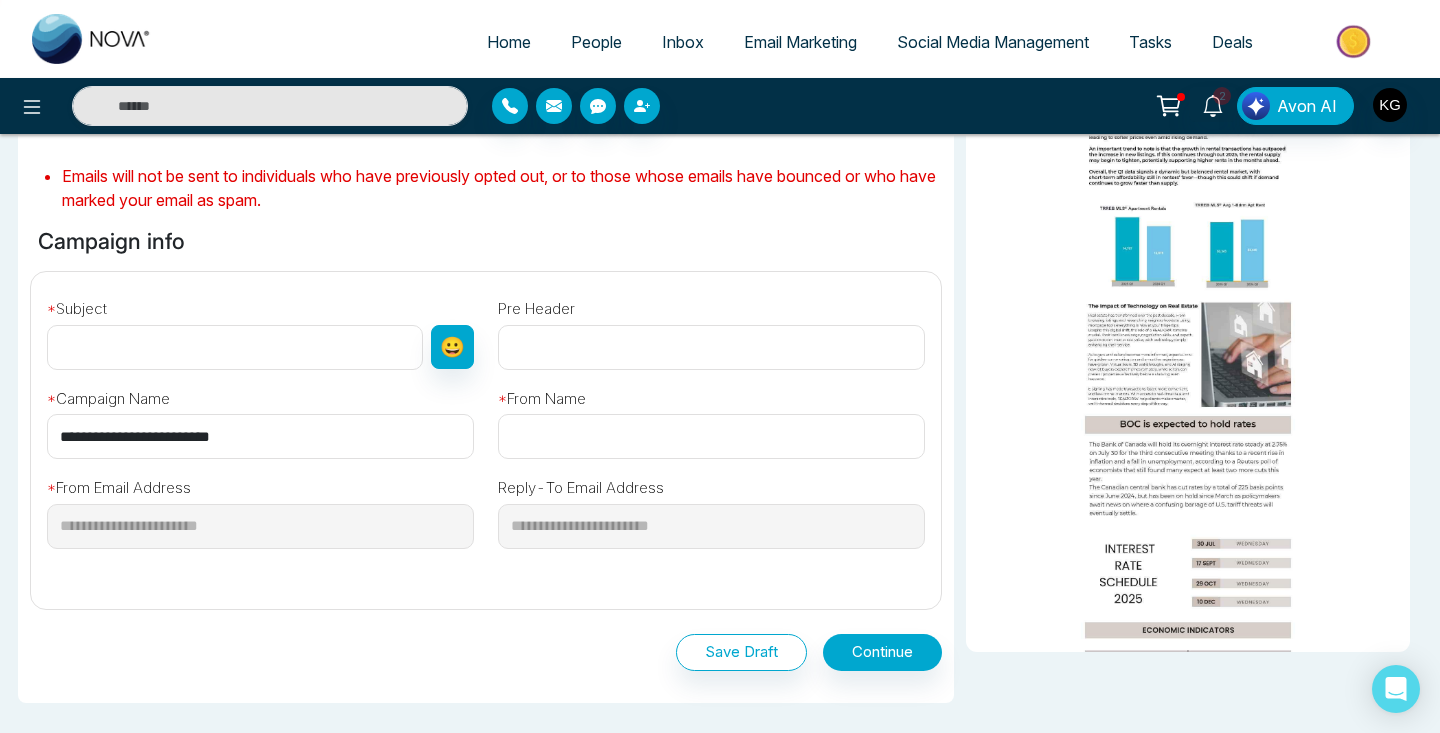click at bounding box center (235, 347) 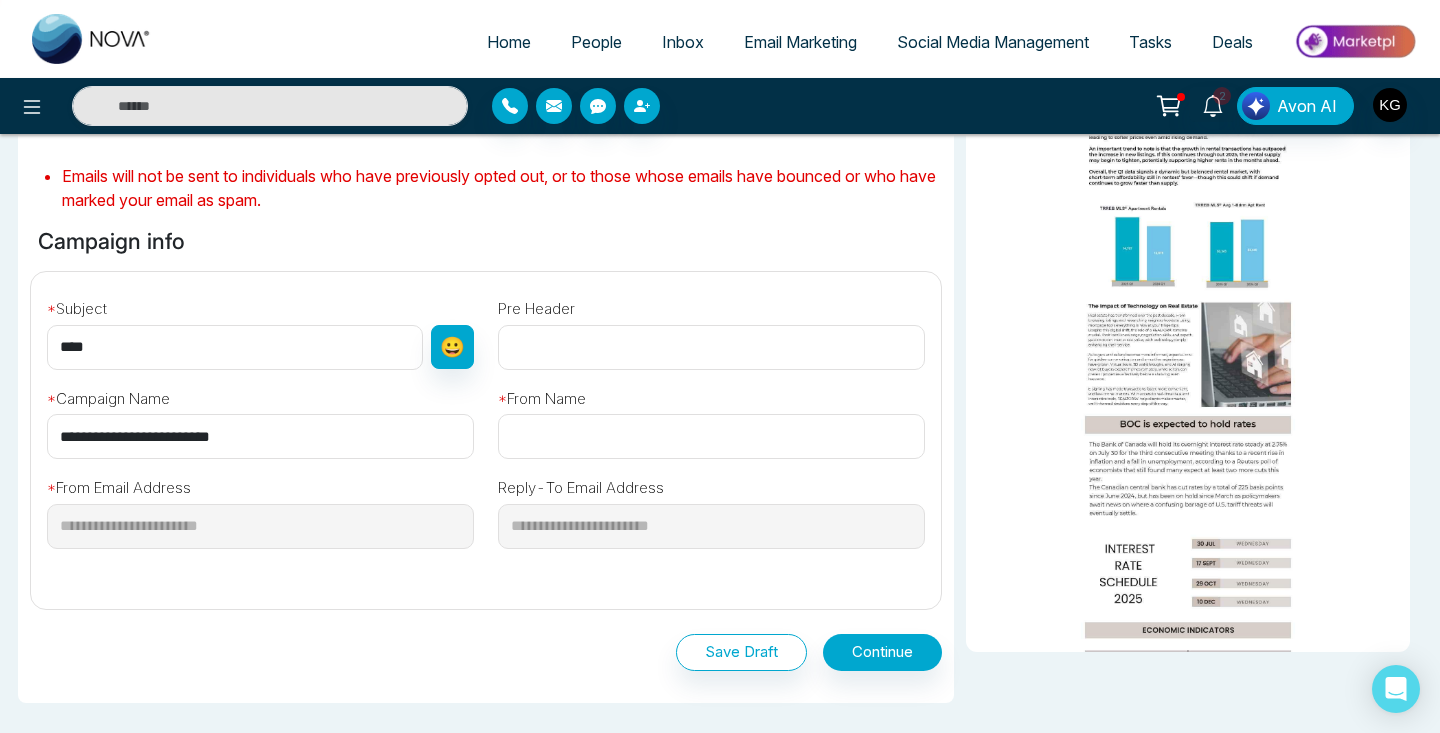 type on "****" 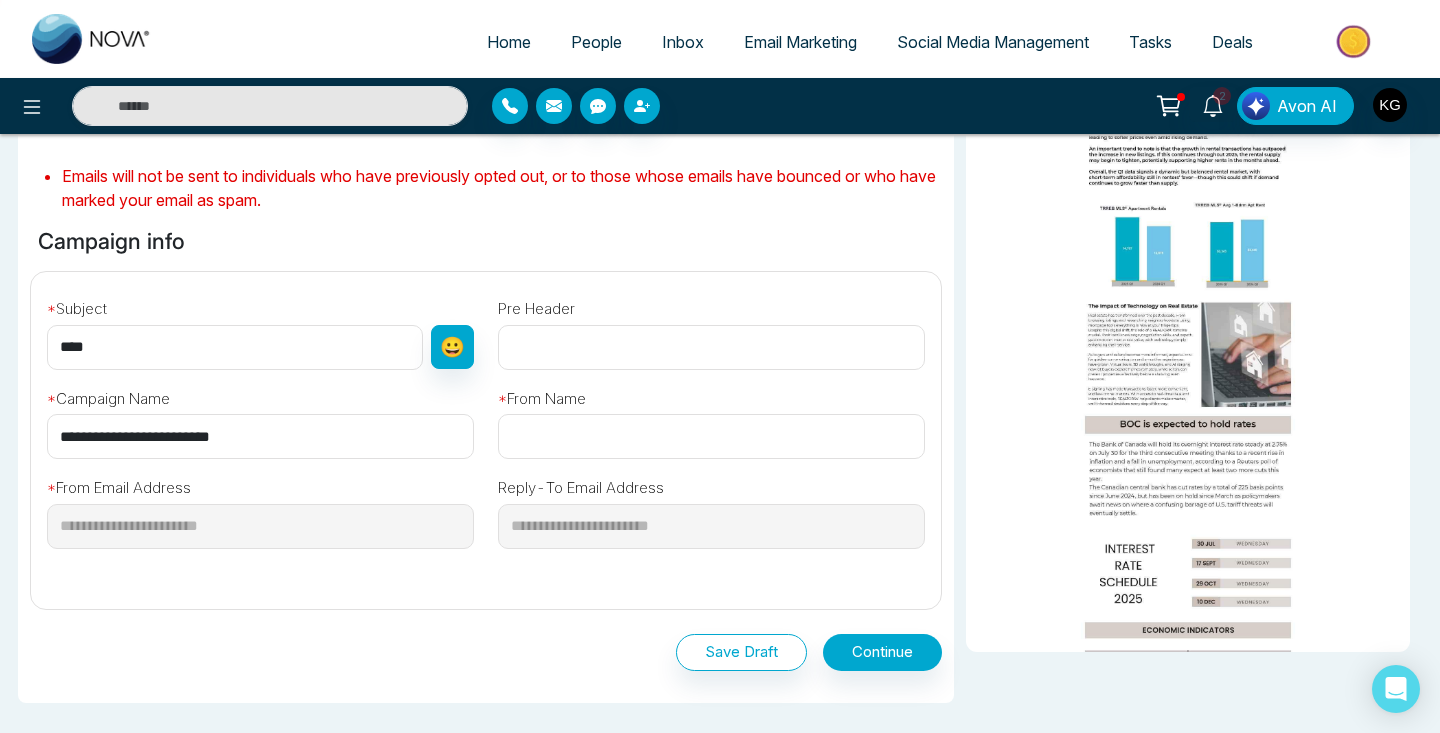 type on "*" 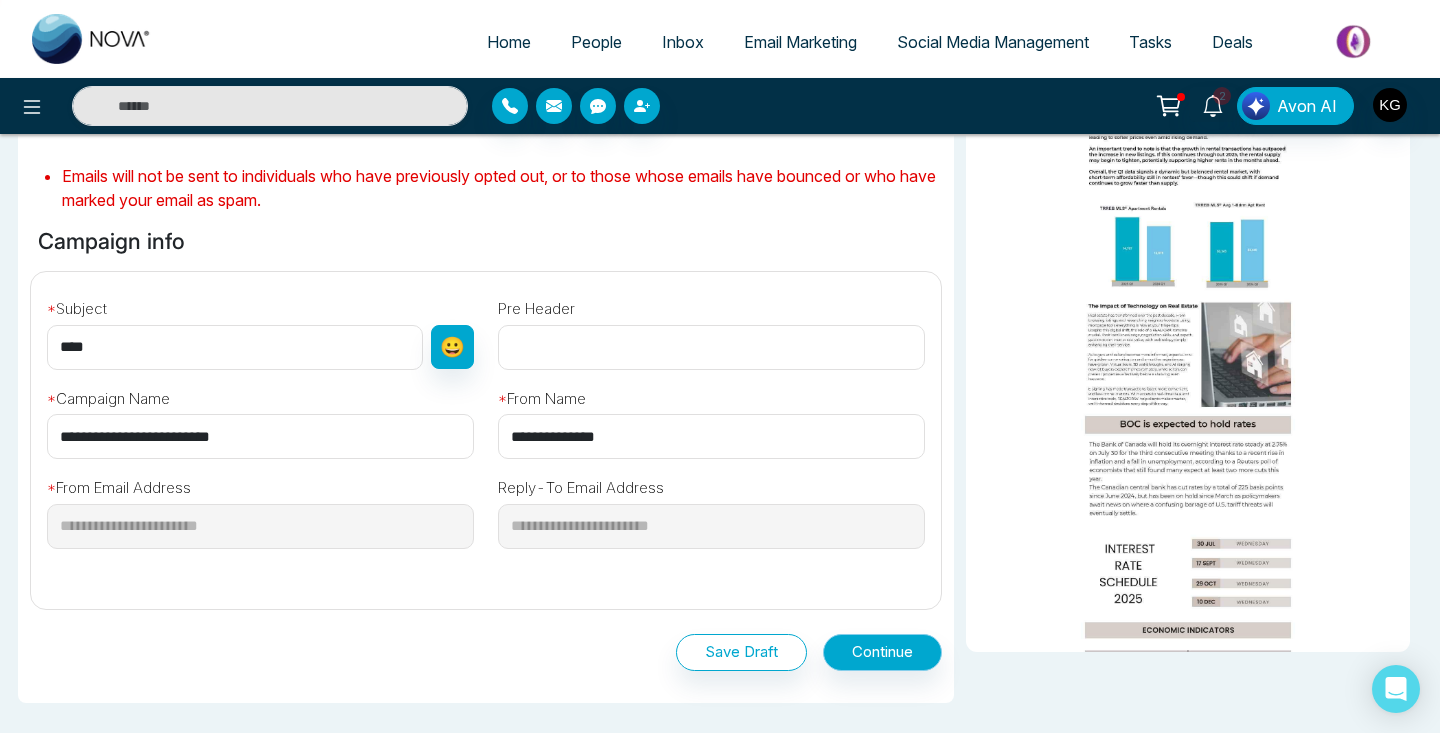 type on "**********" 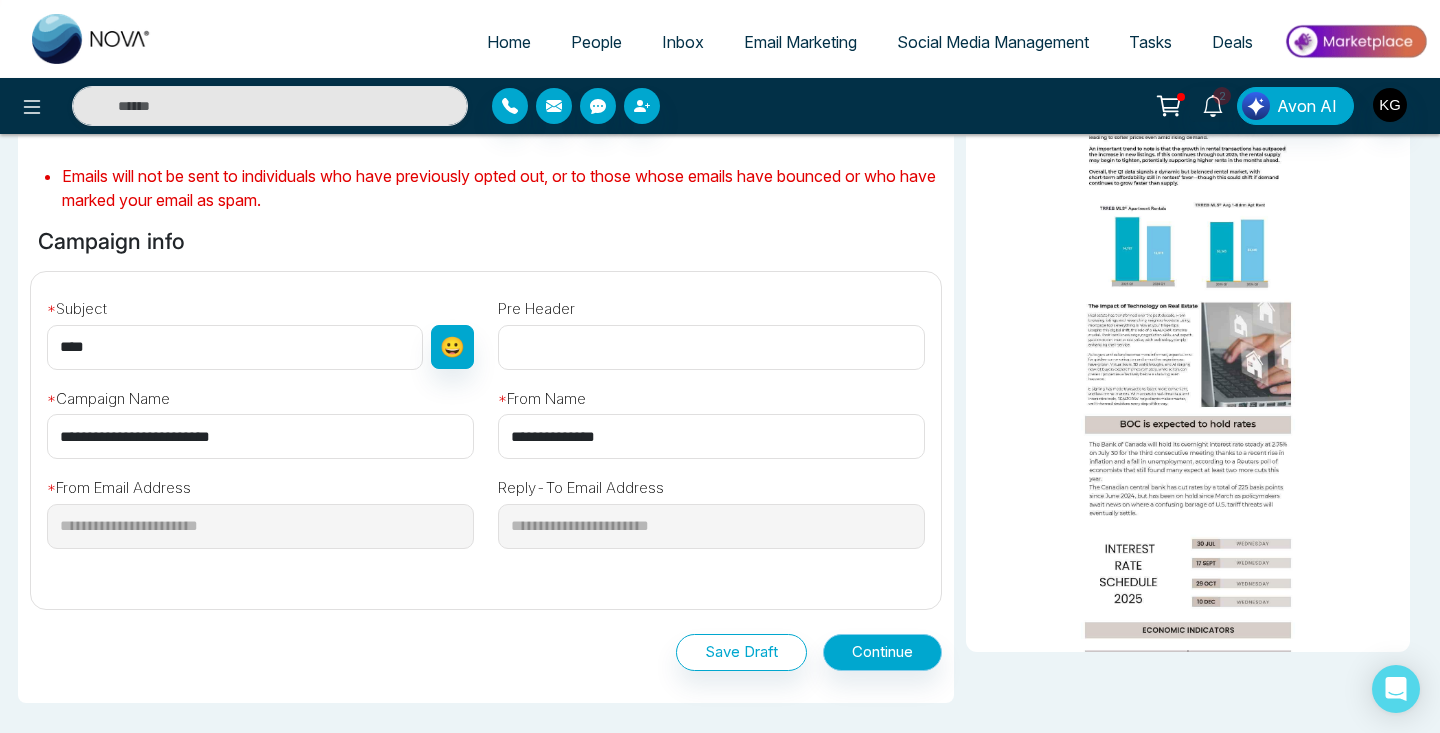 click on "Continue" at bounding box center [882, 652] 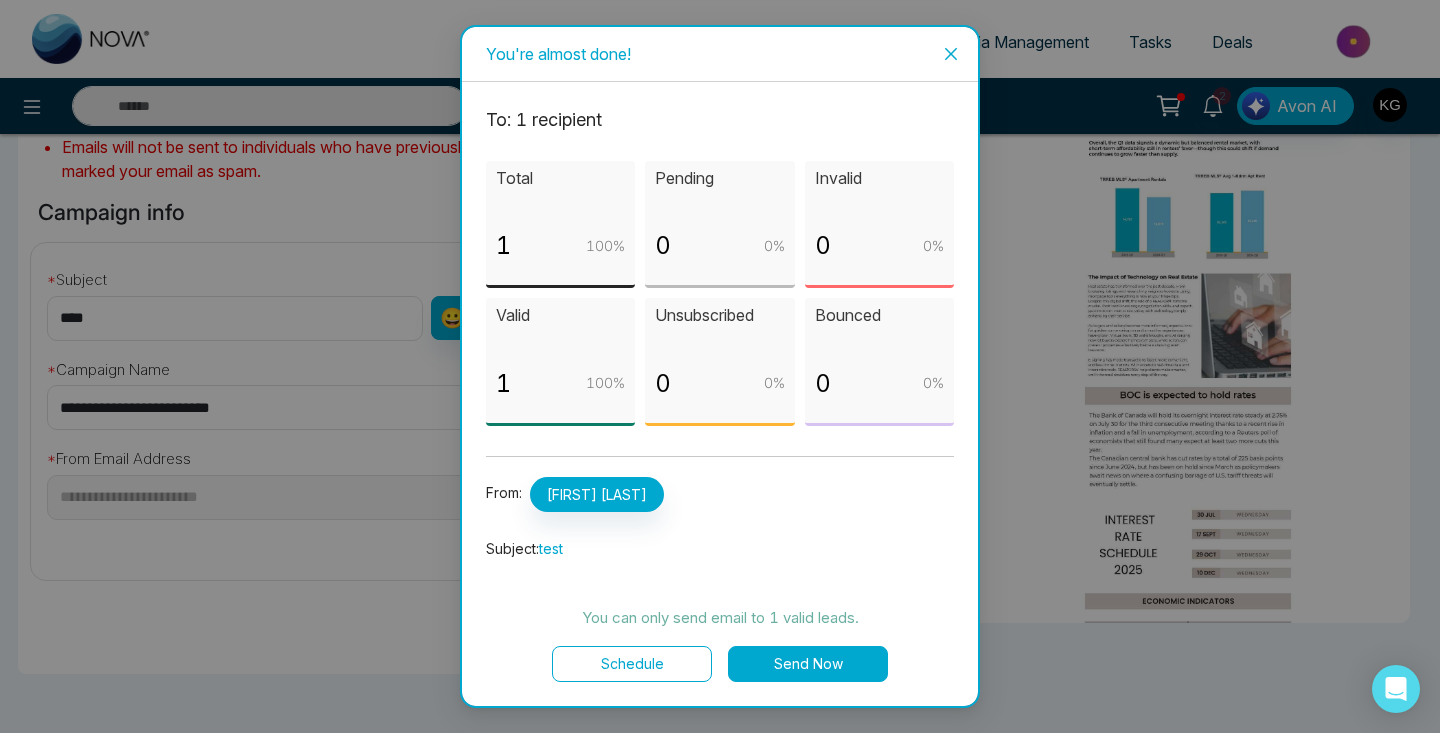 scroll, scrollTop: 603, scrollLeft: 0, axis: vertical 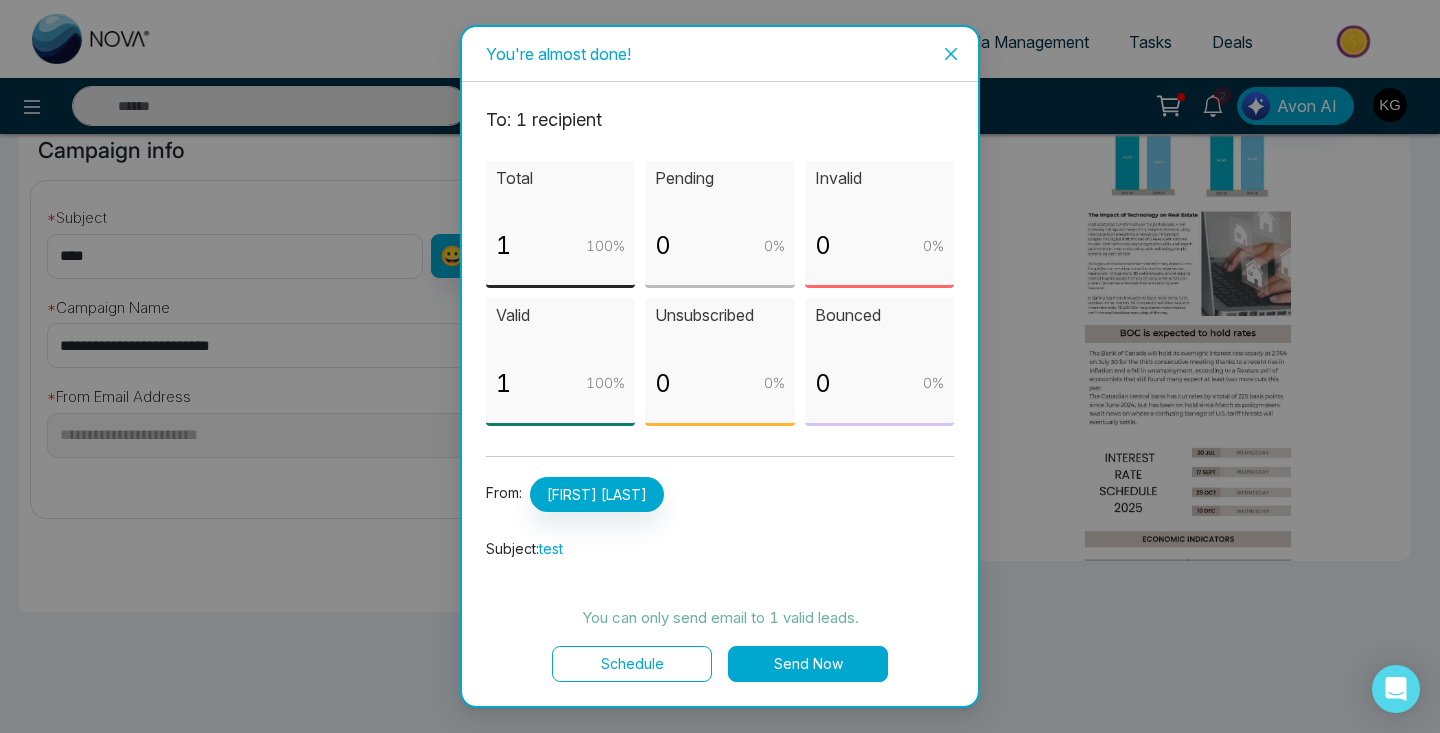 click on "Schedule" at bounding box center [632, 664] 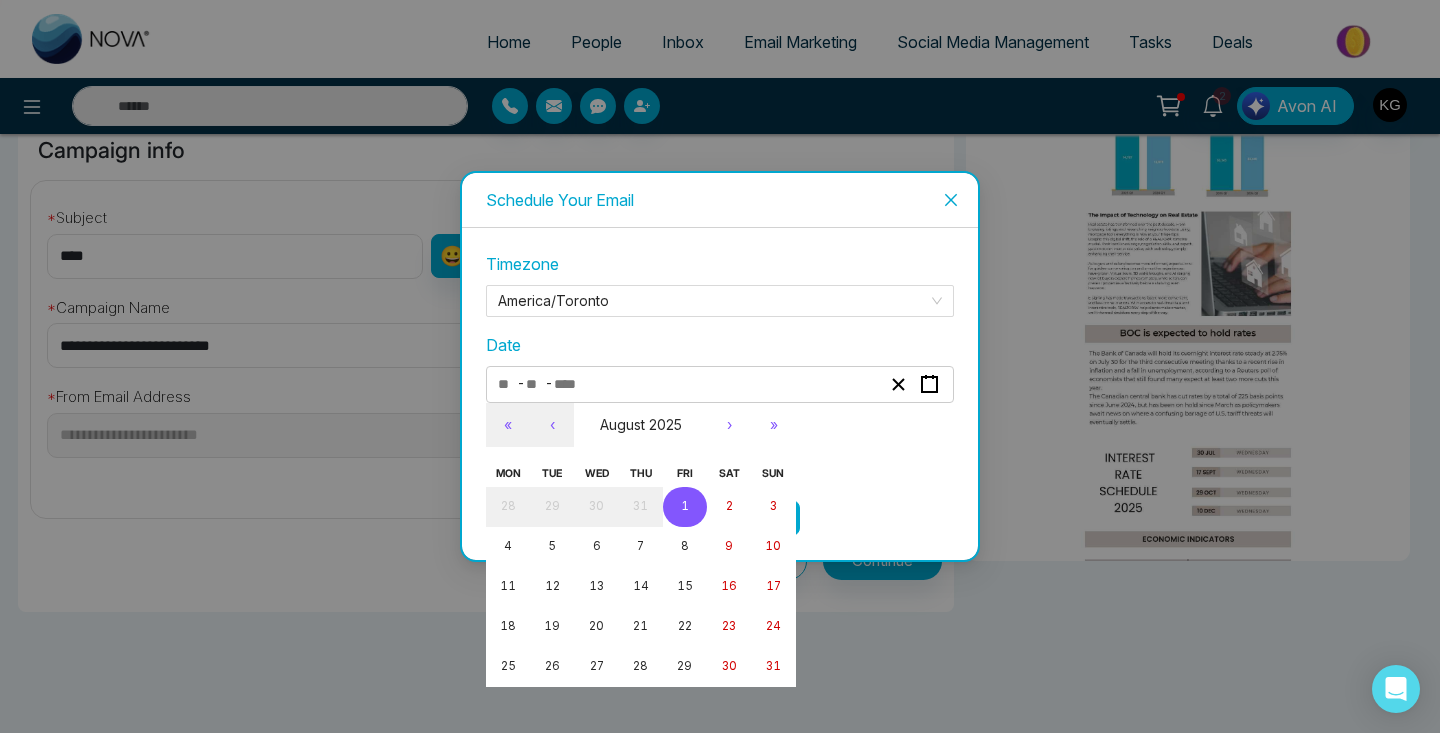 click at bounding box center [574, 384] 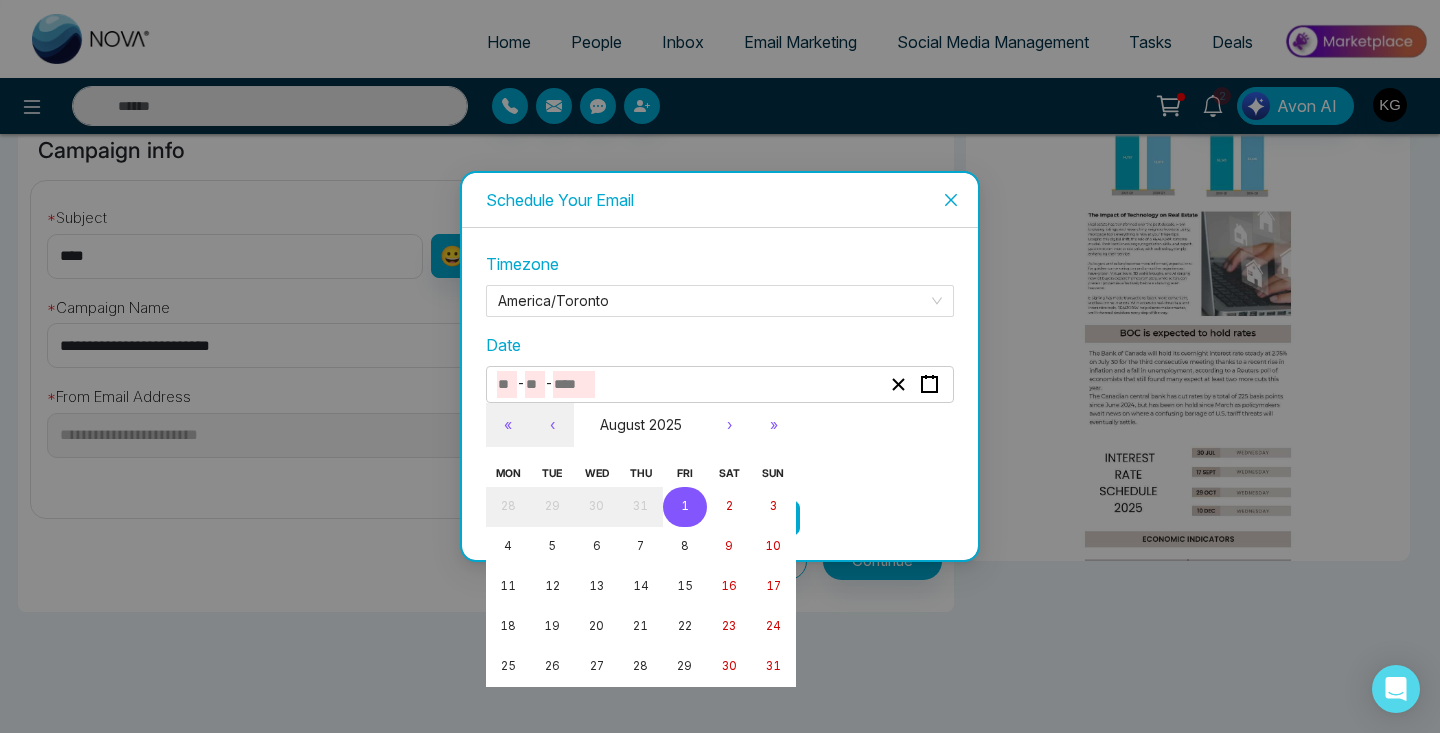 click on "1" at bounding box center (685, 507) 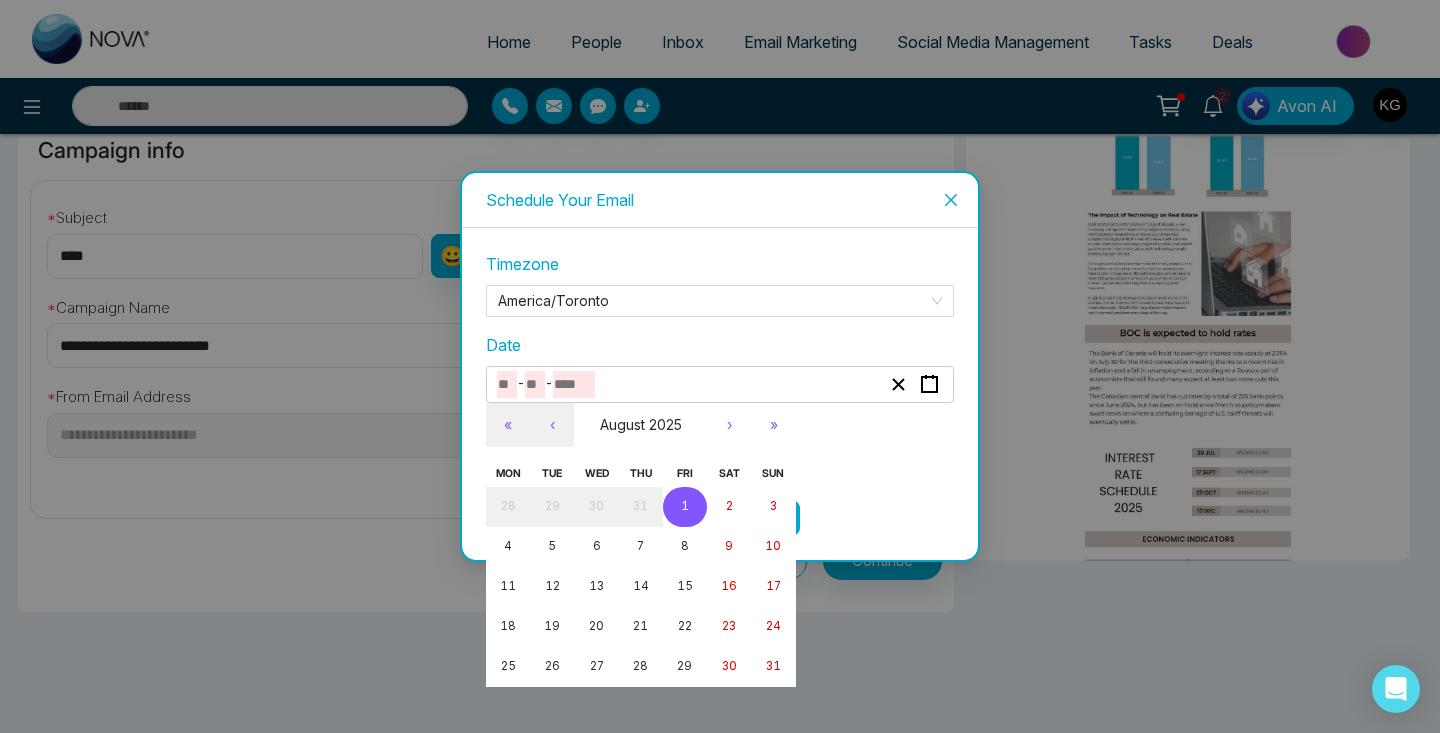 type on "*" 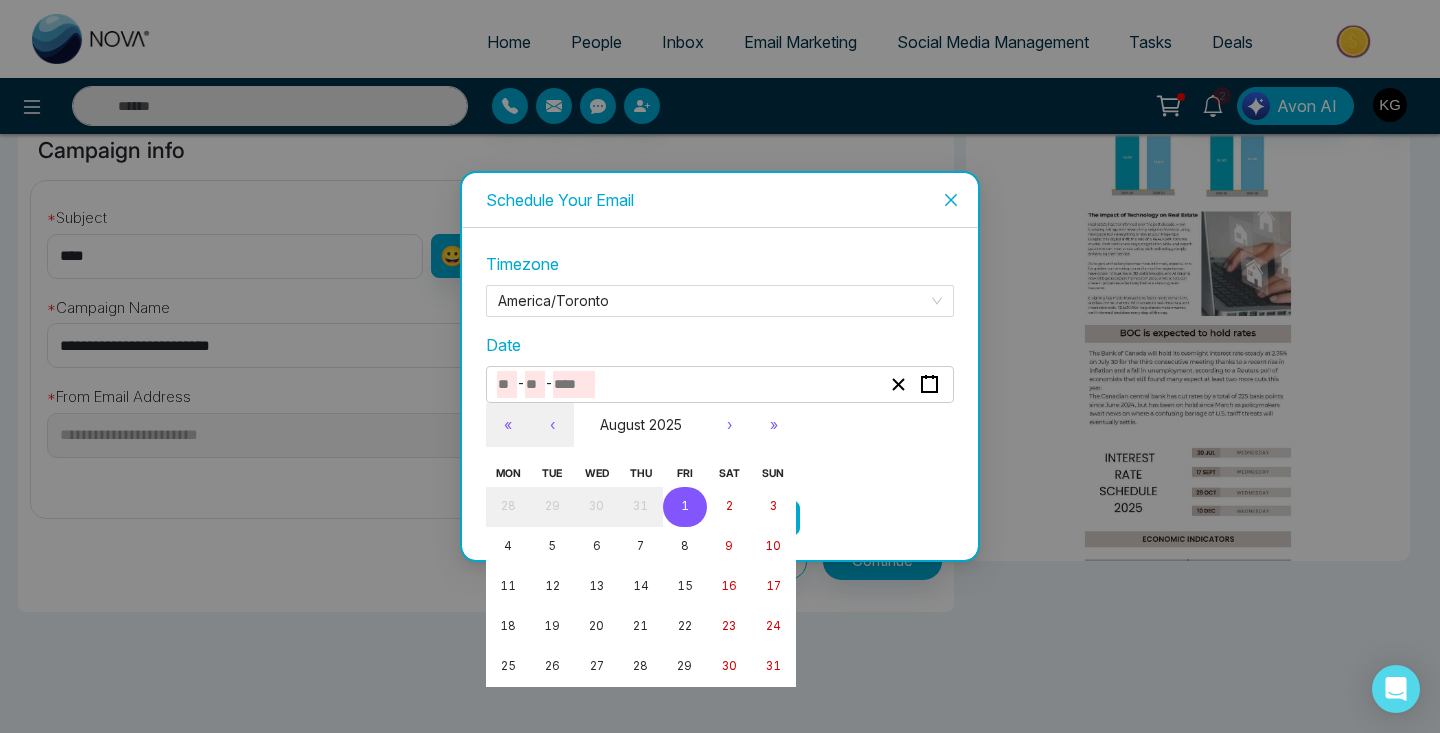 type on "*" 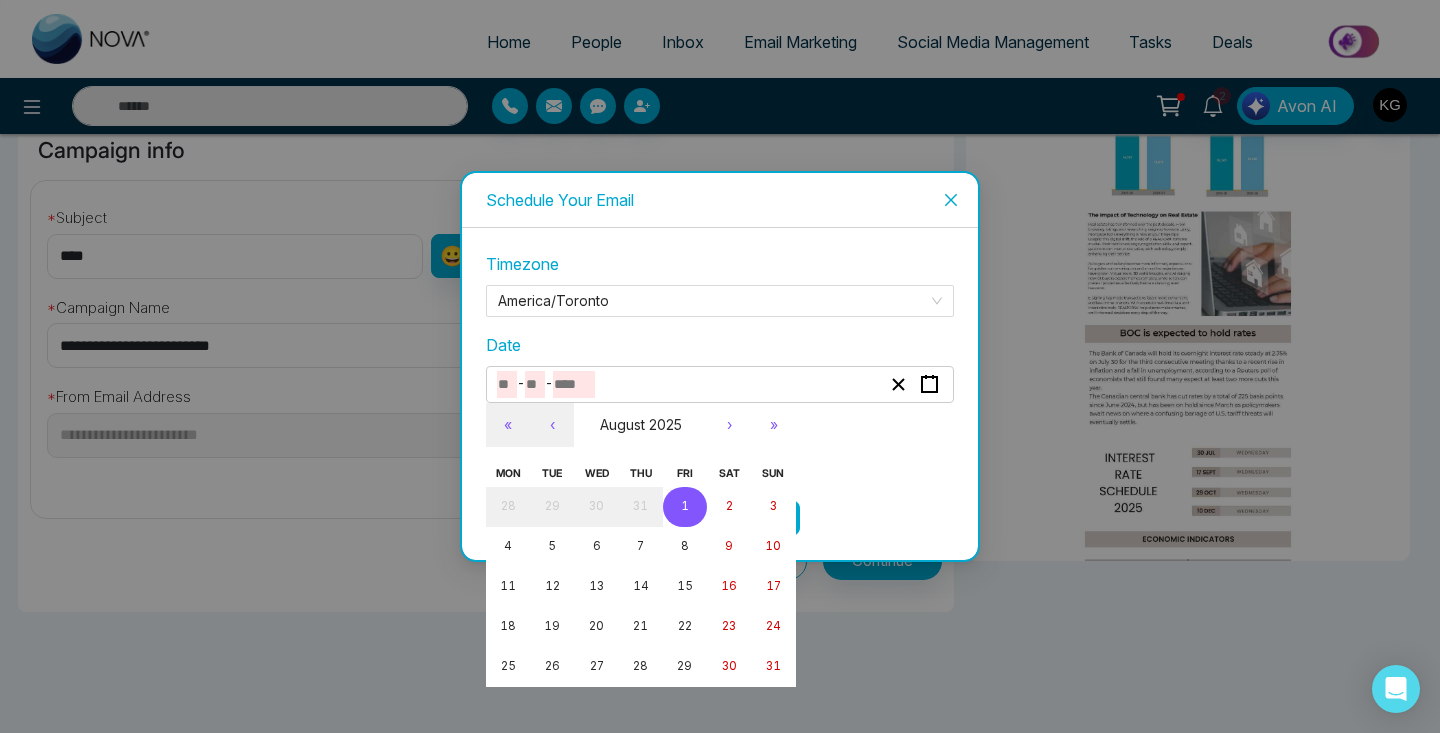 type on "****" 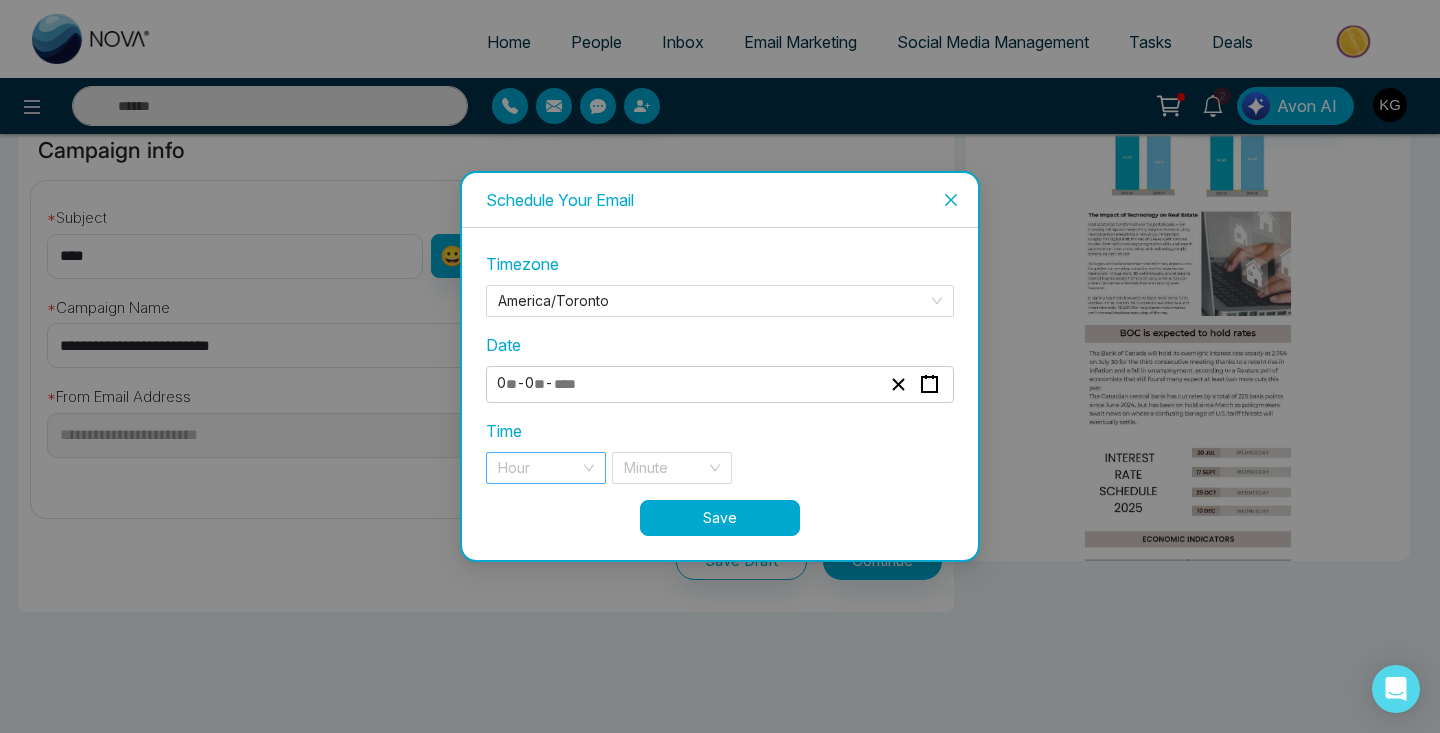 click at bounding box center (539, 468) 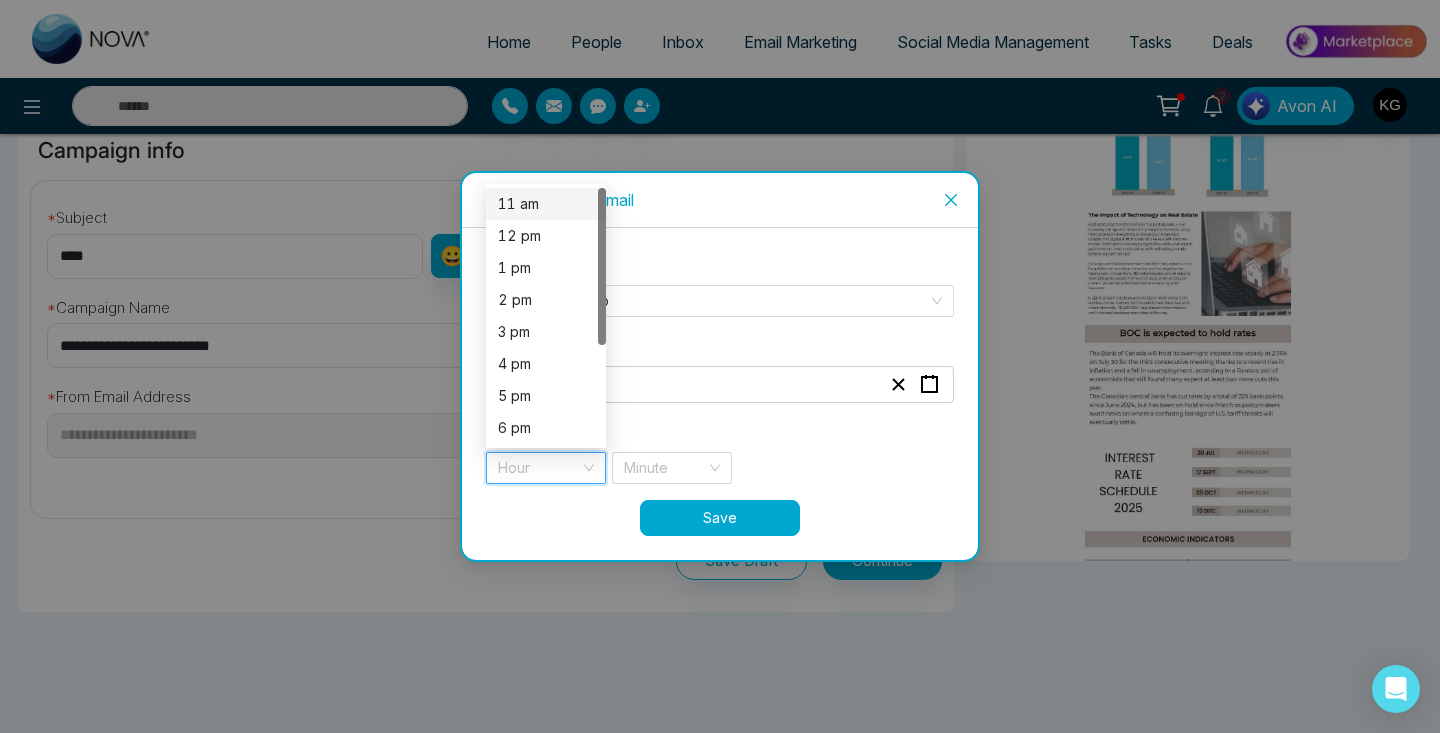 click on "11 am" at bounding box center [546, 204] 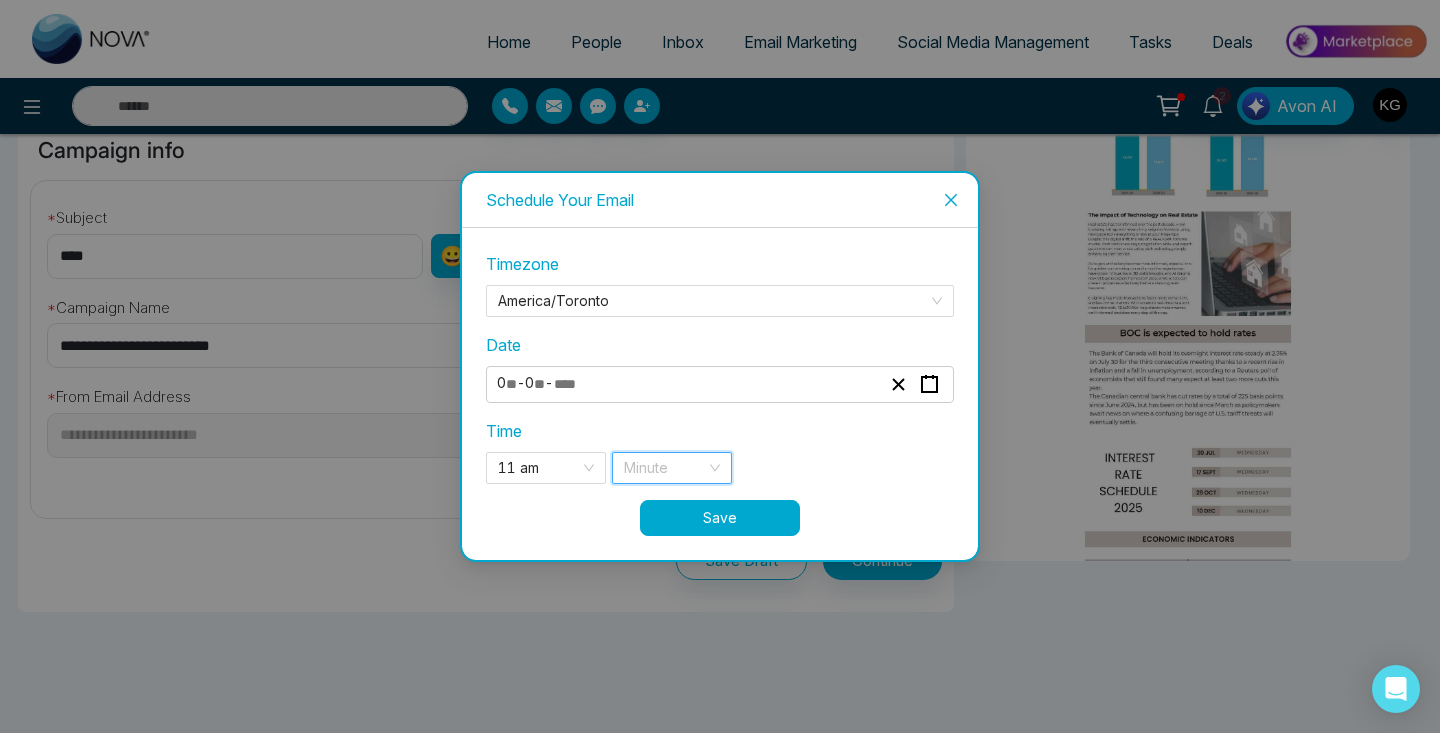 click at bounding box center [665, 468] 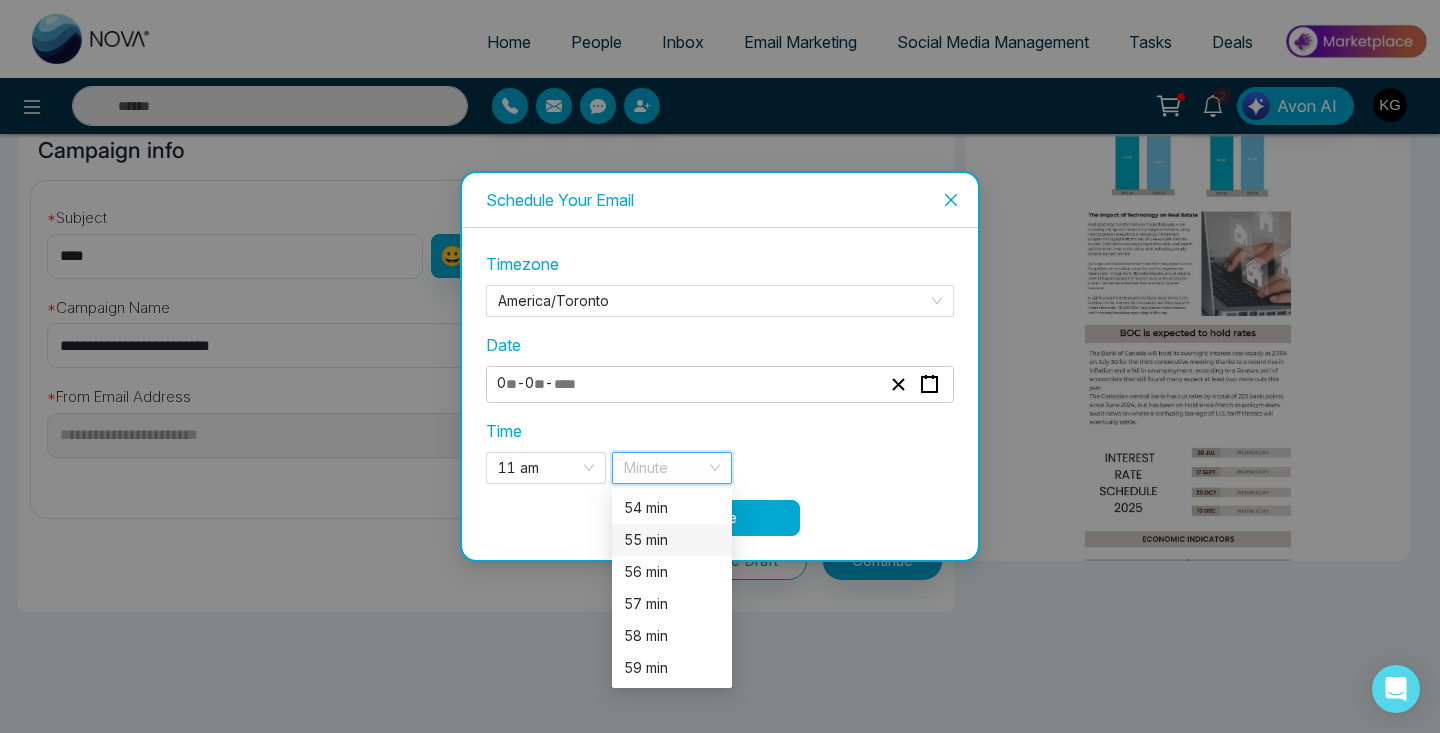 click on "55 min" at bounding box center [672, 540] 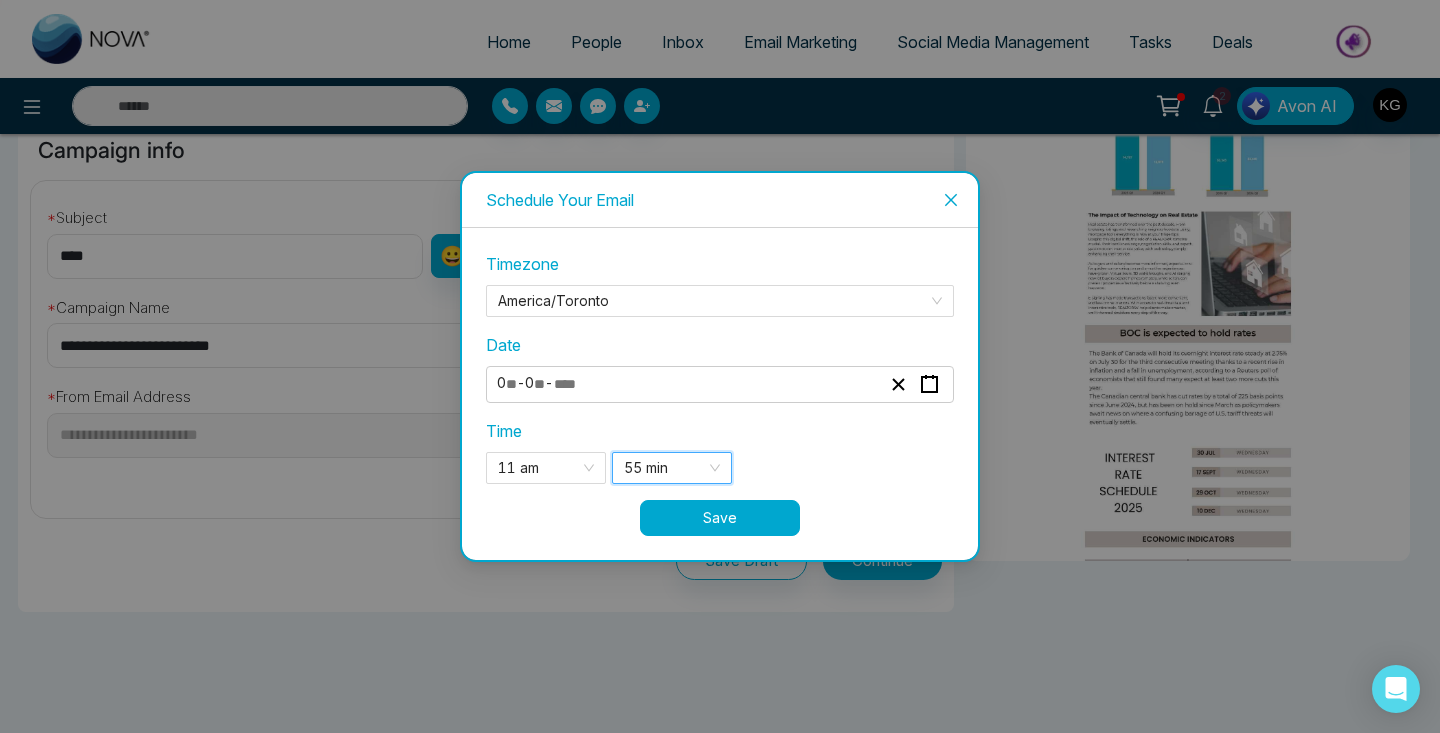 click on "Save" at bounding box center (720, 518) 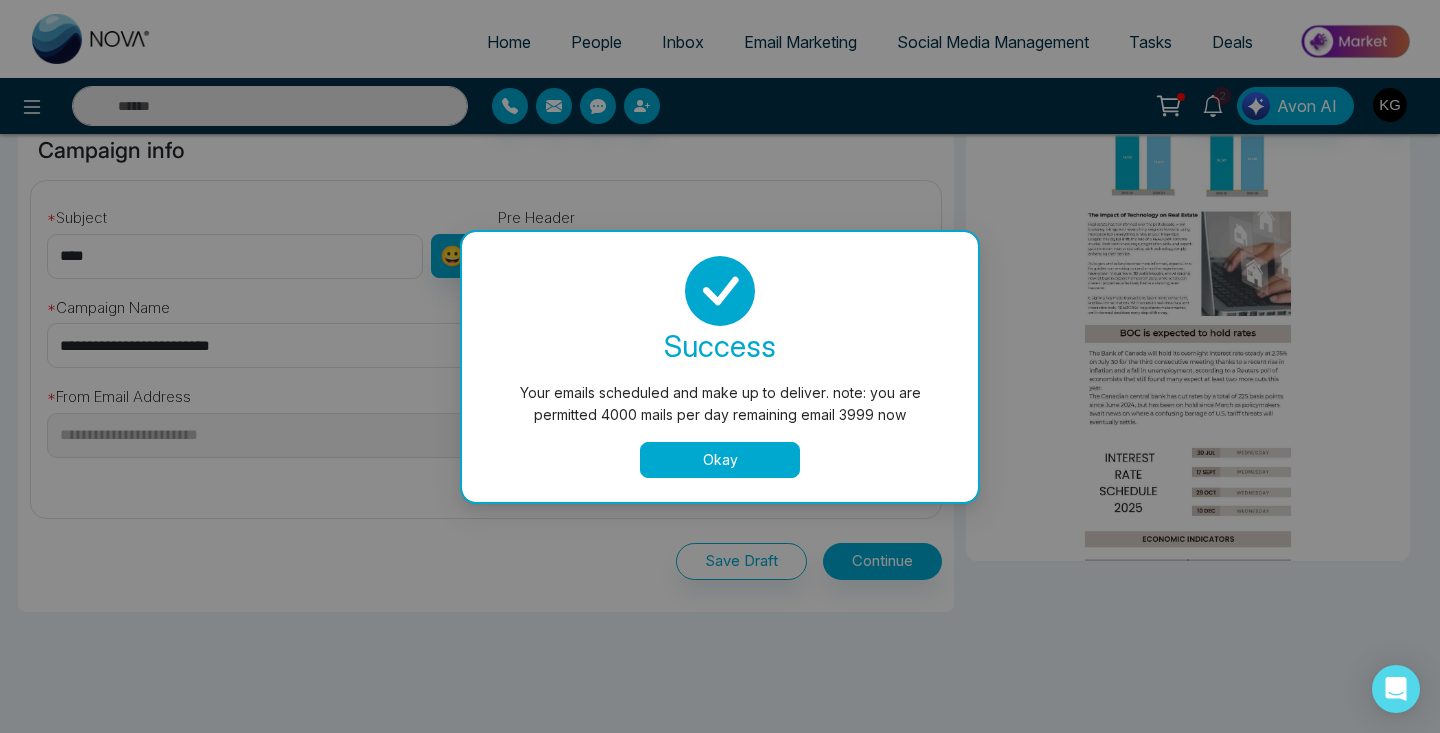click on "Okay" at bounding box center (720, 460) 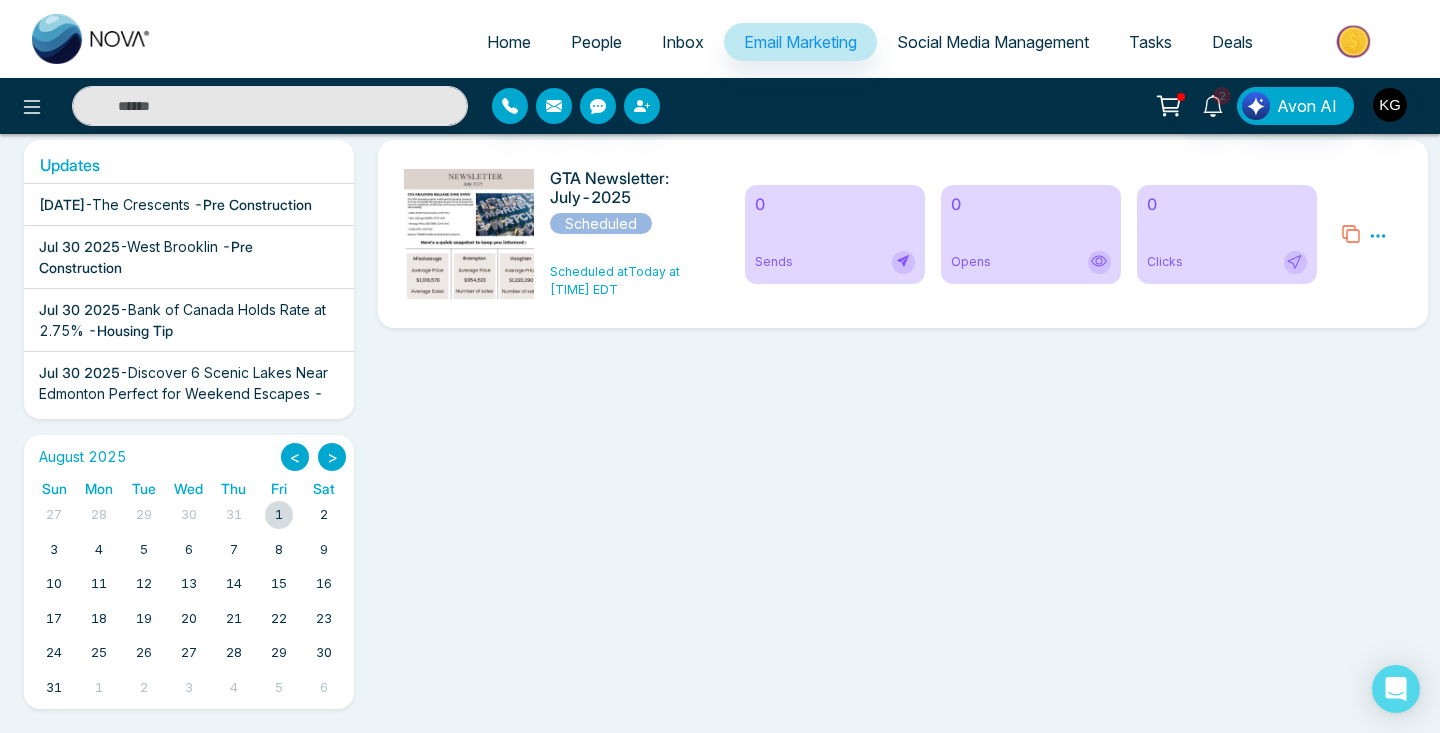 scroll, scrollTop: 340, scrollLeft: 0, axis: vertical 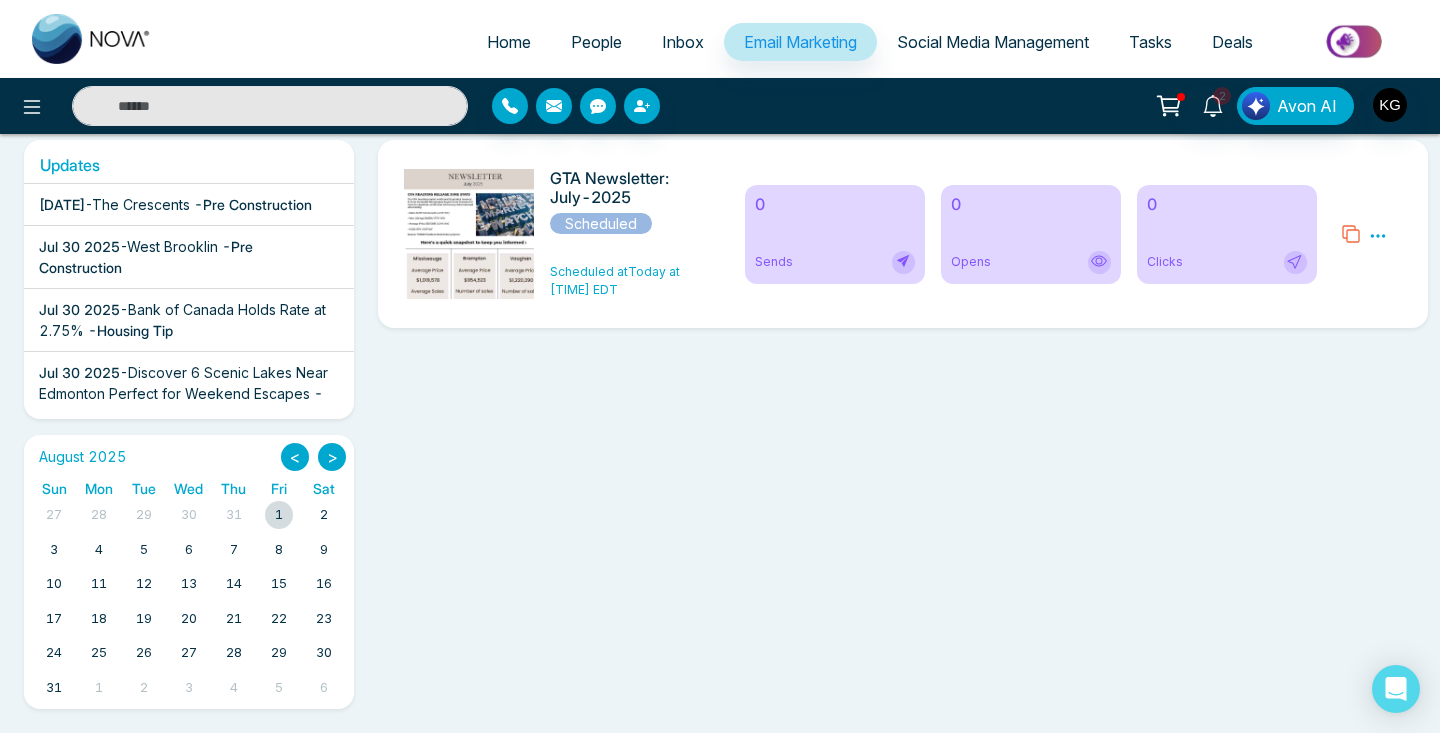click on "2" at bounding box center (324, 515) 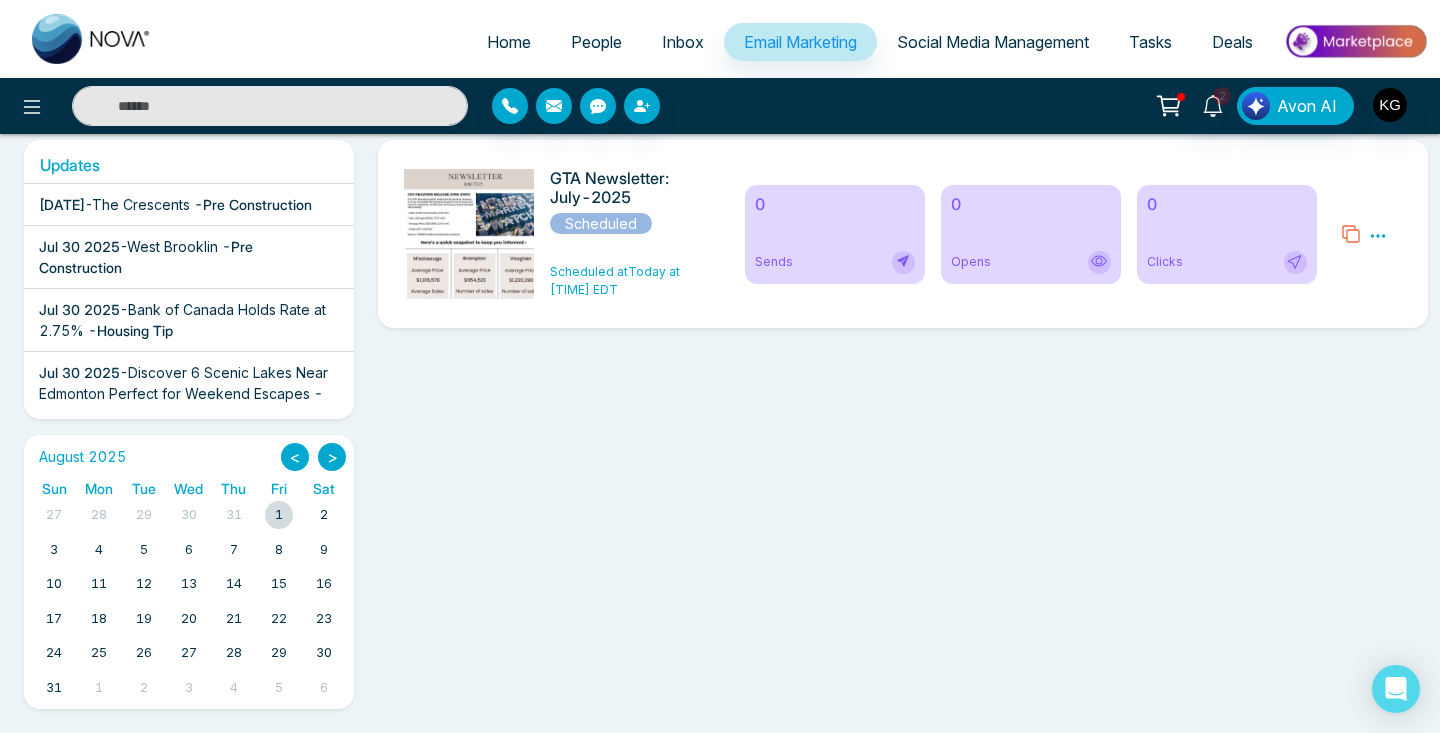 click at bounding box center (279, 515) 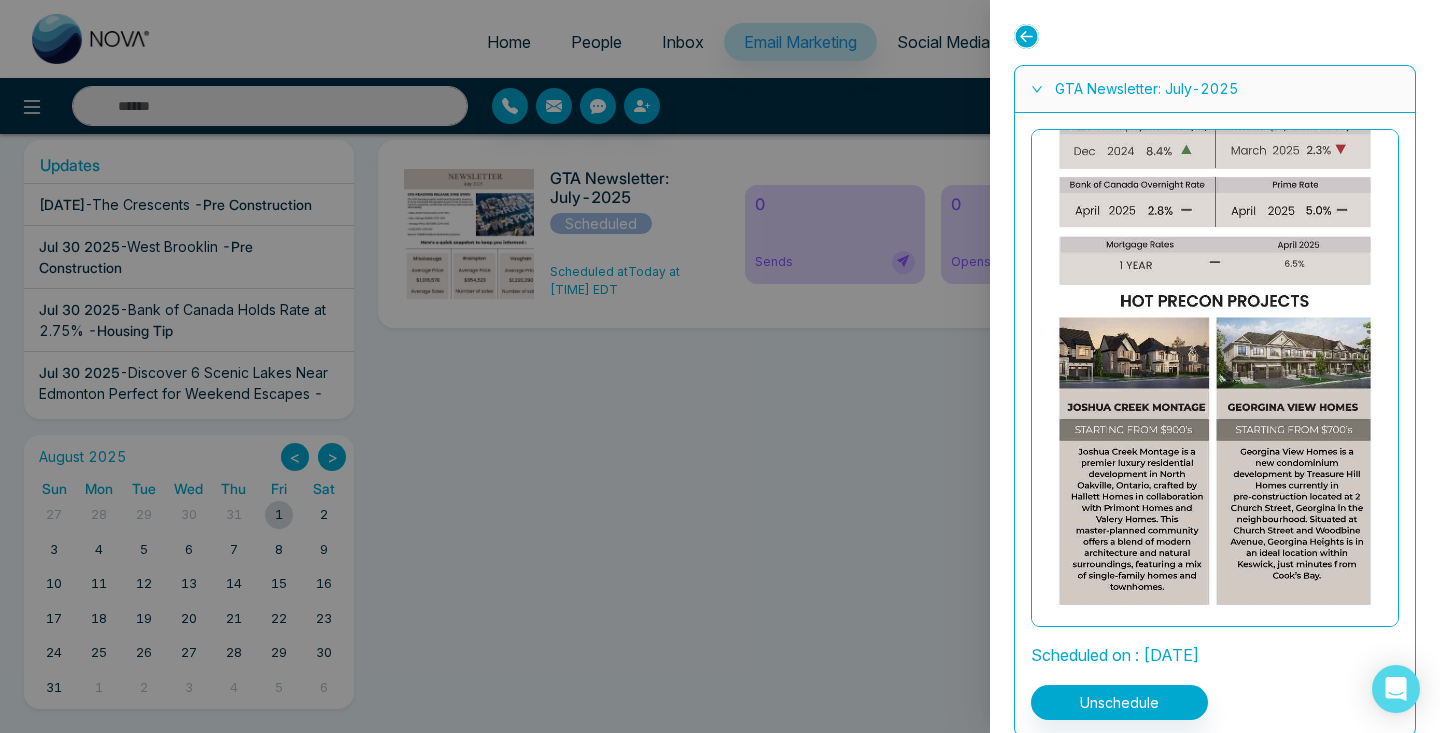 scroll, scrollTop: 1424, scrollLeft: 0, axis: vertical 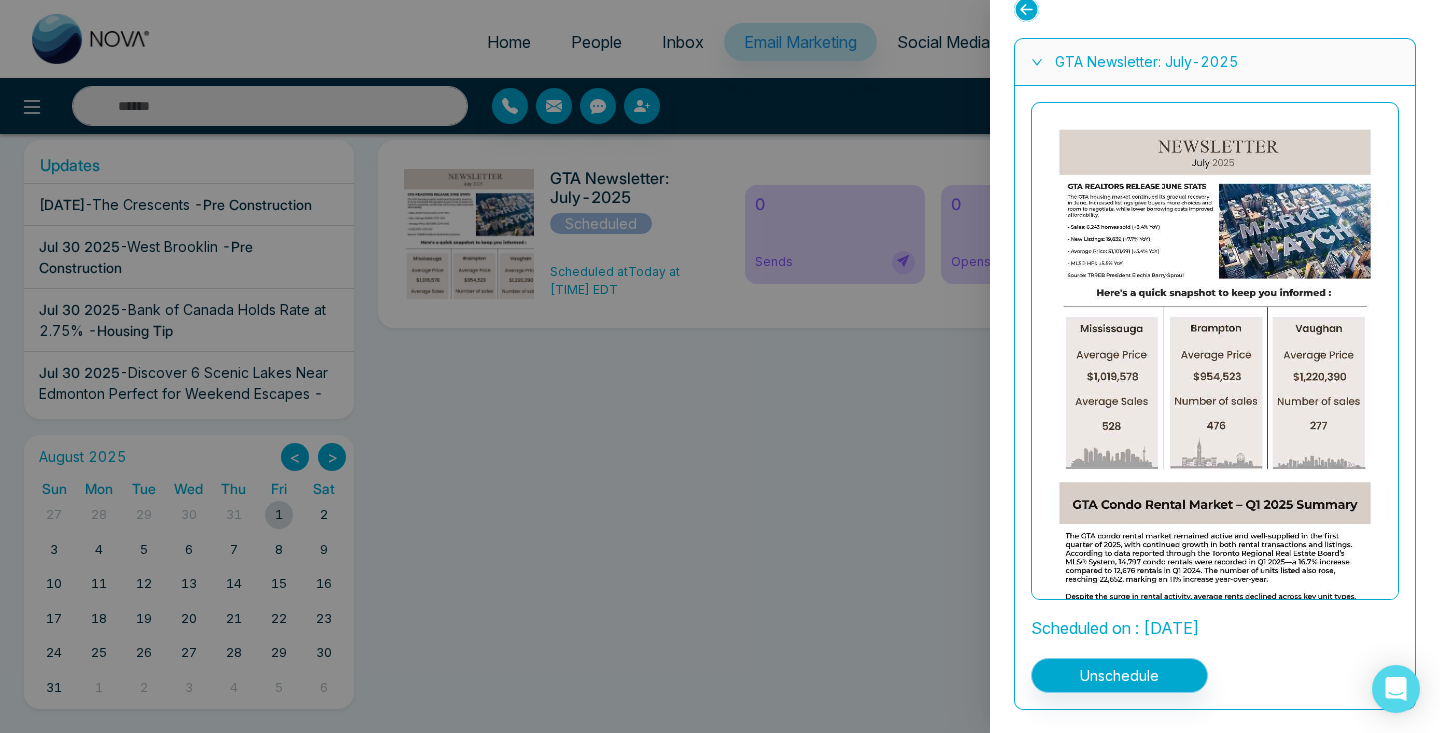 click on "Unschedule" at bounding box center (1119, 675) 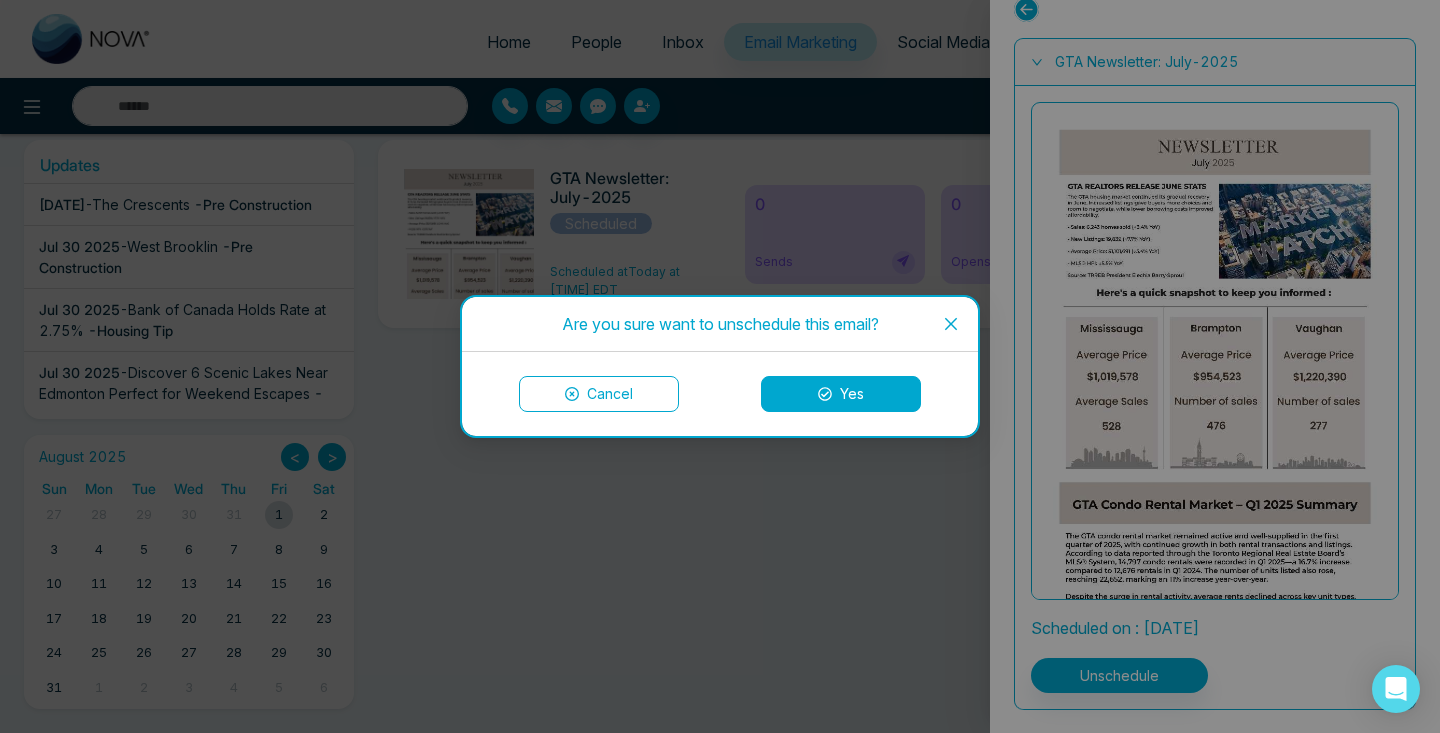 click on "Yes" at bounding box center [841, 394] 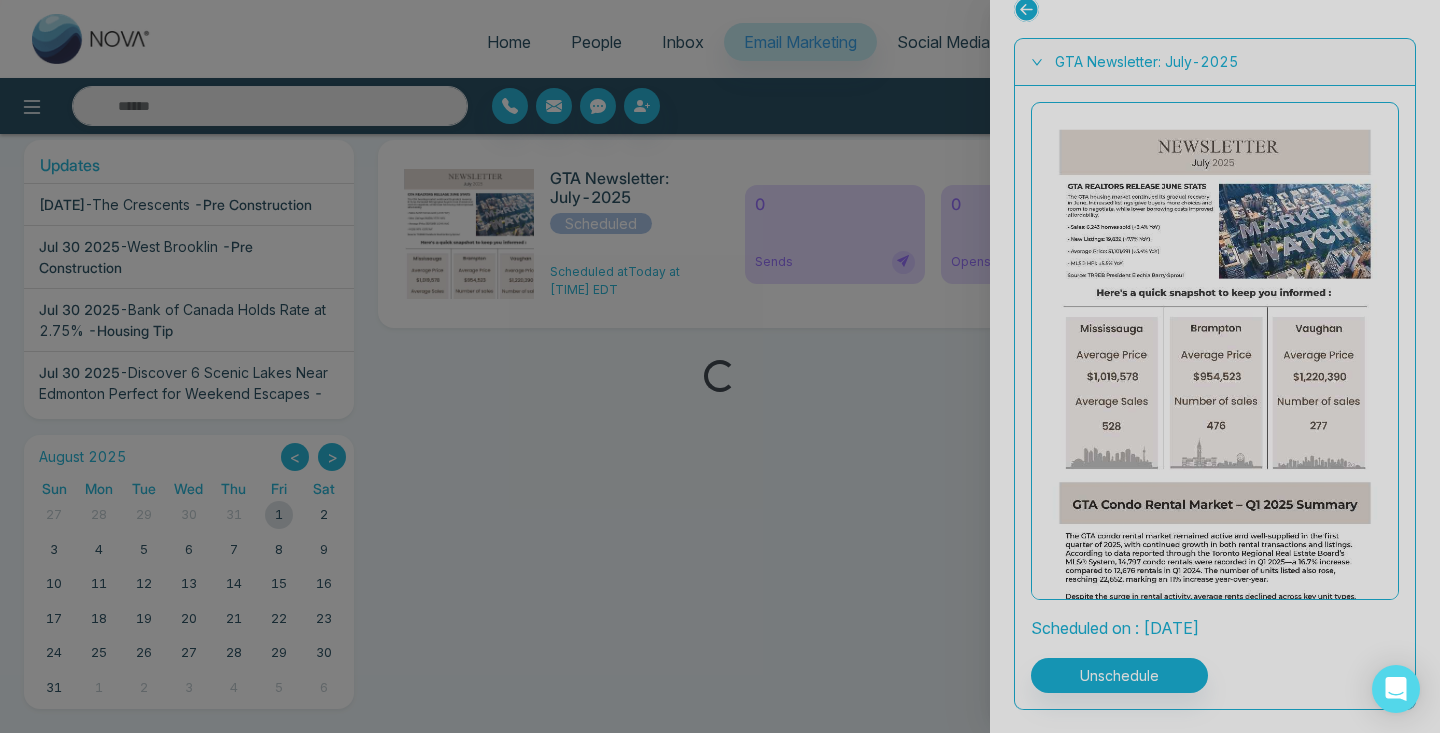 scroll, scrollTop: 66, scrollLeft: 0, axis: vertical 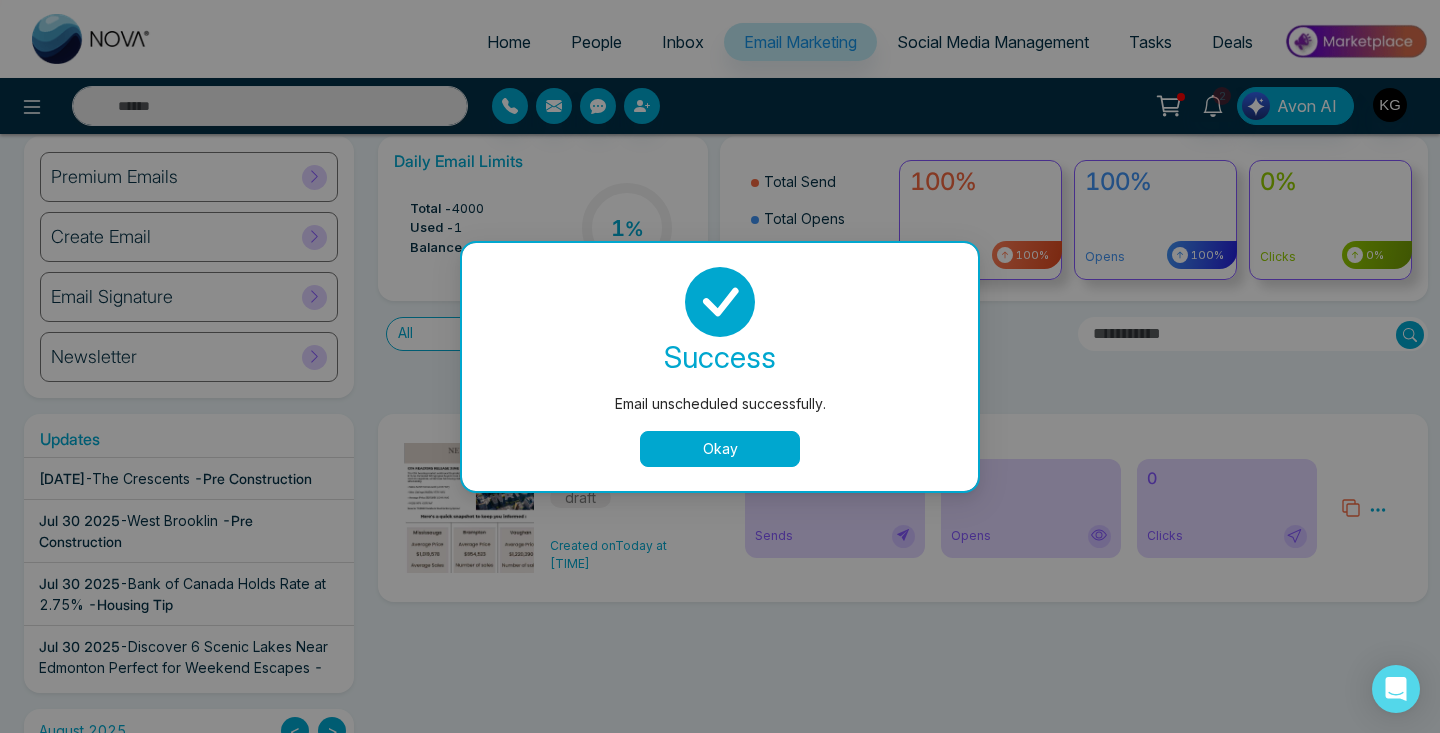 click on "Okay" at bounding box center [720, 449] 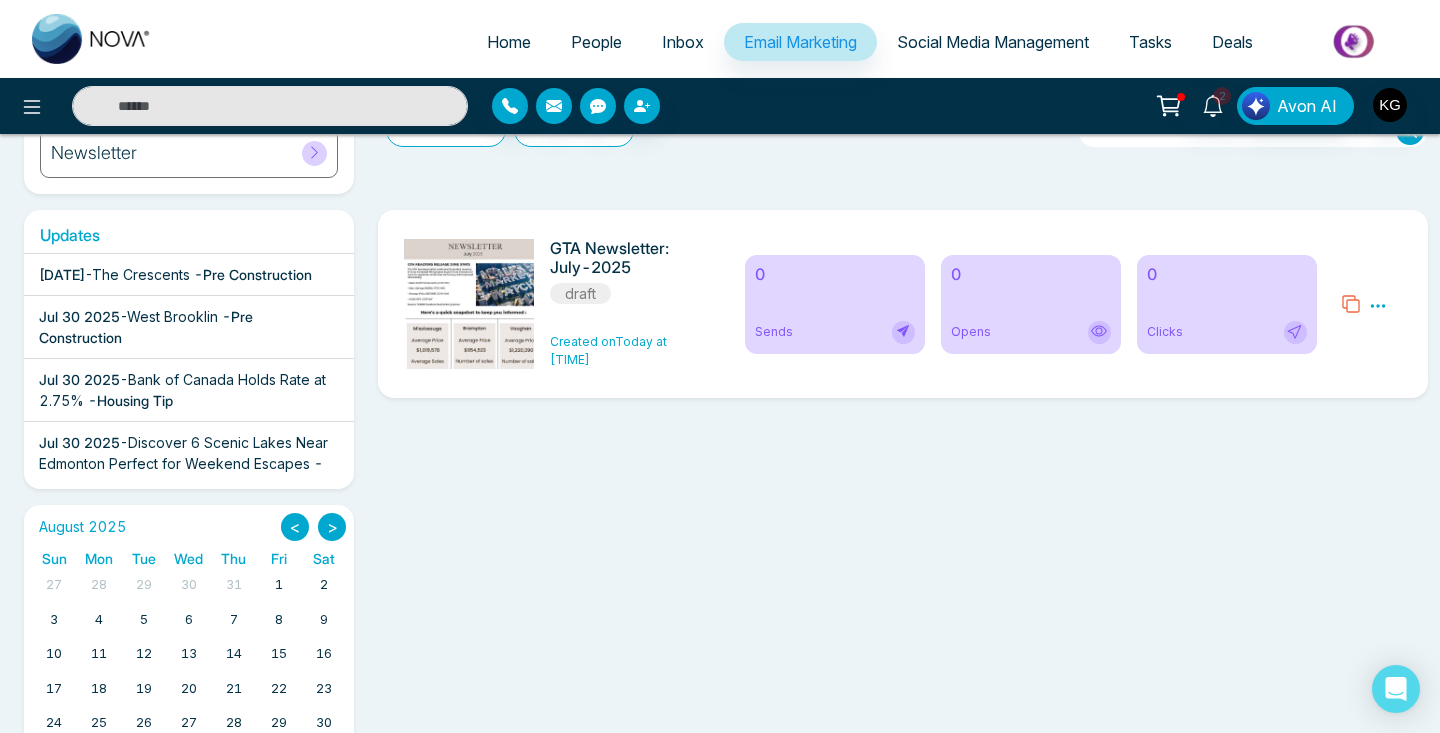 scroll, scrollTop: 209, scrollLeft: 0, axis: vertical 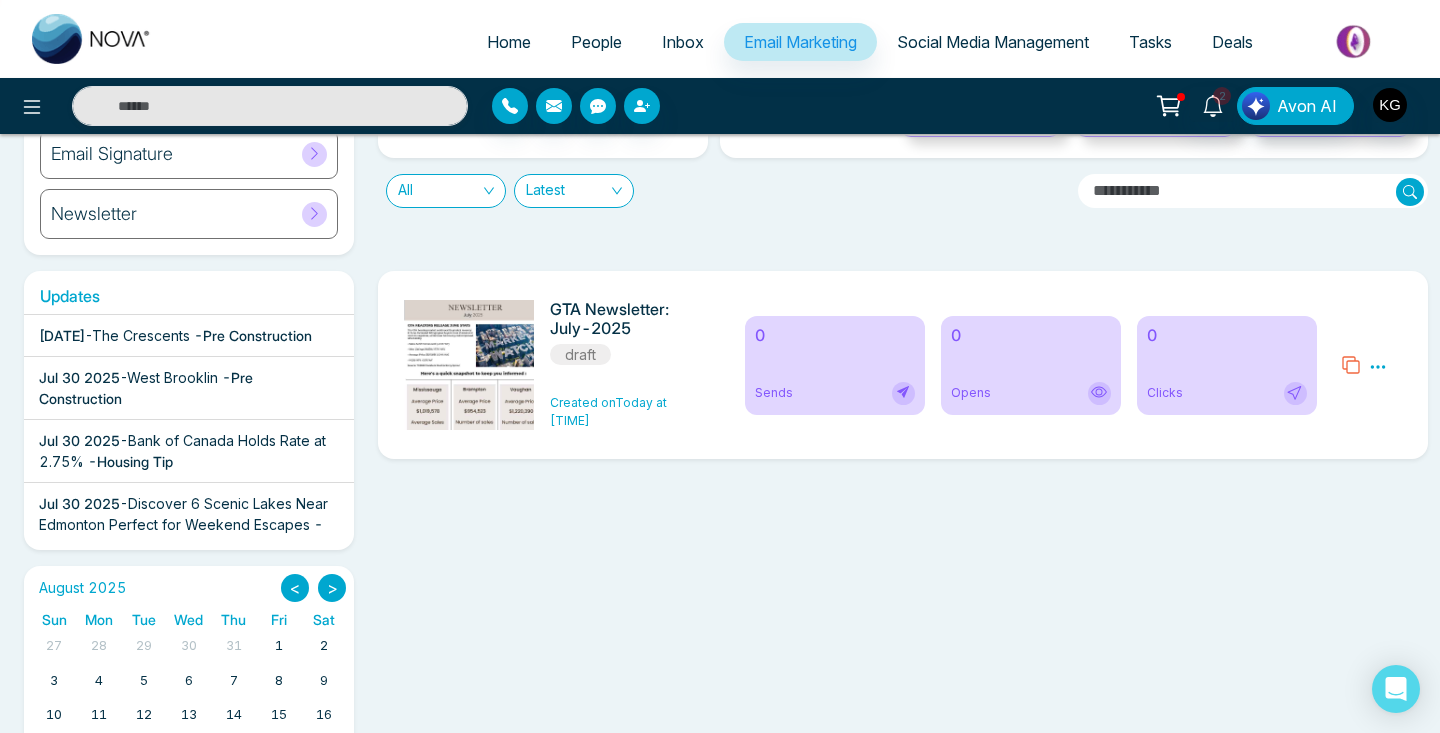 click 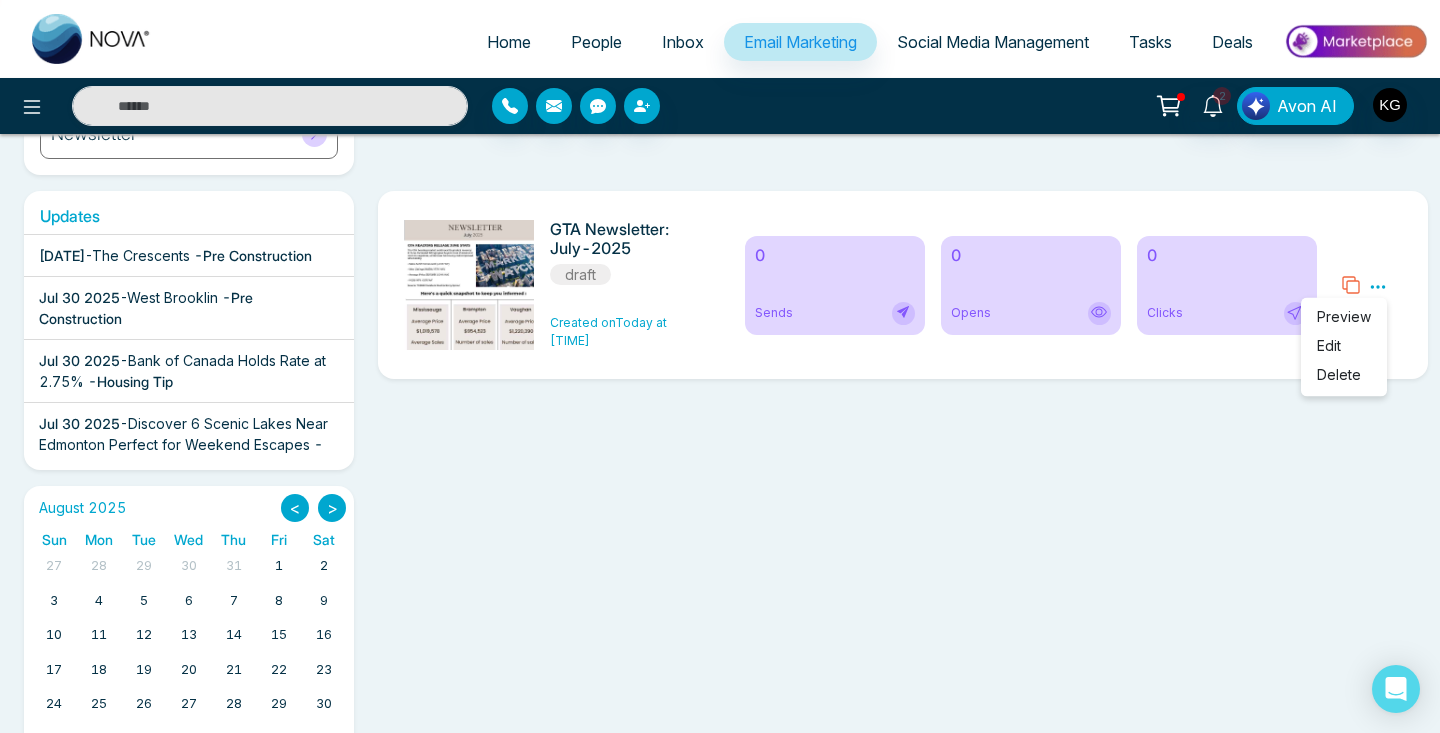 scroll, scrollTop: 318, scrollLeft: 0, axis: vertical 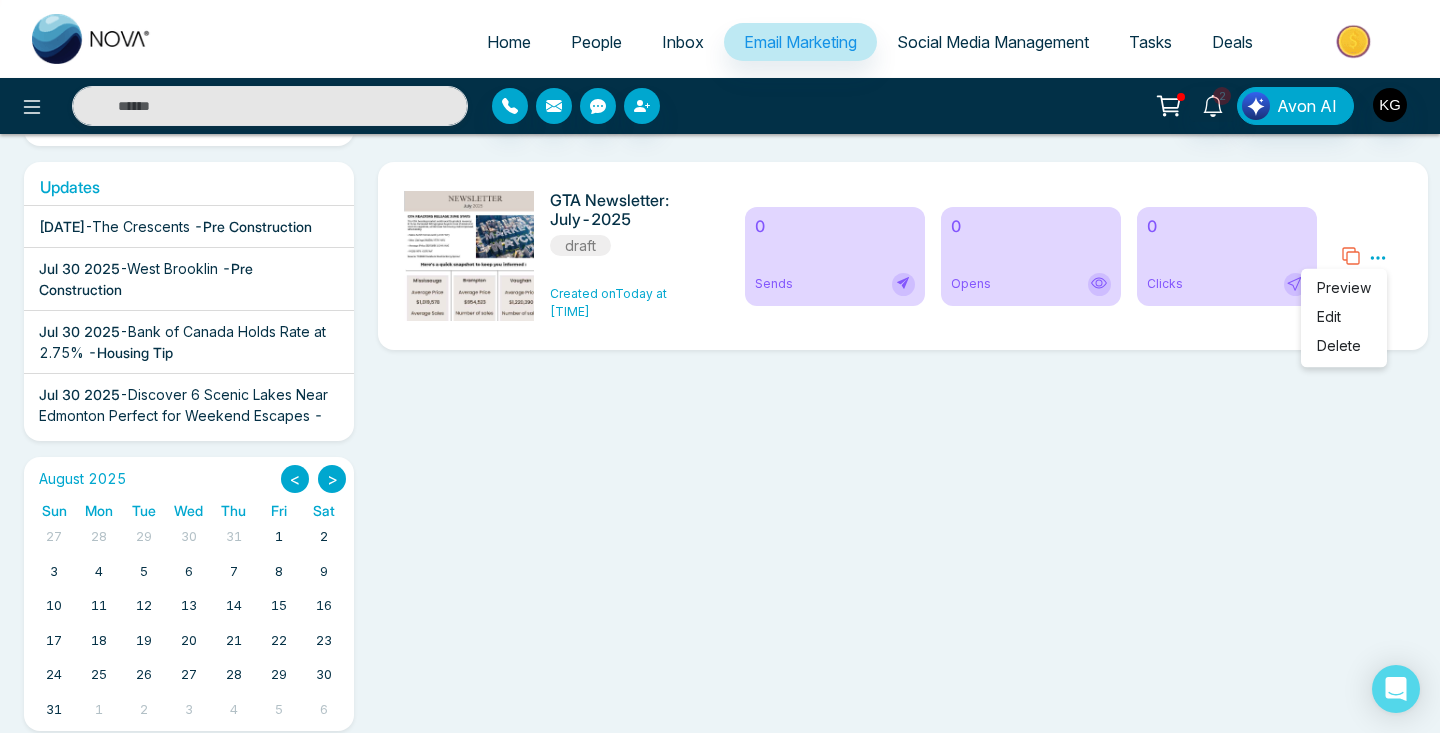 click on "Delete" at bounding box center (1339, 345) 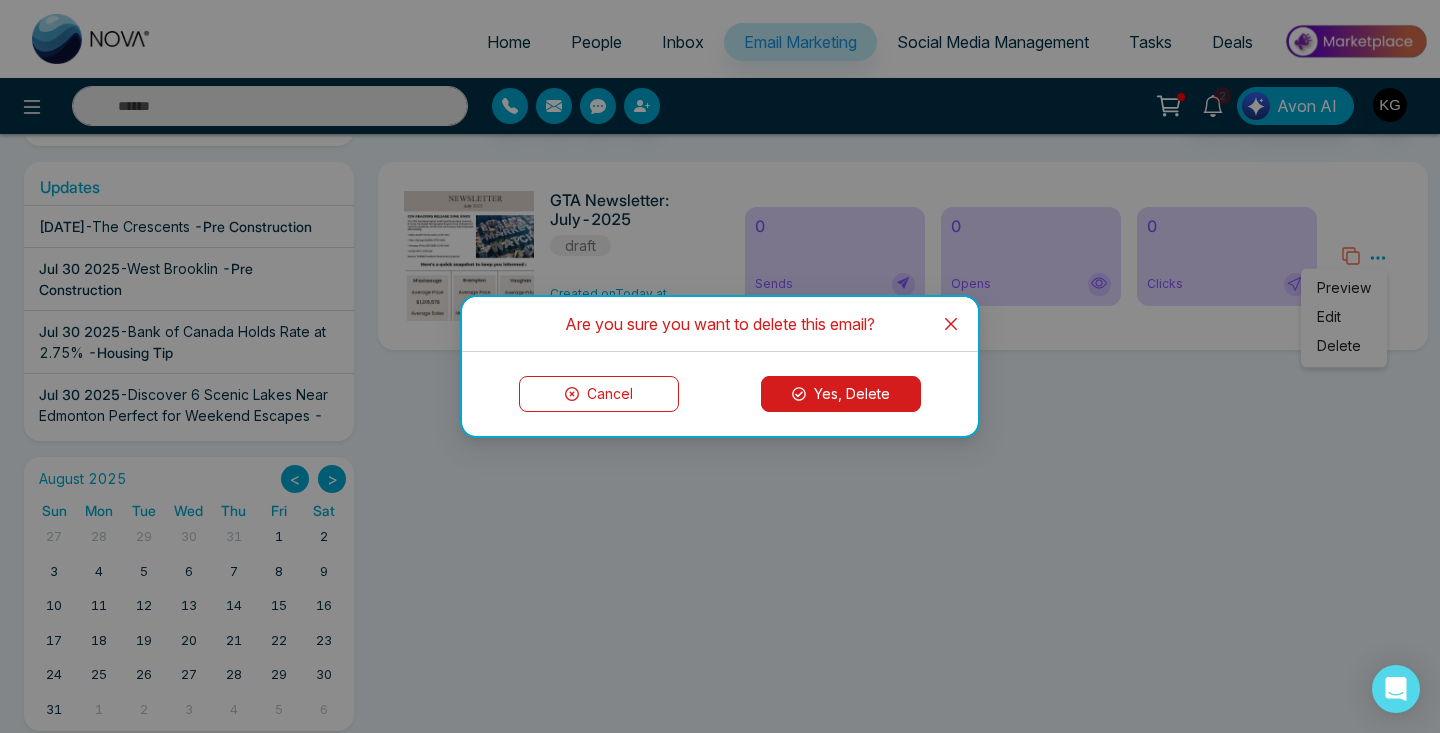 click on "Yes, Delete" at bounding box center [841, 394] 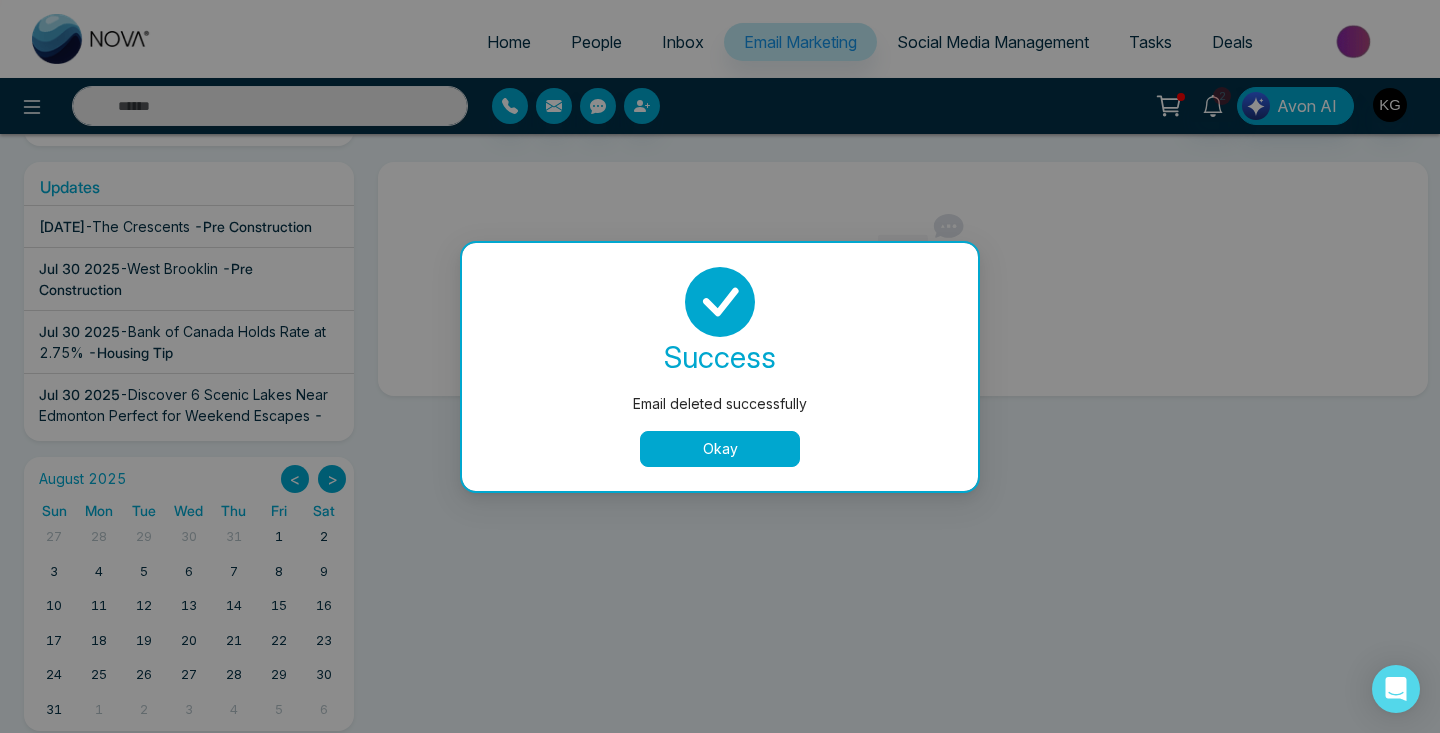 click on "Okay" at bounding box center (720, 449) 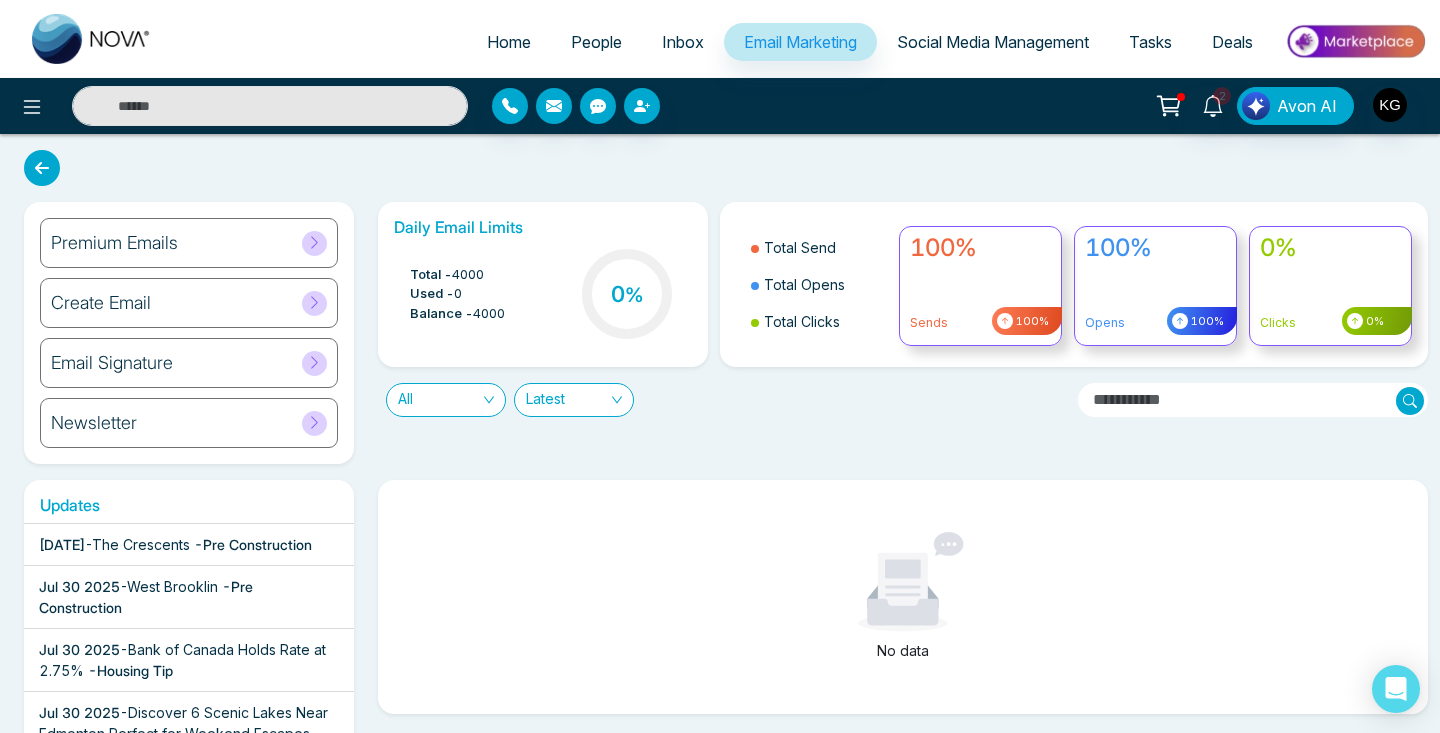 scroll, scrollTop: 0, scrollLeft: 0, axis: both 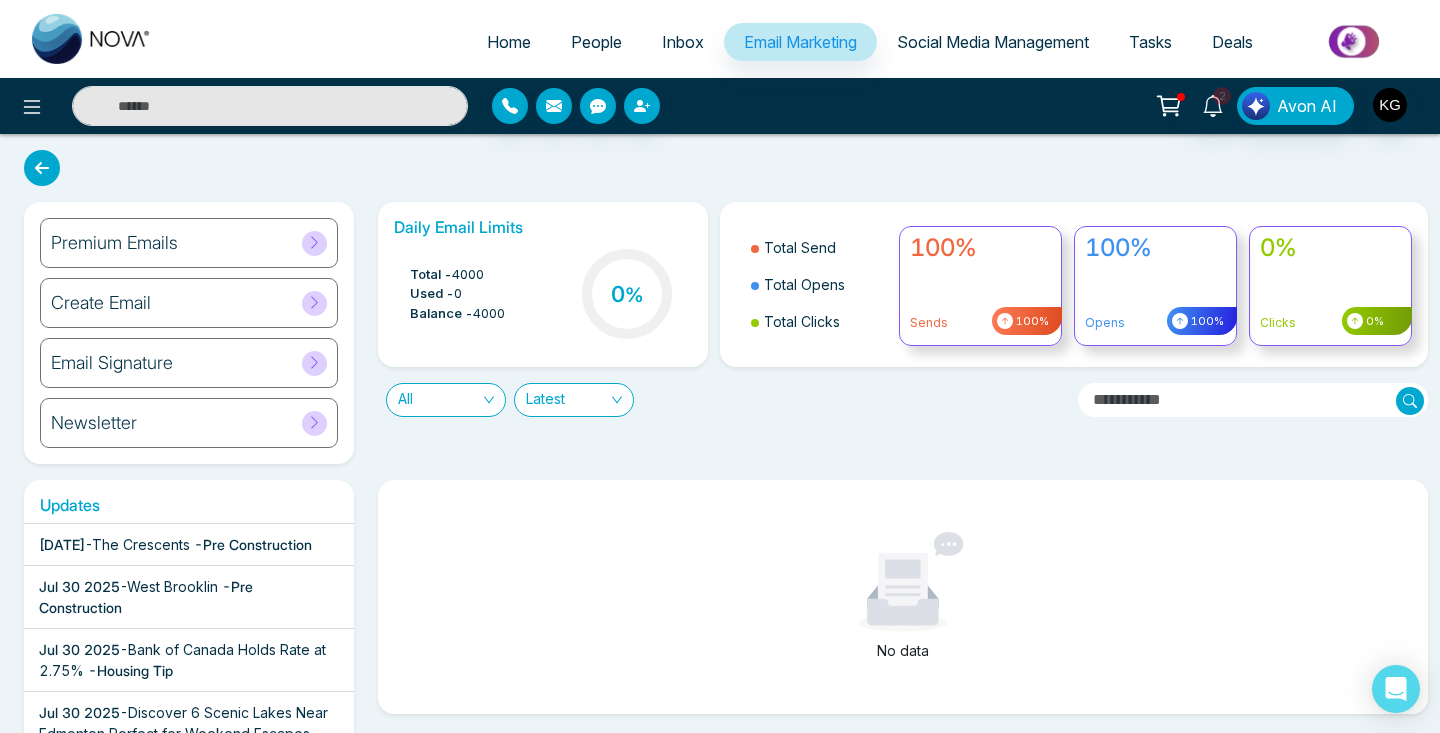 click on "Create Email" at bounding box center [189, 303] 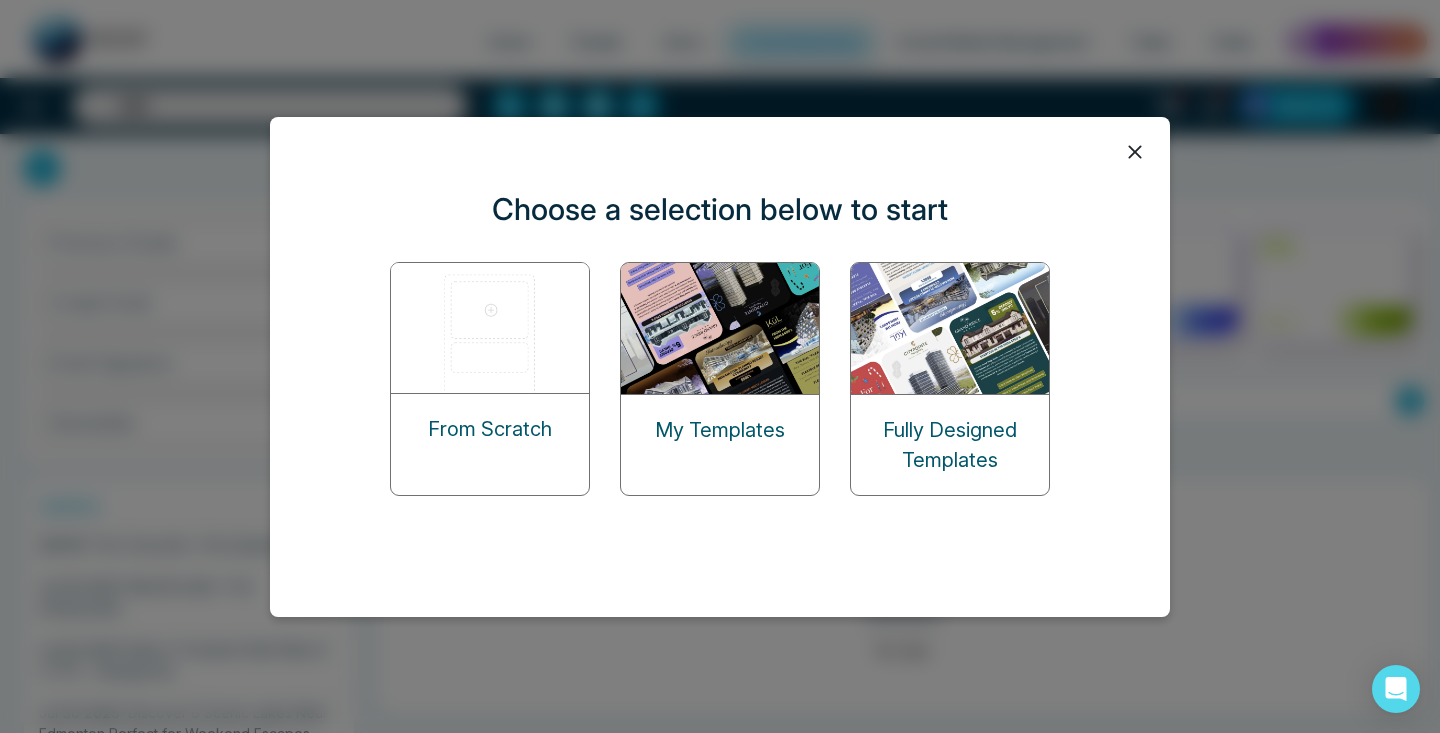 click at bounding box center [491, 328] 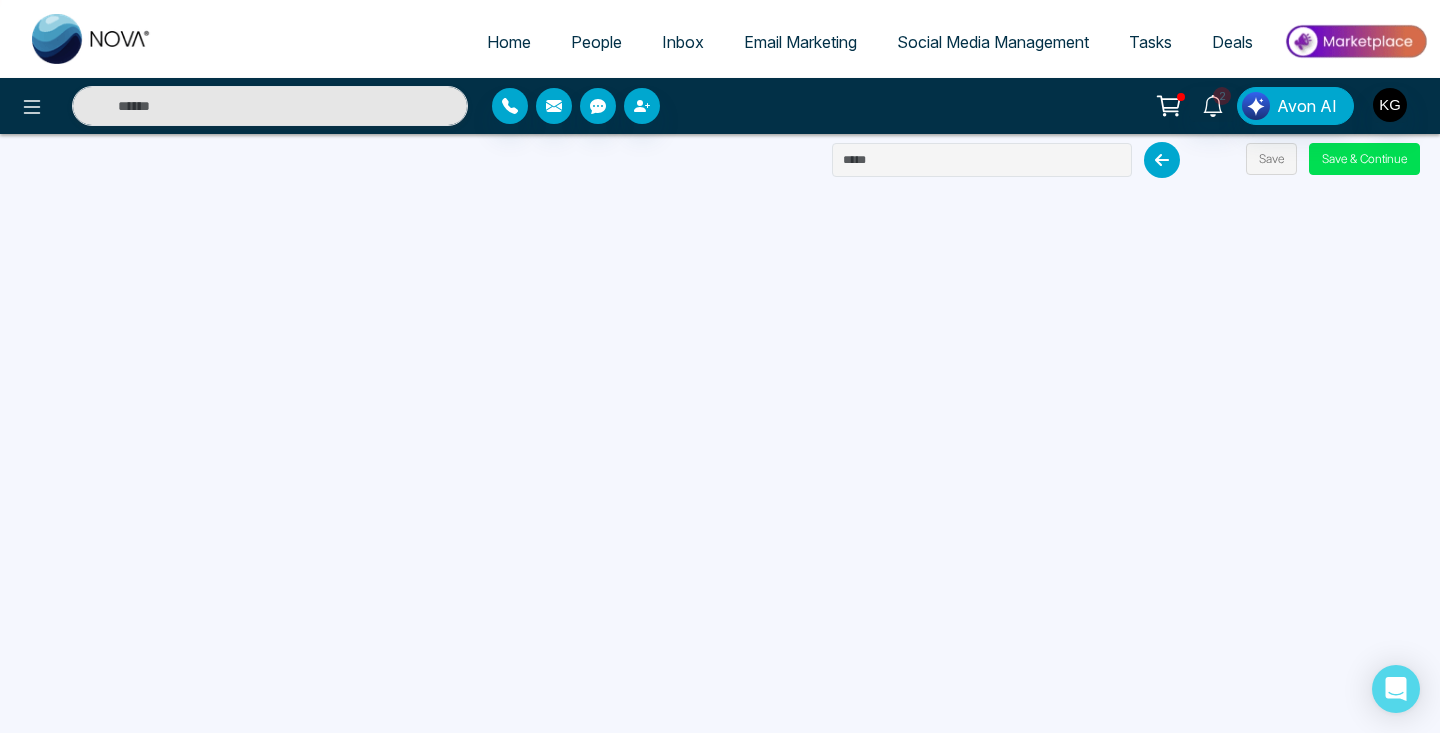 scroll, scrollTop: 0, scrollLeft: 0, axis: both 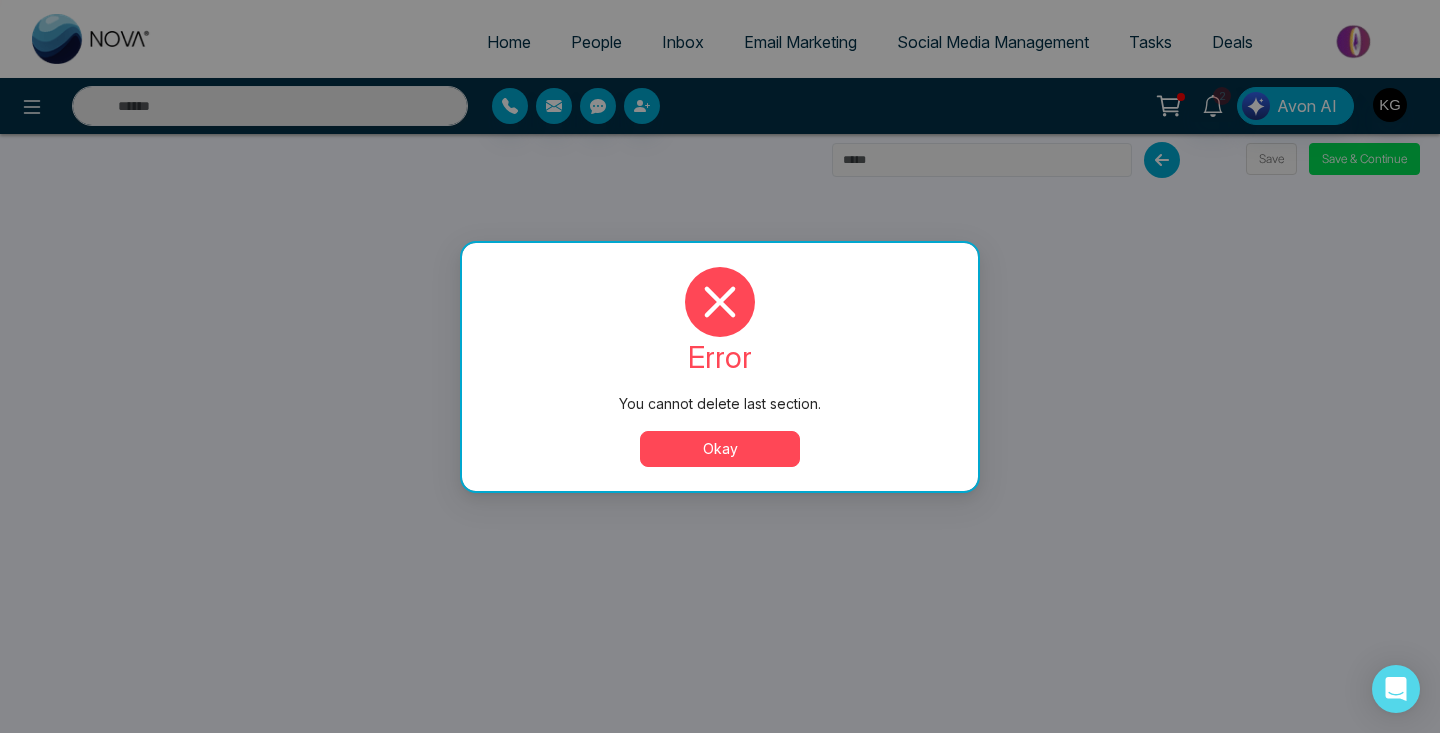 click on "Okay" at bounding box center (720, 449) 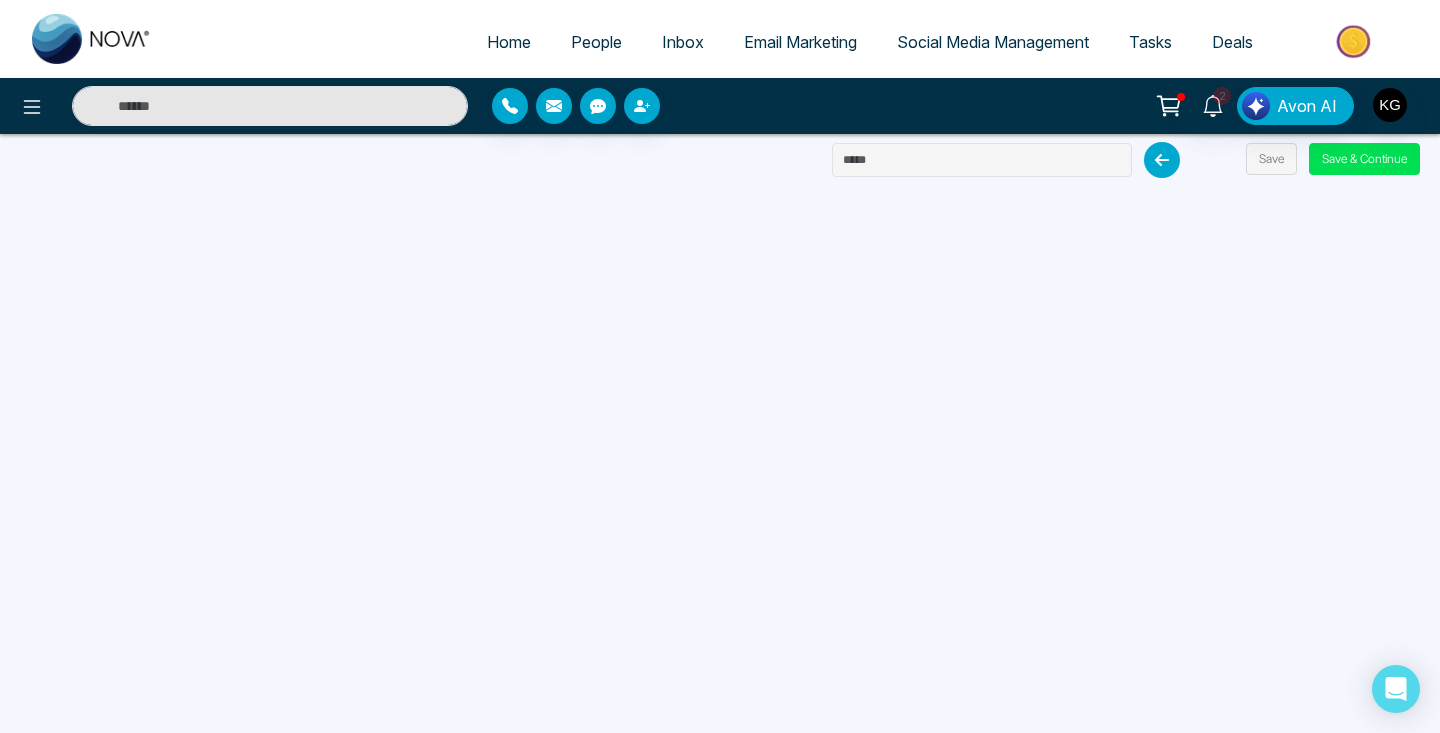 click at bounding box center [1162, 160] 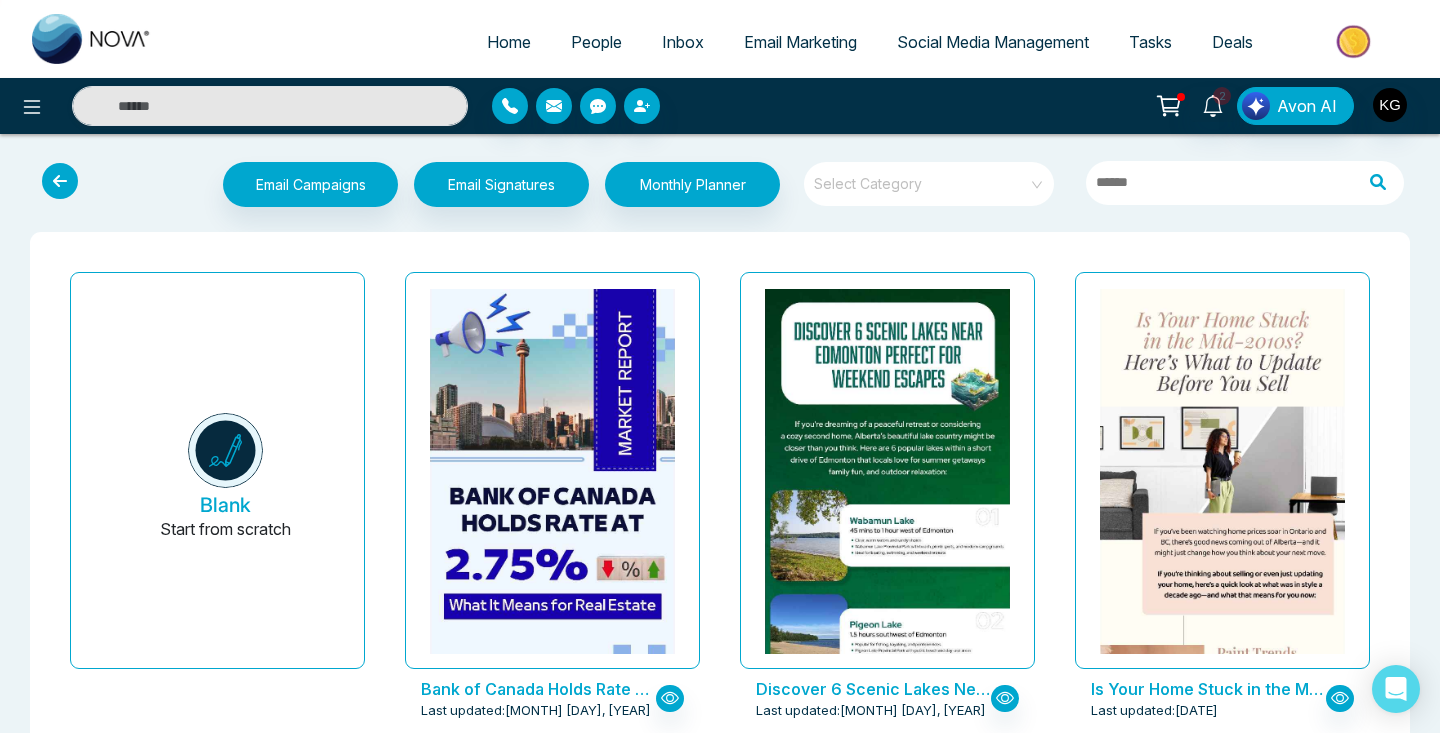 click at bounding box center [60, 181] 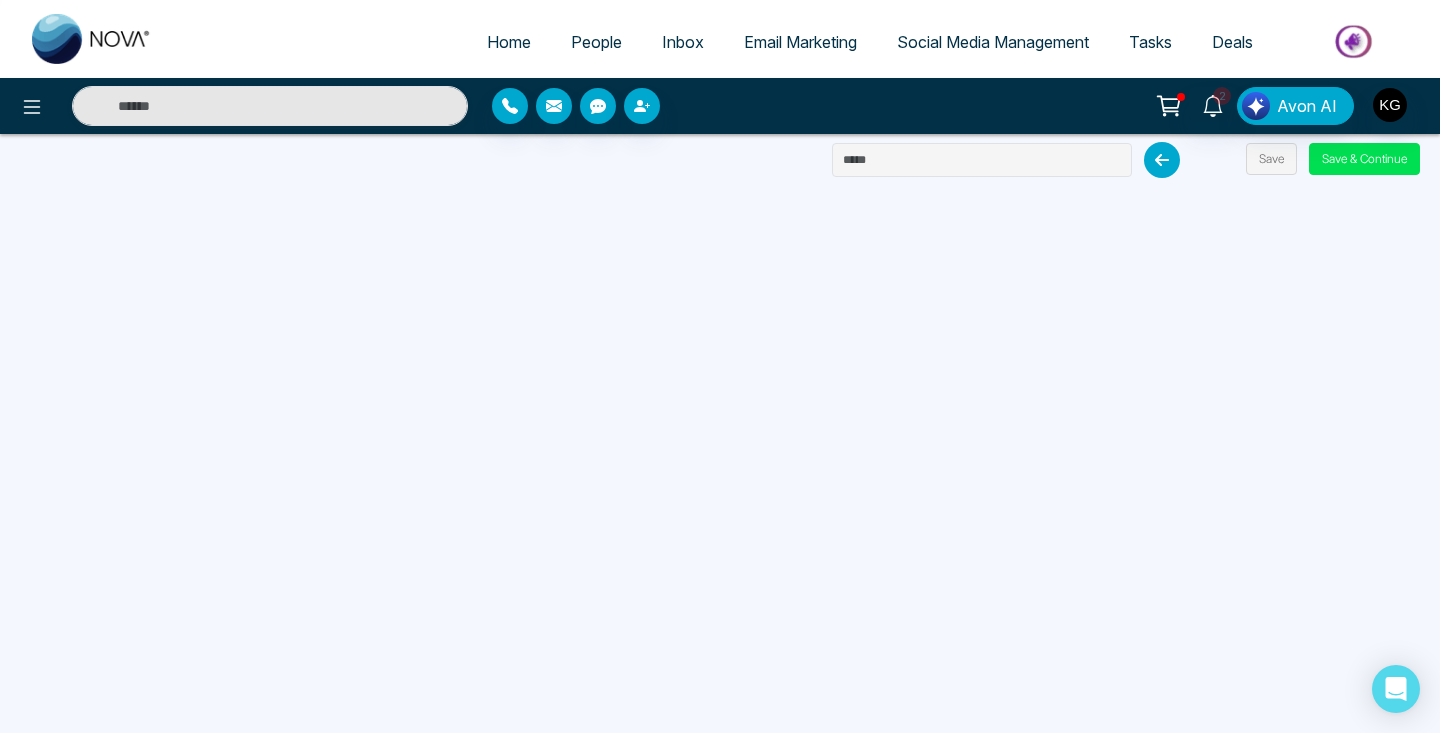 click at bounding box center (1162, 160) 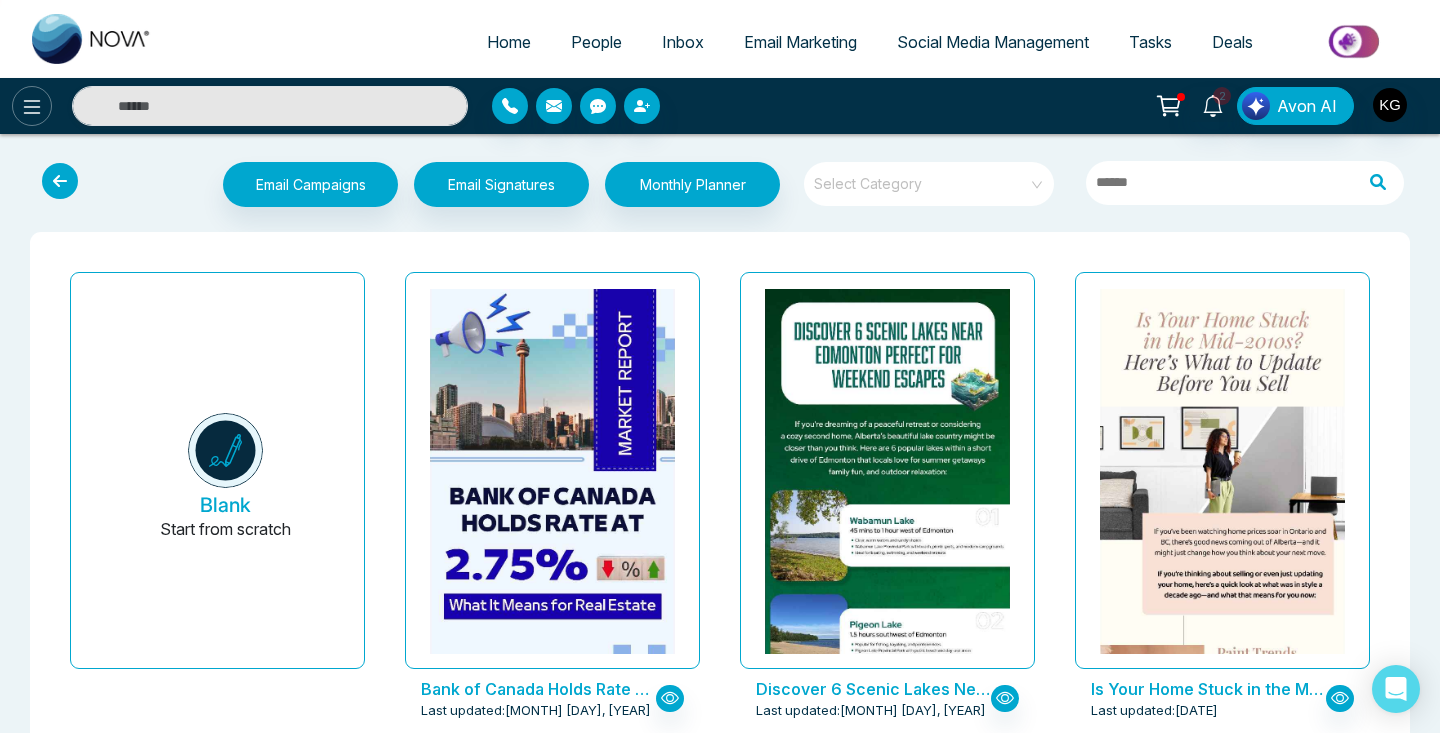 click 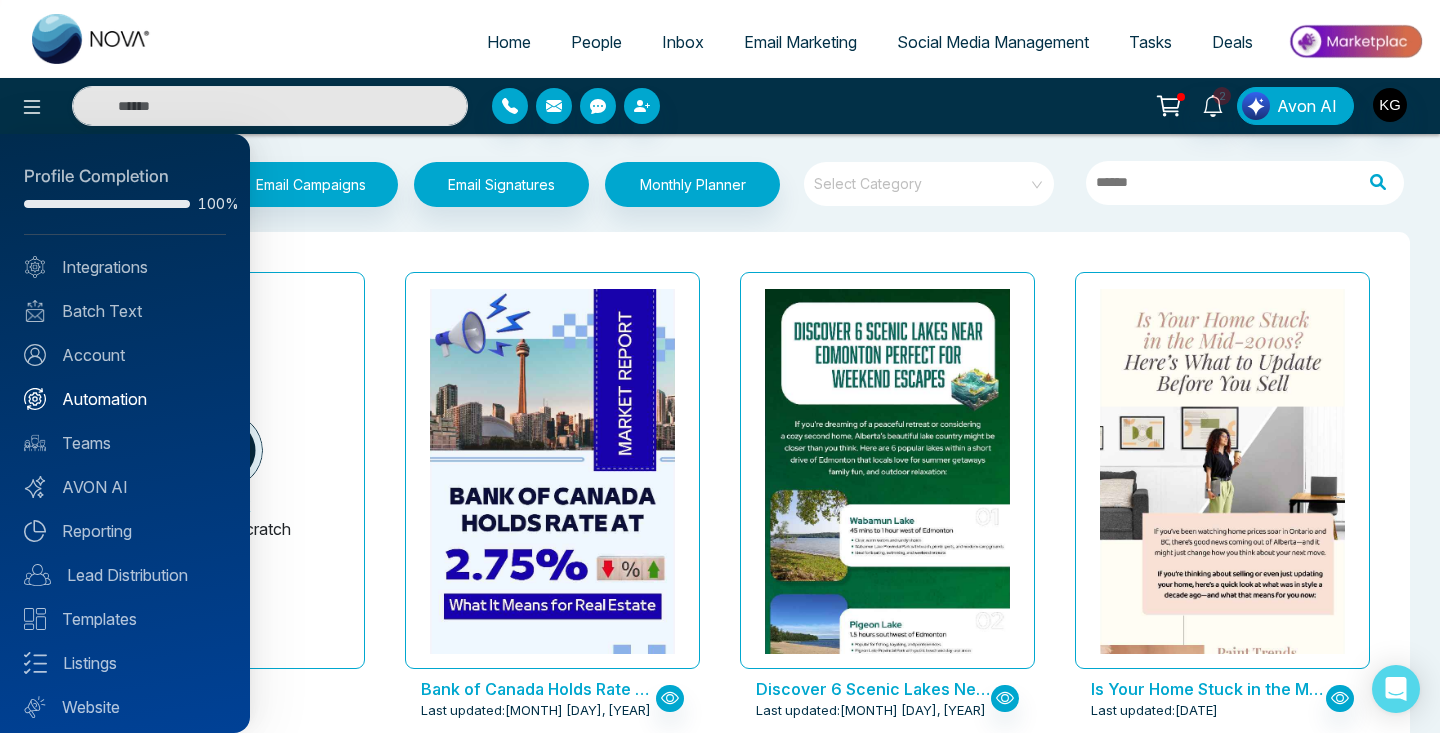 click on "Automation" at bounding box center (125, 399) 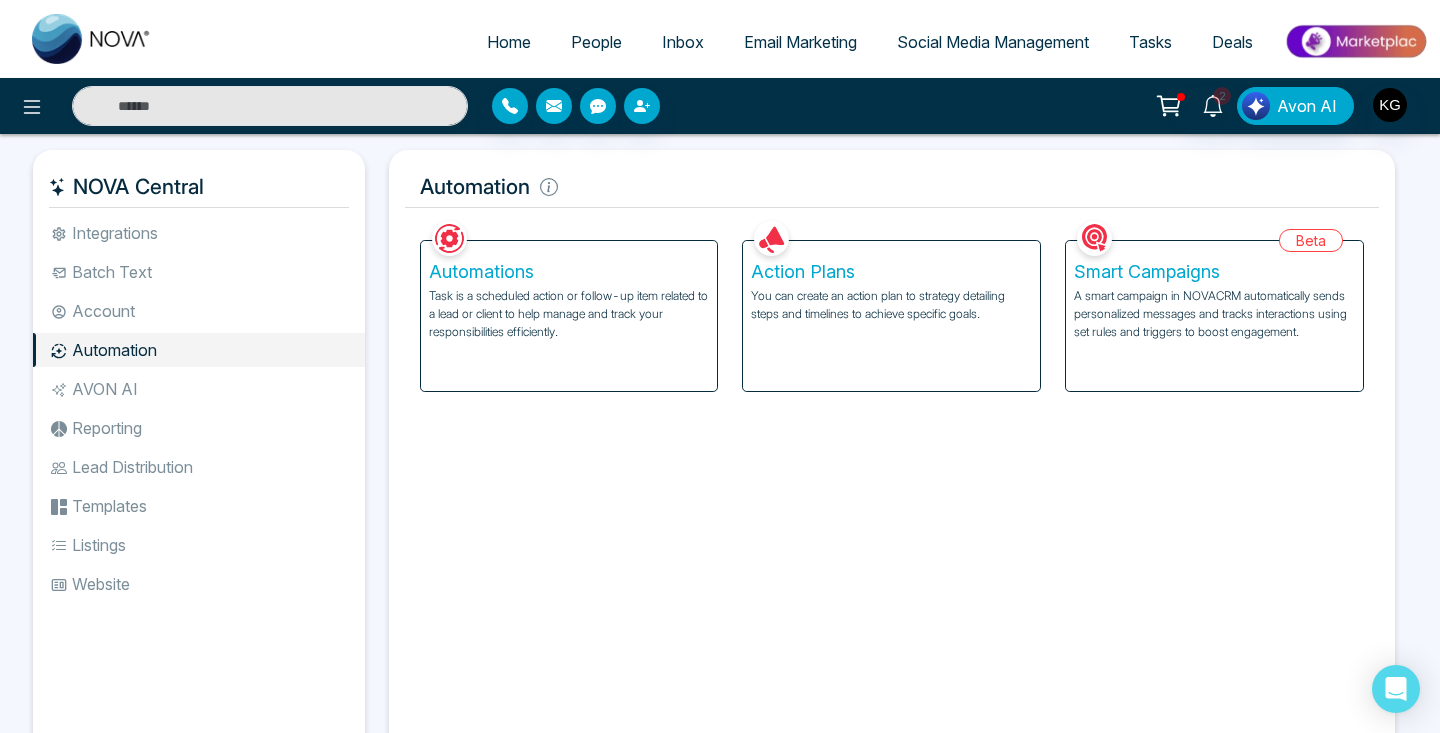 click on "Smart Campaigns" at bounding box center (1214, 272) 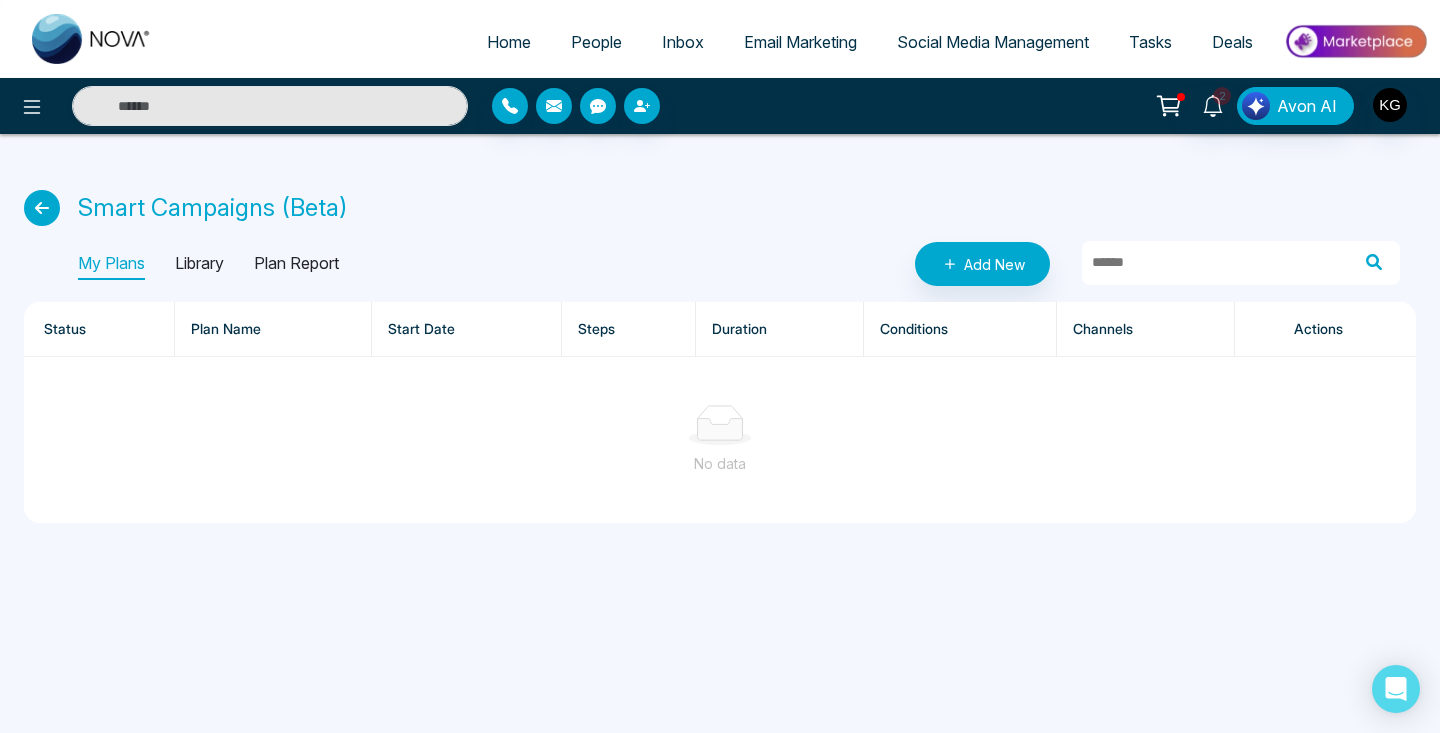 click on "Library" at bounding box center (199, 264) 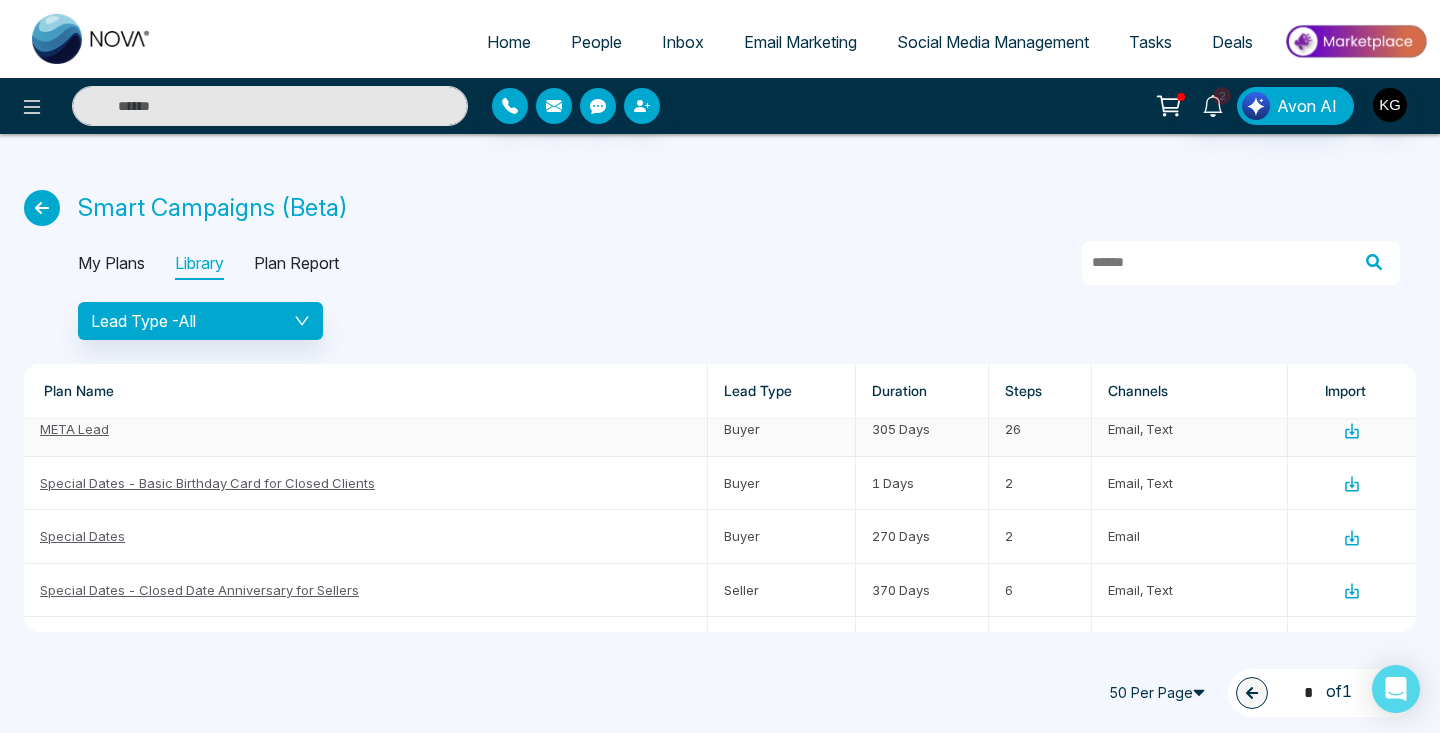 scroll, scrollTop: 72, scrollLeft: 0, axis: vertical 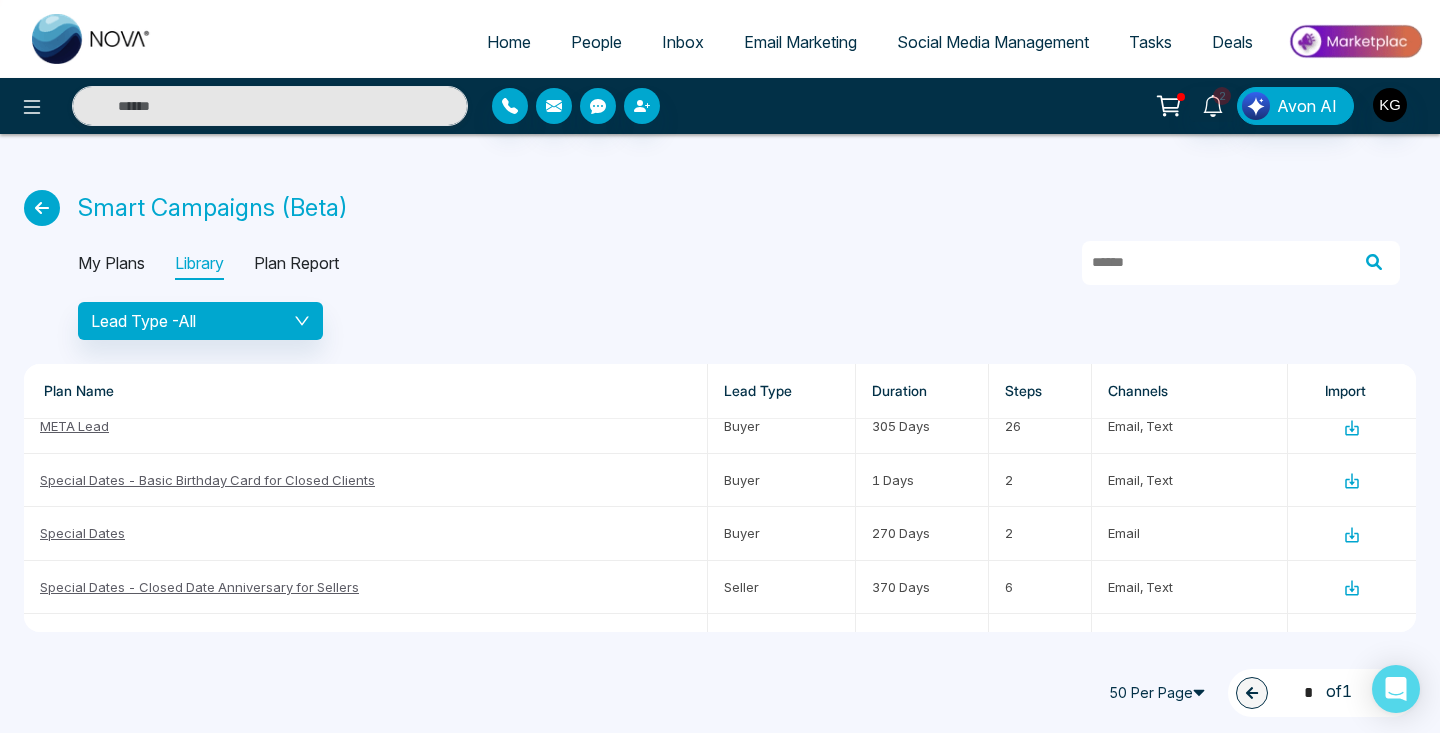 click on "Import" at bounding box center (1352, 391) 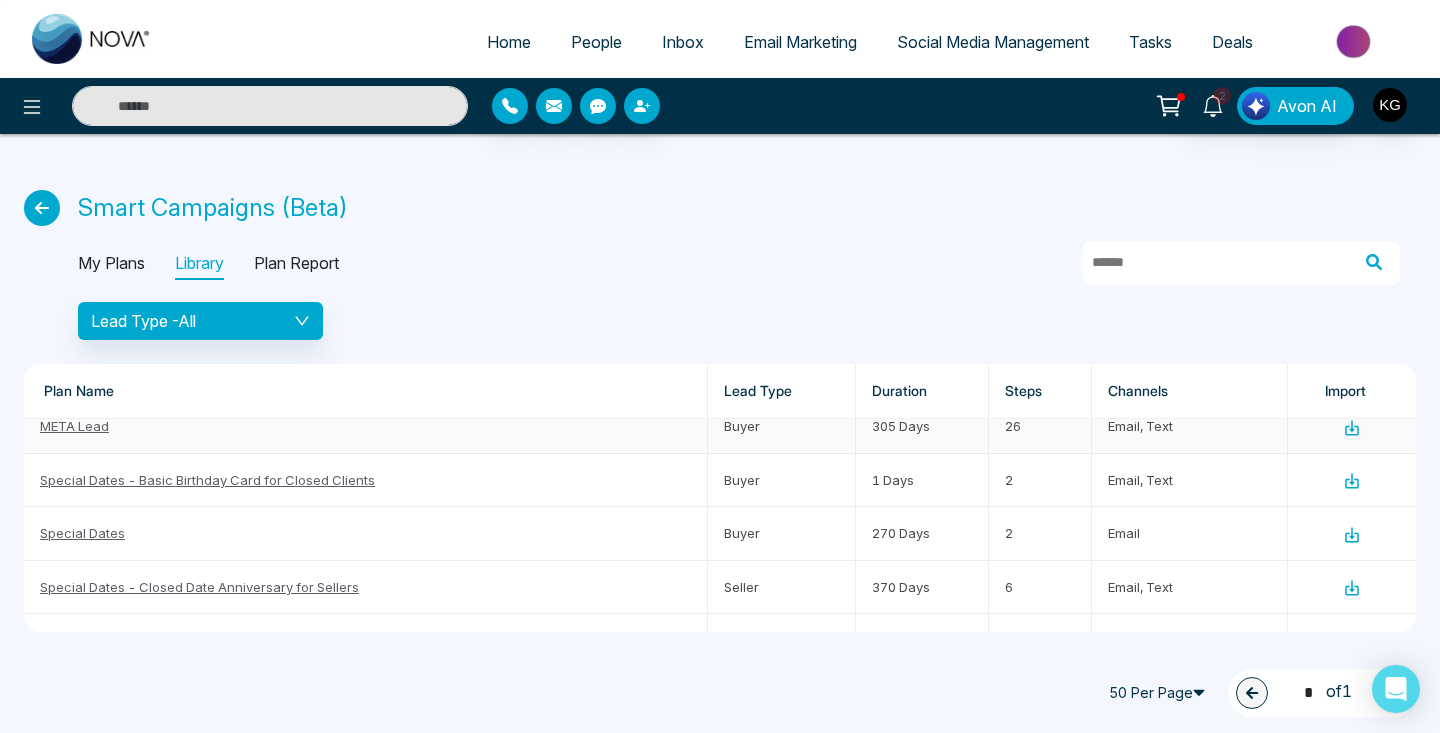 click 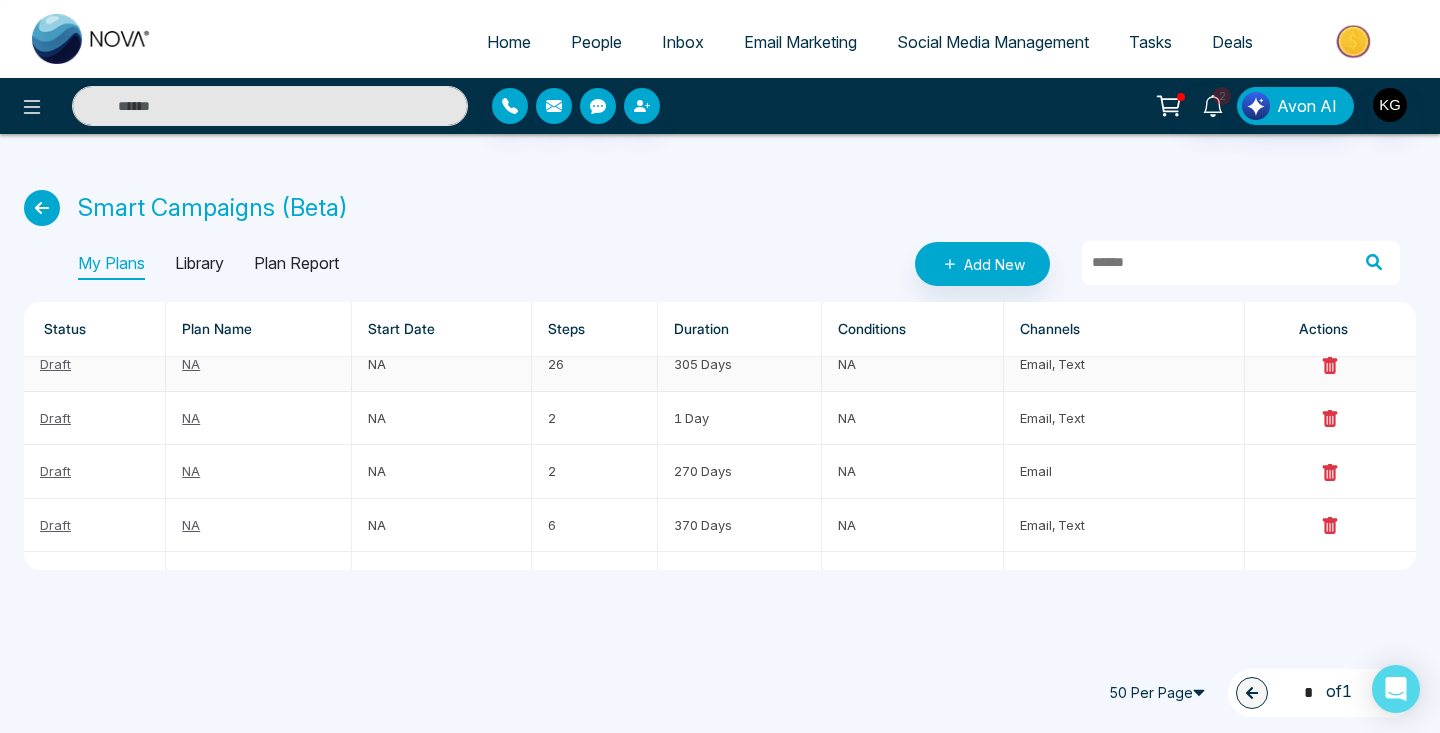 scroll, scrollTop: 0, scrollLeft: 0, axis: both 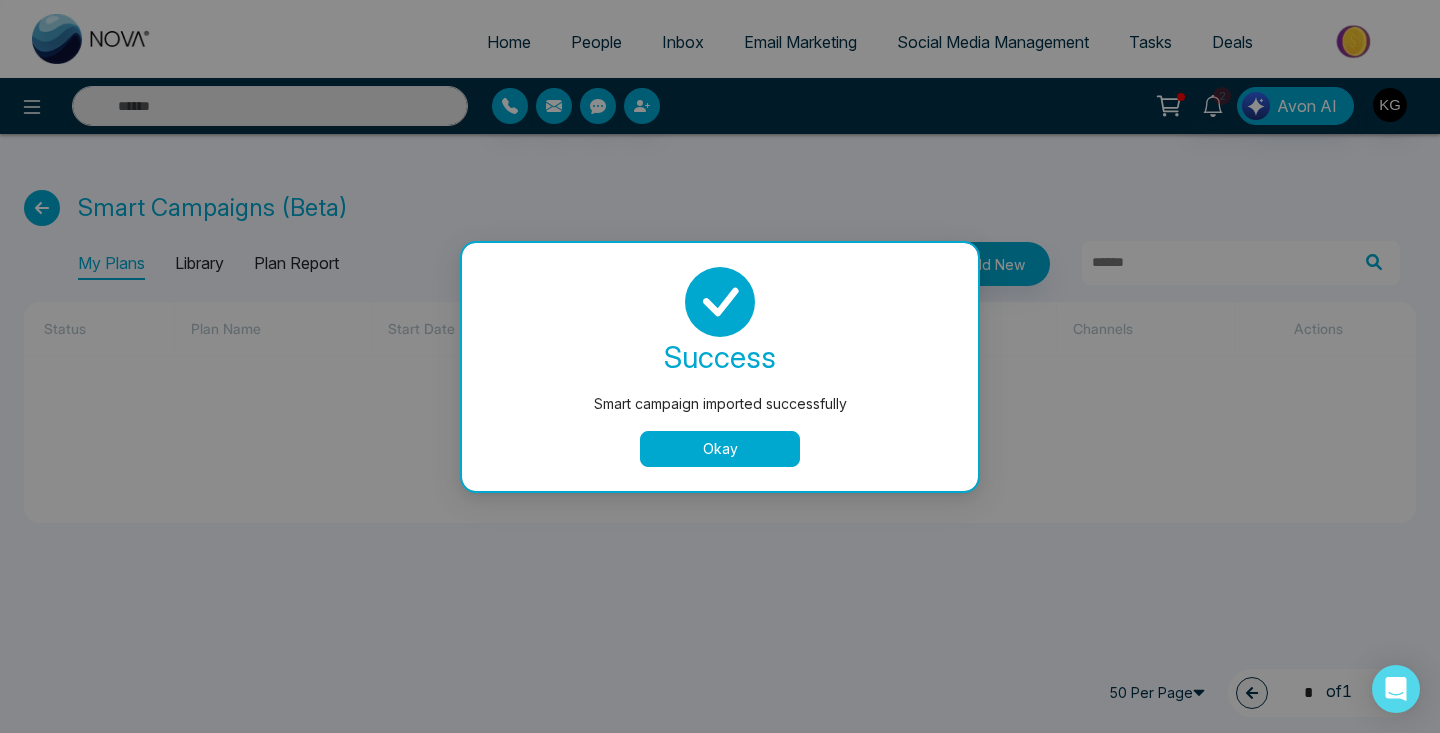click on "Smart campaign imported successfully success Smart campaign imported successfully Okay" at bounding box center [720, 366] 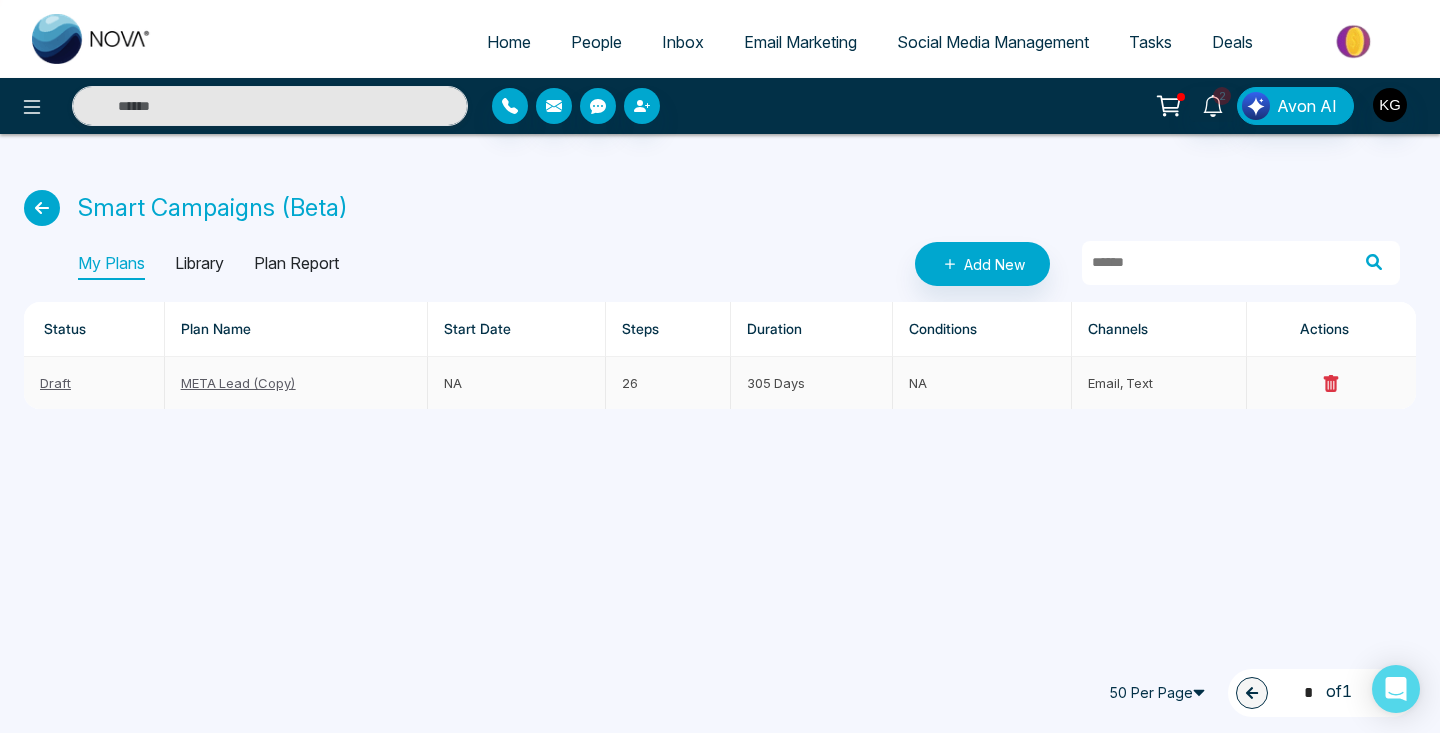 click on "META Lead (Copy)" at bounding box center [238, 383] 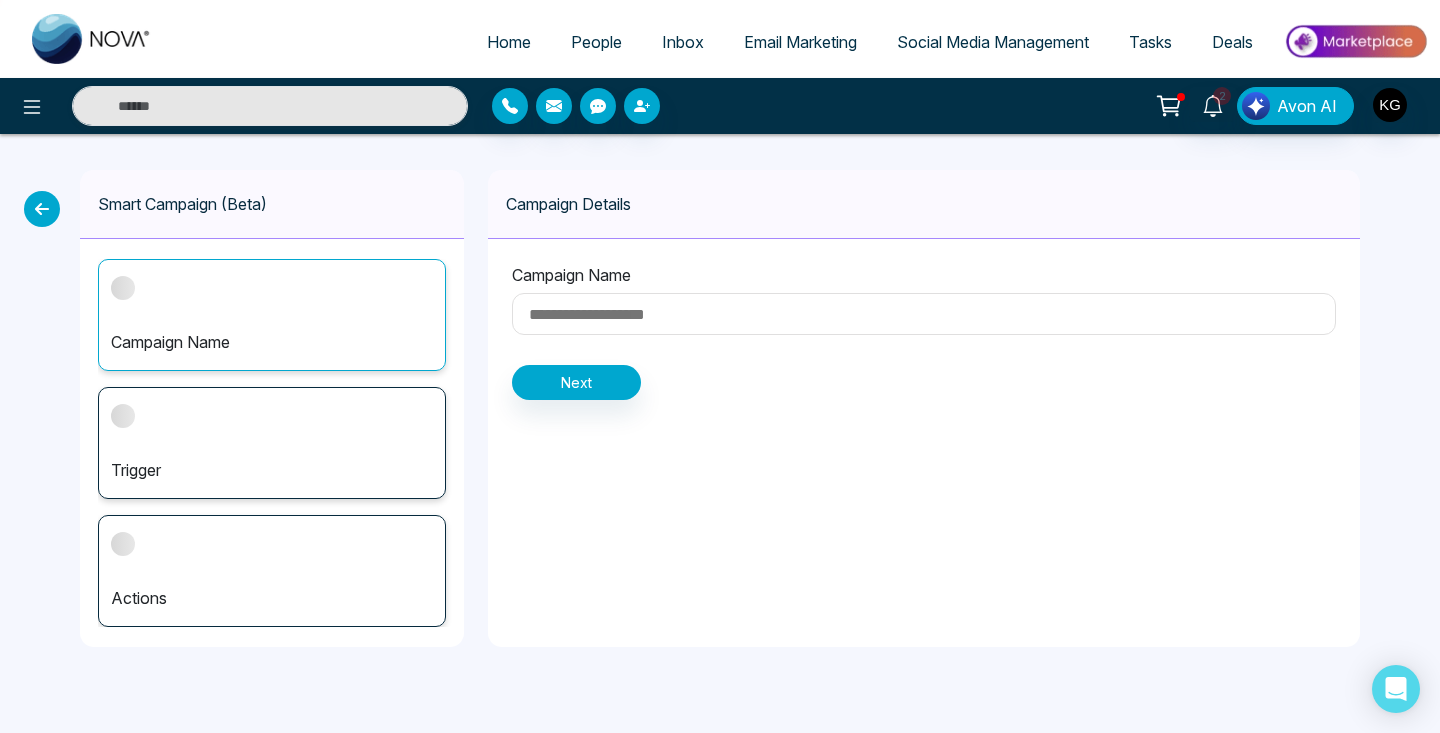type on "**********" 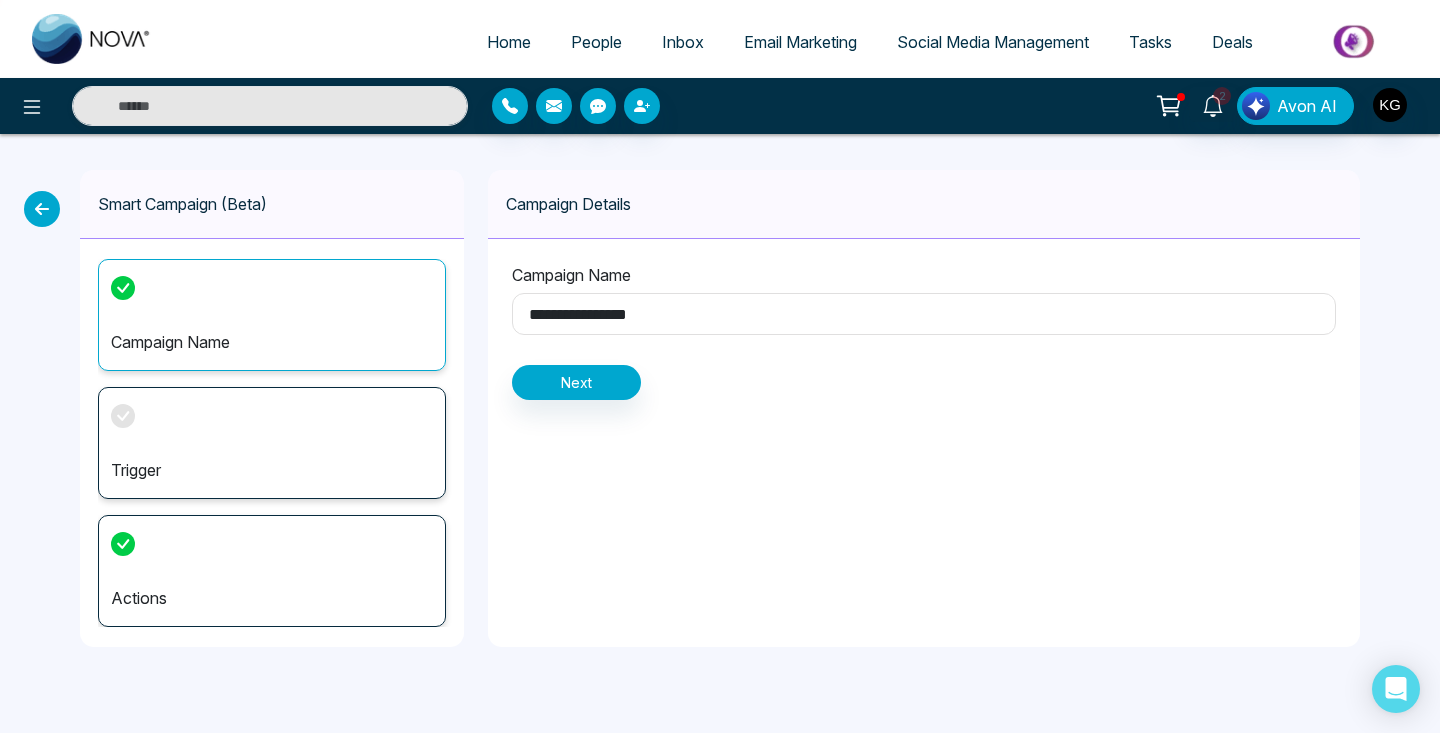 click on "Next" at bounding box center [576, 382] 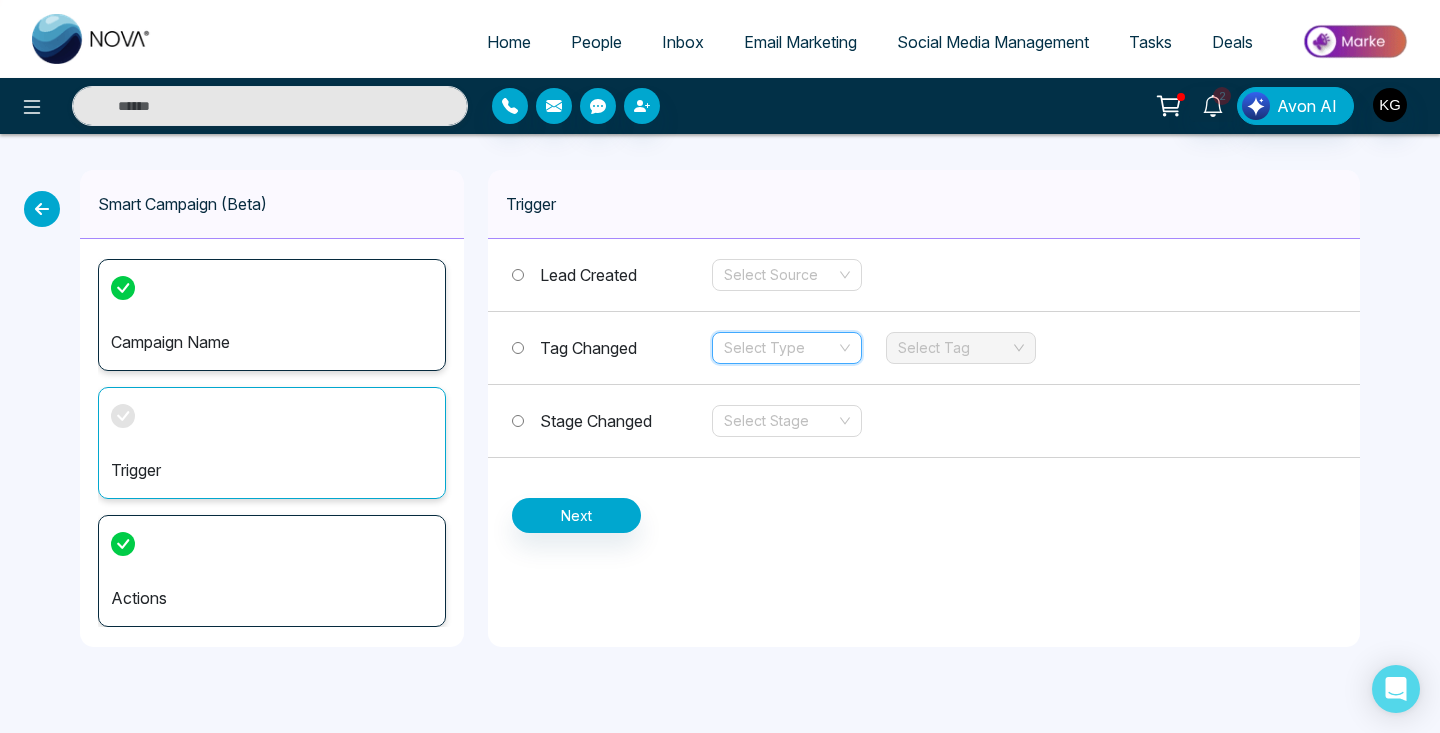 click at bounding box center (780, 348) 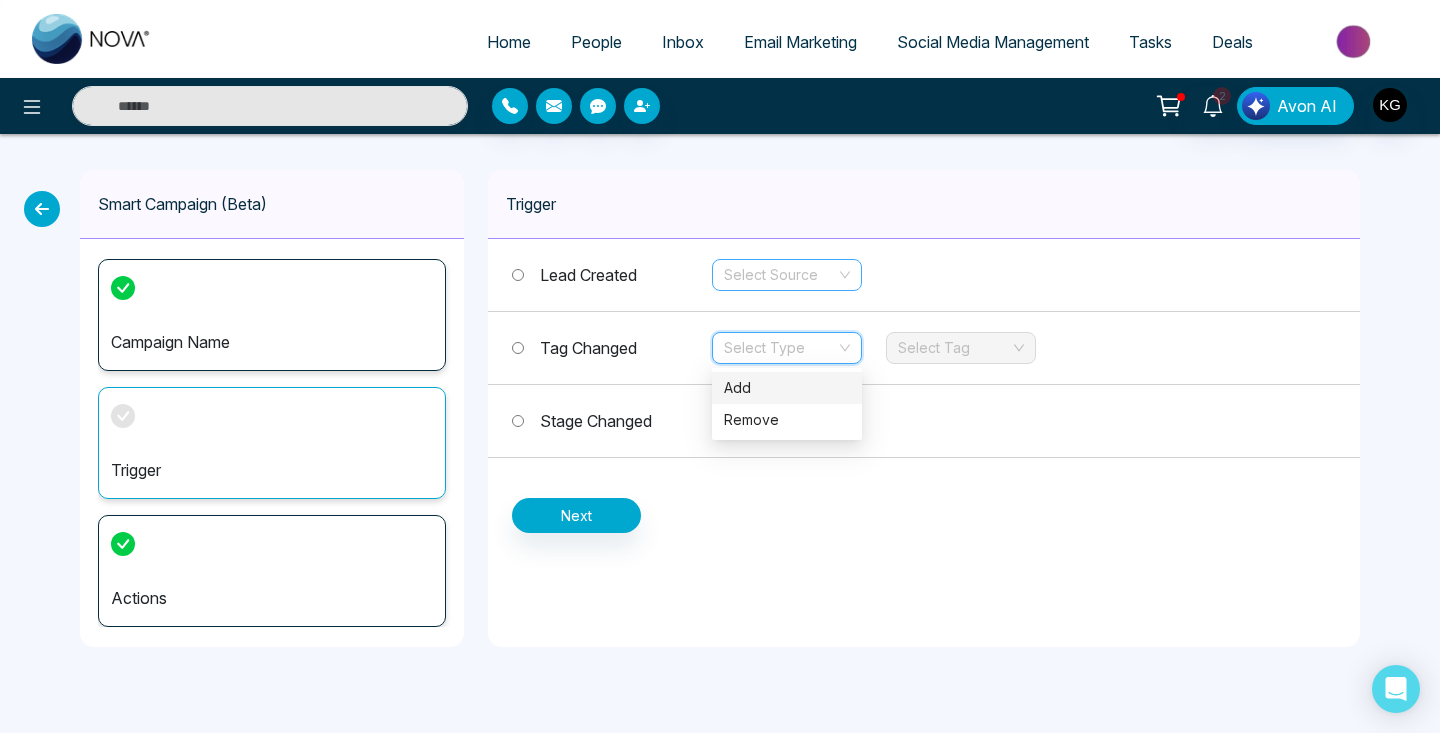 click at bounding box center [780, 275] 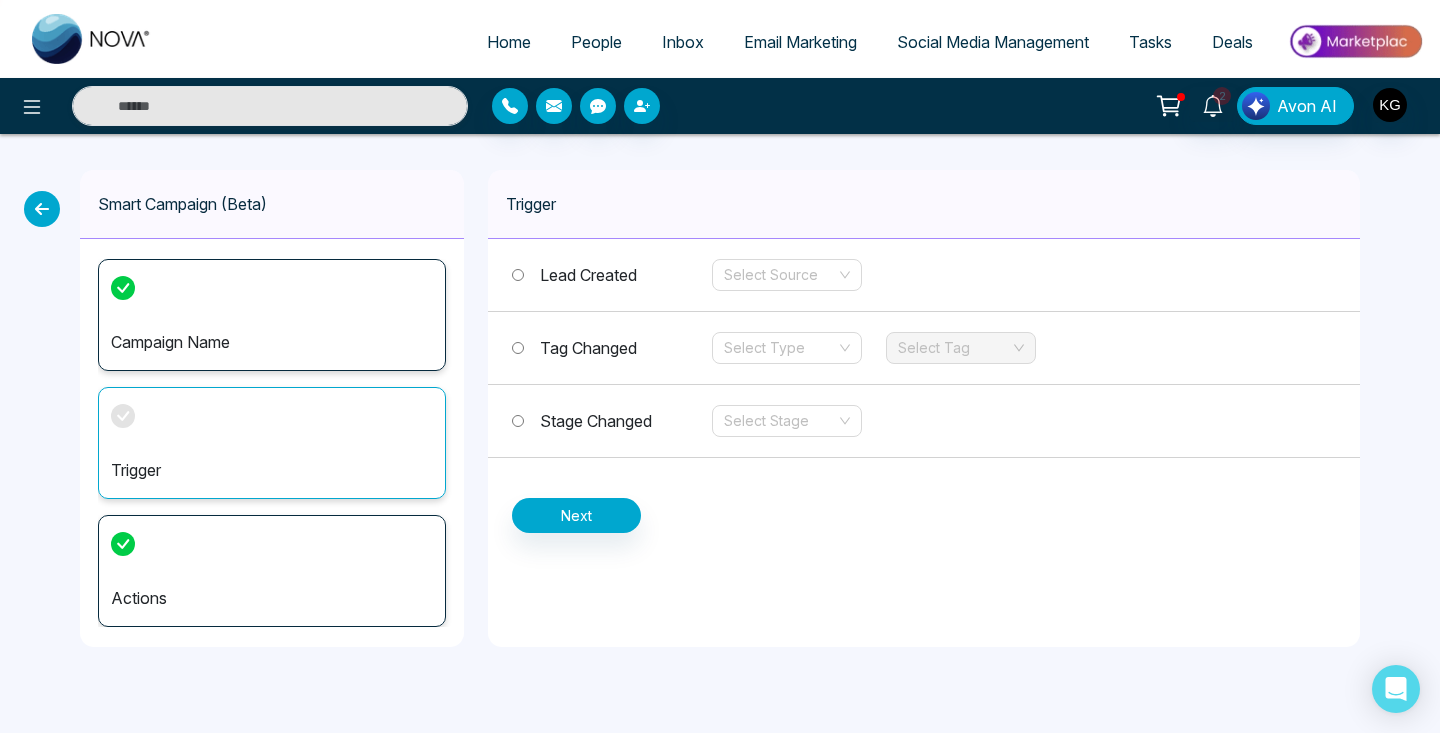 click on "Trigger" at bounding box center [924, 204] 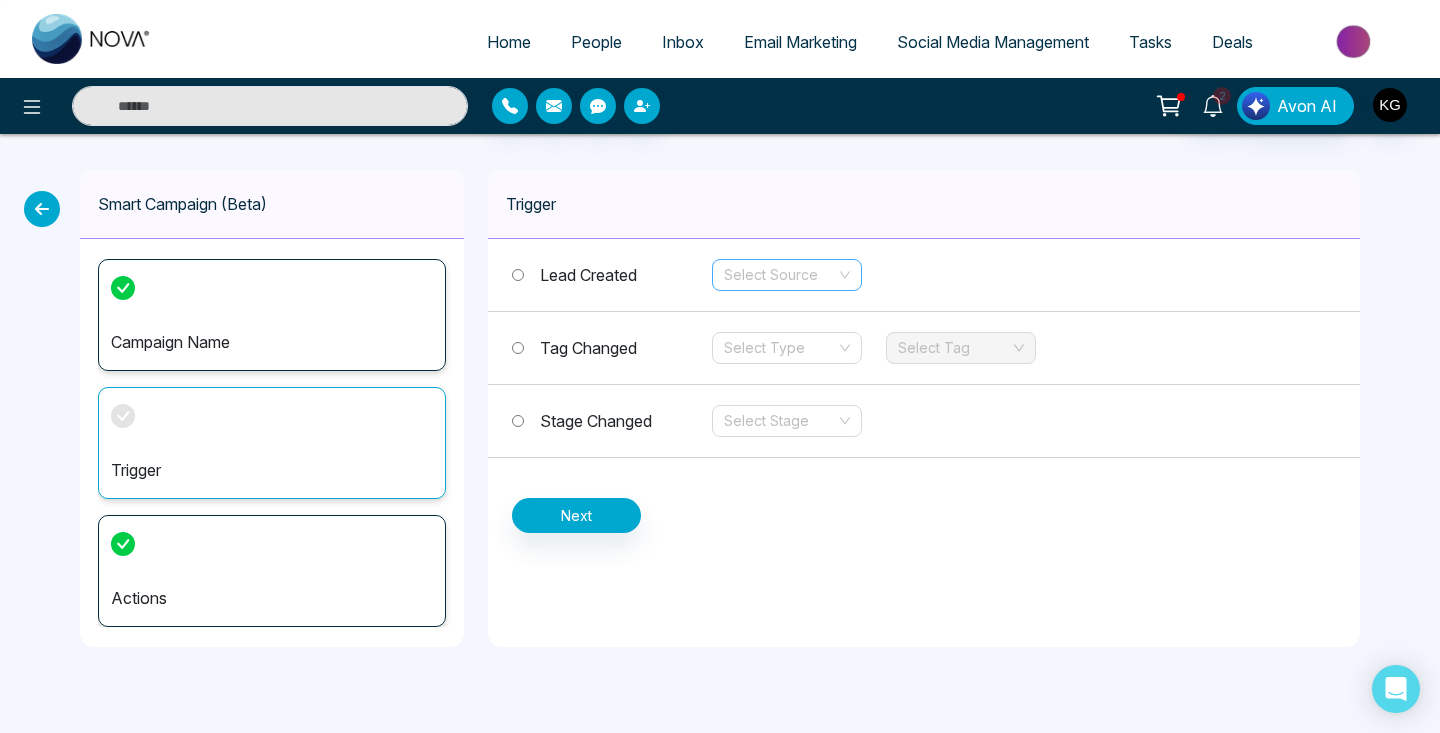 click at bounding box center [780, 275] 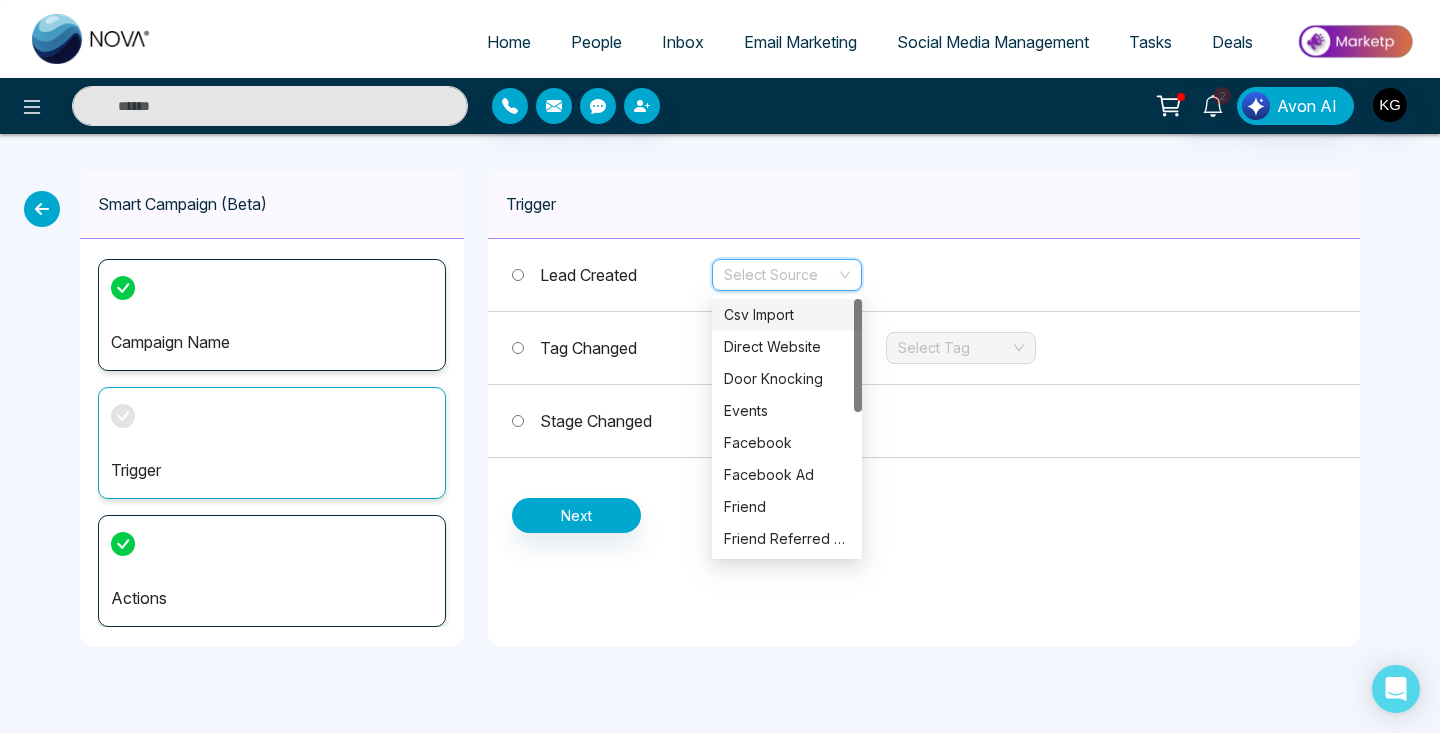 click on "Csv Import" at bounding box center [787, 315] 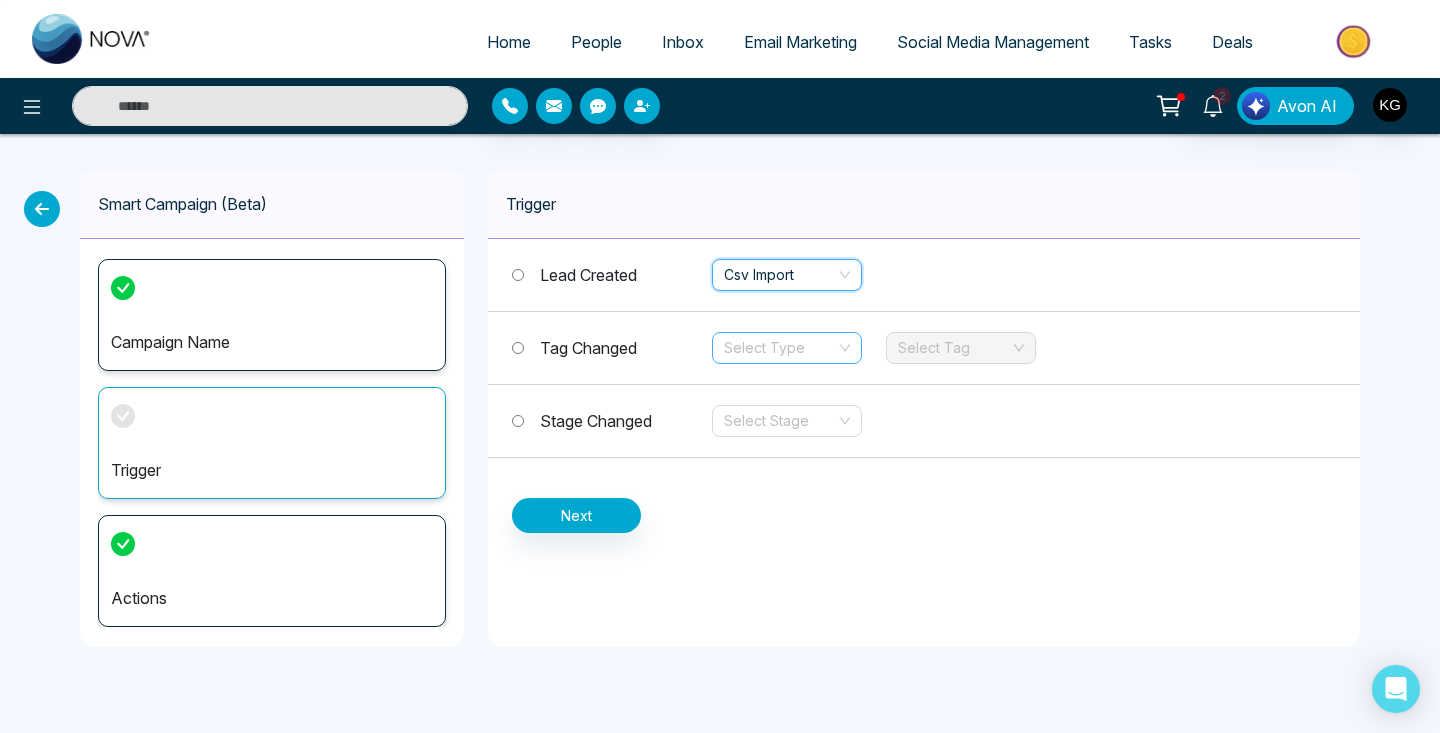 click at bounding box center (780, 348) 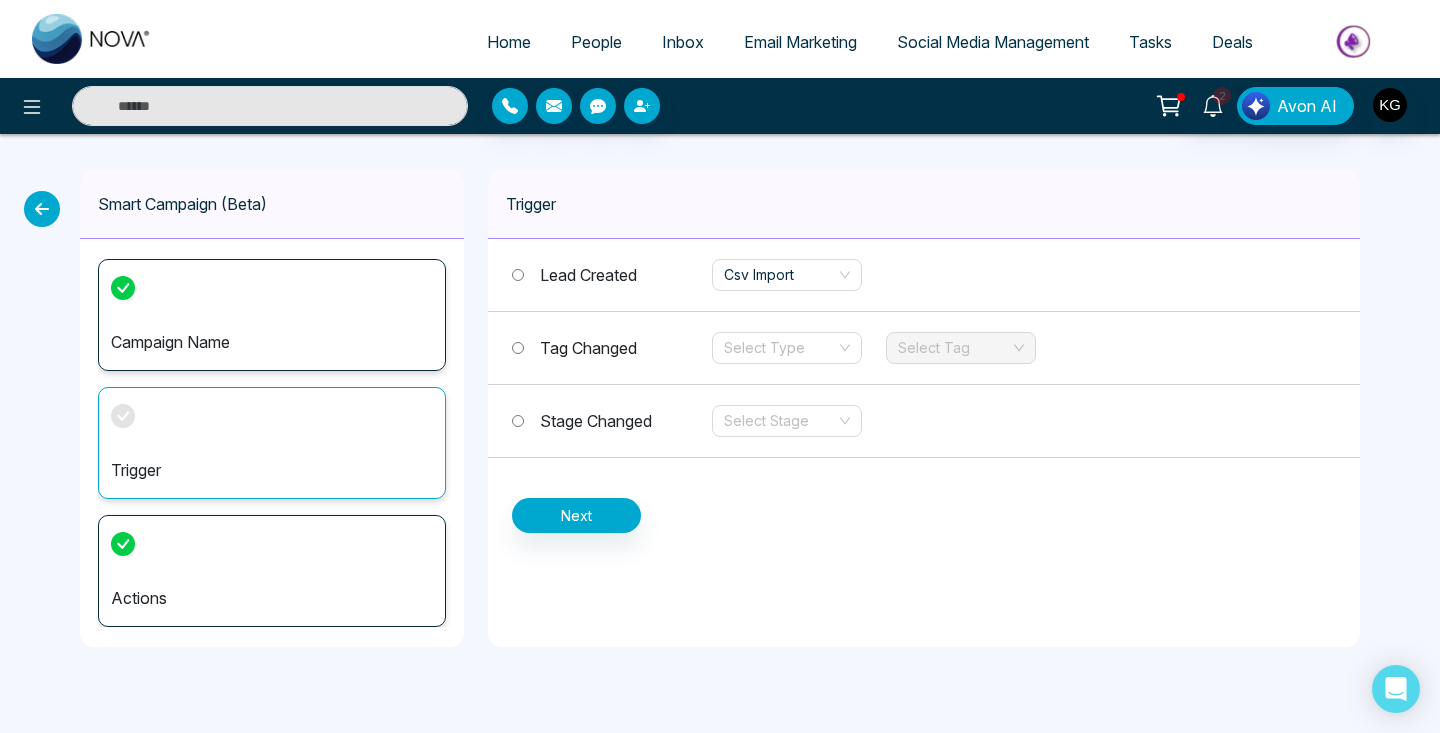 click on "Tag Changed" at bounding box center (612, 348) 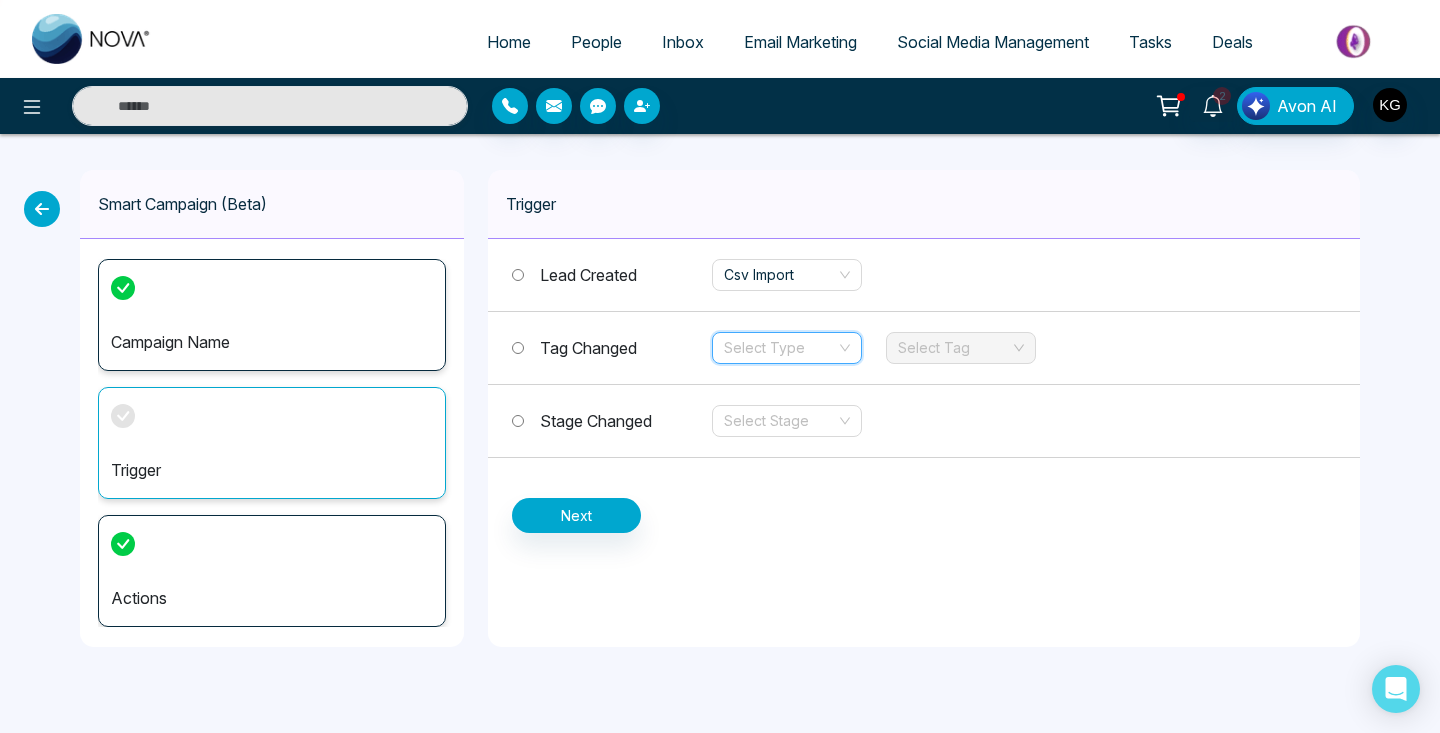 click at bounding box center (780, 348) 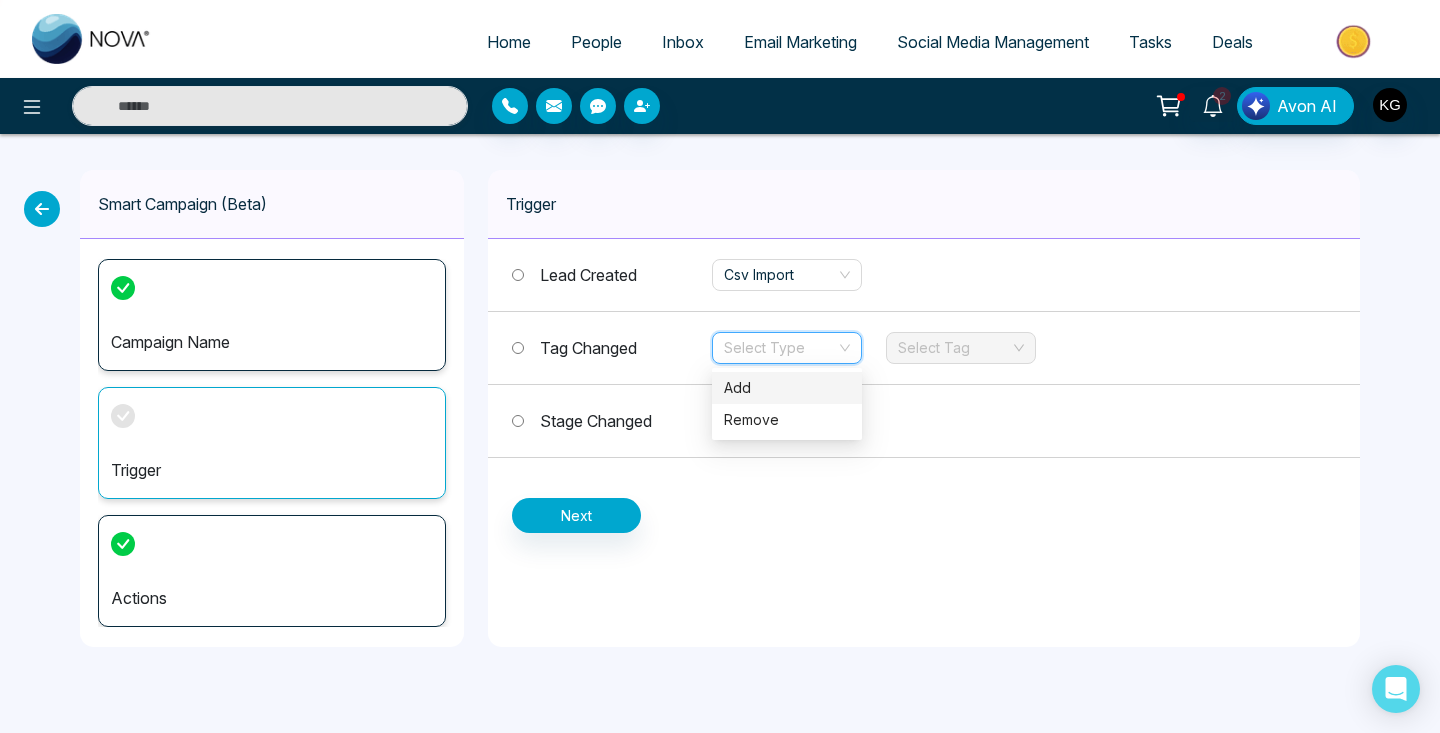 click on "Lead Created" at bounding box center [588, 275] 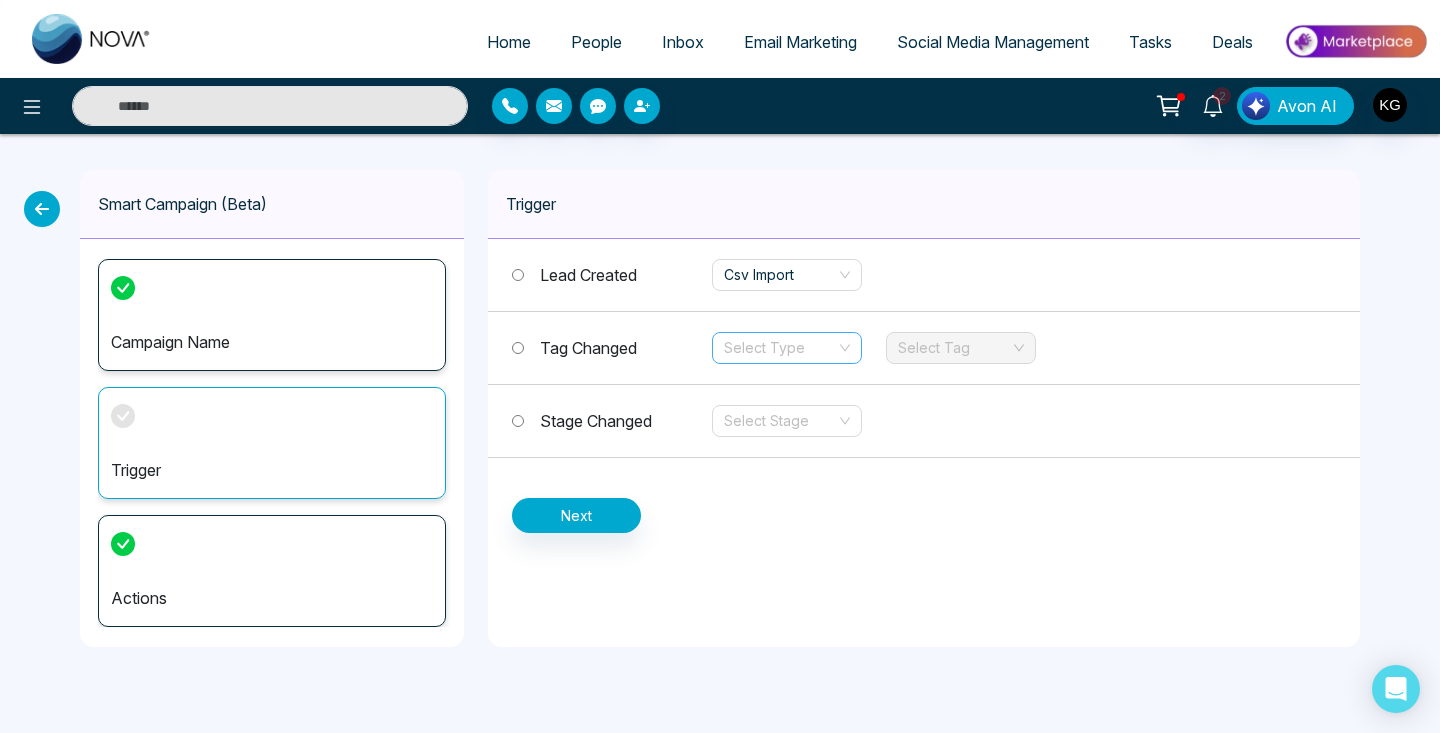 click at bounding box center (780, 348) 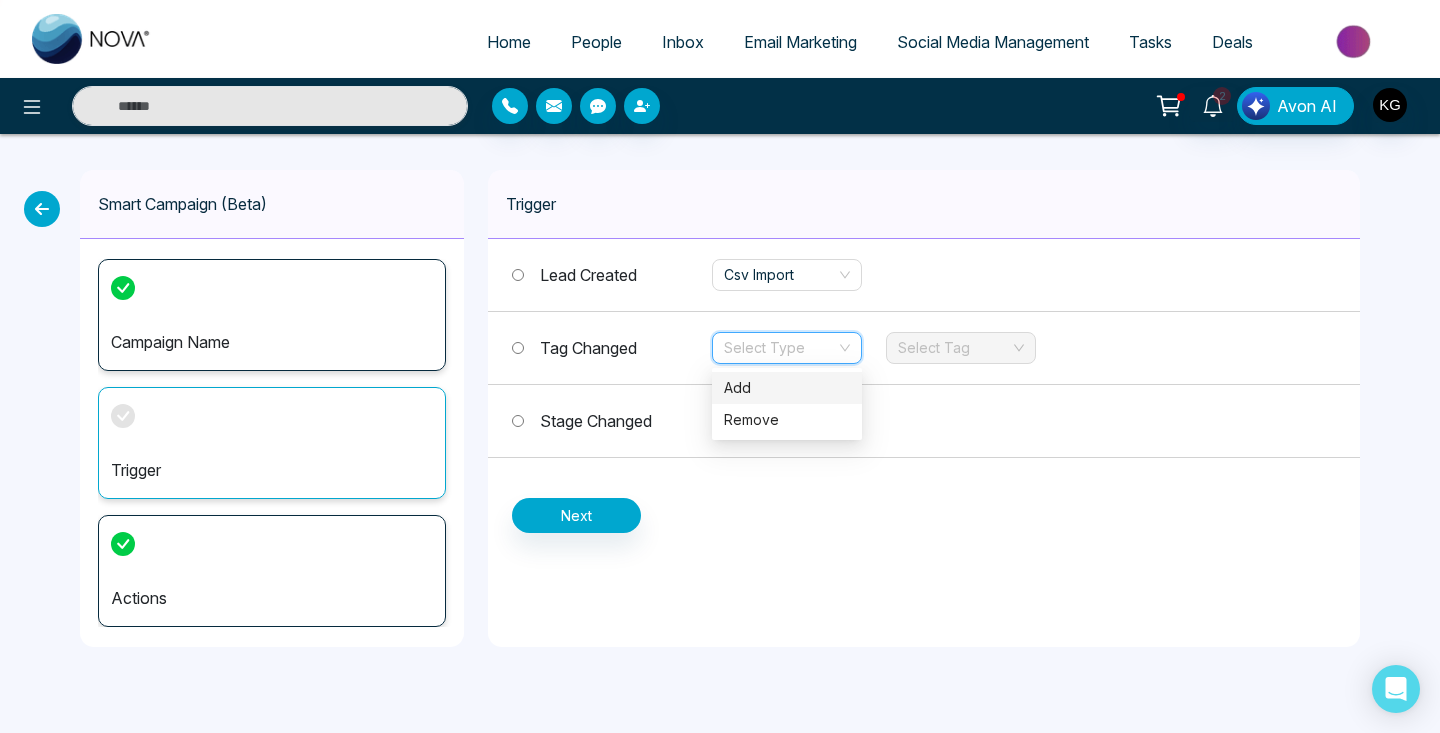 click on "Add" at bounding box center (787, 388) 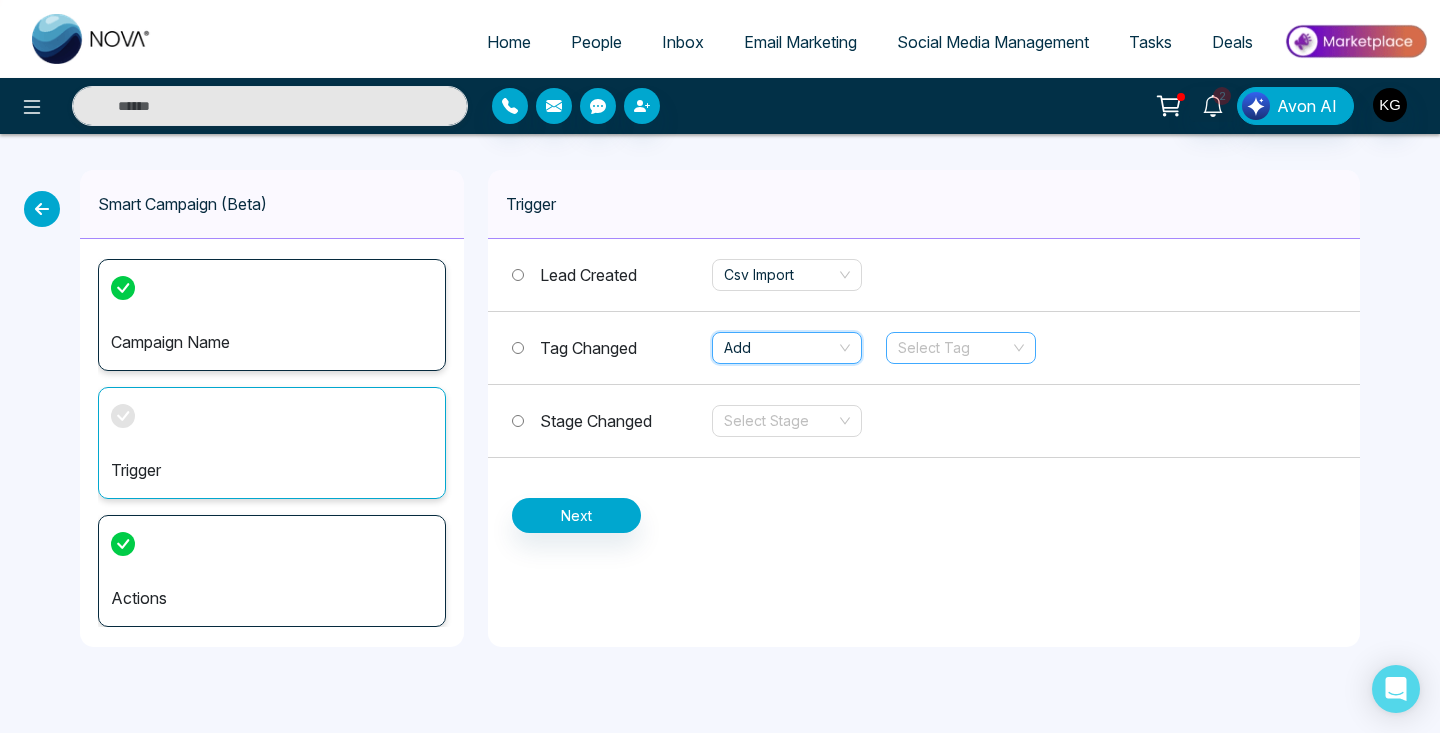 click at bounding box center (954, 348) 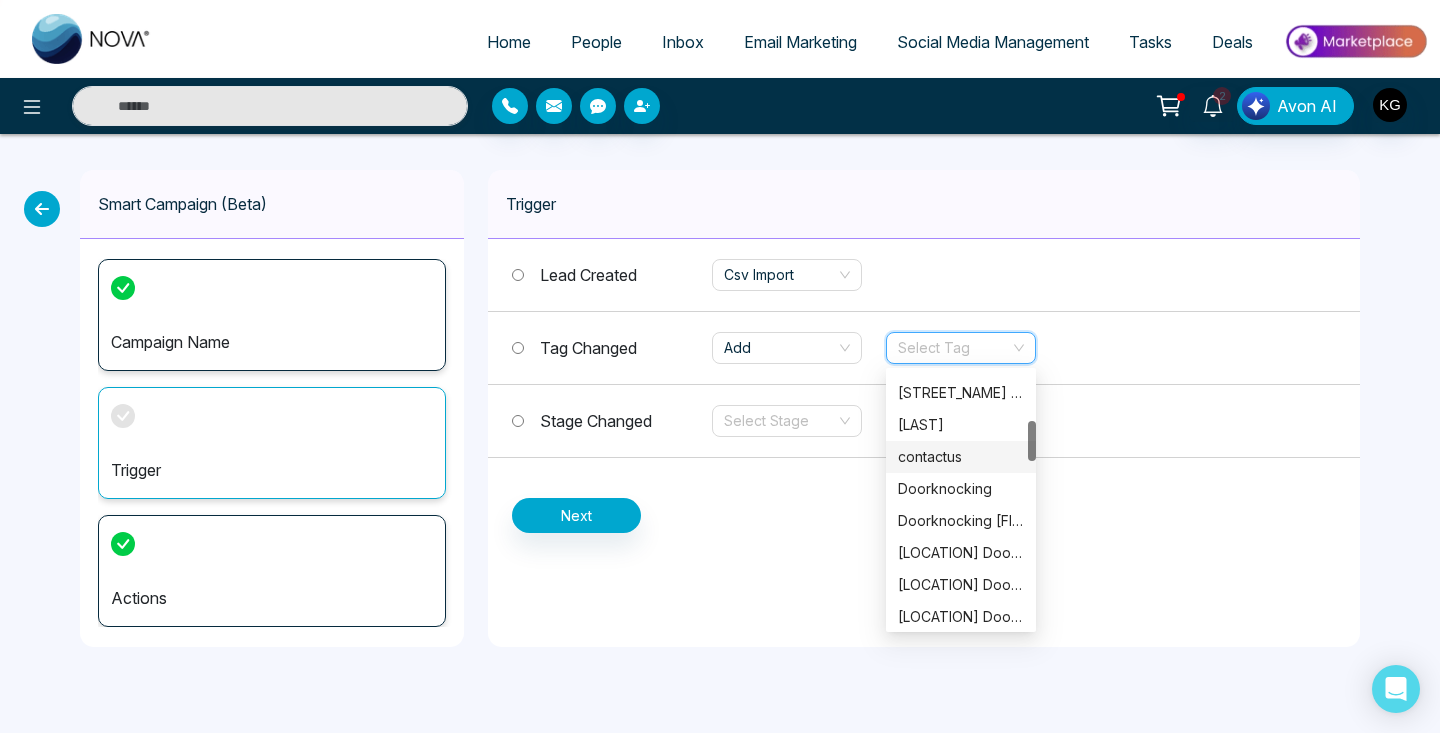 scroll, scrollTop: 304, scrollLeft: 0, axis: vertical 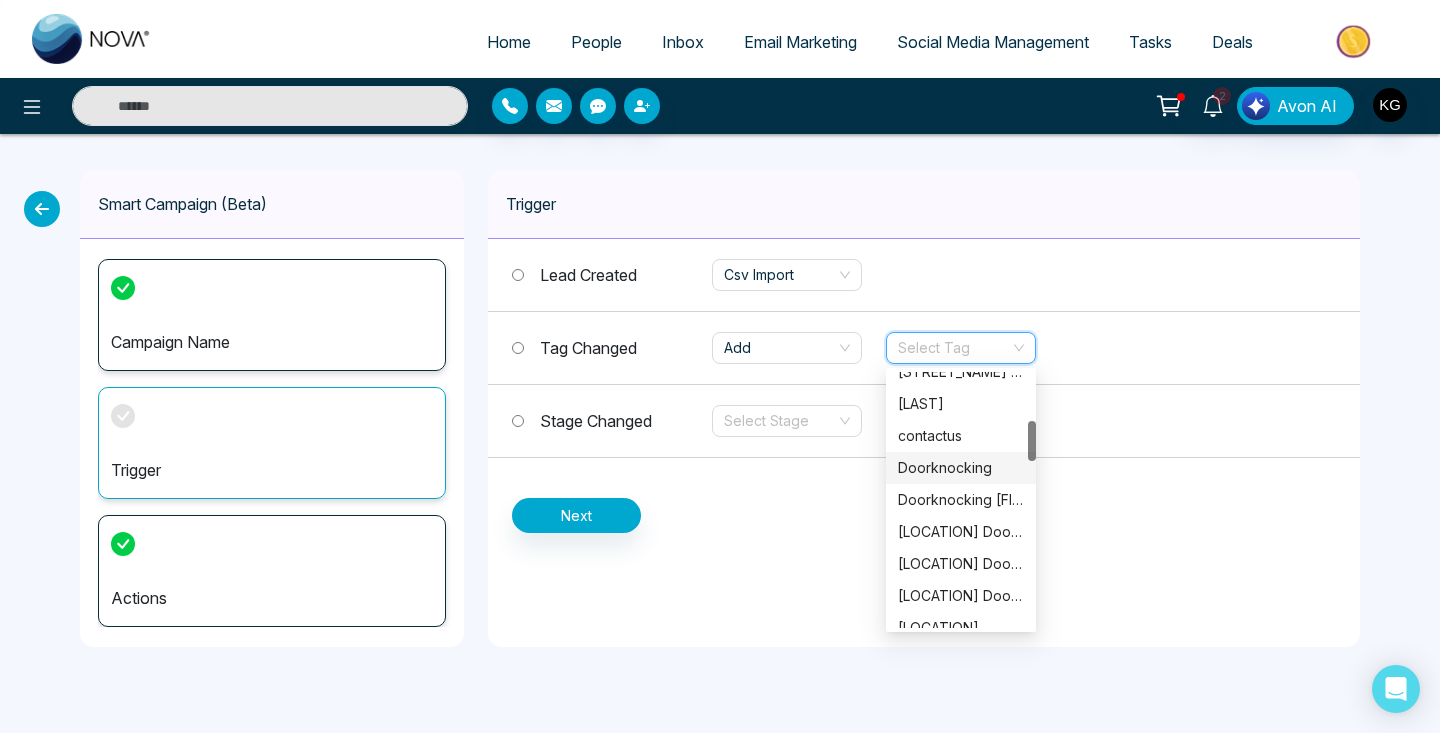 click on "Doorknocking" at bounding box center [961, 468] 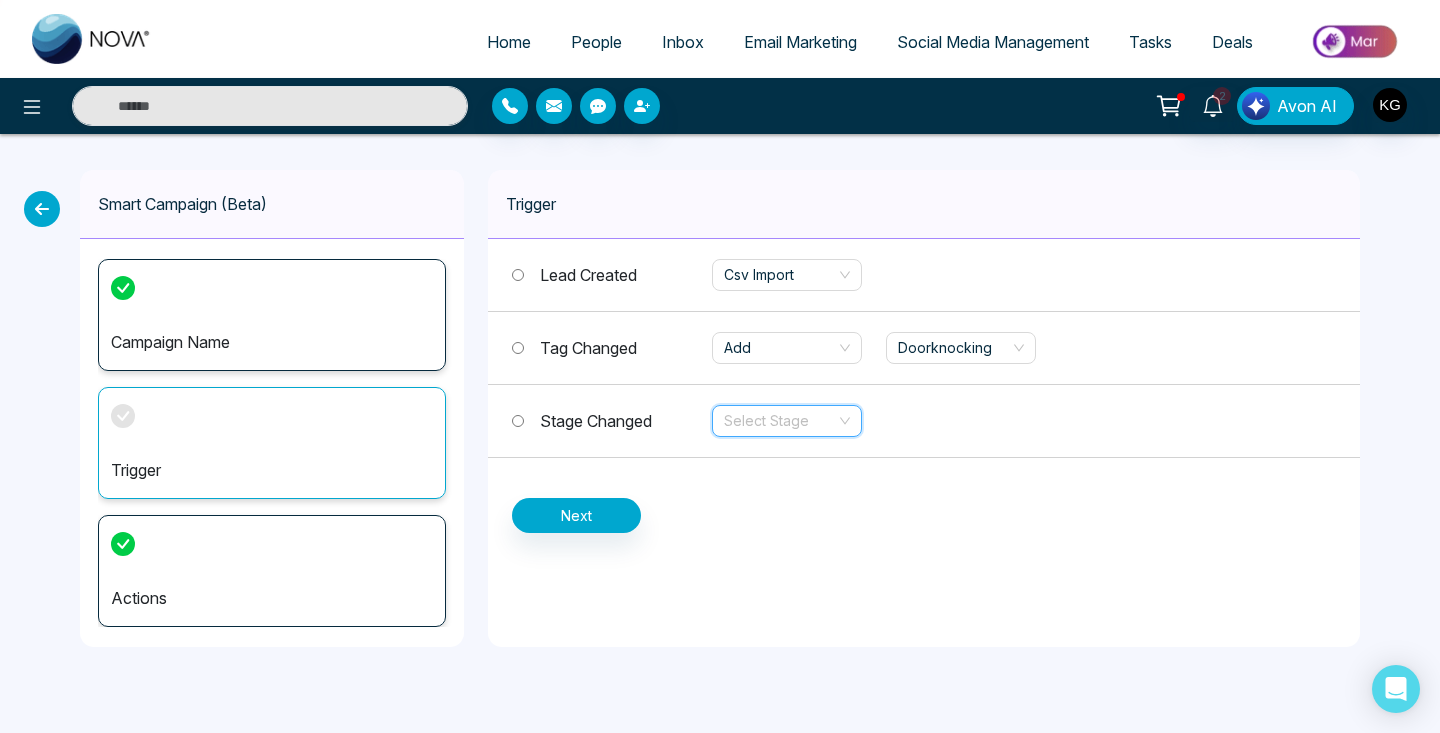 click at bounding box center (780, 421) 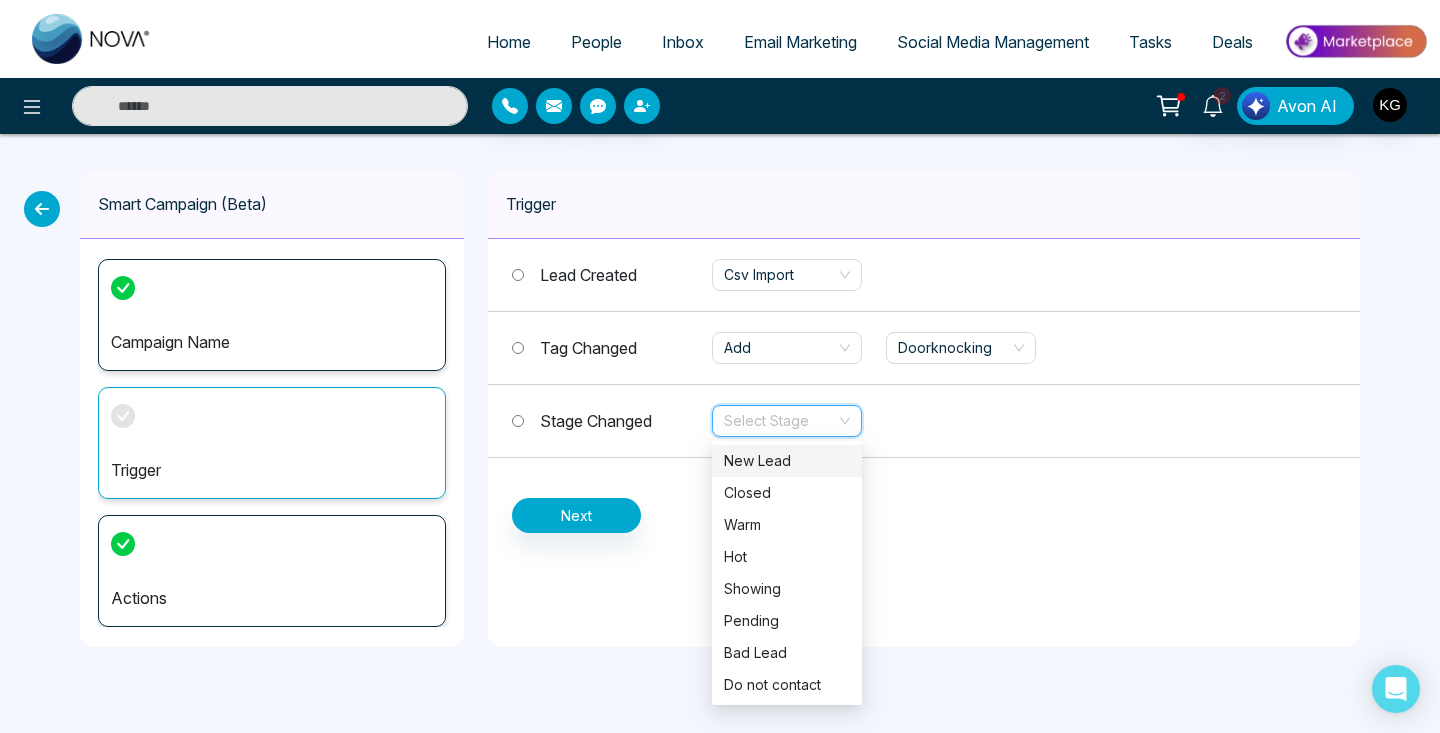 click on "New Lead" at bounding box center (787, 461) 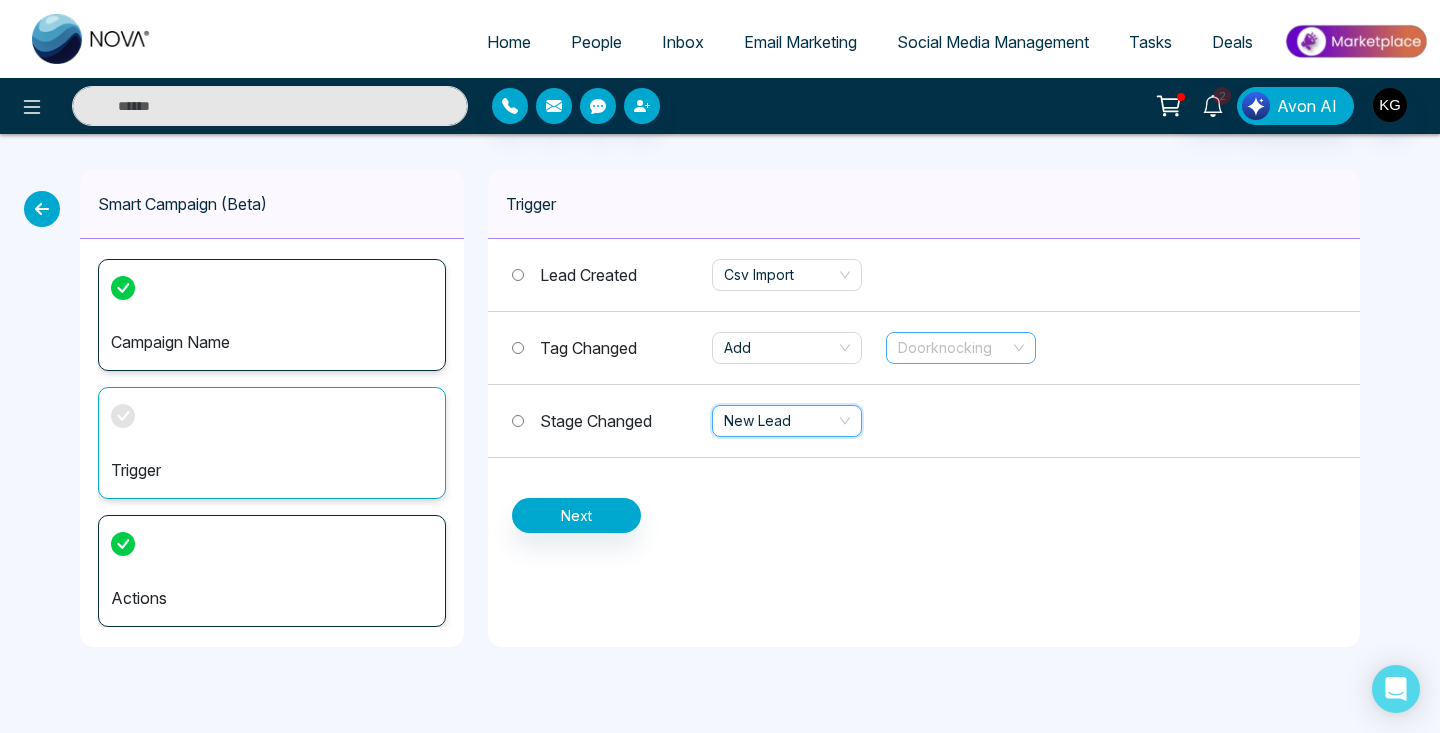 click on "Doorknocking" at bounding box center (961, 348) 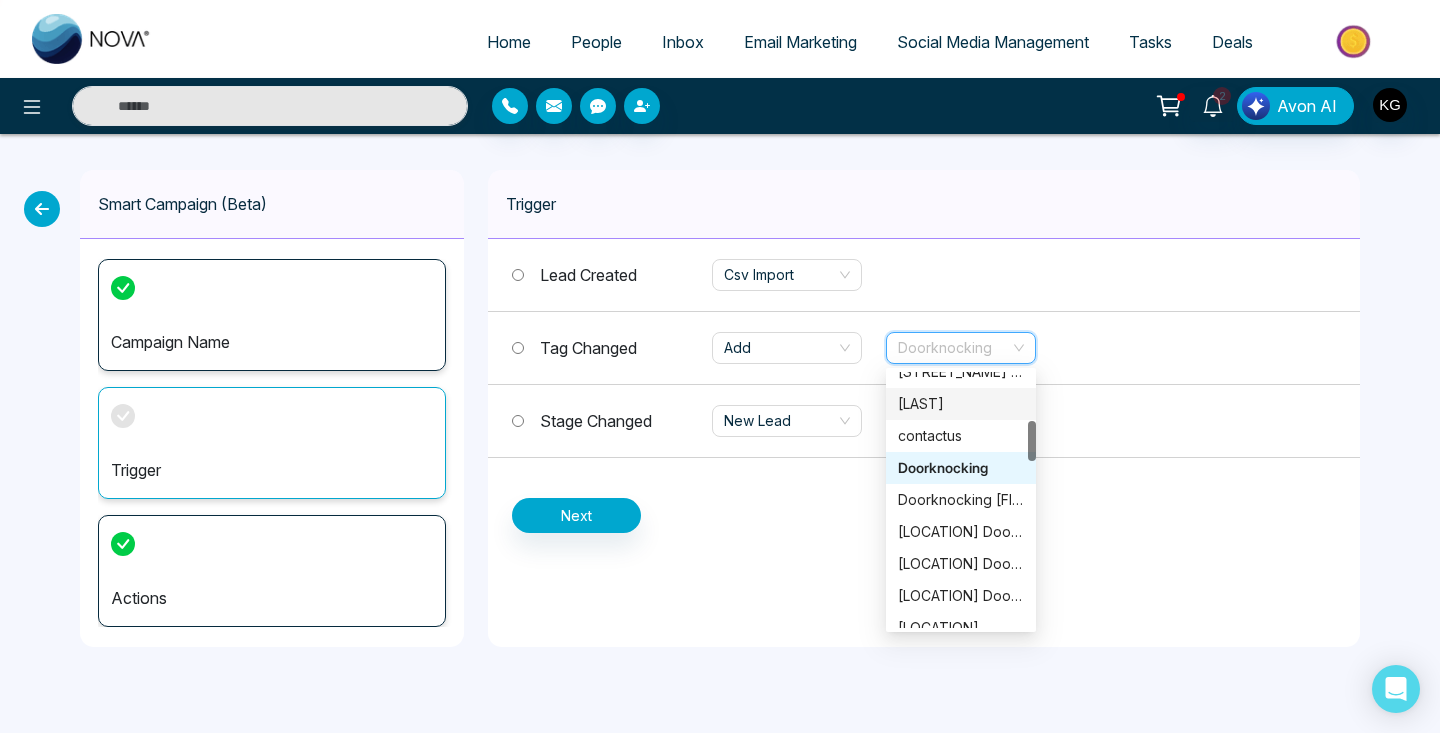 scroll, scrollTop: 0, scrollLeft: 0, axis: both 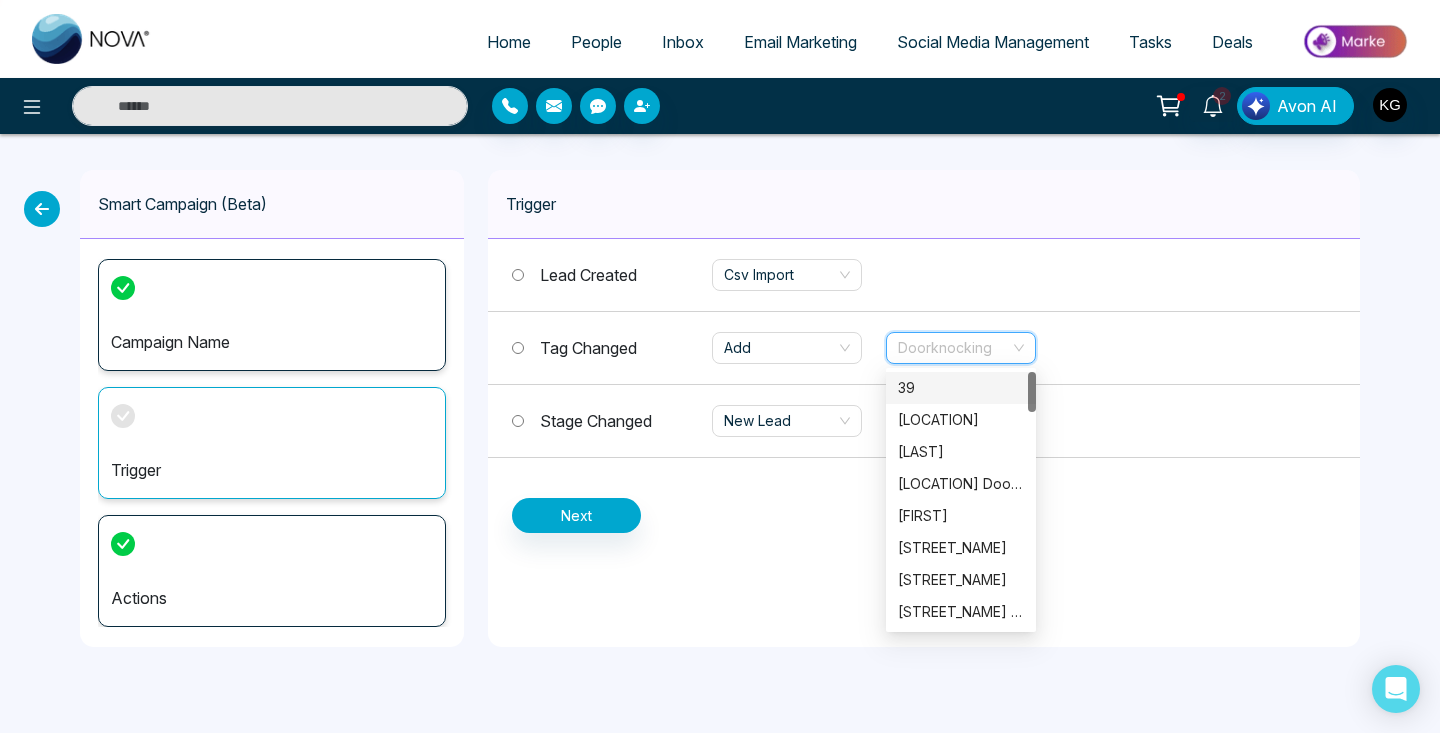click on "Doorknocking" at bounding box center (961, 348) 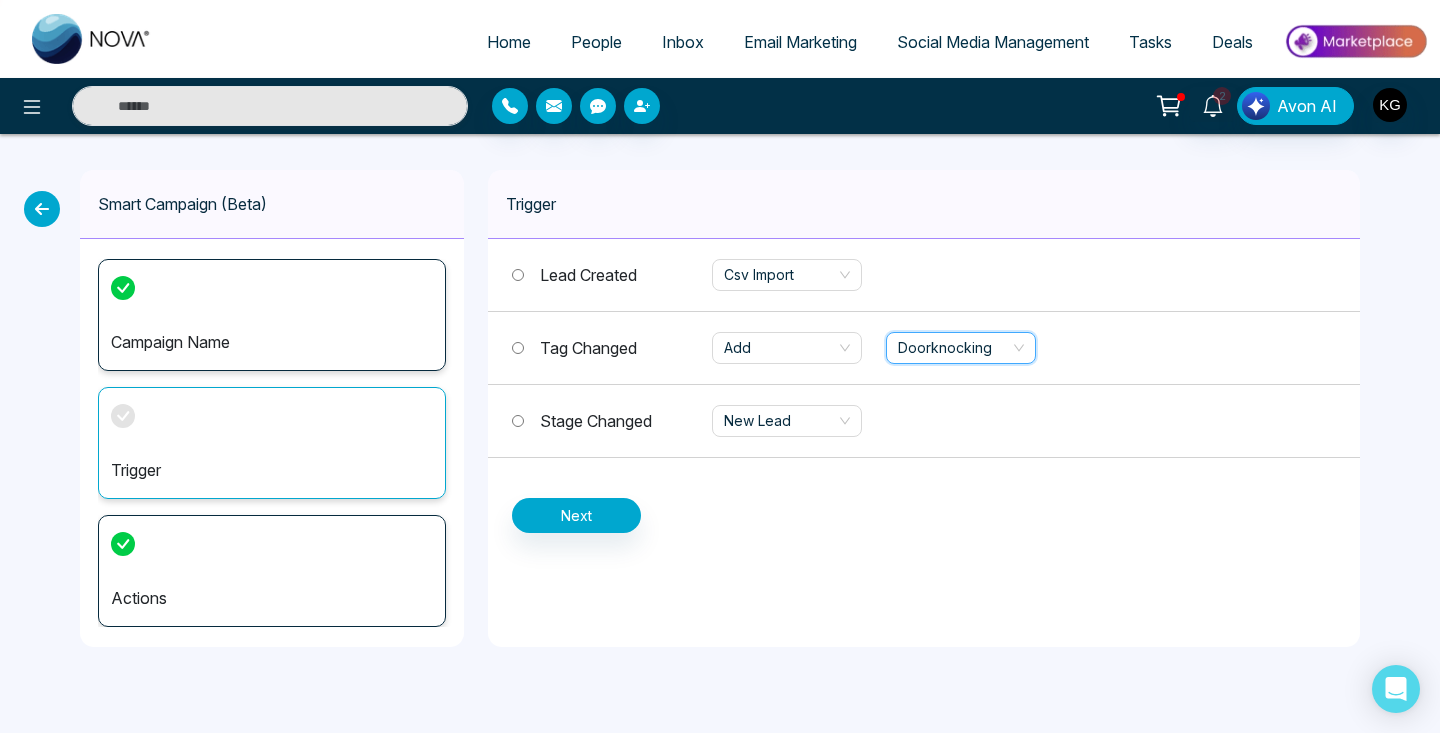 click on "Doorknocking" at bounding box center [961, 348] 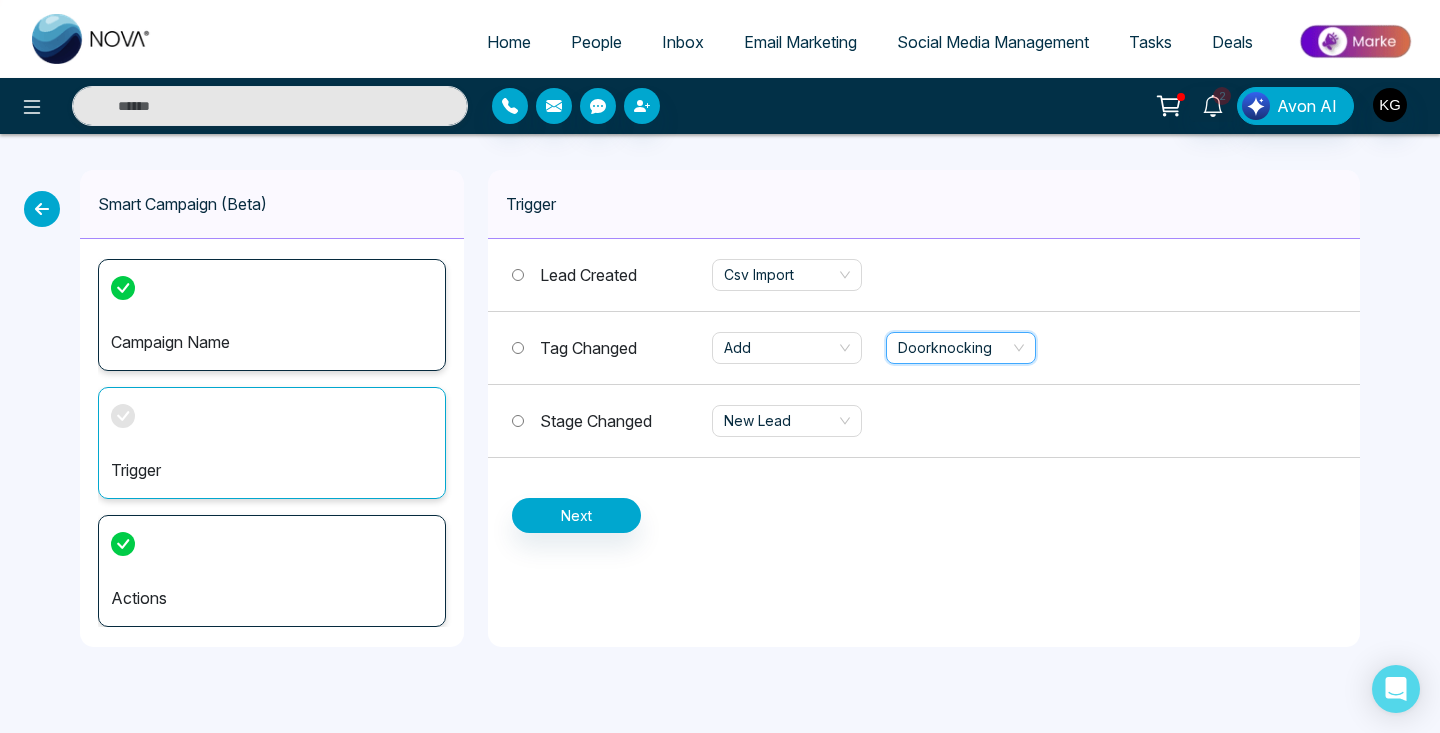 click on "Doorknocking" at bounding box center (961, 348) 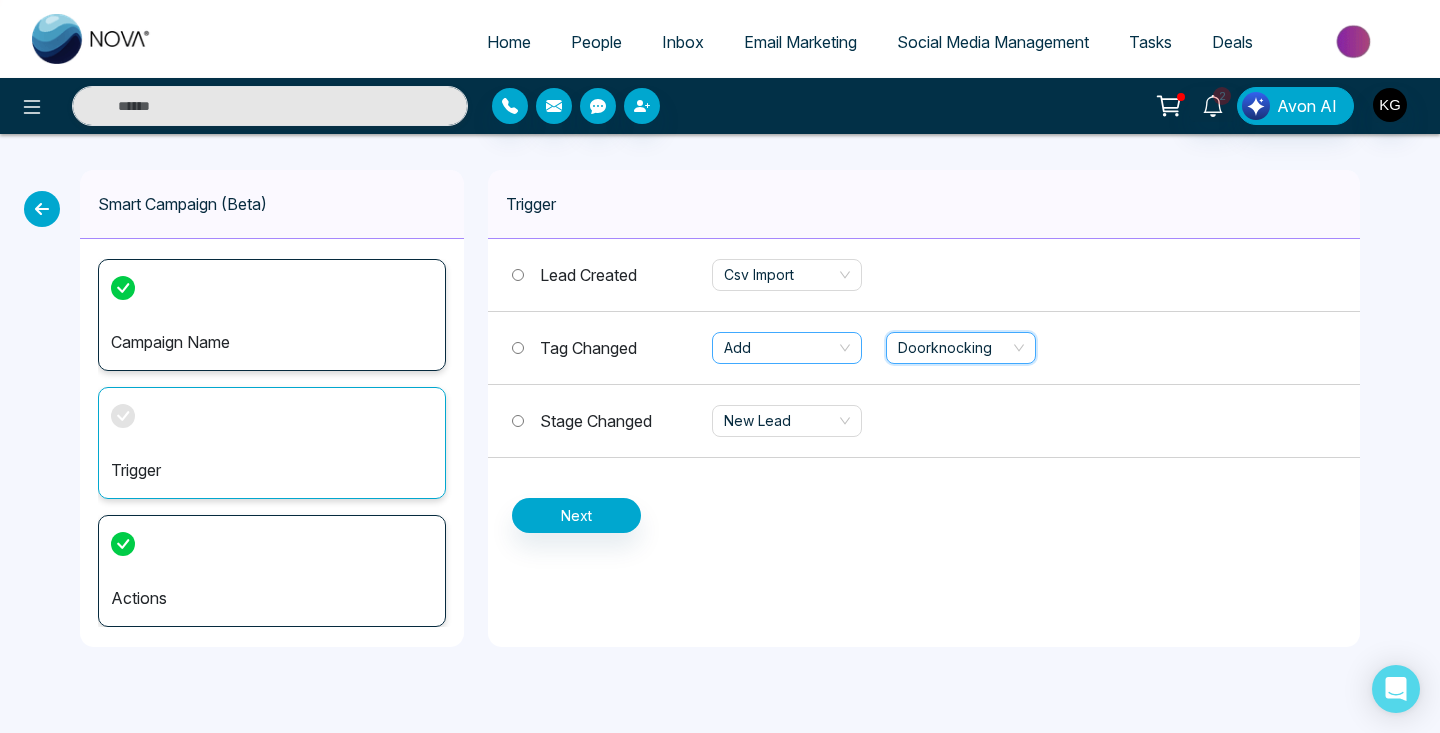 click on "Add" at bounding box center (787, 348) 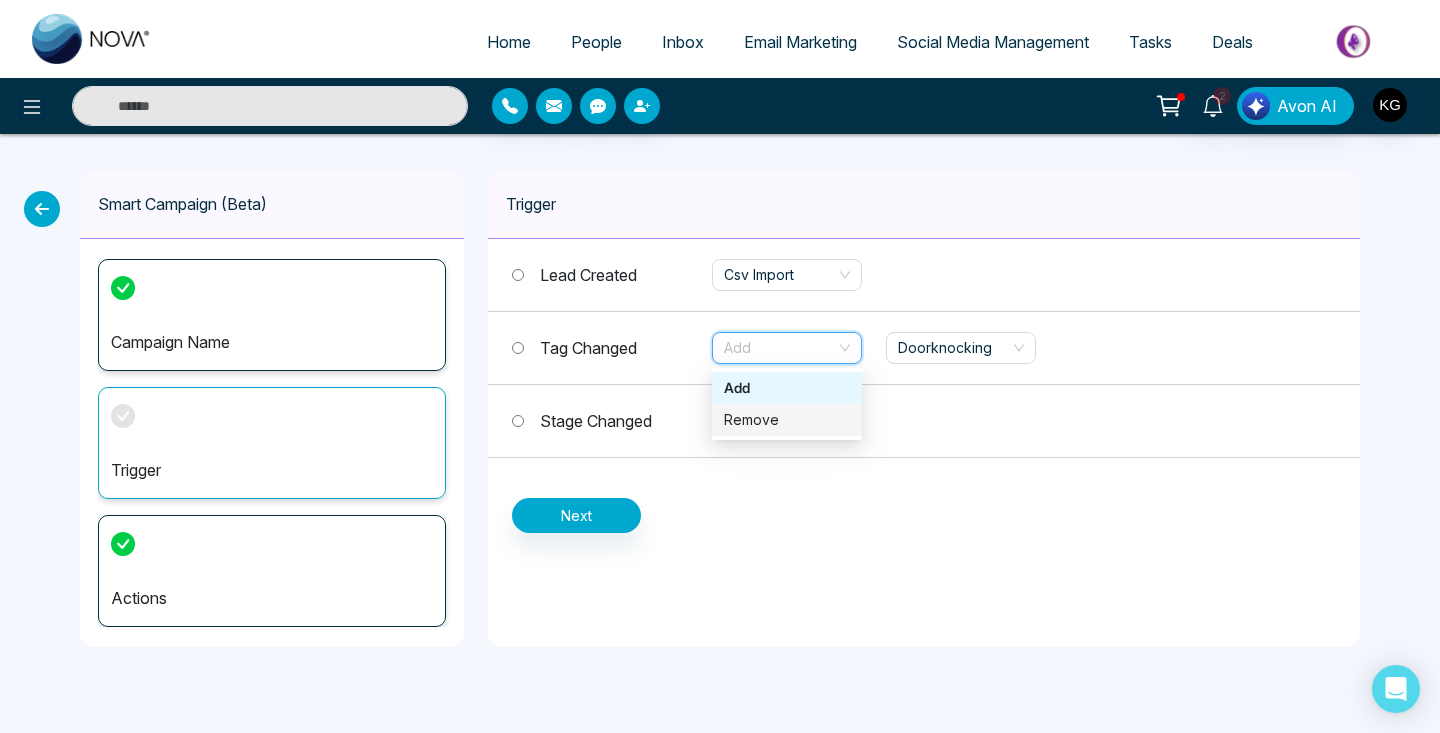 click on "Remove" at bounding box center (787, 420) 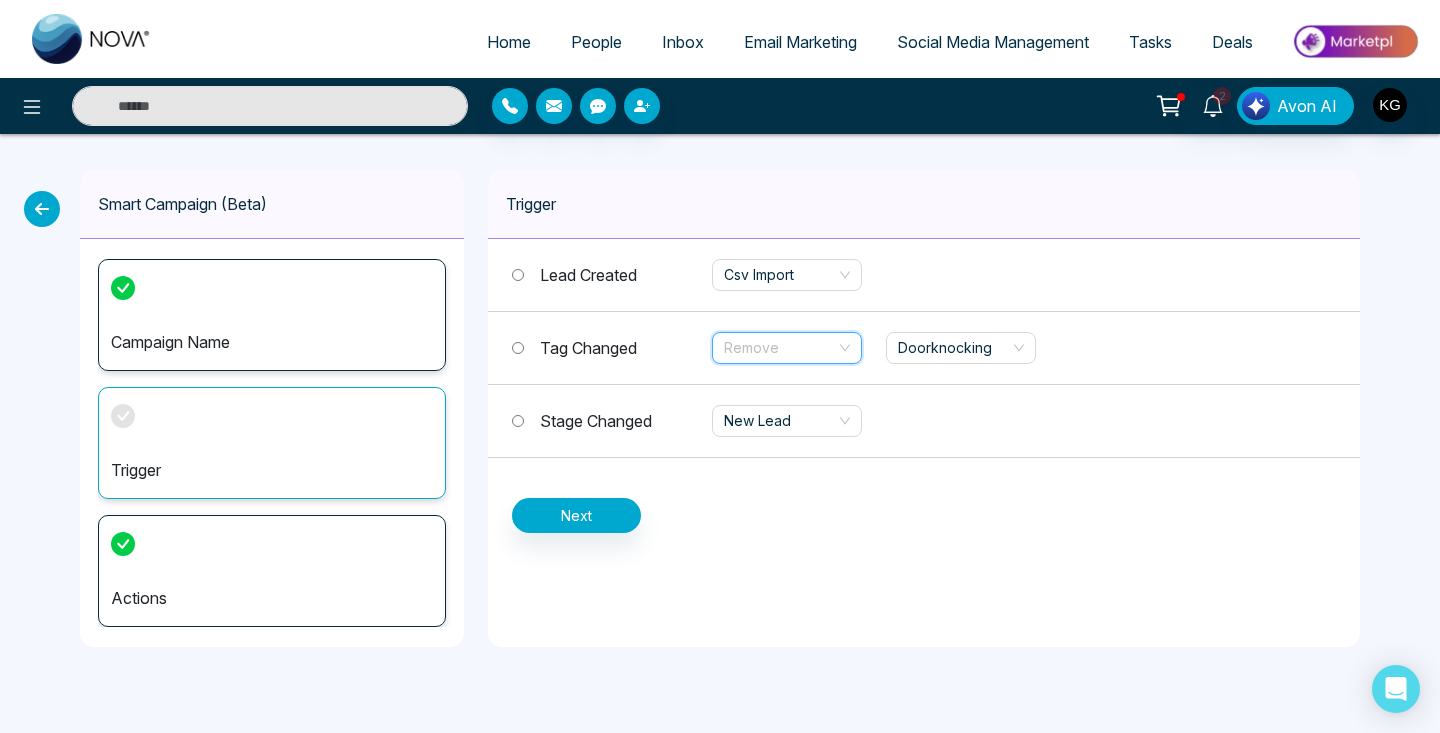 click on "Remove" at bounding box center (787, 348) 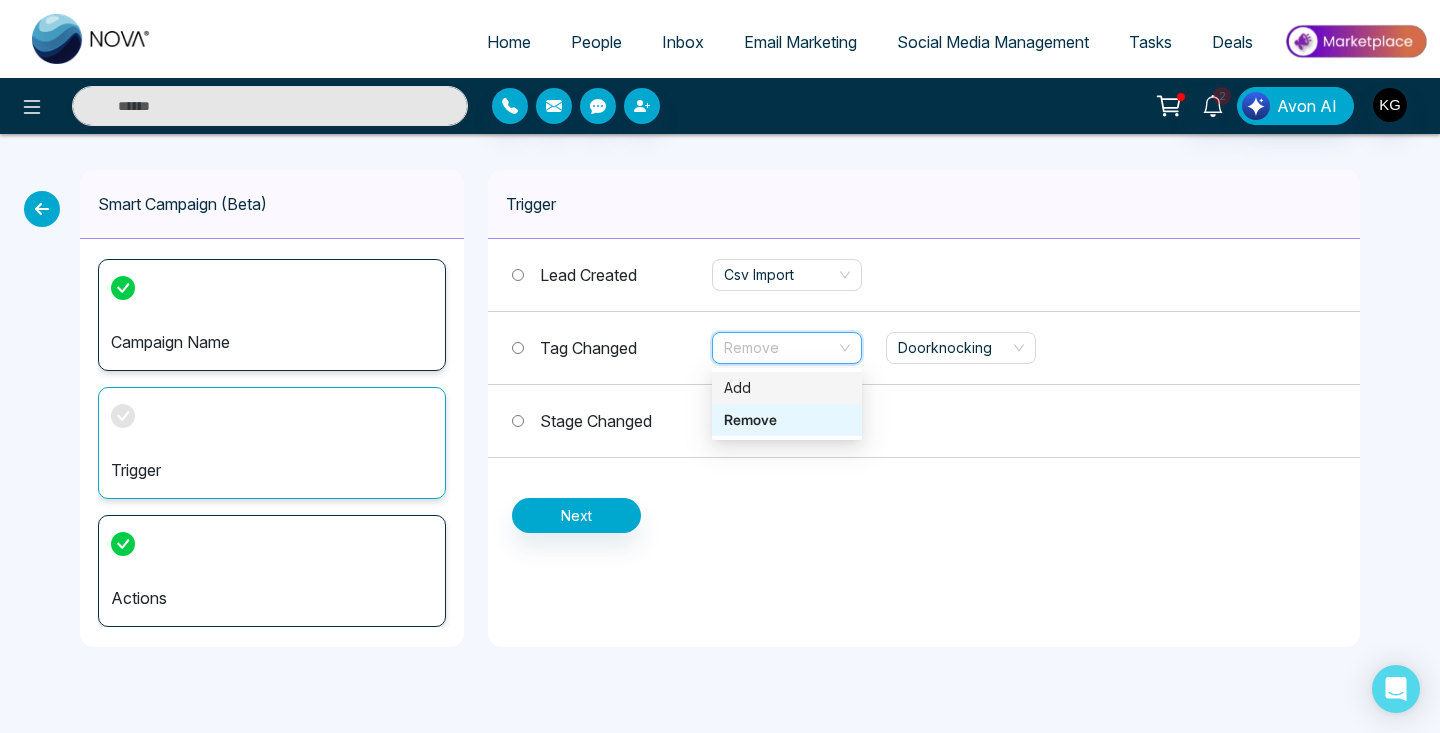 click on "Add" at bounding box center (787, 388) 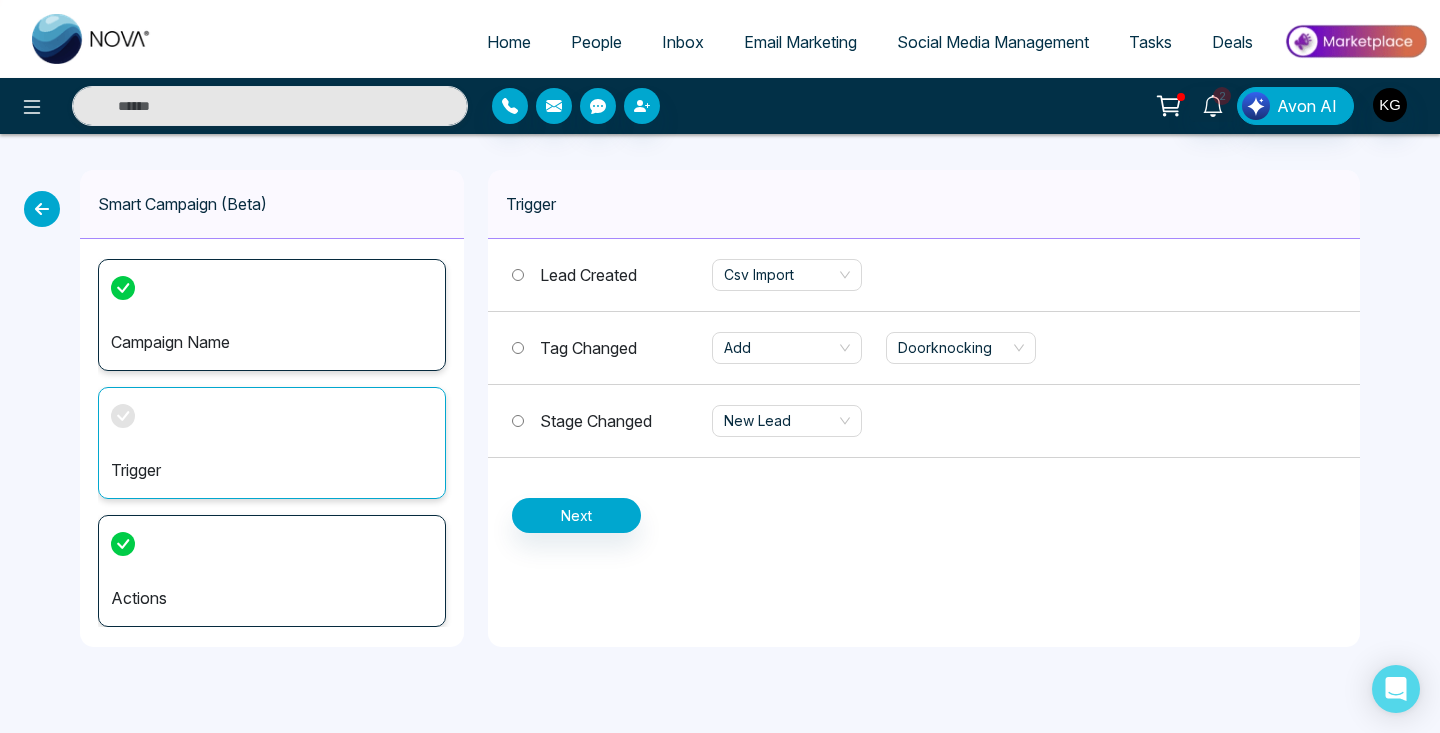 click on "Stage Changed" at bounding box center (596, 421) 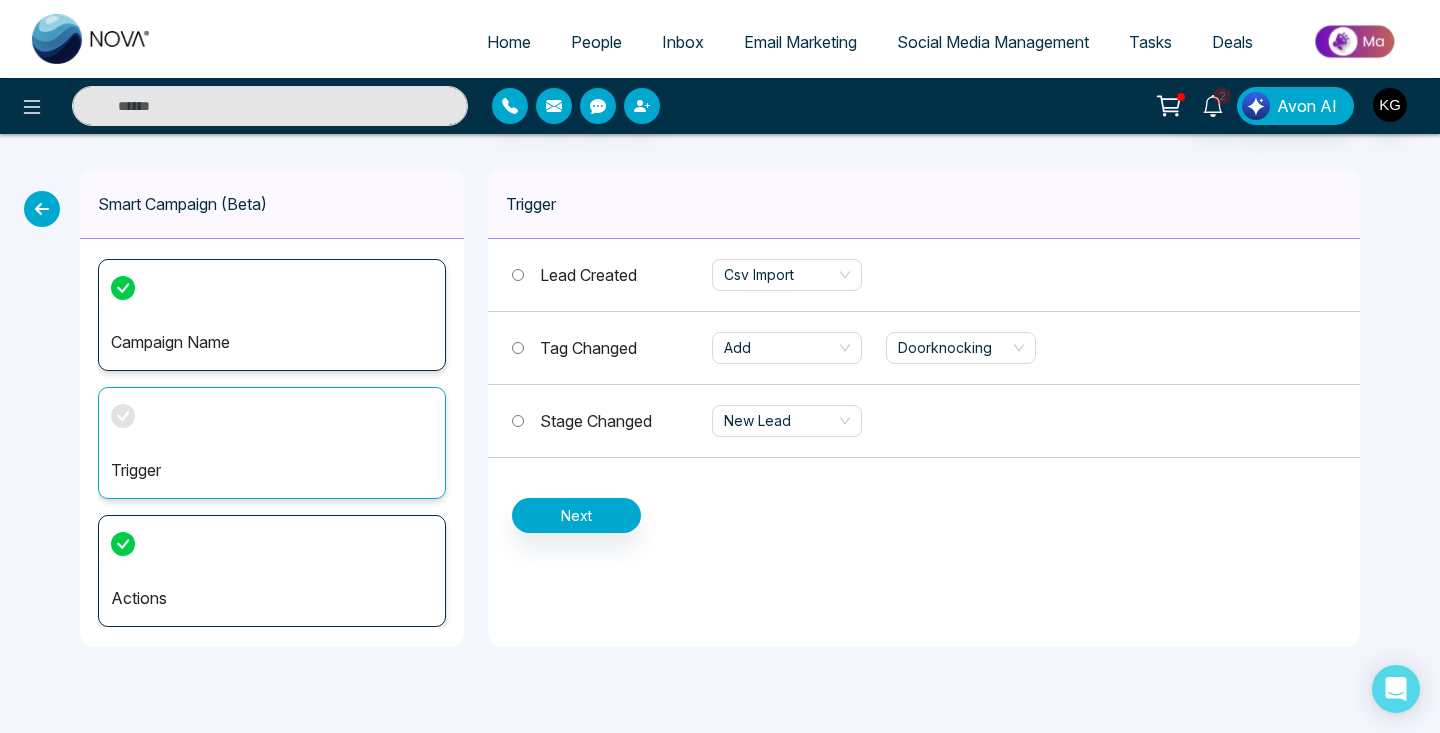 click on "Lead Created" at bounding box center [588, 275] 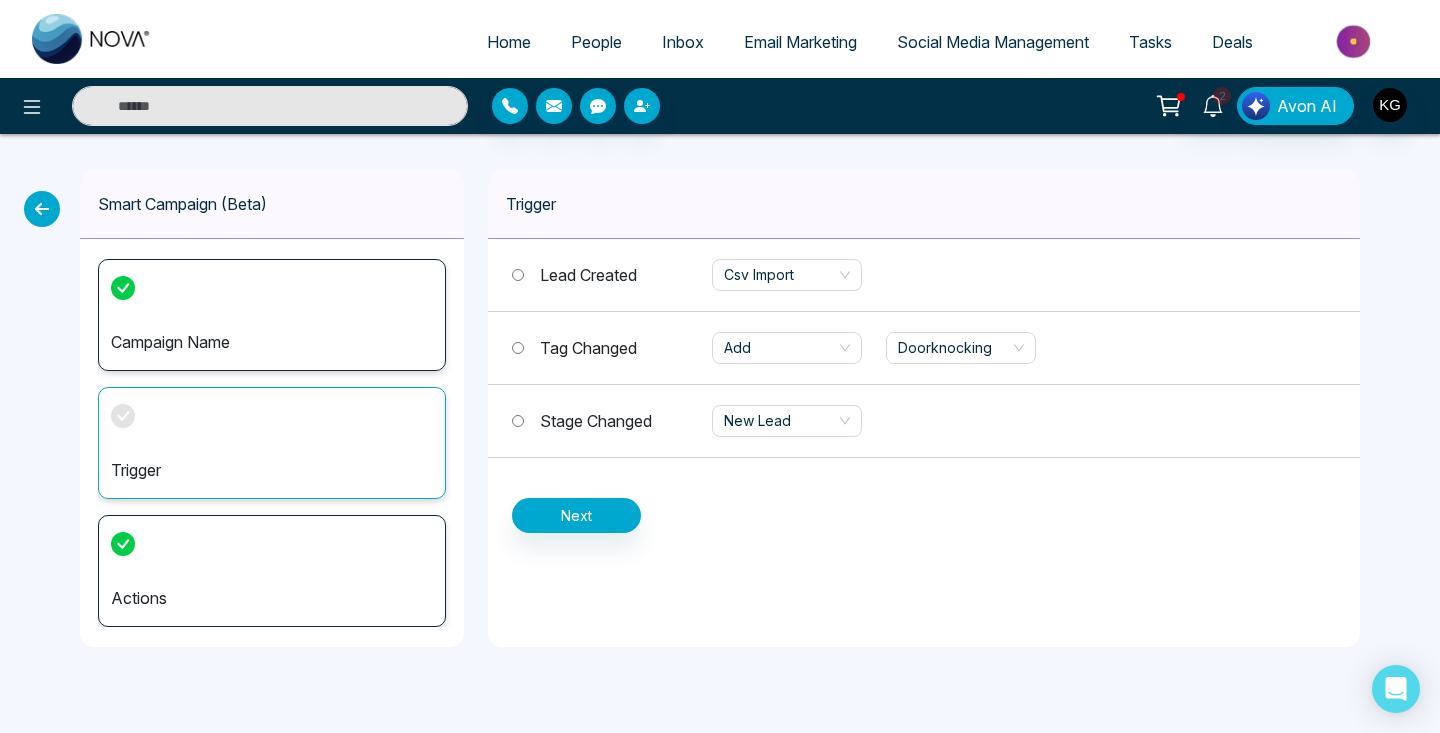 scroll, scrollTop: 0, scrollLeft: 0, axis: both 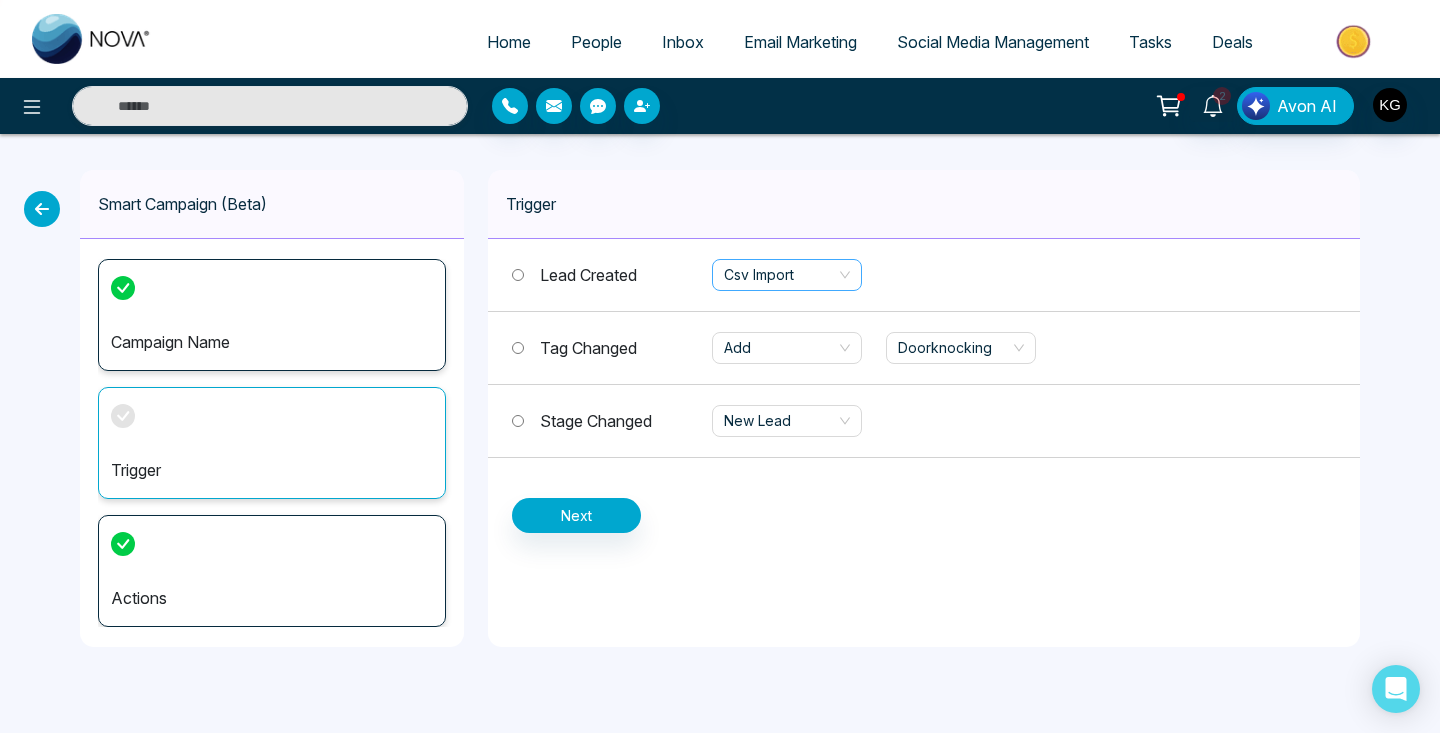 click on "Csv Import" at bounding box center (787, 275) 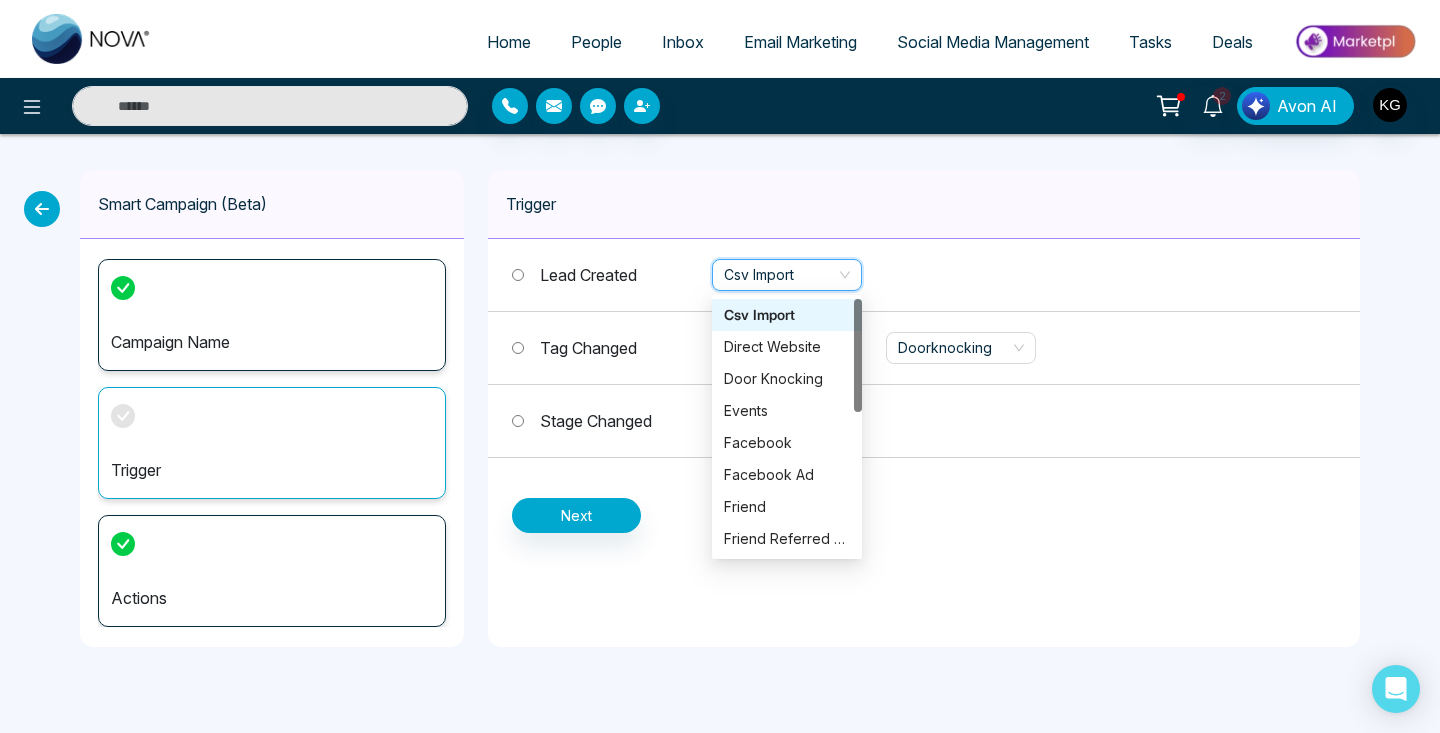click on "Tag Changed" at bounding box center [612, 348] 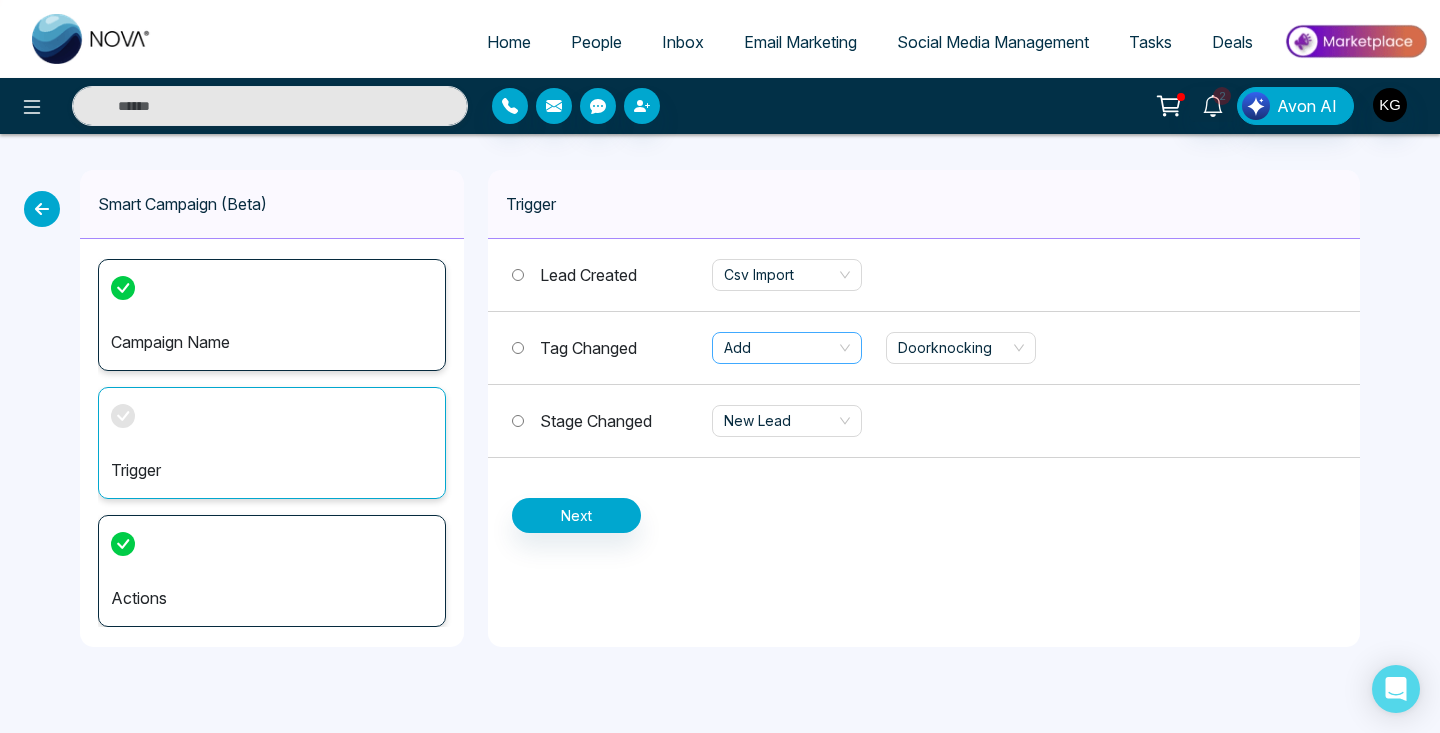 click on "Add" at bounding box center (787, 348) 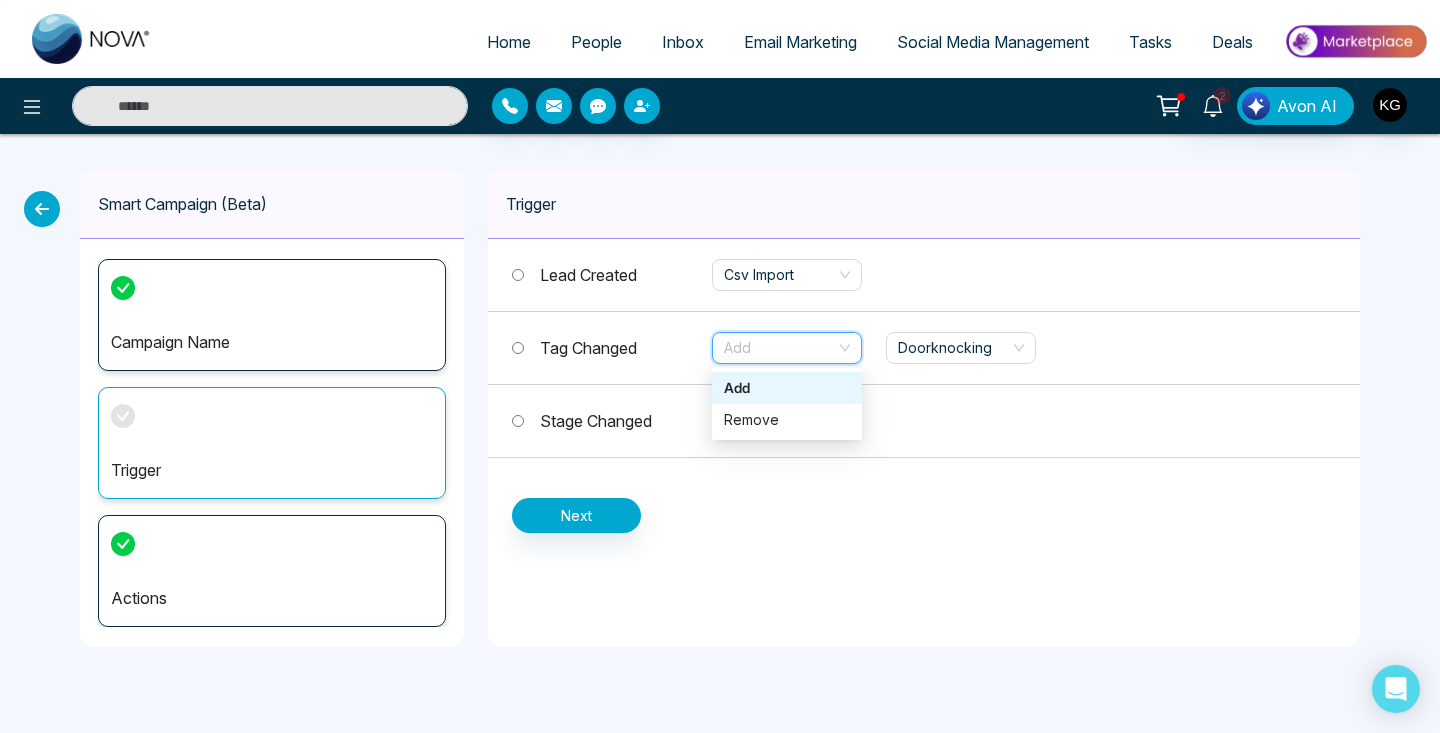 click on "Add" at bounding box center (787, 388) 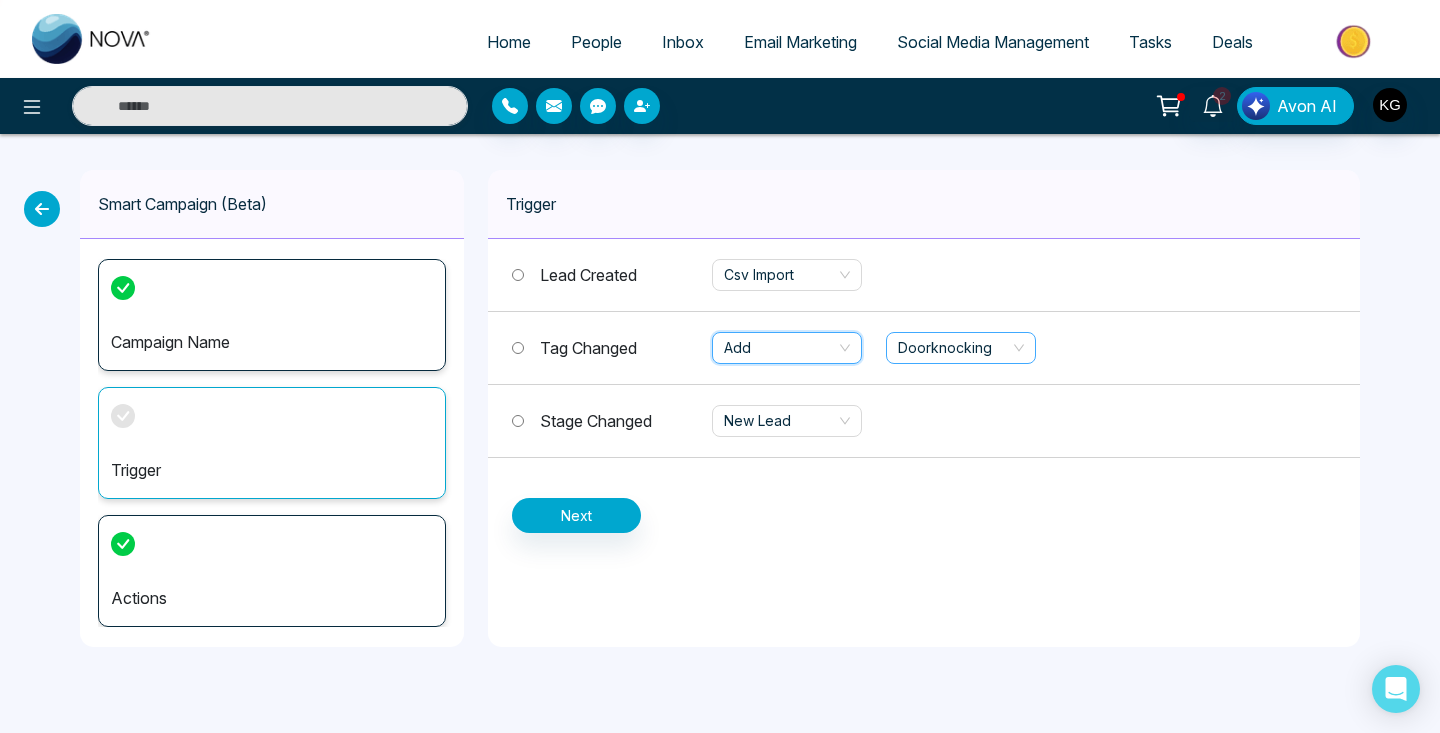 click on "Doorknocking" at bounding box center (961, 348) 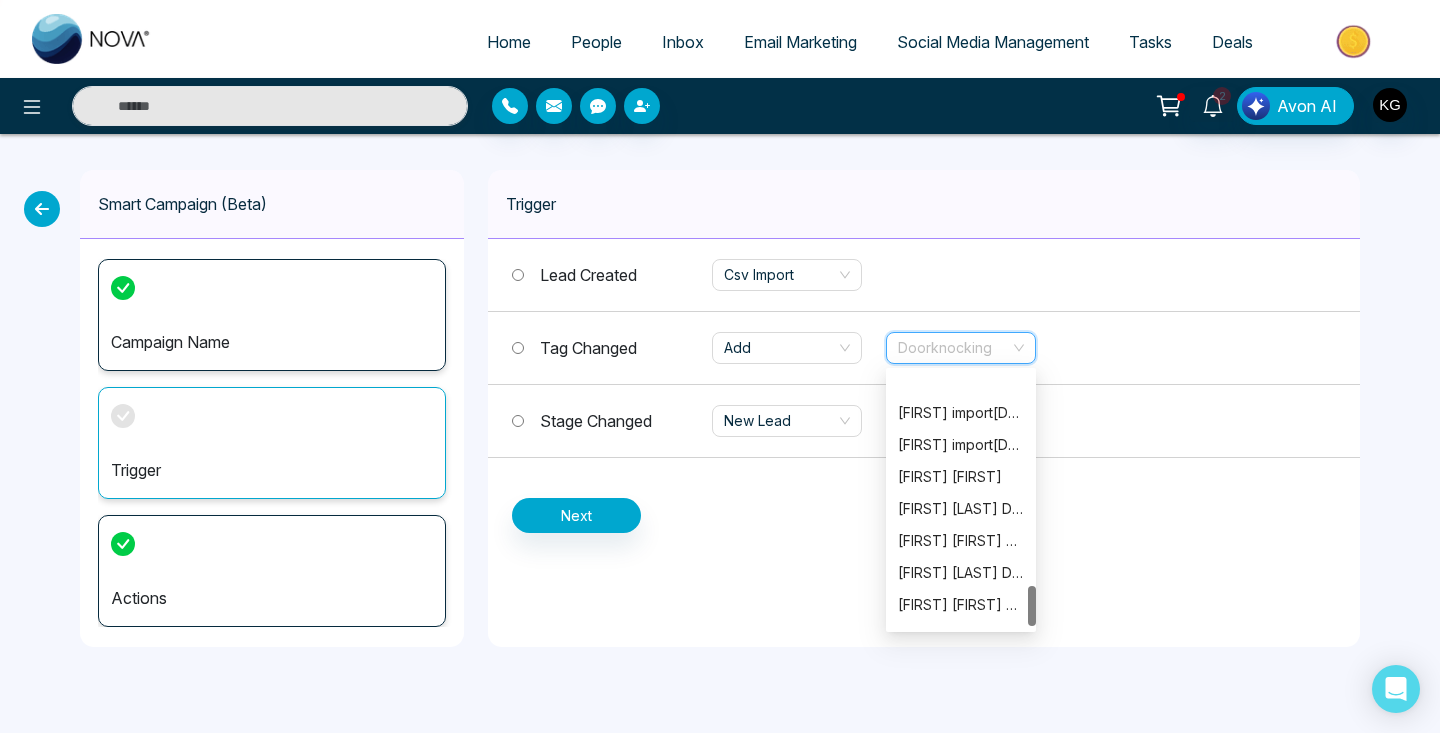 scroll, scrollTop: 1344, scrollLeft: 0, axis: vertical 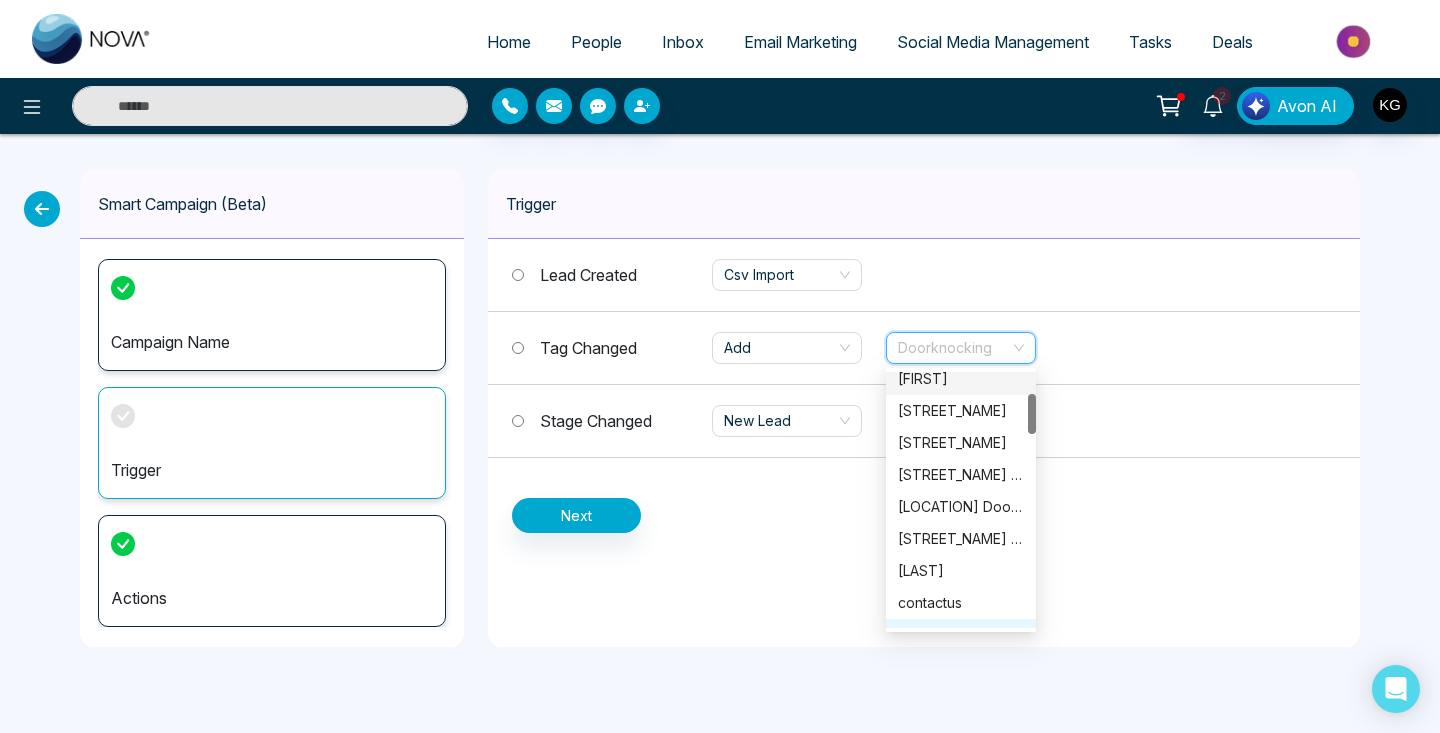 click on "Stage Changed" at bounding box center [596, 421] 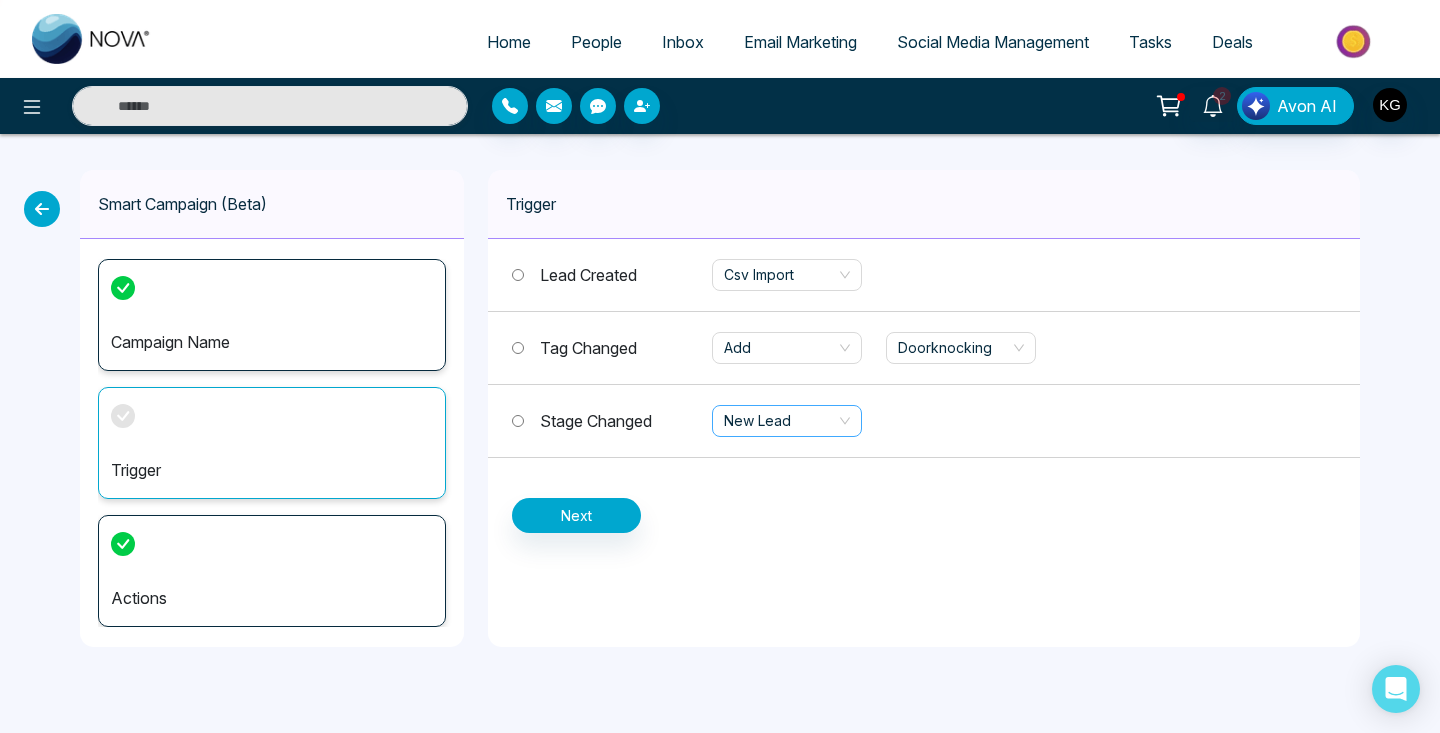 click on "New Lead" at bounding box center (787, 421) 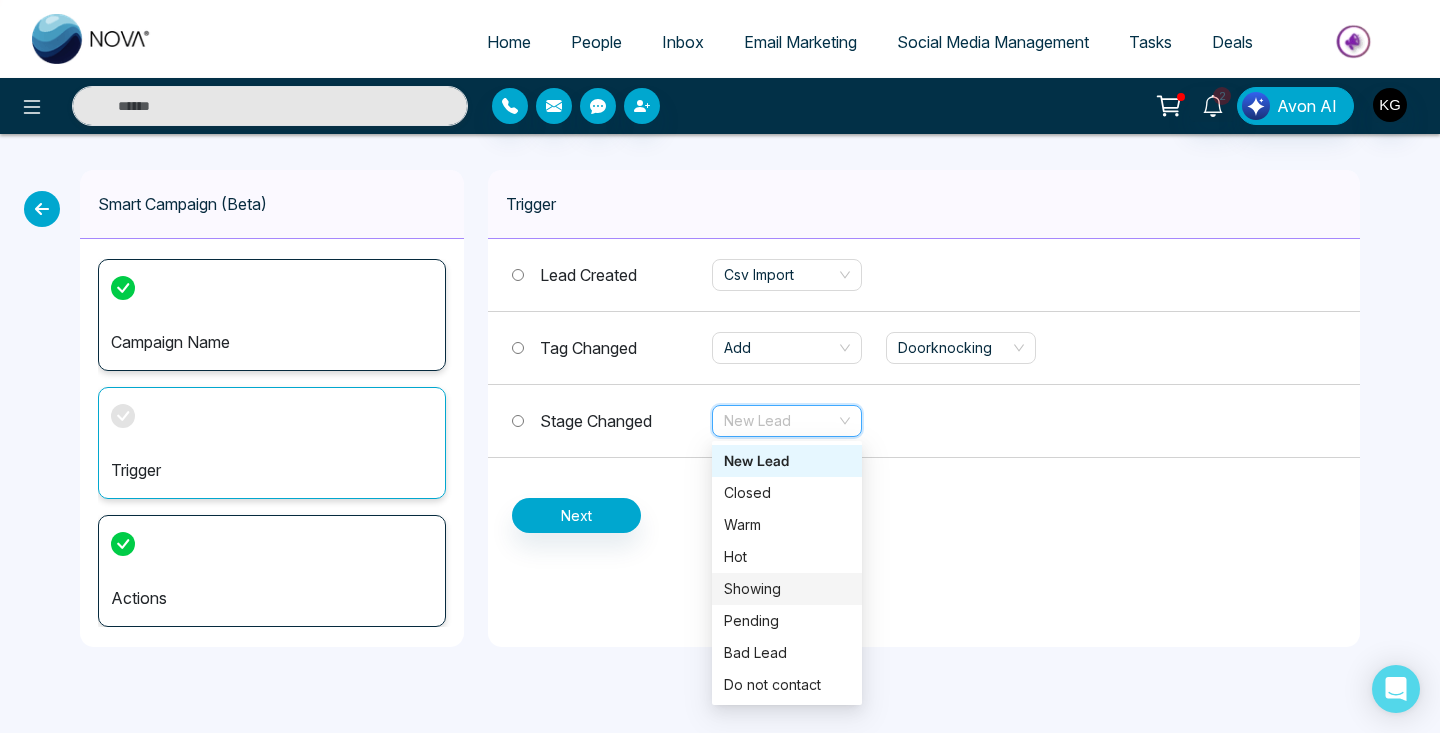 scroll, scrollTop: 0, scrollLeft: 0, axis: both 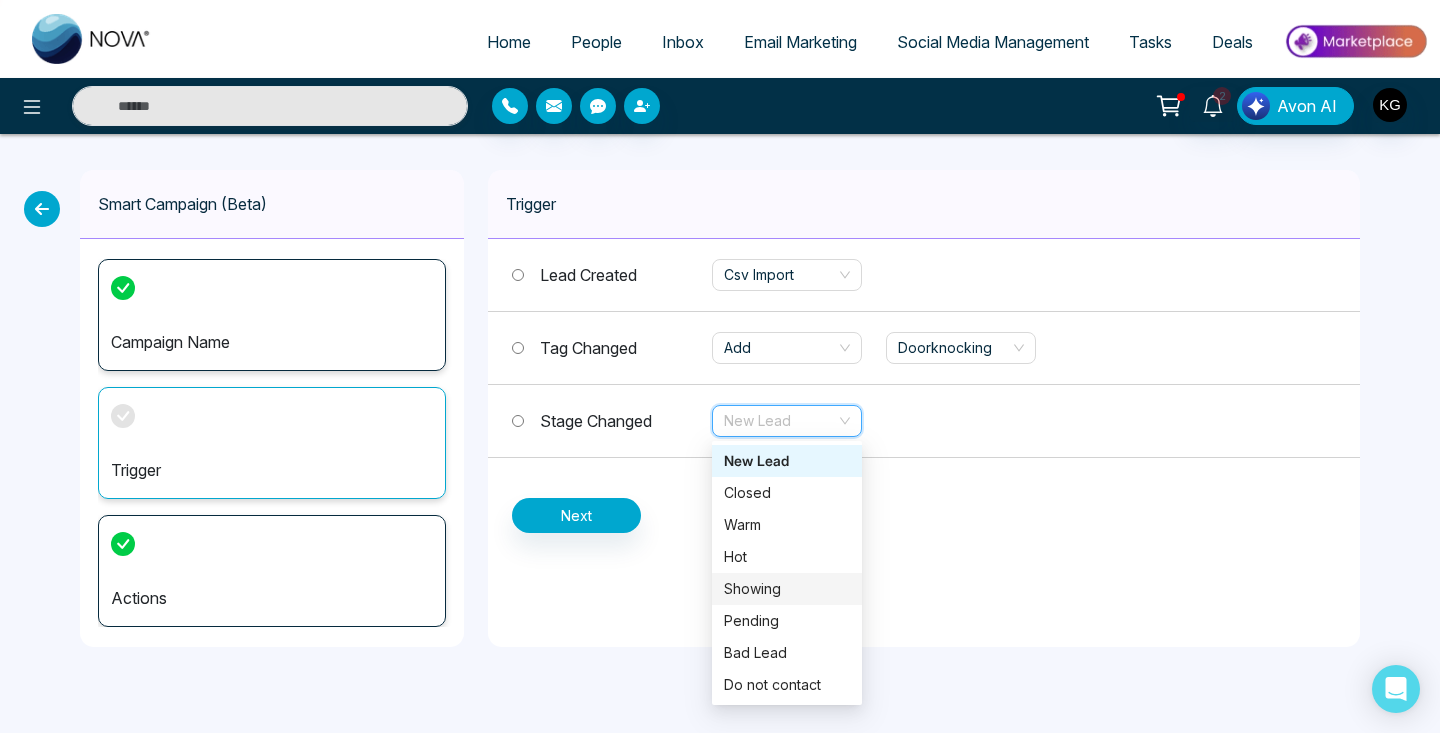 click on "Lead Created" at bounding box center [588, 275] 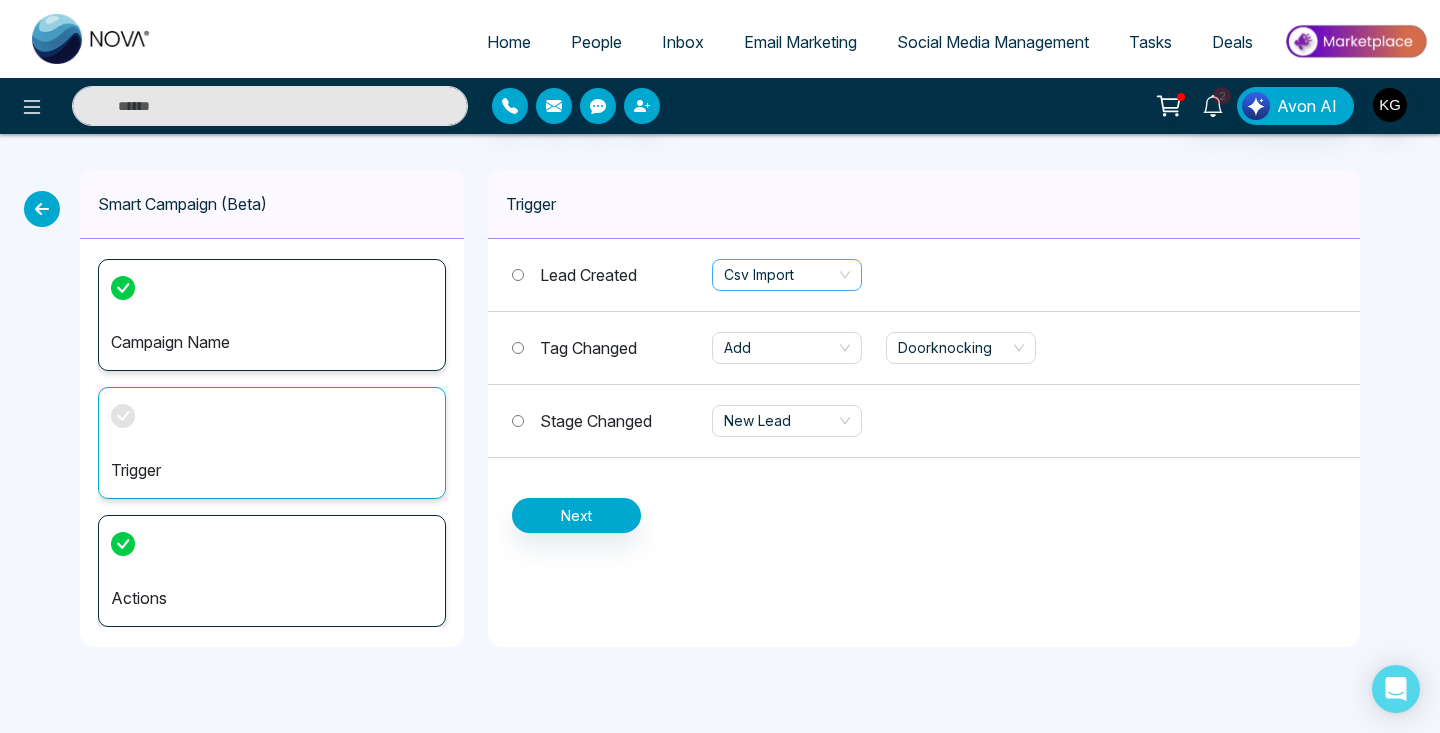 click on "Csv Import" at bounding box center (787, 275) 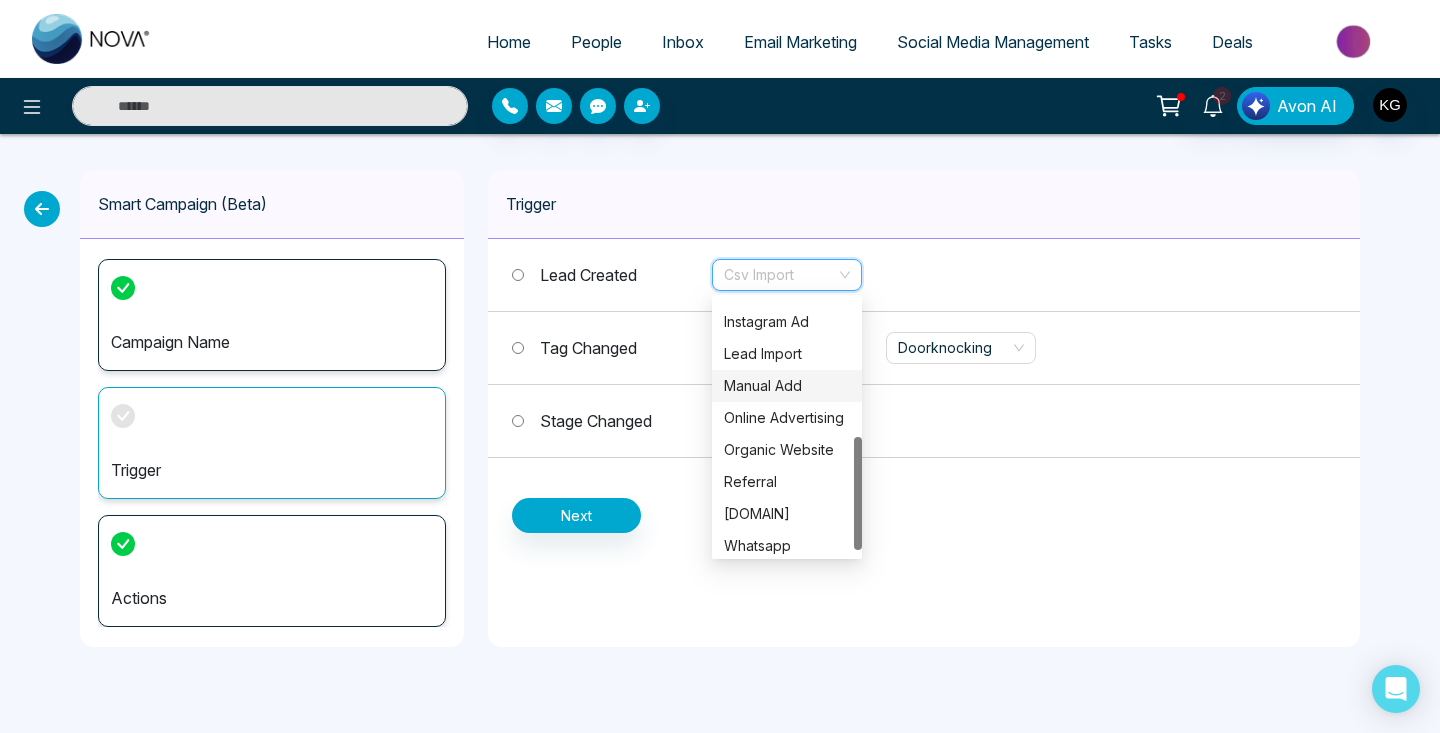 scroll, scrollTop: 307, scrollLeft: 0, axis: vertical 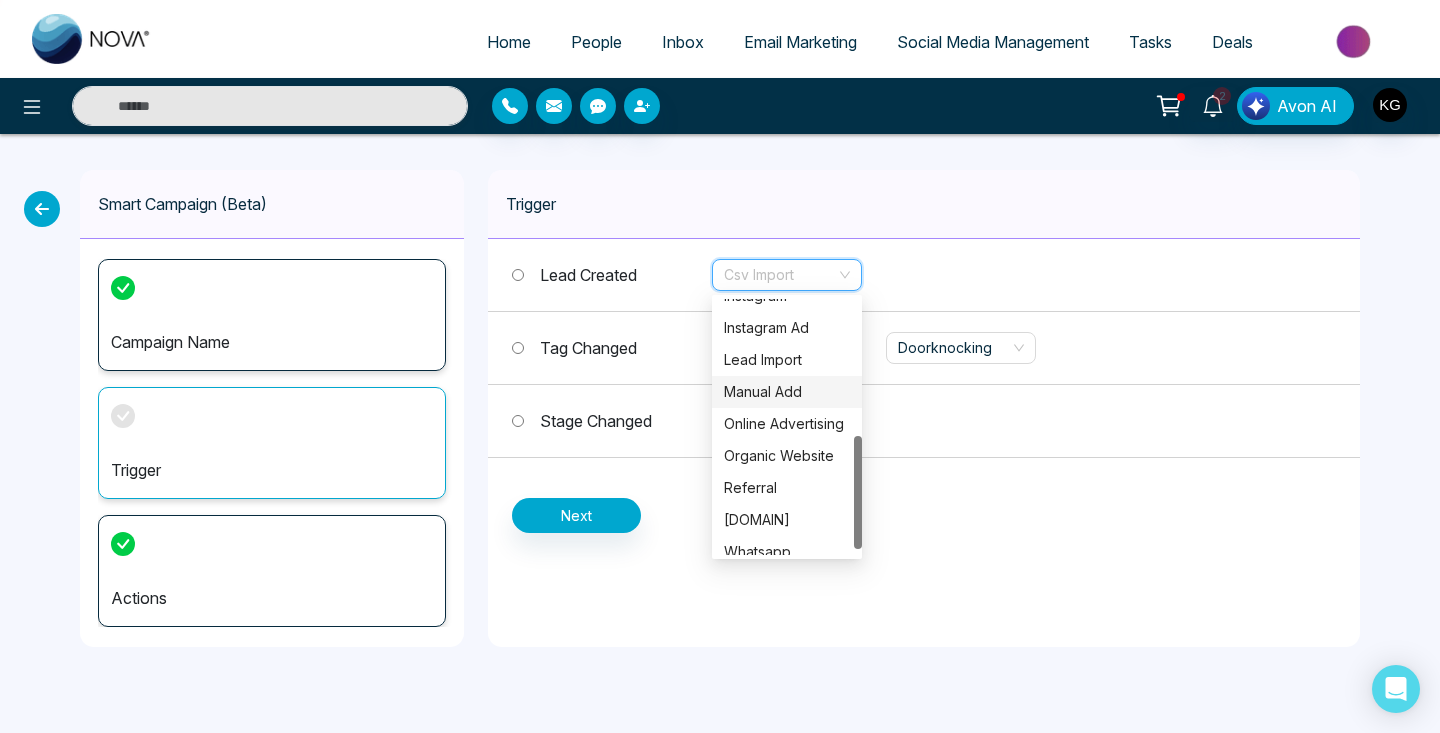 click on "Manual Add" at bounding box center [787, 392] 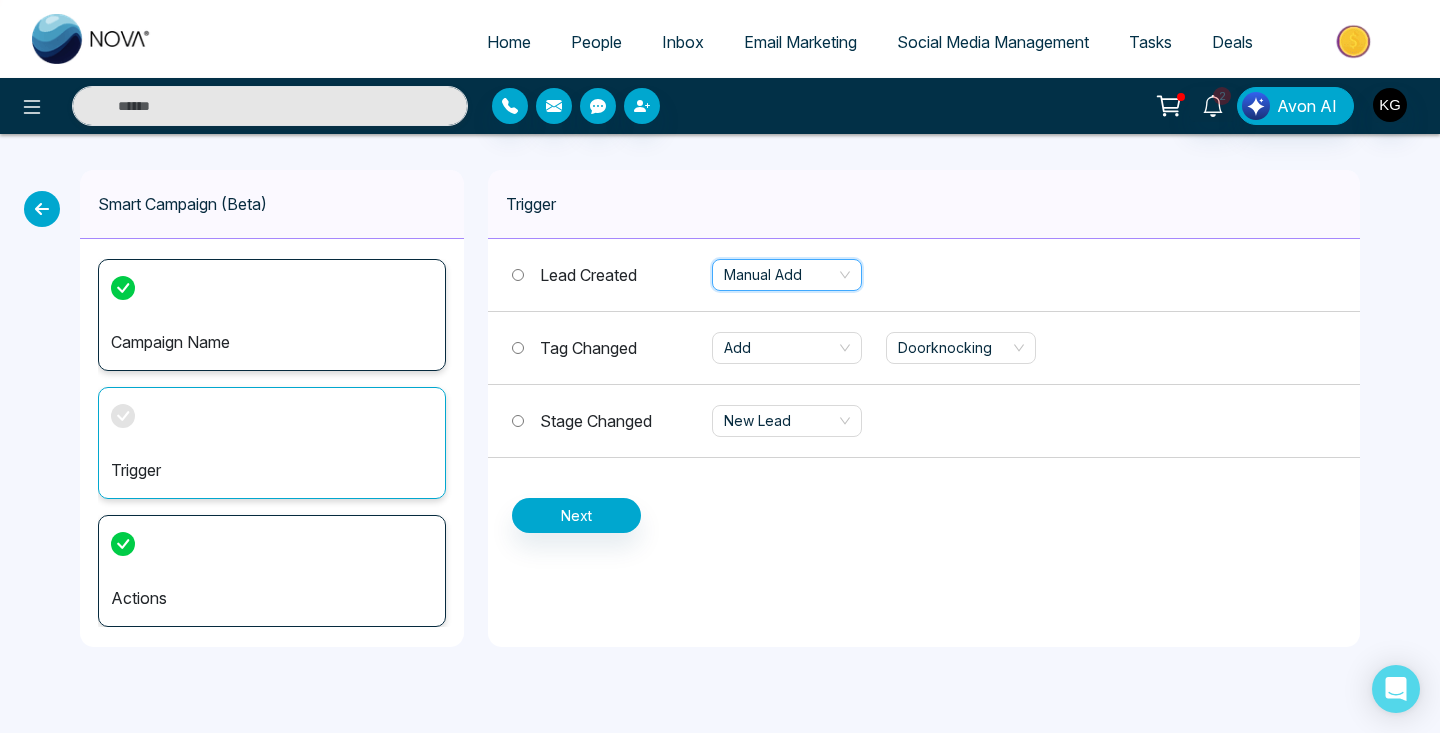 click on "Next" at bounding box center (576, 515) 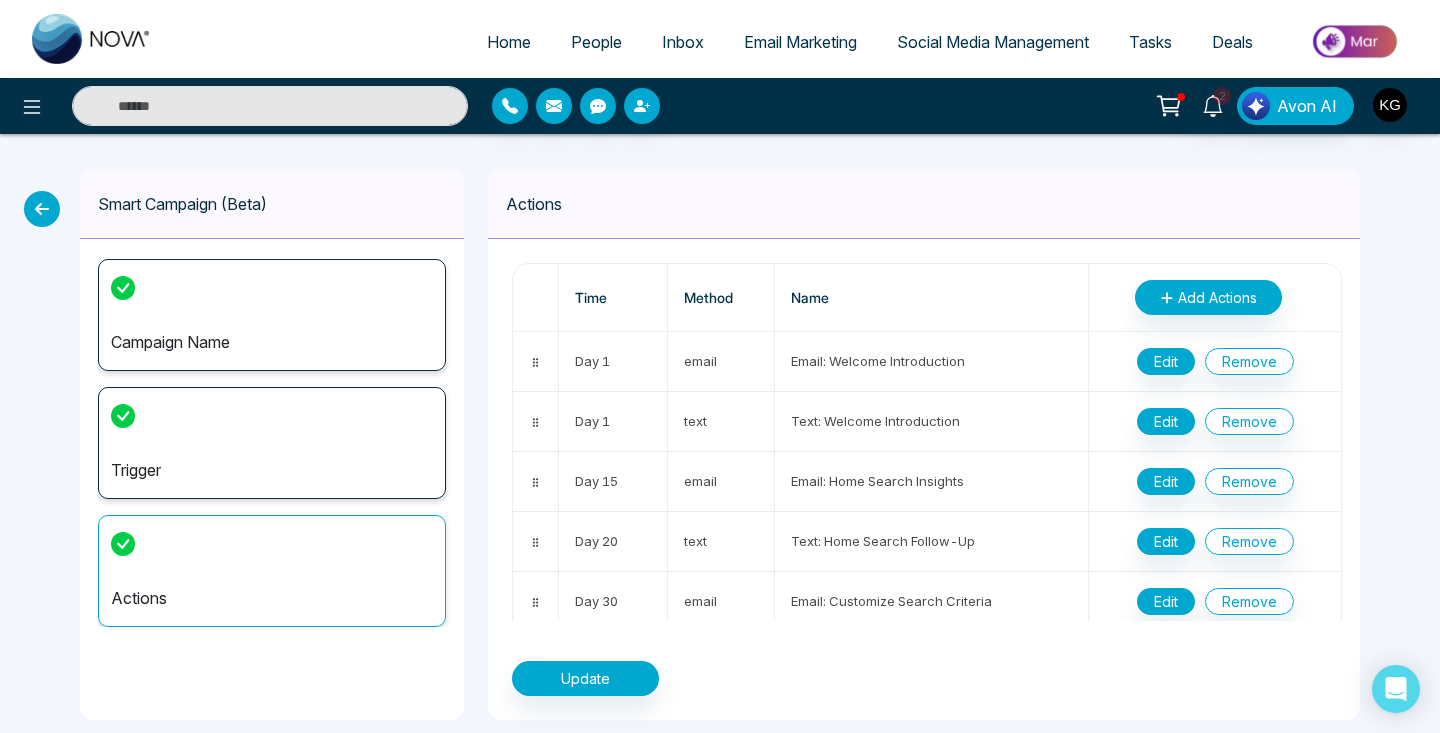 scroll, scrollTop: 23, scrollLeft: 0, axis: vertical 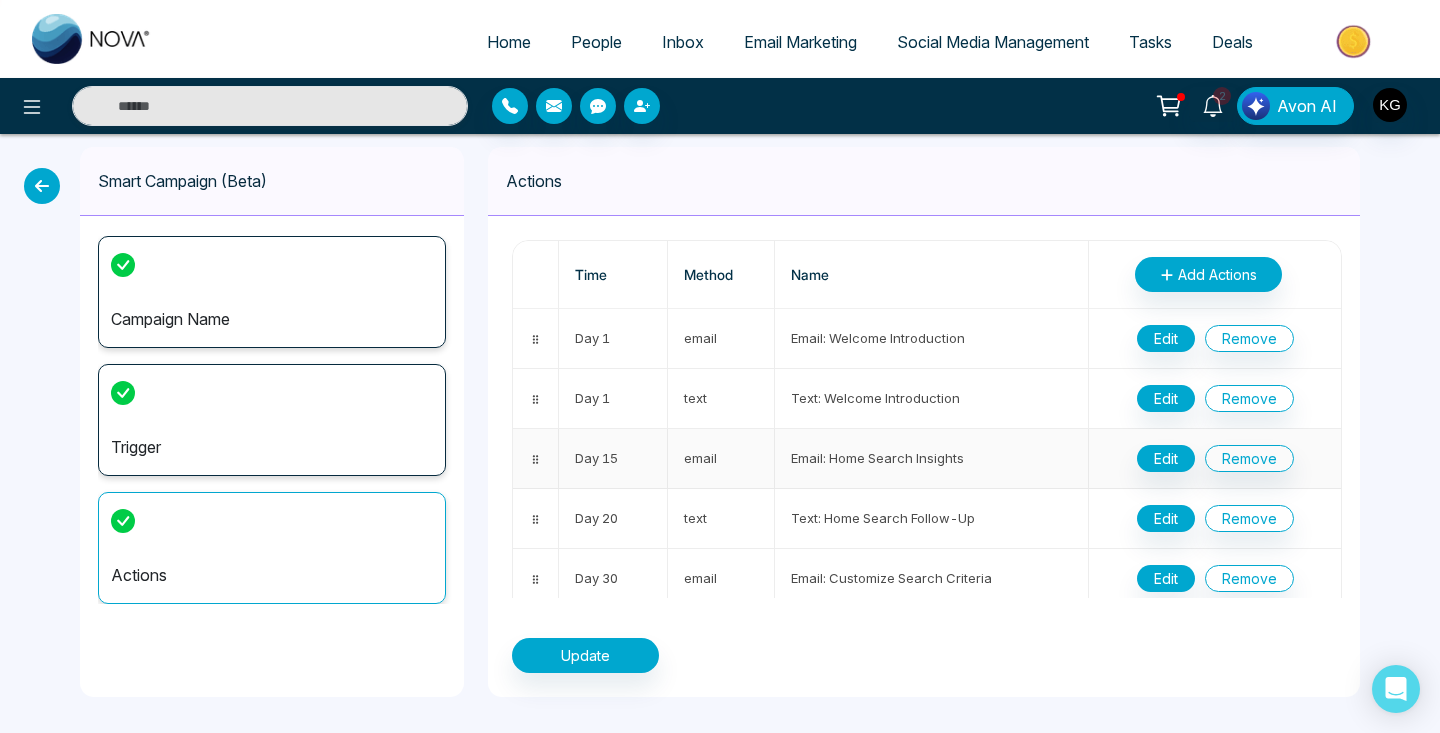 click on "Edit" at bounding box center (1166, 458) 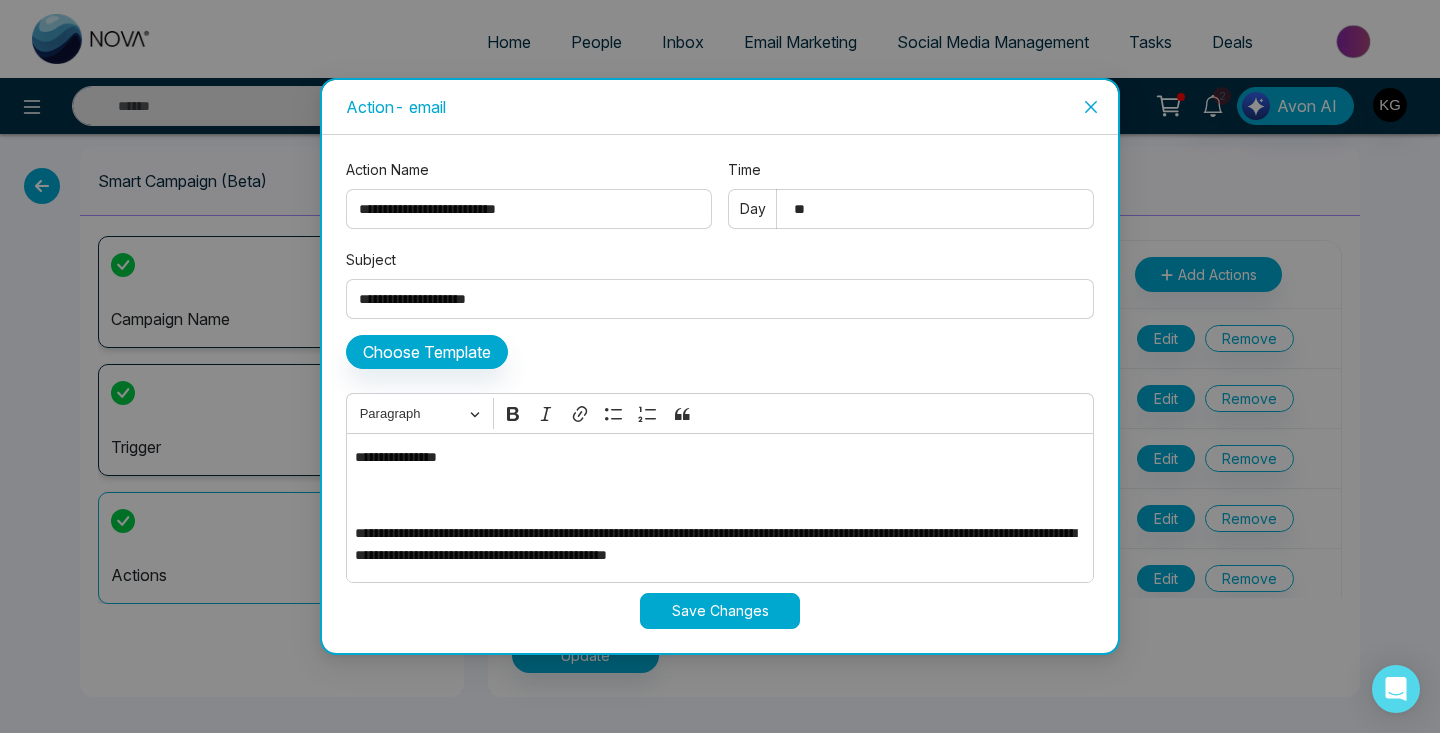 click on "**" at bounding box center [911, 209] 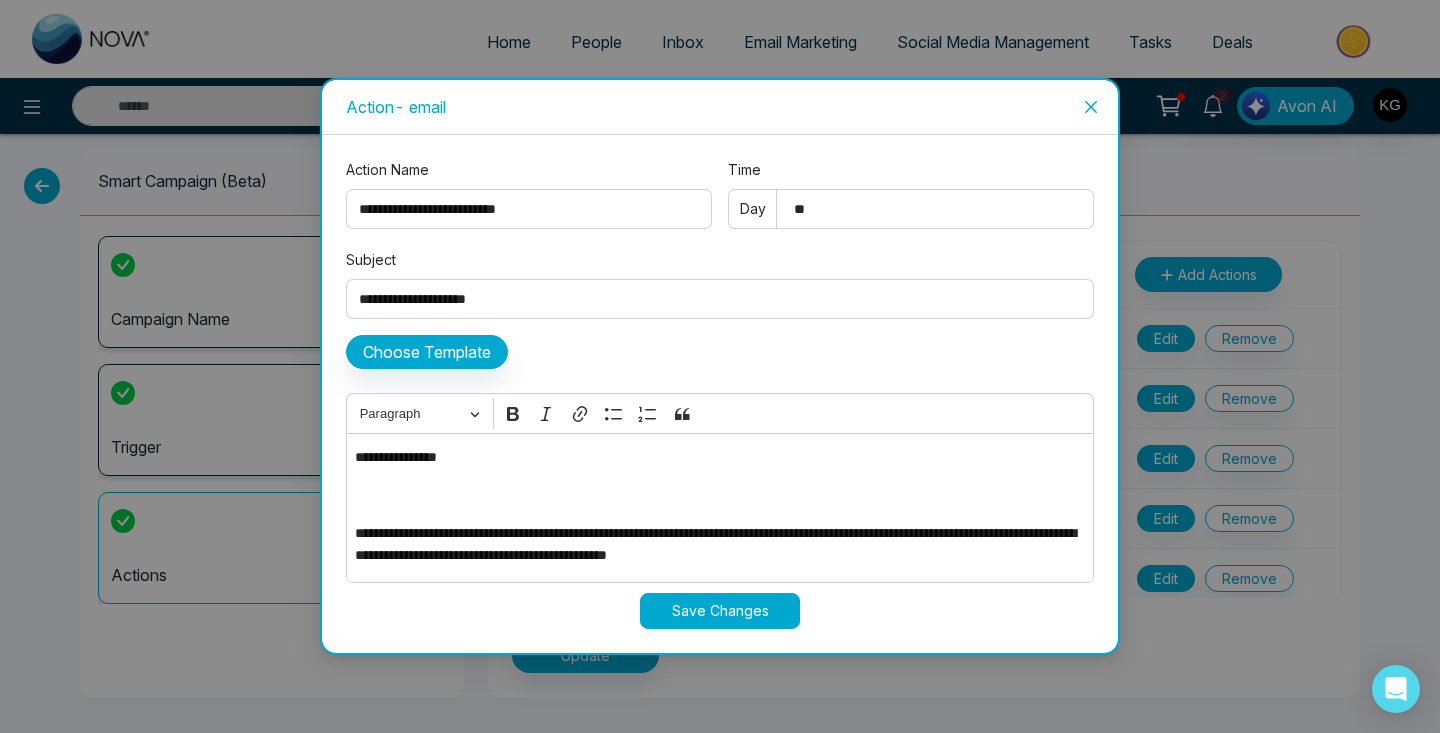 type on "*" 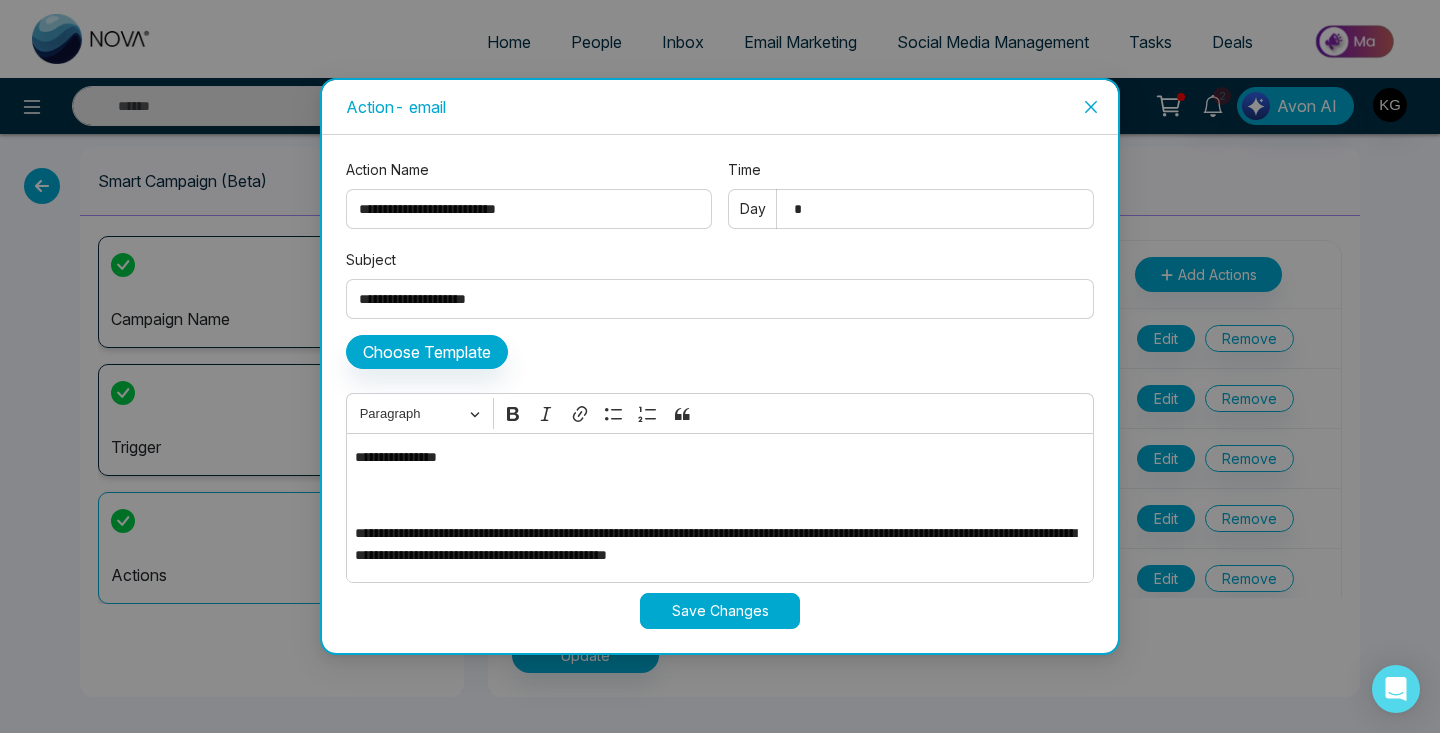scroll, scrollTop: 23, scrollLeft: 0, axis: vertical 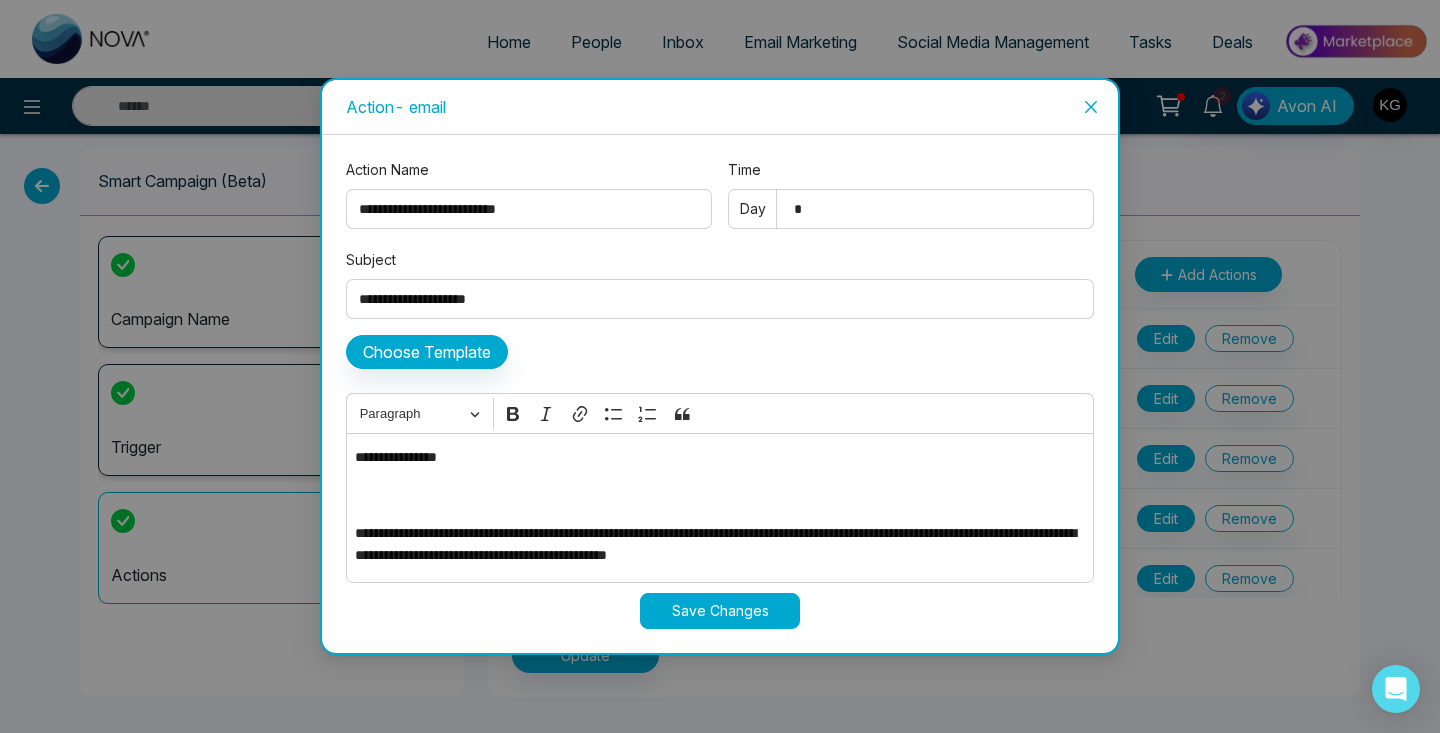type on "*" 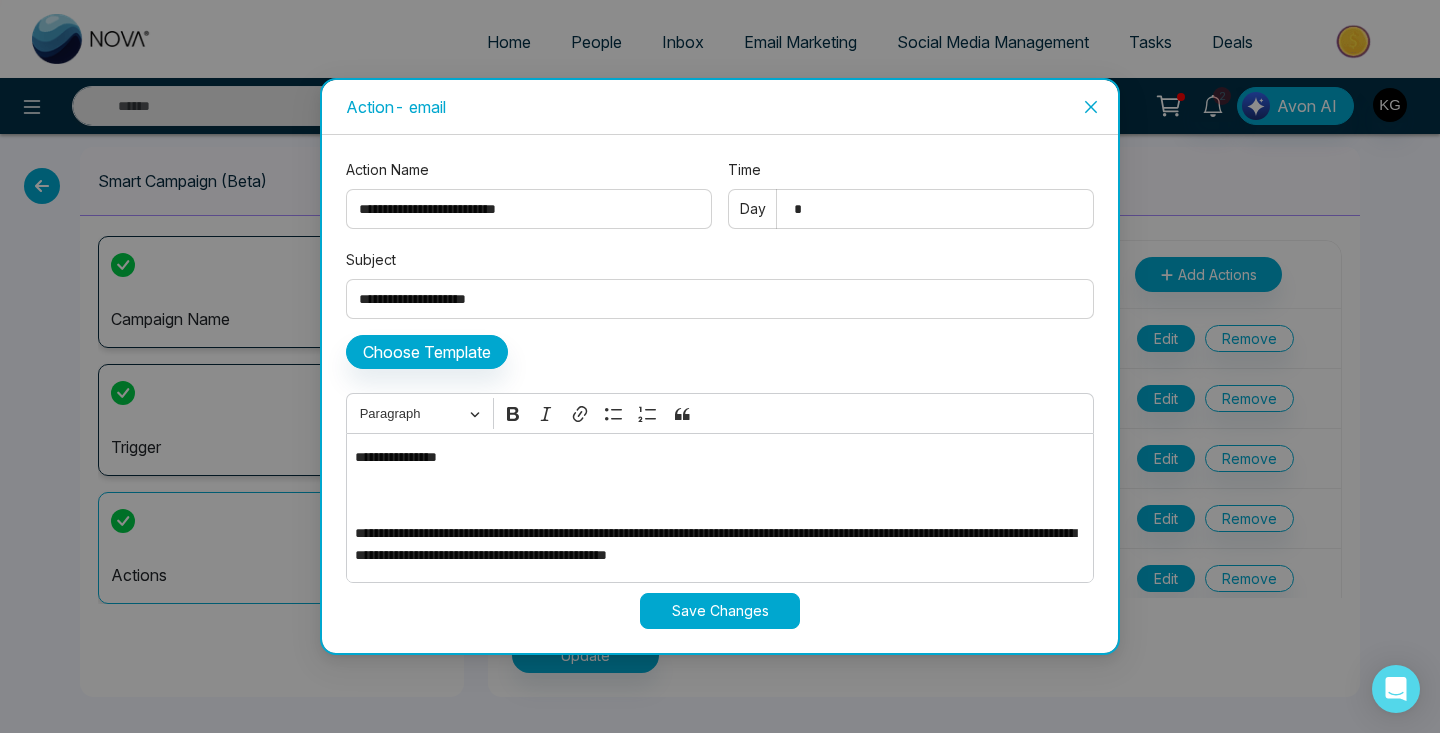 click on "Save Changes" at bounding box center (720, 611) 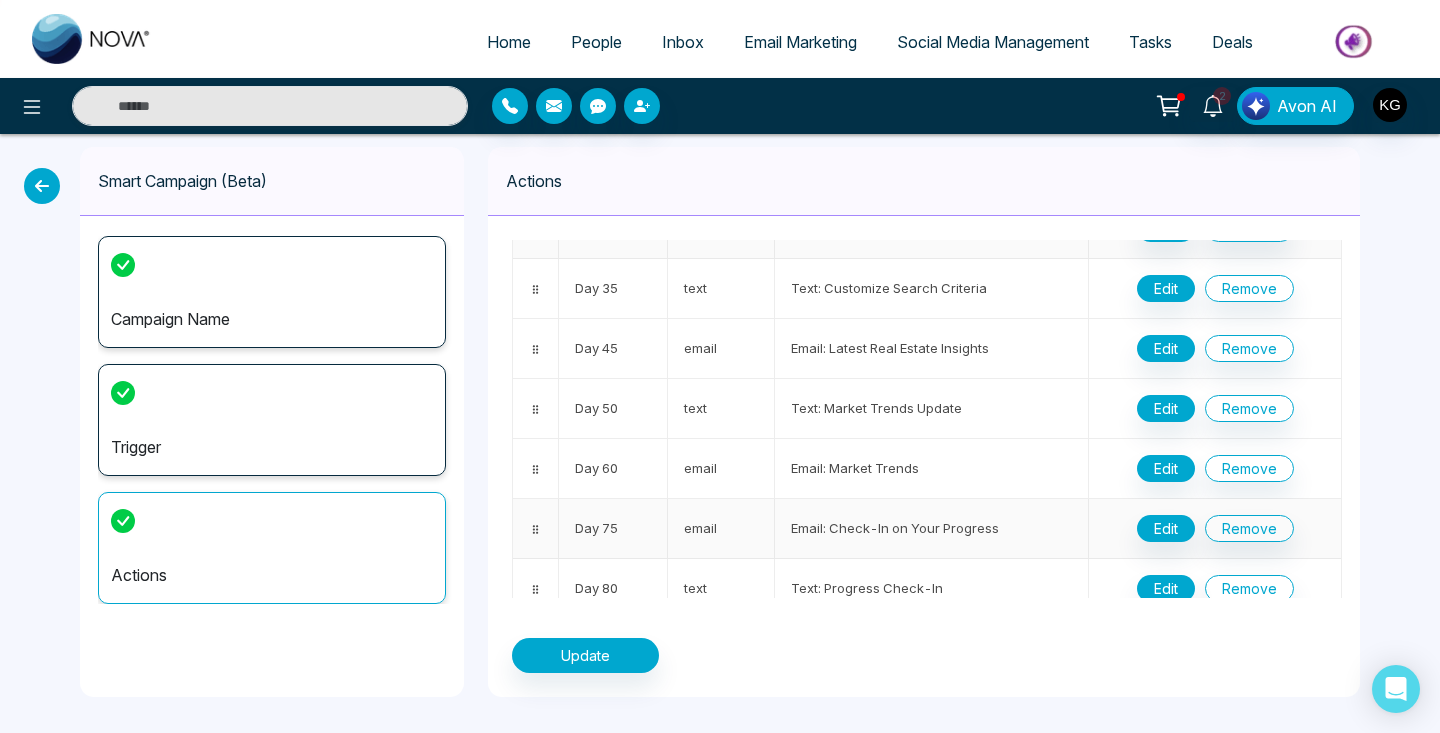 scroll, scrollTop: 407, scrollLeft: 0, axis: vertical 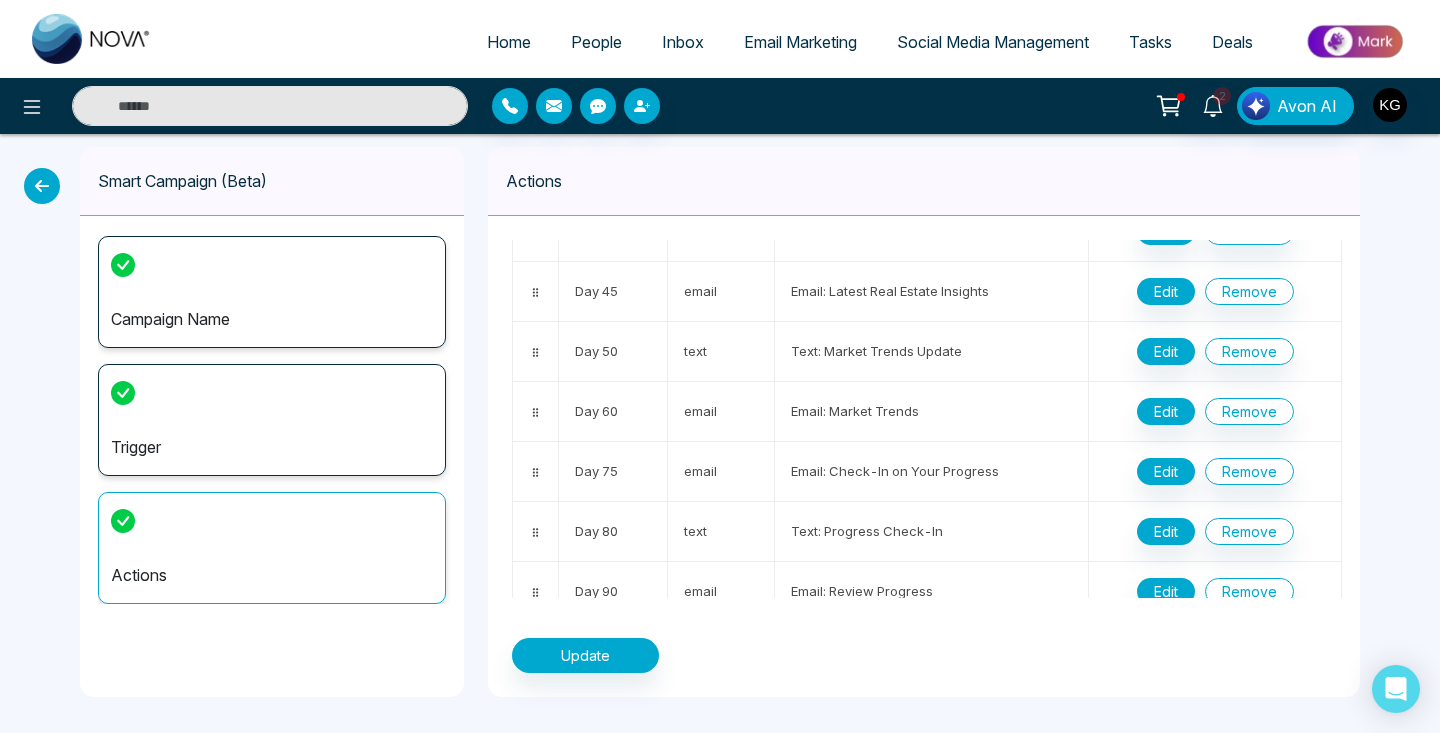 click on "Update" at bounding box center [585, 655] 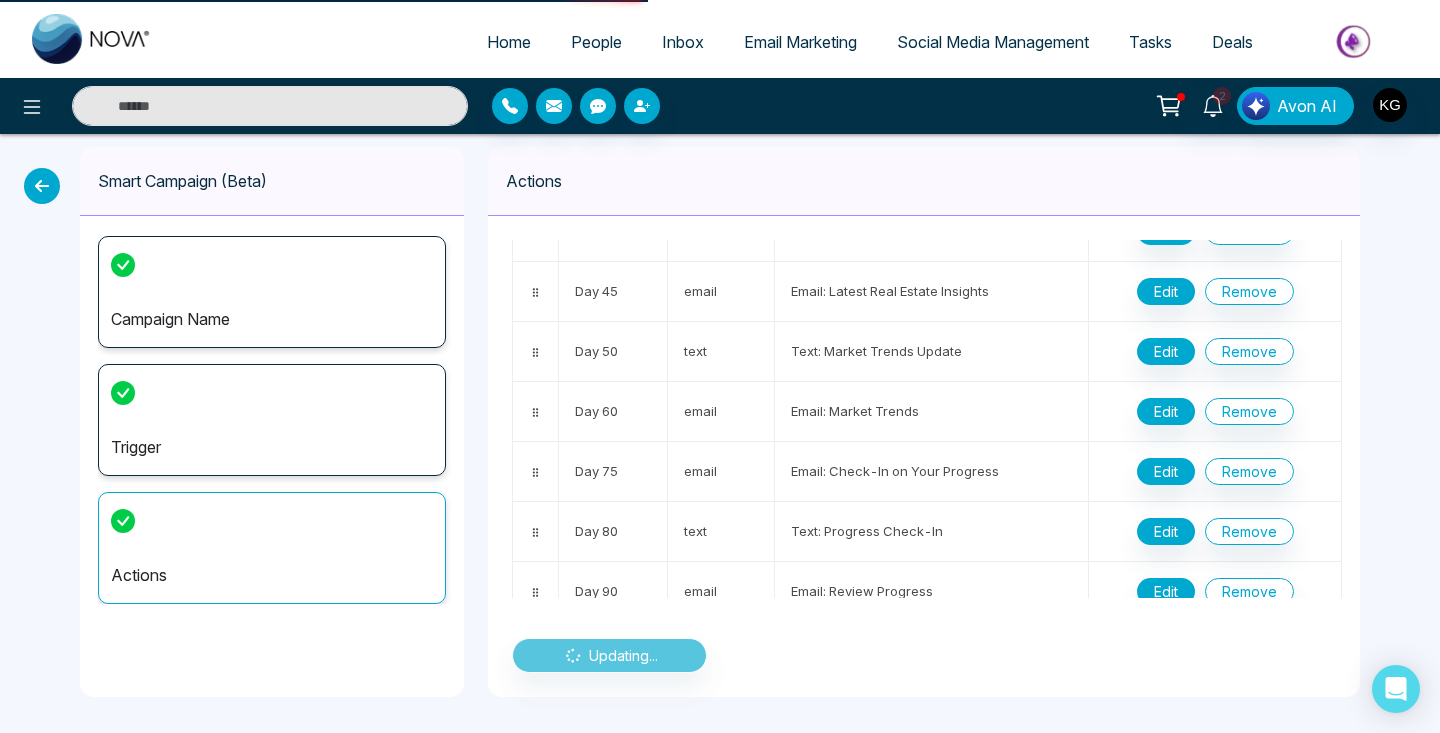 scroll, scrollTop: 0, scrollLeft: 0, axis: both 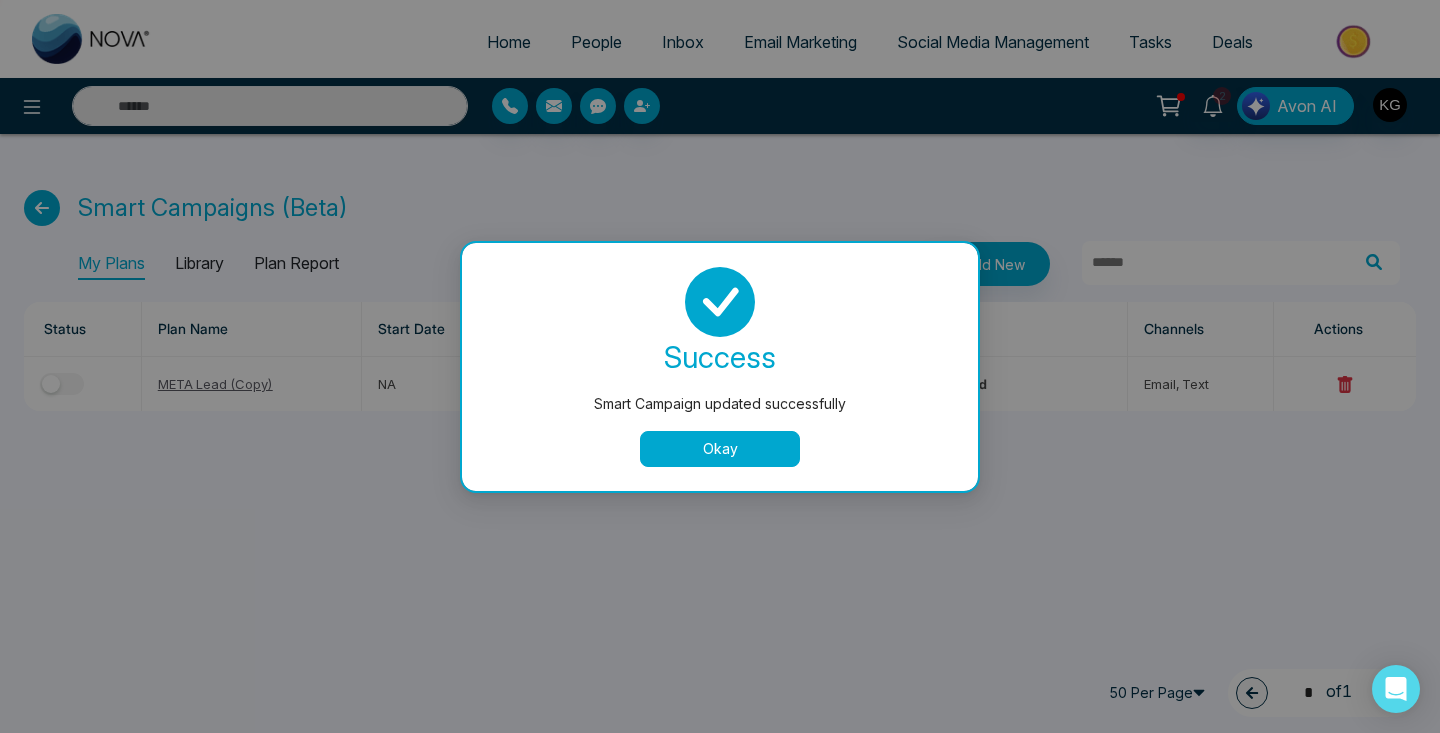 click on "Okay" at bounding box center (720, 449) 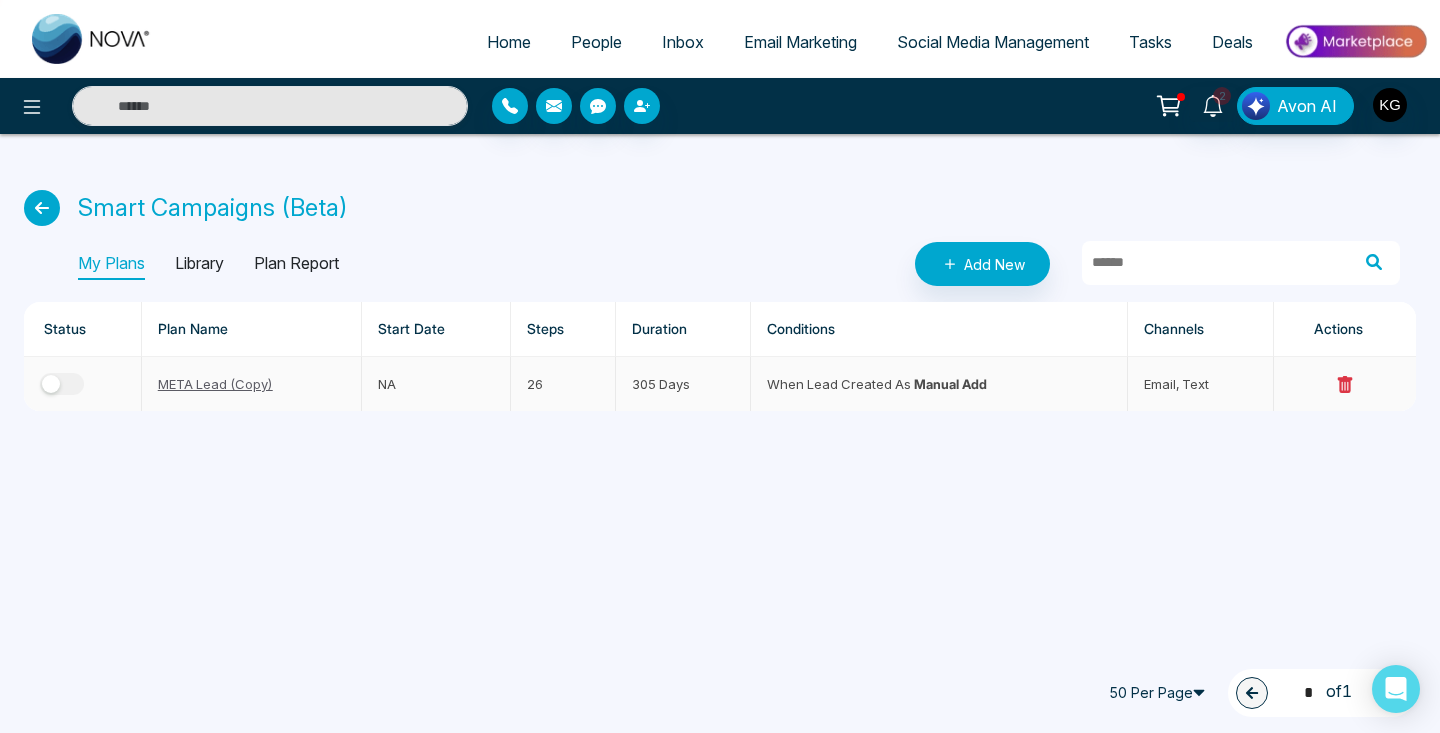 click at bounding box center (62, 384) 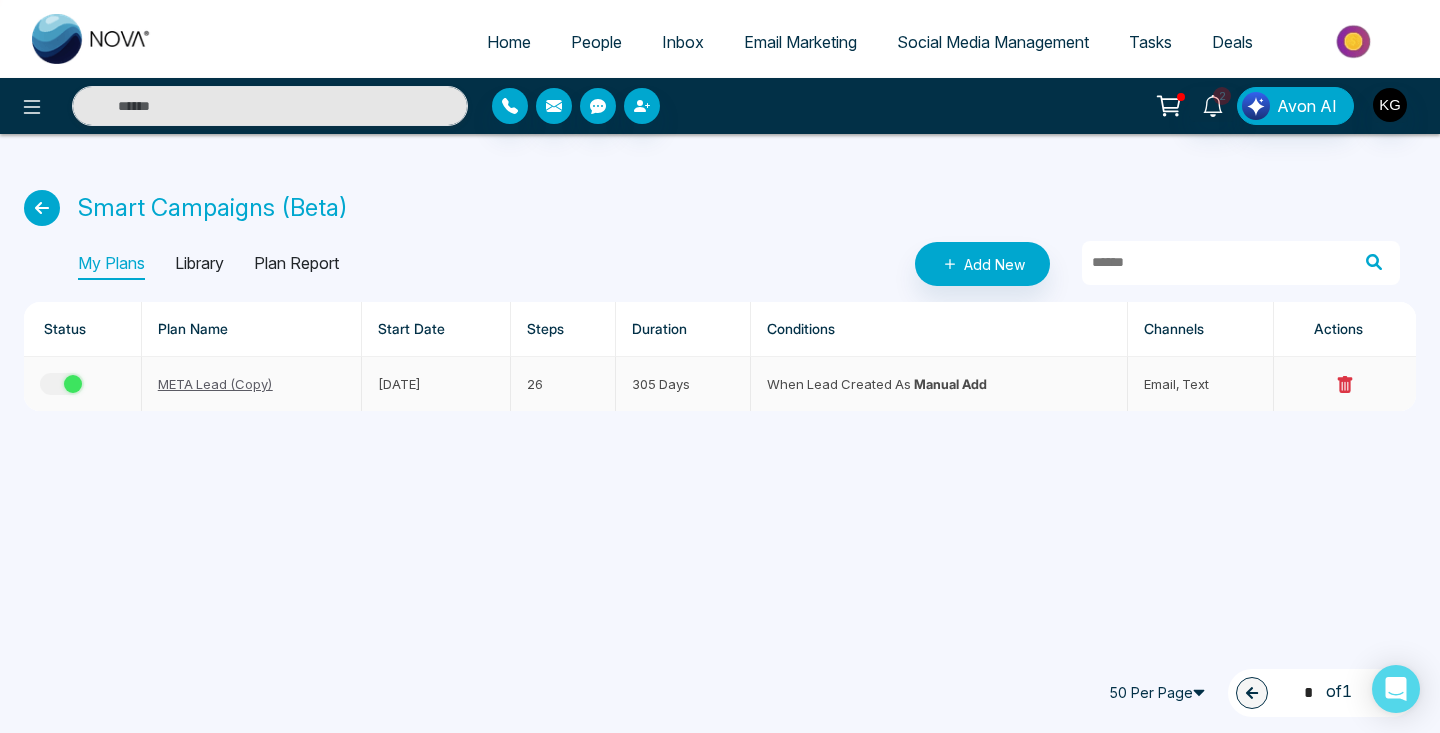 click at bounding box center [73, 384] 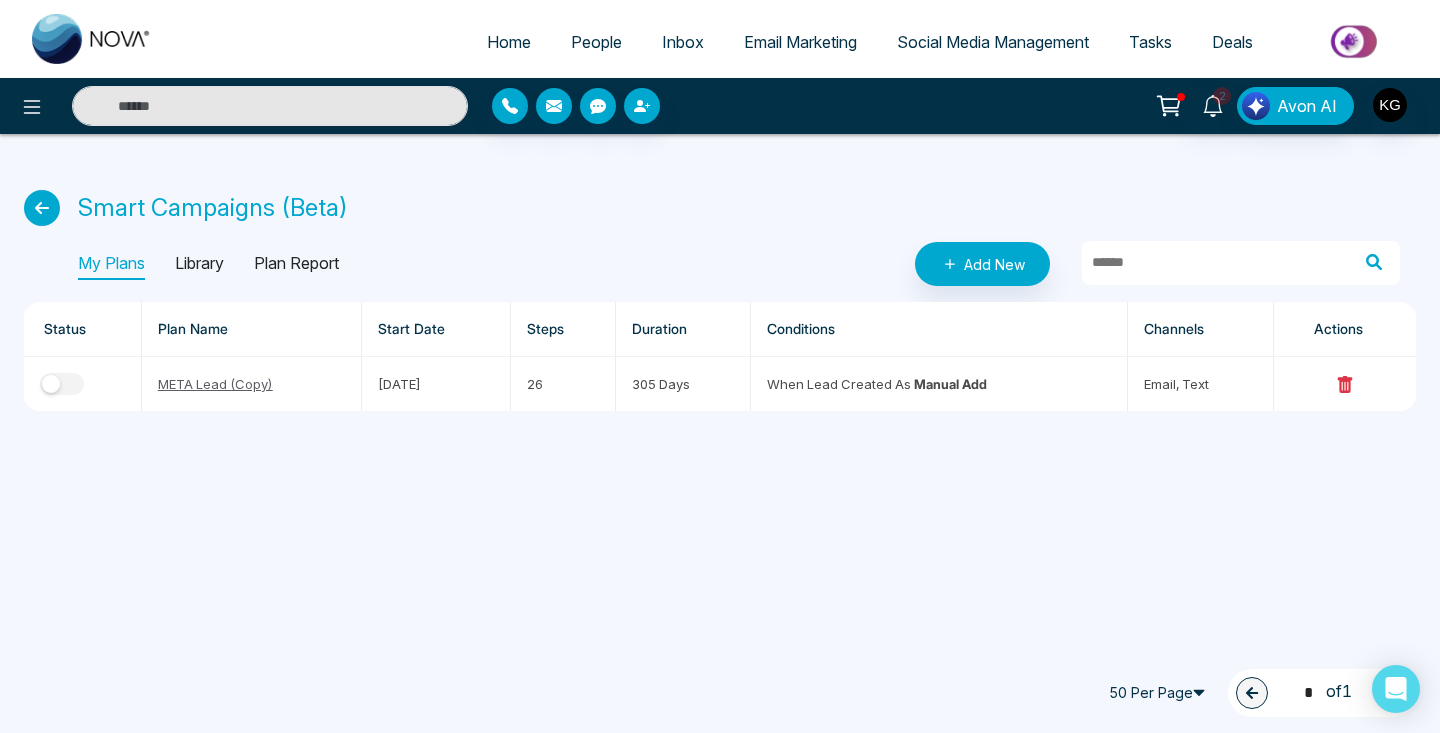 click 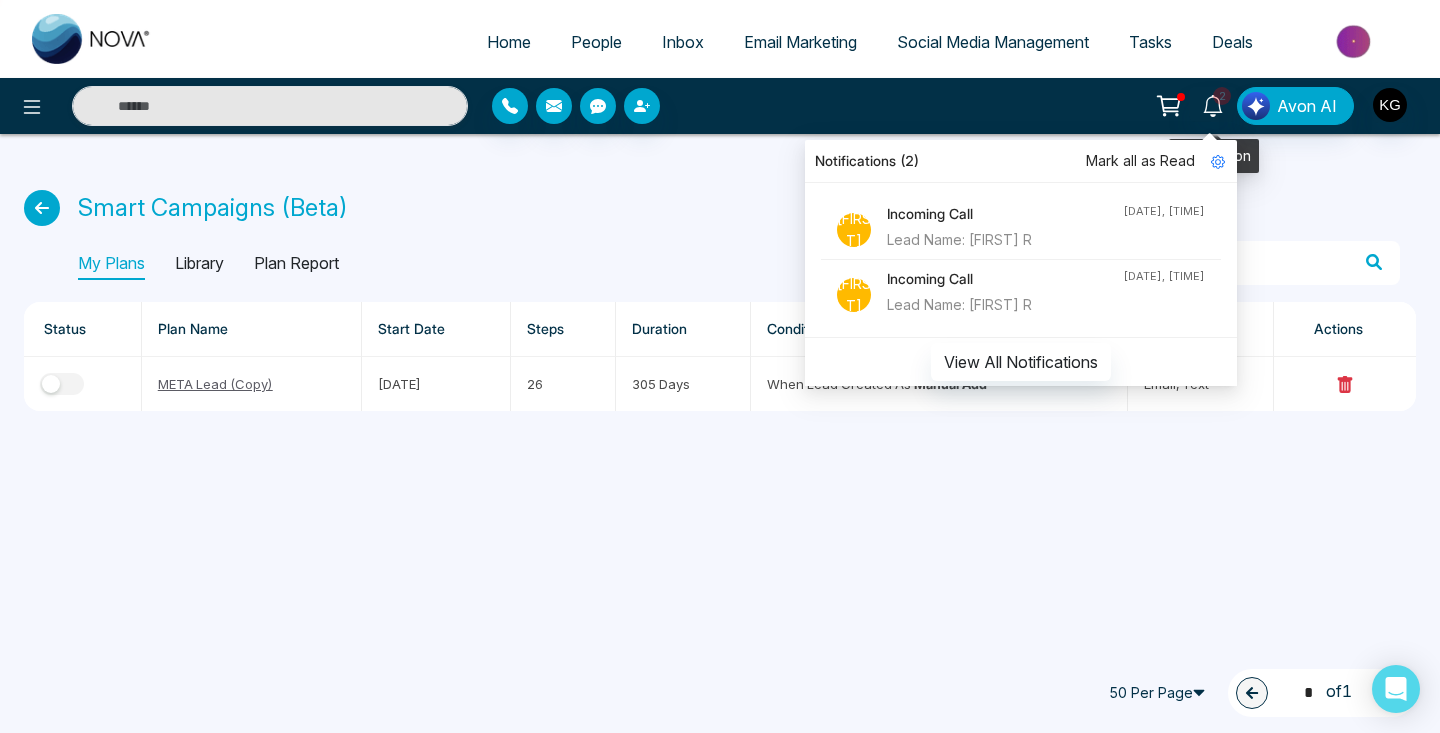 click on "2" at bounding box center (1222, 96) 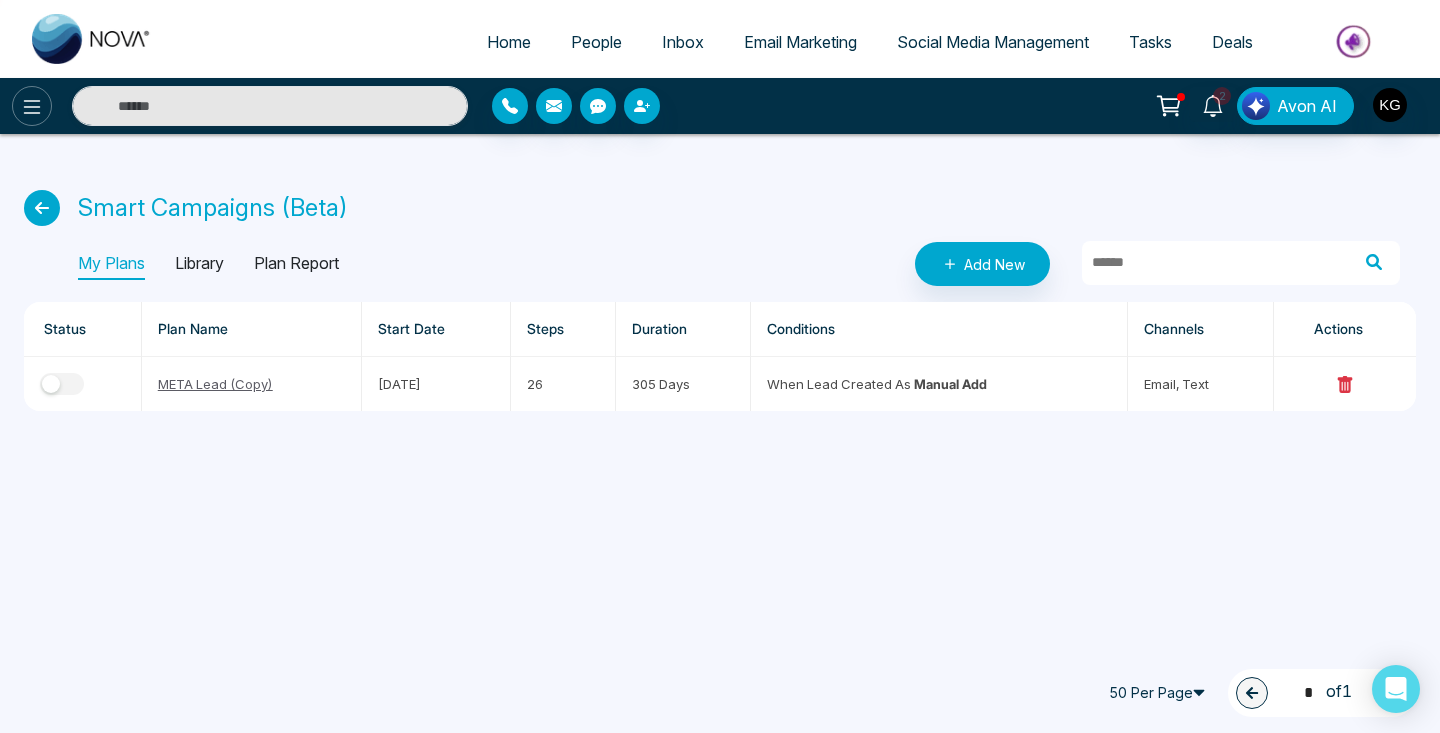 click 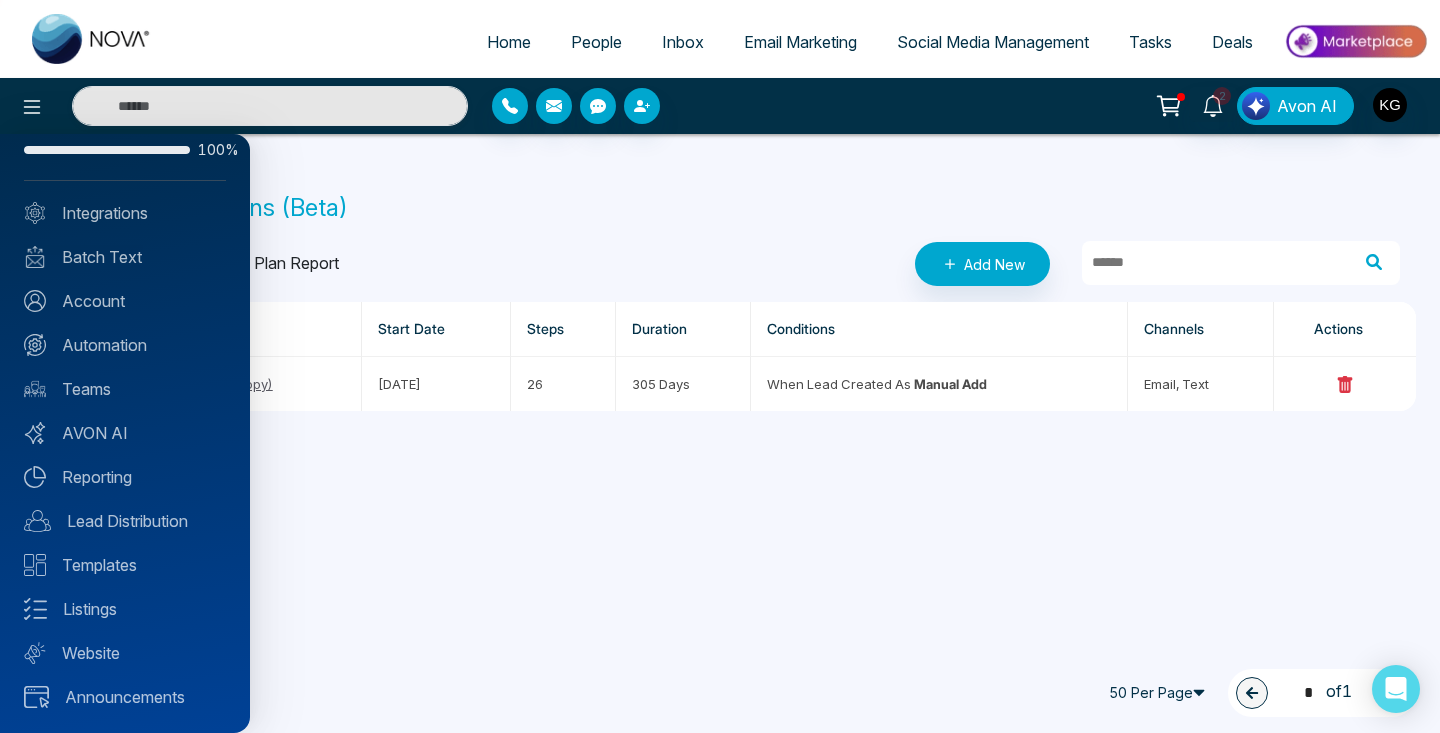 scroll, scrollTop: 53, scrollLeft: 0, axis: vertical 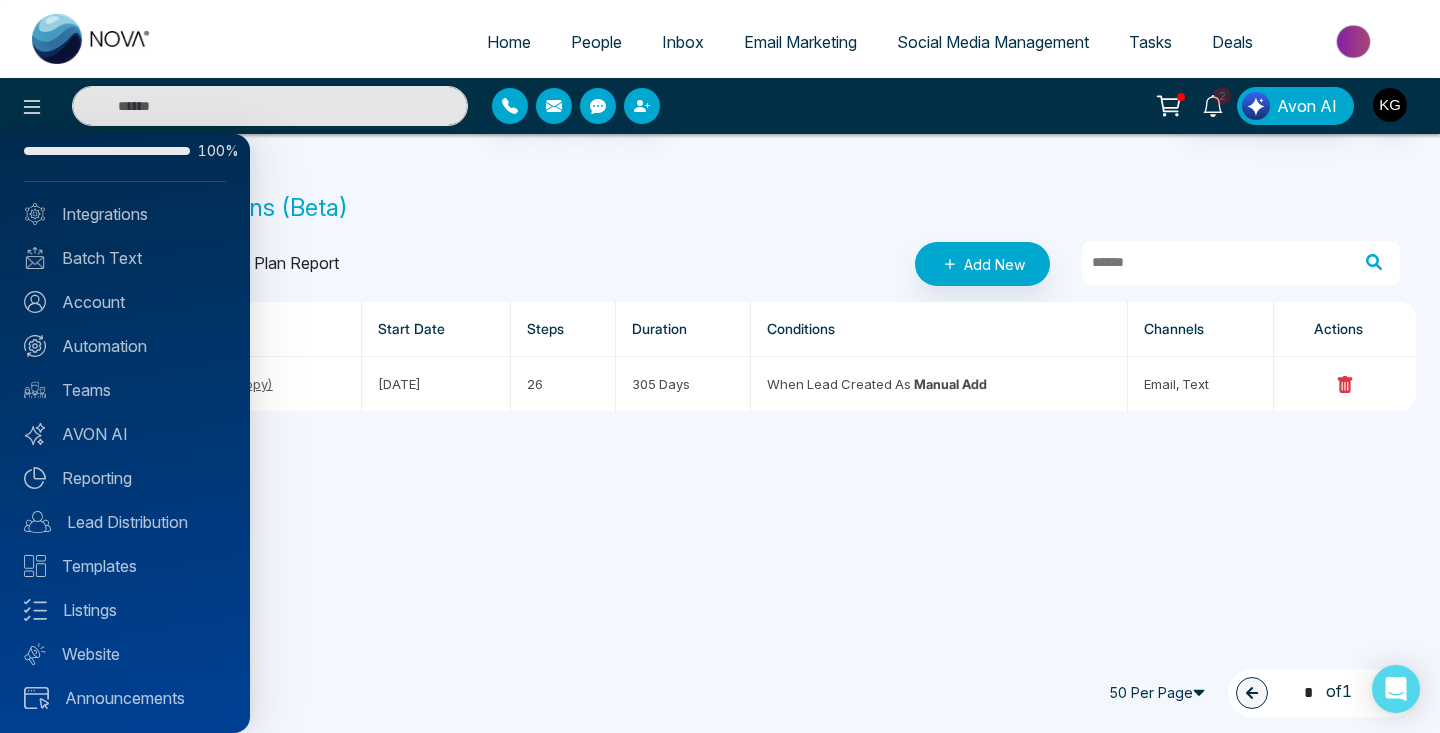 click at bounding box center [720, 366] 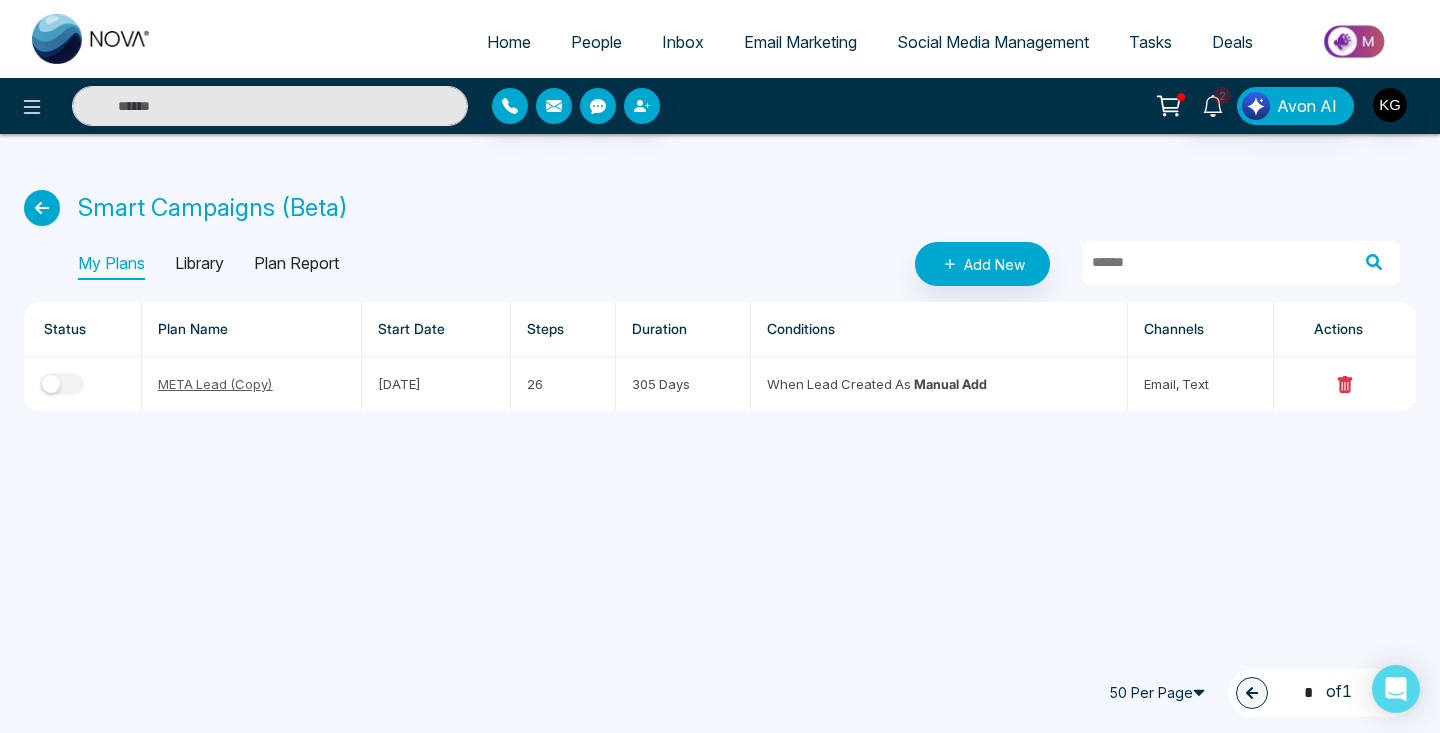 click at bounding box center [42, 208] 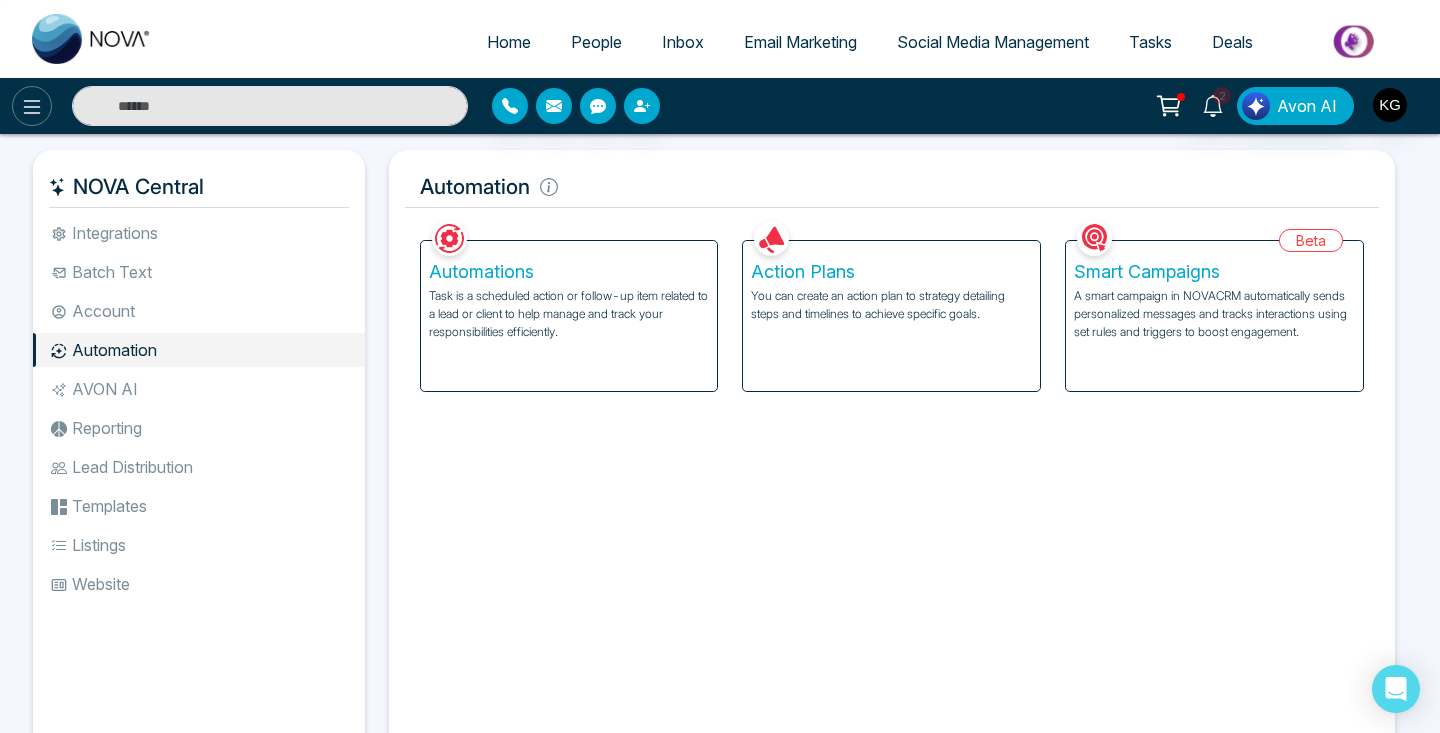 scroll, scrollTop: 0, scrollLeft: 0, axis: both 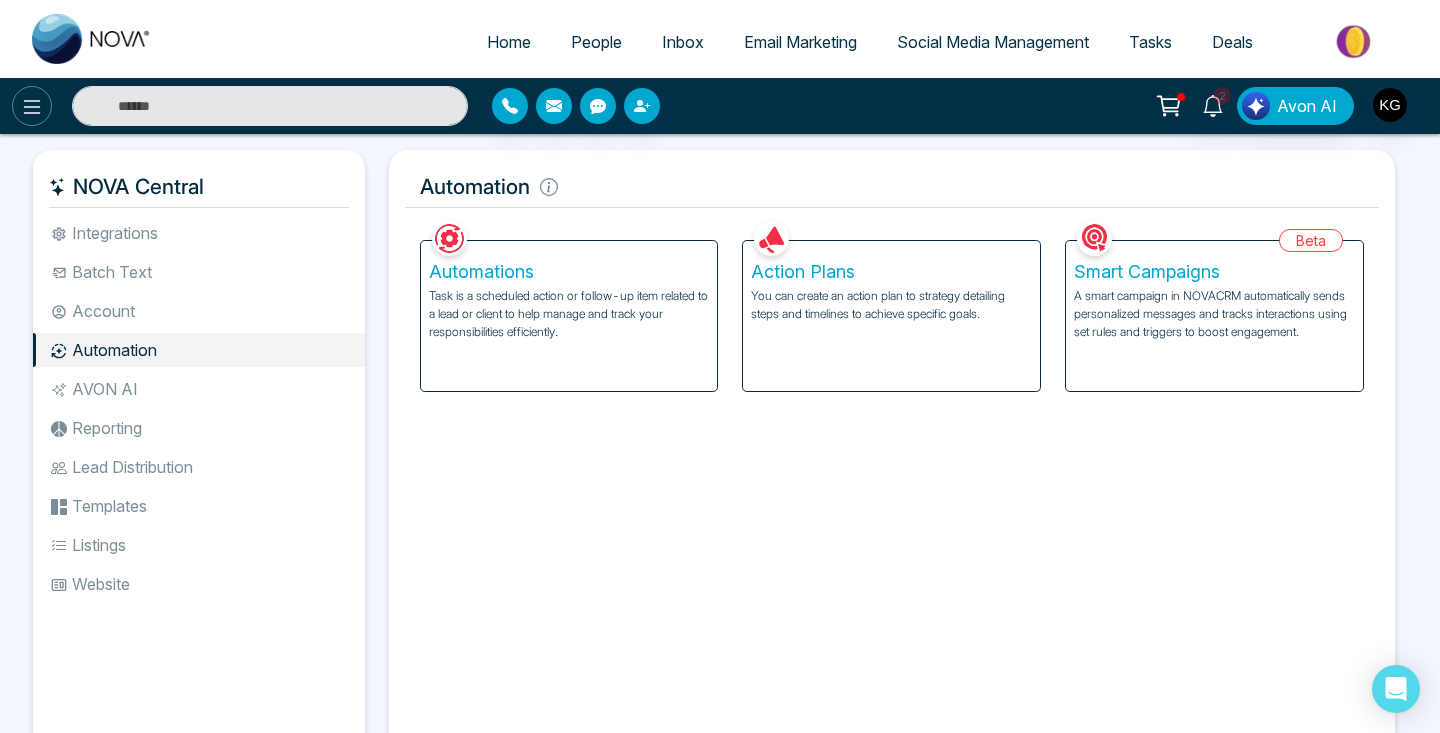 click 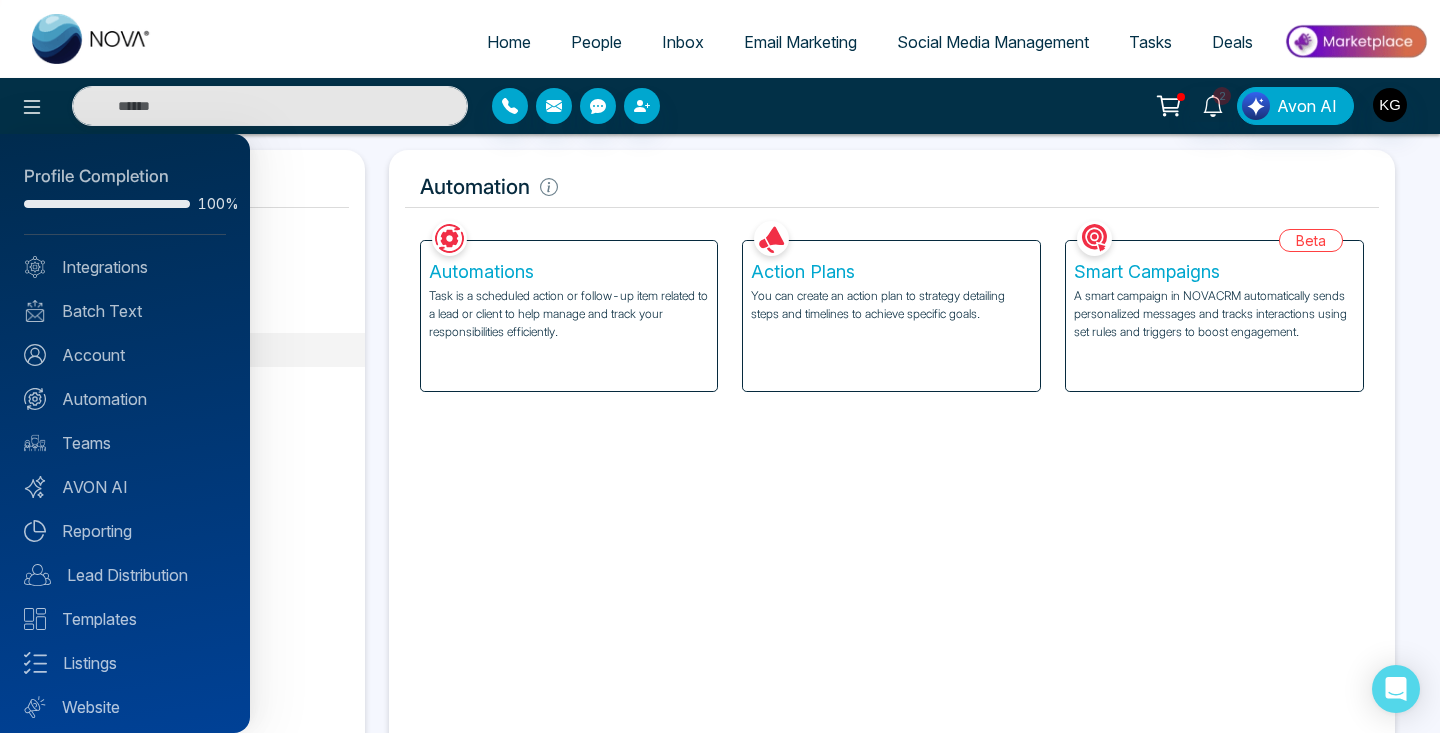 click at bounding box center [720, 366] 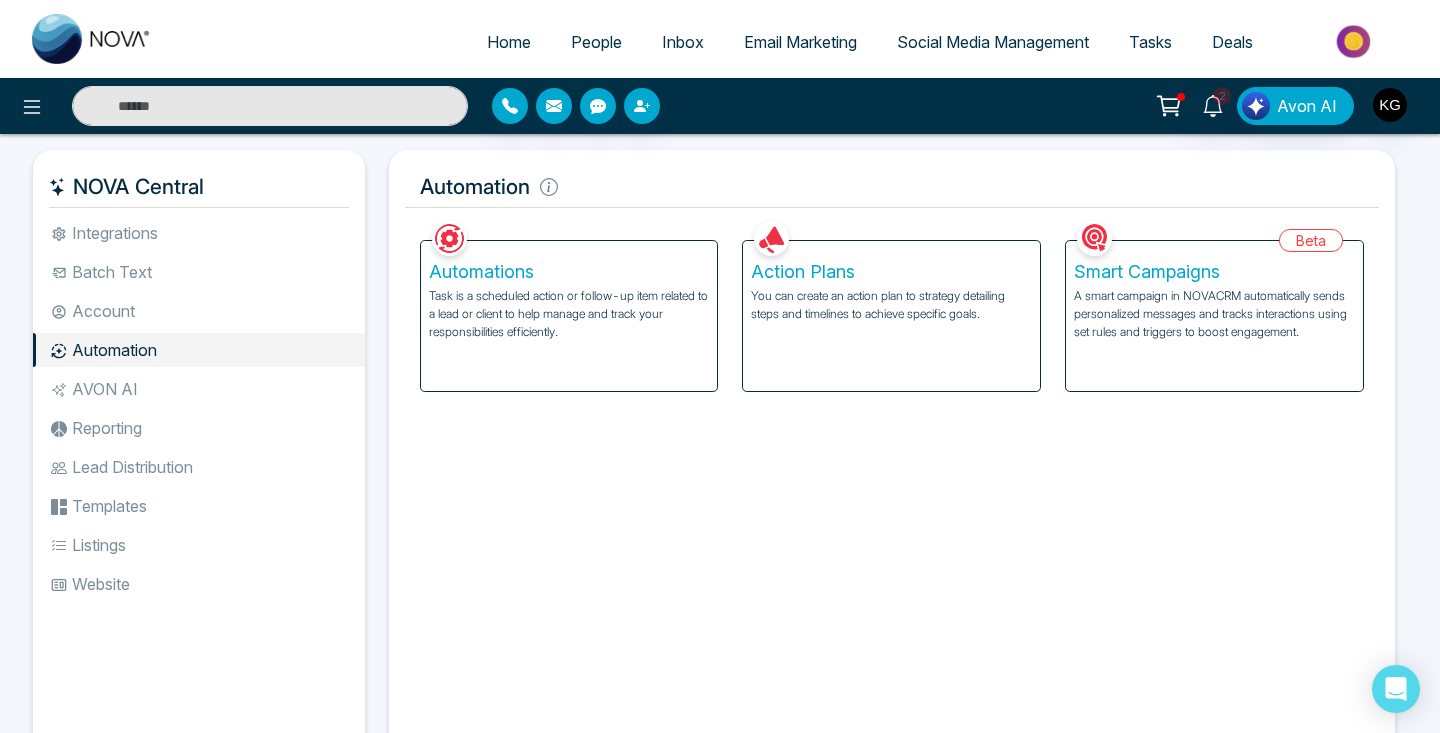 click on "Home" at bounding box center (509, 42) 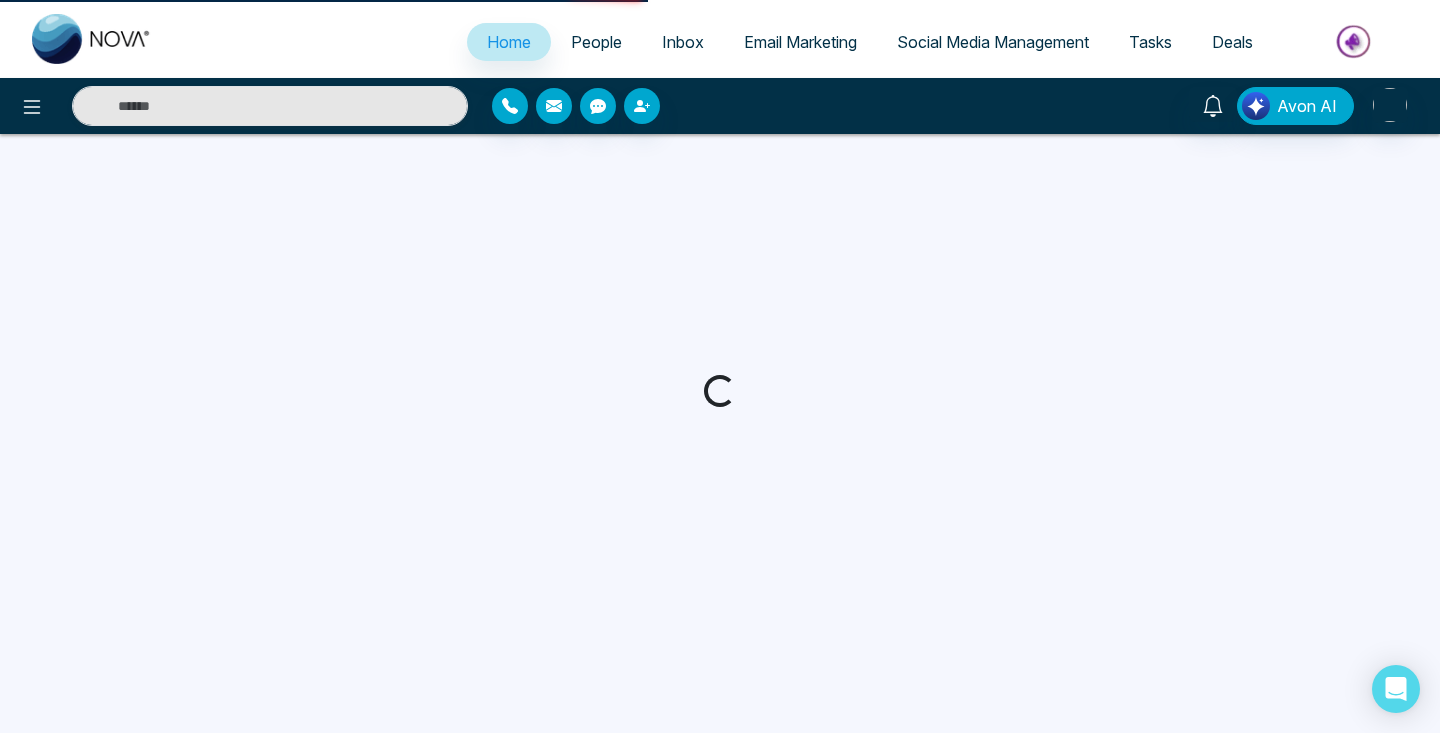 select on "*" 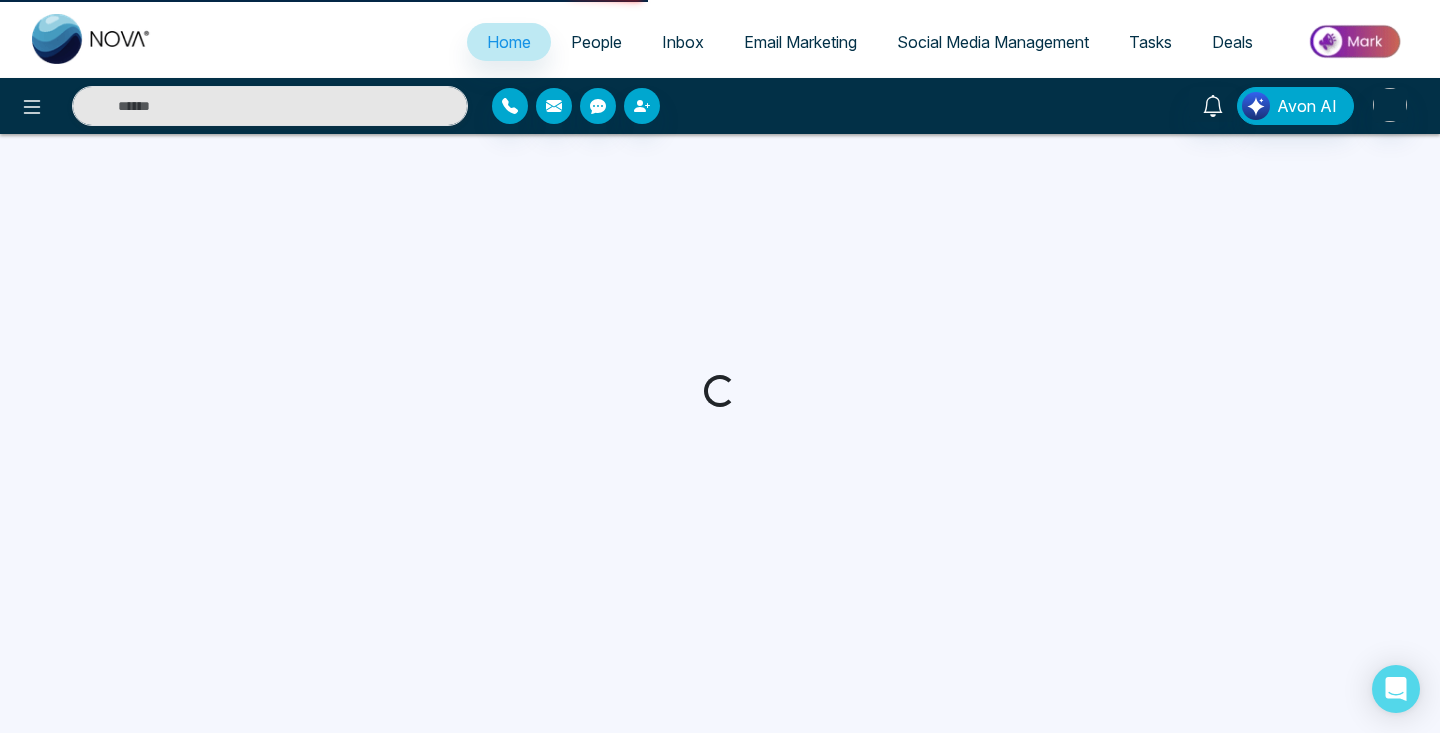 select on "*" 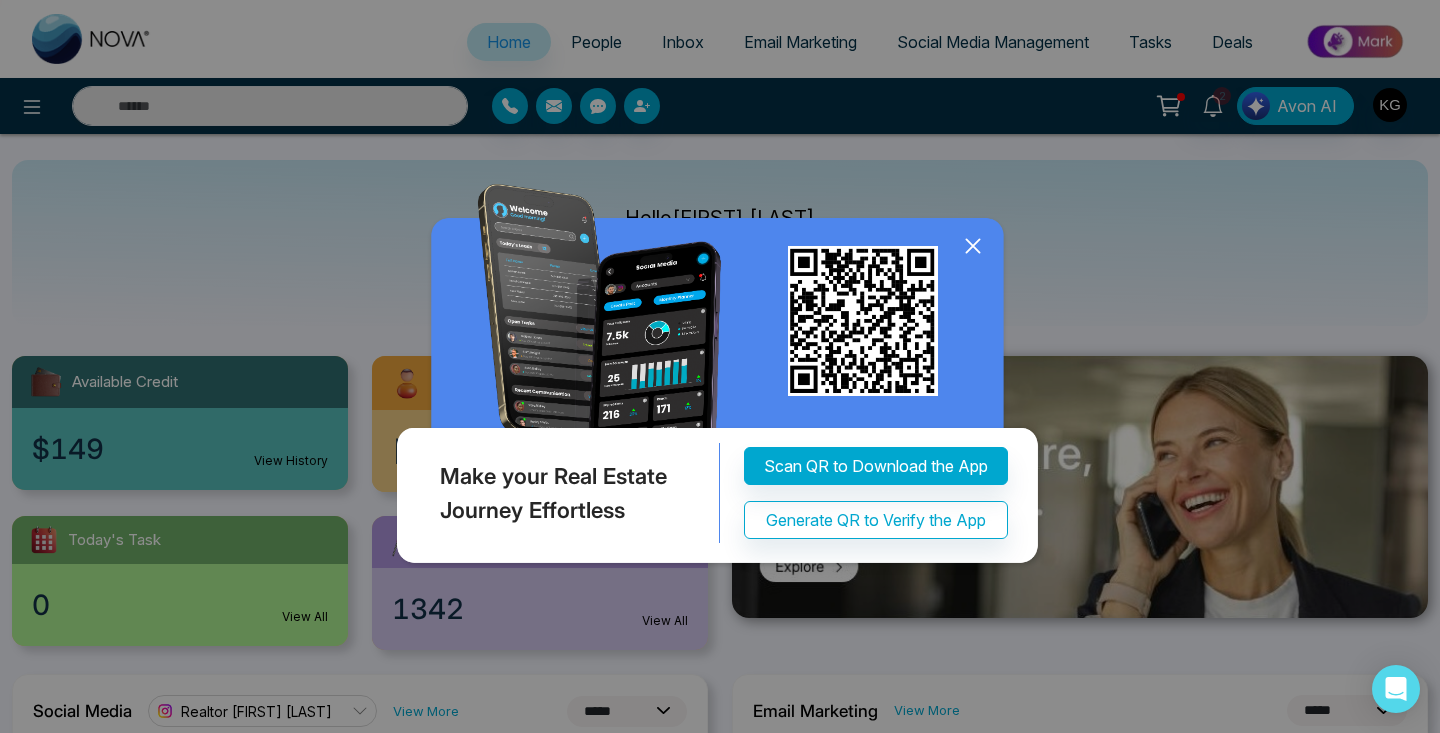 select on "*" 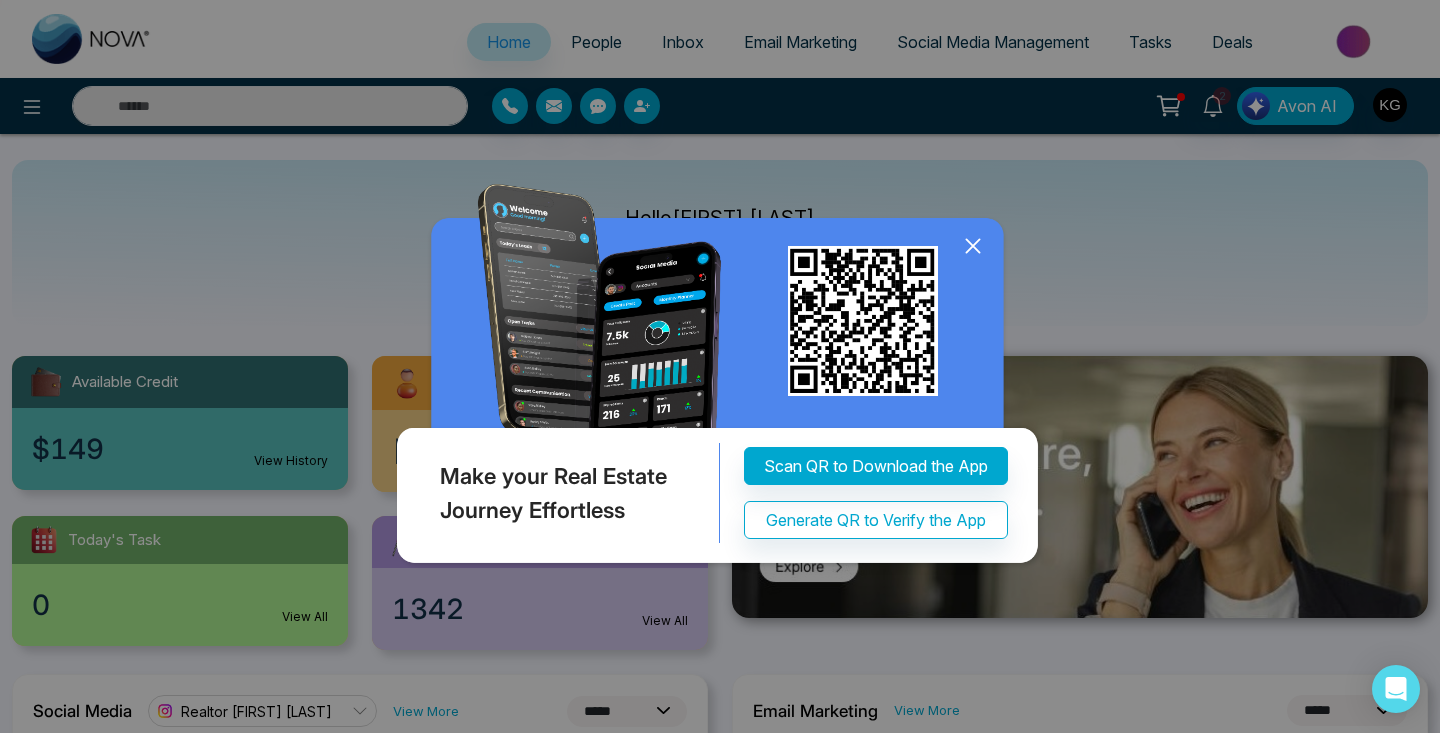 select on "*" 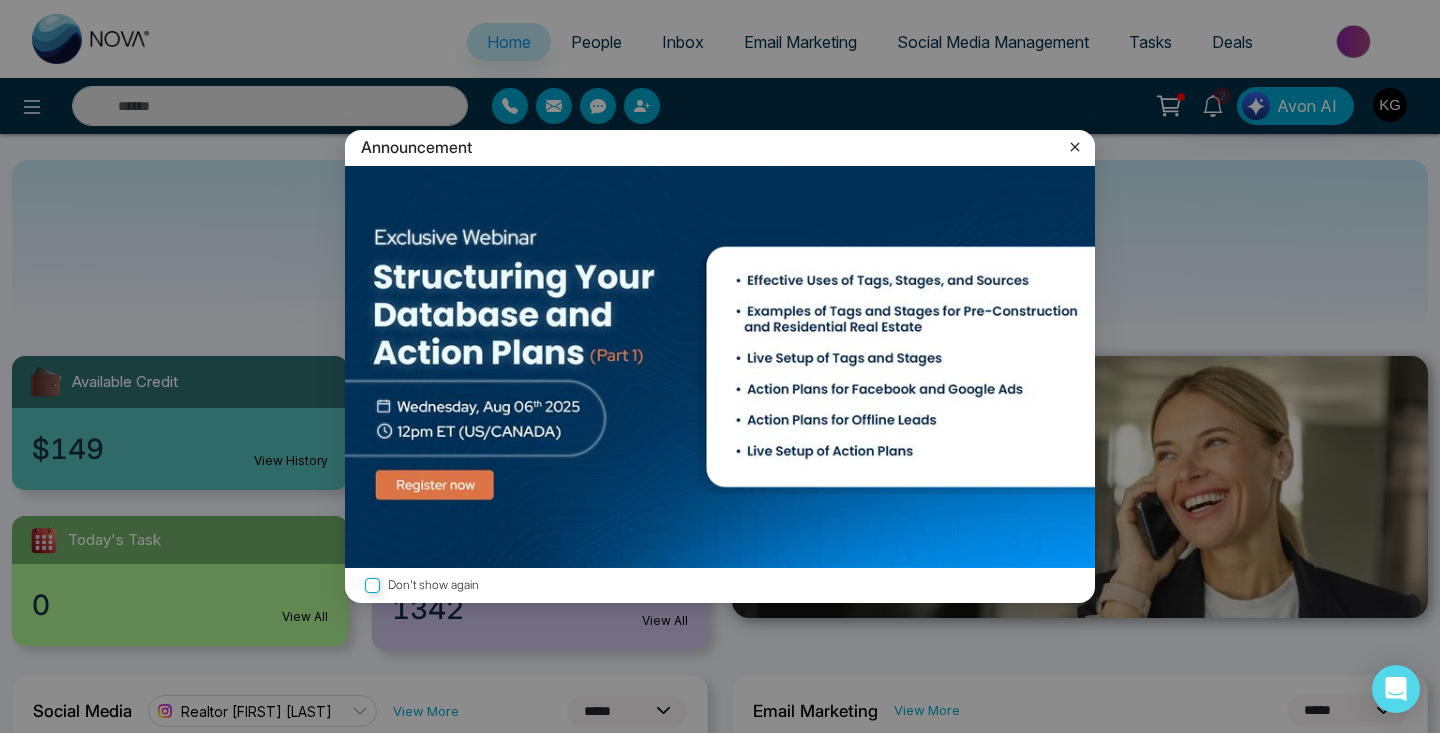 click 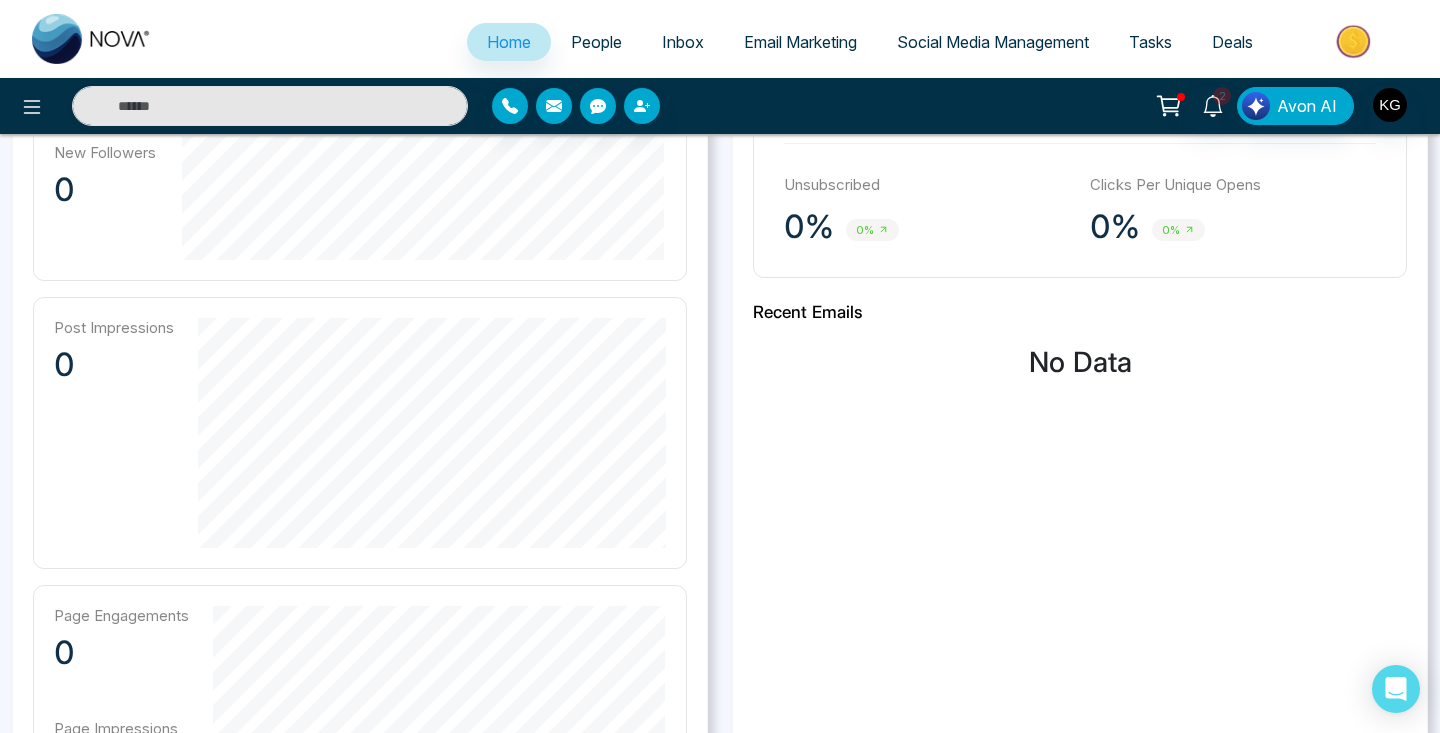 scroll, scrollTop: 835, scrollLeft: 0, axis: vertical 